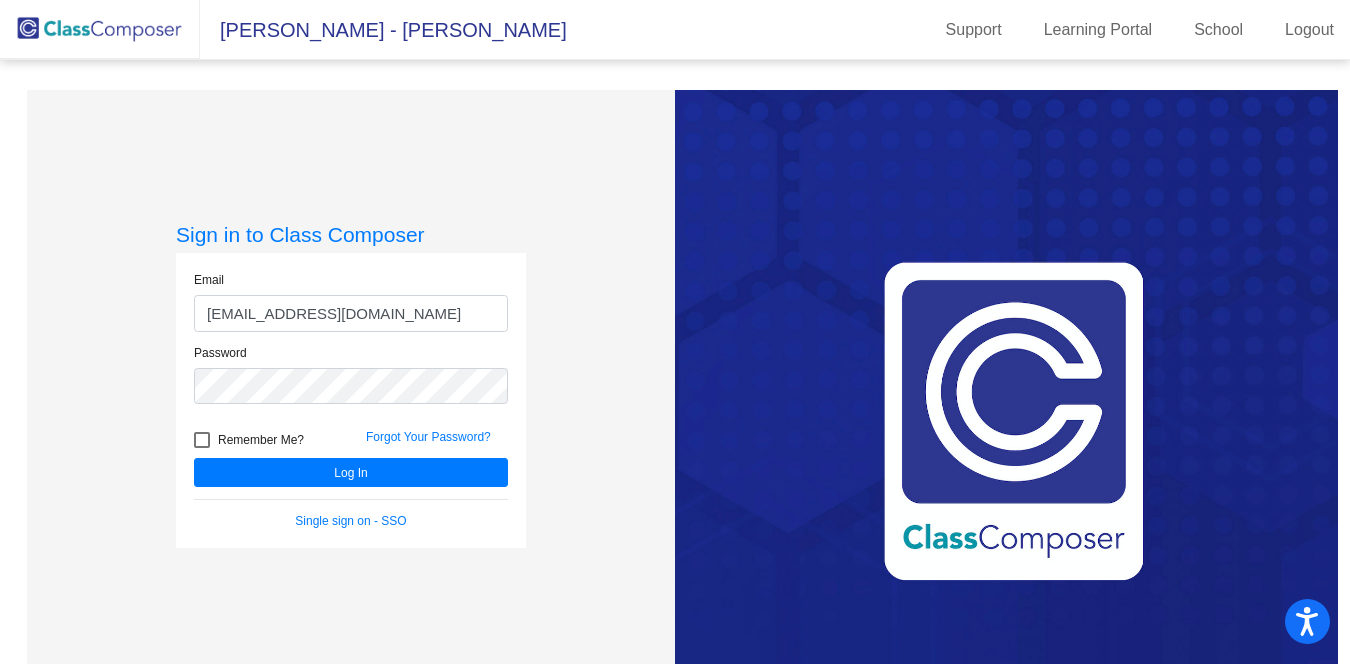 scroll, scrollTop: 0, scrollLeft: 0, axis: both 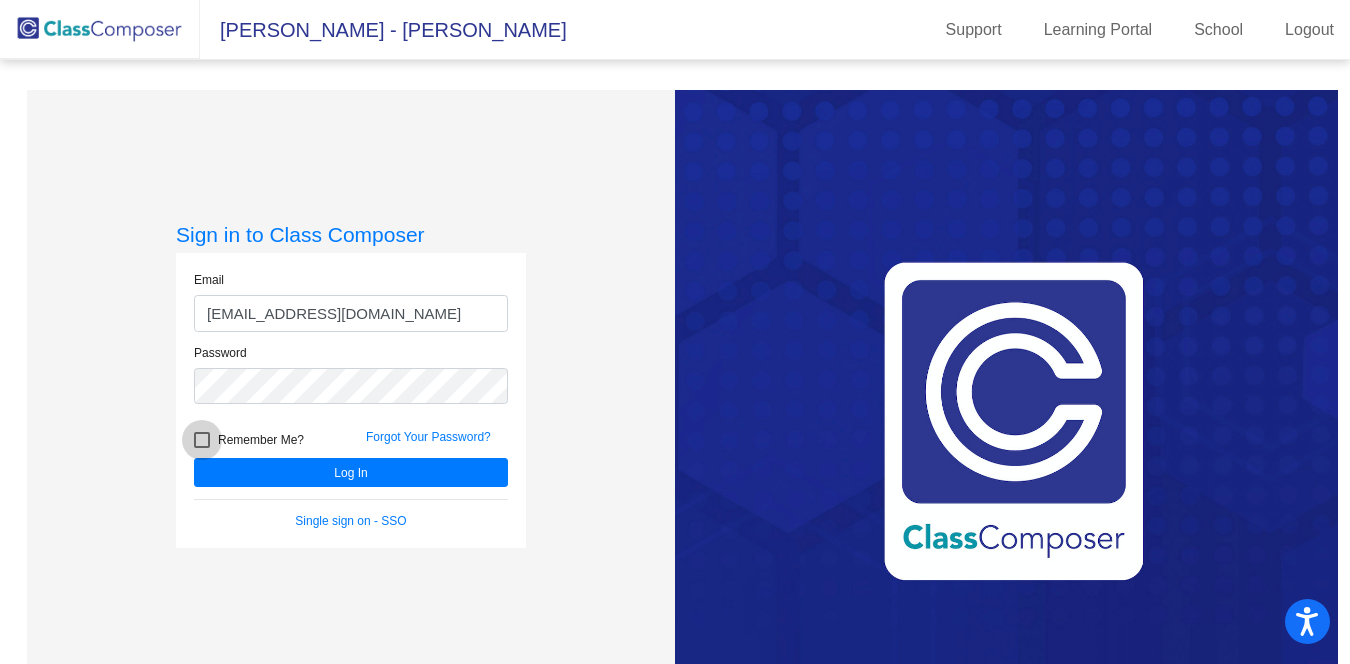 click at bounding box center (202, 440) 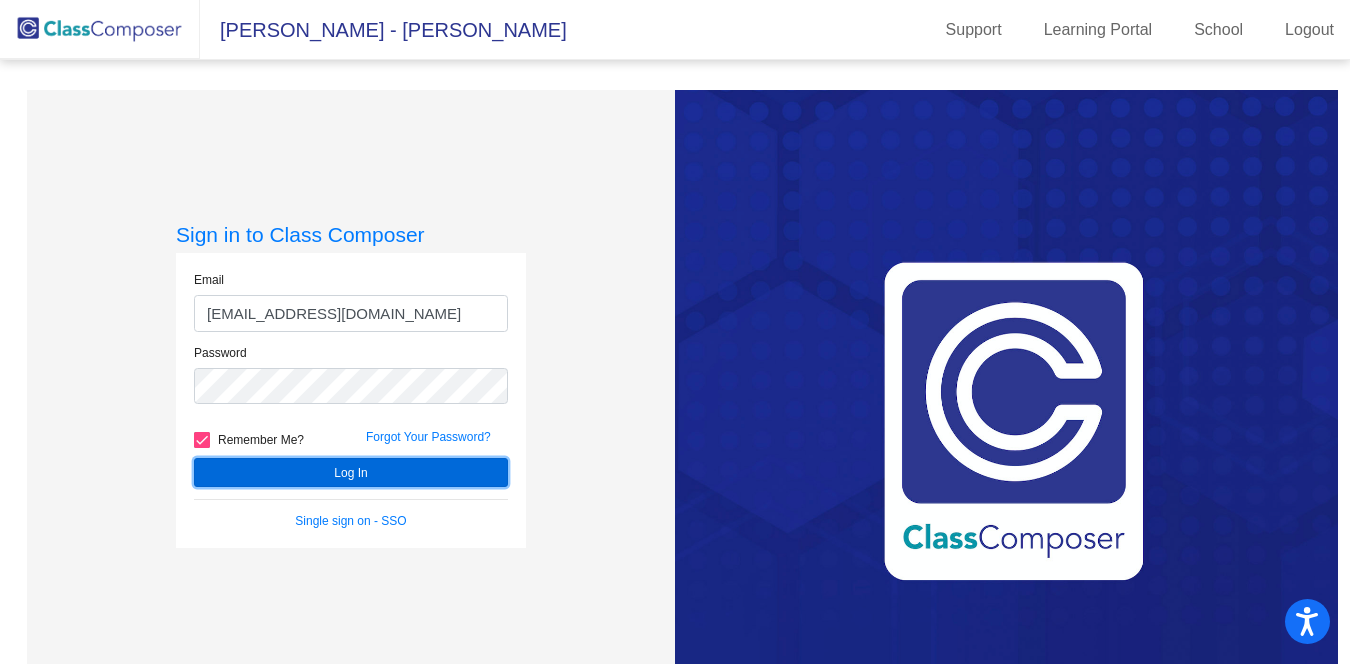 click on "Log In" 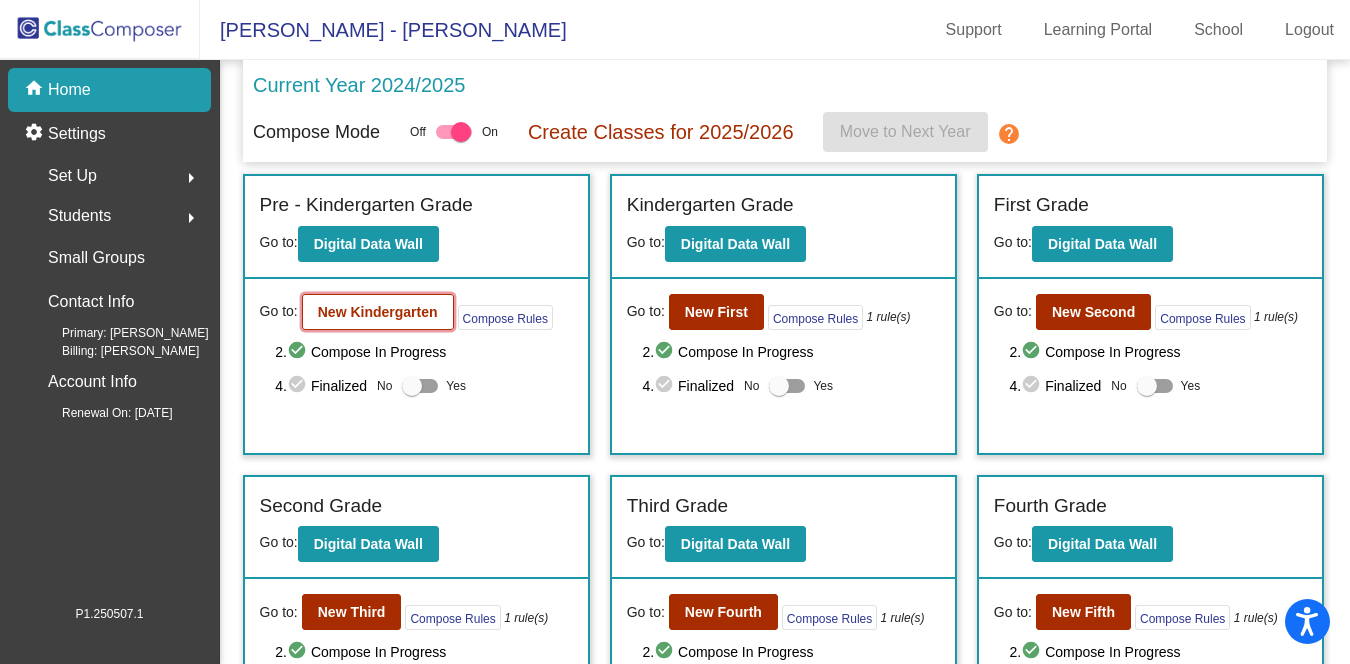 click on "New Kindergarten" 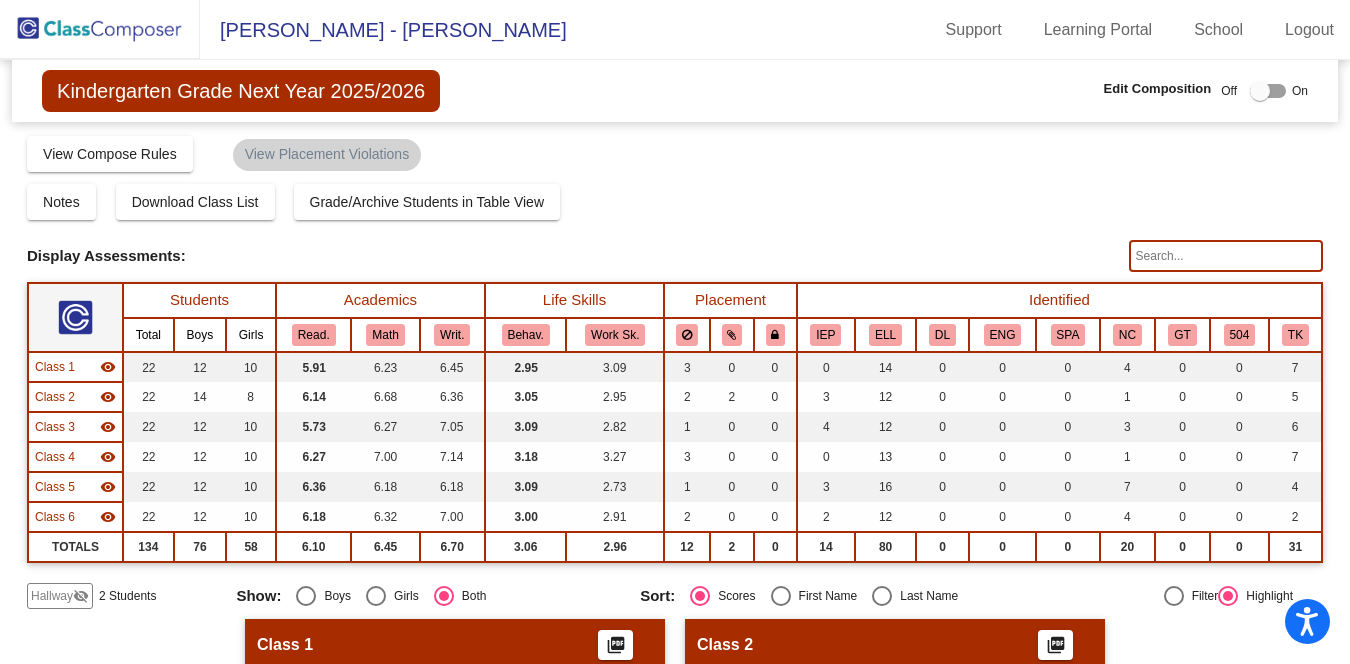 click at bounding box center (1260, 91) 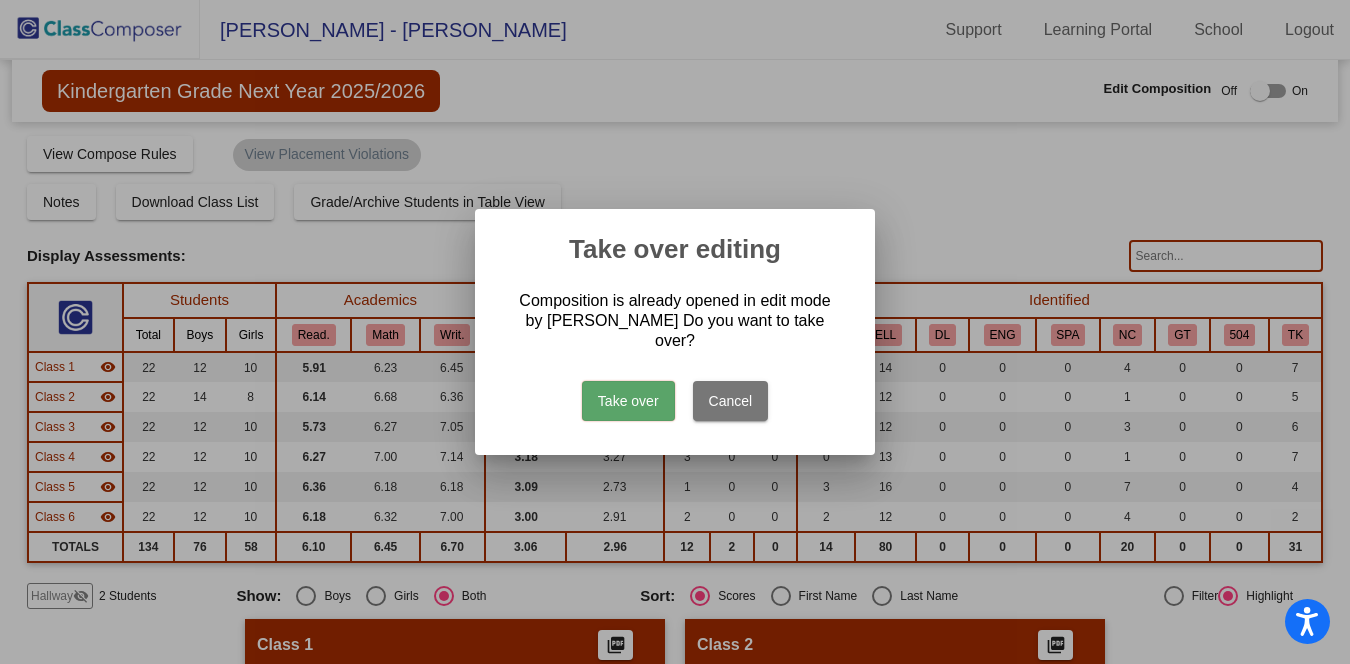click on "Take over" at bounding box center (628, 401) 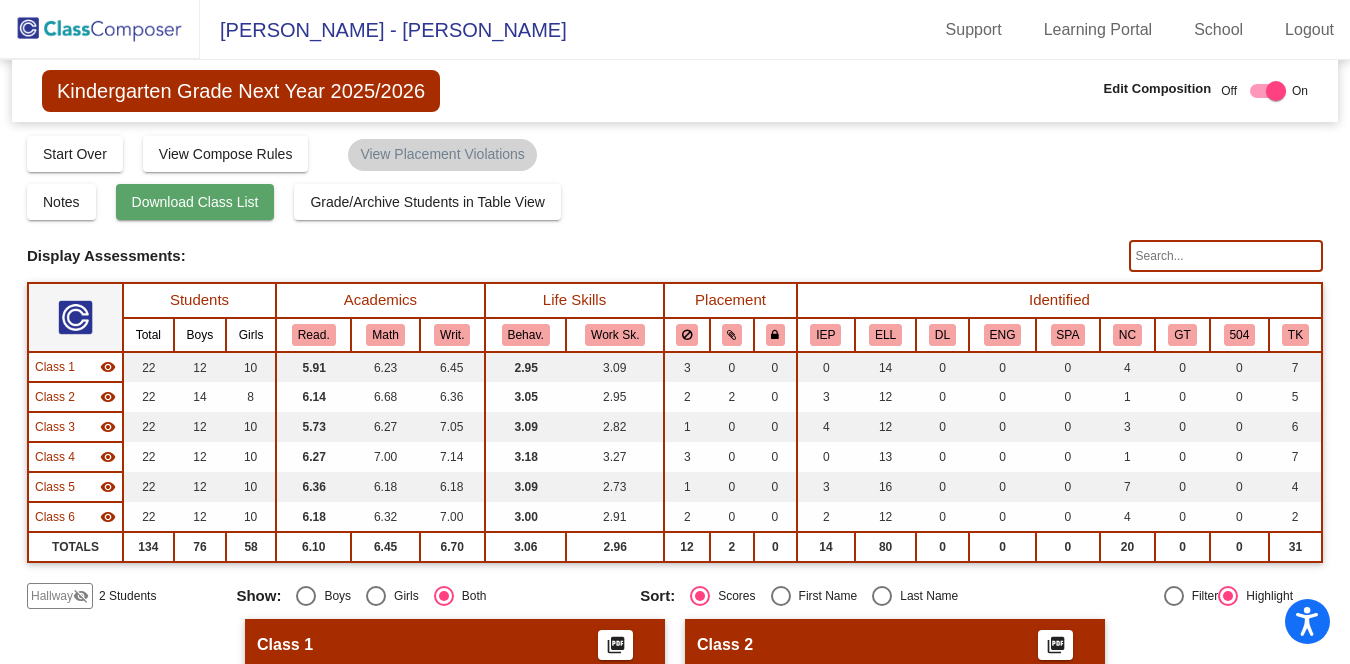 click on "Download Class List" 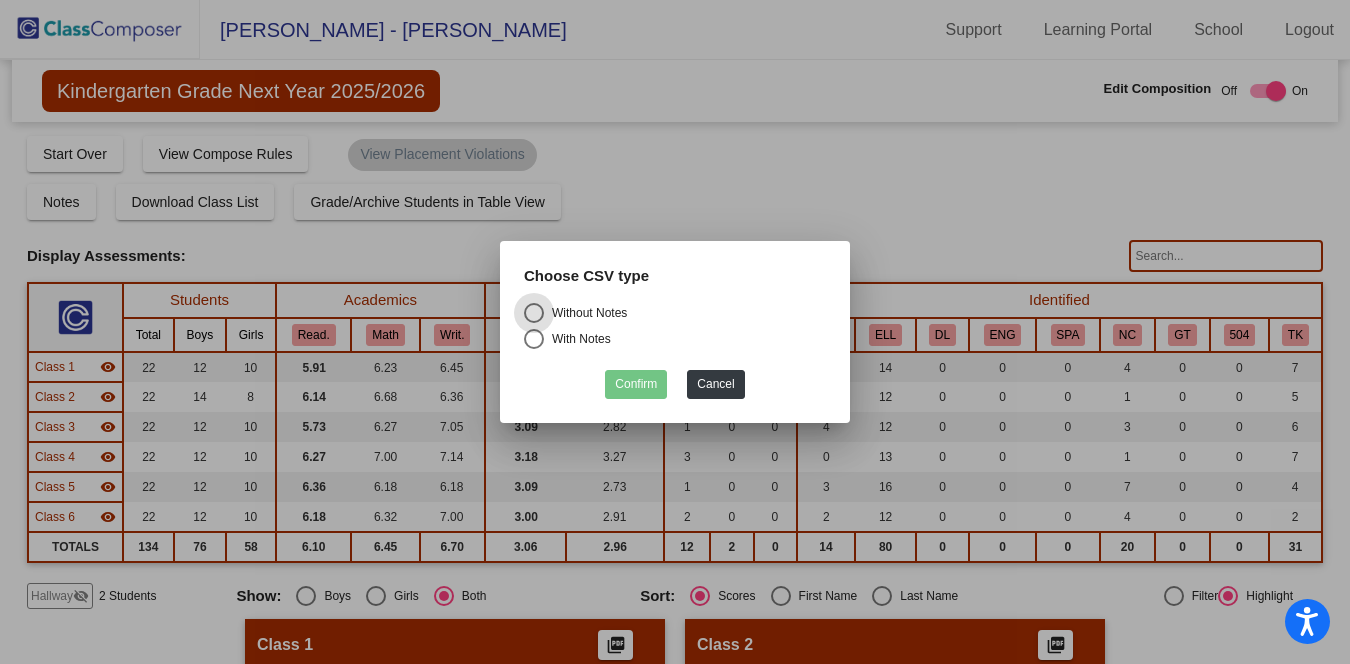 click at bounding box center (534, 339) 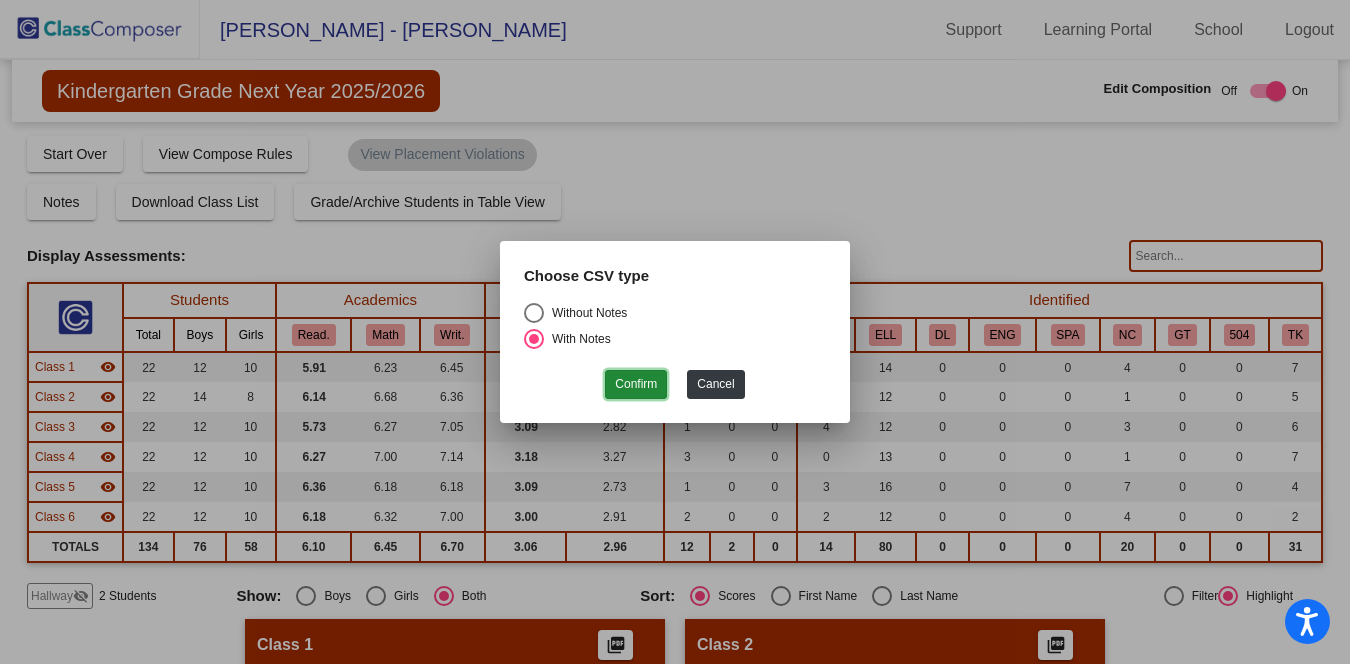 click on "Confirm" at bounding box center (636, 384) 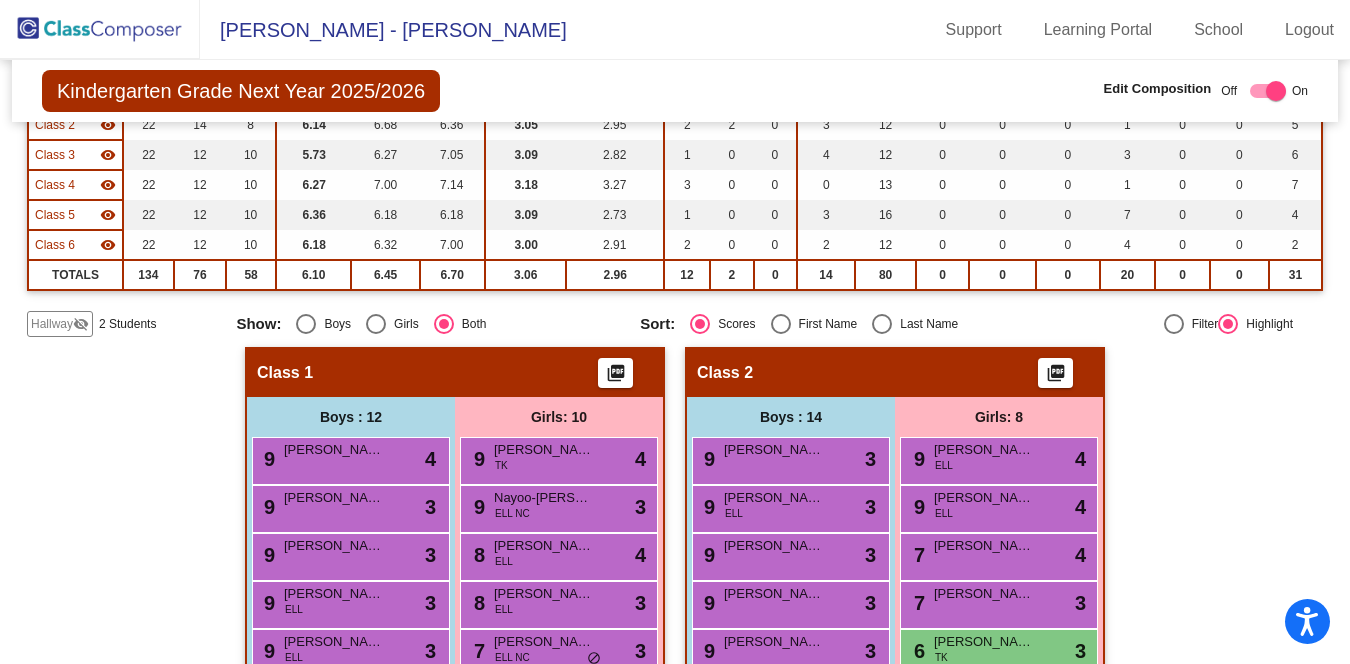 scroll, scrollTop: 300, scrollLeft: 0, axis: vertical 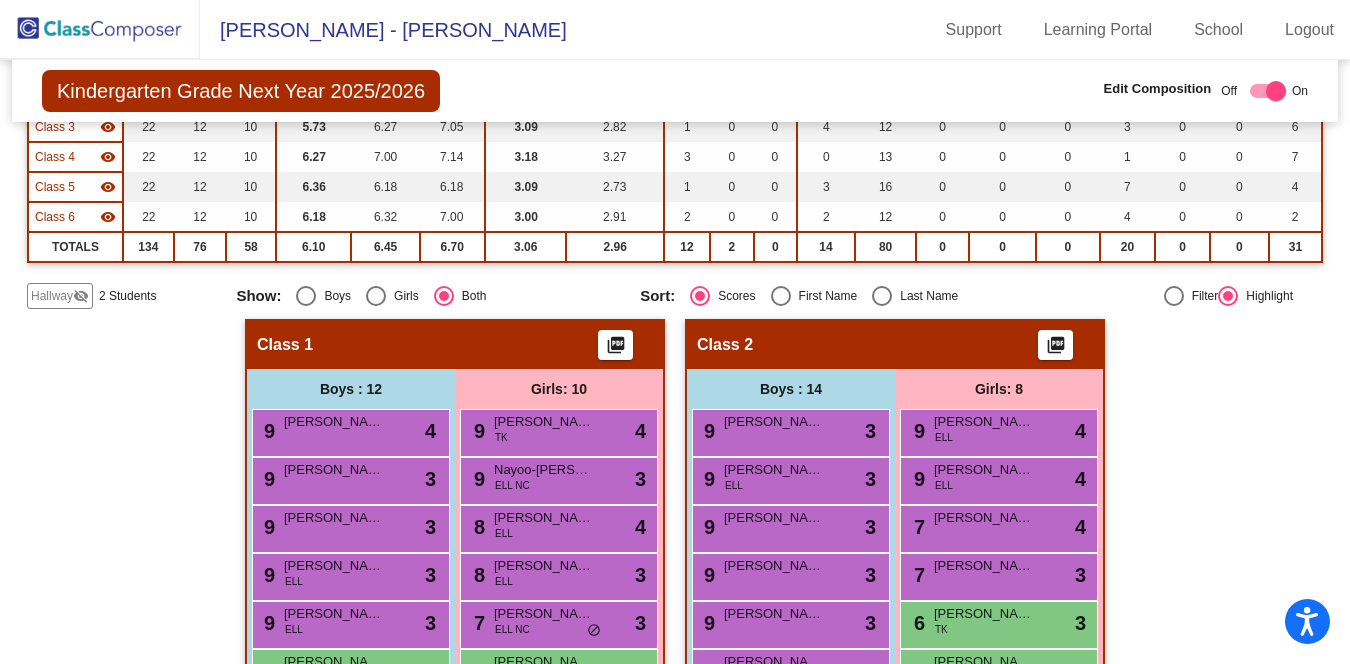 click on "visibility_off" 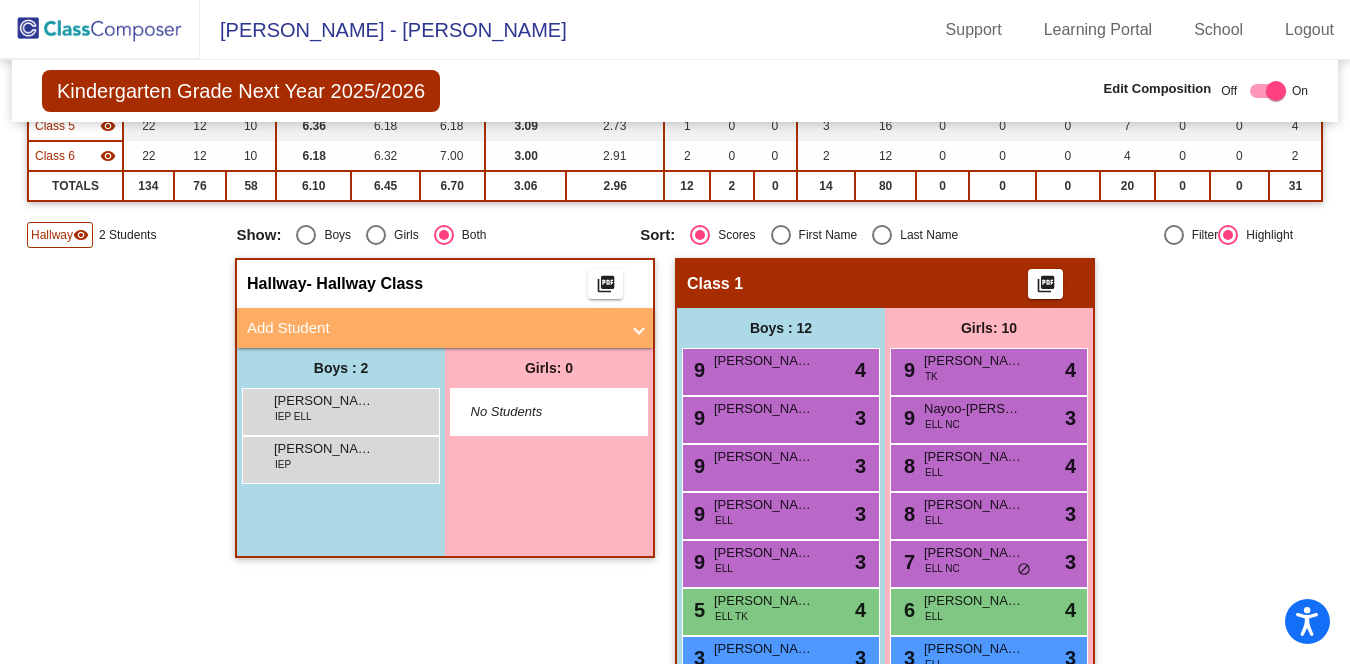 scroll, scrollTop: 364, scrollLeft: 0, axis: vertical 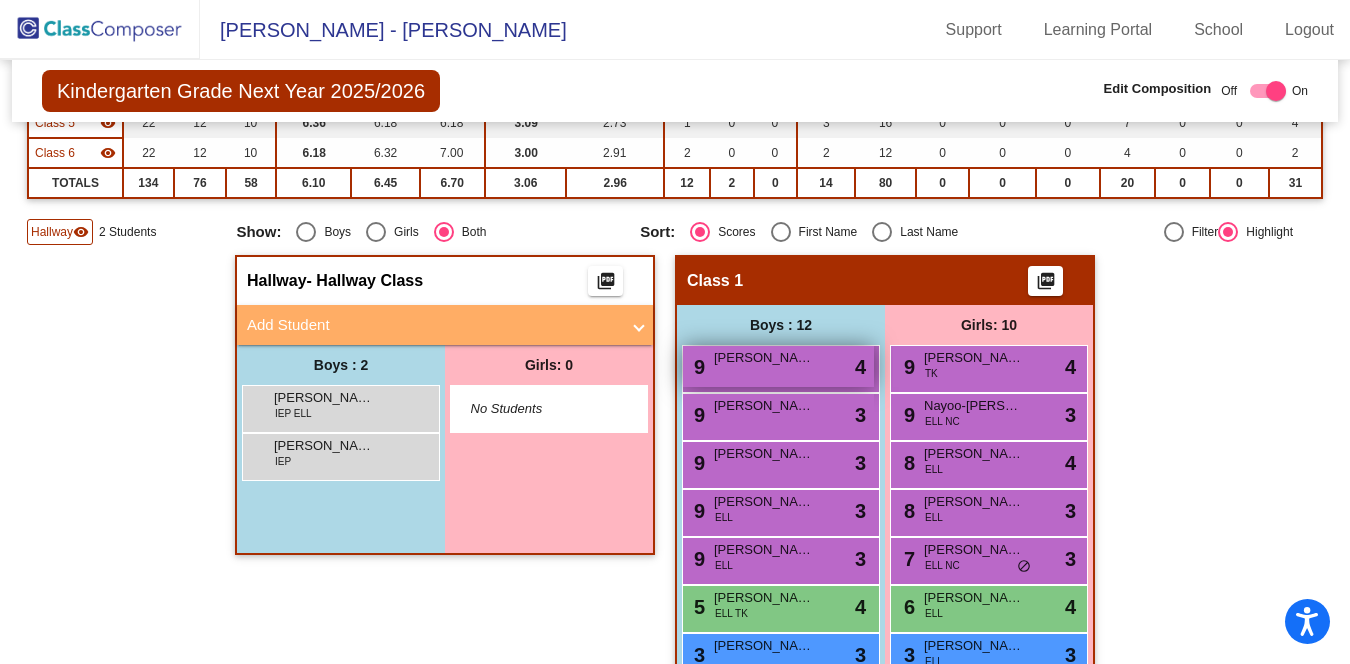 click on "[PERSON_NAME]" at bounding box center (764, 358) 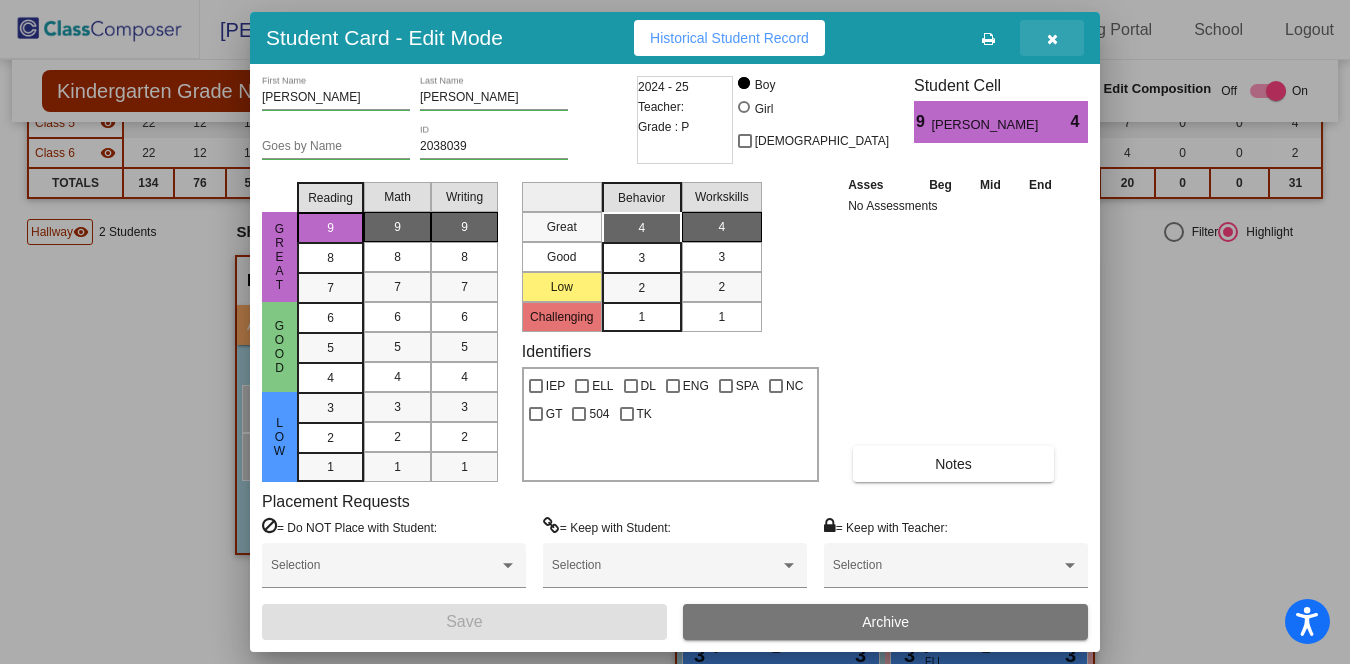 click at bounding box center (1052, 38) 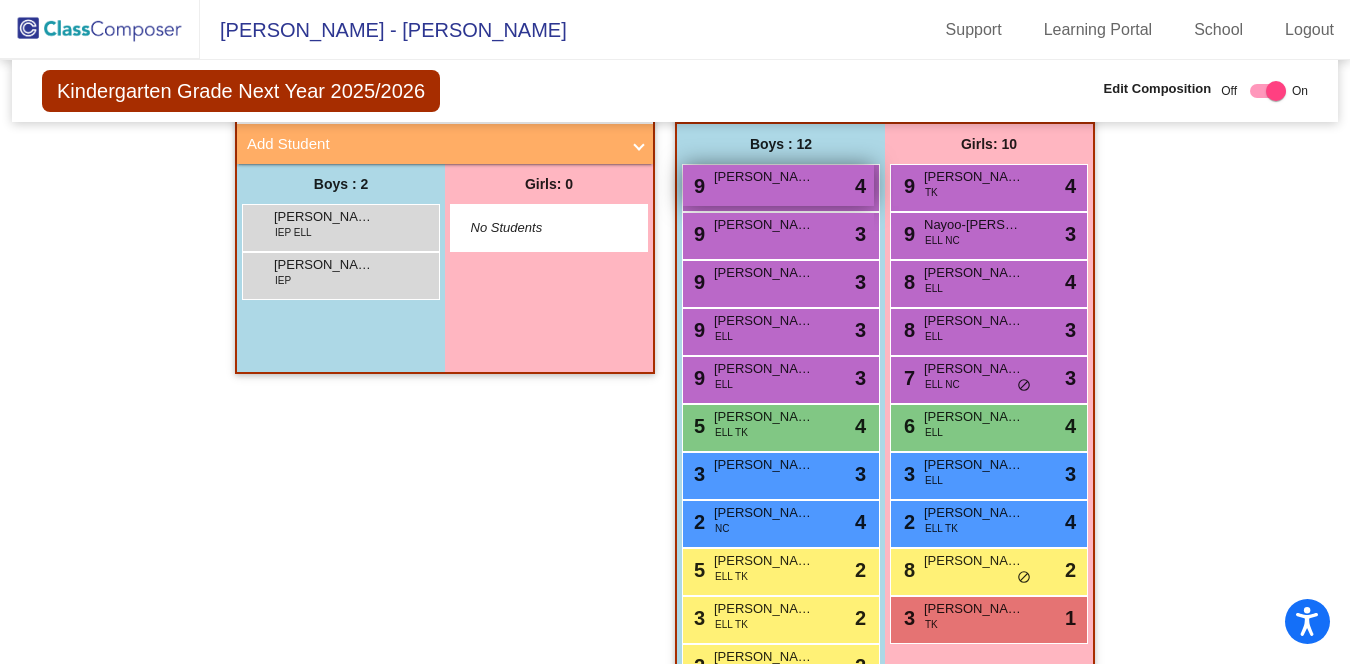 scroll, scrollTop: 539, scrollLeft: 0, axis: vertical 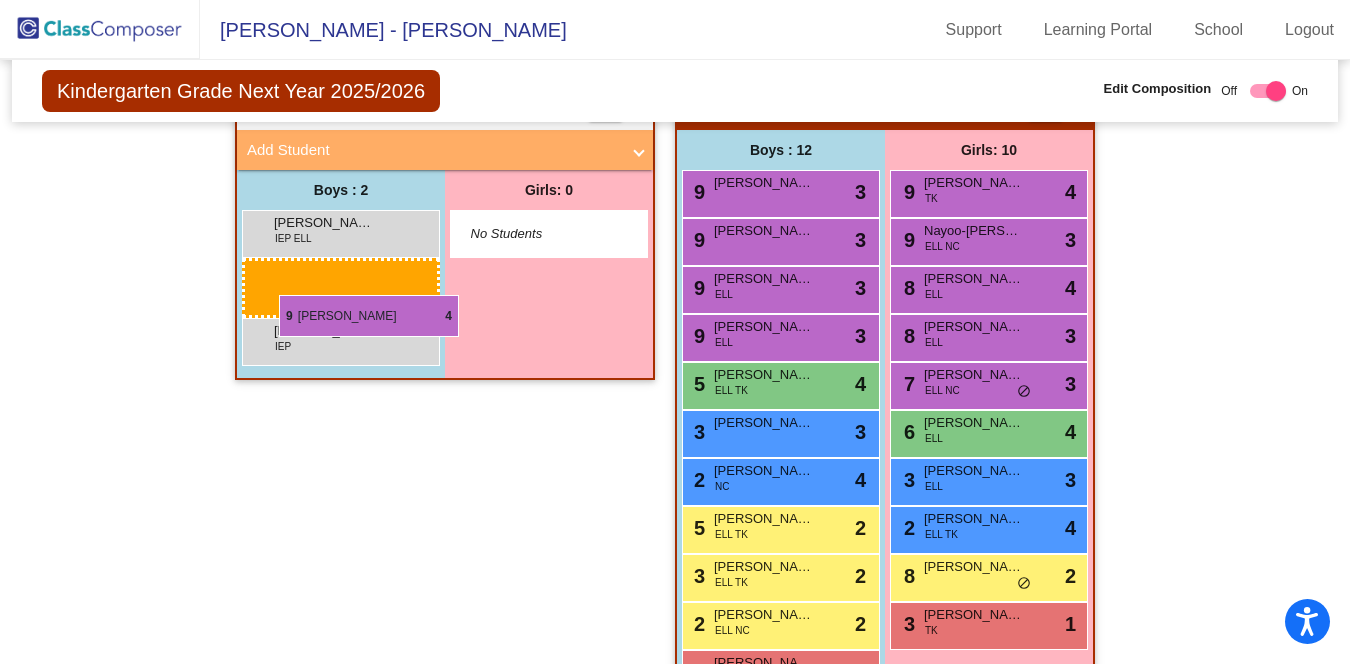 drag, startPoint x: 772, startPoint y: 194, endPoint x: 279, endPoint y: 295, distance: 503.2395 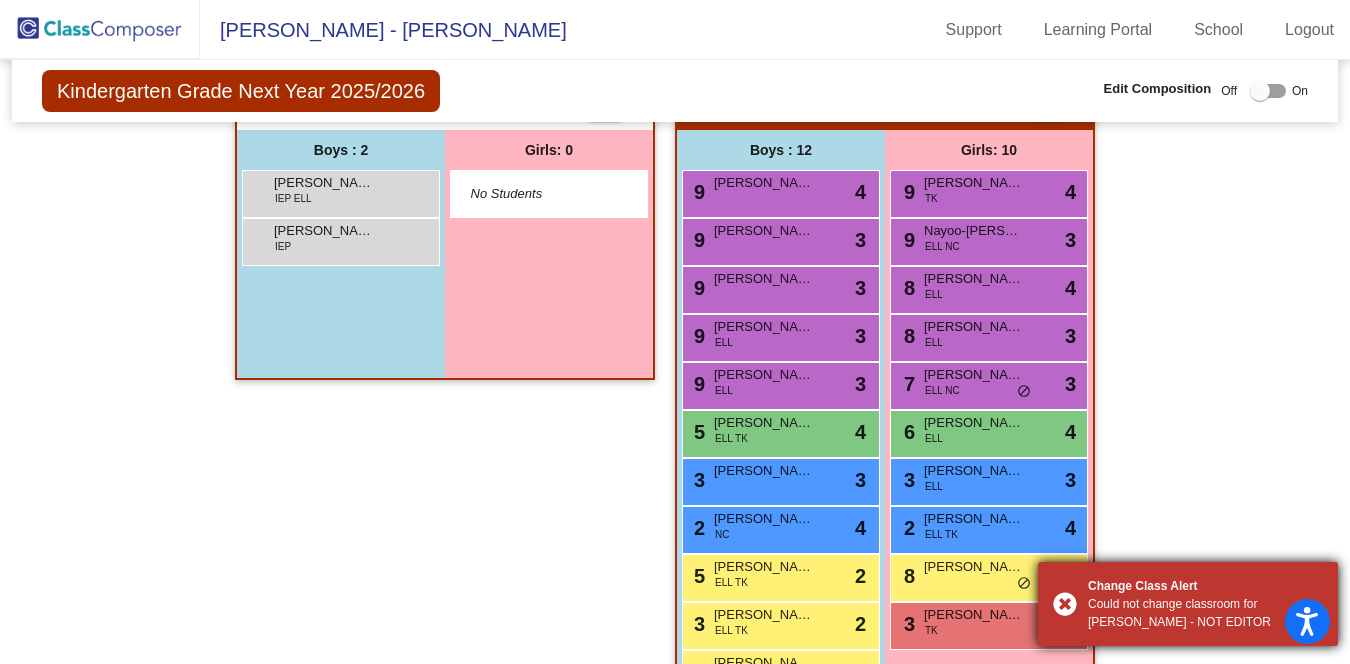 click on "Change Class Alert   Could not change classroom for [PERSON_NAME] - NOT EDITOR" at bounding box center (1188, 604) 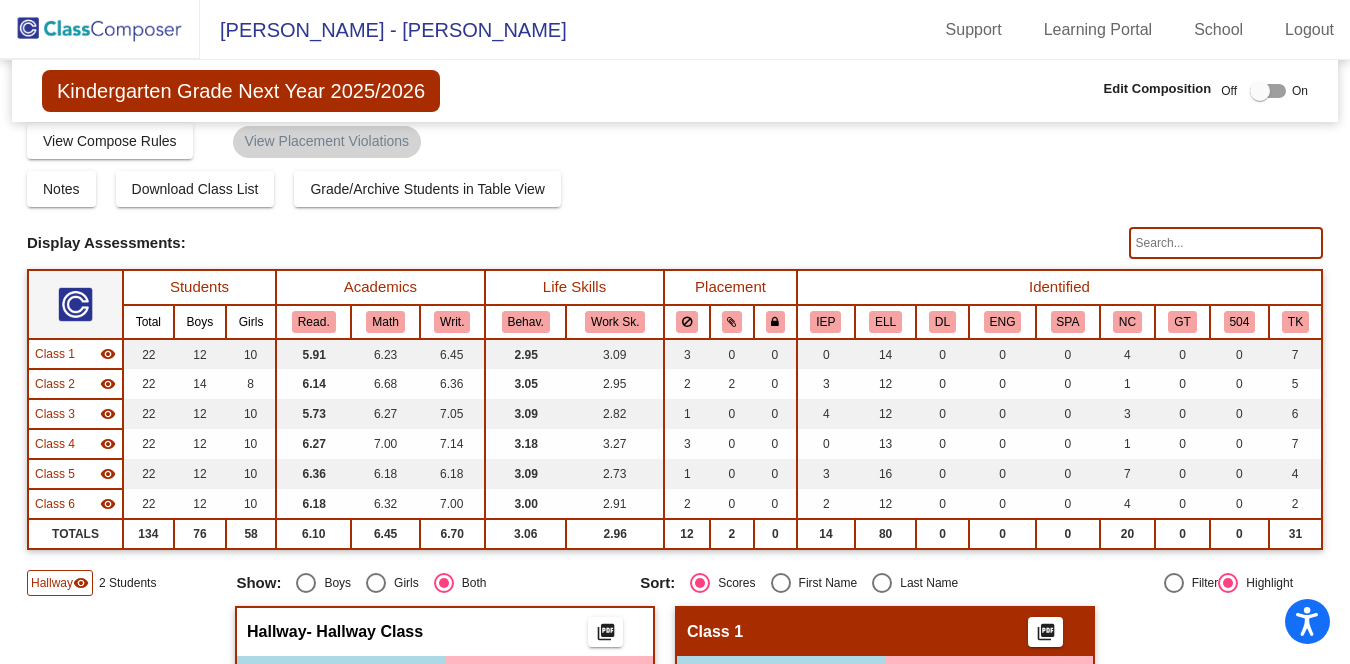 scroll, scrollTop: 0, scrollLeft: 0, axis: both 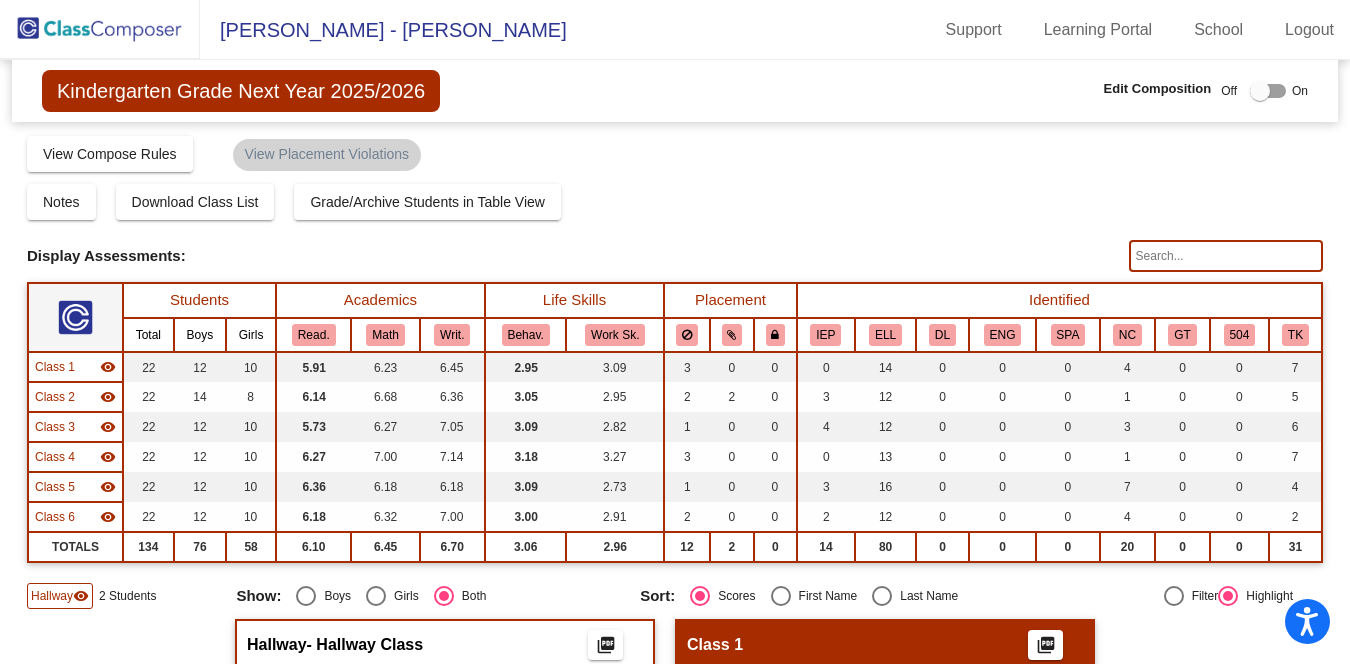 drag, startPoint x: 1251, startPoint y: 89, endPoint x: 1280, endPoint y: 89, distance: 29 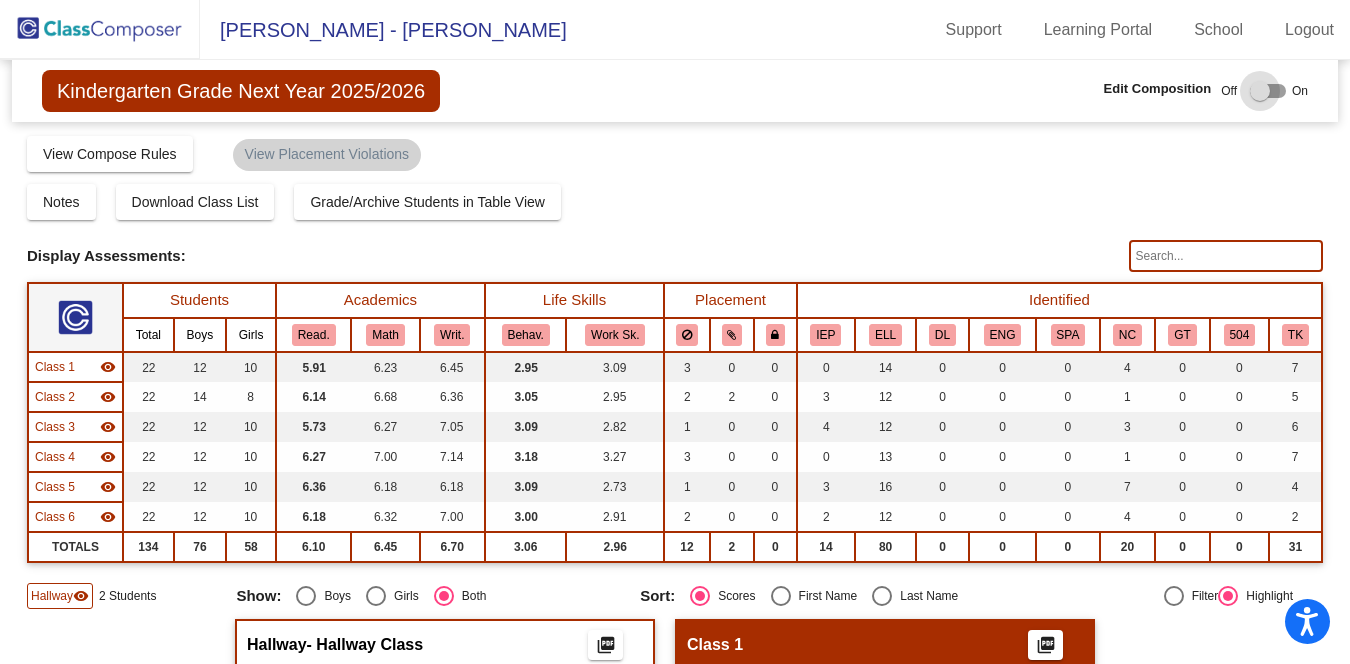 click at bounding box center [1260, 91] 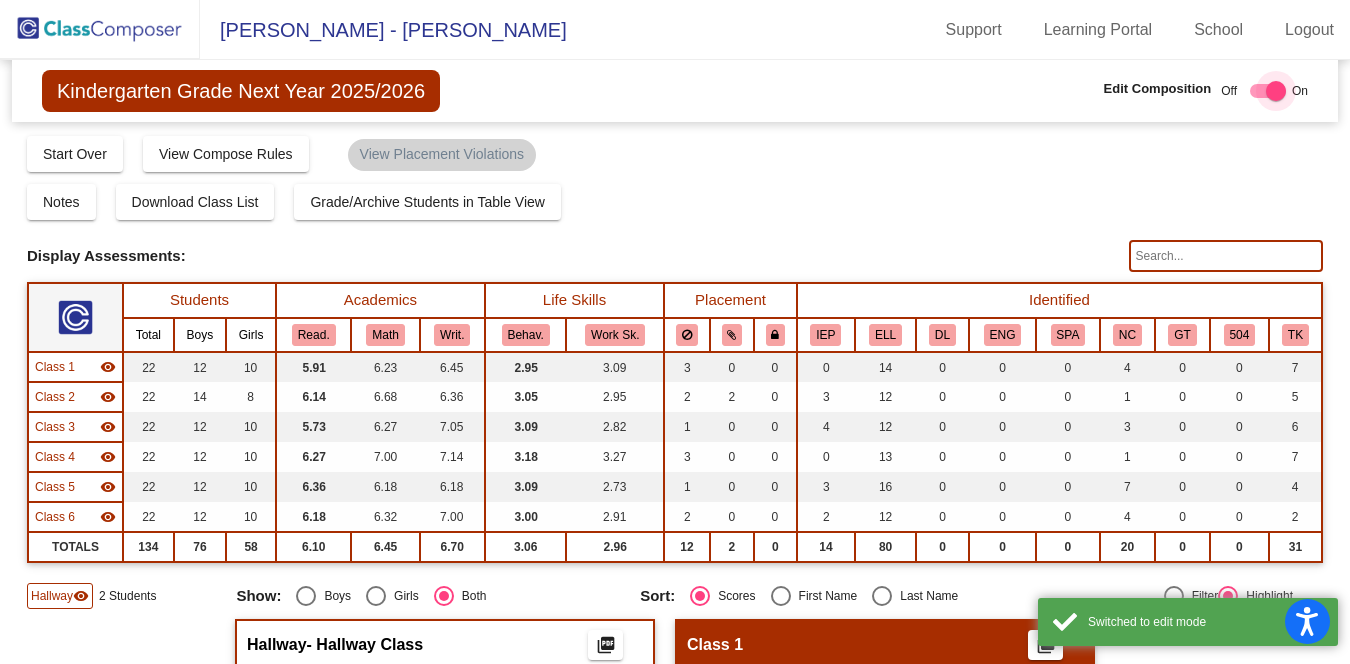 click at bounding box center [1276, 91] 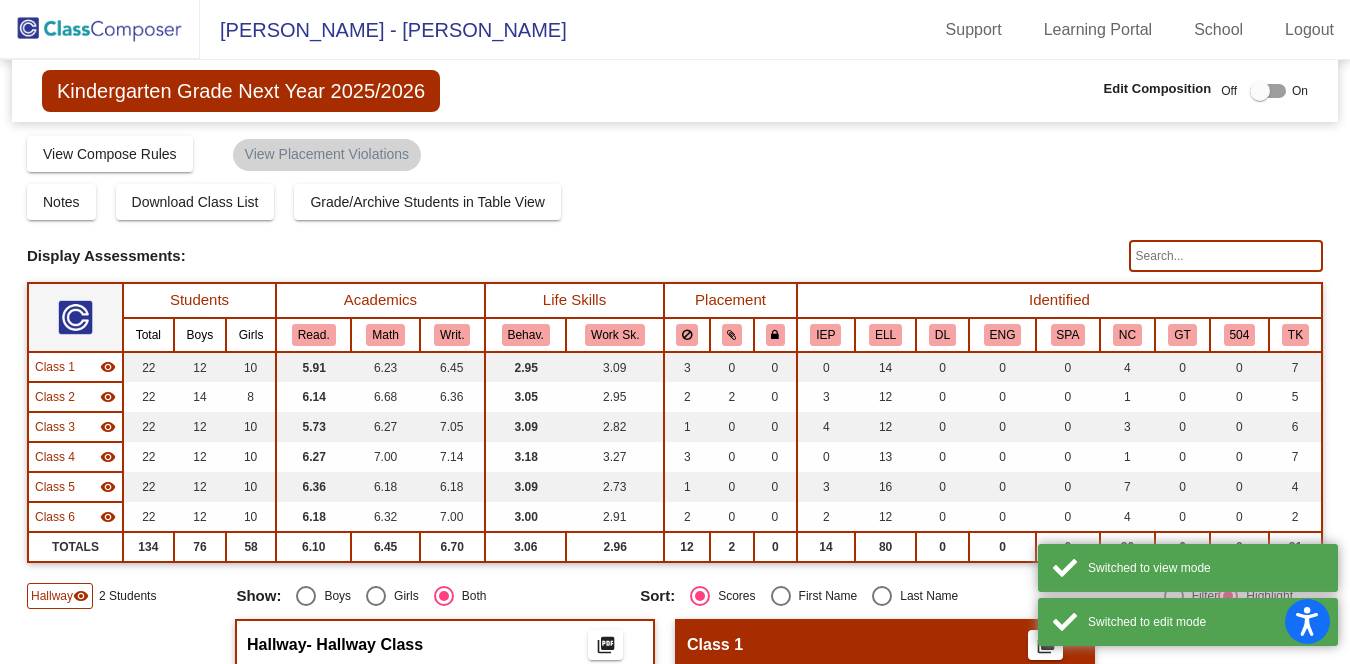 click at bounding box center (1260, 91) 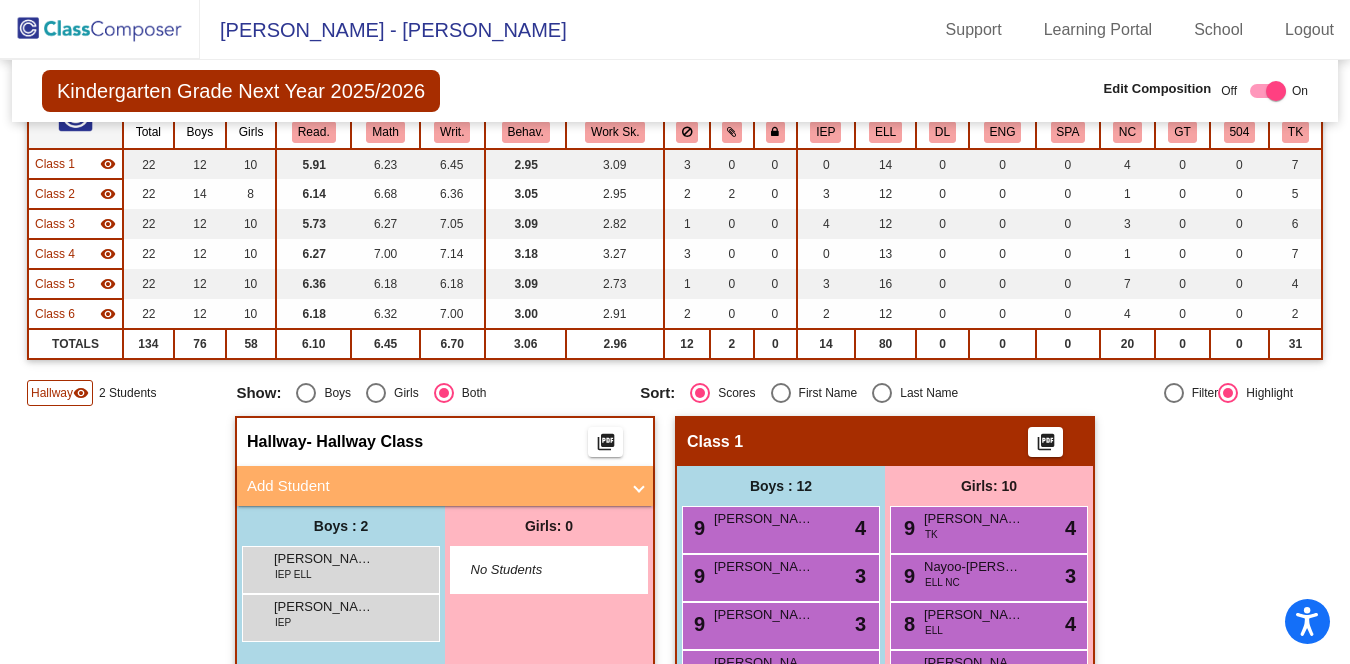 scroll, scrollTop: 341, scrollLeft: 0, axis: vertical 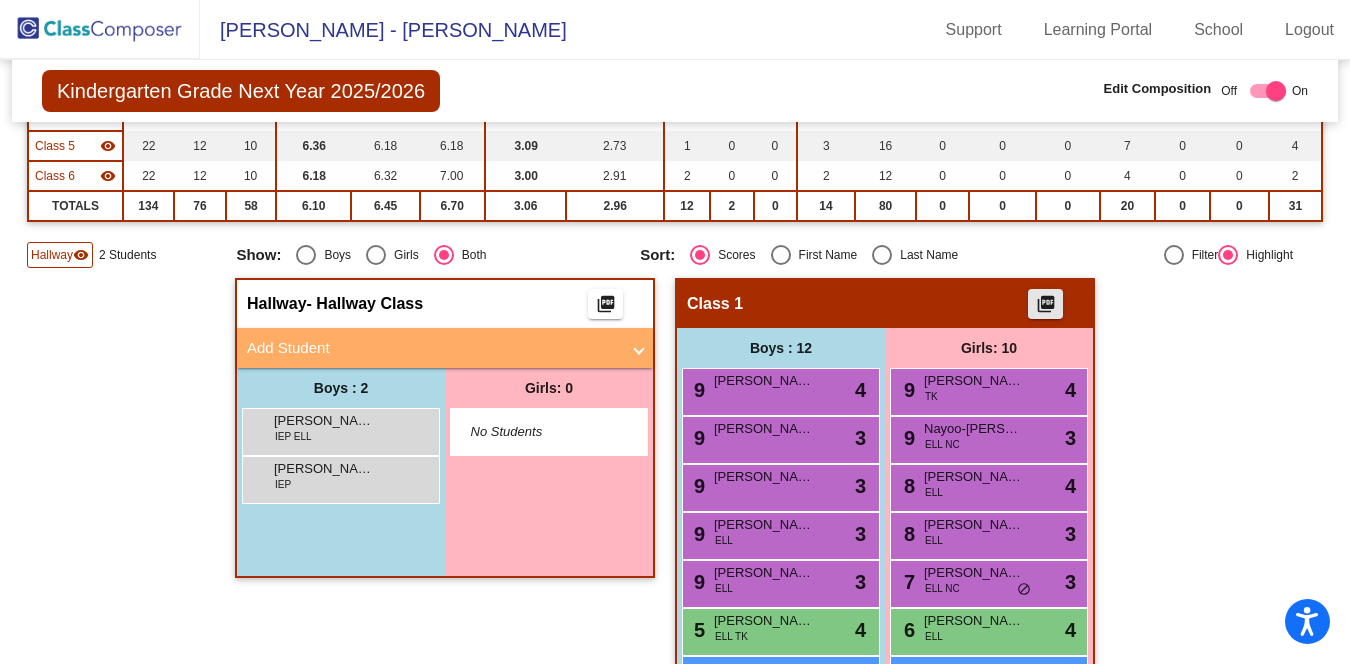 click on "picture_as_pdf" 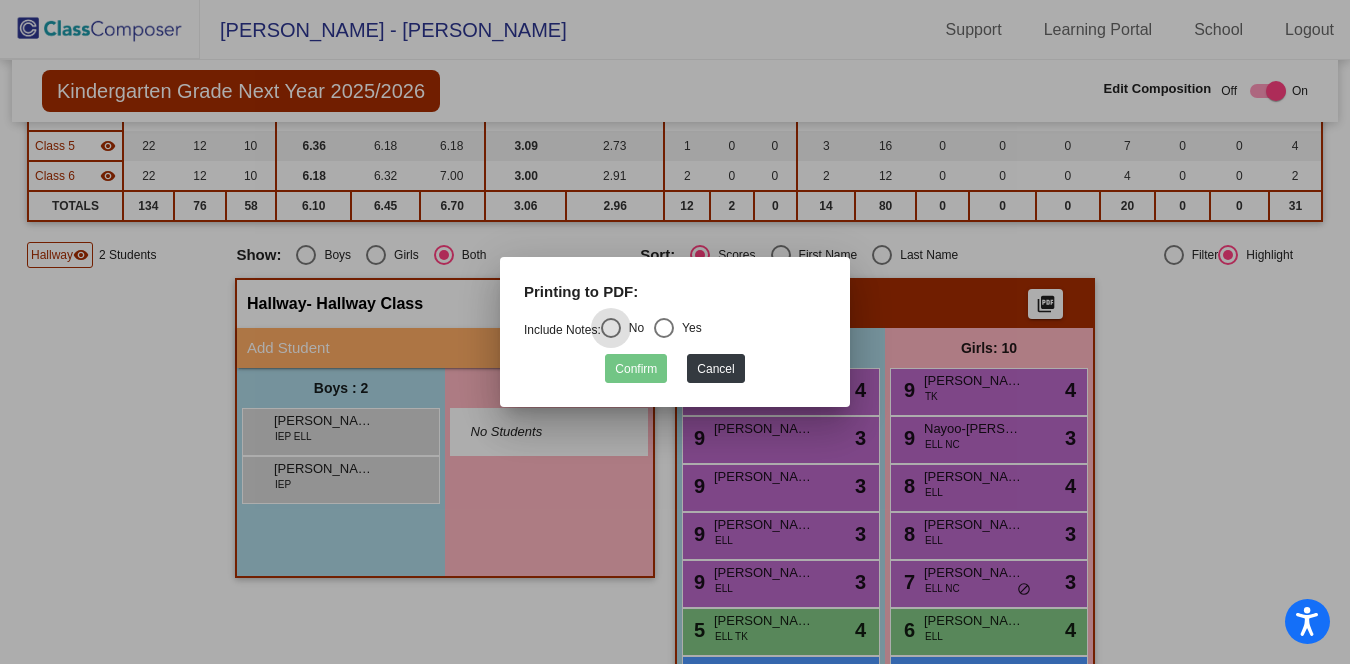 click at bounding box center [675, 332] 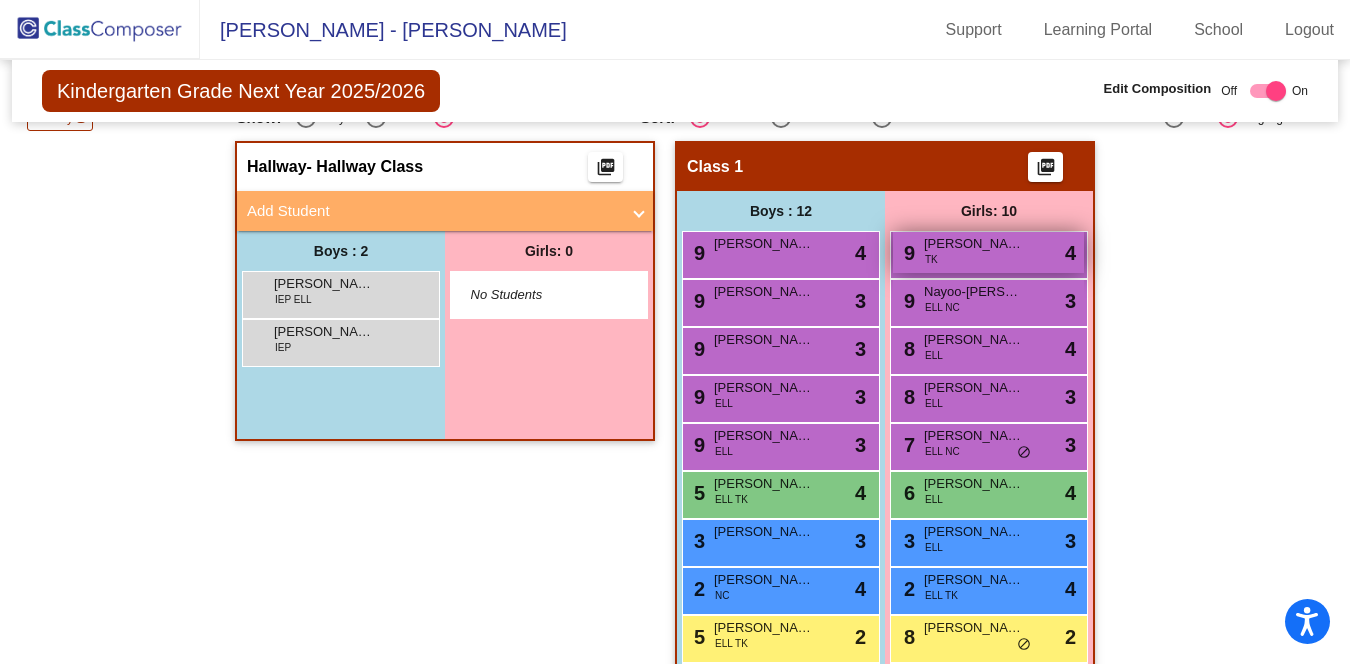 scroll, scrollTop: 443, scrollLeft: 0, axis: vertical 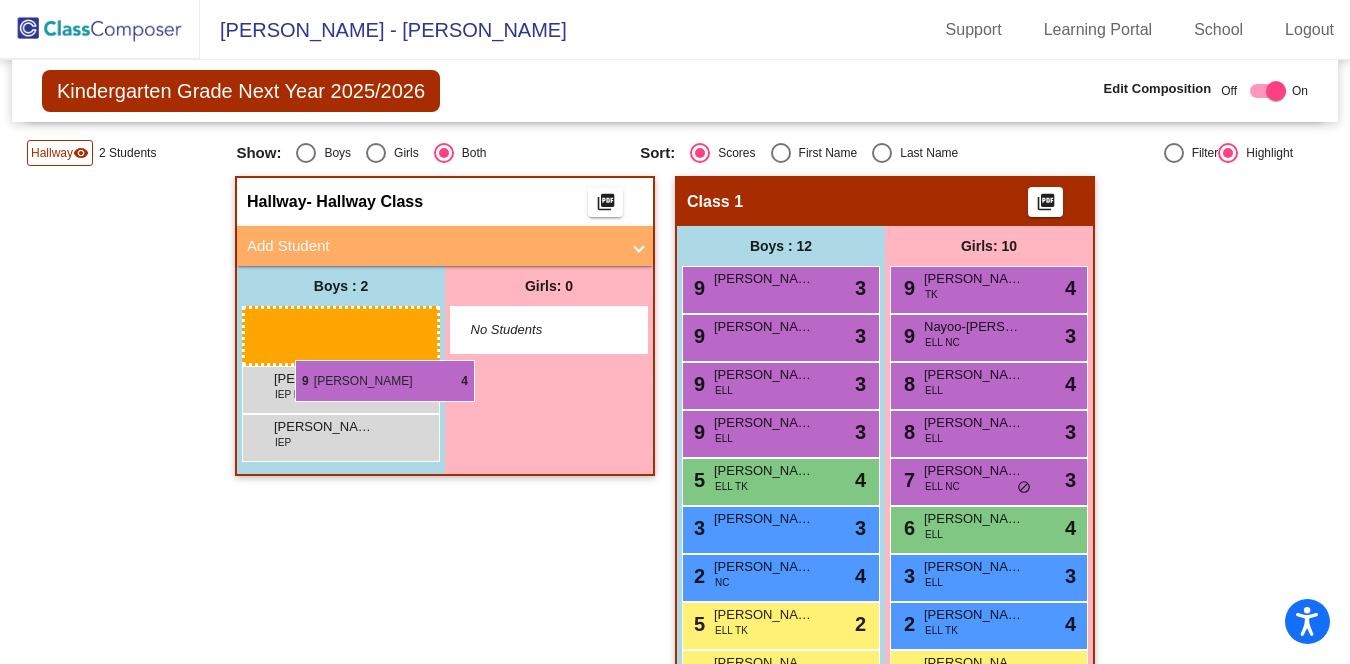 drag, startPoint x: 731, startPoint y: 293, endPoint x: 284, endPoint y: 360, distance: 451.99338 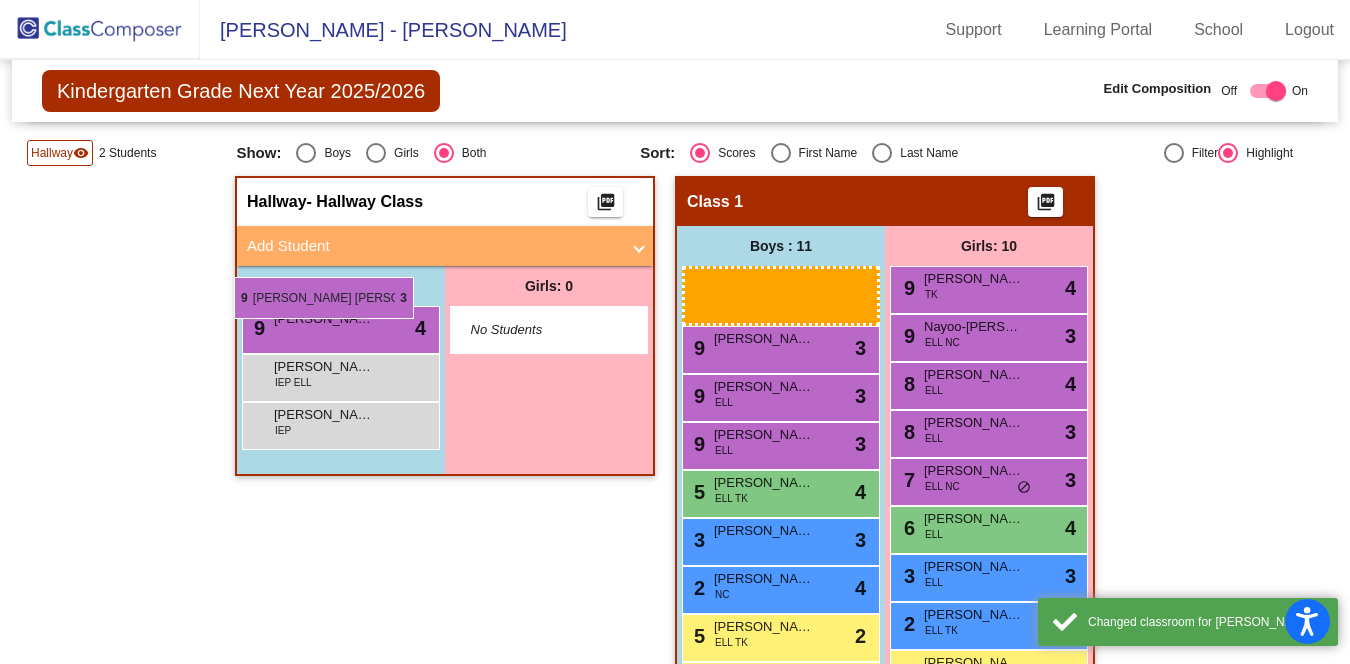drag, startPoint x: 727, startPoint y: 290, endPoint x: 223, endPoint y: 278, distance: 504.14282 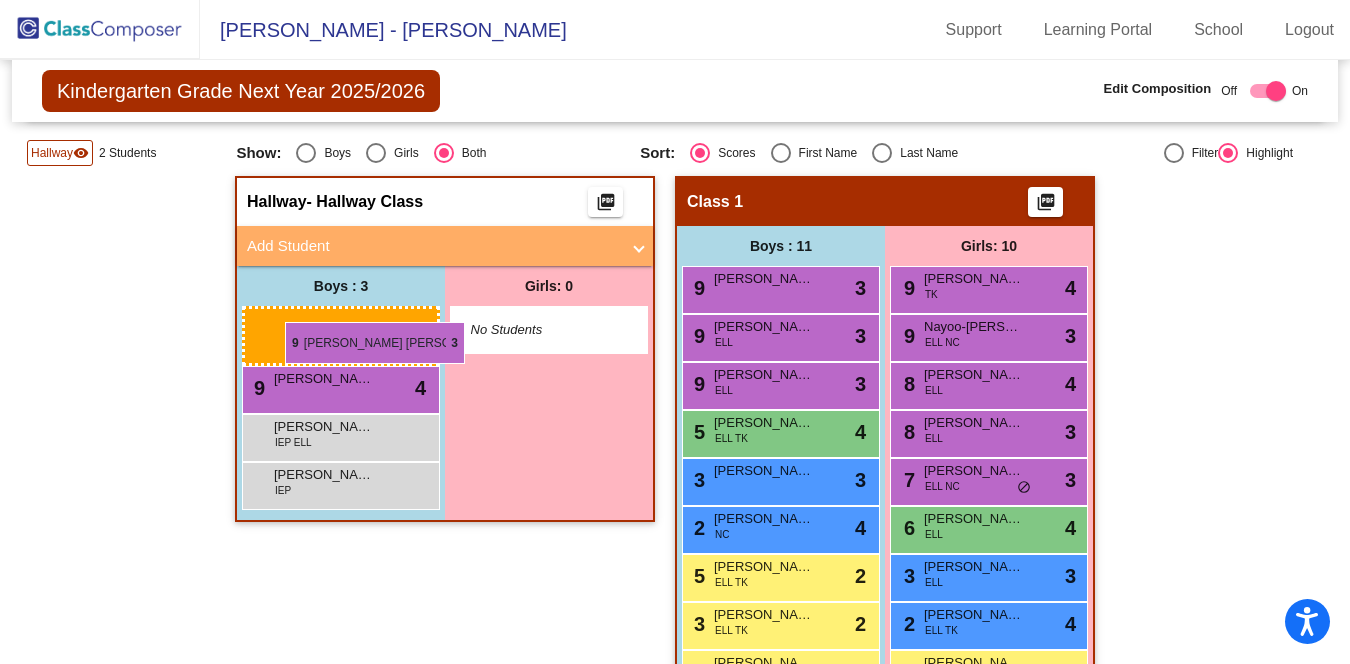 drag, startPoint x: 772, startPoint y: 293, endPoint x: 270, endPoint y: 322, distance: 502.83694 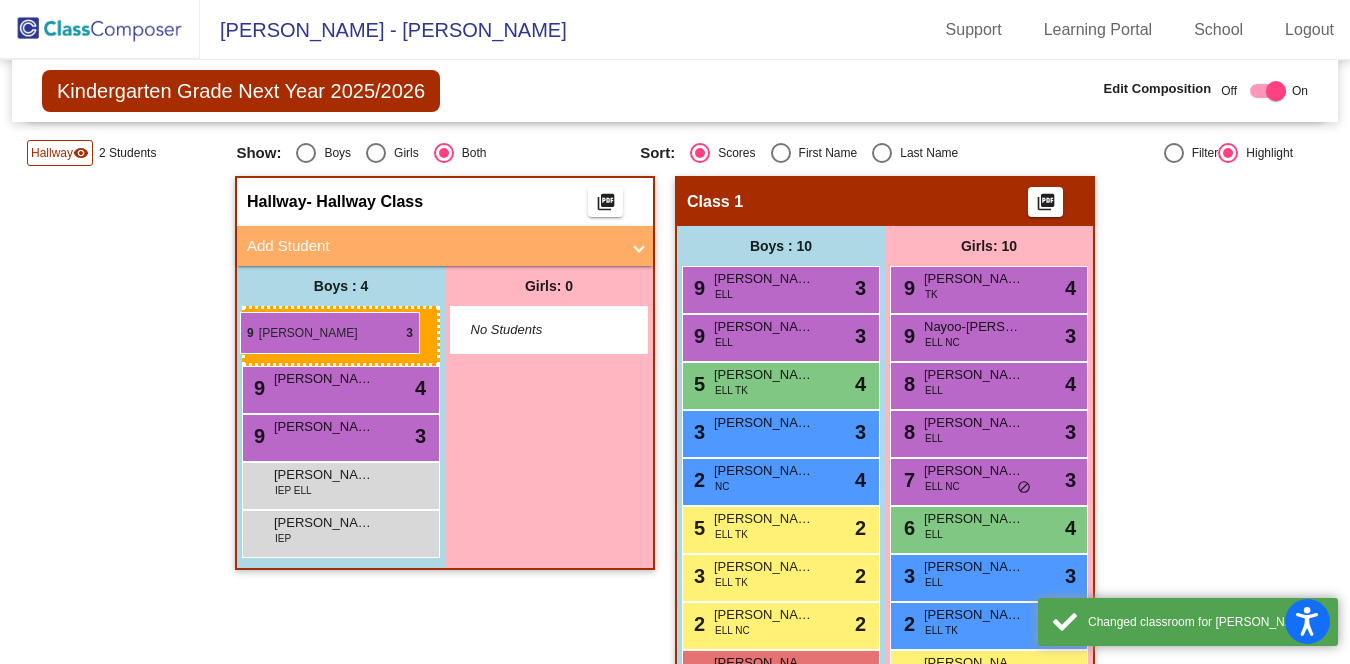drag, startPoint x: 747, startPoint y: 290, endPoint x: 240, endPoint y: 312, distance: 507.47708 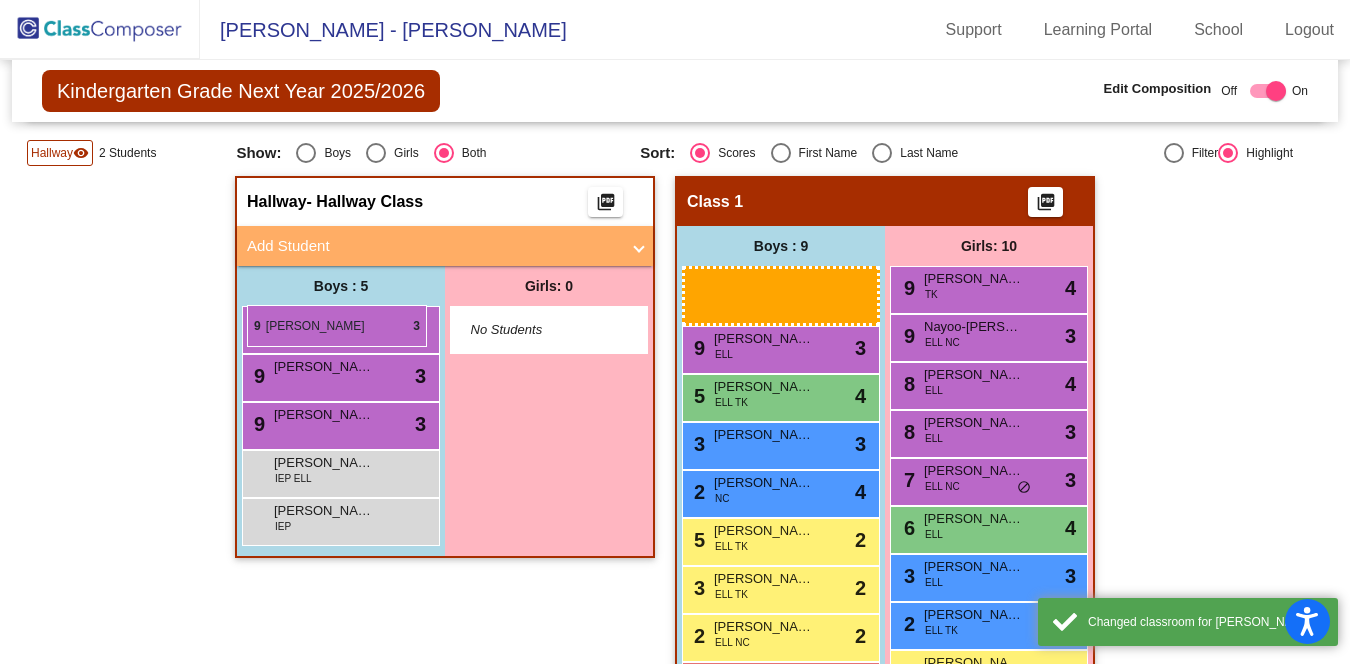 drag, startPoint x: 737, startPoint y: 290, endPoint x: 247, endPoint y: 305, distance: 490.22955 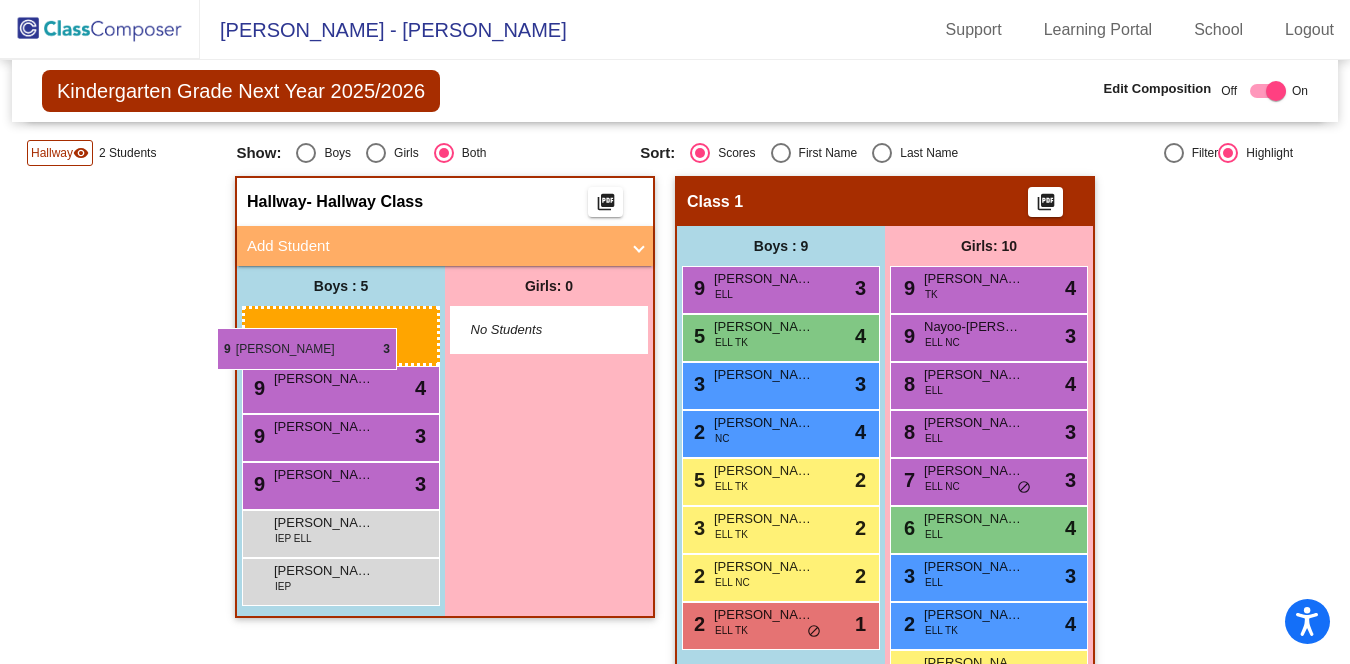 drag, startPoint x: 736, startPoint y: 296, endPoint x: 217, endPoint y: 328, distance: 519.9856 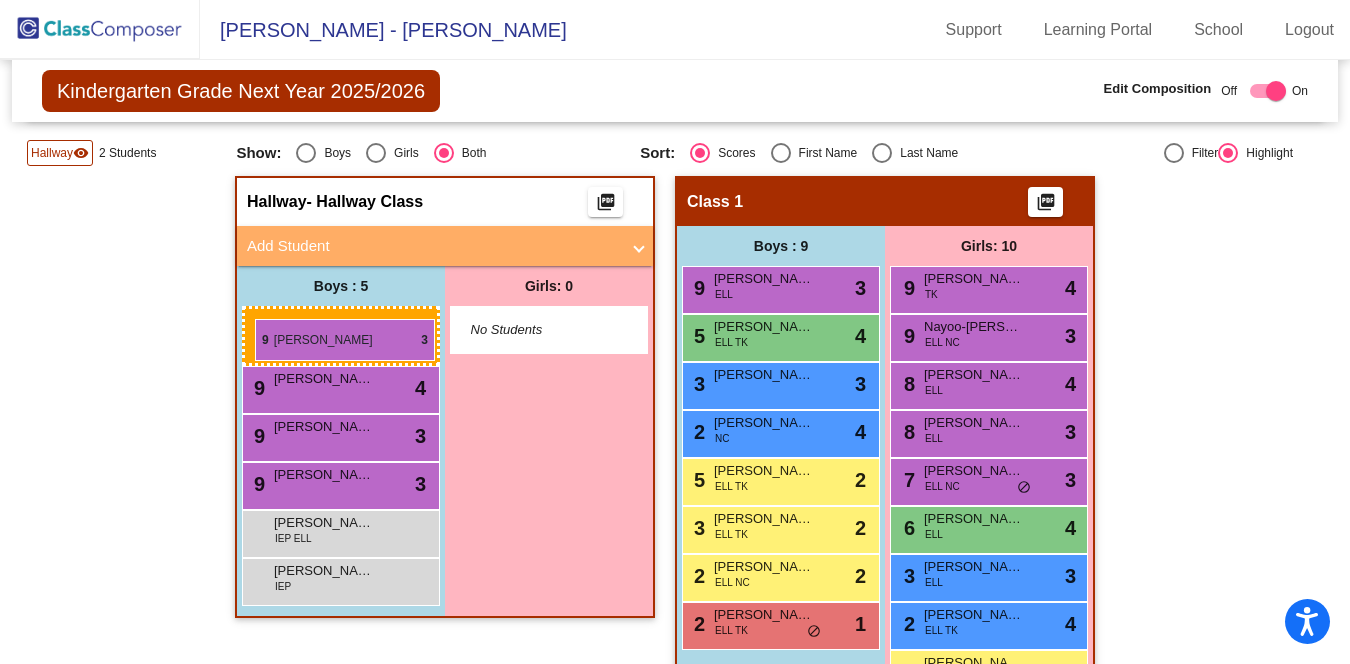 drag, startPoint x: 767, startPoint y: 291, endPoint x: 255, endPoint y: 319, distance: 512.7651 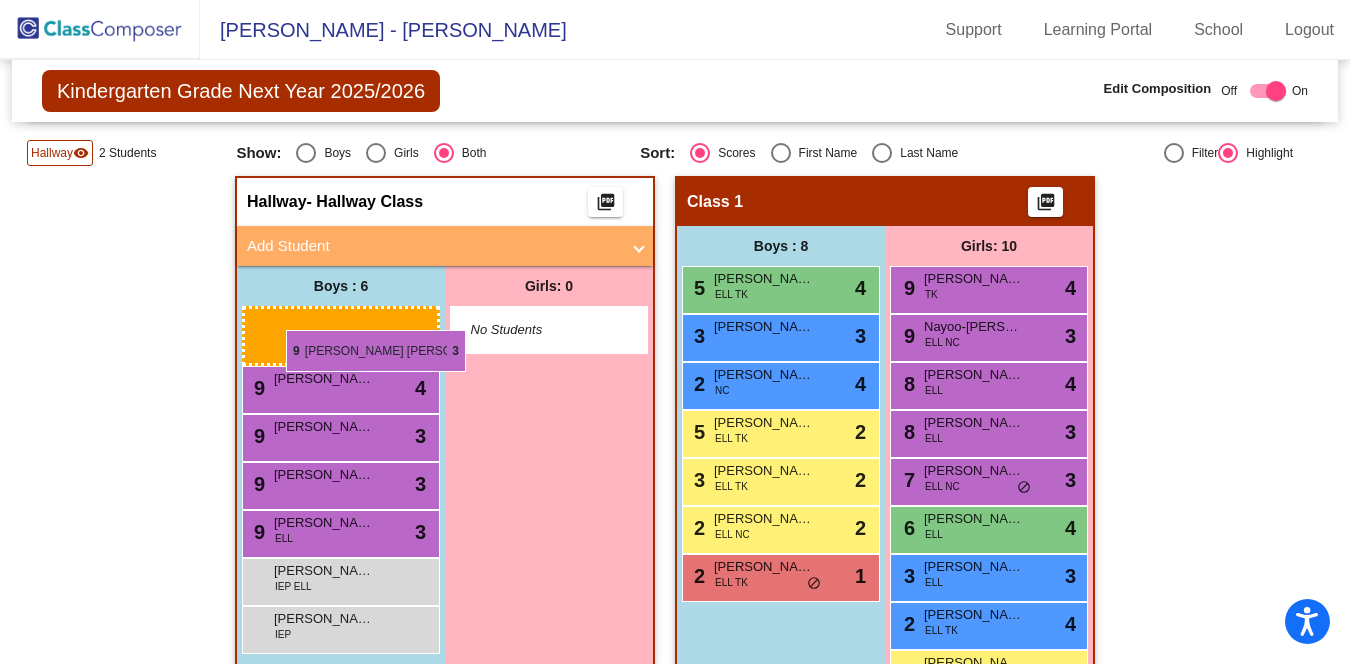 drag, startPoint x: 780, startPoint y: 291, endPoint x: 286, endPoint y: 330, distance: 495.53708 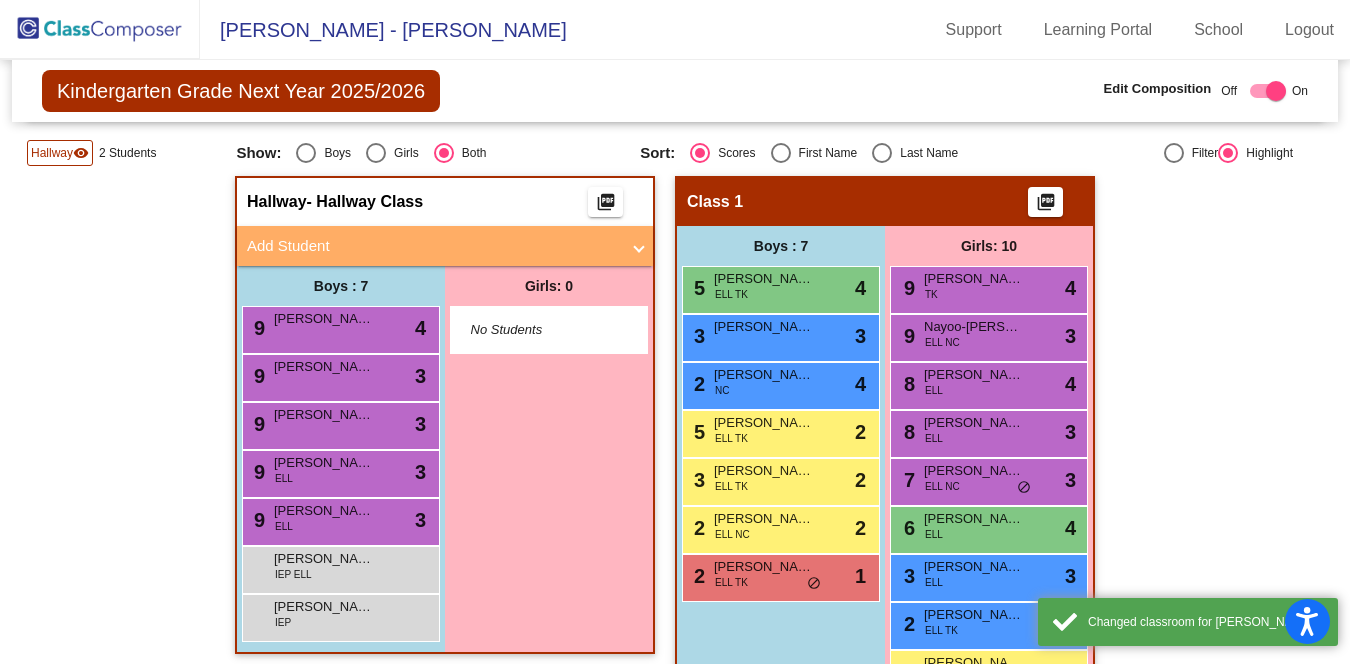 click on "Add Student" at bounding box center (441, 246) 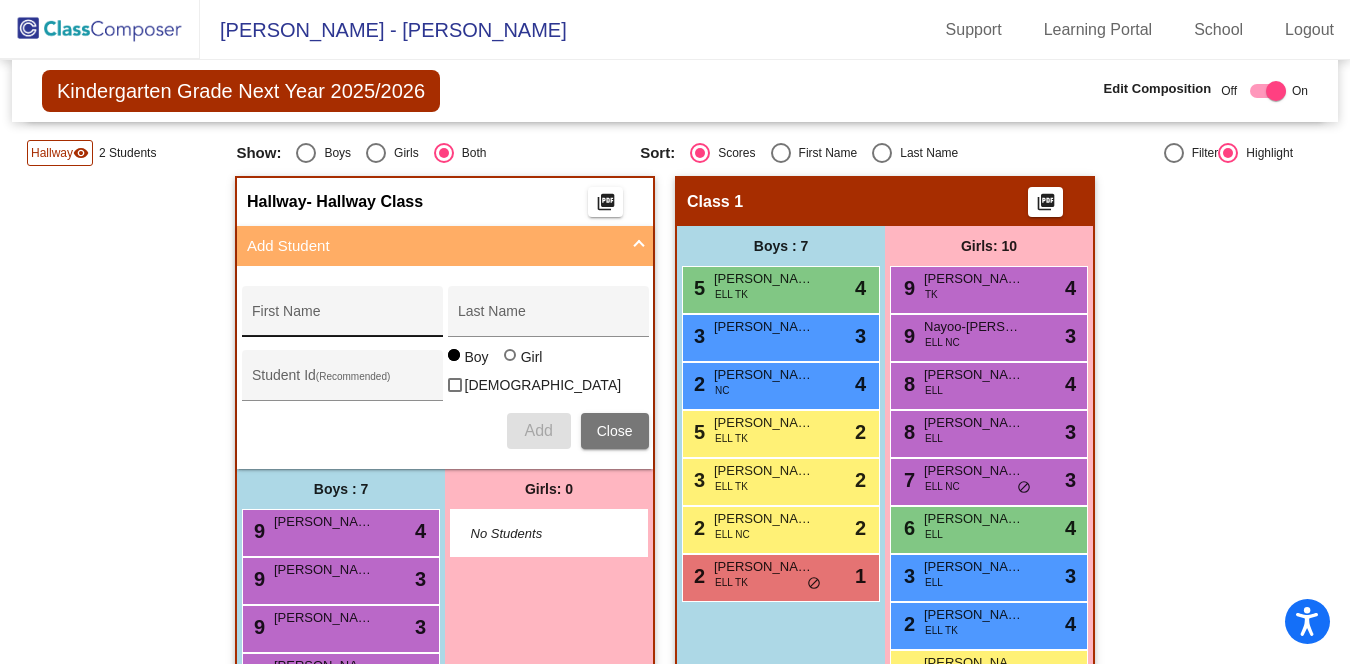 click on "First Name" at bounding box center (342, 317) 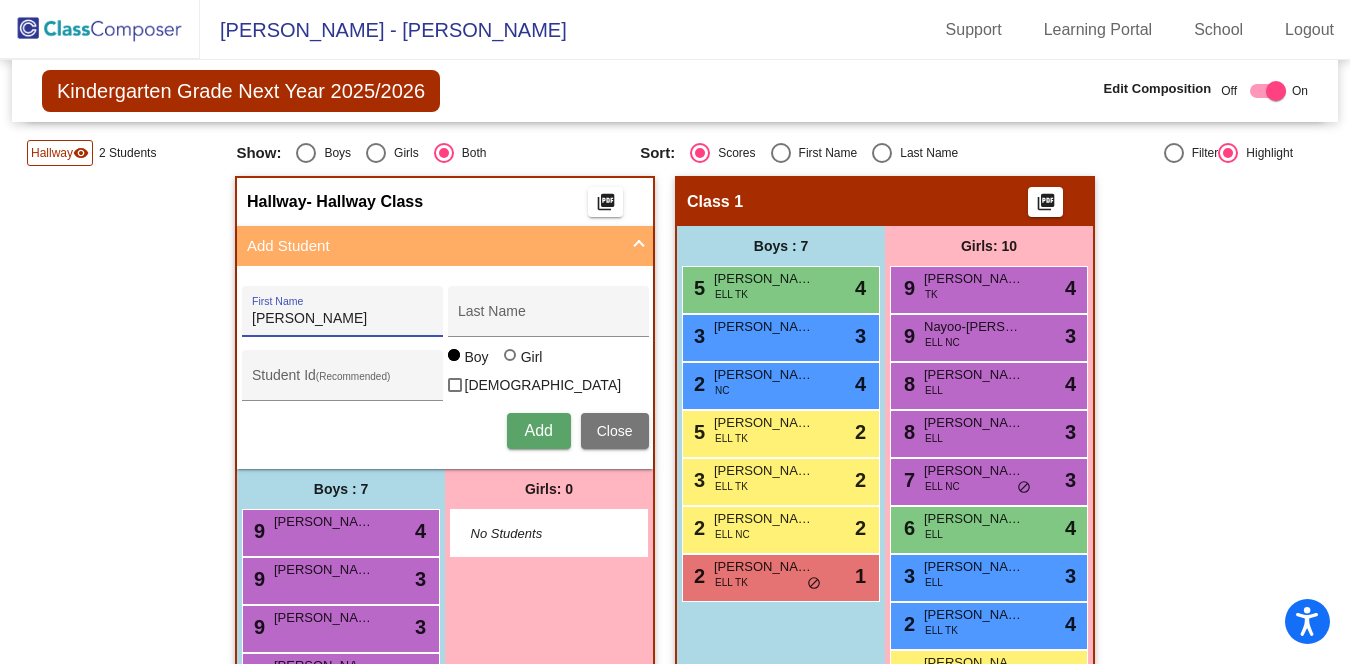 type on "[PERSON_NAME]" 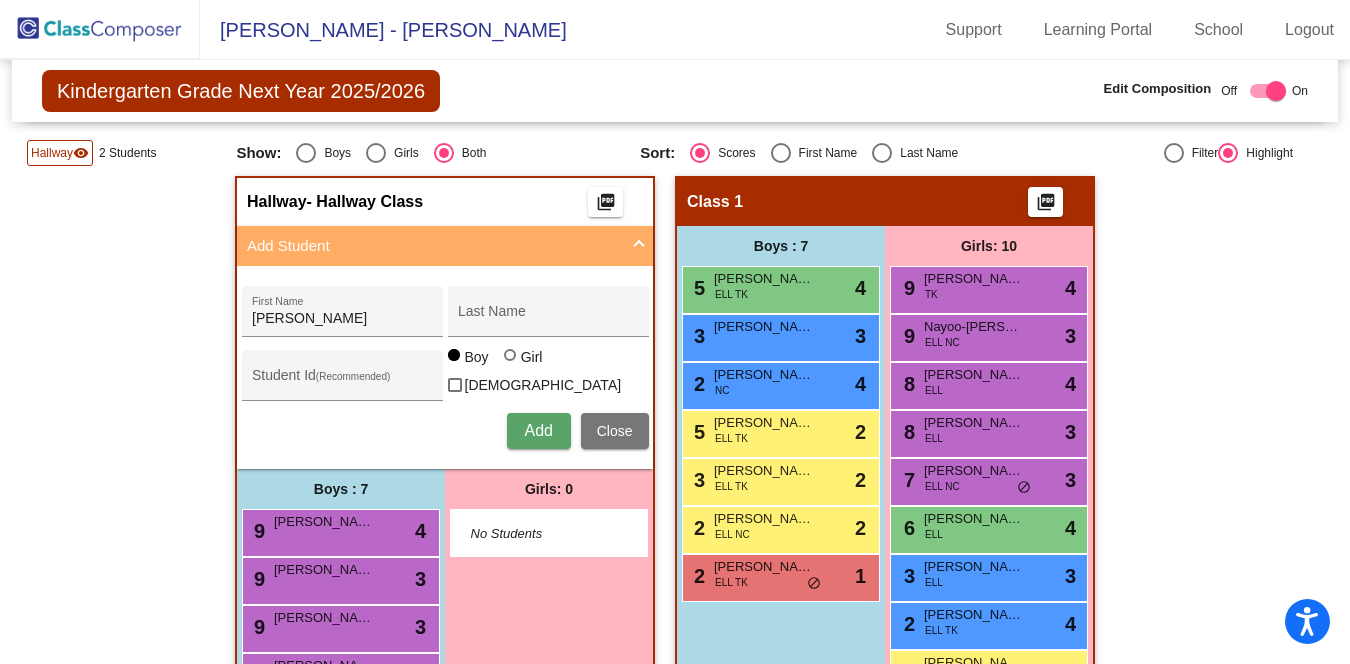 click at bounding box center [639, 246] 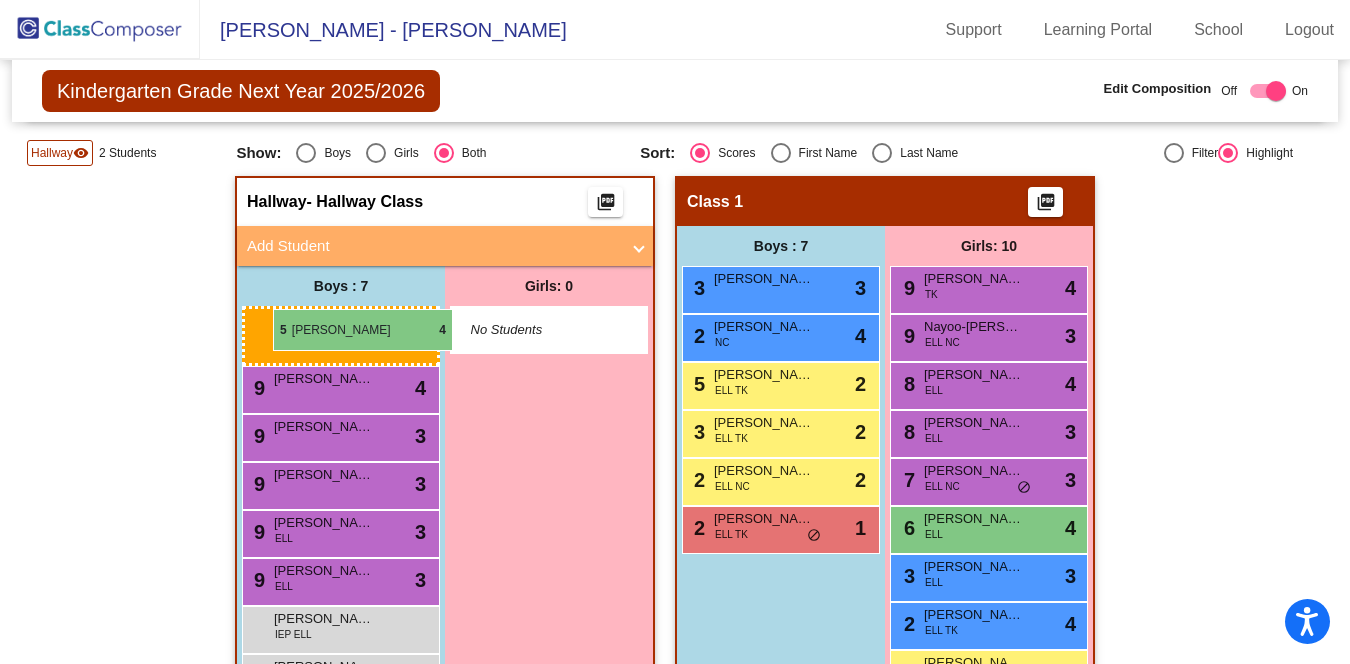 drag, startPoint x: 763, startPoint y: 290, endPoint x: 271, endPoint y: 309, distance: 492.36673 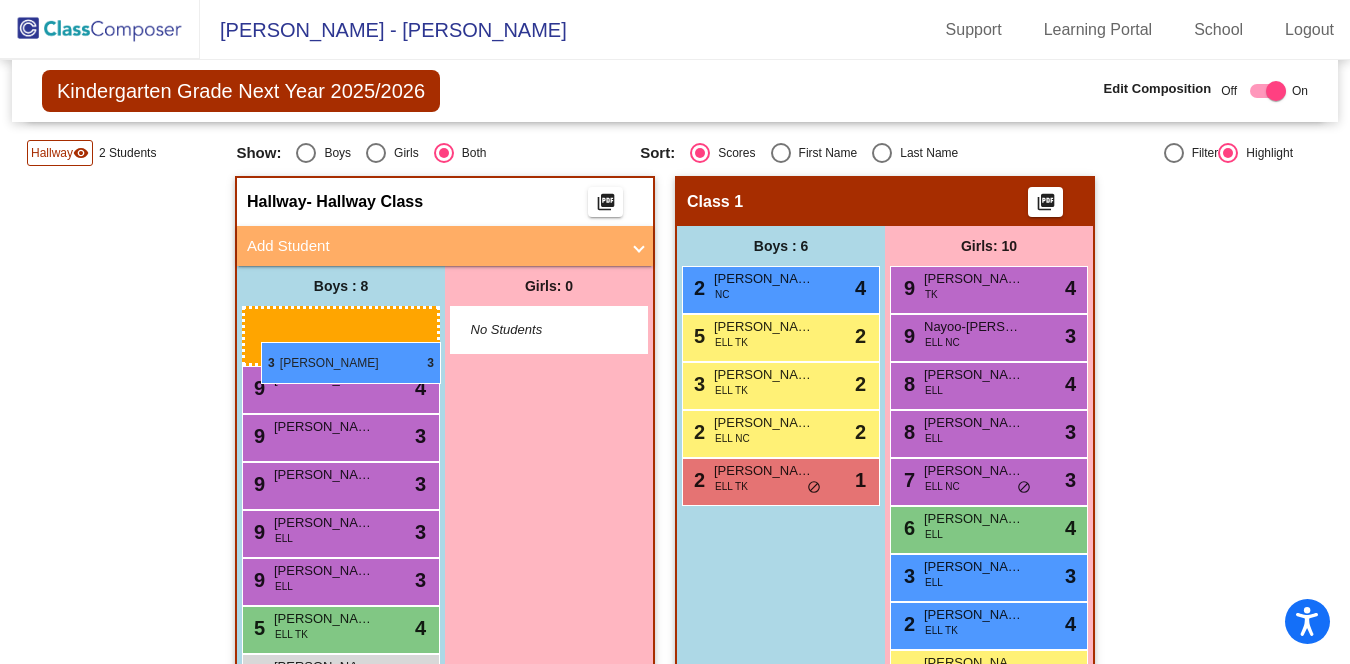 drag, startPoint x: 754, startPoint y: 292, endPoint x: 261, endPoint y: 342, distance: 495.52902 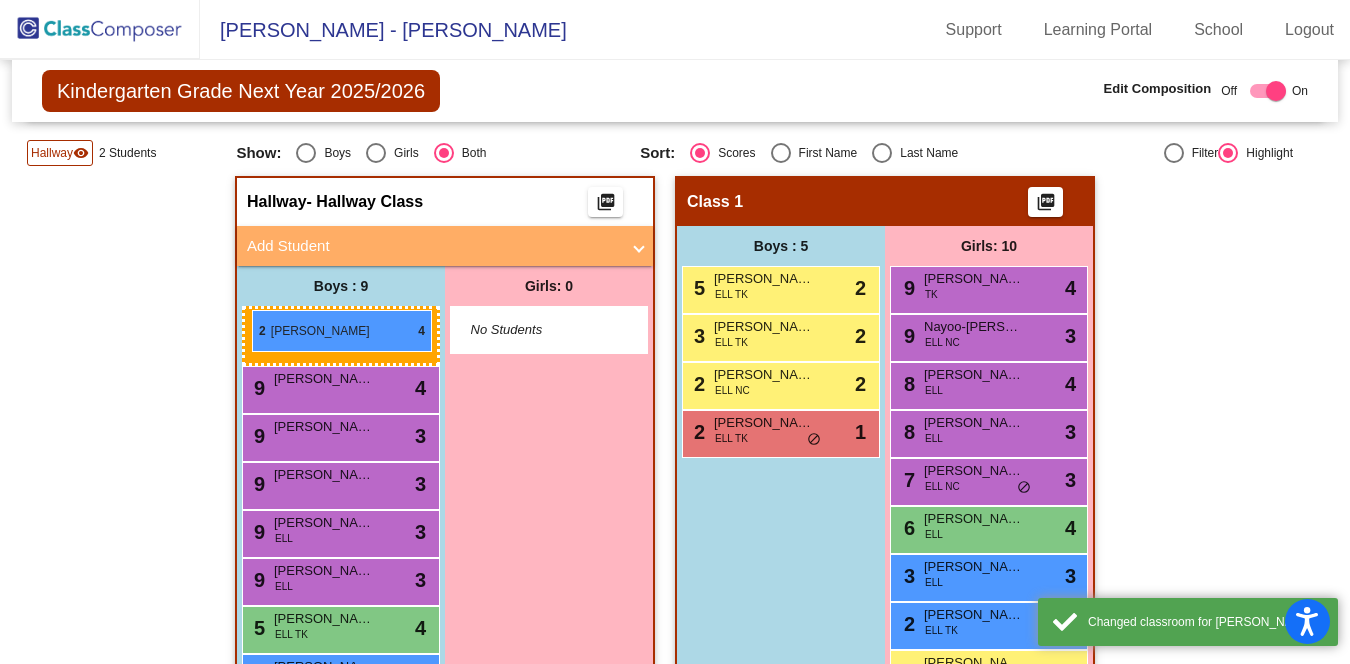 drag, startPoint x: 784, startPoint y: 297, endPoint x: 252, endPoint y: 310, distance: 532.1588 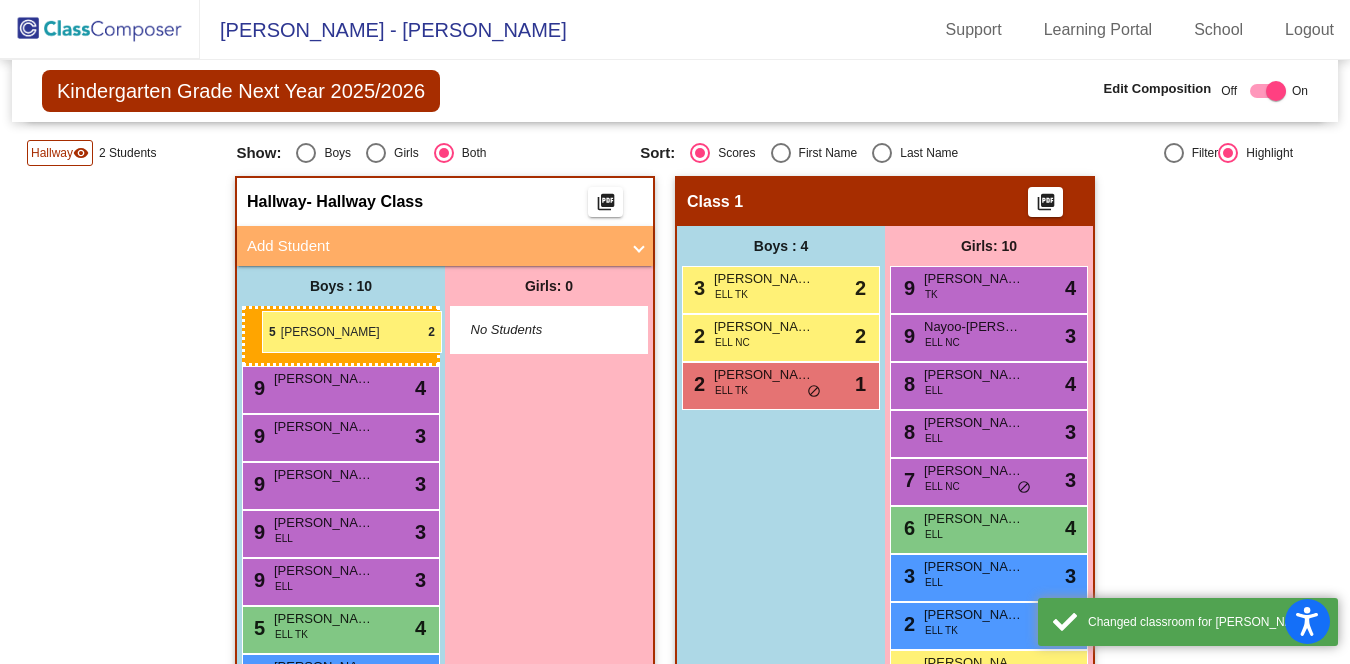 drag, startPoint x: 758, startPoint y: 295, endPoint x: 262, endPoint y: 311, distance: 496.258 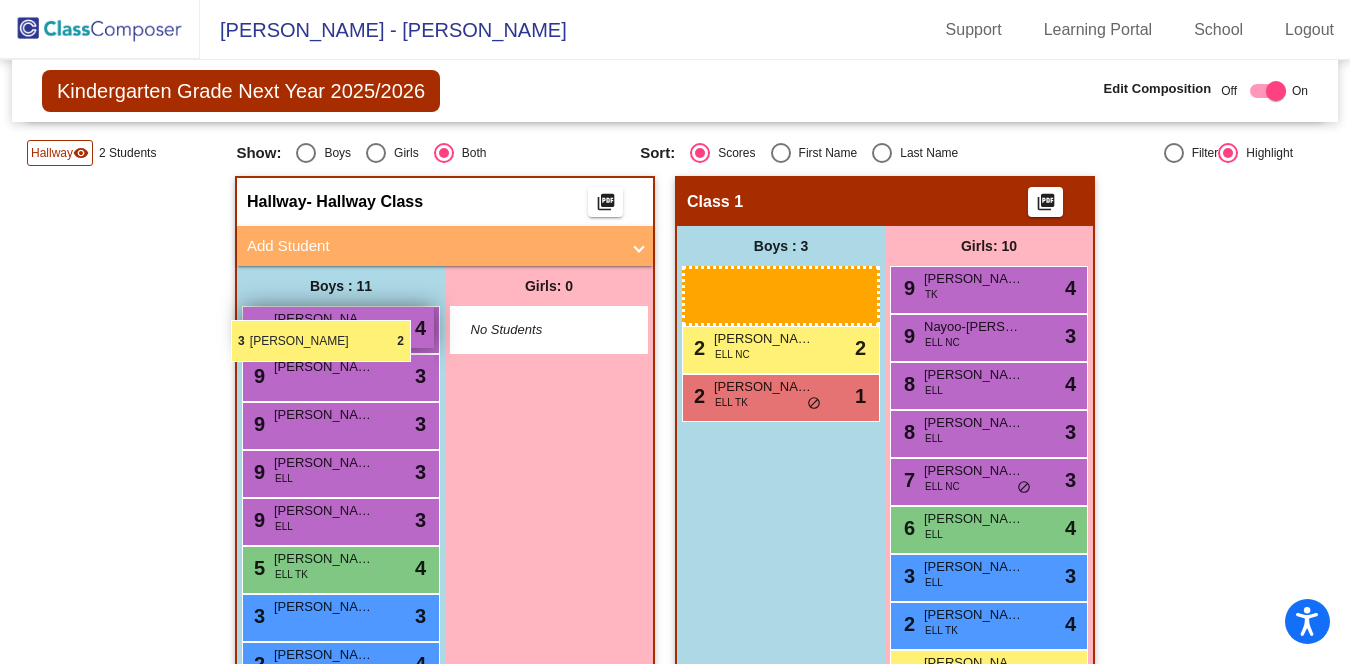 drag, startPoint x: 747, startPoint y: 285, endPoint x: 240, endPoint y: 320, distance: 508.20667 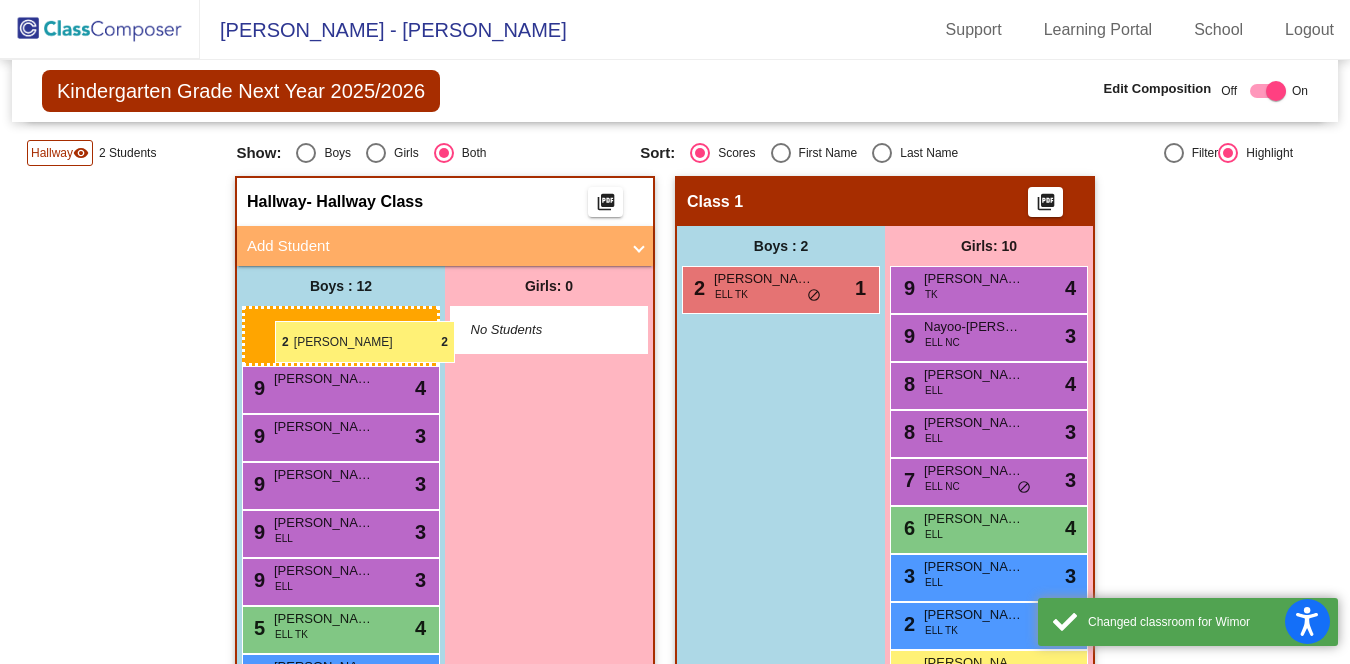 drag, startPoint x: 786, startPoint y: 291, endPoint x: 270, endPoint y: 321, distance: 516.87134 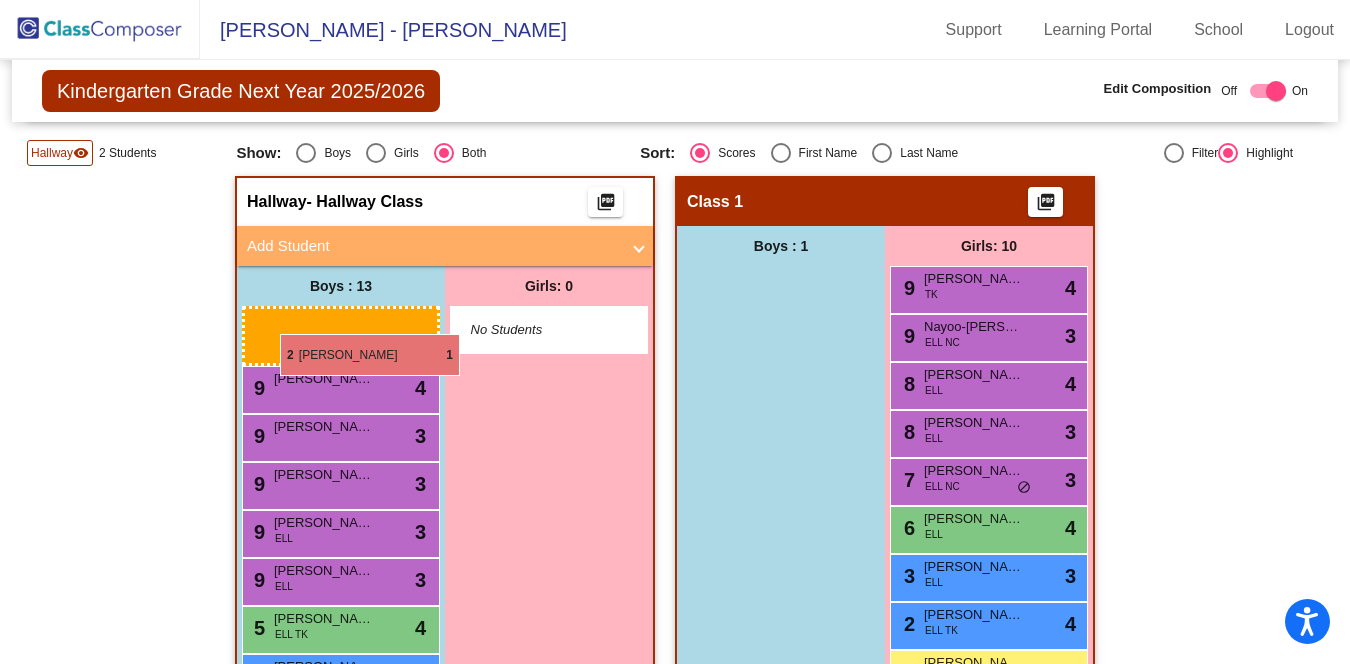 drag, startPoint x: 818, startPoint y: 294, endPoint x: 270, endPoint y: 334, distance: 549.4579 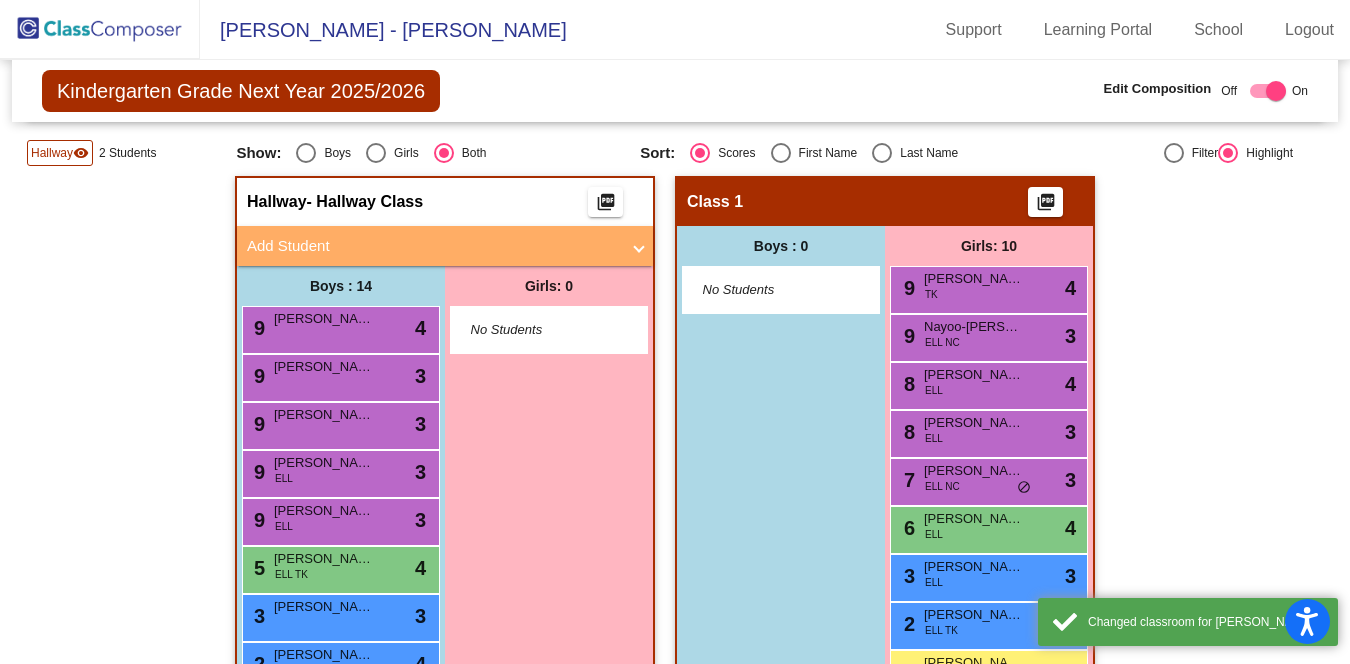 click at bounding box center [882, 153] 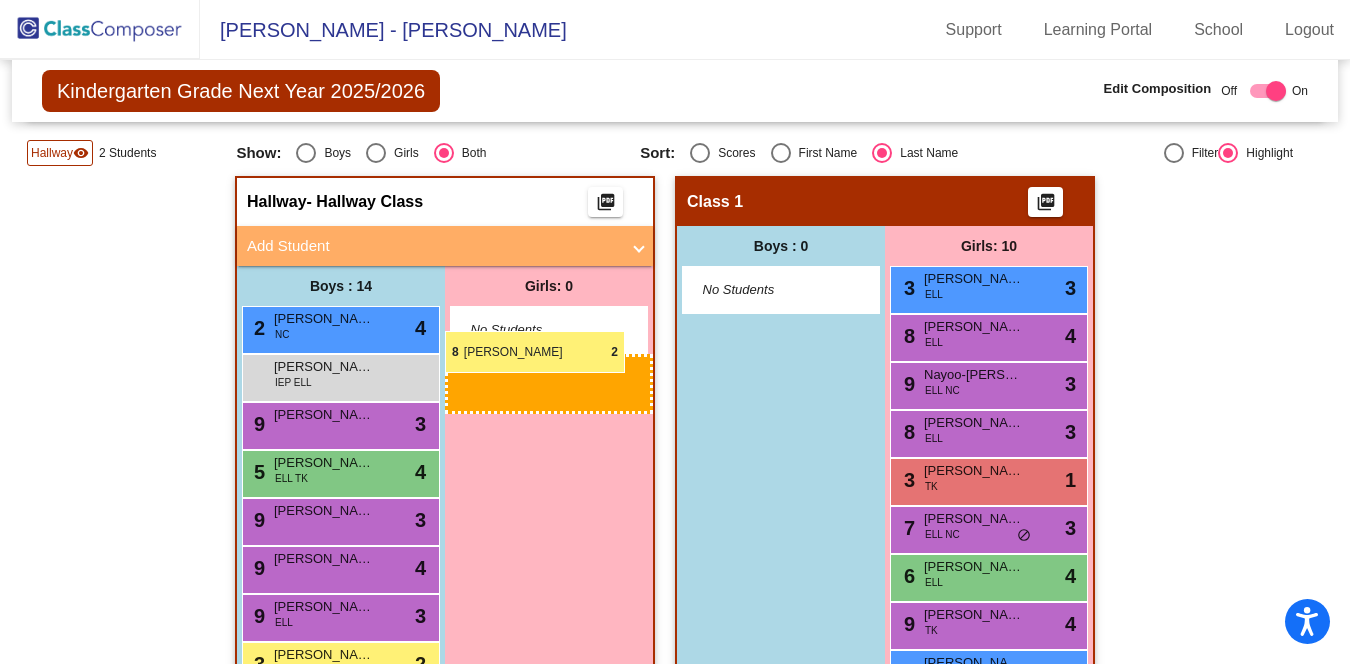 drag, startPoint x: 968, startPoint y: 286, endPoint x: 445, endPoint y: 331, distance: 524.9324 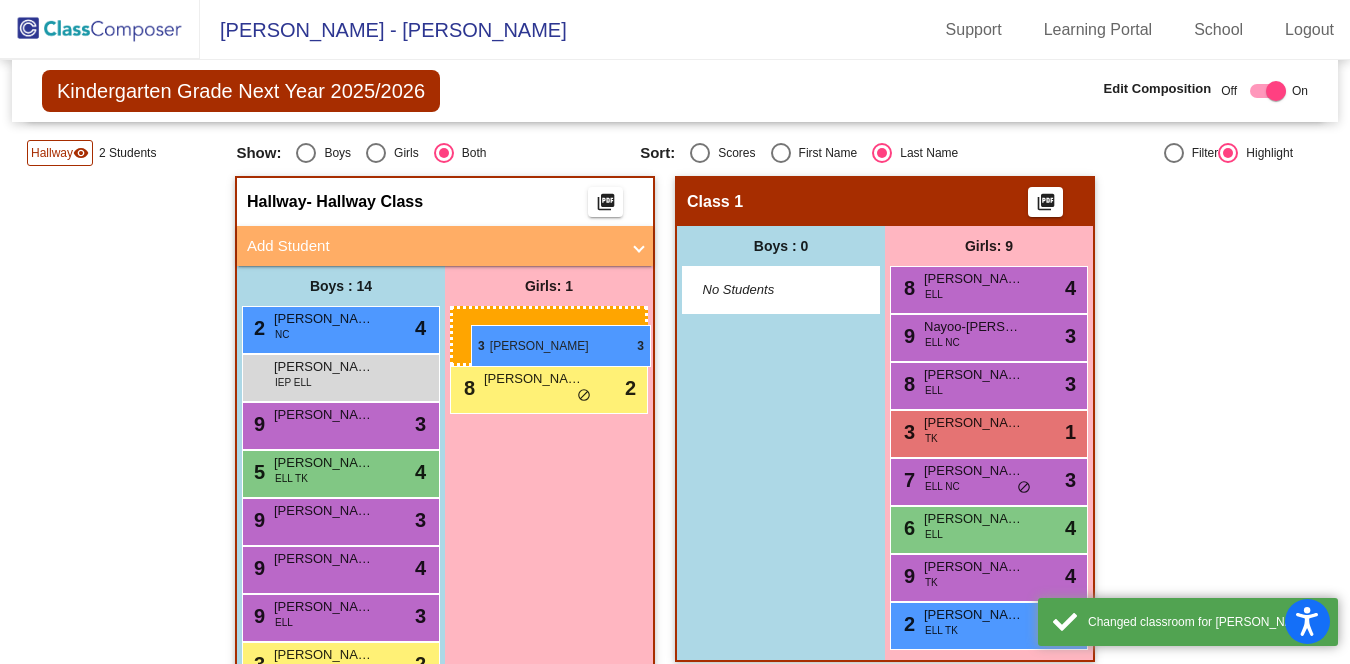 drag, startPoint x: 950, startPoint y: 295, endPoint x: 471, endPoint y: 325, distance: 479.93854 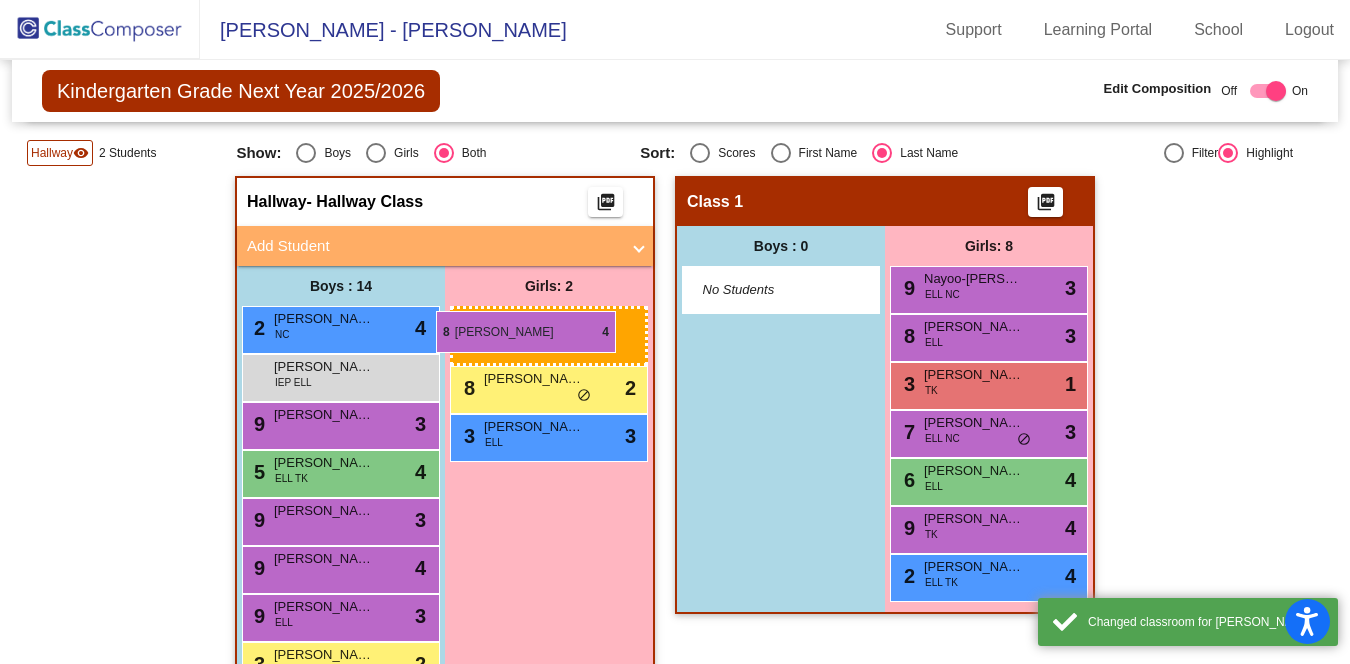 drag, startPoint x: 945, startPoint y: 291, endPoint x: 436, endPoint y: 311, distance: 509.39276 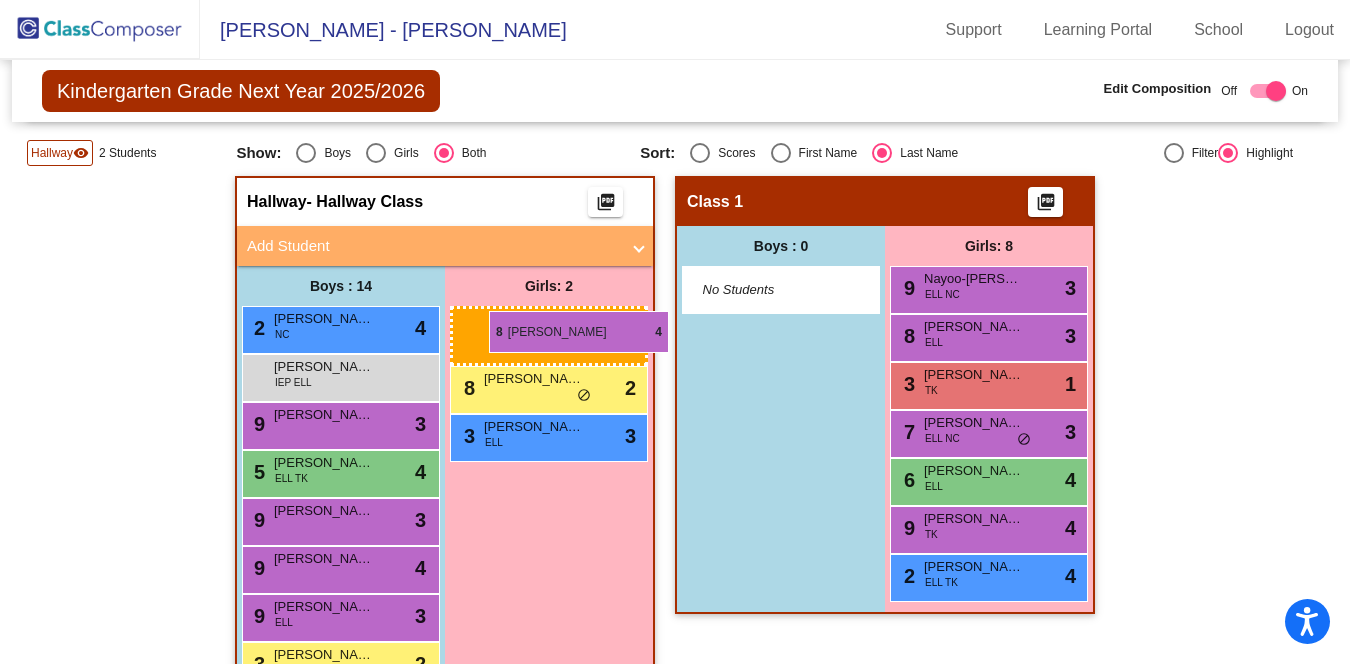 drag, startPoint x: 966, startPoint y: 286, endPoint x: 489, endPoint y: 311, distance: 477.6547 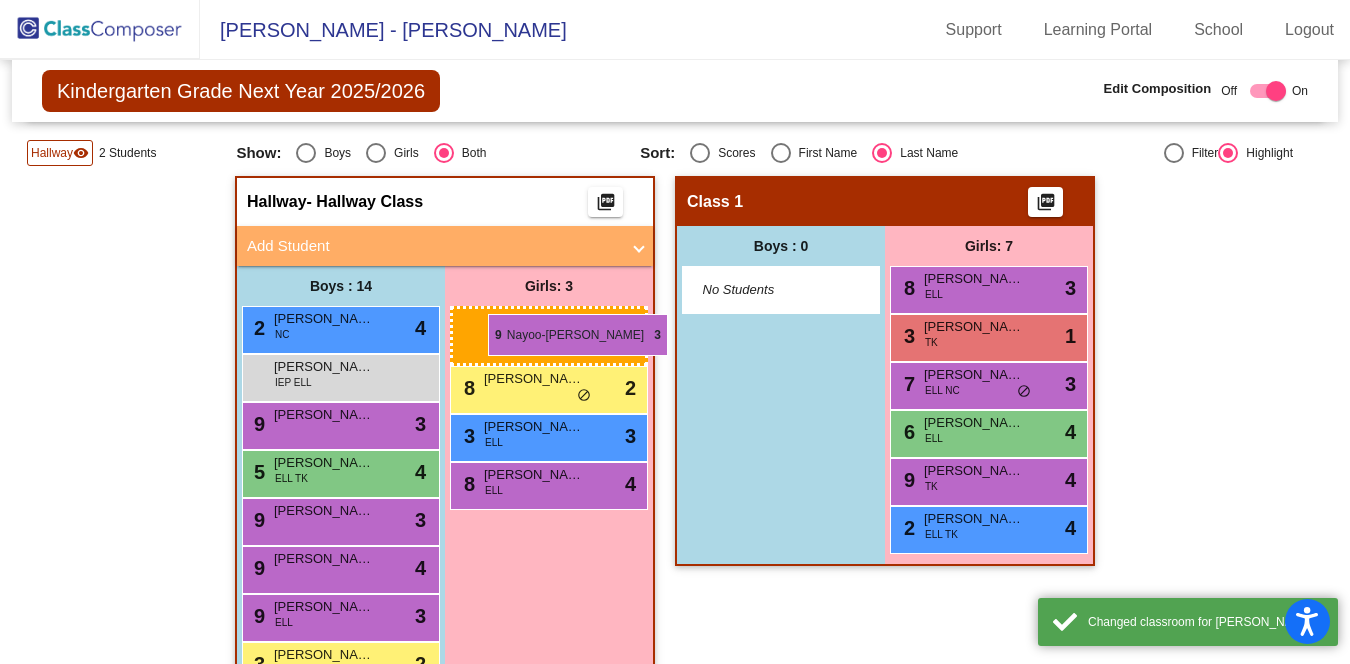 drag, startPoint x: 987, startPoint y: 290, endPoint x: 488, endPoint y: 314, distance: 499.5768 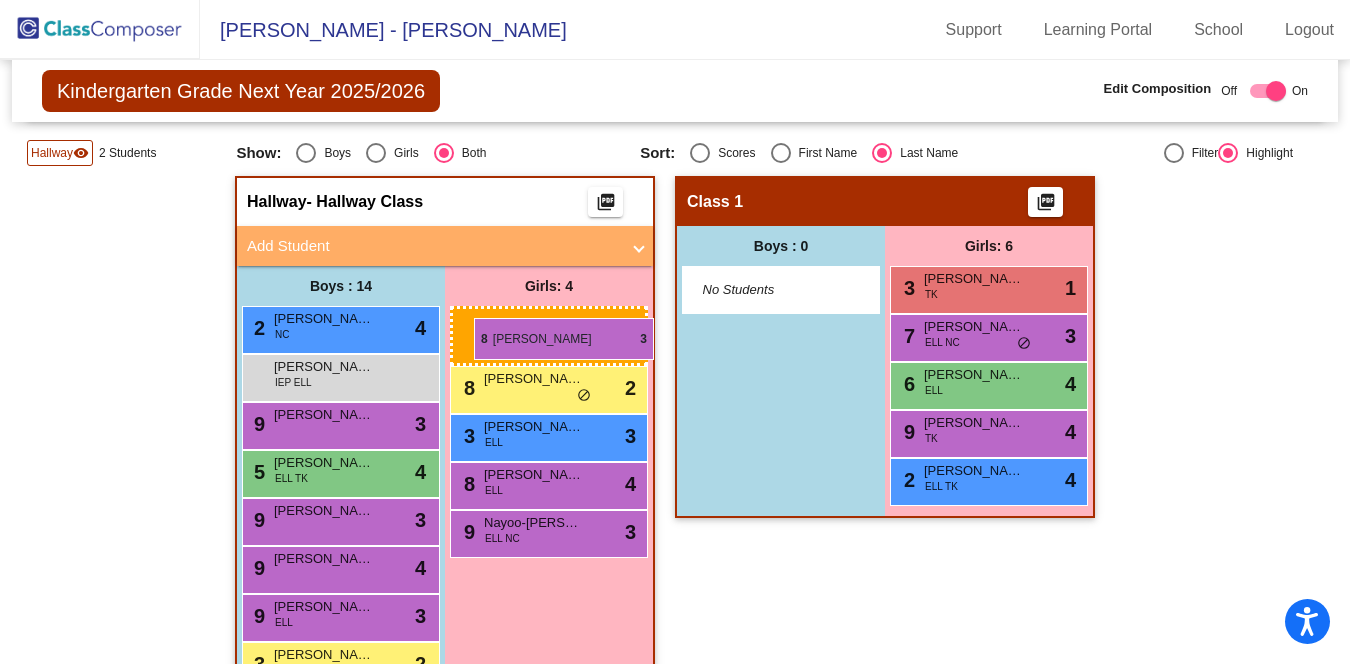 drag, startPoint x: 980, startPoint y: 290, endPoint x: 474, endPoint y: 318, distance: 506.7741 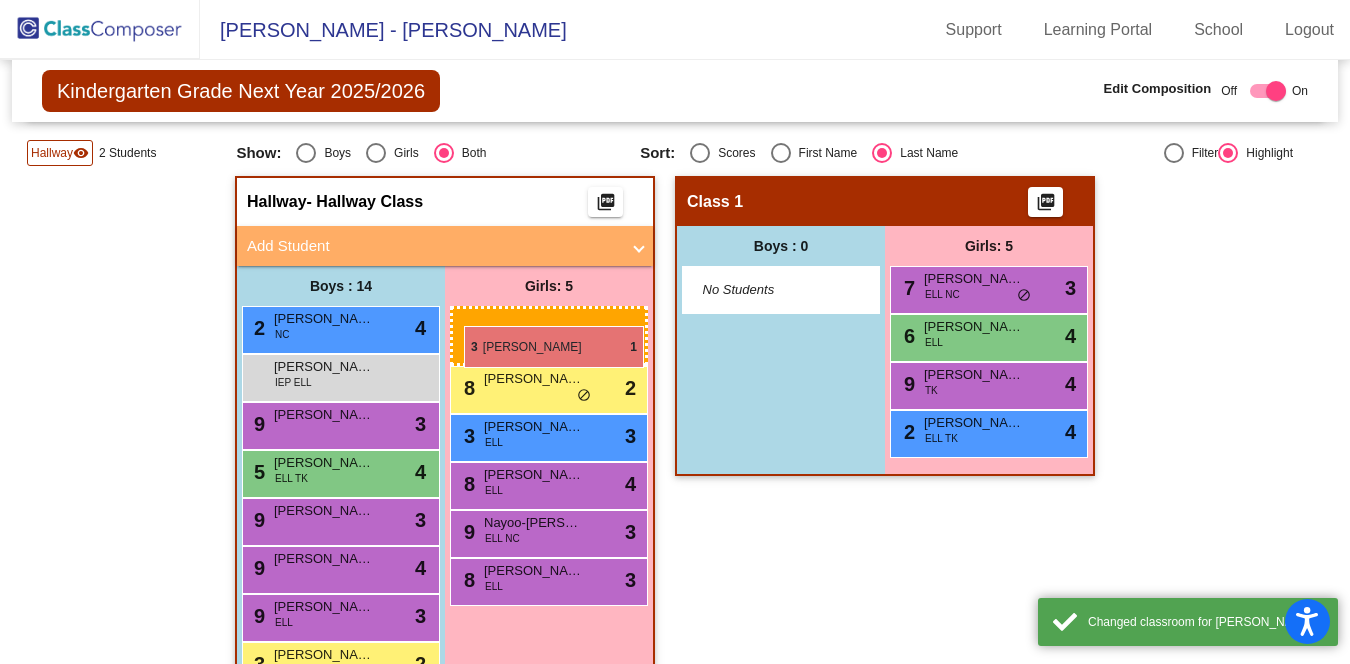 drag, startPoint x: 996, startPoint y: 294, endPoint x: 463, endPoint y: 324, distance: 533.8436 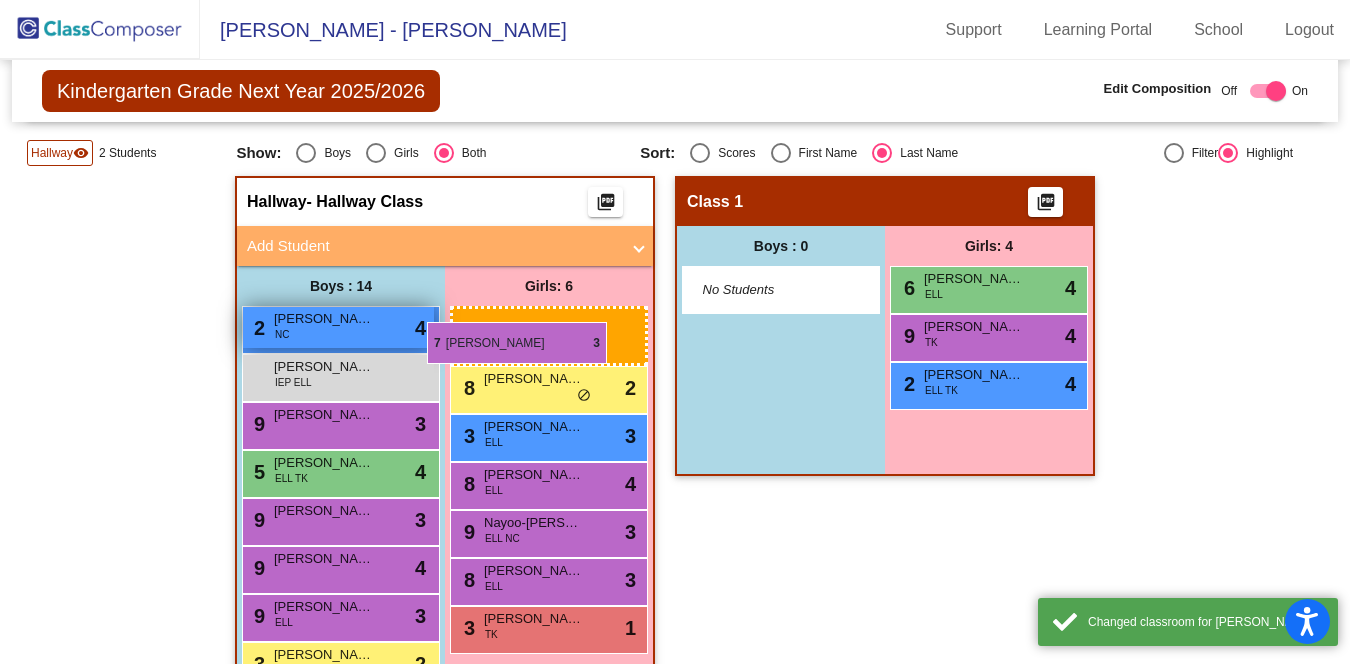 drag, startPoint x: 980, startPoint y: 291, endPoint x: 428, endPoint y: 322, distance: 552.8698 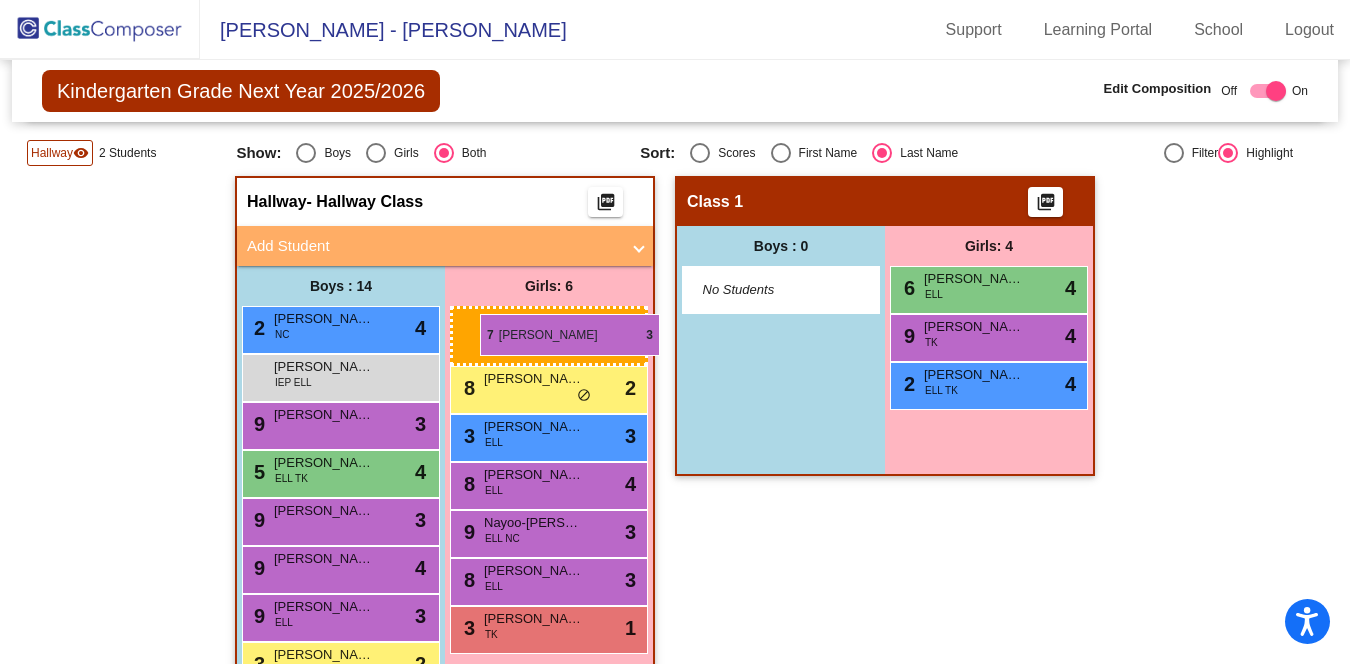 drag, startPoint x: 939, startPoint y: 284, endPoint x: 471, endPoint y: 310, distance: 468.72168 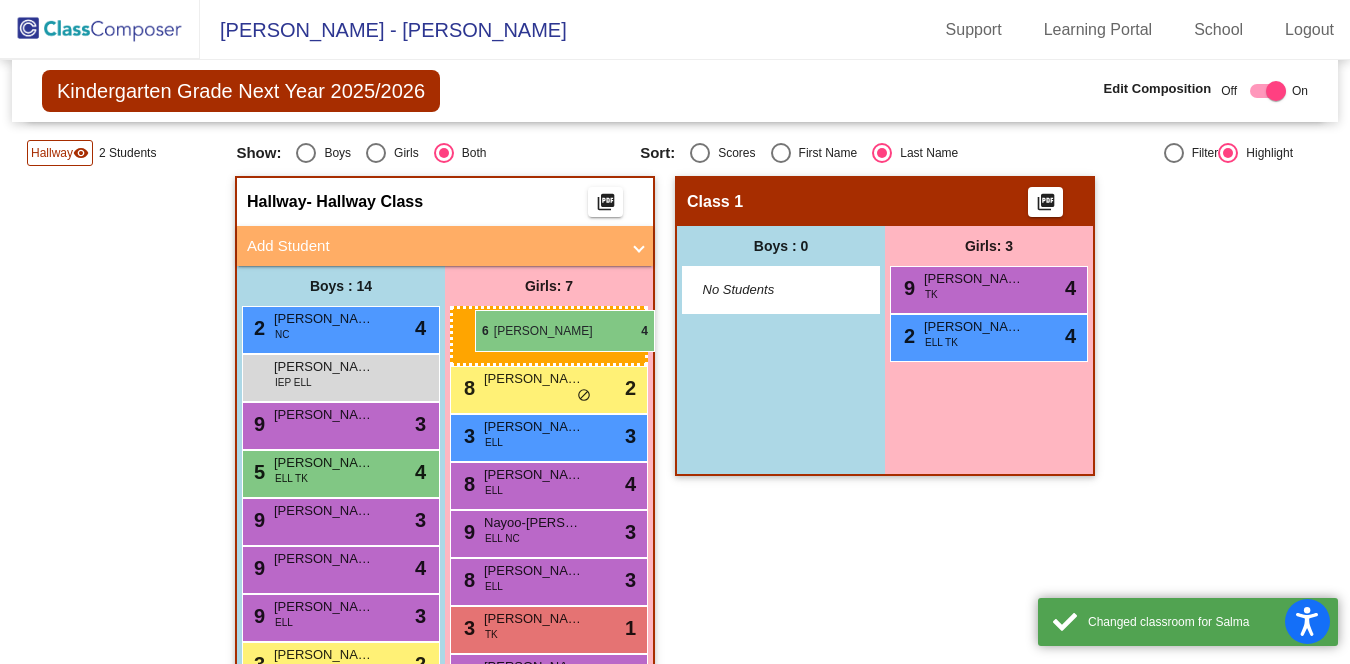 drag, startPoint x: 939, startPoint y: 288, endPoint x: 475, endPoint y: 310, distance: 464.52127 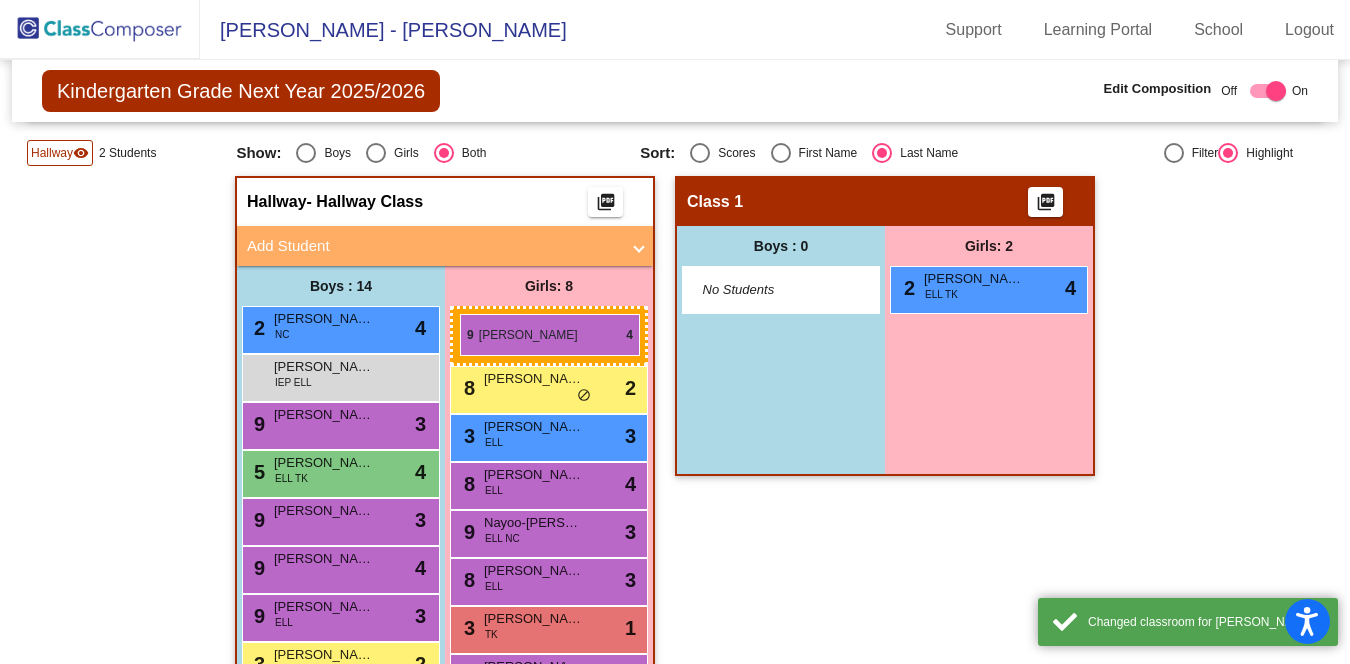 drag, startPoint x: 961, startPoint y: 286, endPoint x: 460, endPoint y: 315, distance: 501.83862 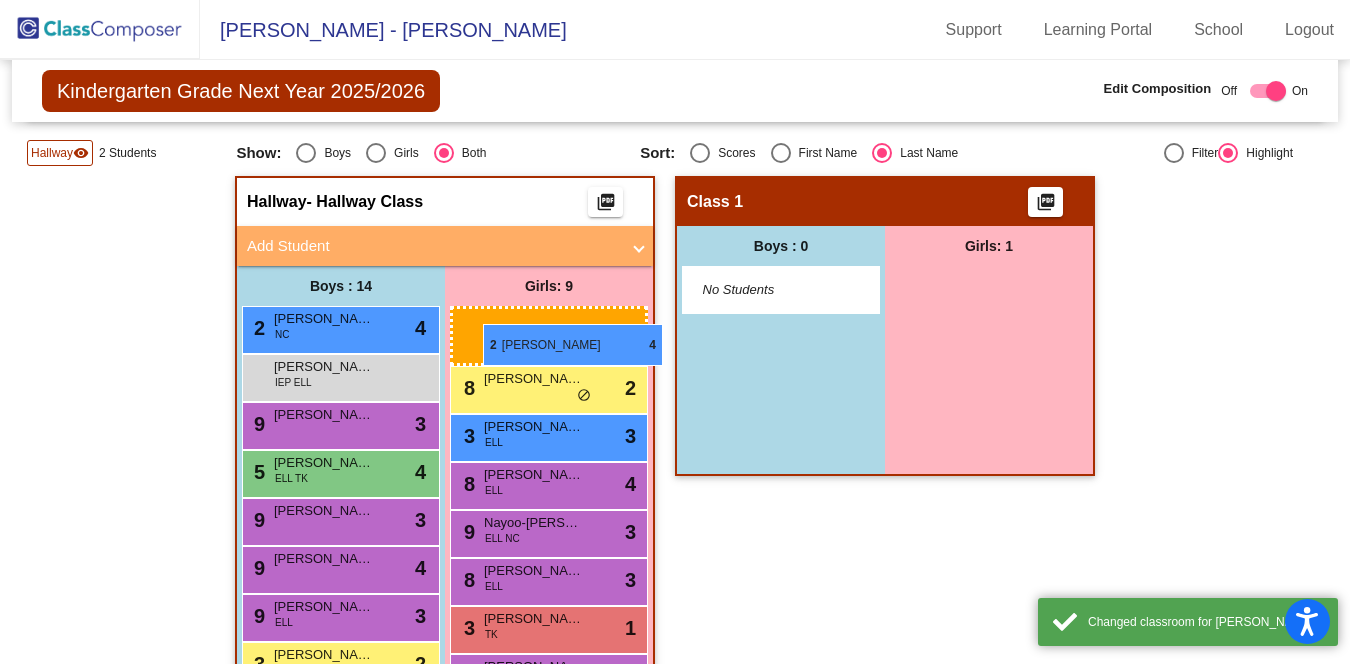 drag, startPoint x: 964, startPoint y: 285, endPoint x: 483, endPoint y: 323, distance: 482.49872 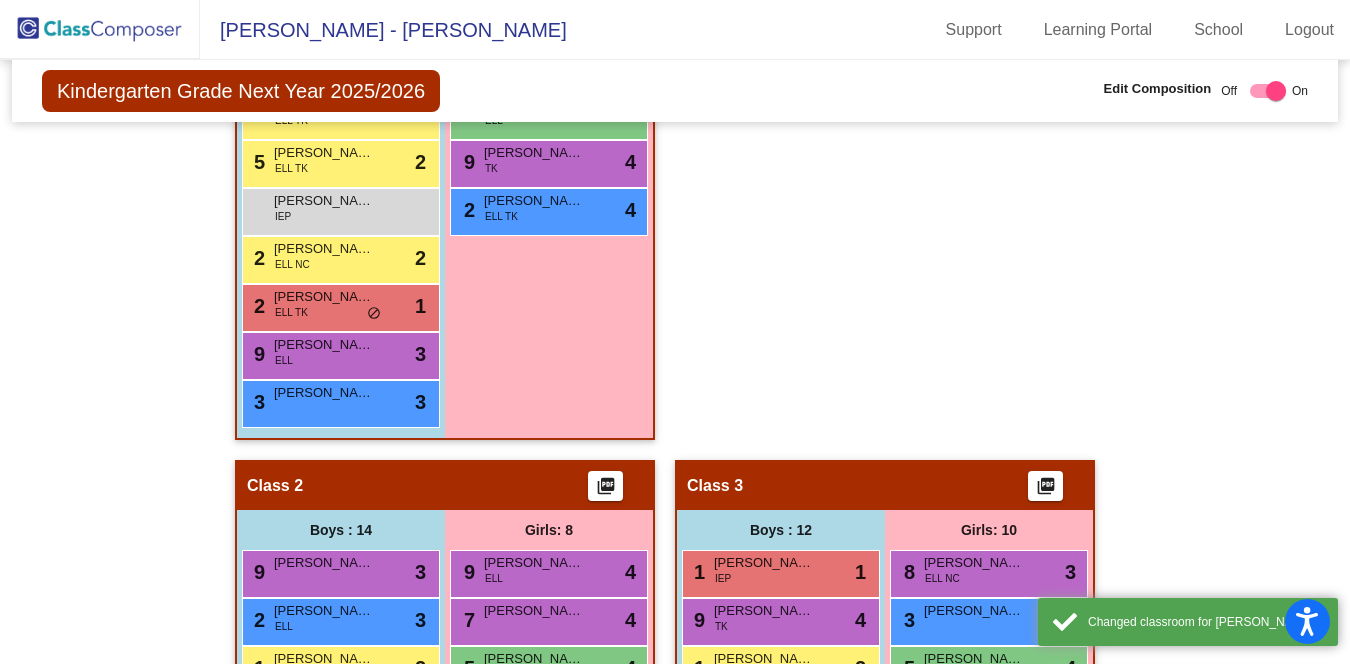scroll, scrollTop: 1020, scrollLeft: 0, axis: vertical 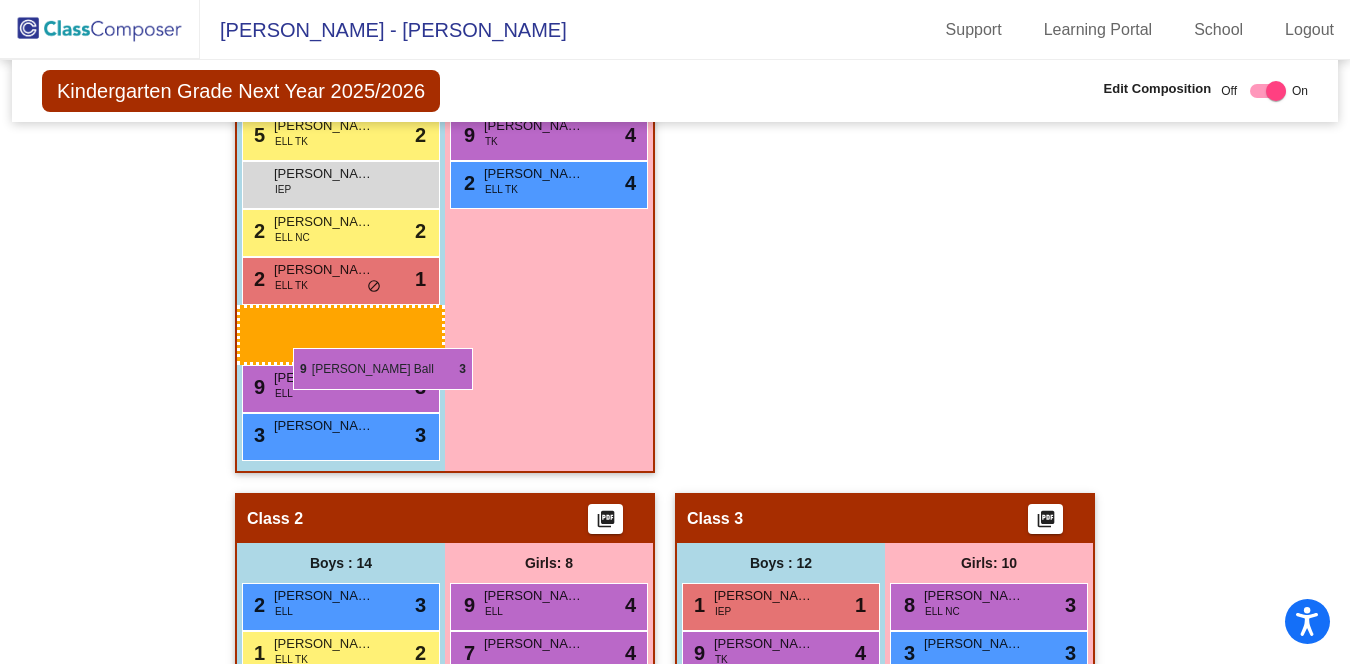 drag, startPoint x: 343, startPoint y: 543, endPoint x: 293, endPoint y: 348, distance: 201.30823 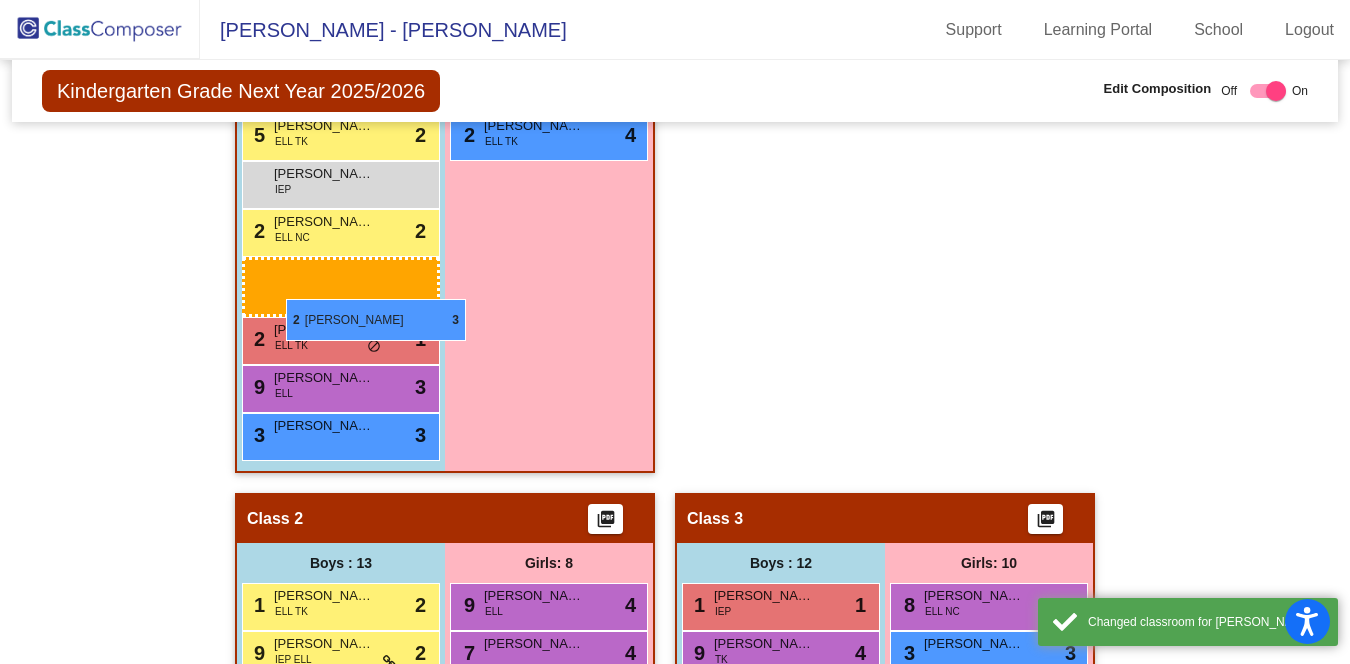 drag, startPoint x: 293, startPoint y: 547, endPoint x: 286, endPoint y: 299, distance: 248.09877 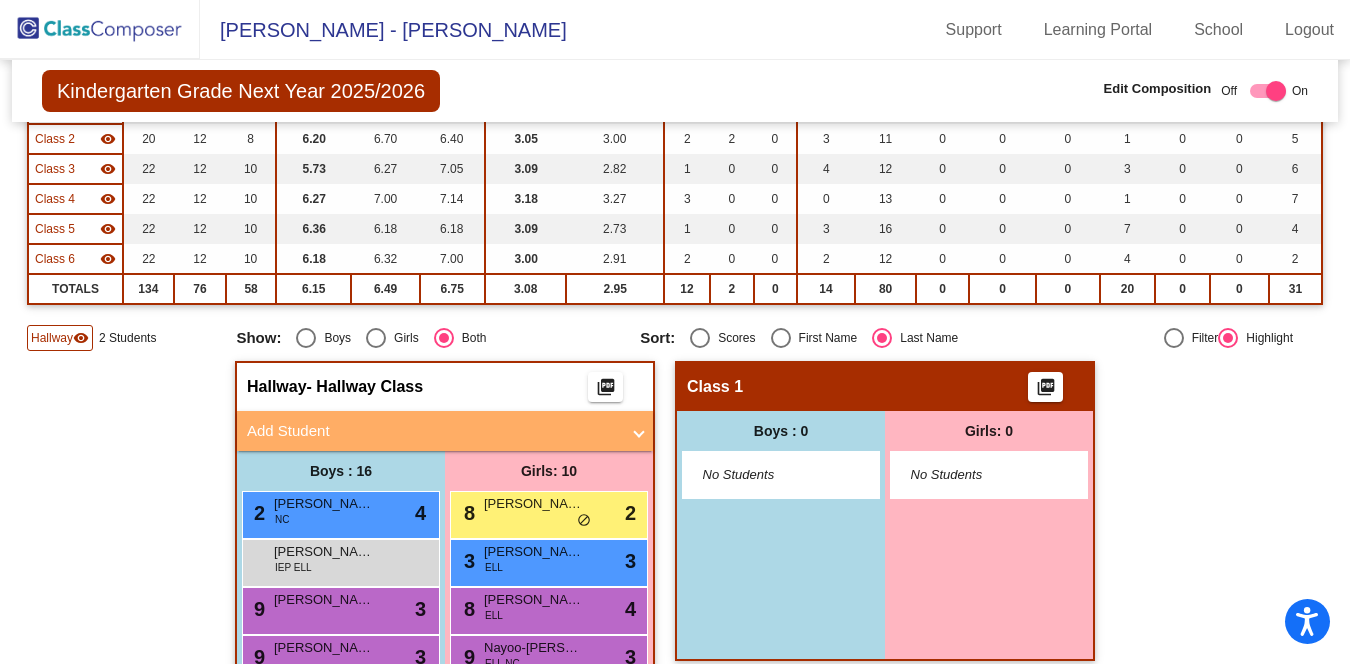 scroll, scrollTop: 223, scrollLeft: 0, axis: vertical 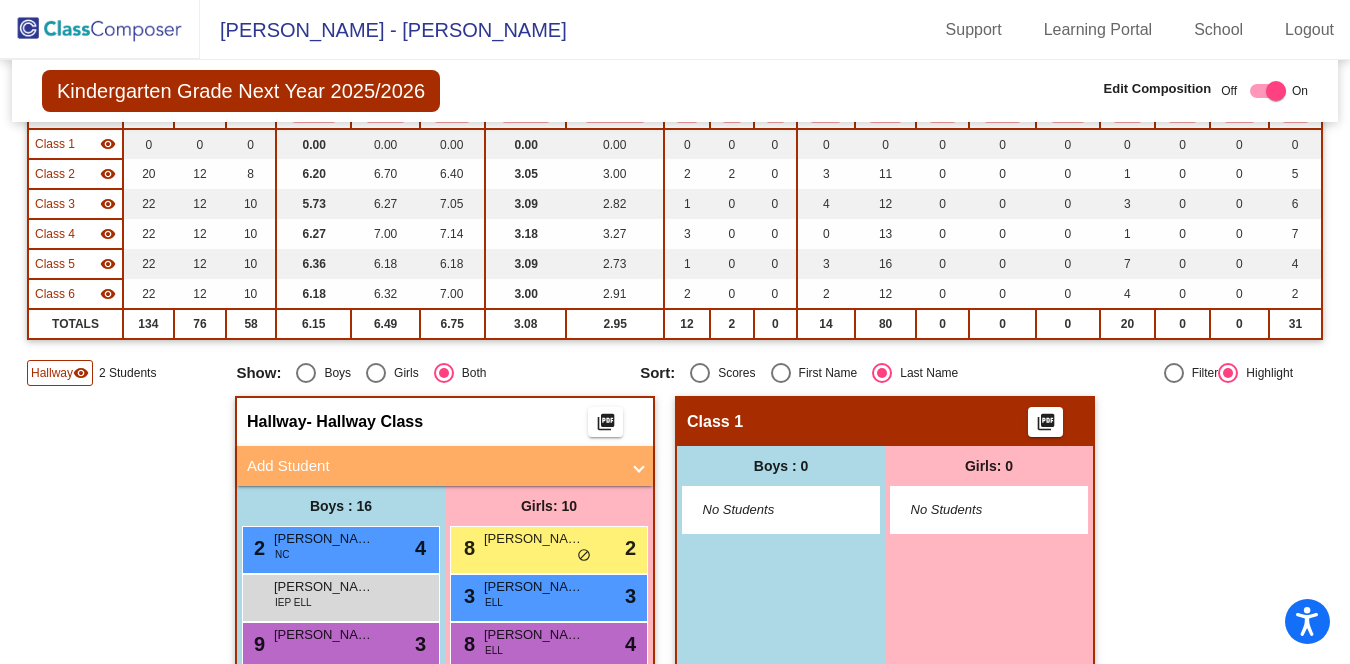 click on "visibility" 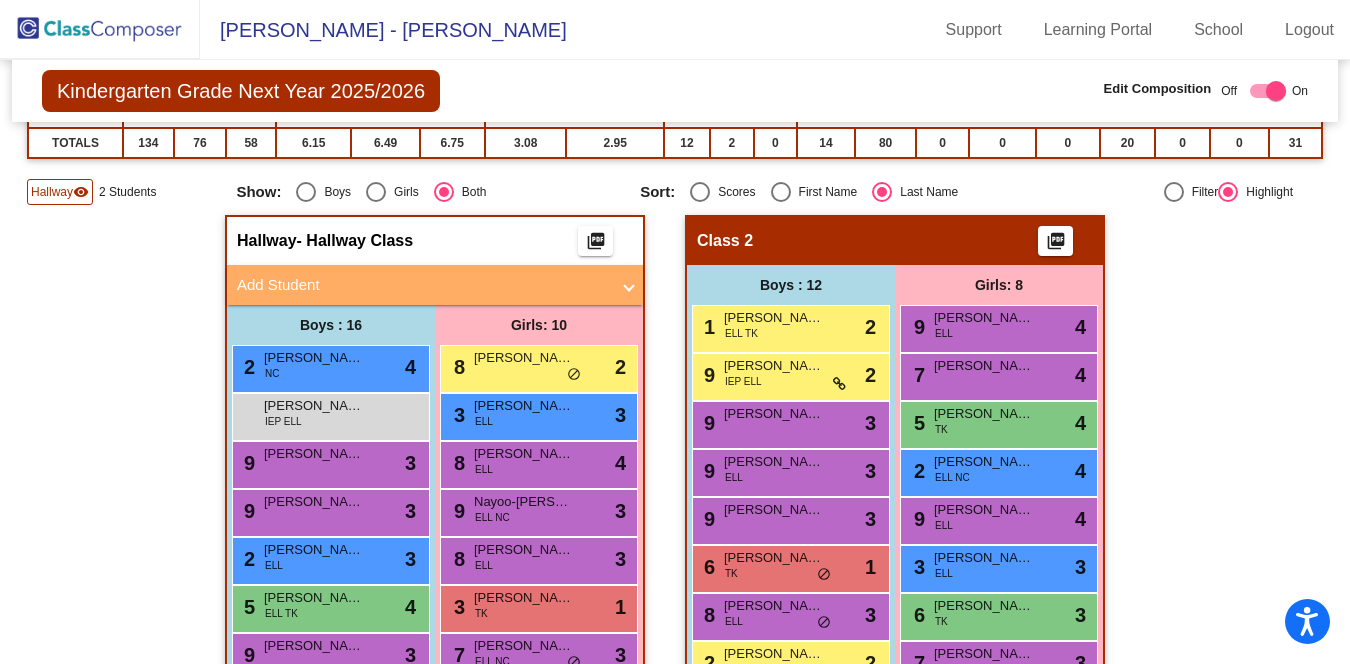 scroll, scrollTop: 437, scrollLeft: 0, axis: vertical 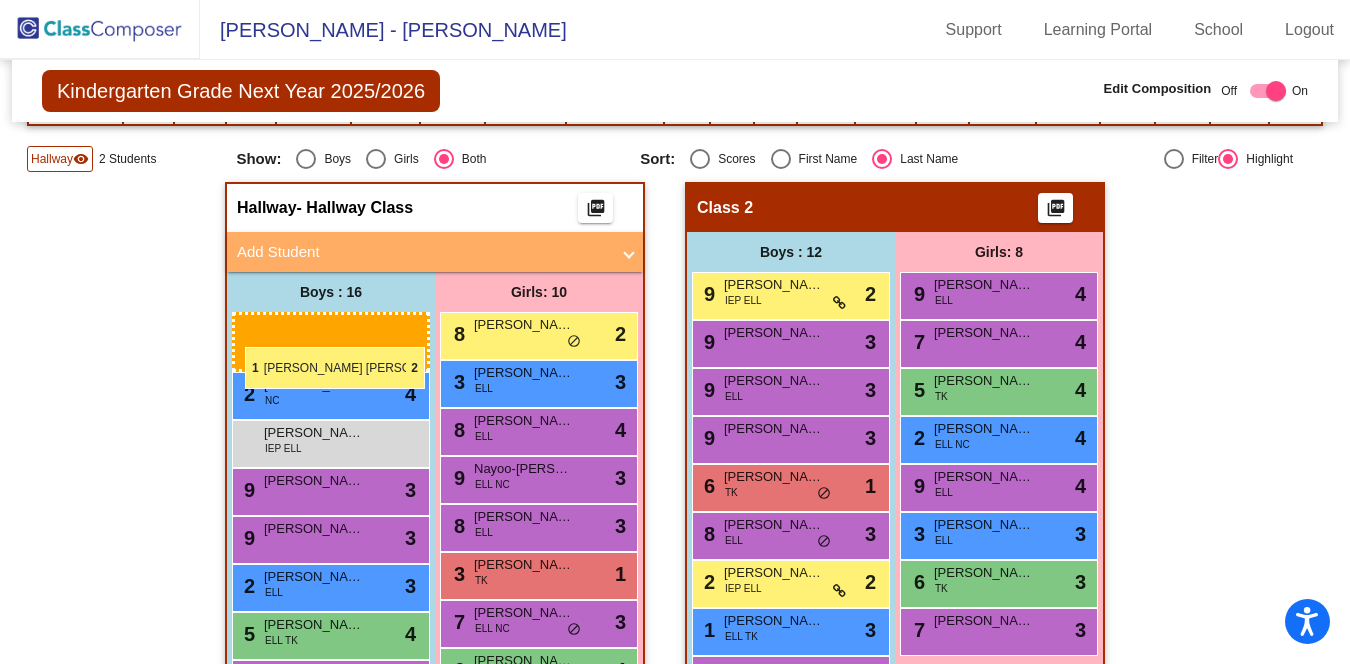 drag, startPoint x: 738, startPoint y: 300, endPoint x: 245, endPoint y: 347, distance: 495.2353 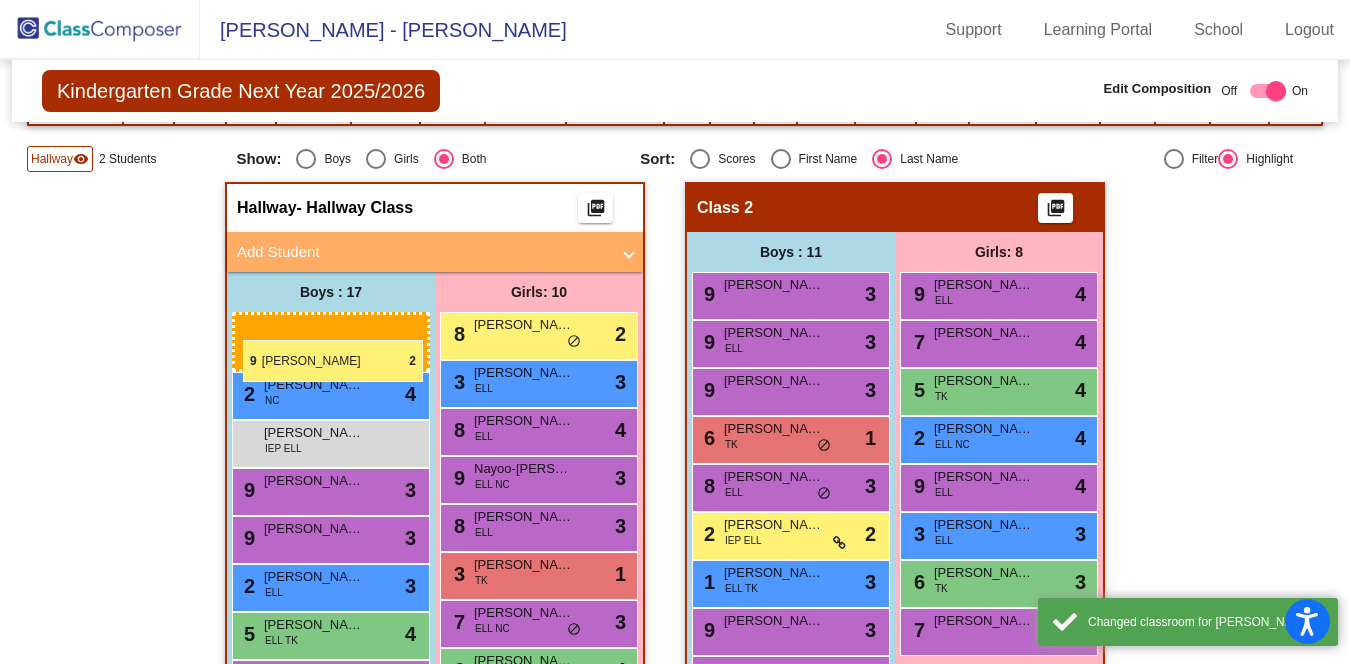 drag, startPoint x: 774, startPoint y: 294, endPoint x: 238, endPoint y: 340, distance: 537.9703 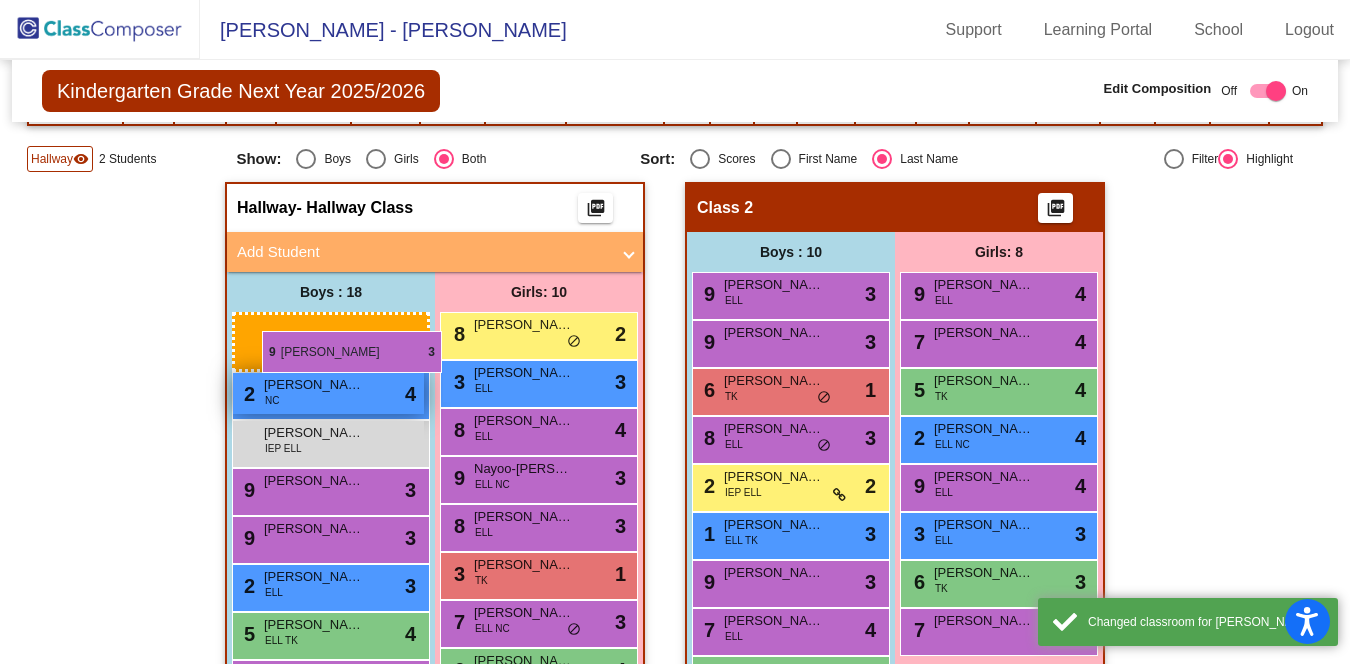 drag, startPoint x: 776, startPoint y: 294, endPoint x: 242, endPoint y: 339, distance: 535.8927 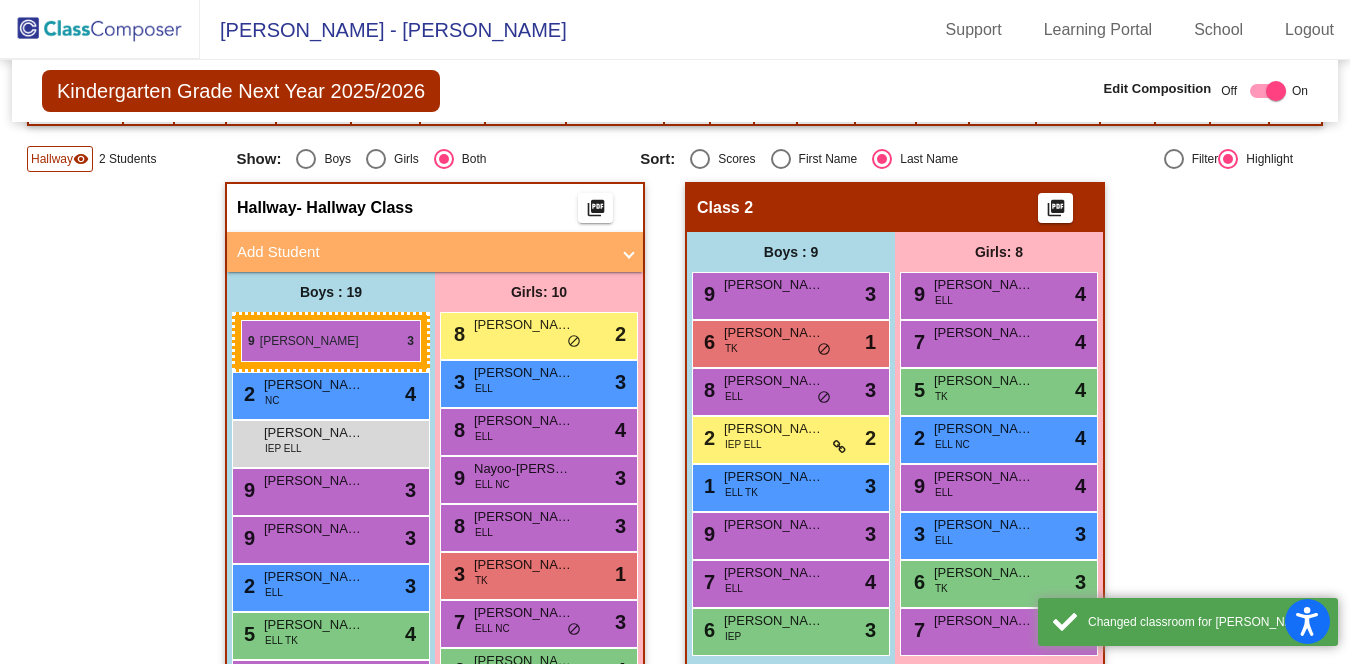 drag, startPoint x: 752, startPoint y: 308, endPoint x: 241, endPoint y: 321, distance: 511.16534 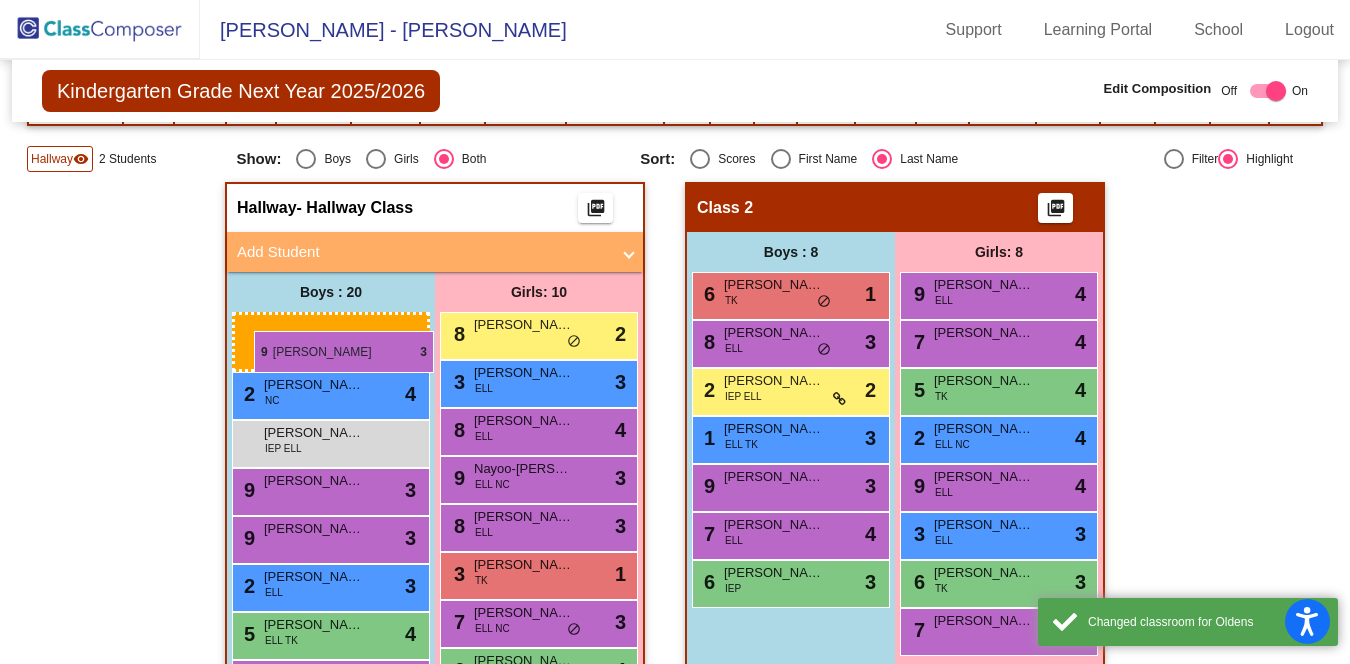 drag, startPoint x: 780, startPoint y: 298, endPoint x: 254, endPoint y: 331, distance: 527.0342 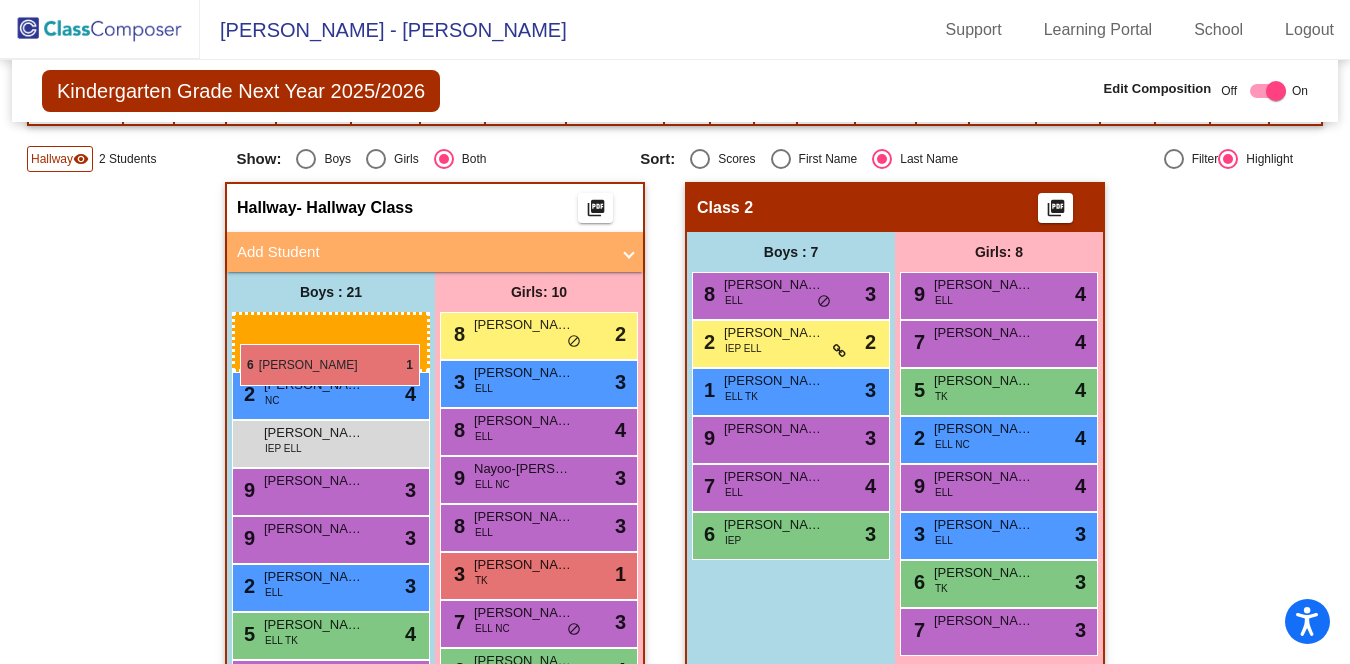 drag, startPoint x: 778, startPoint y: 302, endPoint x: 240, endPoint y: 347, distance: 539.87866 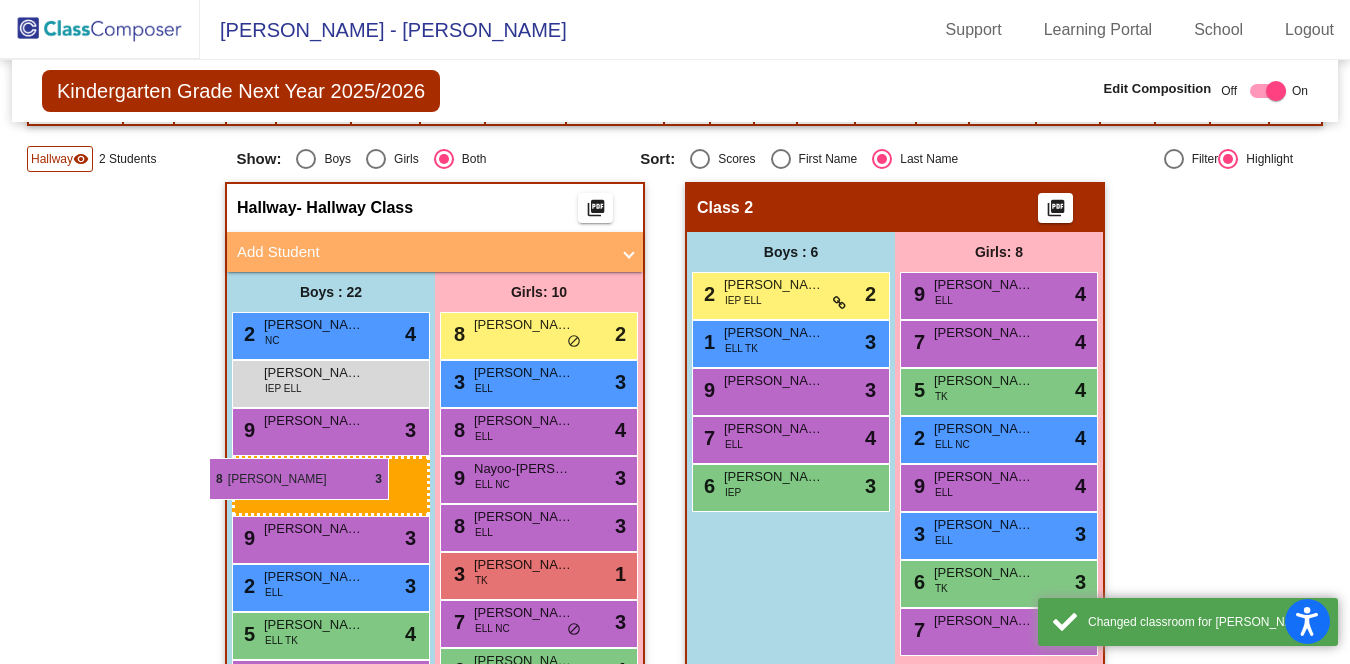 drag, startPoint x: 747, startPoint y: 300, endPoint x: 209, endPoint y: 458, distance: 560.72095 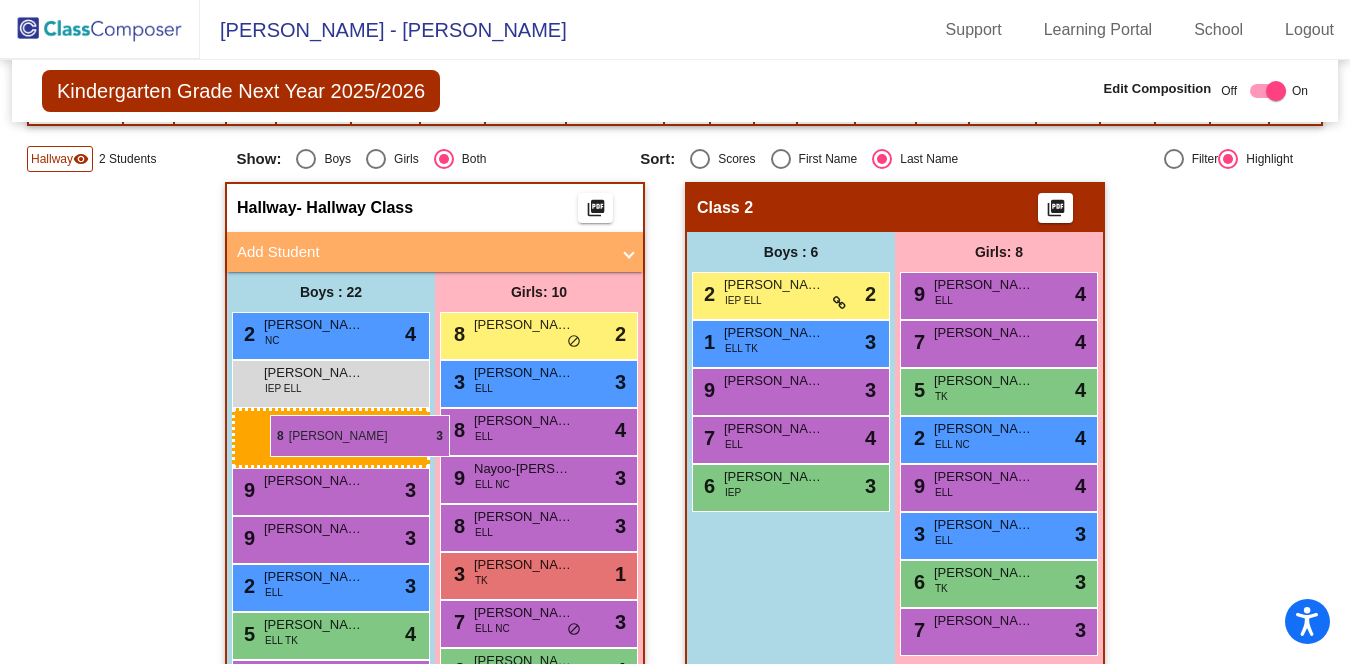 drag, startPoint x: 792, startPoint y: 302, endPoint x: 270, endPoint y: 415, distance: 534.0908 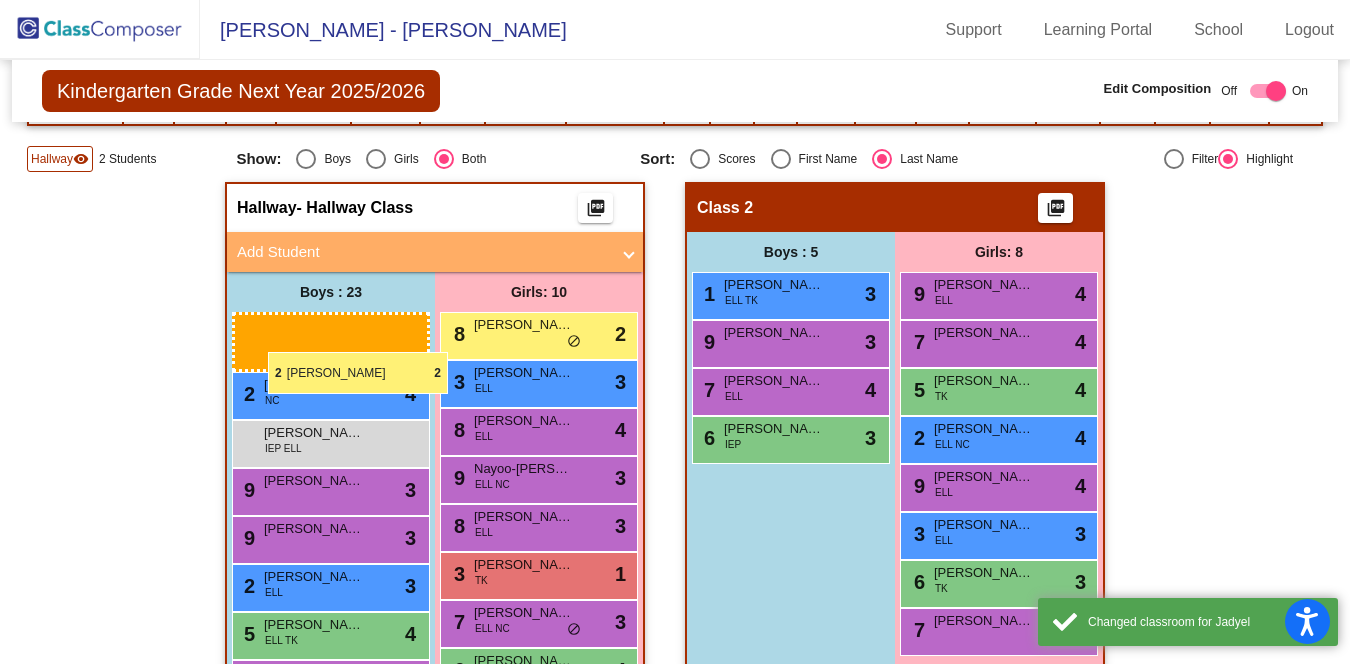 drag, startPoint x: 765, startPoint y: 302, endPoint x: 268, endPoint y: 352, distance: 499.50876 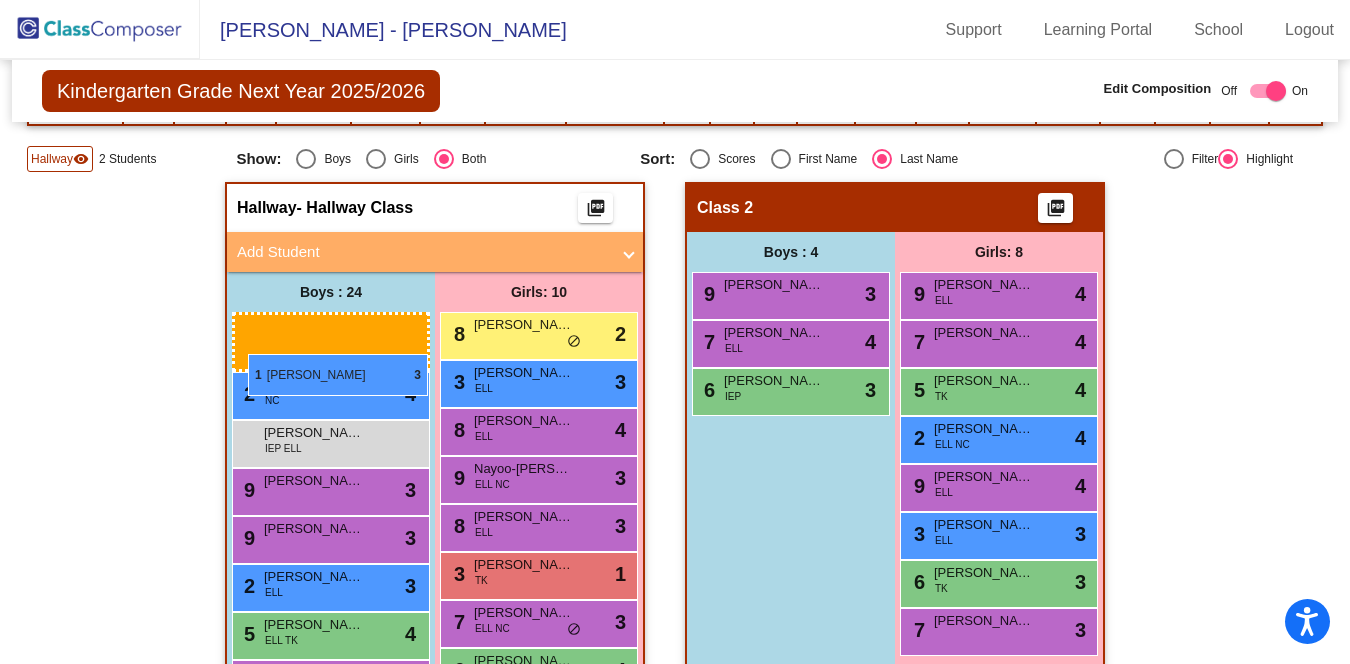 drag, startPoint x: 775, startPoint y: 296, endPoint x: 248, endPoint y: 354, distance: 530.18207 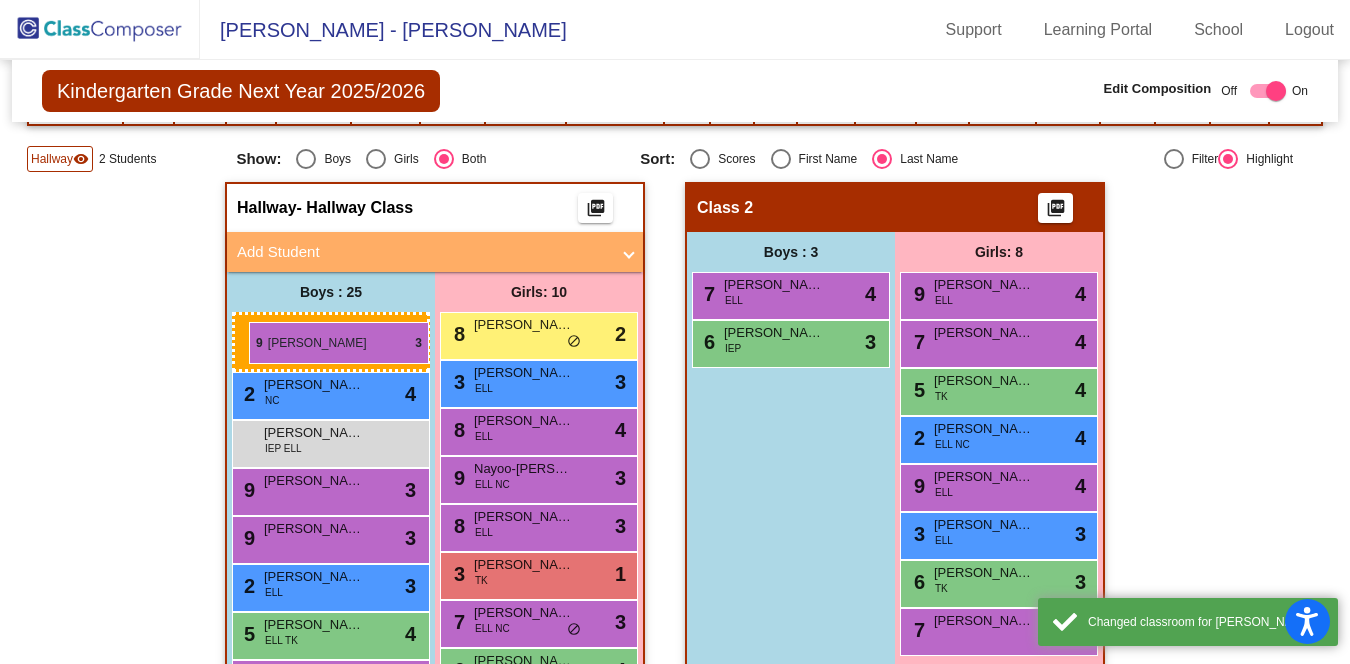 drag, startPoint x: 764, startPoint y: 298, endPoint x: 249, endPoint y: 322, distance: 515.5589 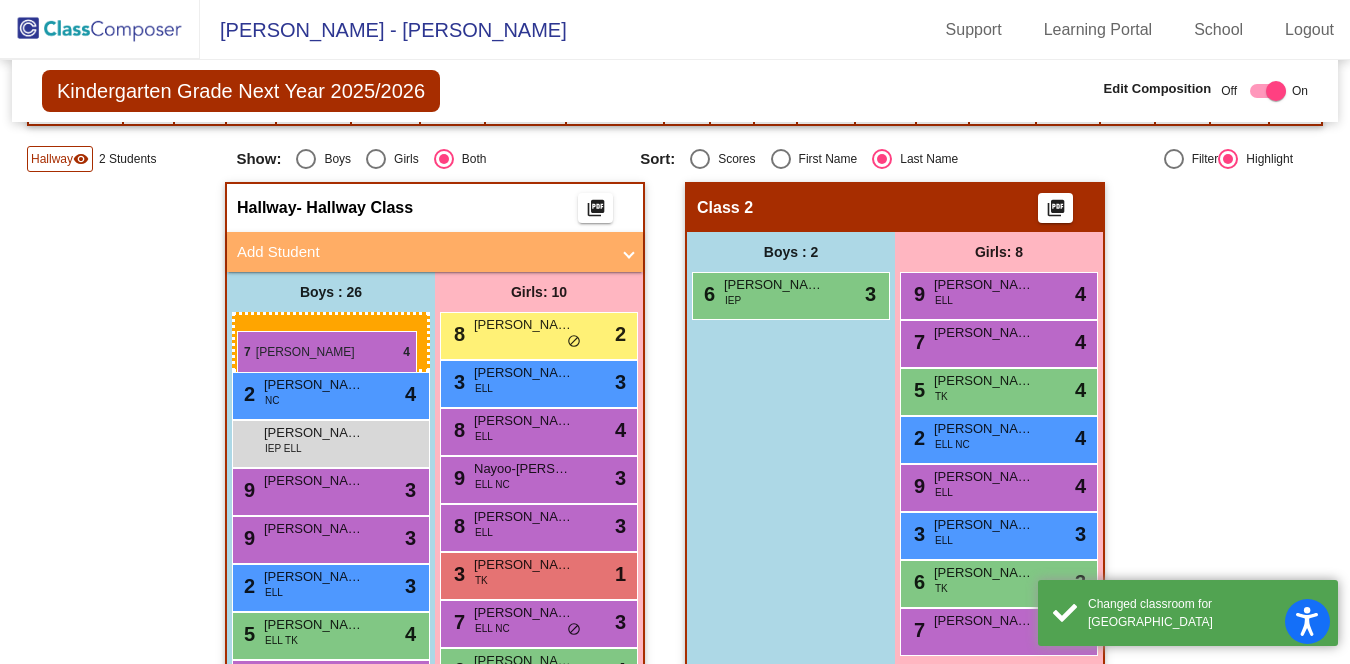 drag, startPoint x: 757, startPoint y: 301, endPoint x: 237, endPoint y: 331, distance: 520.8647 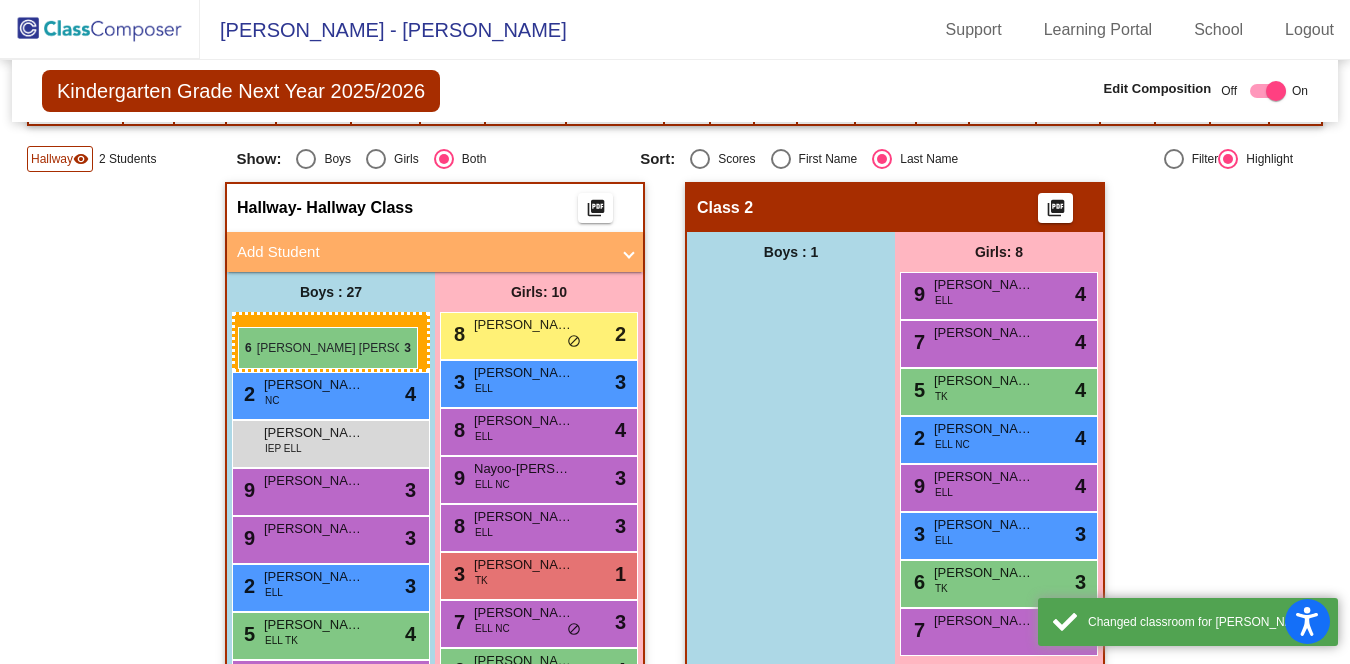drag, startPoint x: 776, startPoint y: 300, endPoint x: 238, endPoint y: 327, distance: 538.67706 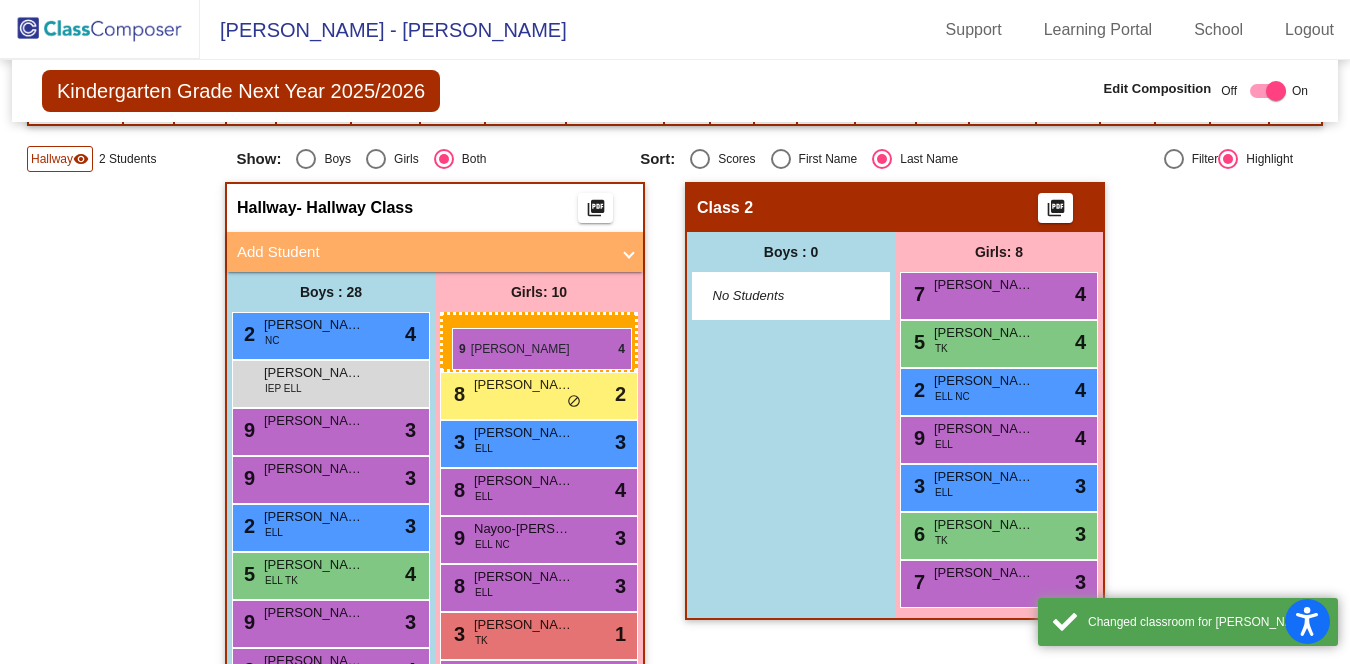 drag, startPoint x: 953, startPoint y: 292, endPoint x: 450, endPoint y: 331, distance: 504.50967 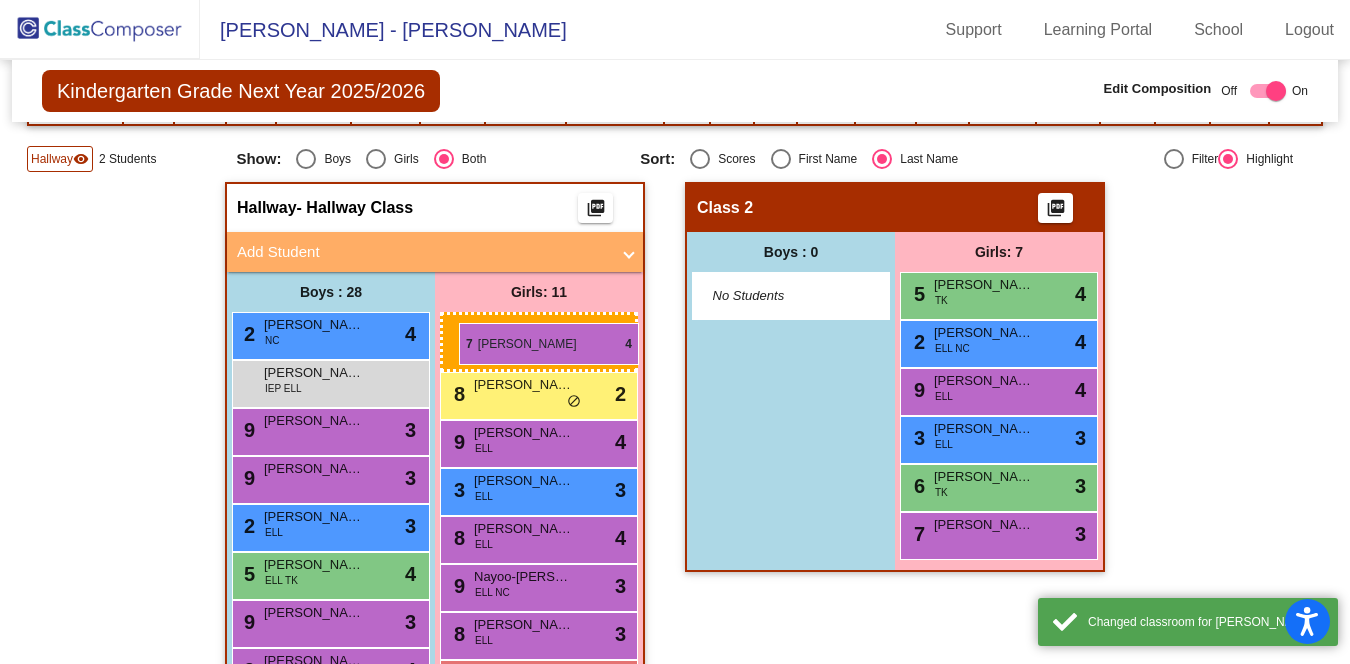 drag, startPoint x: 975, startPoint y: 299, endPoint x: 459, endPoint y: 323, distance: 516.55786 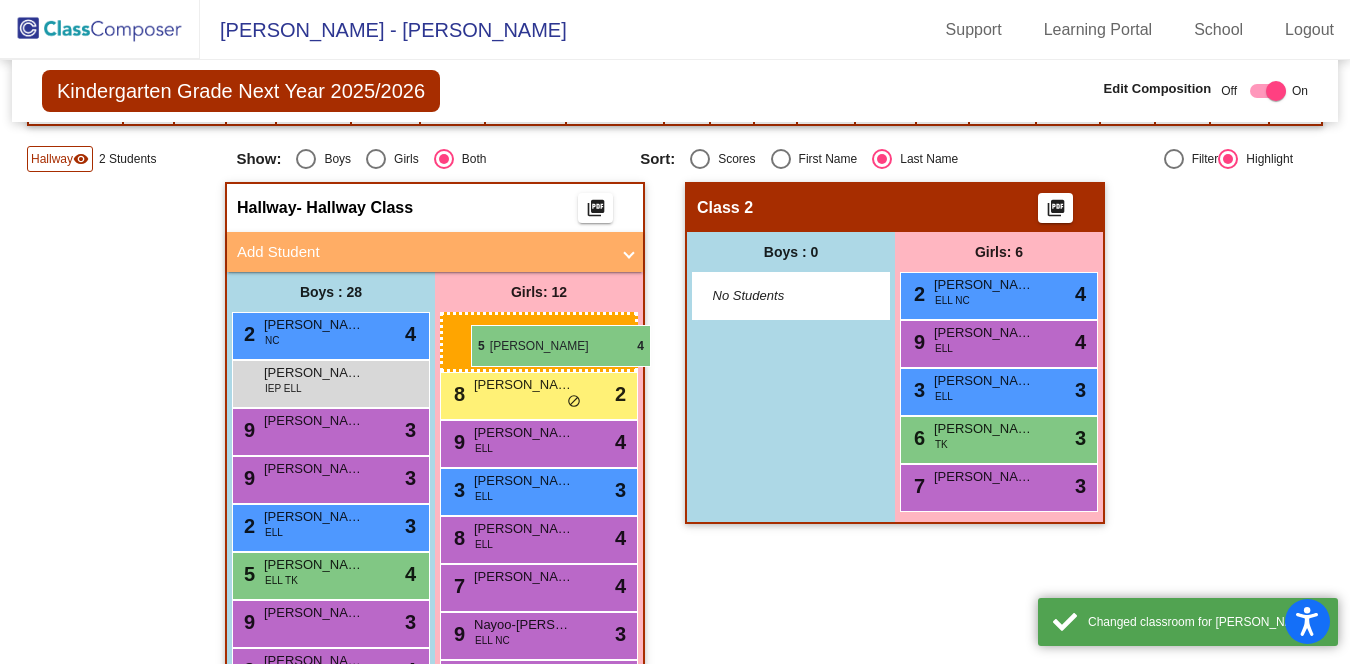 drag, startPoint x: 982, startPoint y: 298, endPoint x: 471, endPoint y: 325, distance: 511.7128 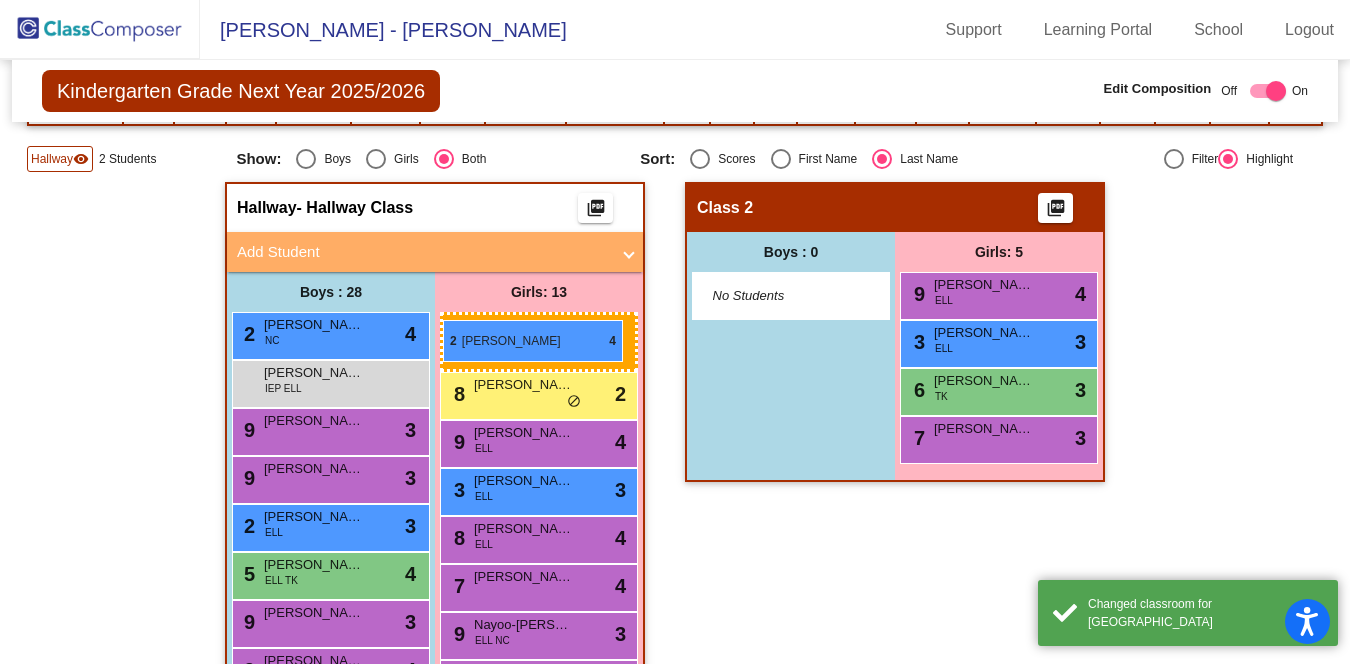 drag, startPoint x: 999, startPoint y: 288, endPoint x: 438, endPoint y: 320, distance: 561.9119 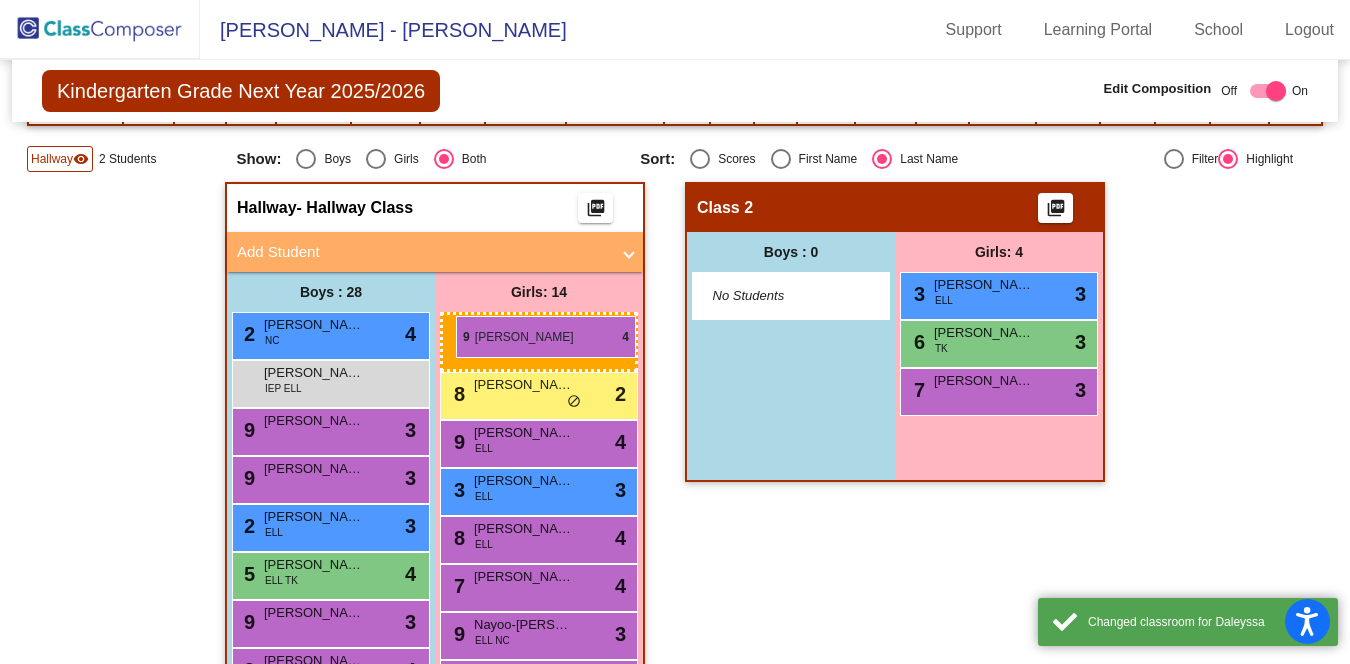 drag, startPoint x: 964, startPoint y: 286, endPoint x: 456, endPoint y: 316, distance: 508.88507 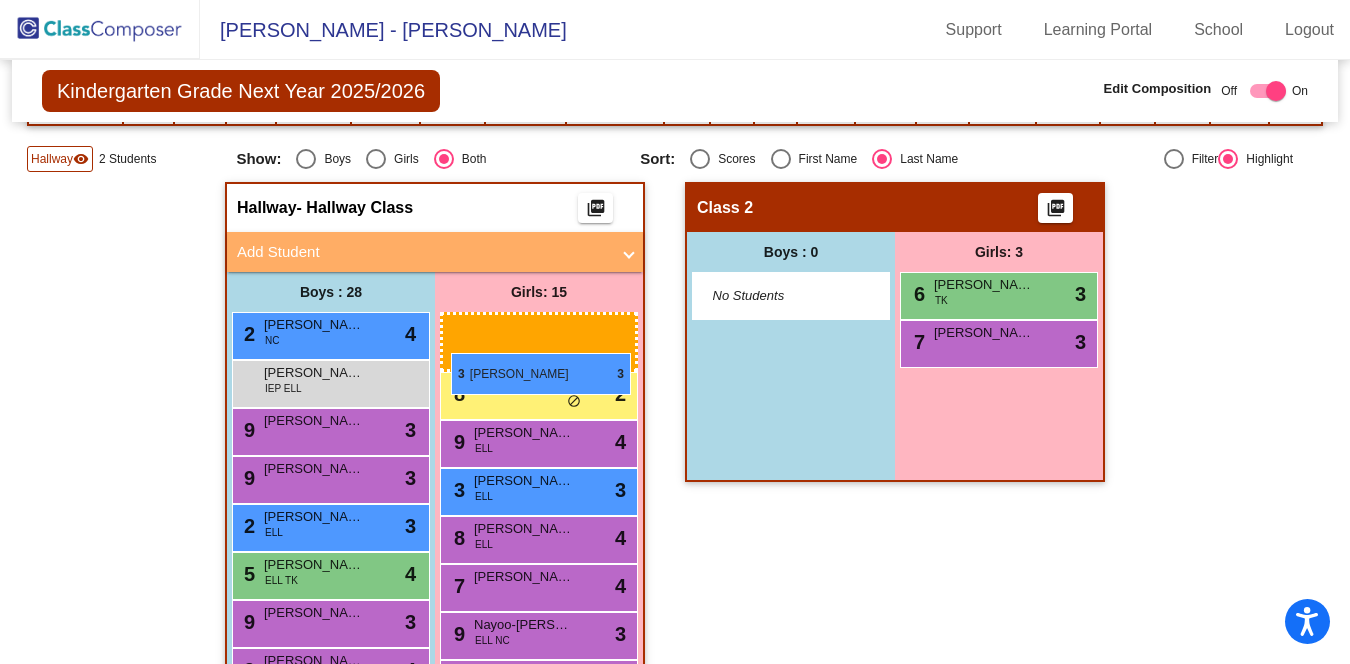 drag, startPoint x: 993, startPoint y: 299, endPoint x: 451, endPoint y: 353, distance: 544.6834 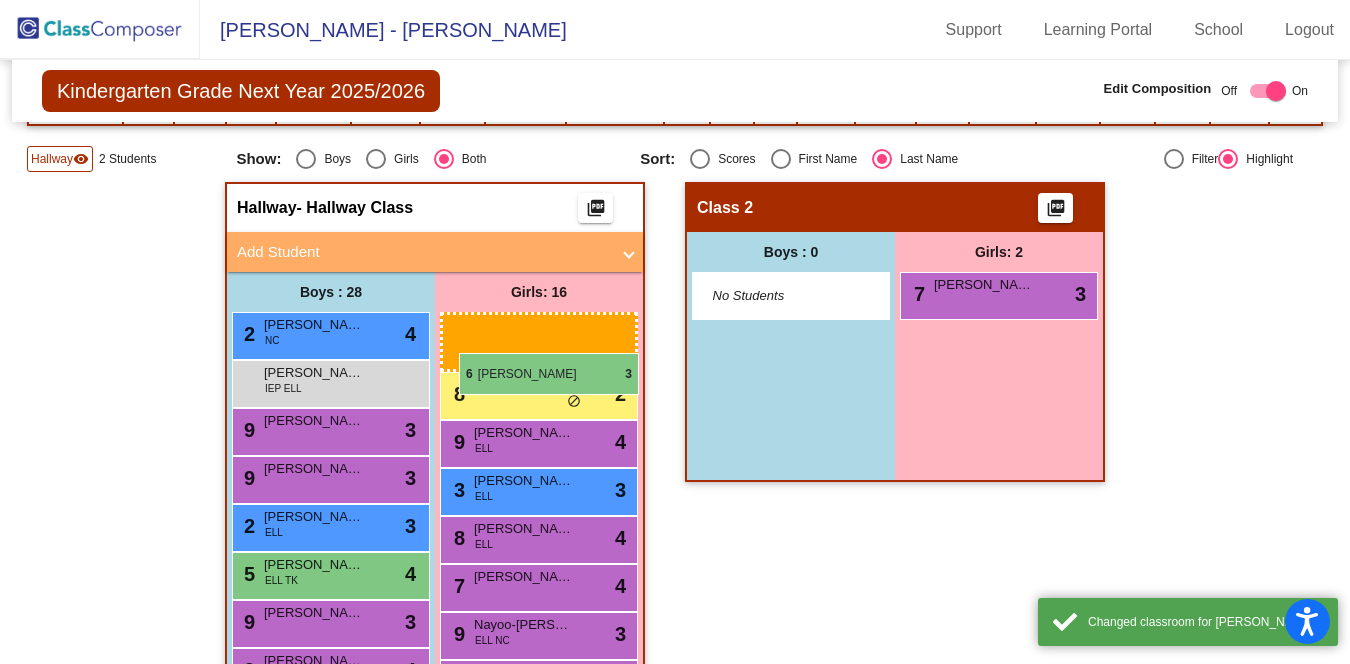 drag, startPoint x: 1014, startPoint y: 296, endPoint x: 457, endPoint y: 351, distance: 559.70886 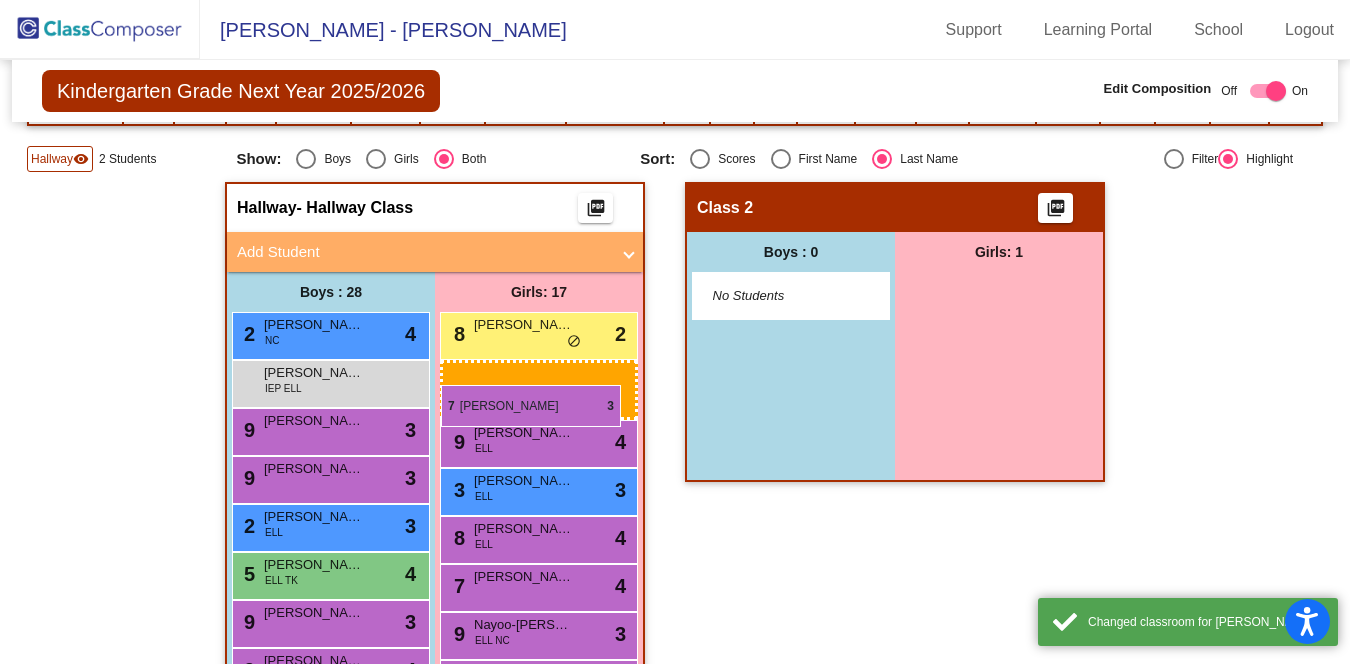 drag, startPoint x: 986, startPoint y: 303, endPoint x: 442, endPoint y: 385, distance: 550.14545 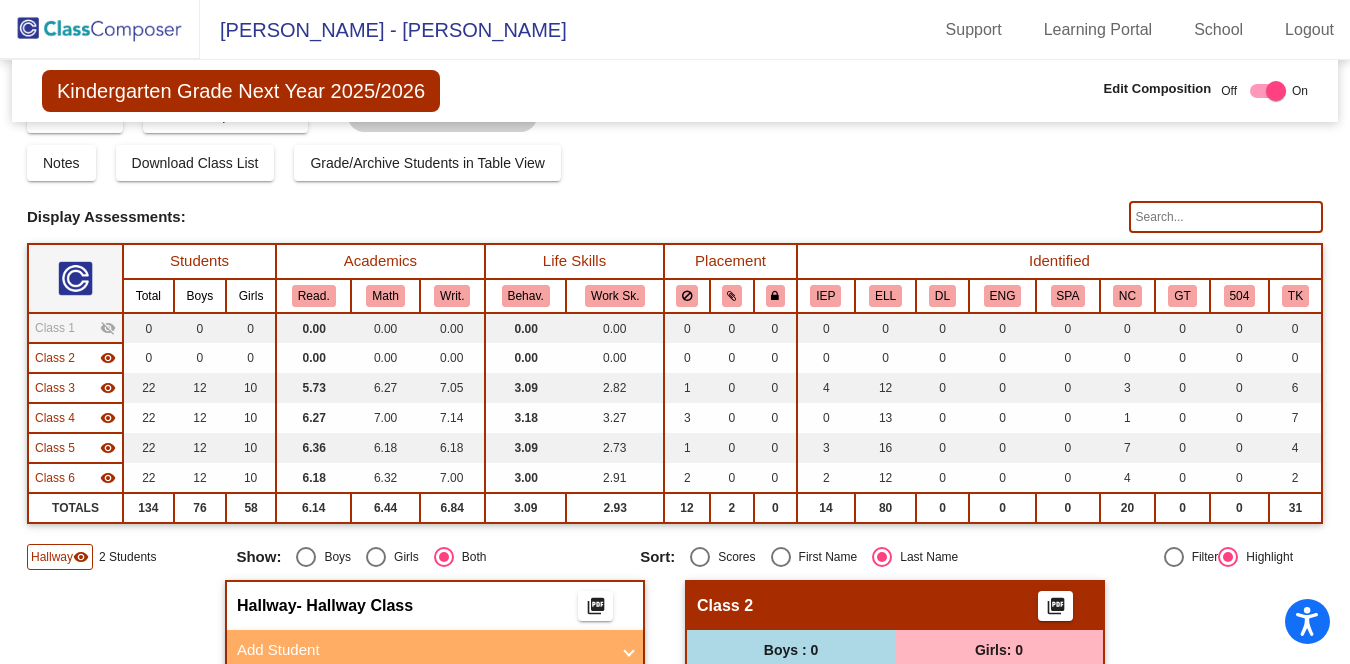 scroll, scrollTop: 0, scrollLeft: 0, axis: both 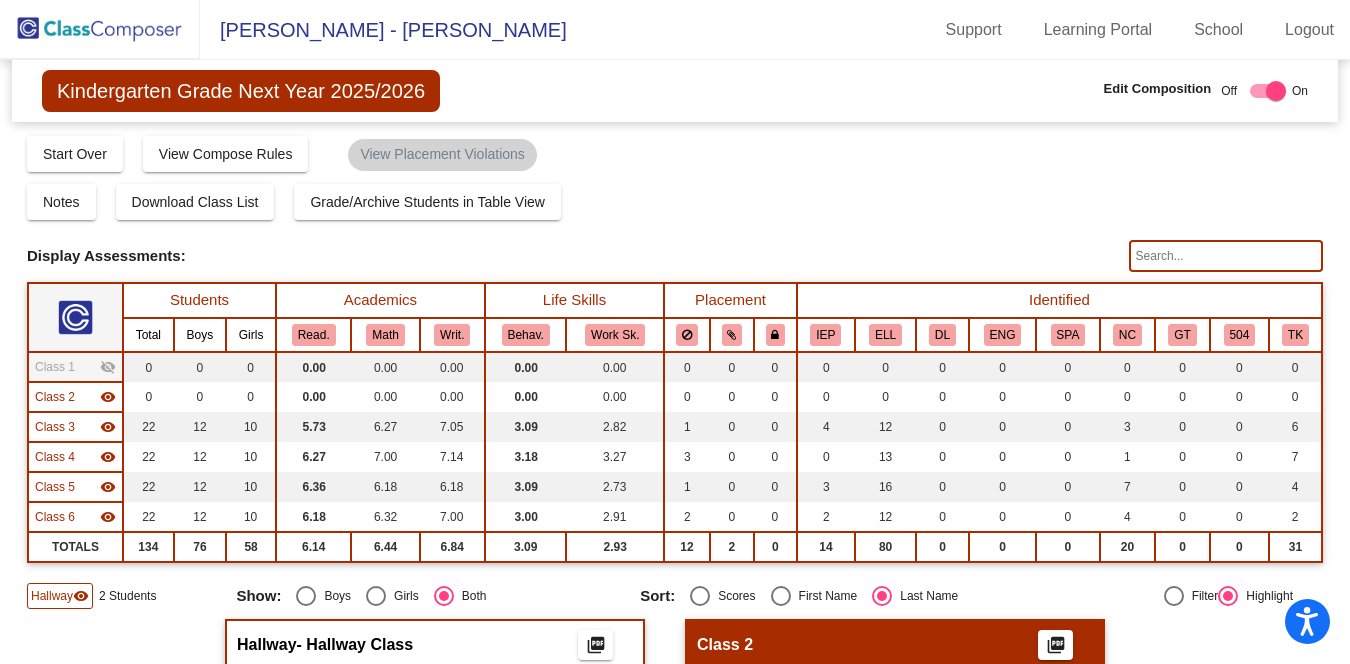 click on "visibility" 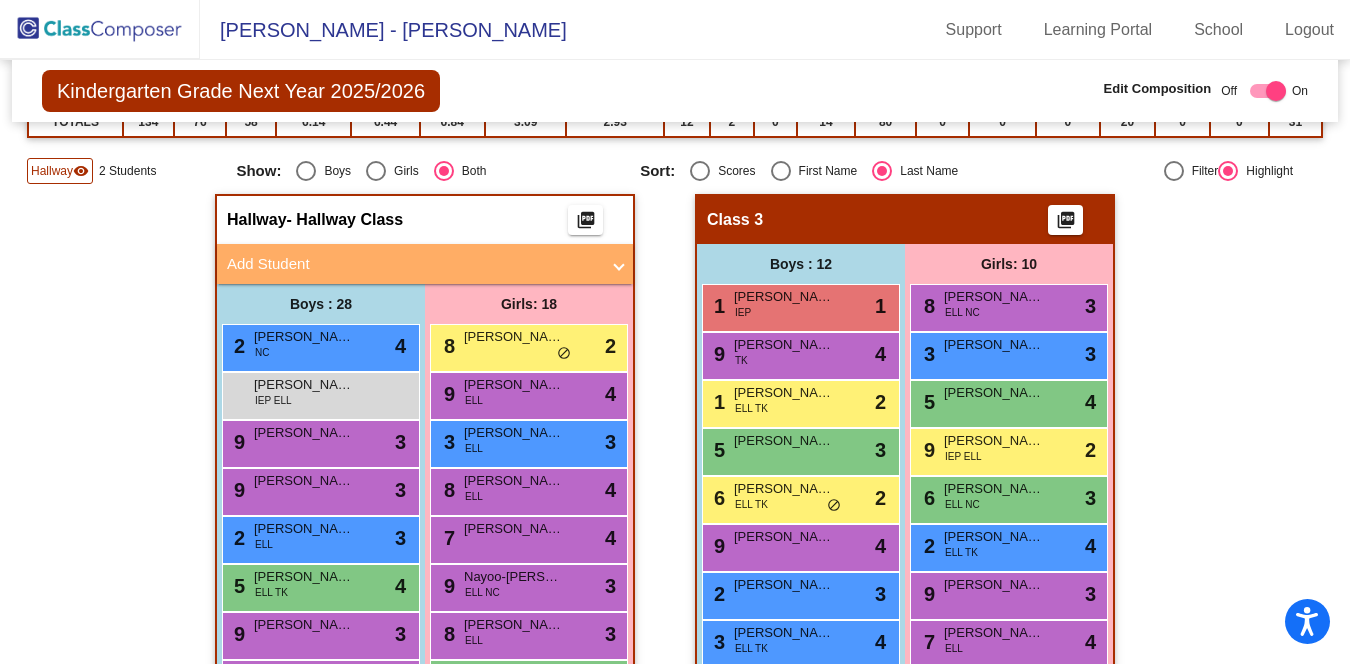 scroll, scrollTop: 432, scrollLeft: 0, axis: vertical 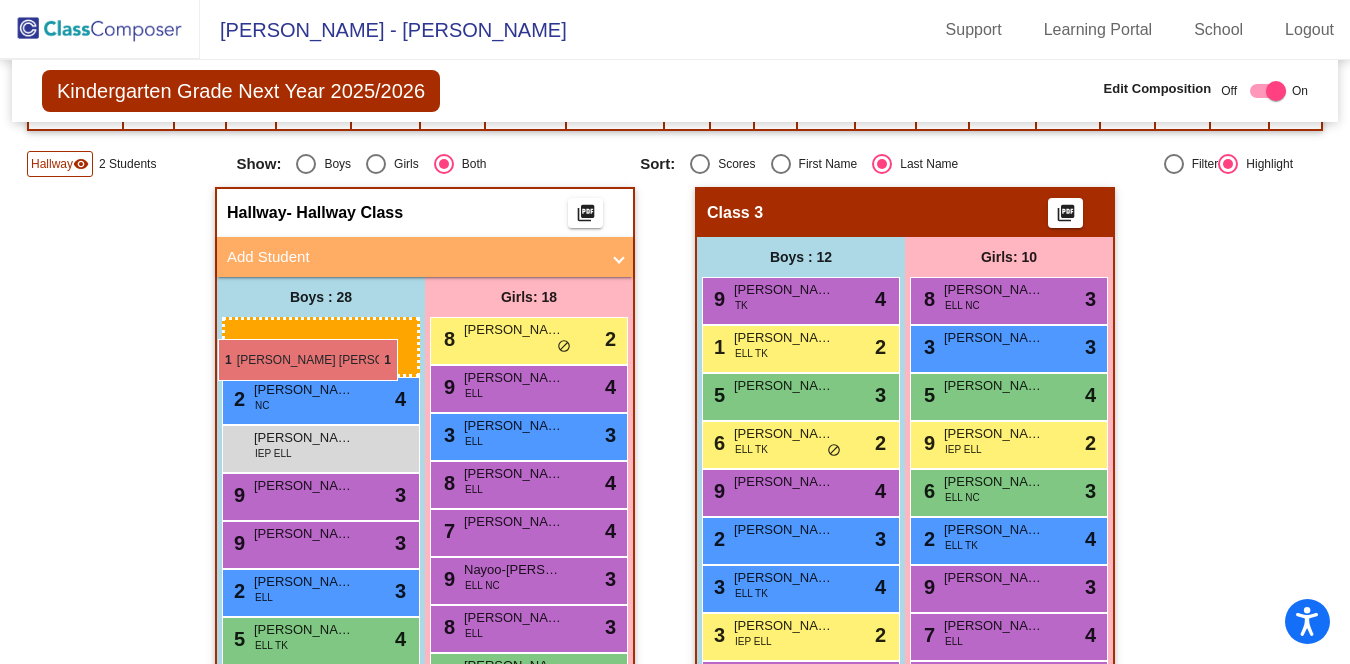drag, startPoint x: 774, startPoint y: 301, endPoint x: 218, endPoint y: 339, distance: 557.29706 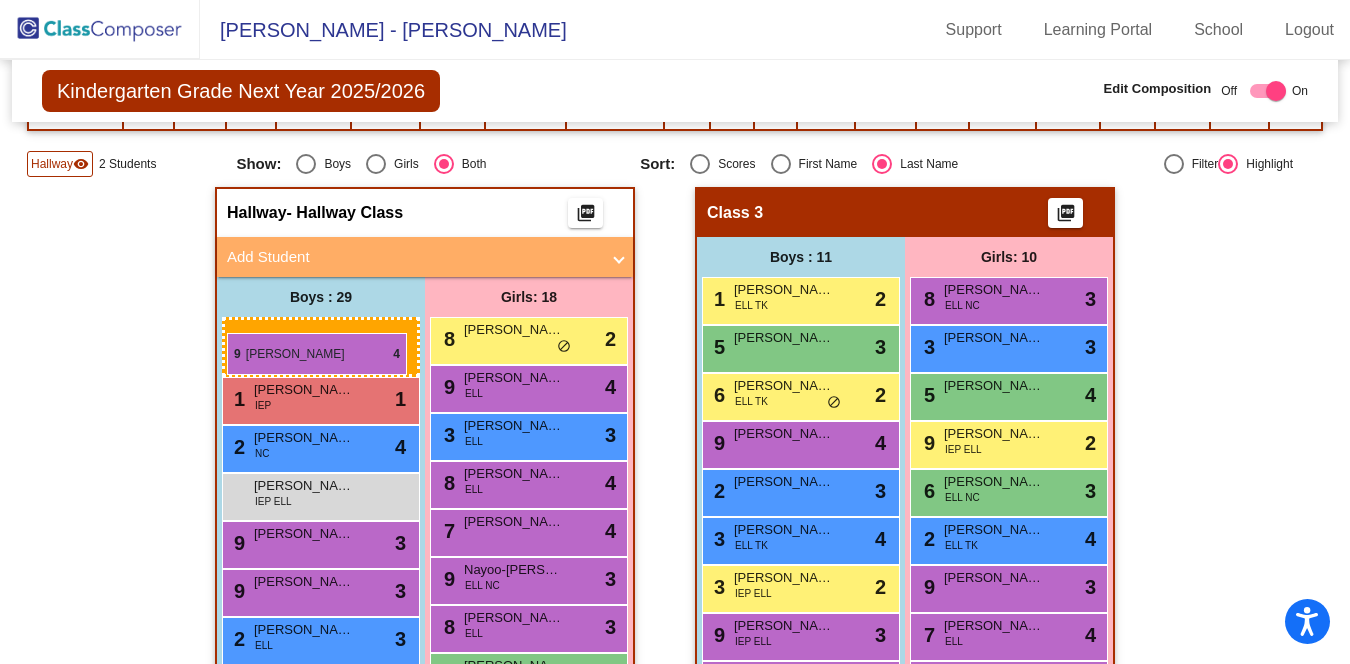 drag, startPoint x: 768, startPoint y: 311, endPoint x: 227, endPoint y: 333, distance: 541.44714 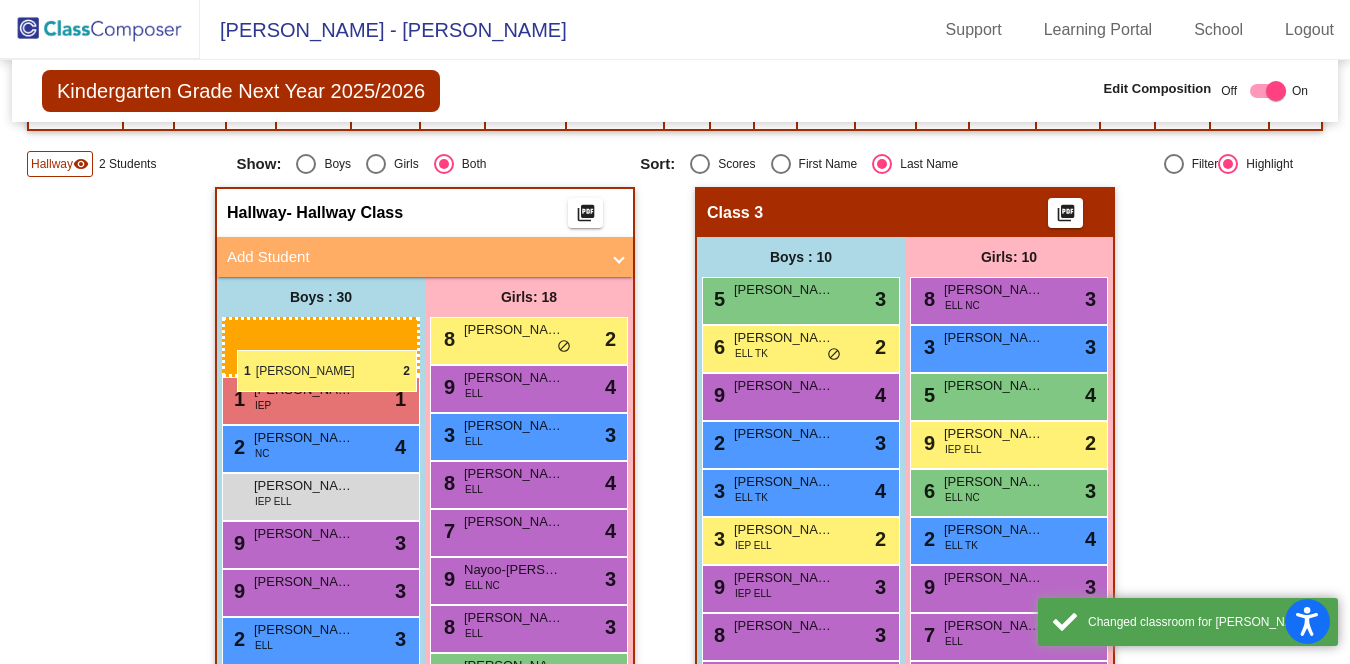 drag, startPoint x: 806, startPoint y: 309, endPoint x: 233, endPoint y: 348, distance: 574.3257 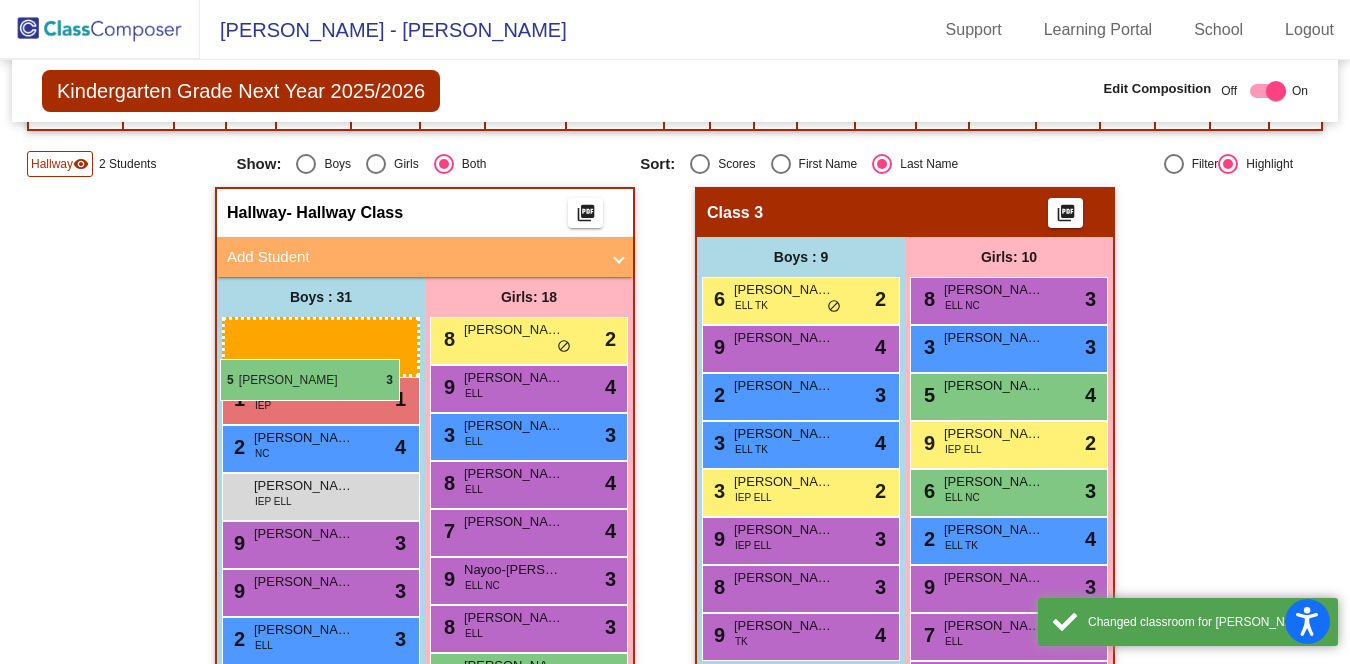 drag, startPoint x: 779, startPoint y: 300, endPoint x: 213, endPoint y: 359, distance: 569.0668 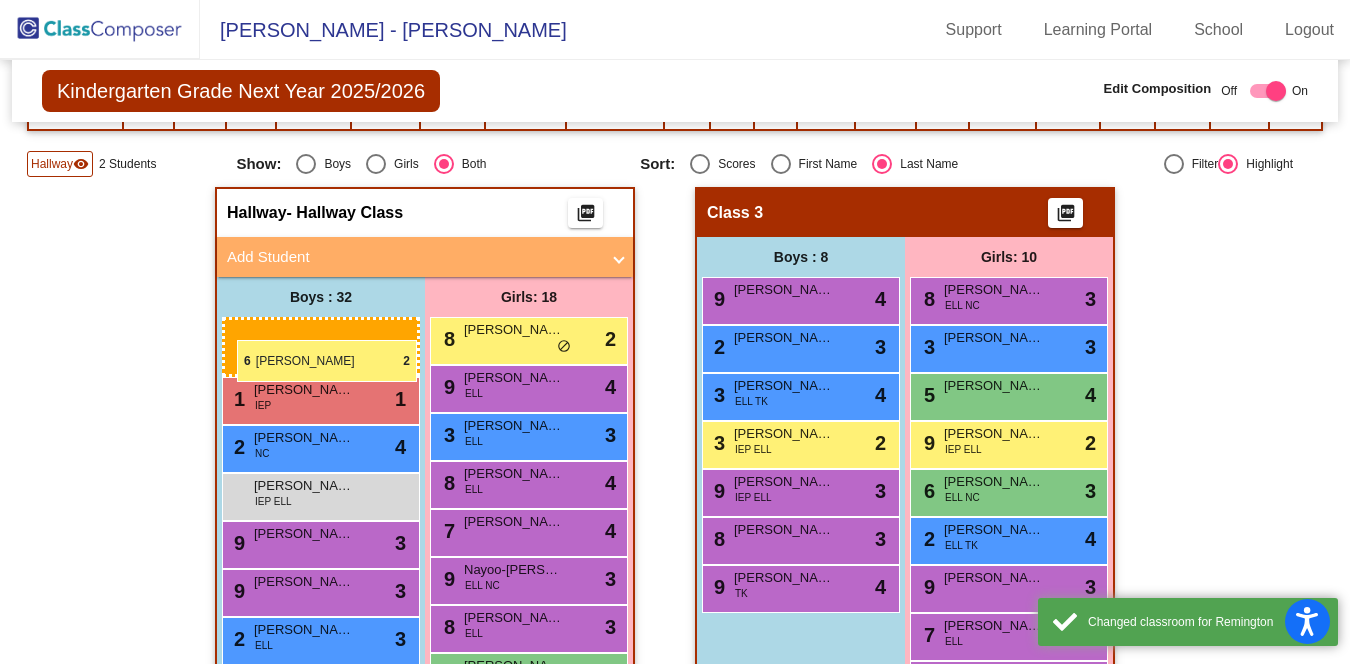 drag, startPoint x: 761, startPoint y: 297, endPoint x: 237, endPoint y: 340, distance: 525.76135 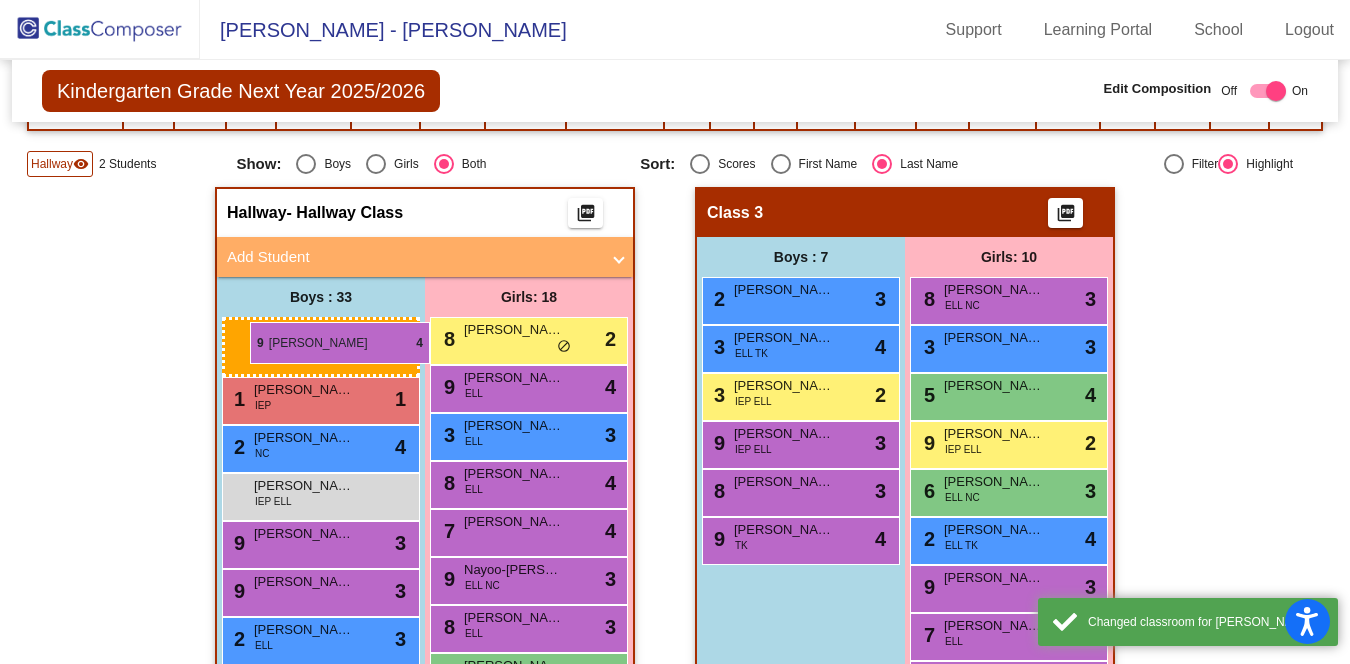 drag, startPoint x: 785, startPoint y: 296, endPoint x: 250, endPoint y: 322, distance: 535.6314 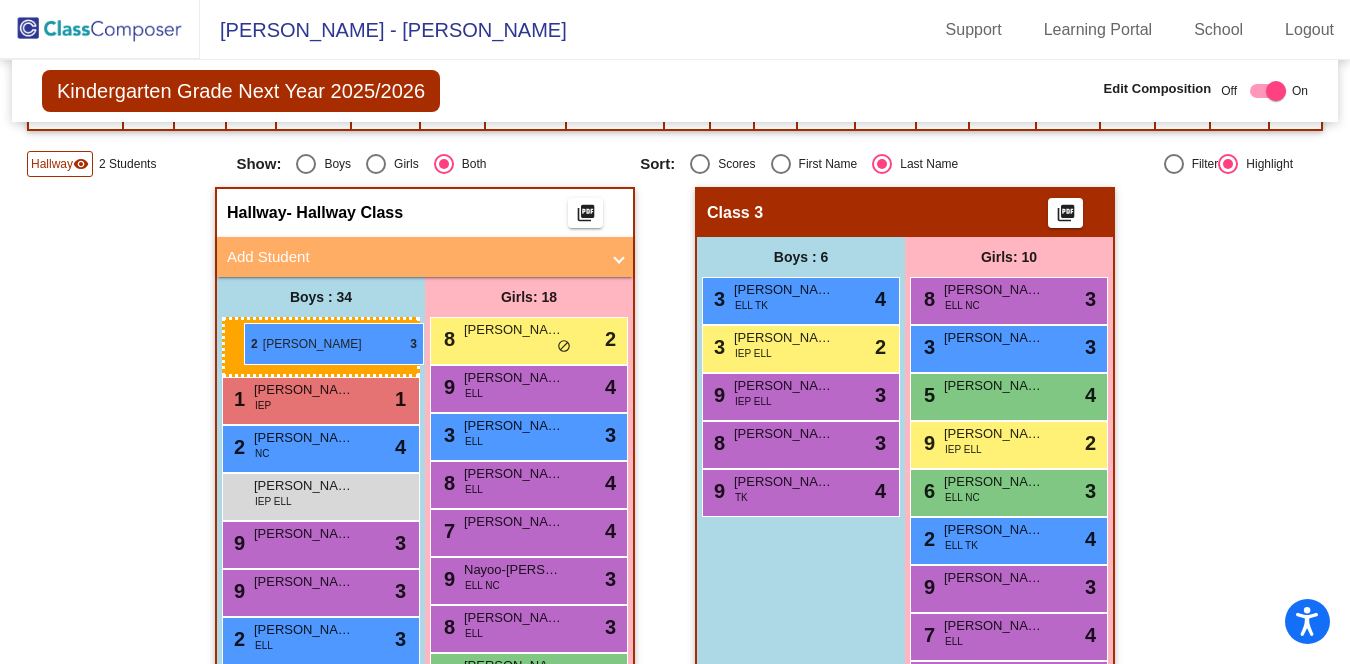 drag, startPoint x: 780, startPoint y: 292, endPoint x: 241, endPoint y: 323, distance: 539.89075 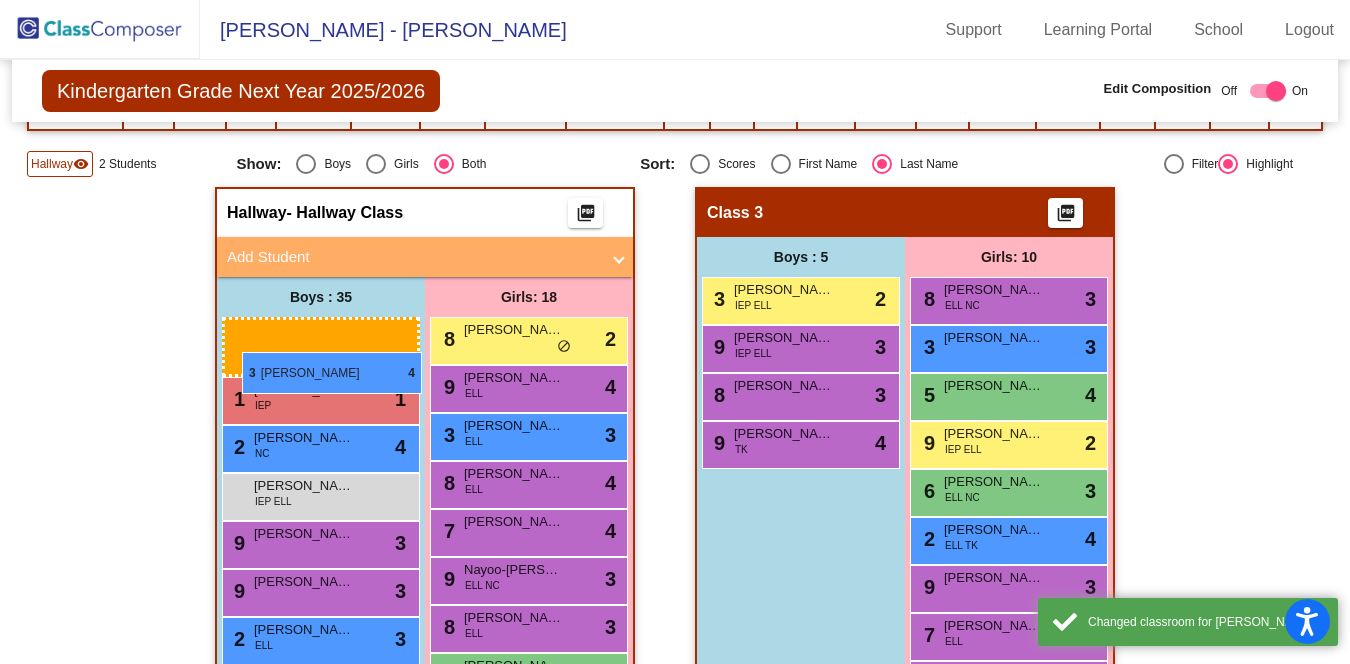 drag, startPoint x: 794, startPoint y: 305, endPoint x: 241, endPoint y: 352, distance: 554.9937 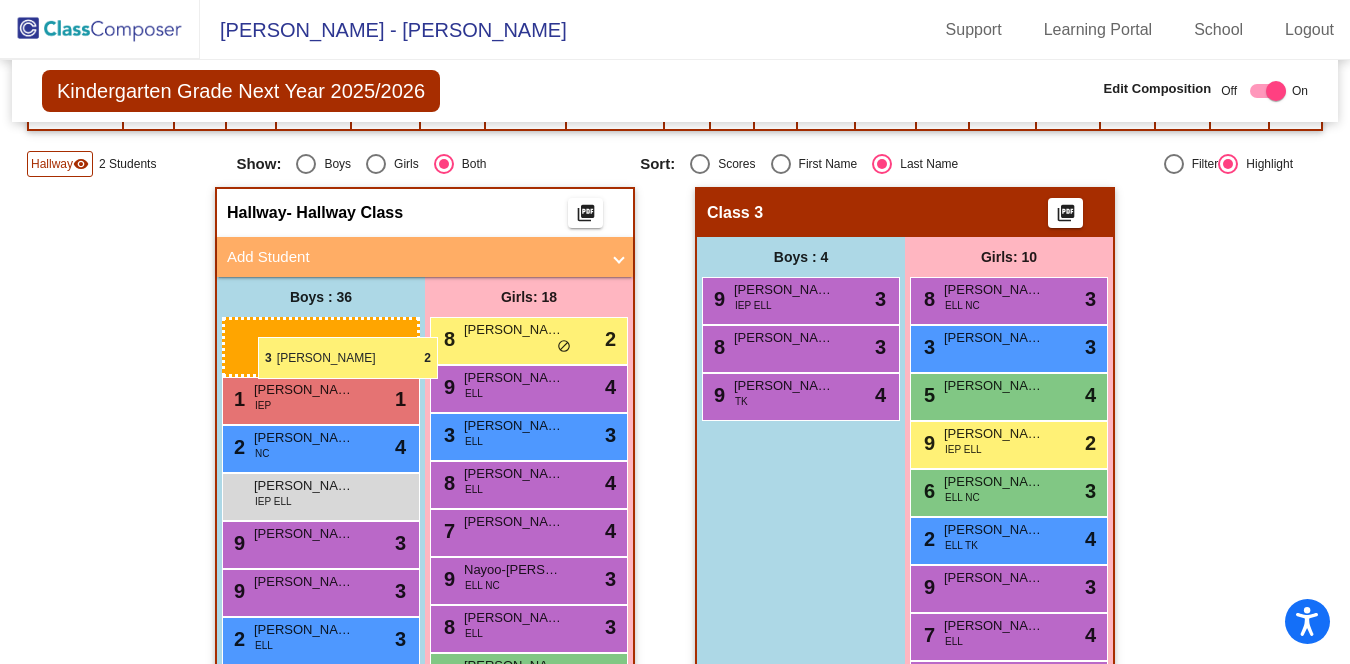 drag, startPoint x: 808, startPoint y: 302, endPoint x: 246, endPoint y: 337, distance: 563.0888 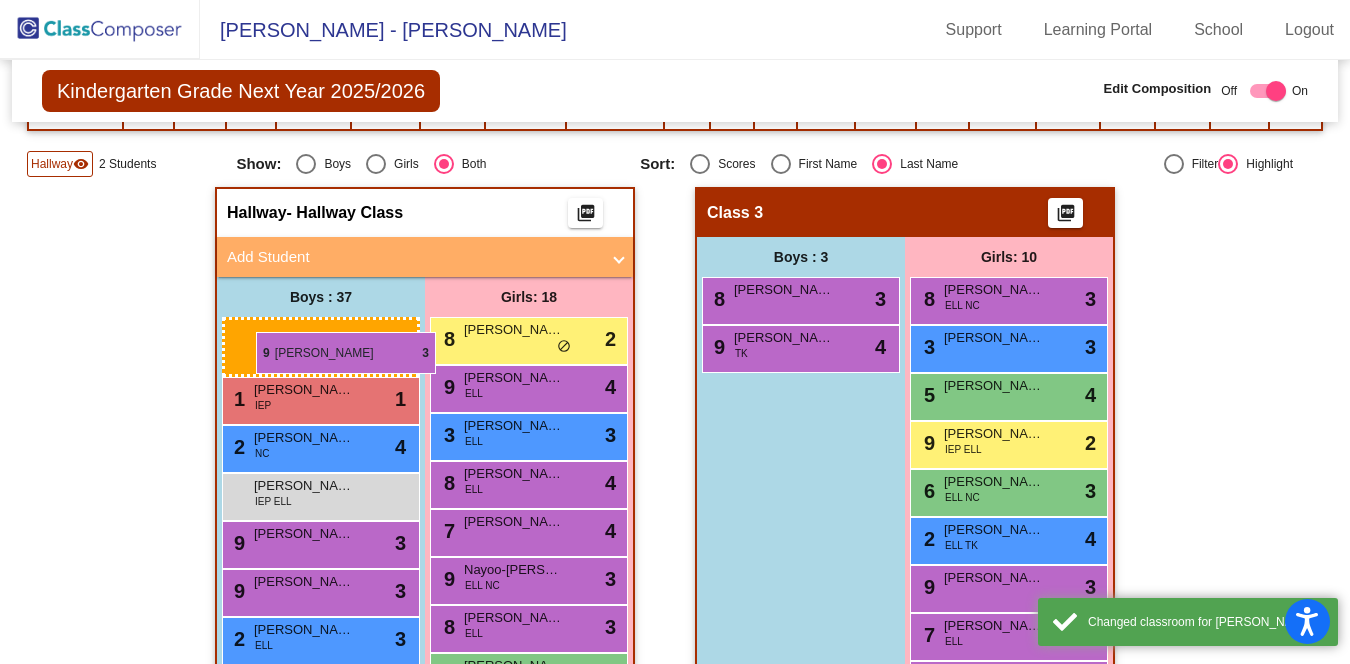 drag, startPoint x: 799, startPoint y: 296, endPoint x: 242, endPoint y: 332, distance: 558.1622 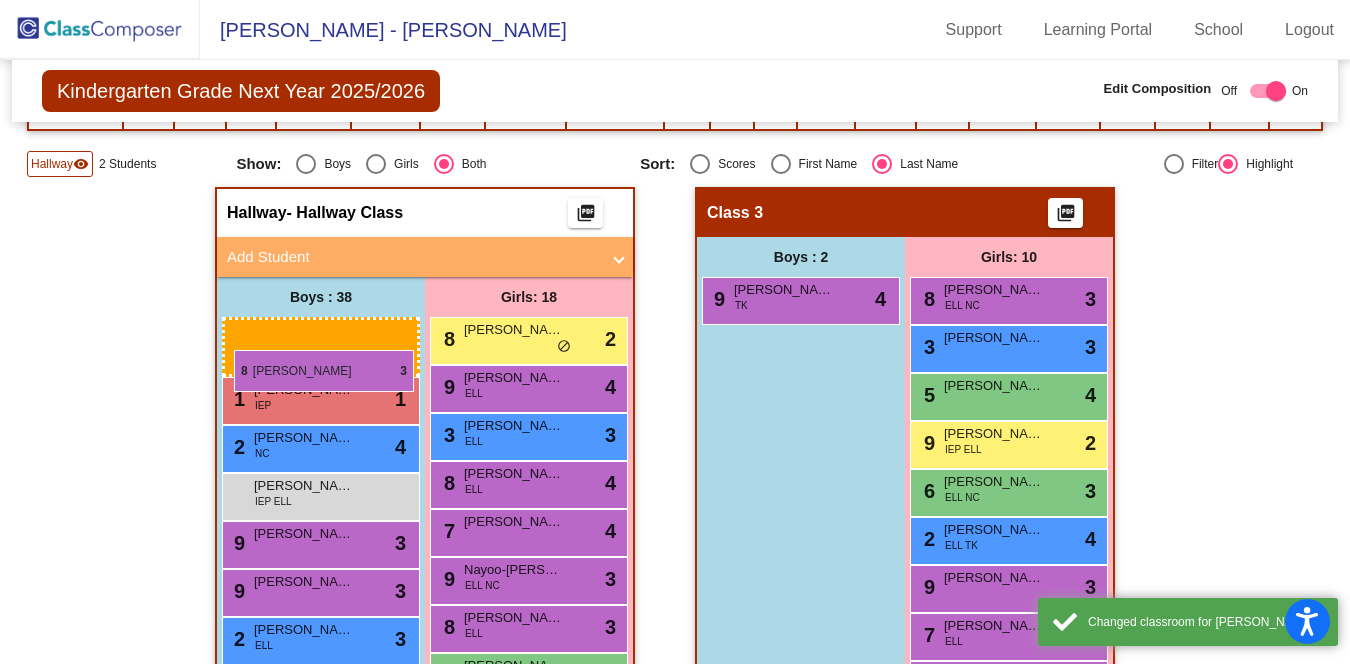 drag, startPoint x: 771, startPoint y: 302, endPoint x: 234, endPoint y: 350, distance: 539.141 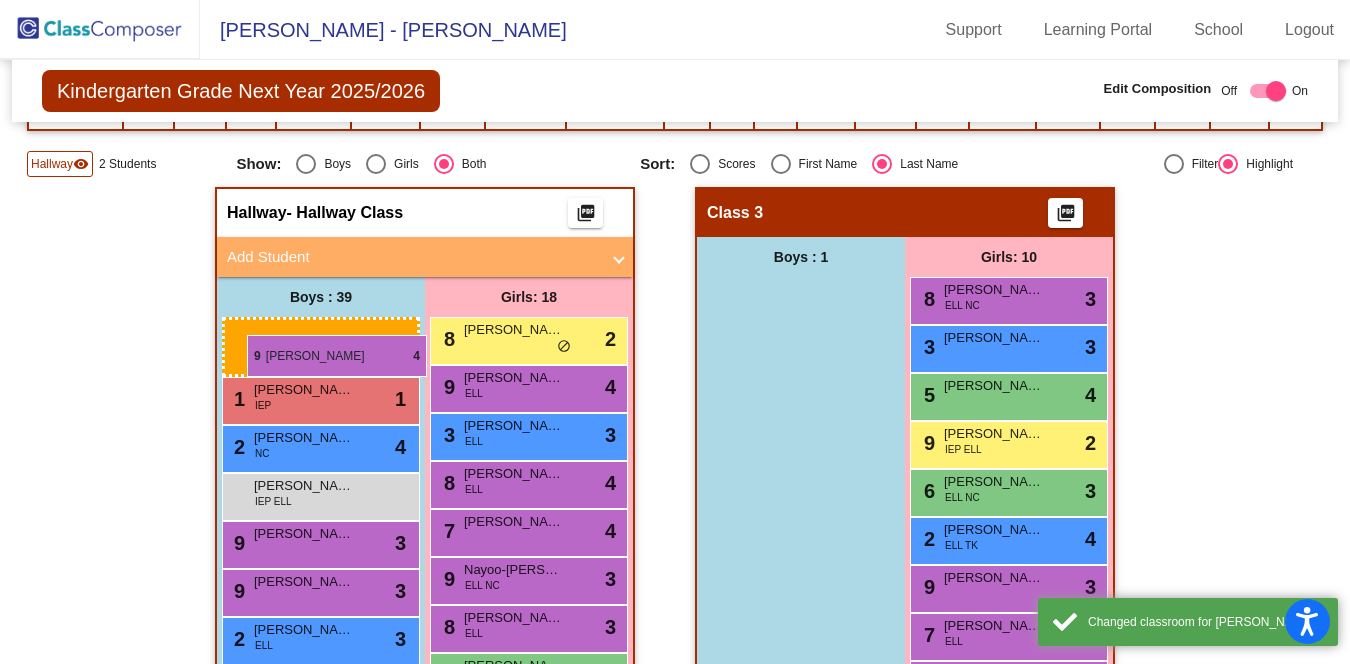 drag, startPoint x: 783, startPoint y: 300, endPoint x: 247, endPoint y: 335, distance: 537.1415 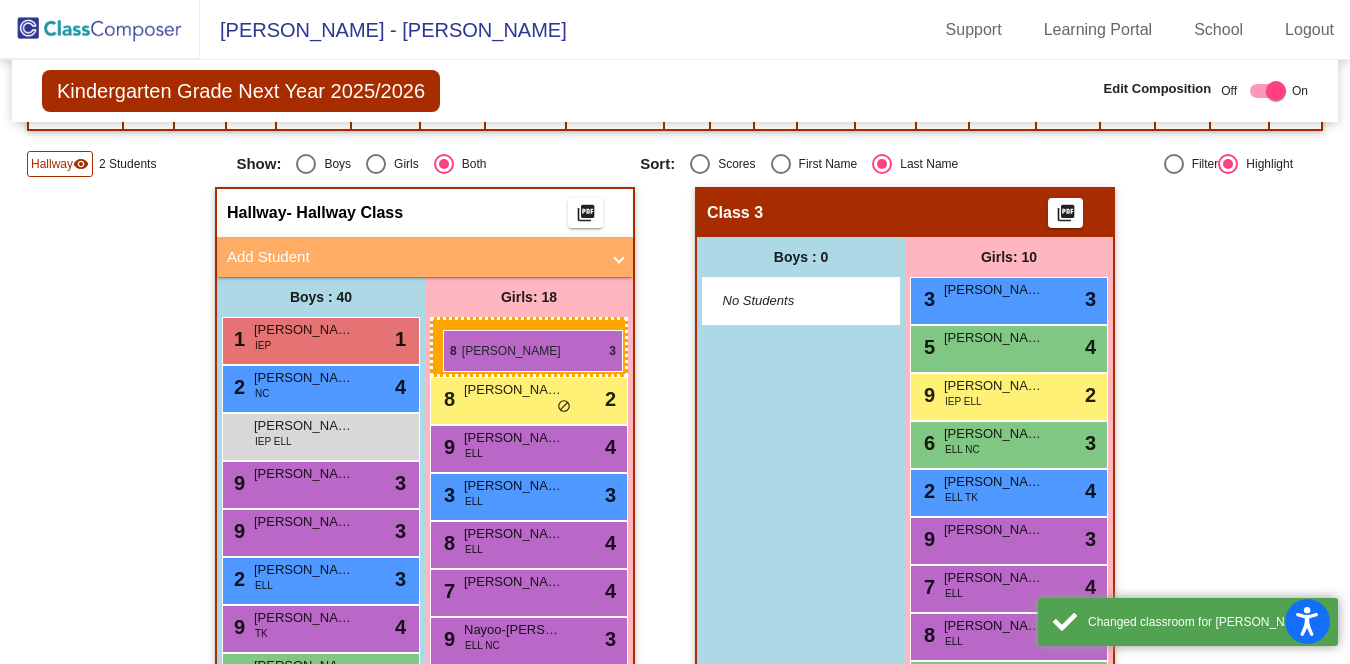 drag, startPoint x: 989, startPoint y: 294, endPoint x: 443, endPoint y: 331, distance: 547.2522 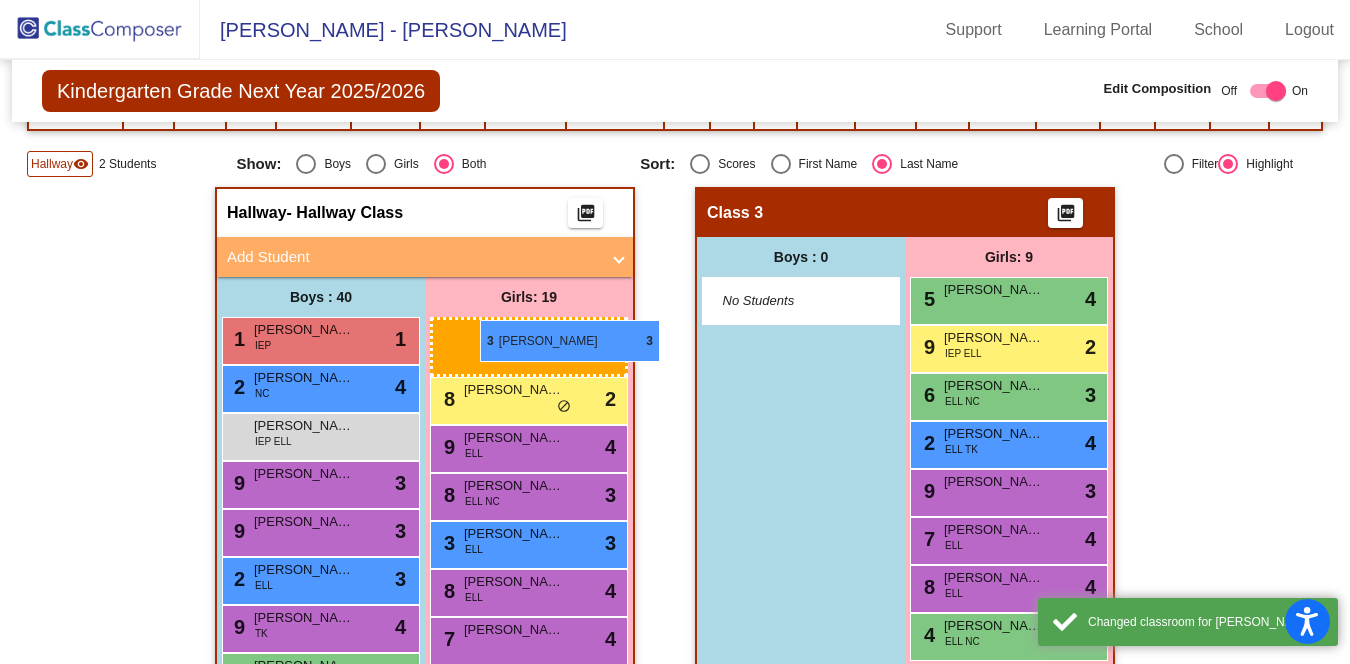 drag, startPoint x: 1008, startPoint y: 302, endPoint x: 474, endPoint y: 323, distance: 534.4128 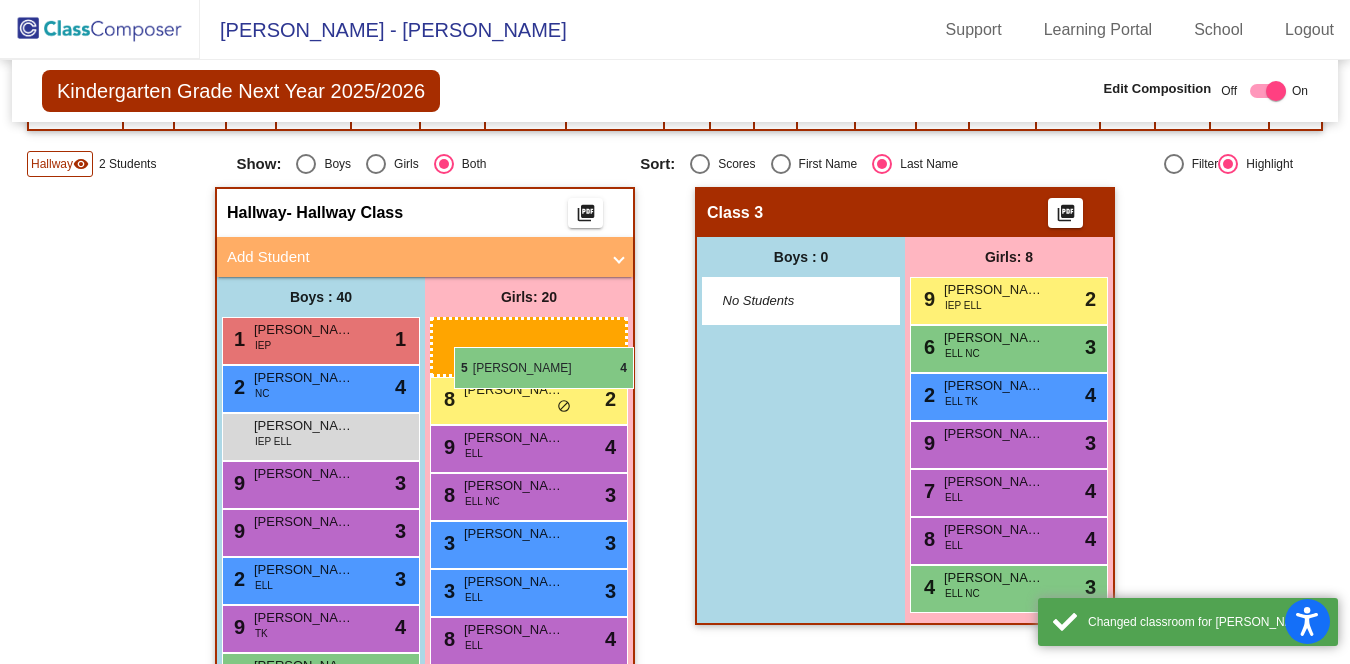 drag, startPoint x: 993, startPoint y: 301, endPoint x: 454, endPoint y: 347, distance: 540.95935 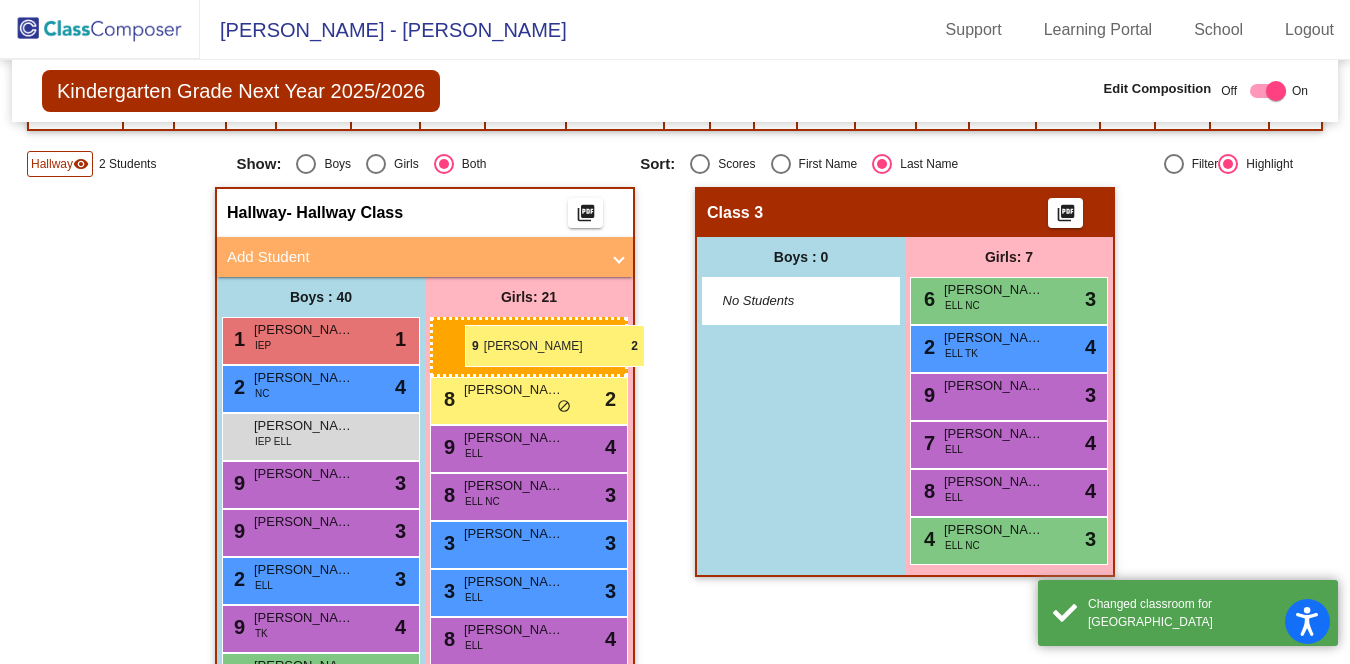 drag, startPoint x: 1028, startPoint y: 300, endPoint x: 461, endPoint y: 325, distance: 567.5509 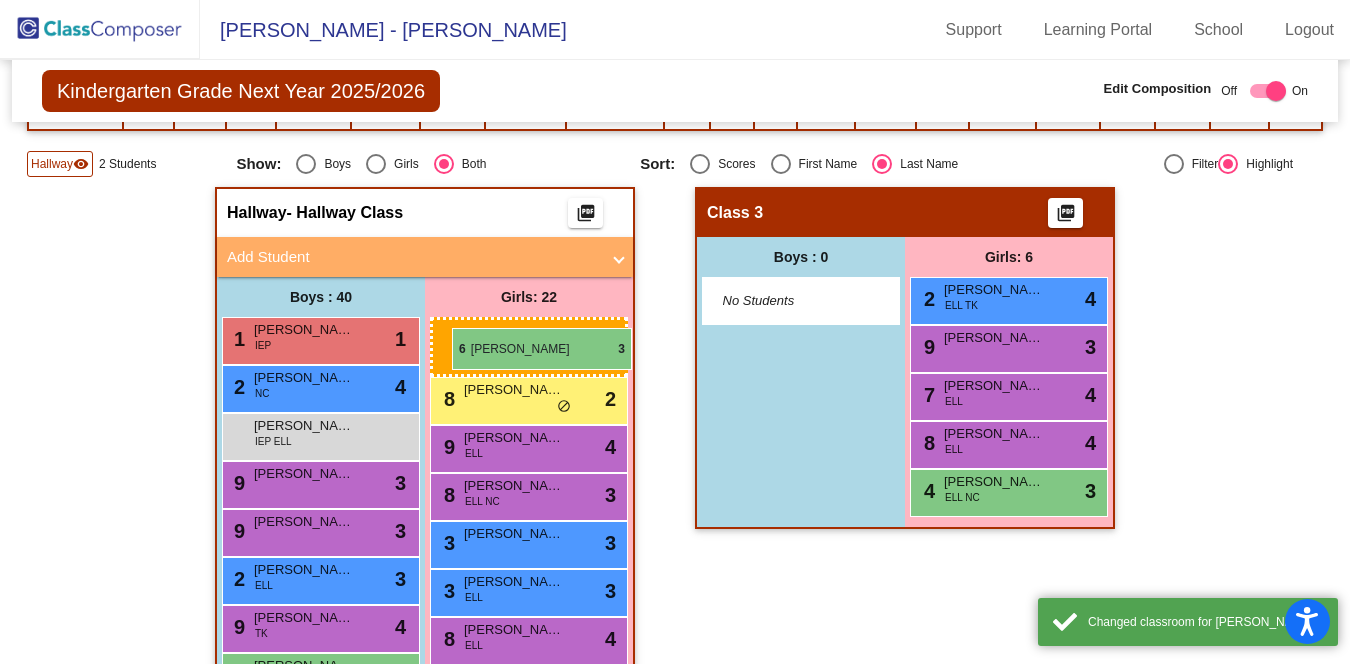 drag, startPoint x: 998, startPoint y: 300, endPoint x: 451, endPoint y: 328, distance: 547.7162 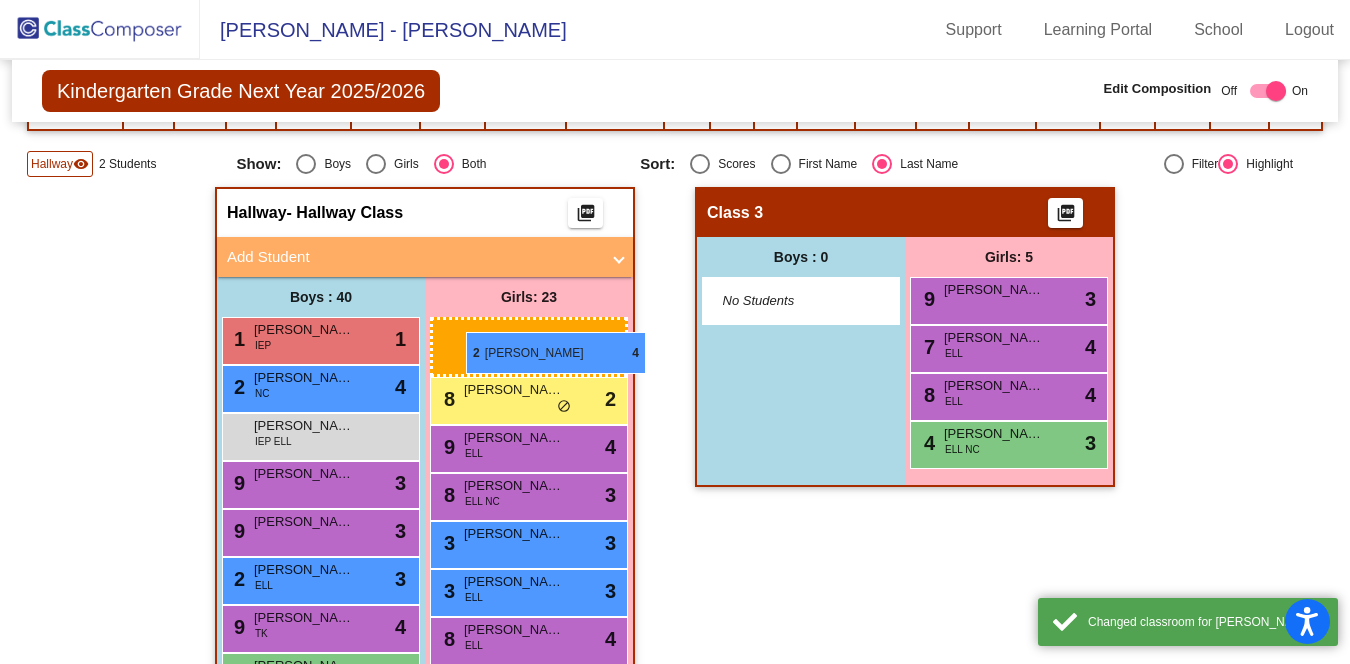 drag, startPoint x: 1007, startPoint y: 291, endPoint x: 464, endPoint y: 332, distance: 544.54565 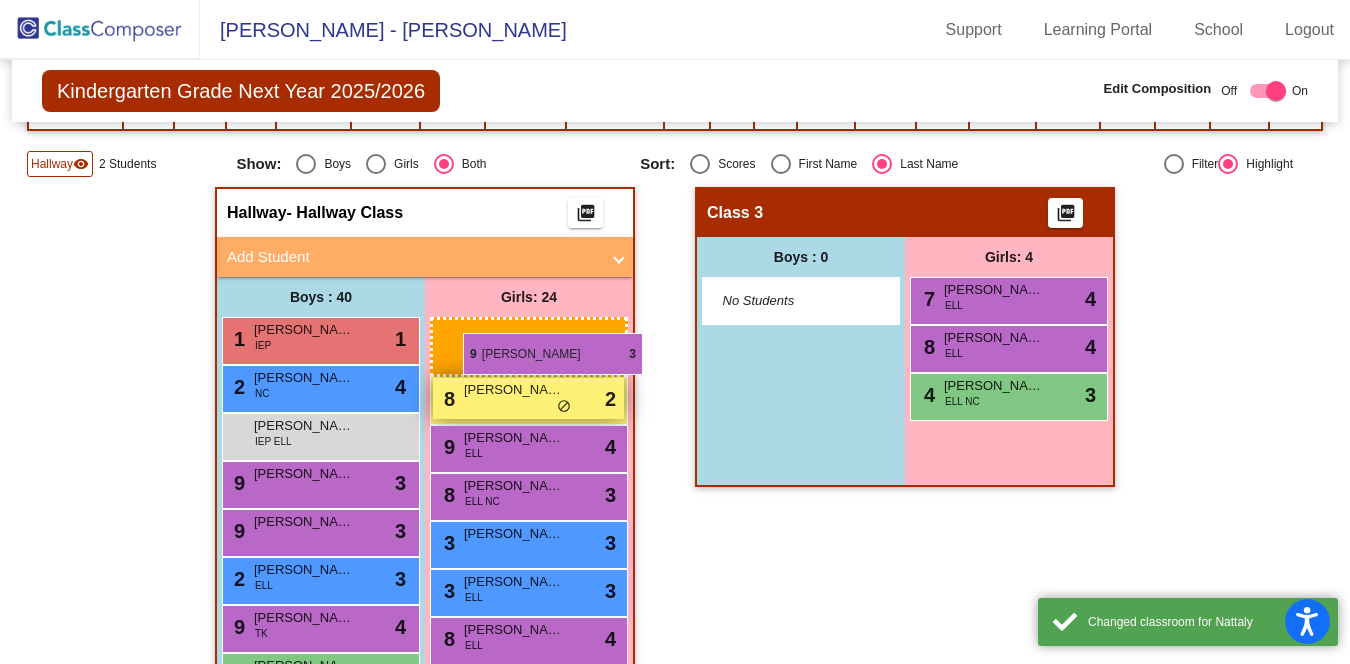 drag, startPoint x: 971, startPoint y: 304, endPoint x: 458, endPoint y: 330, distance: 513.65845 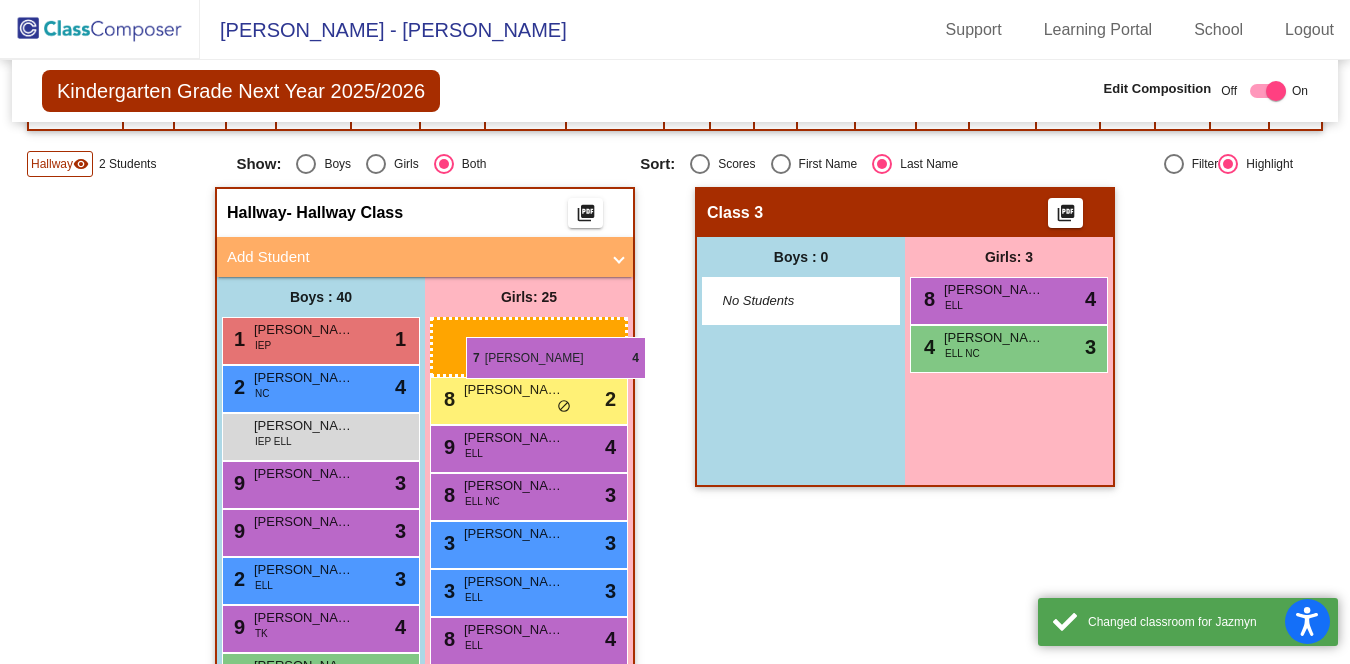 drag, startPoint x: 998, startPoint y: 303, endPoint x: 458, endPoint y: 332, distance: 540.77814 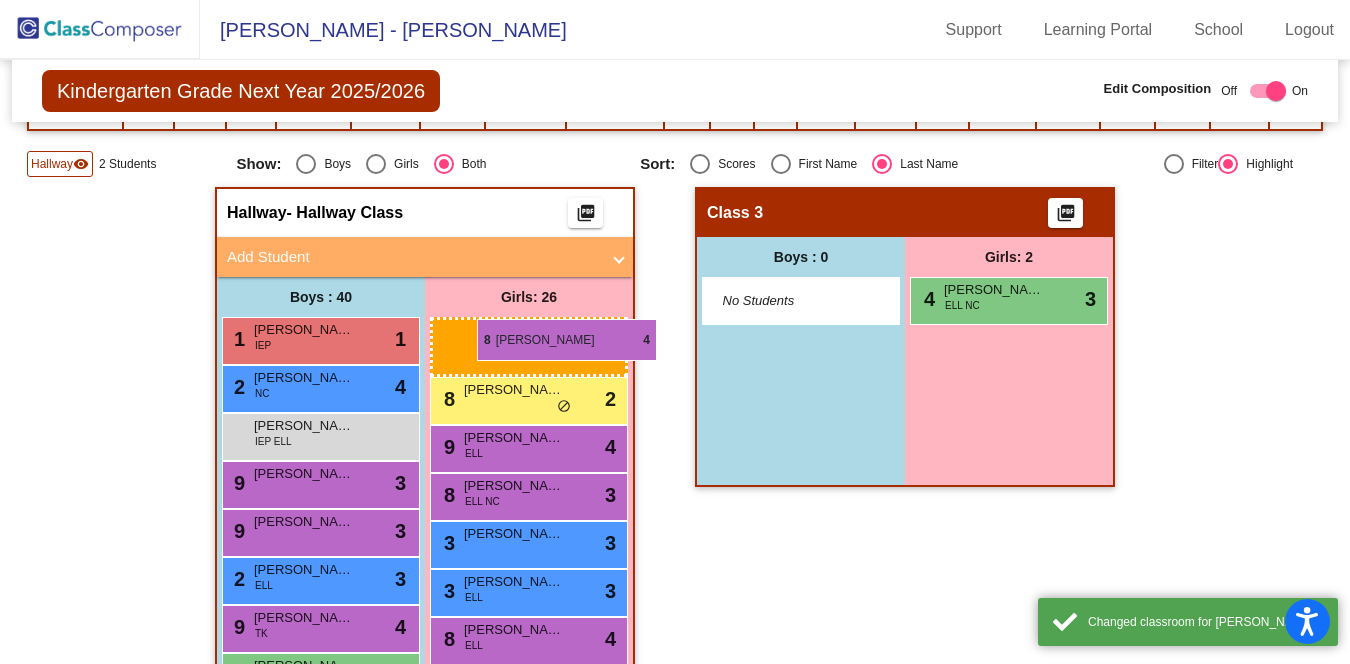 drag, startPoint x: 974, startPoint y: 302, endPoint x: 474, endPoint y: 321, distance: 500.36087 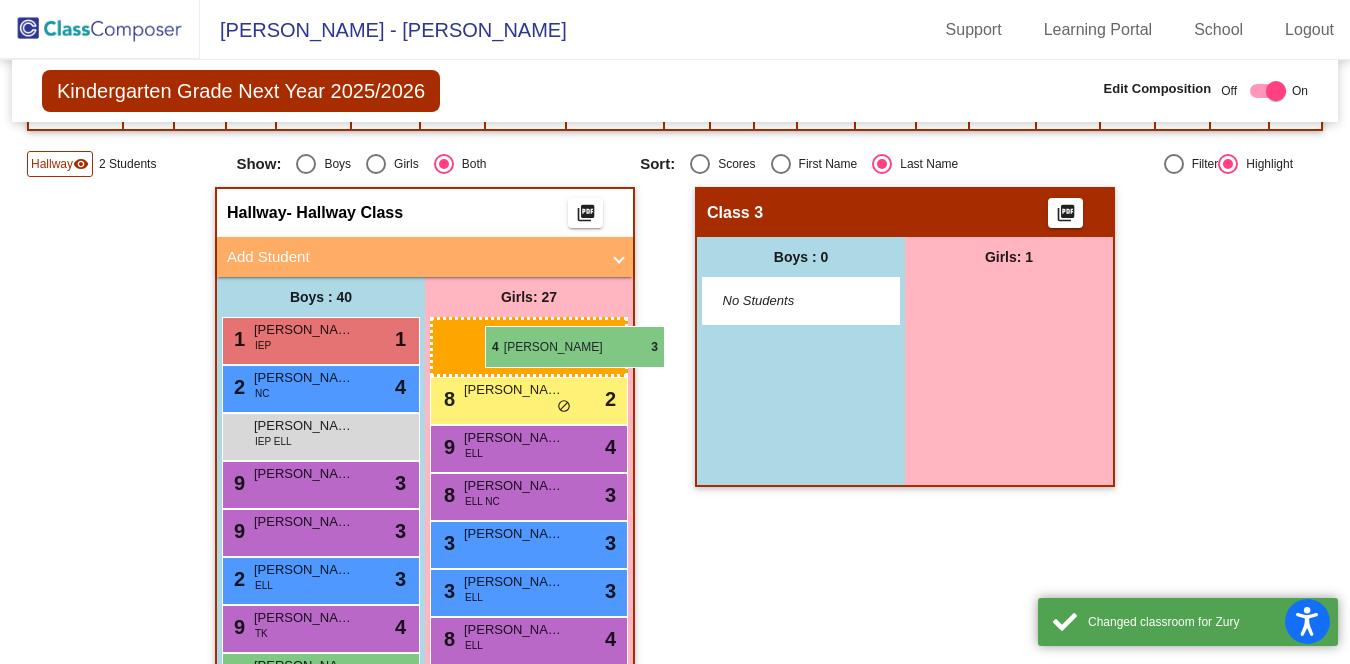 drag, startPoint x: 1002, startPoint y: 297, endPoint x: 466, endPoint y: 330, distance: 537.0149 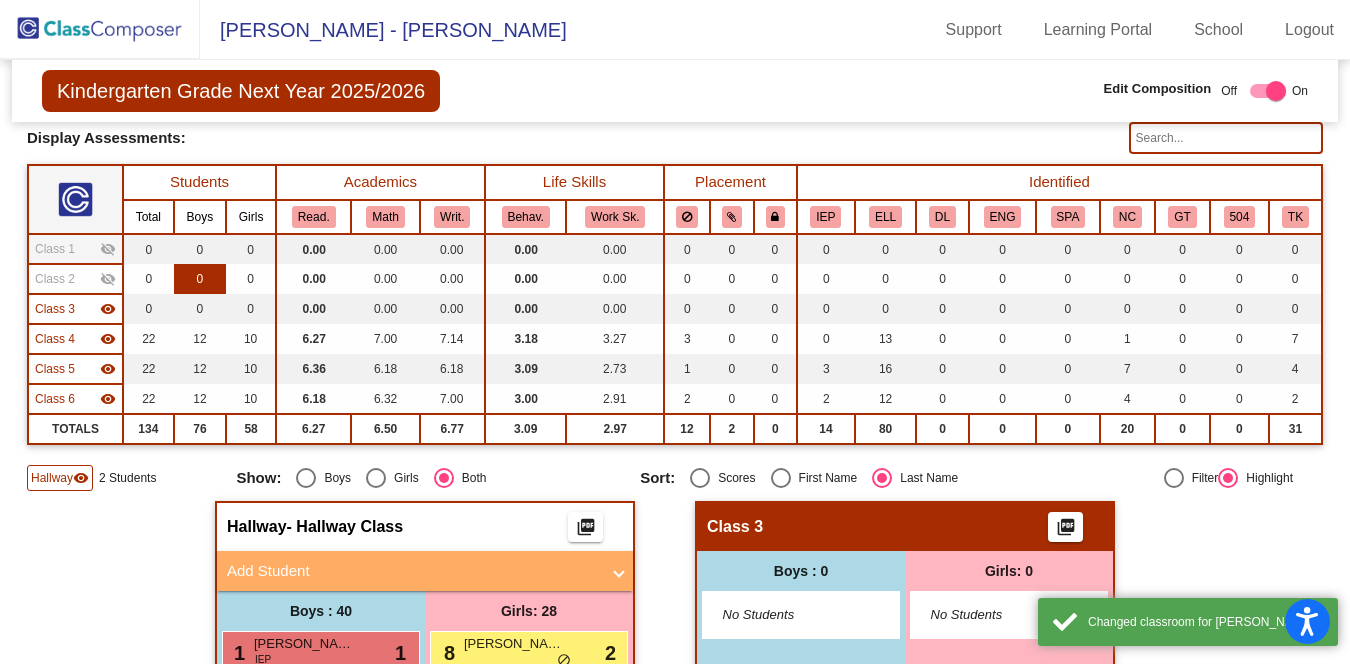 scroll, scrollTop: 116, scrollLeft: 0, axis: vertical 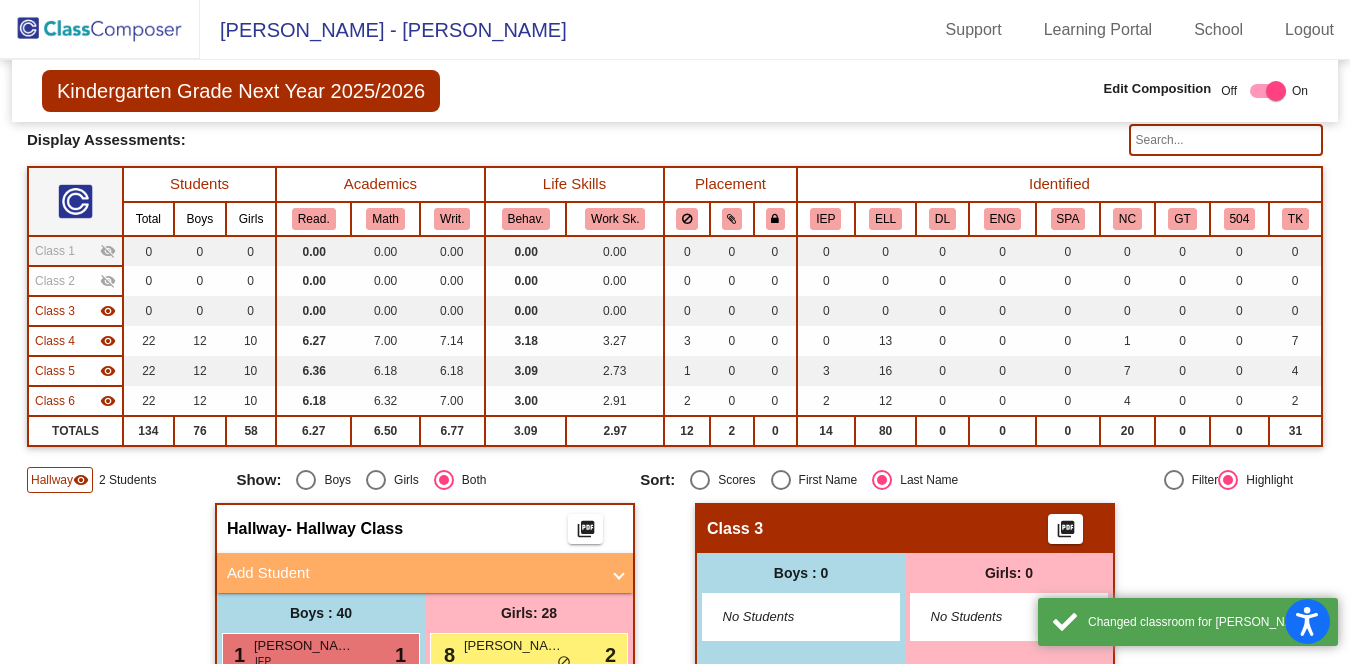 click on "visibility" 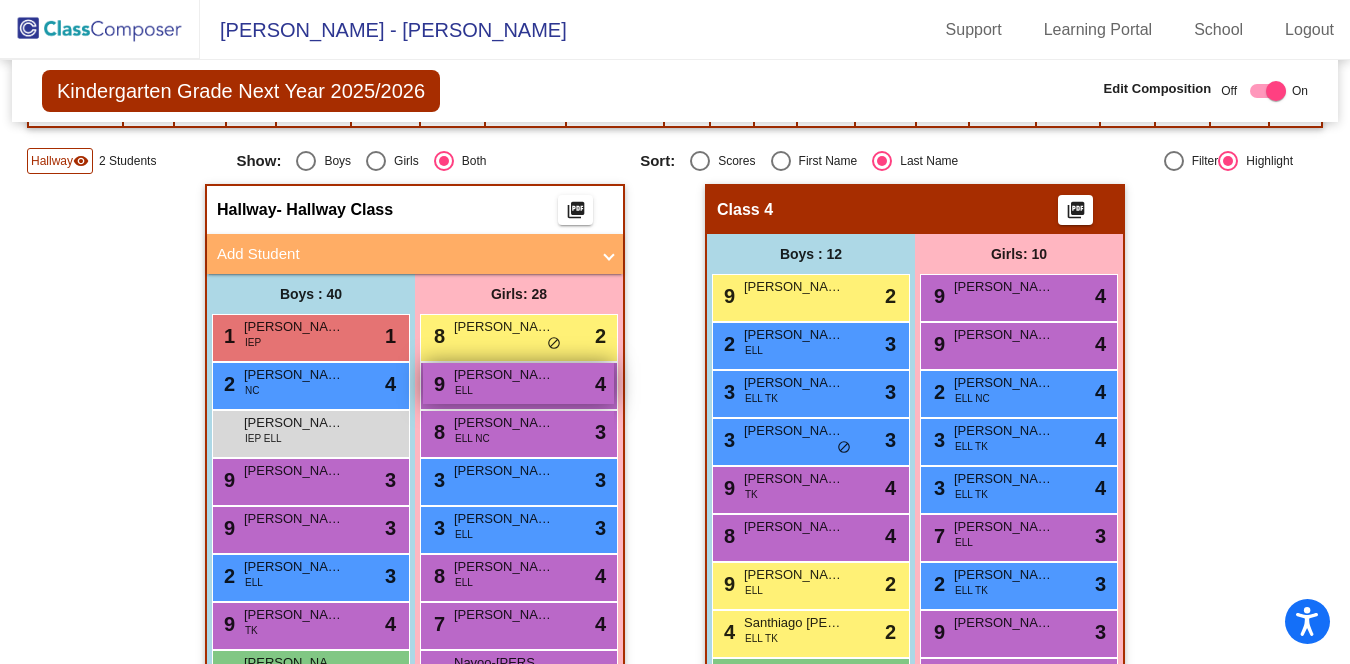 scroll, scrollTop: 441, scrollLeft: 0, axis: vertical 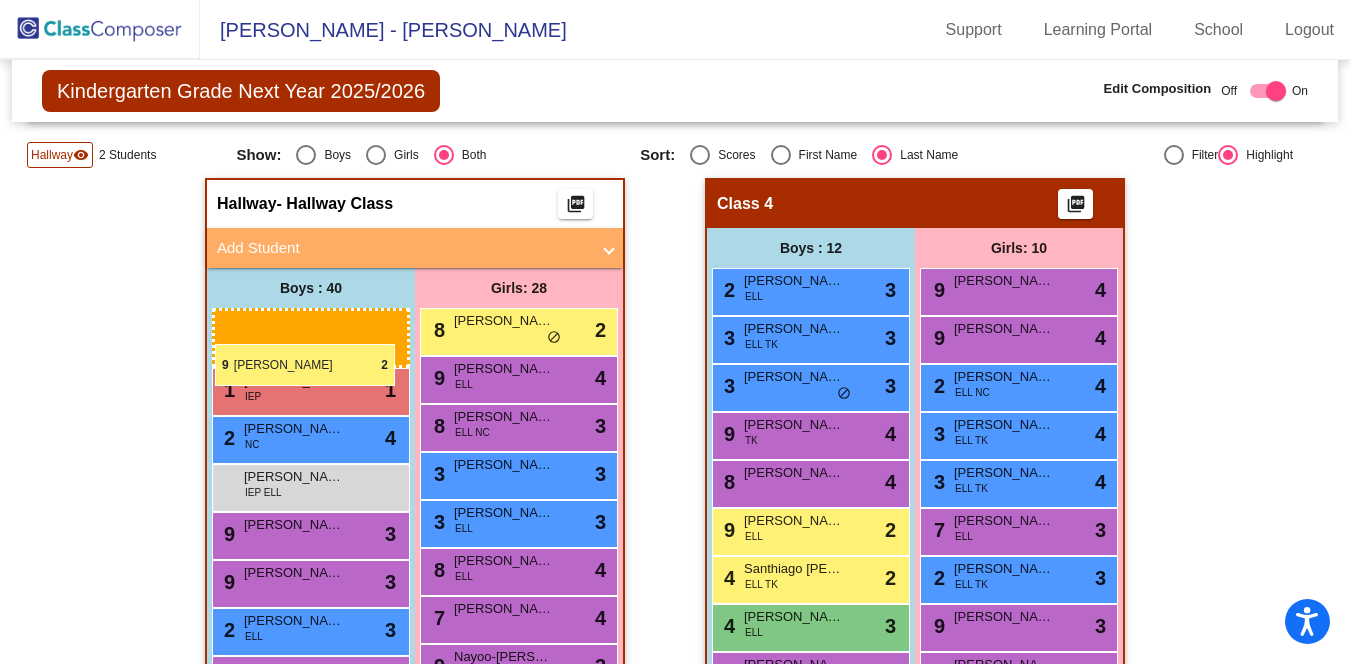 drag, startPoint x: 828, startPoint y: 297, endPoint x: 215, endPoint y: 344, distance: 614.79913 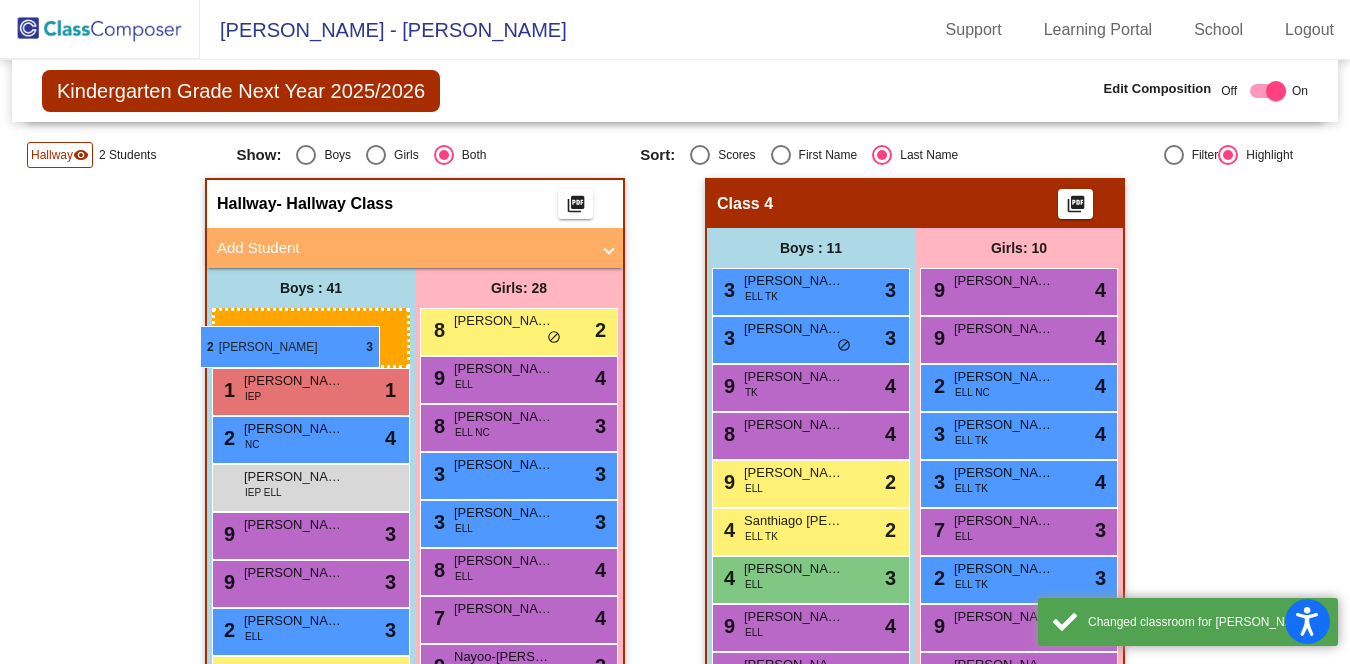 drag, startPoint x: 767, startPoint y: 287, endPoint x: 199, endPoint y: 327, distance: 569.40674 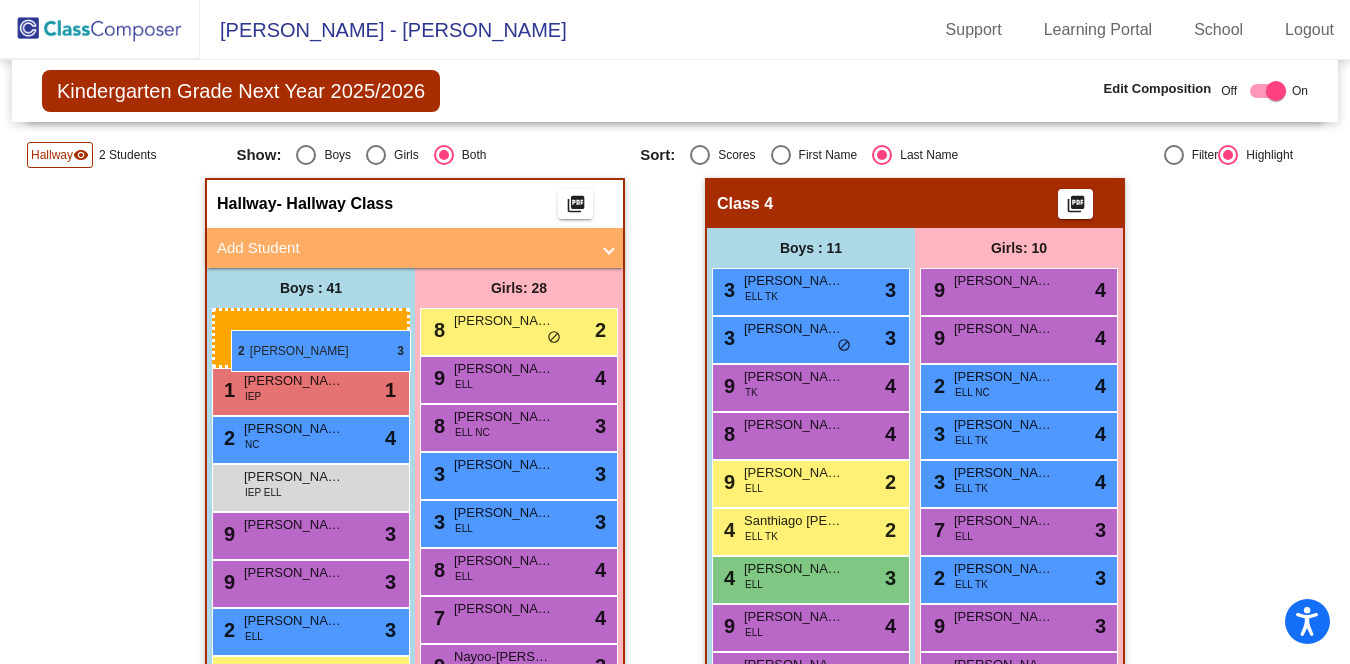 drag, startPoint x: 775, startPoint y: 291, endPoint x: 230, endPoint y: 330, distance: 546.3936 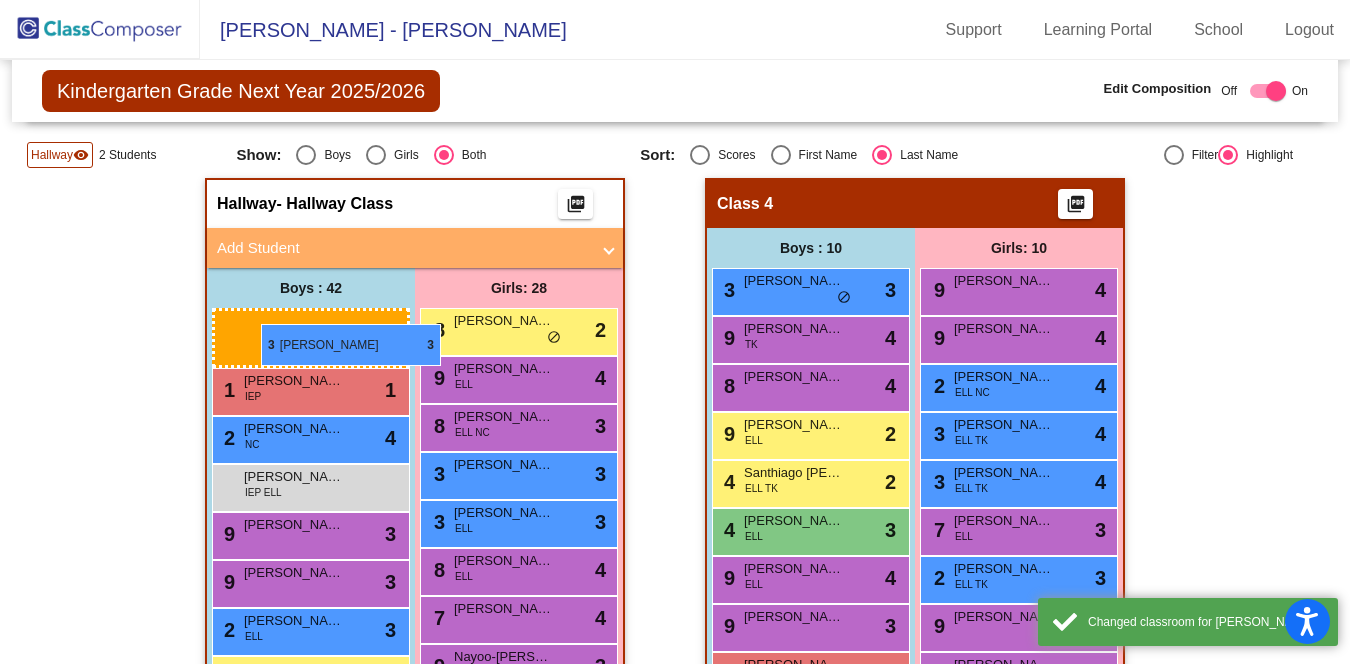 drag, startPoint x: 807, startPoint y: 296, endPoint x: 250, endPoint y: 320, distance: 557.51685 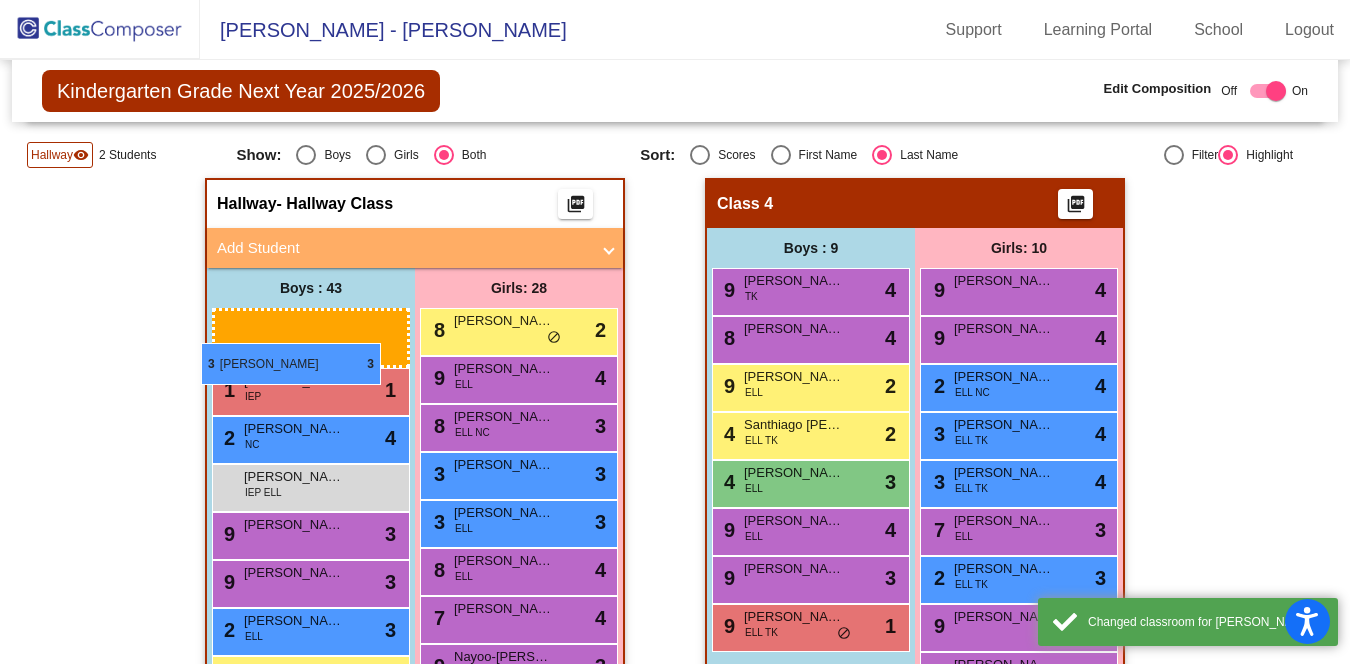 drag, startPoint x: 803, startPoint y: 291, endPoint x: 201, endPoint y: 343, distance: 604.2417 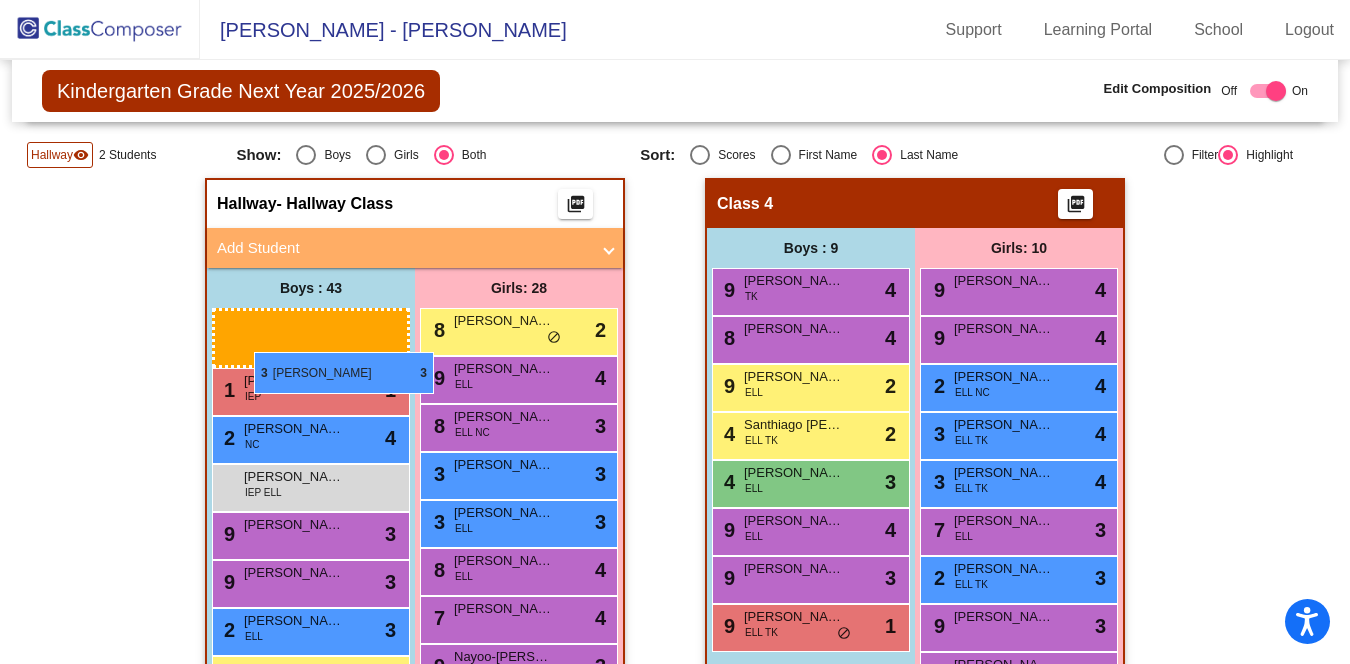drag, startPoint x: 776, startPoint y: 296, endPoint x: 253, endPoint y: 352, distance: 525.98956 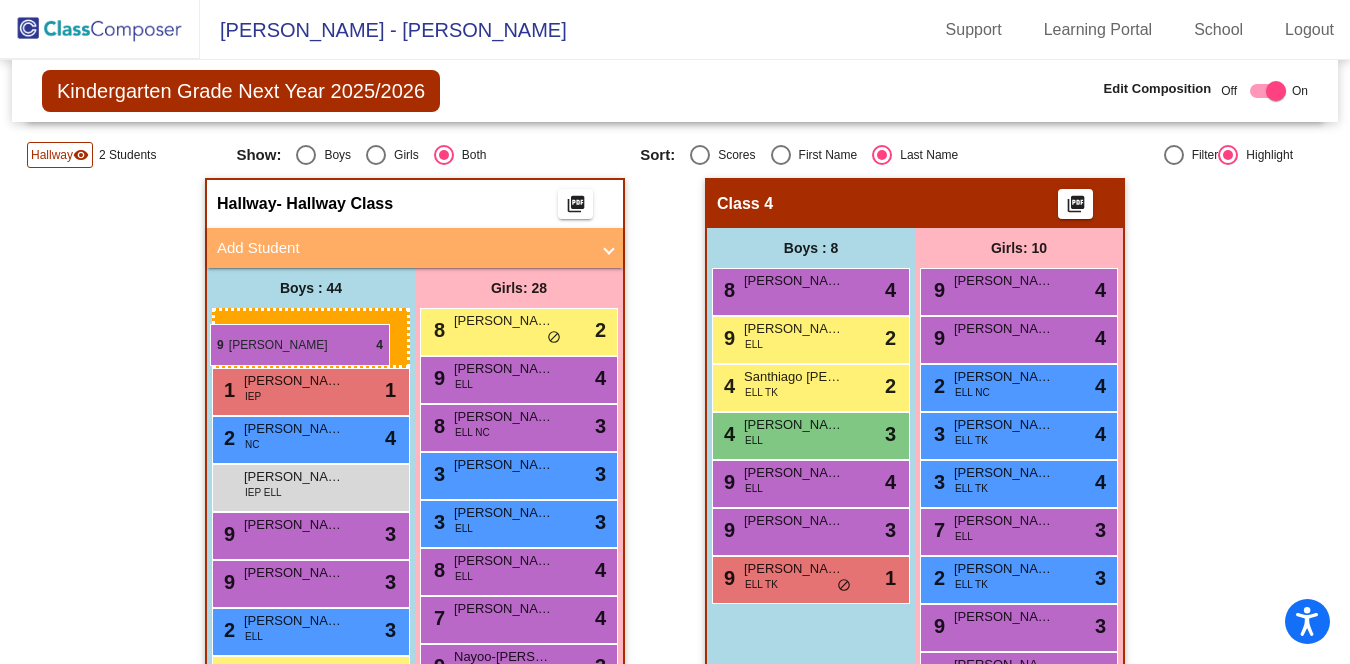 drag, startPoint x: 784, startPoint y: 284, endPoint x: 210, endPoint y: 324, distance: 575.392 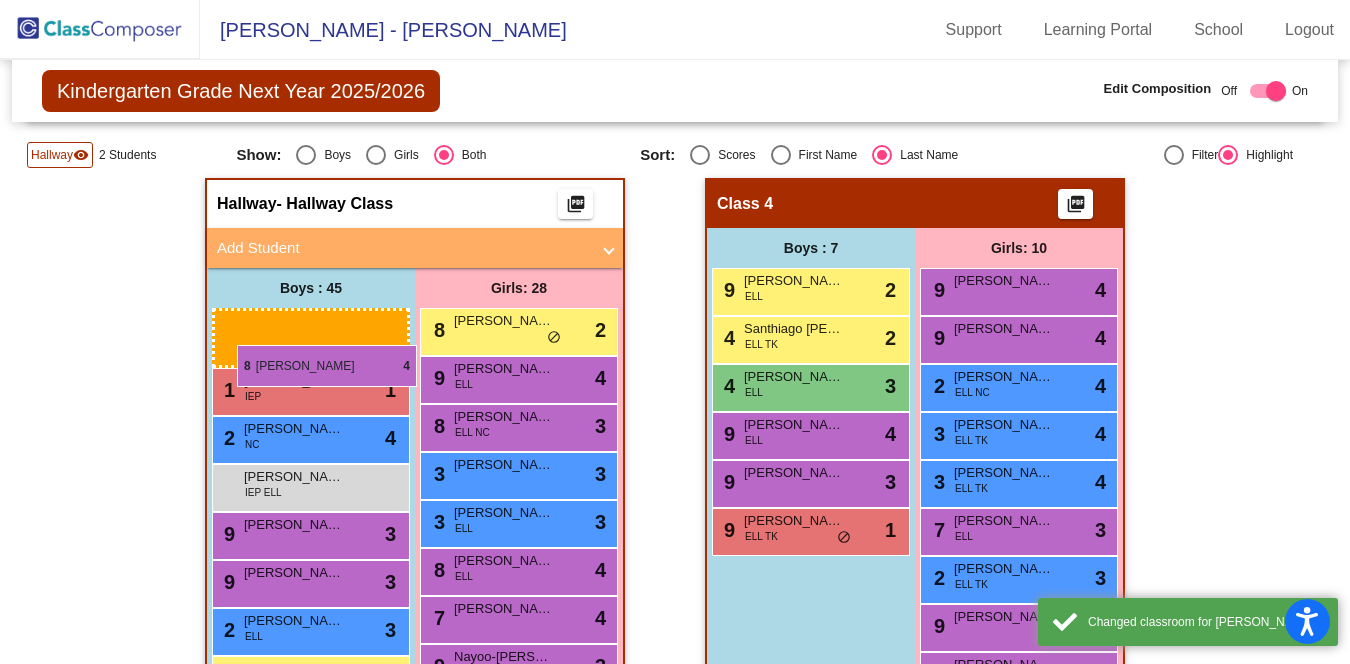 drag, startPoint x: 809, startPoint y: 301, endPoint x: 237, endPoint y: 344, distance: 573.61395 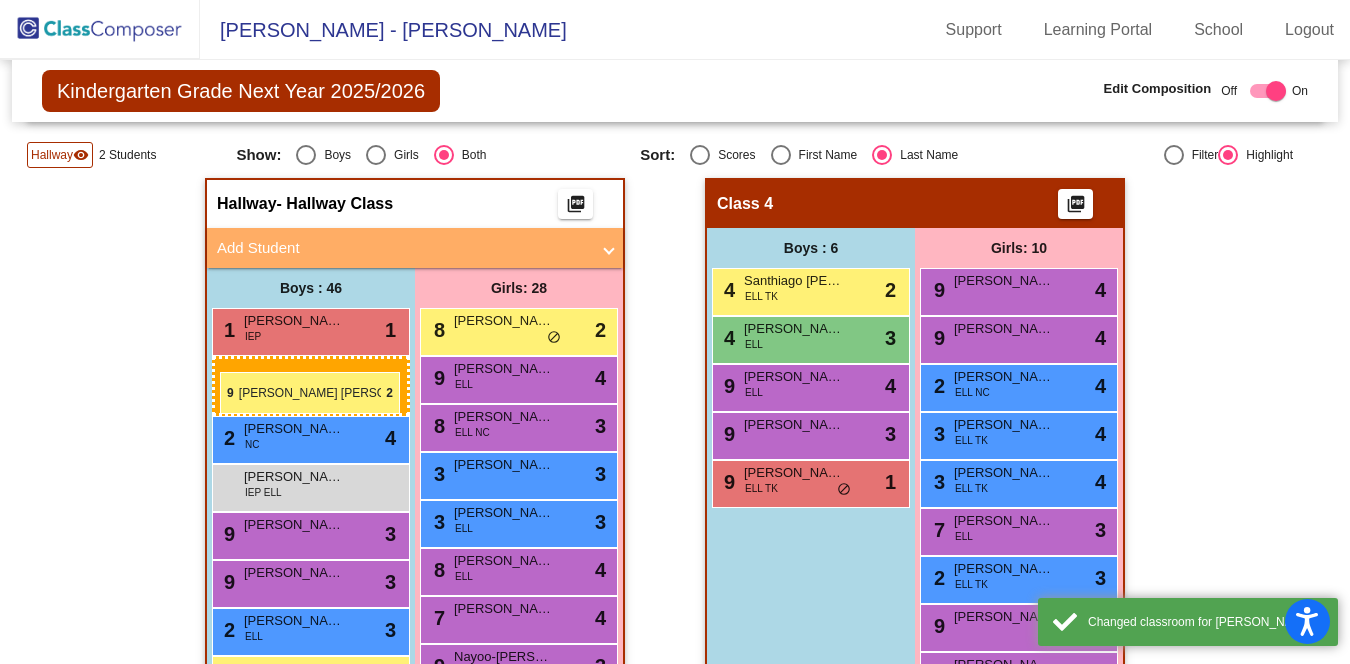 drag, startPoint x: 764, startPoint y: 304, endPoint x: 220, endPoint y: 372, distance: 548.2335 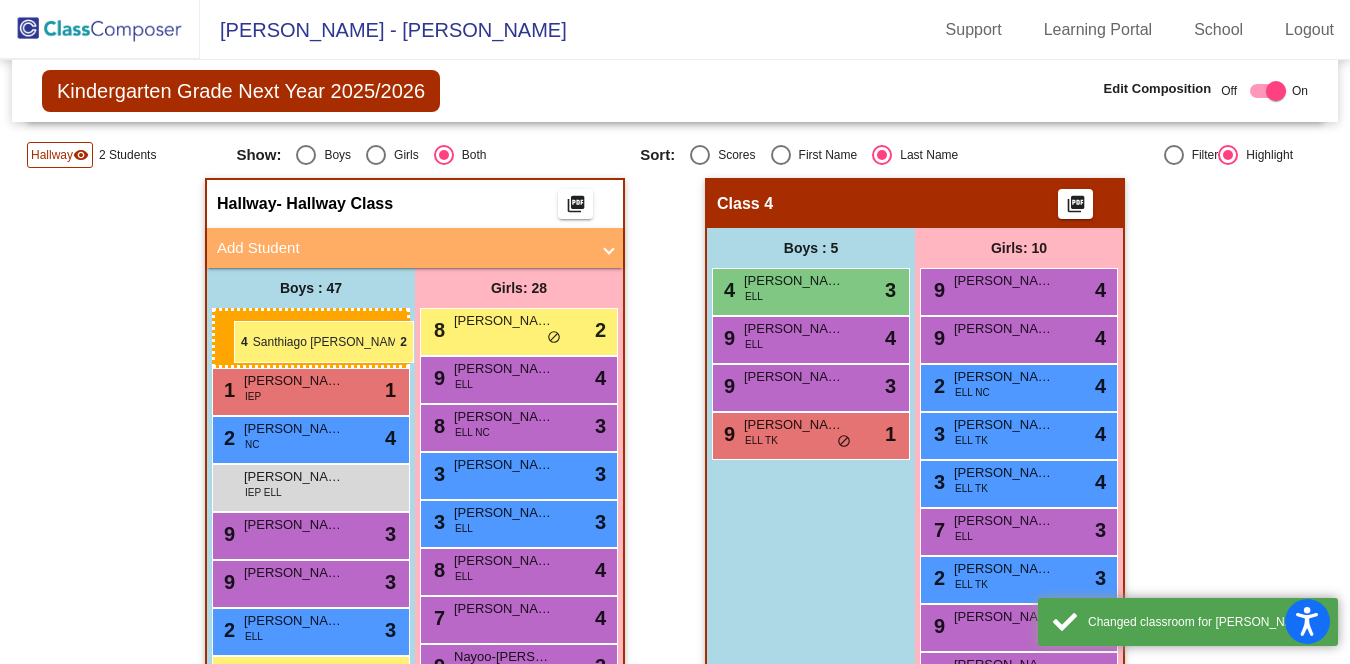drag, startPoint x: 776, startPoint y: 290, endPoint x: 234, endPoint y: 321, distance: 542.8858 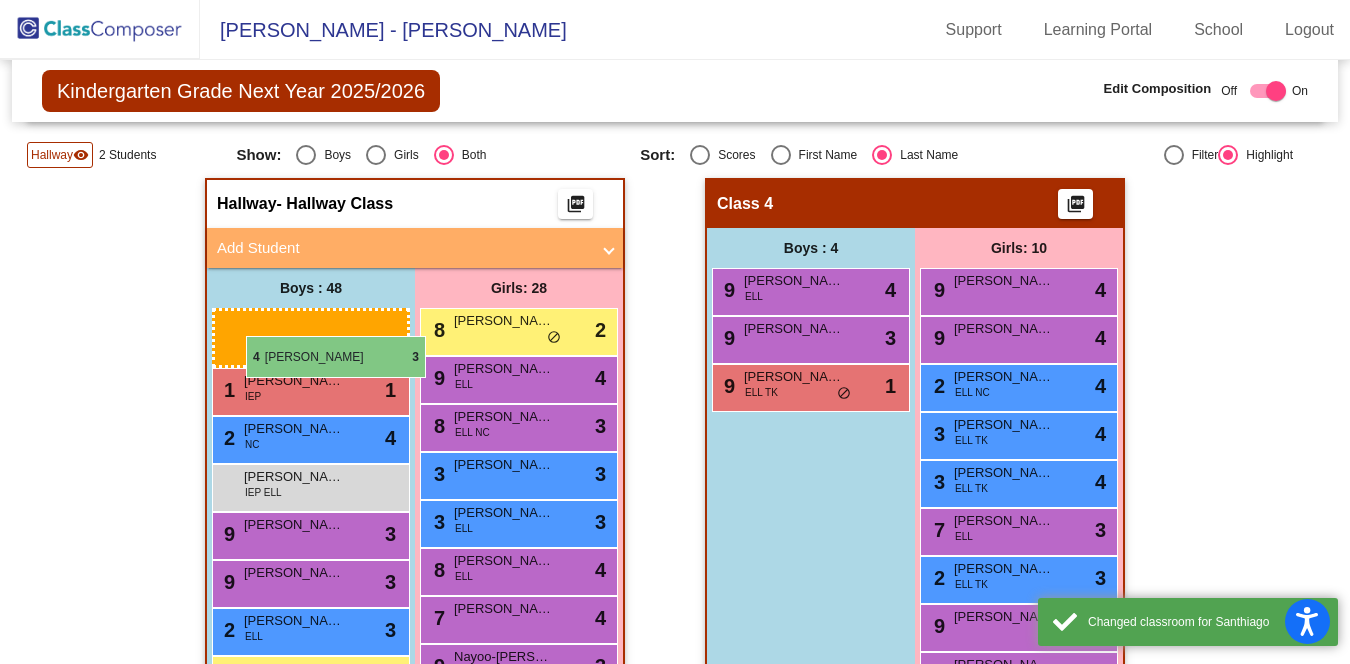 drag, startPoint x: 777, startPoint y: 296, endPoint x: 232, endPoint y: 337, distance: 546.54004 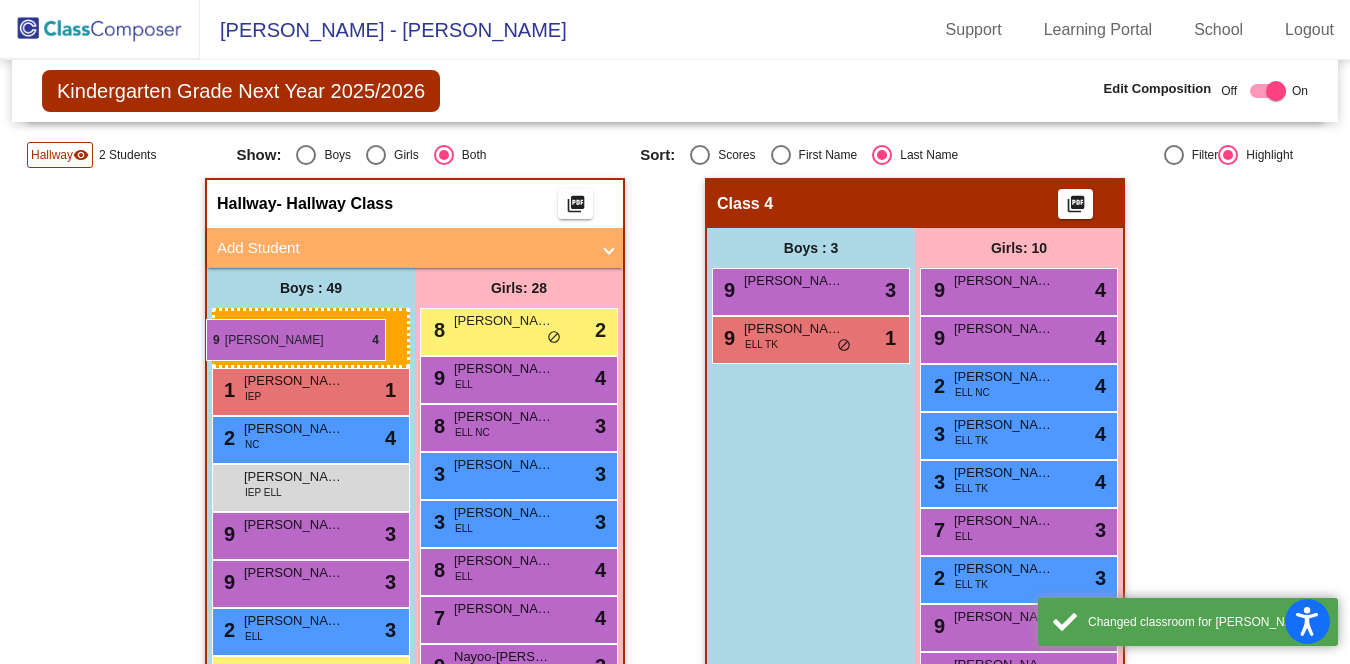drag, startPoint x: 778, startPoint y: 290, endPoint x: 206, endPoint y: 323, distance: 572.9511 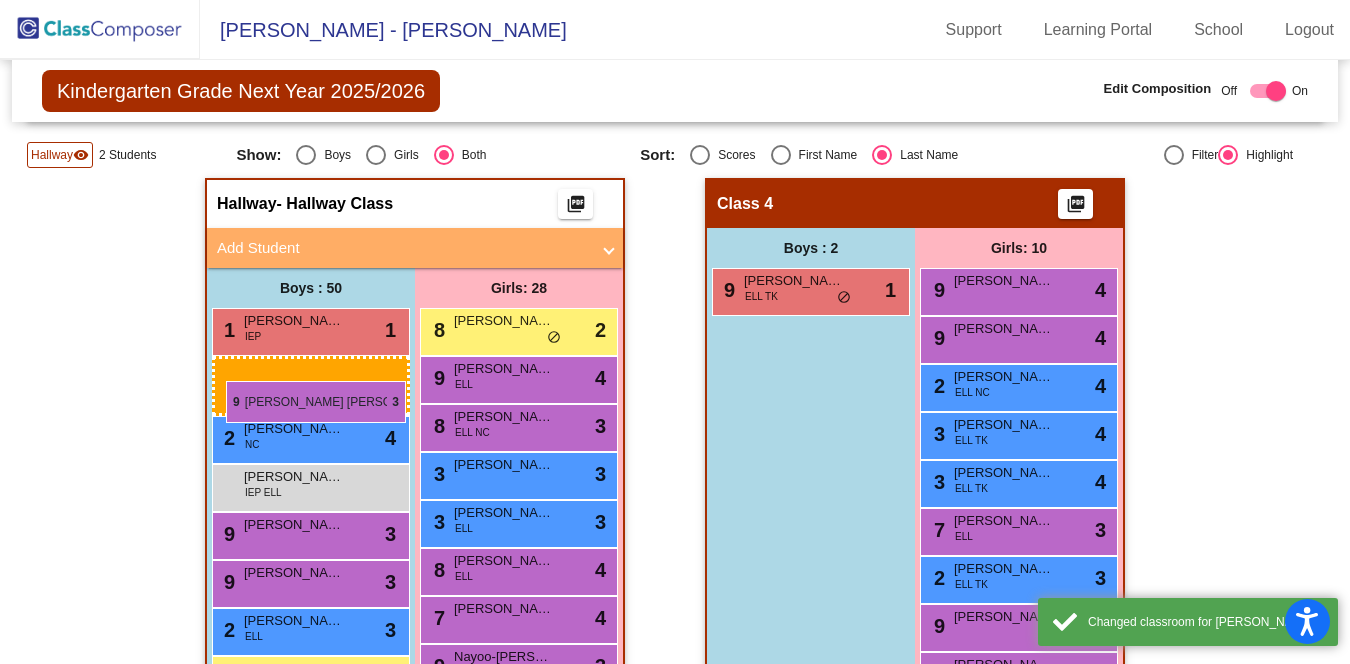 drag, startPoint x: 818, startPoint y: 295, endPoint x: 220, endPoint y: 375, distance: 603.32745 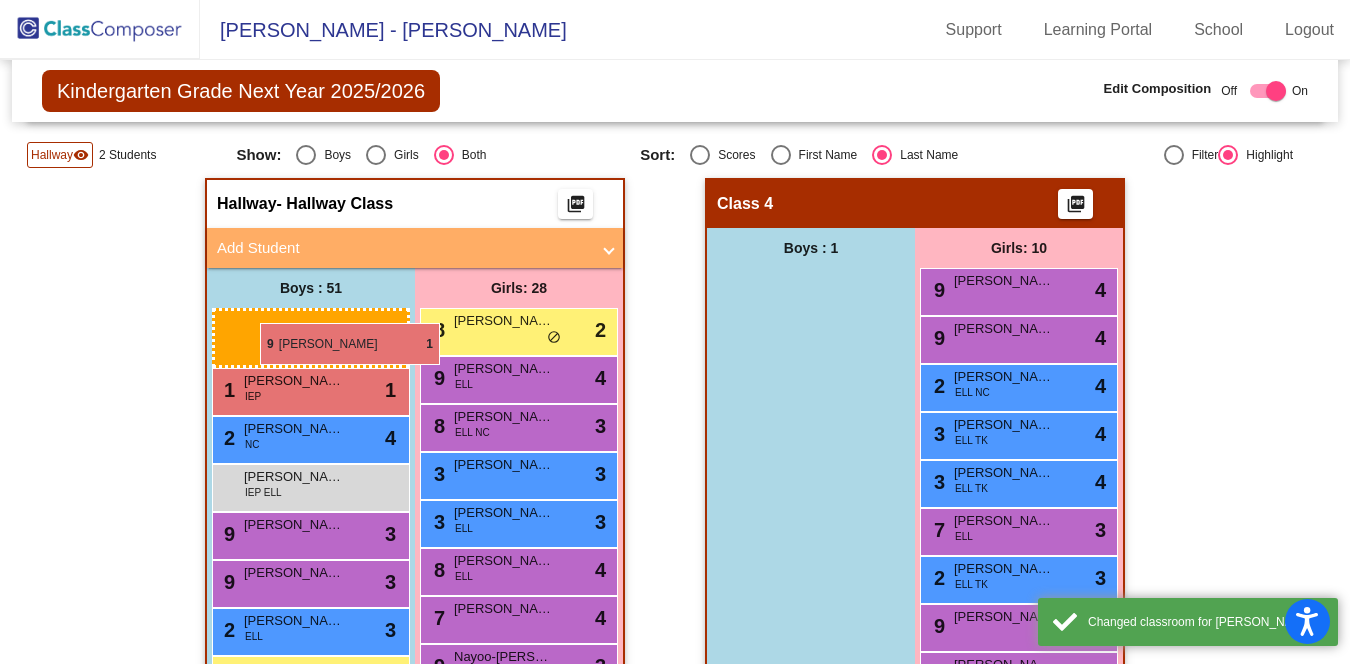 drag, startPoint x: 775, startPoint y: 294, endPoint x: 248, endPoint y: 323, distance: 527.7973 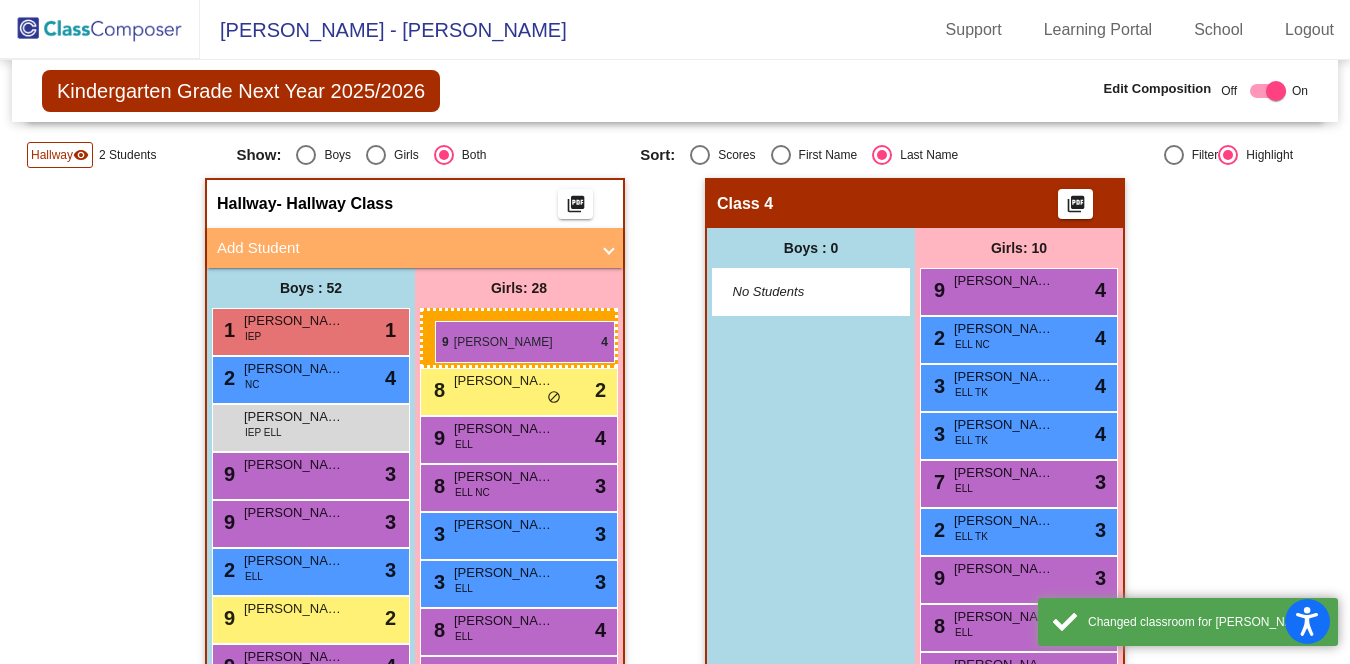drag, startPoint x: 1003, startPoint y: 283, endPoint x: 435, endPoint y: 321, distance: 569.2697 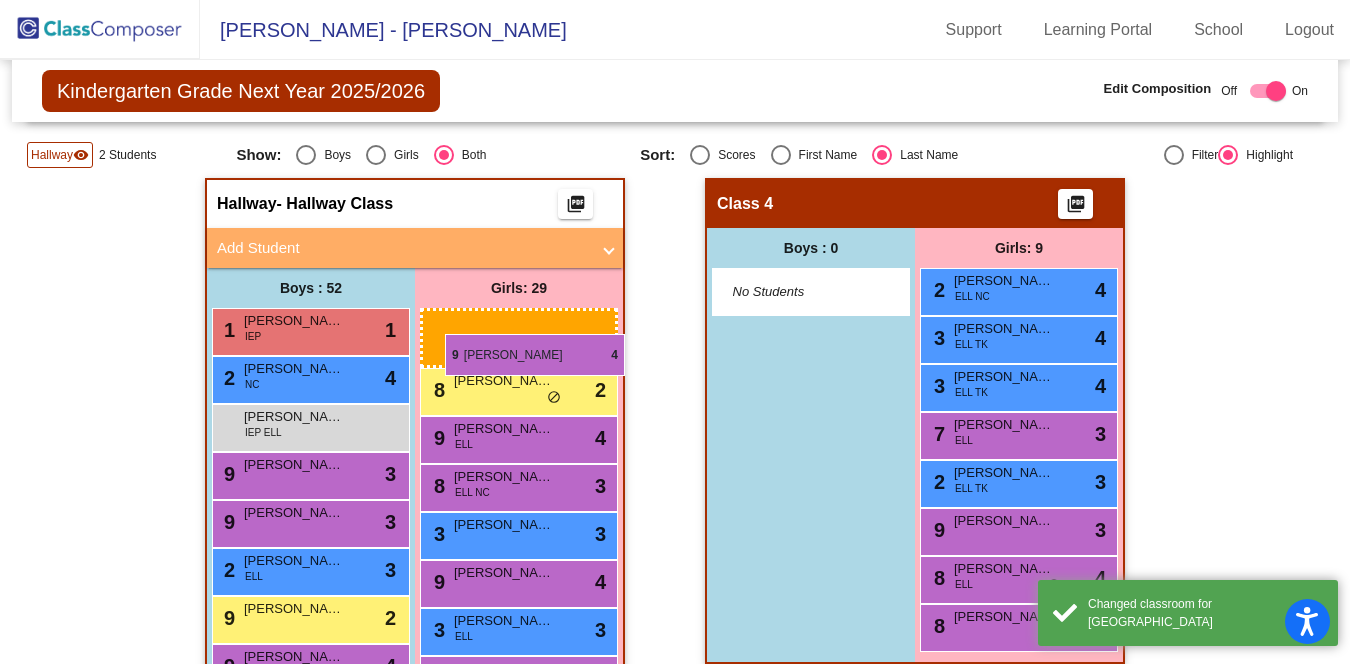 drag, startPoint x: 1025, startPoint y: 299, endPoint x: 445, endPoint y: 334, distance: 581.05505 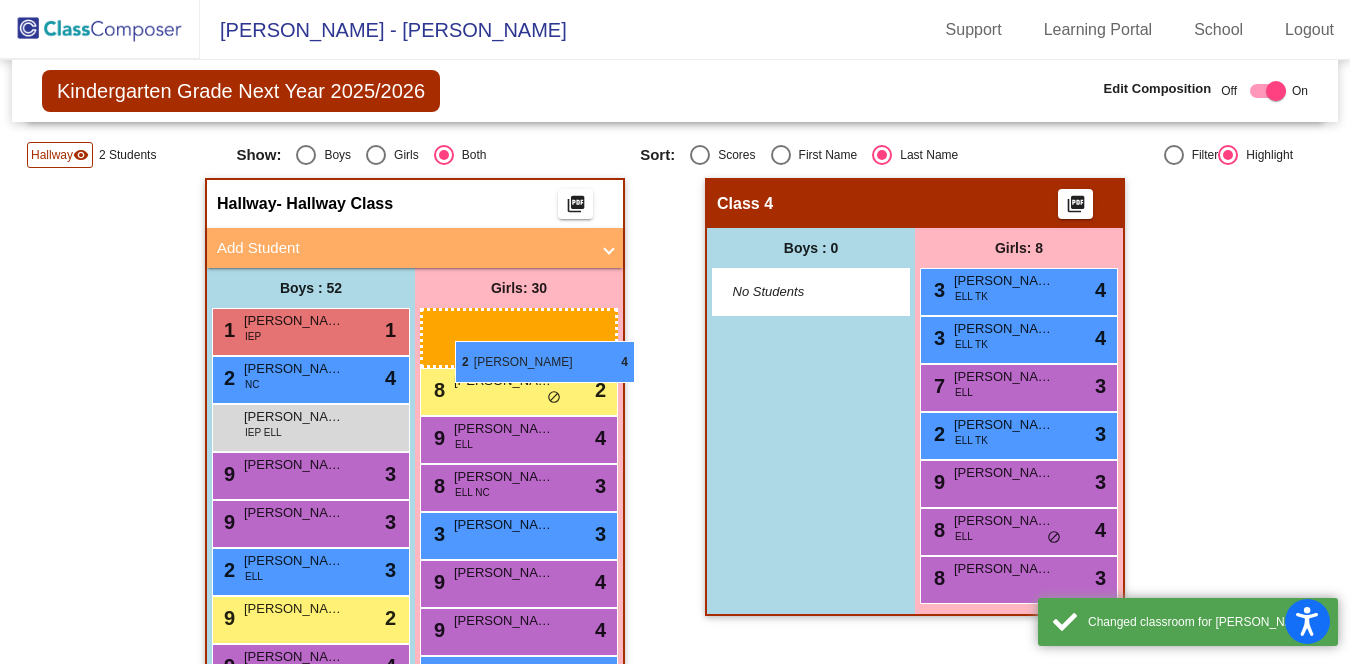 drag, startPoint x: 991, startPoint y: 300, endPoint x: 455, endPoint y: 341, distance: 537.5658 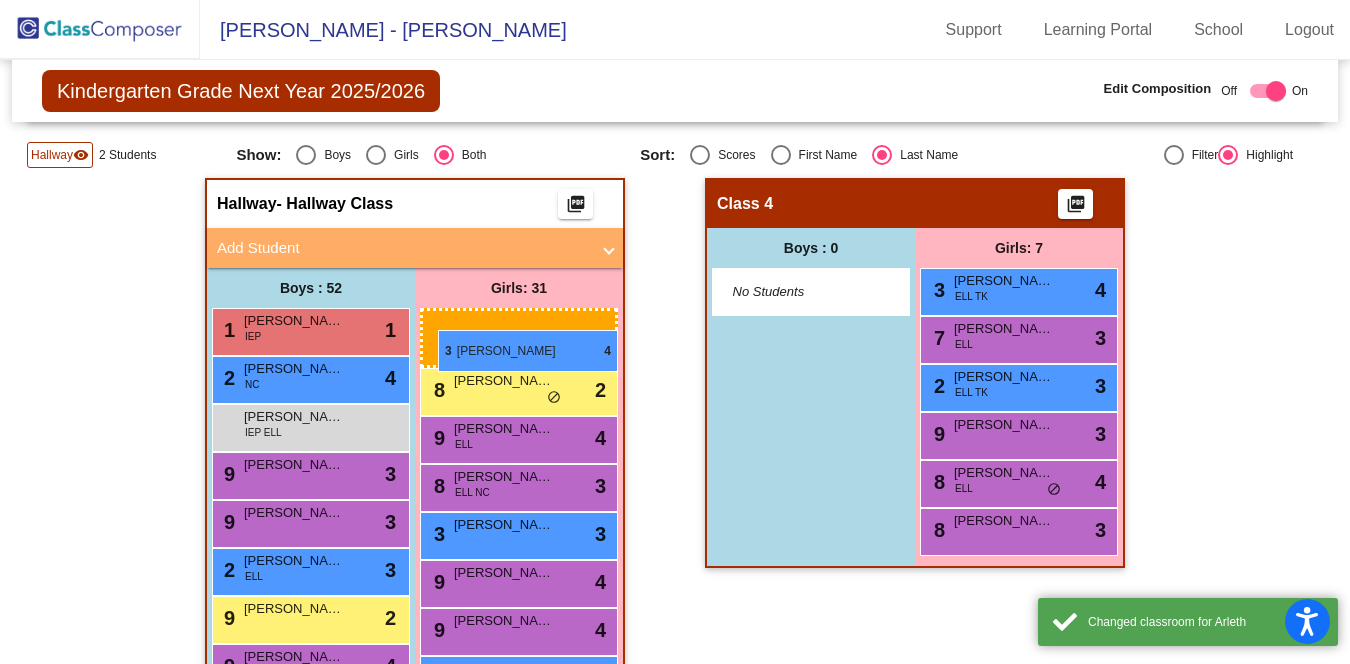 drag, startPoint x: 1005, startPoint y: 288, endPoint x: 436, endPoint y: 328, distance: 570.40424 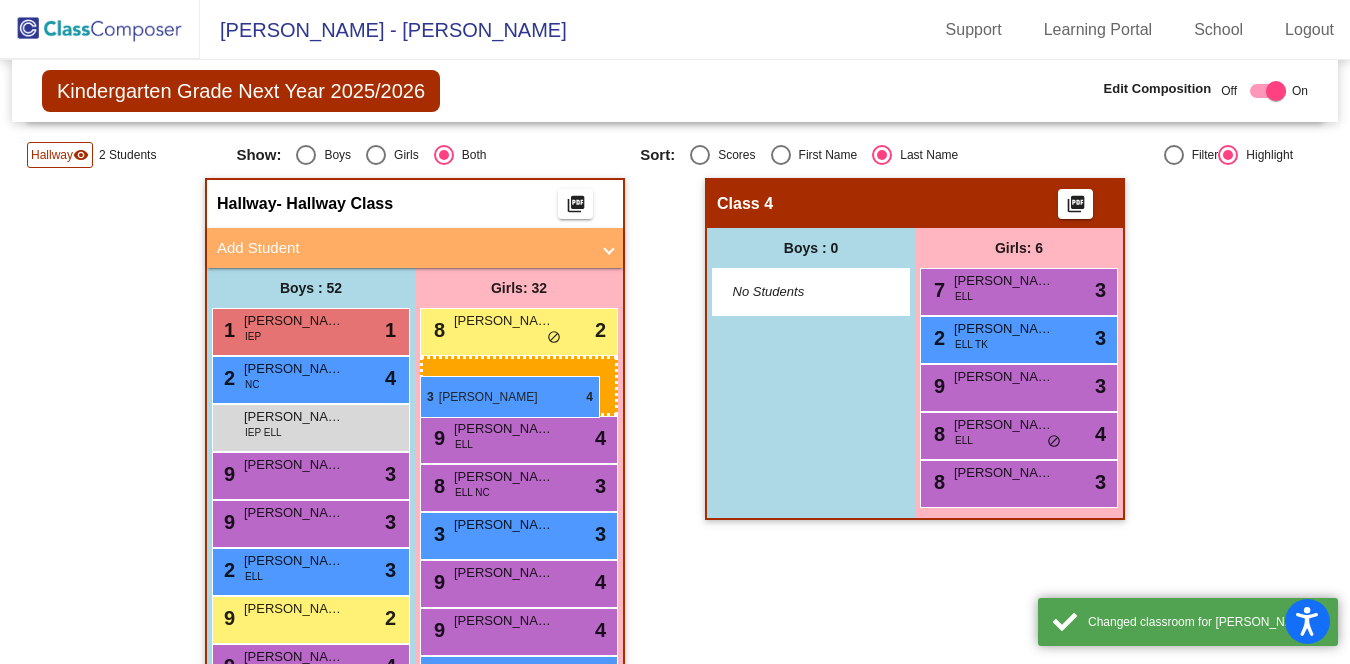 drag, startPoint x: 1030, startPoint y: 291, endPoint x: 421, endPoint y: 376, distance: 614.90326 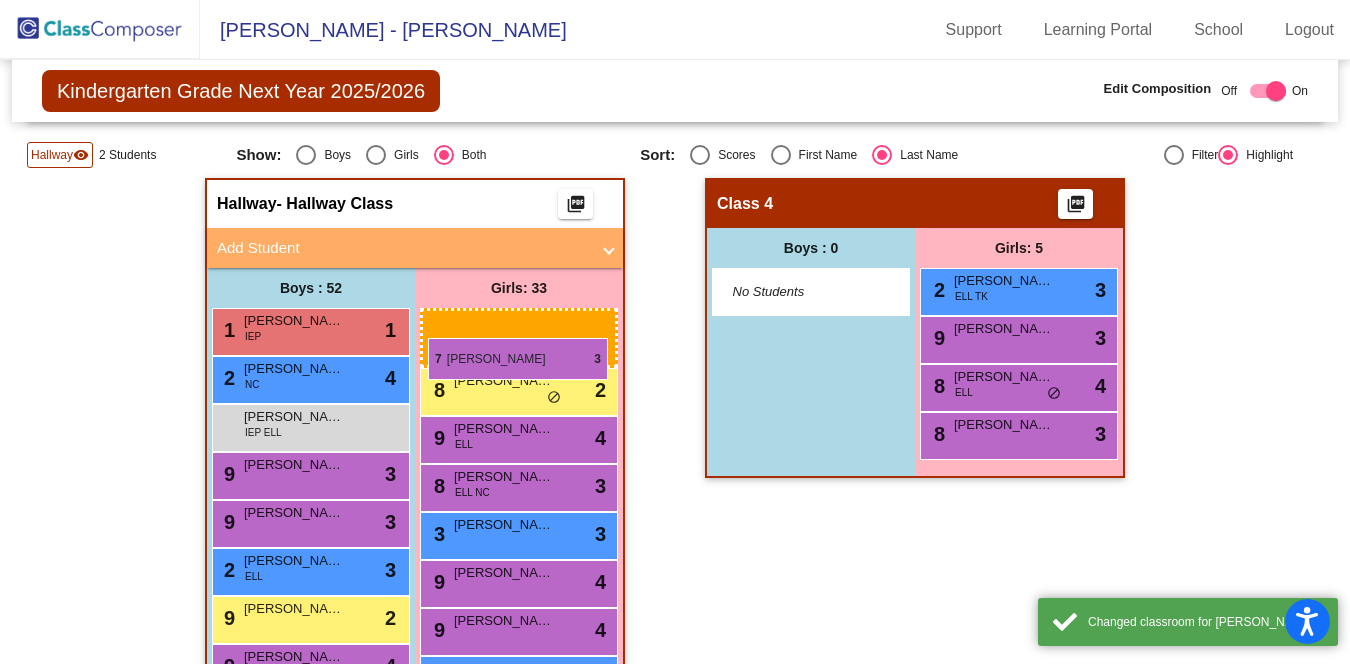 drag, startPoint x: 991, startPoint y: 295, endPoint x: 428, endPoint y: 338, distance: 564.6397 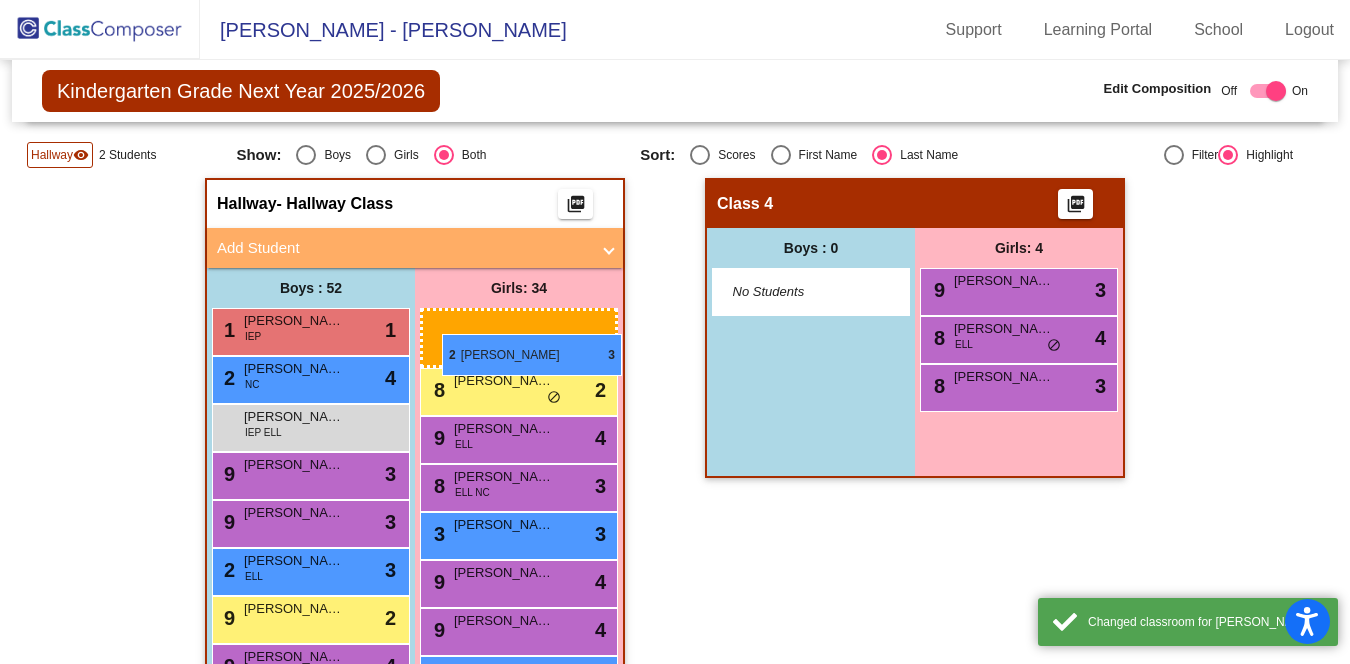 drag, startPoint x: 997, startPoint y: 297, endPoint x: 442, endPoint y: 333, distance: 556.1663 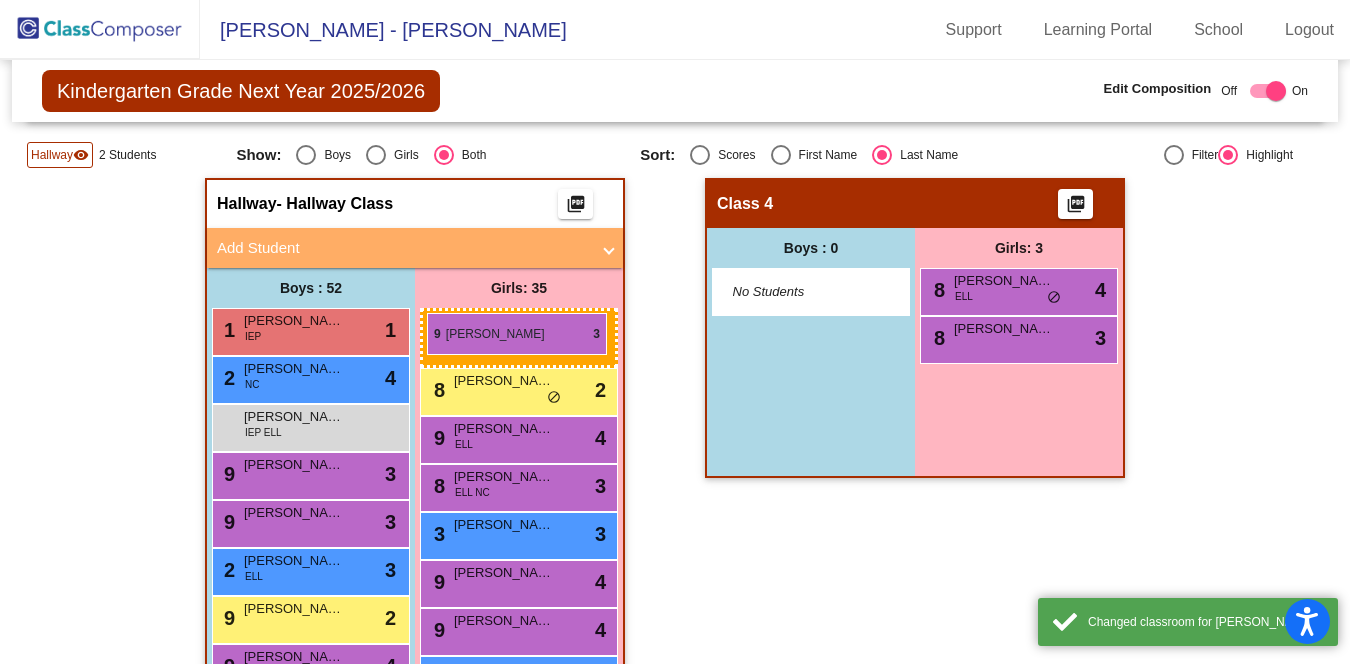 drag, startPoint x: 1026, startPoint y: 286, endPoint x: 427, endPoint y: 314, distance: 599.65405 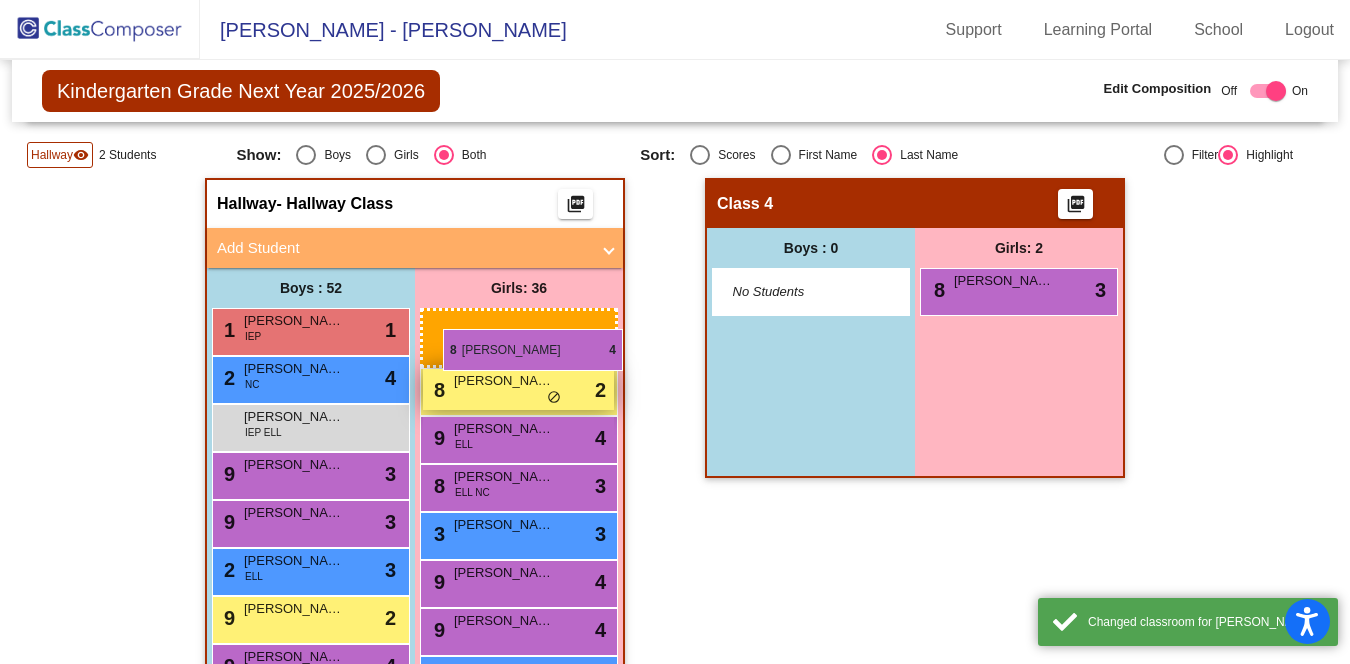 drag, startPoint x: 1040, startPoint y: 298, endPoint x: 437, endPoint y: 326, distance: 603.6497 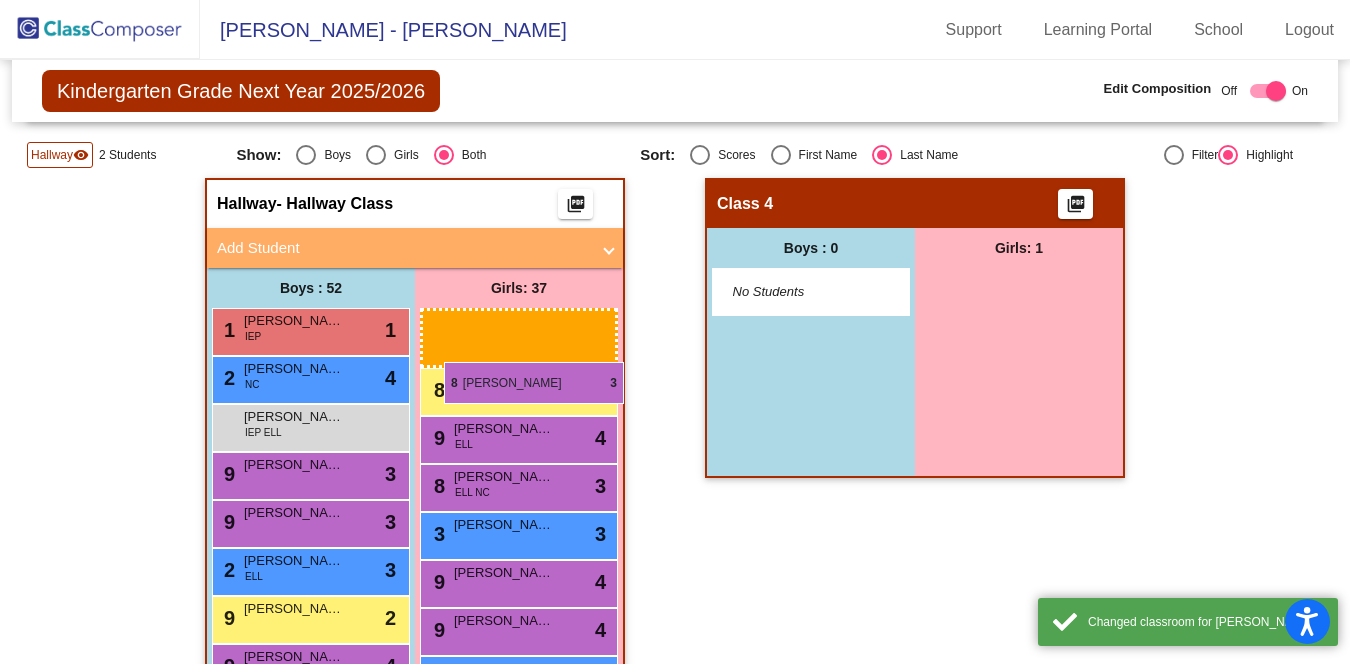 drag, startPoint x: 1002, startPoint y: 286, endPoint x: 444, endPoint y: 361, distance: 563.01776 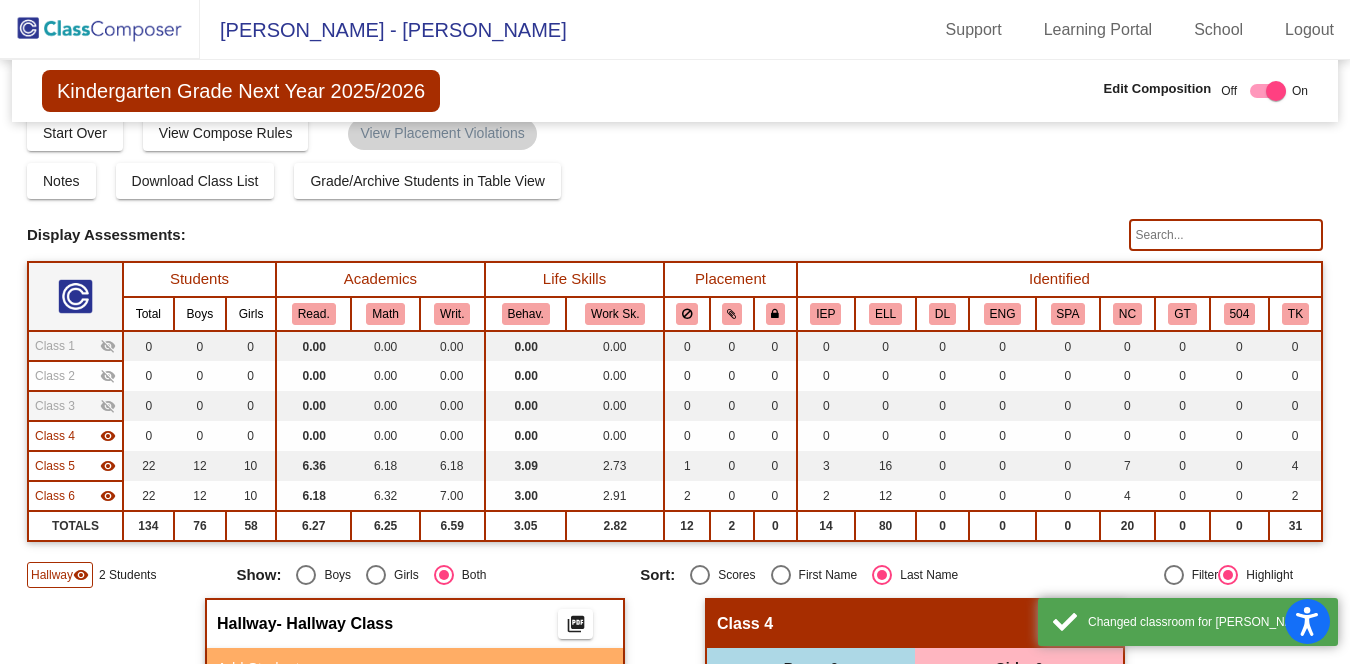 scroll, scrollTop: 0, scrollLeft: 0, axis: both 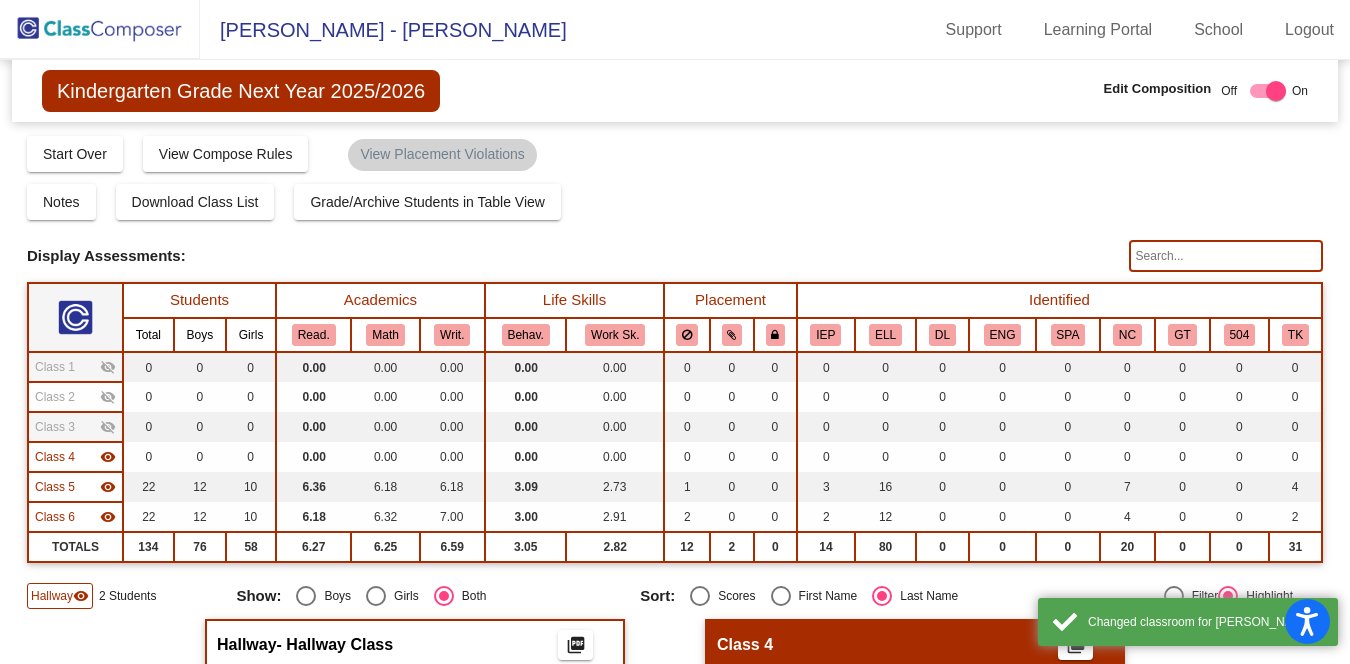 click on "visibility" 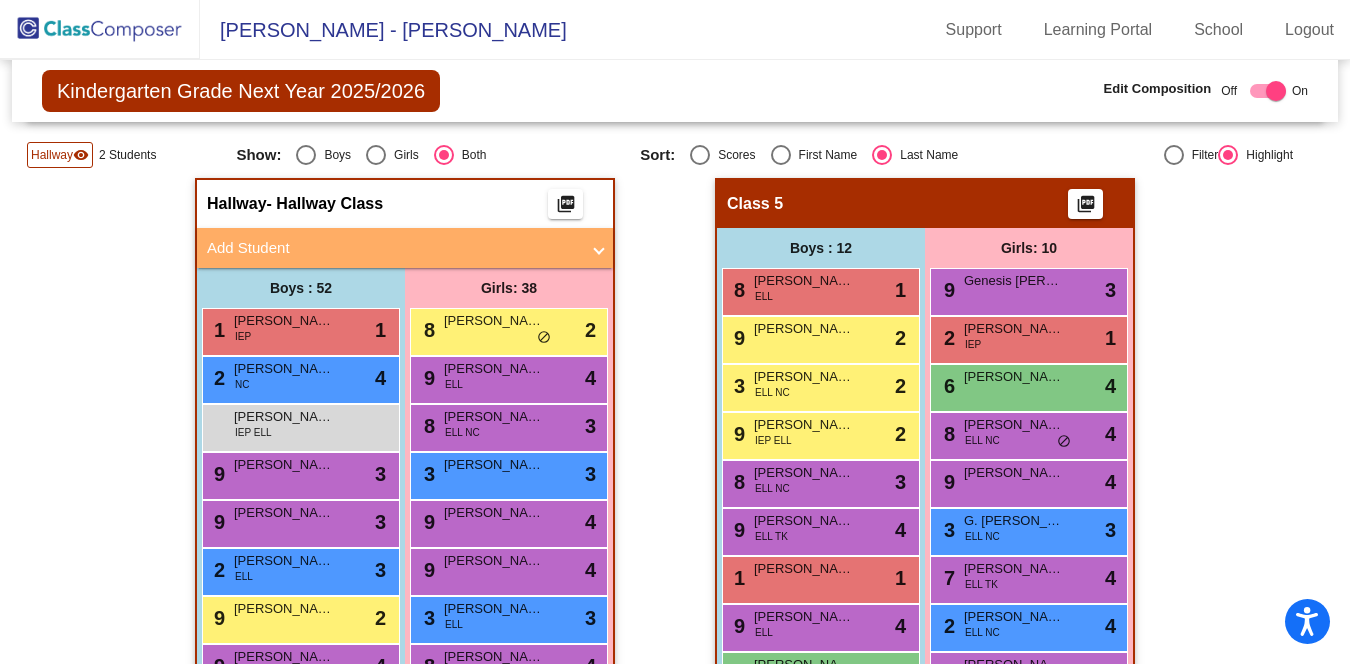 scroll, scrollTop: 466, scrollLeft: 0, axis: vertical 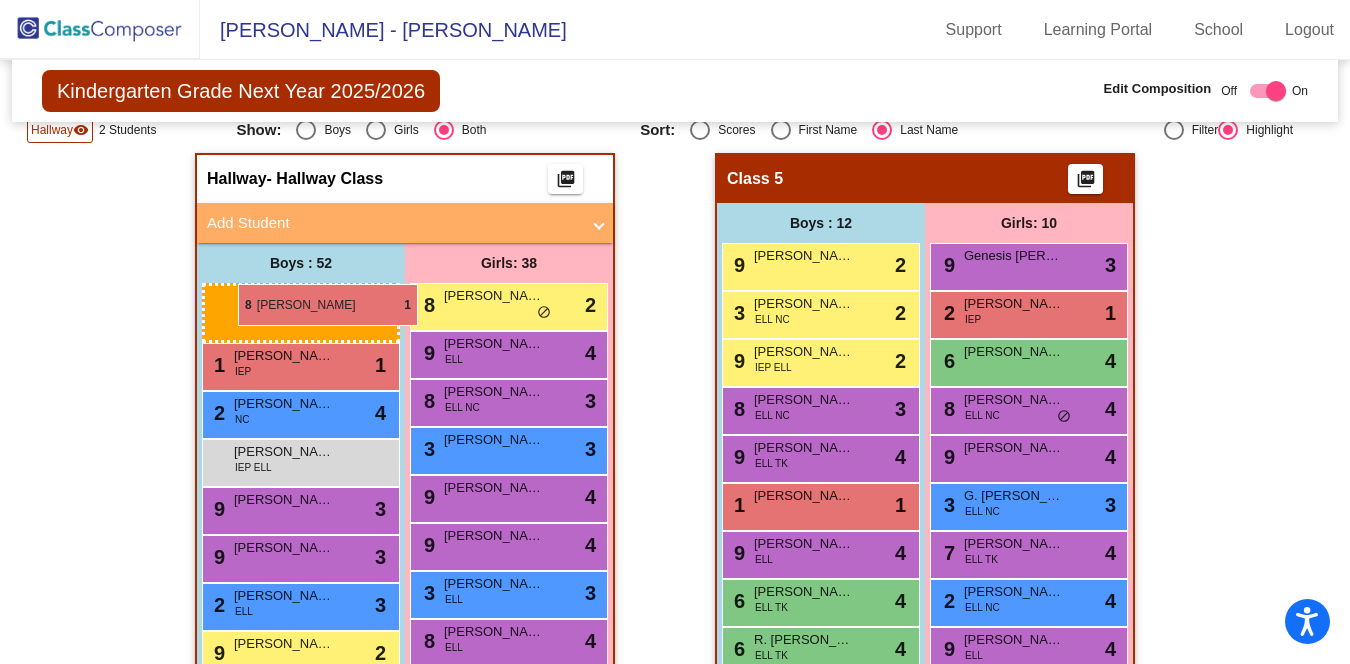 drag, startPoint x: 816, startPoint y: 258, endPoint x: 210, endPoint y: 285, distance: 606.6012 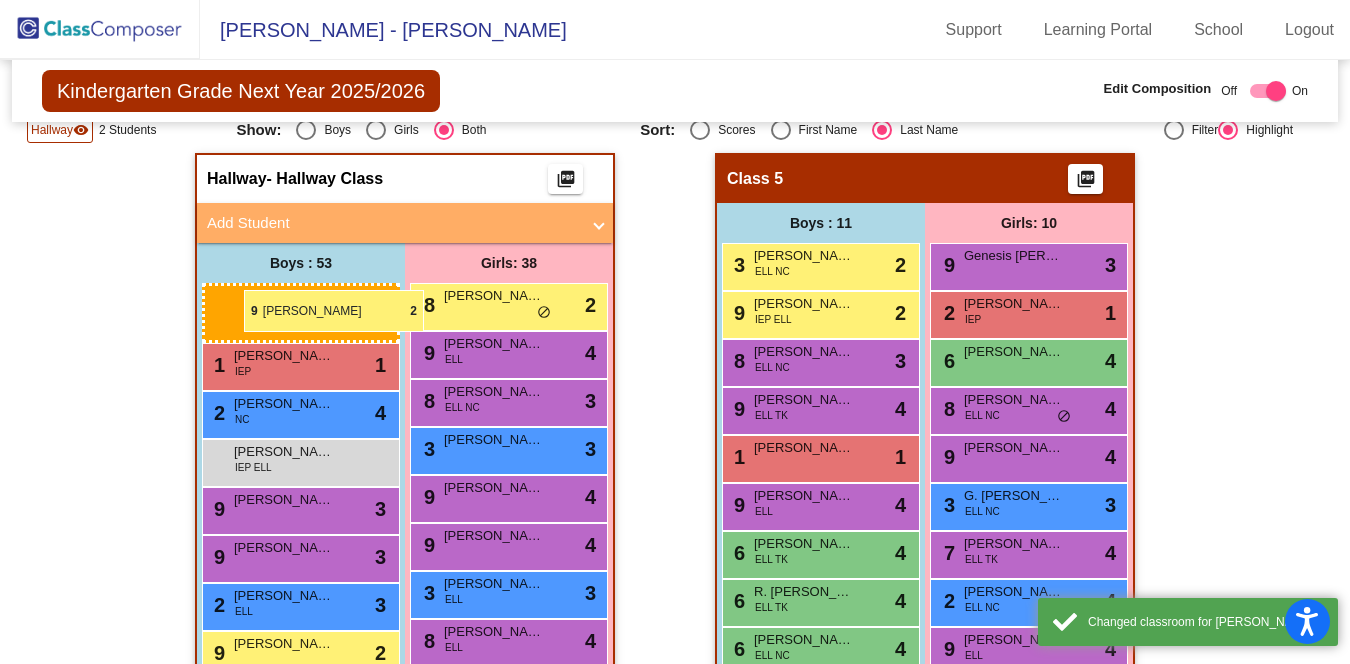 drag, startPoint x: 817, startPoint y: 270, endPoint x: 240, endPoint y: 292, distance: 577.41925 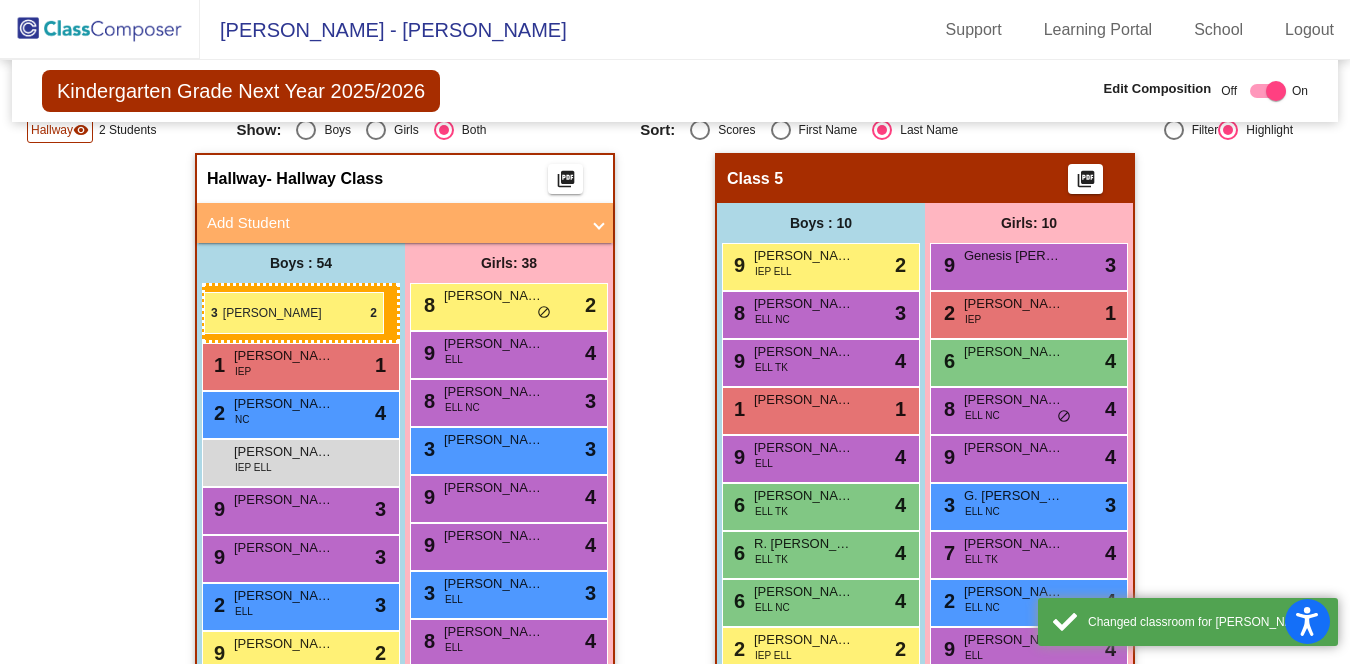 drag, startPoint x: 834, startPoint y: 263, endPoint x: 204, endPoint y: 292, distance: 630.6671 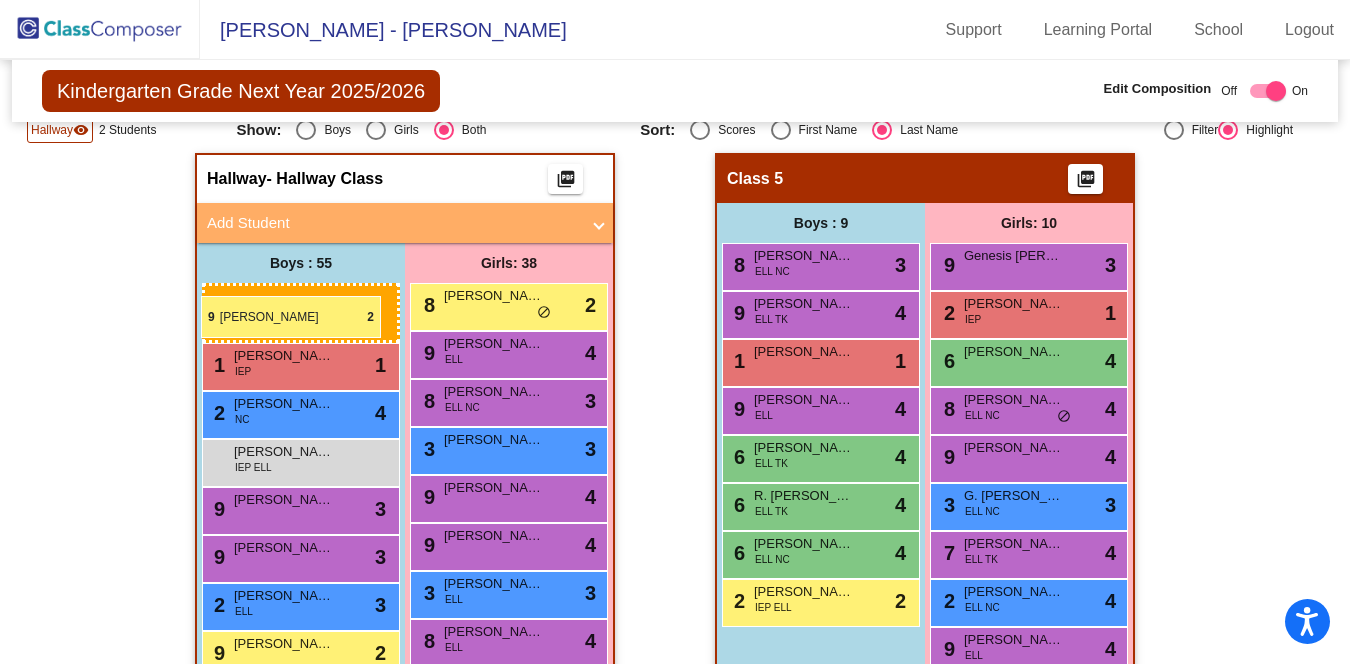 drag, startPoint x: 854, startPoint y: 259, endPoint x: 201, endPoint y: 296, distance: 654.0474 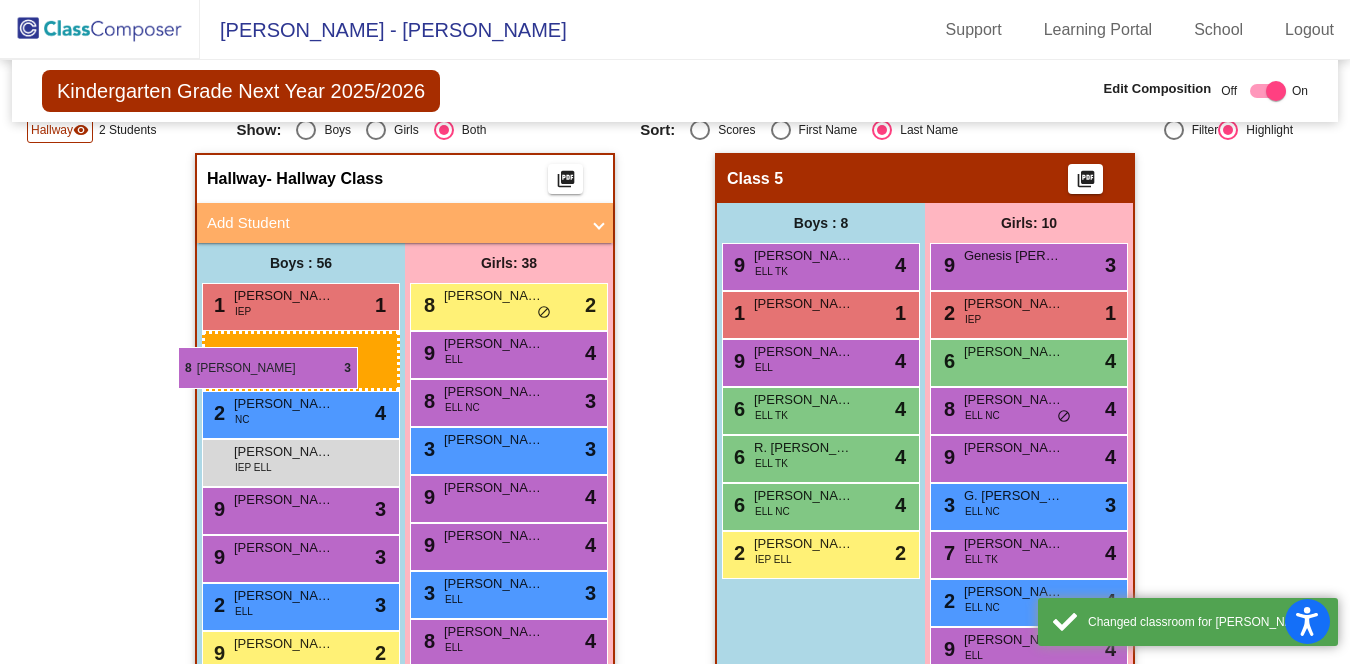 drag, startPoint x: 785, startPoint y: 268, endPoint x: 178, endPoint y: 347, distance: 612.11926 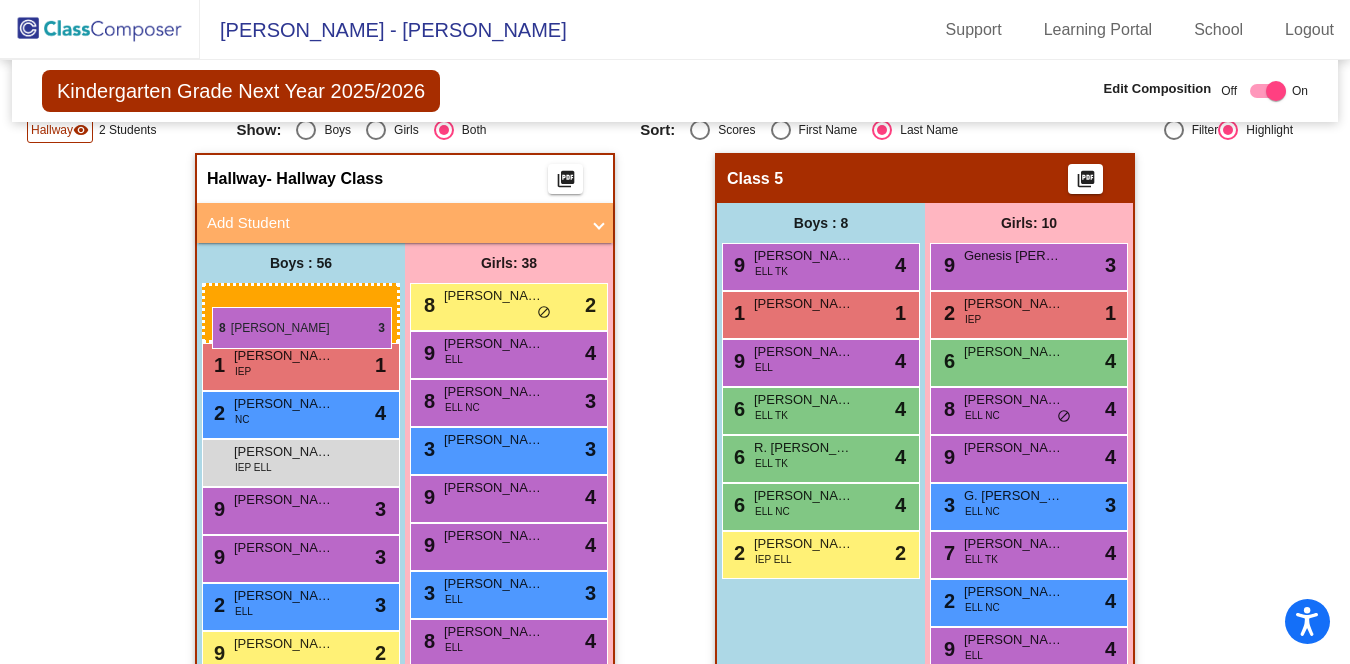 drag, startPoint x: 830, startPoint y: 258, endPoint x: 211, endPoint y: 311, distance: 621.26483 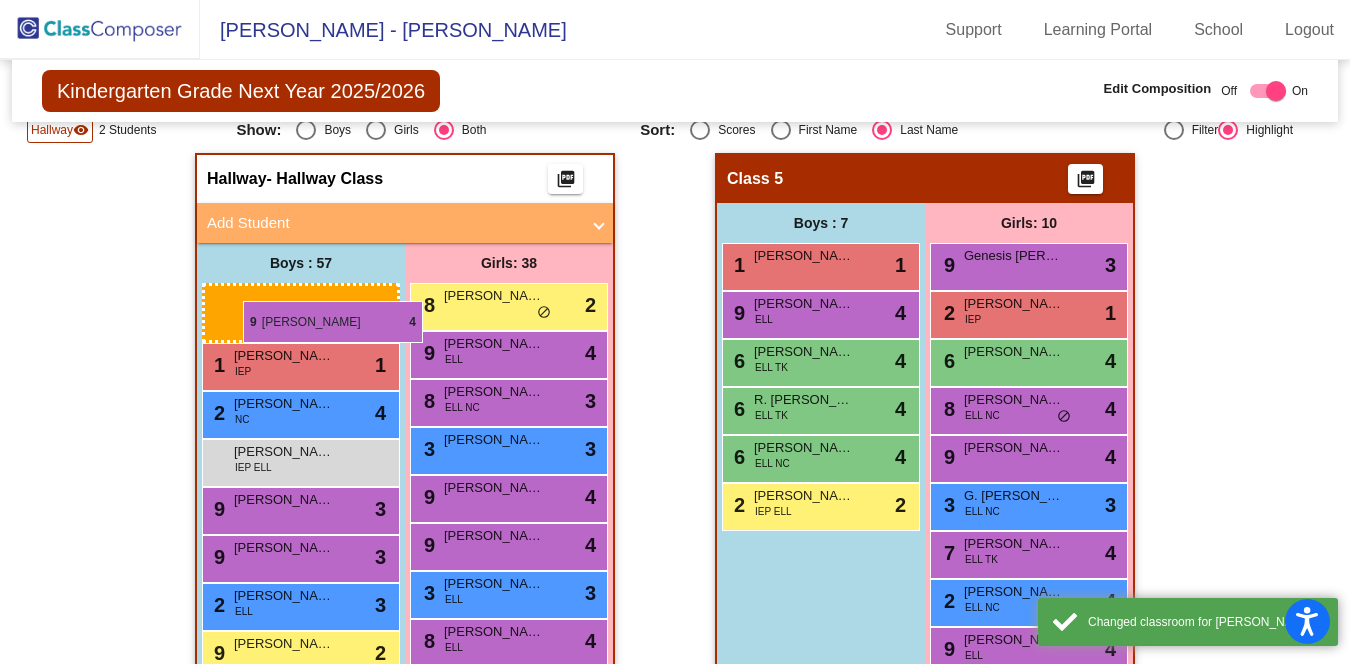 drag, startPoint x: 800, startPoint y: 263, endPoint x: 243, endPoint y: 301, distance: 558.29474 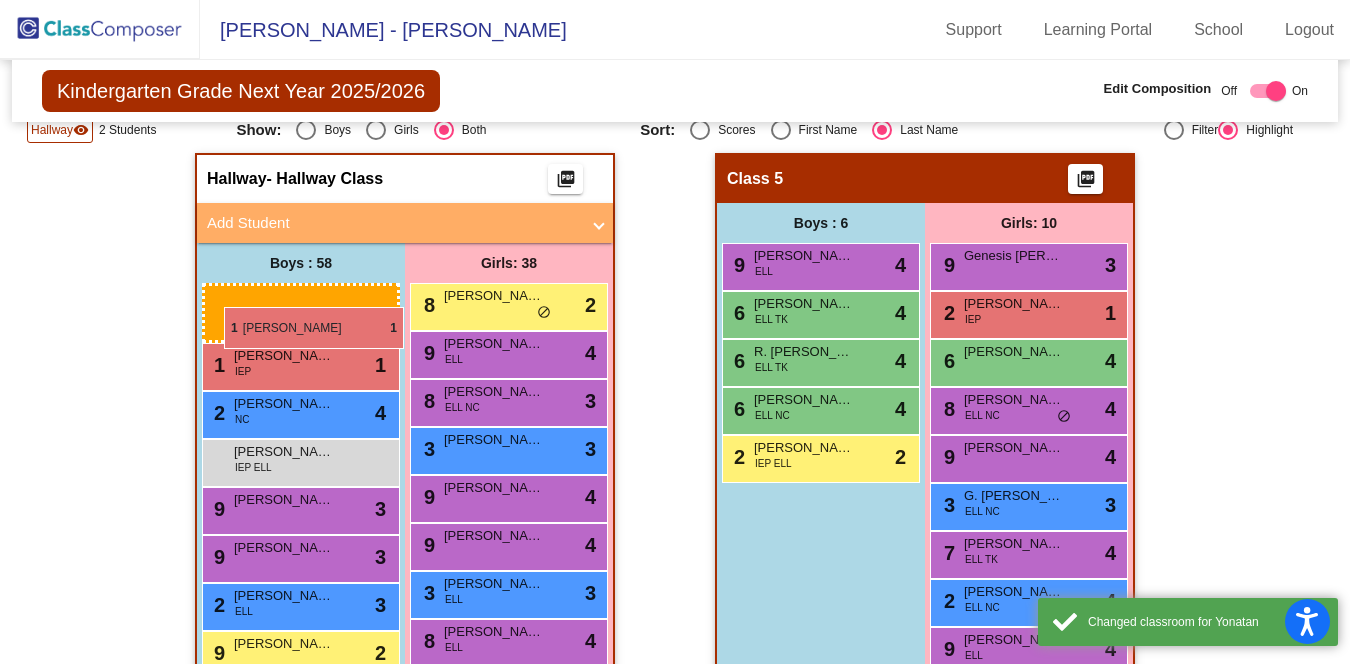 drag, startPoint x: 791, startPoint y: 270, endPoint x: 220, endPoint y: 305, distance: 572.07166 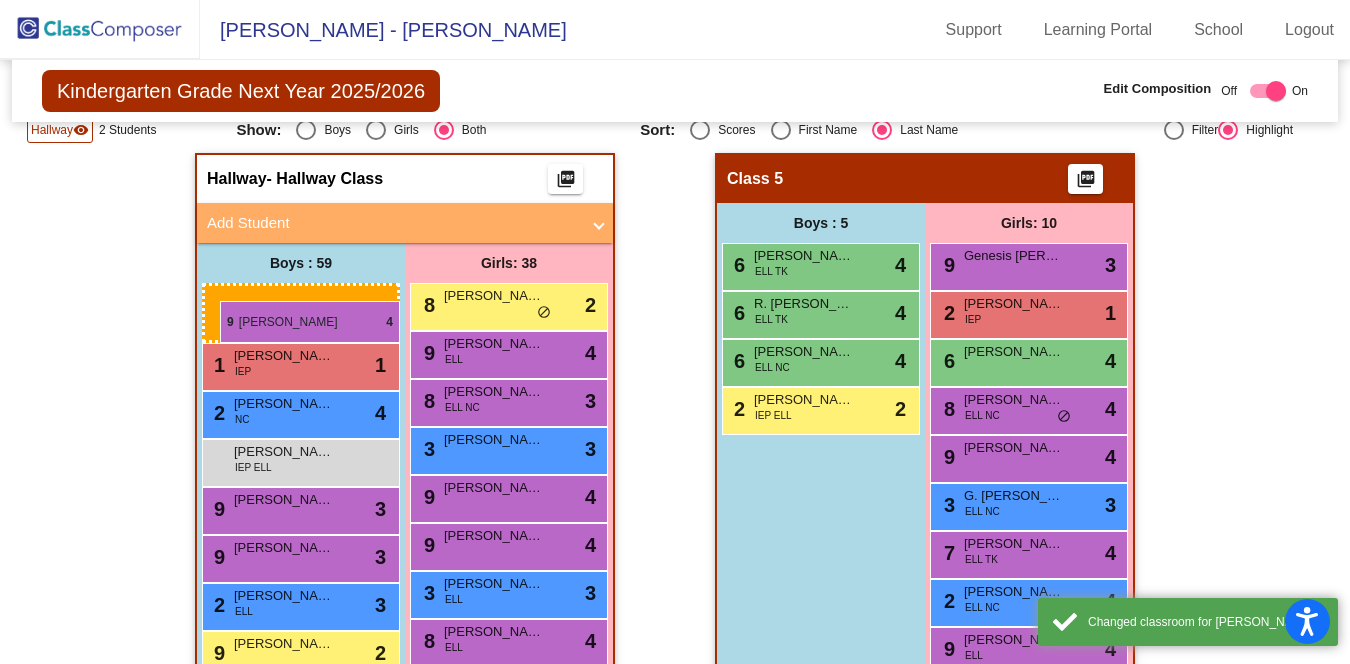 drag, startPoint x: 810, startPoint y: 261, endPoint x: 220, endPoint y: 301, distance: 591.3544 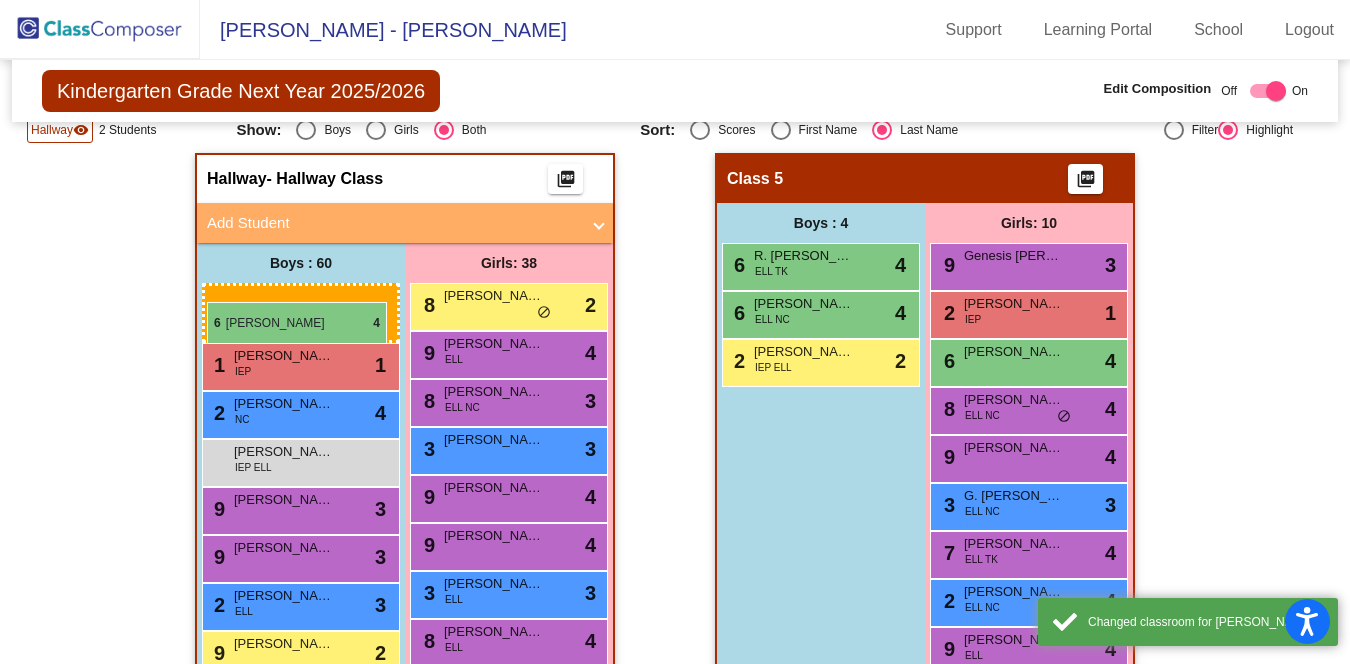 drag, startPoint x: 800, startPoint y: 264, endPoint x: 207, endPoint y: 302, distance: 594.2163 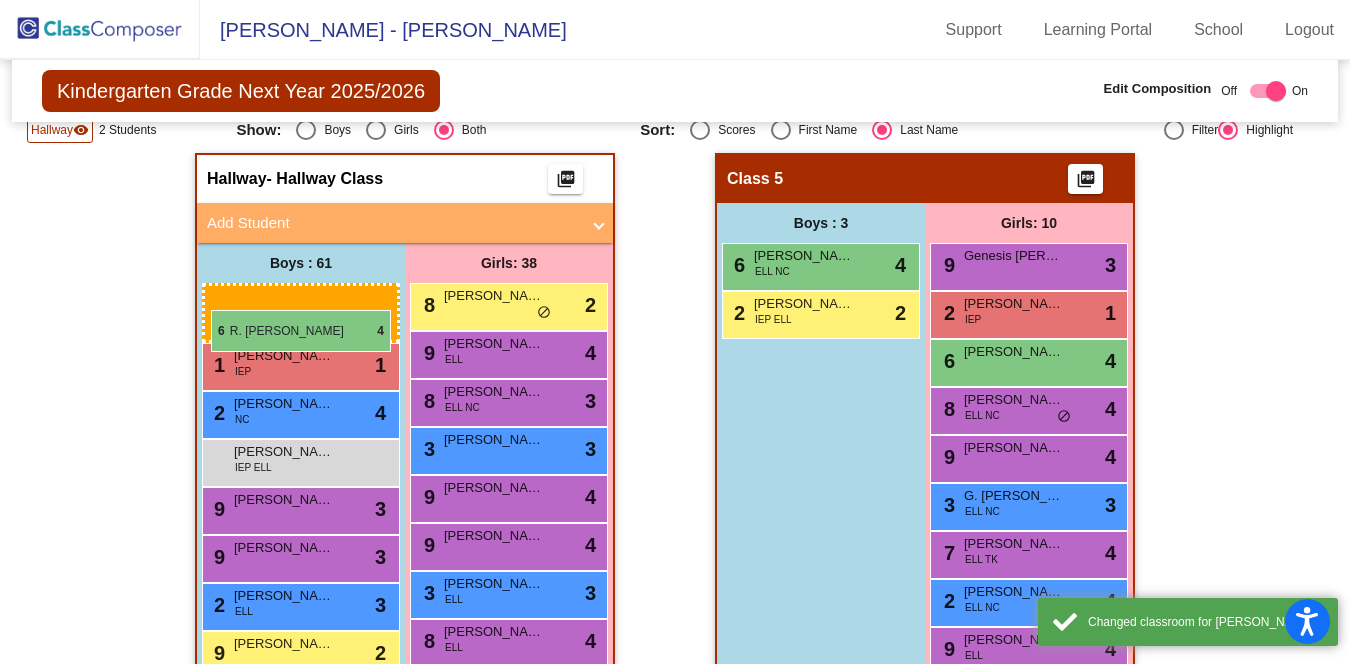 drag, startPoint x: 804, startPoint y: 270, endPoint x: 207, endPoint y: 312, distance: 598.4756 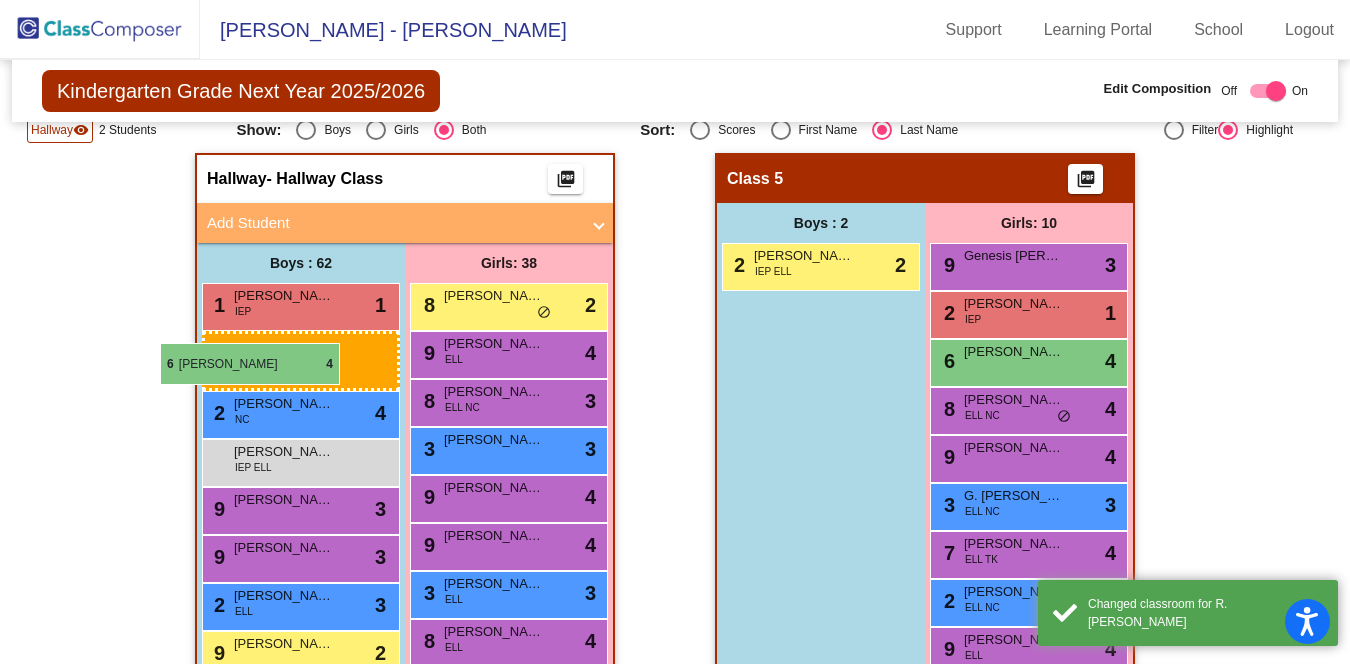 drag, startPoint x: 769, startPoint y: 279, endPoint x: 179, endPoint y: 345, distance: 593.68005 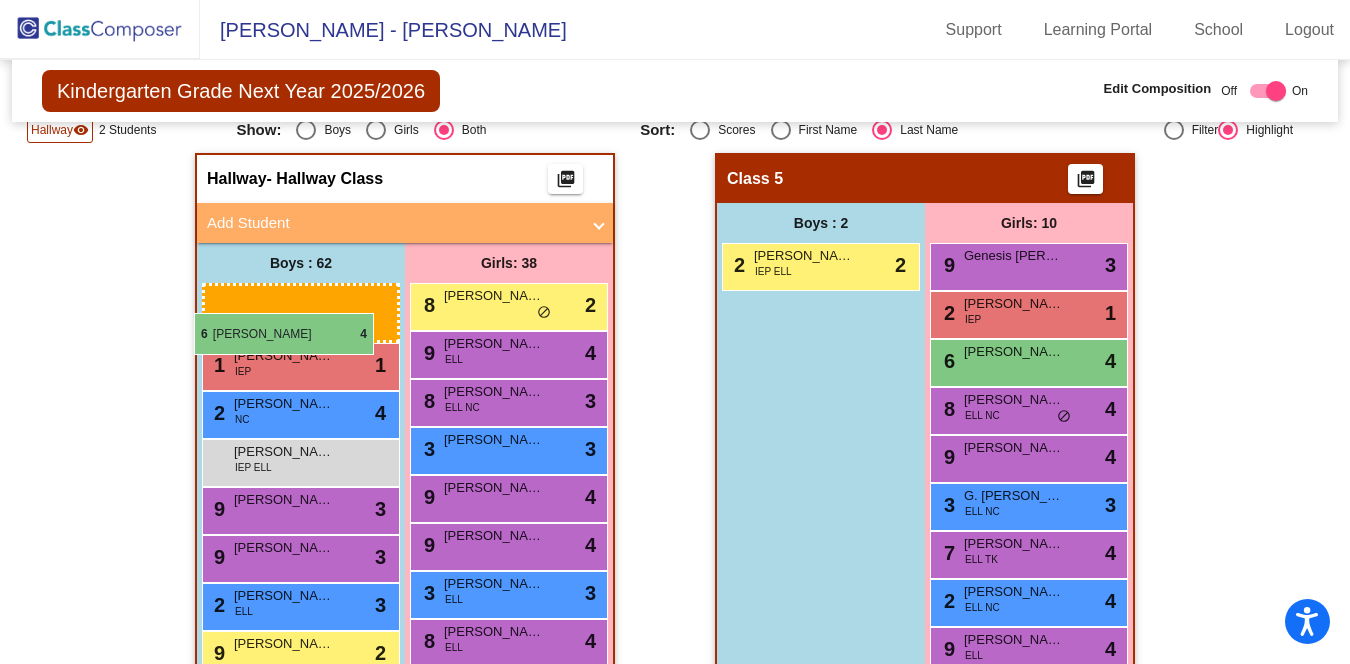 drag, startPoint x: 788, startPoint y: 272, endPoint x: 195, endPoint y: 318, distance: 594.7815 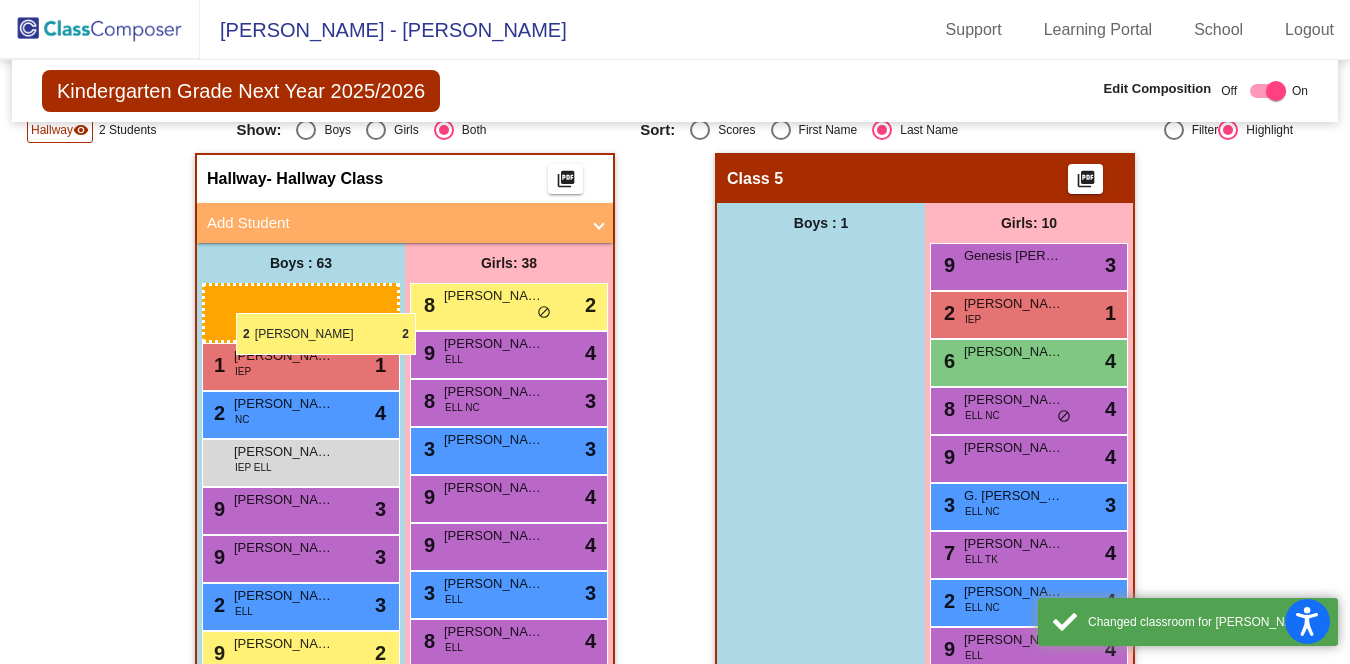 drag, startPoint x: 798, startPoint y: 270, endPoint x: 233, endPoint y: 311, distance: 566.48566 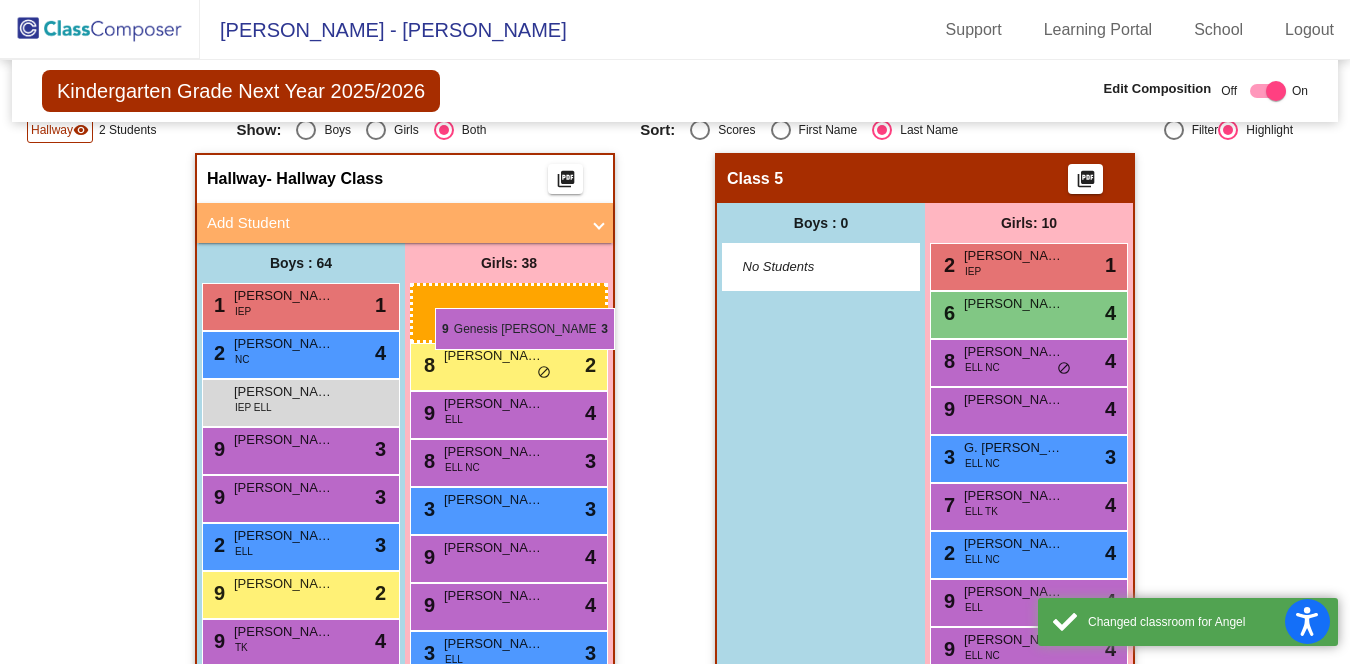 drag, startPoint x: 997, startPoint y: 258, endPoint x: 435, endPoint y: 308, distance: 564.2198 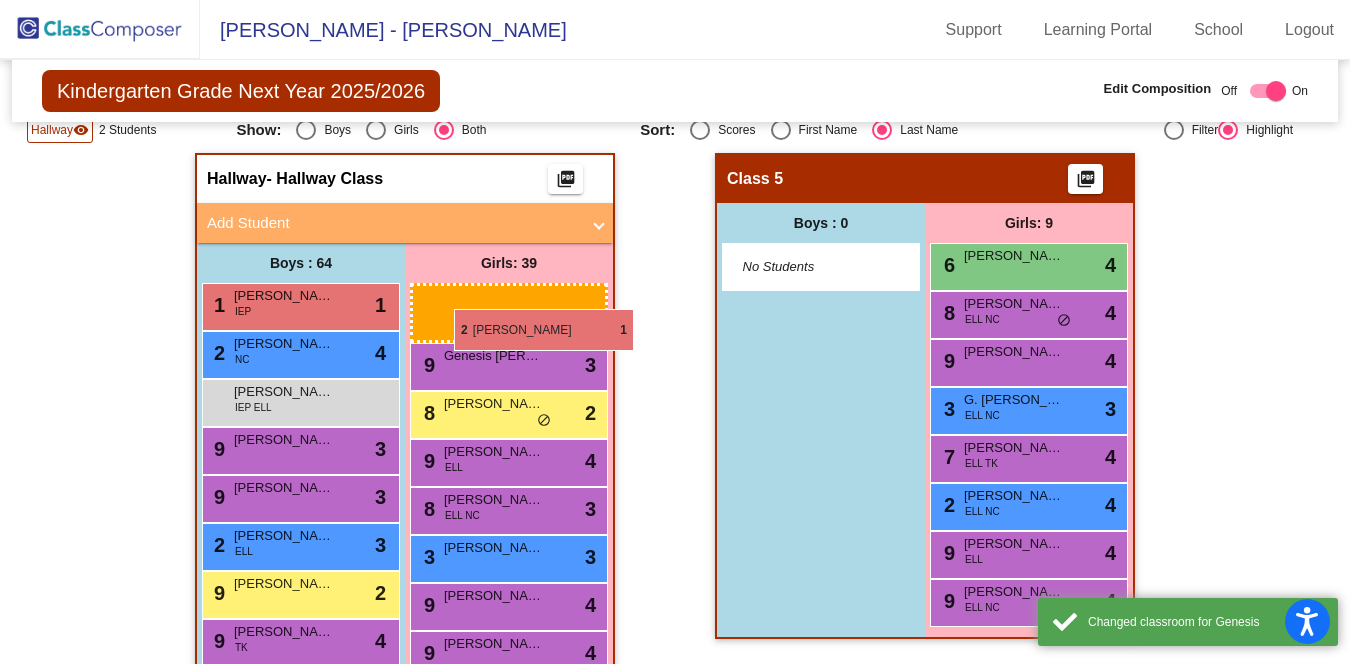 drag, startPoint x: 1079, startPoint y: 265, endPoint x: 442, endPoint y: 304, distance: 638.19275 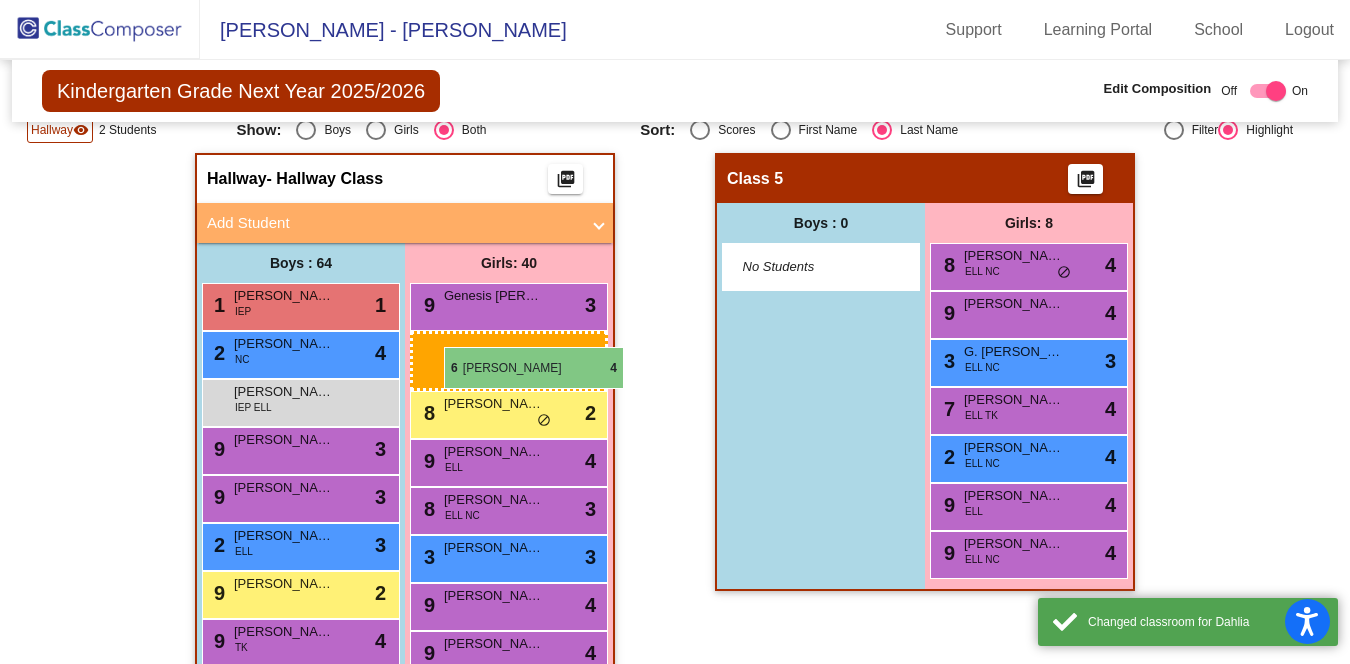 drag, startPoint x: 1037, startPoint y: 279, endPoint x: 441, endPoint y: 345, distance: 599.64325 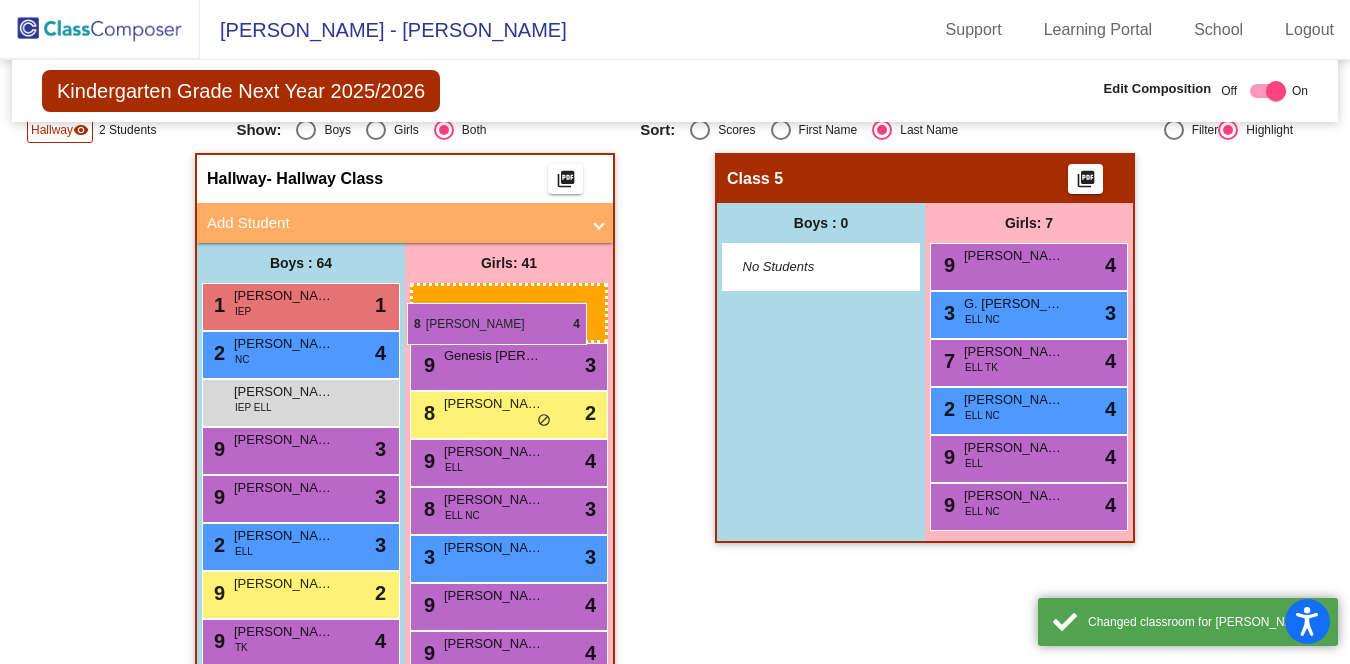 drag, startPoint x: 990, startPoint y: 266, endPoint x: 408, endPoint y: 303, distance: 583.1749 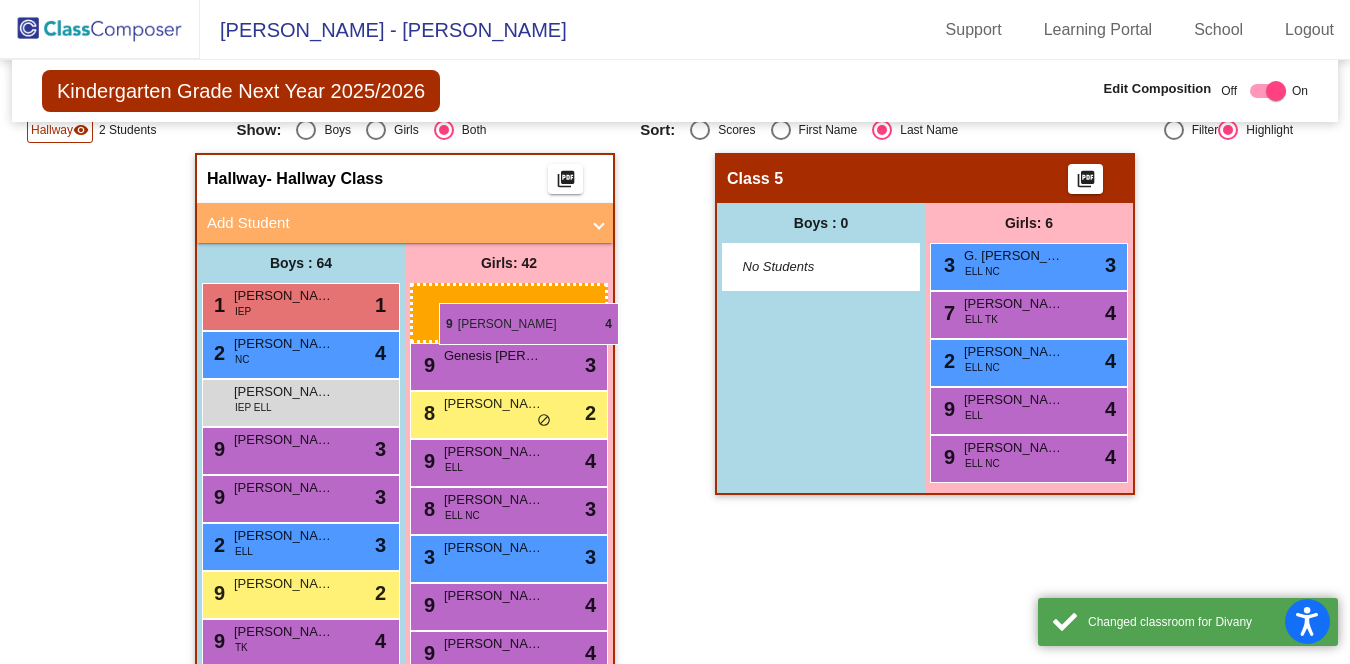 drag, startPoint x: 1009, startPoint y: 266, endPoint x: 435, endPoint y: 294, distance: 574.6825 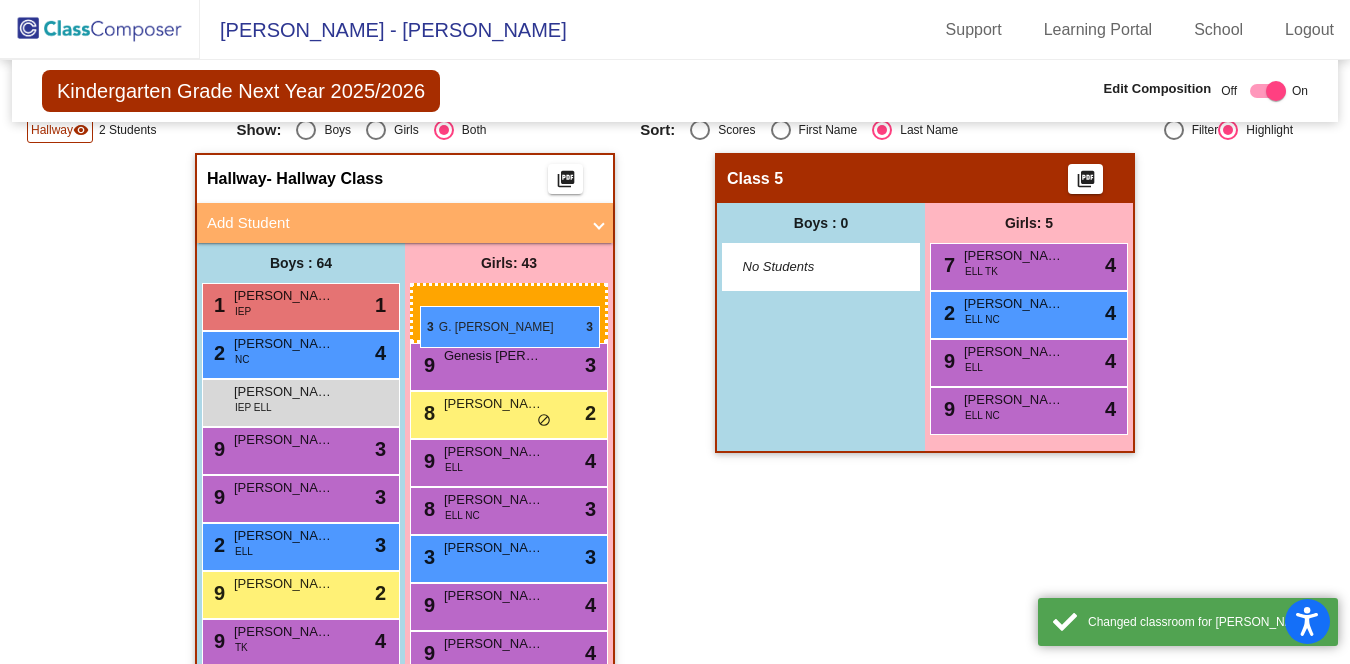 drag, startPoint x: 1023, startPoint y: 255, endPoint x: 409, endPoint y: 309, distance: 616.37 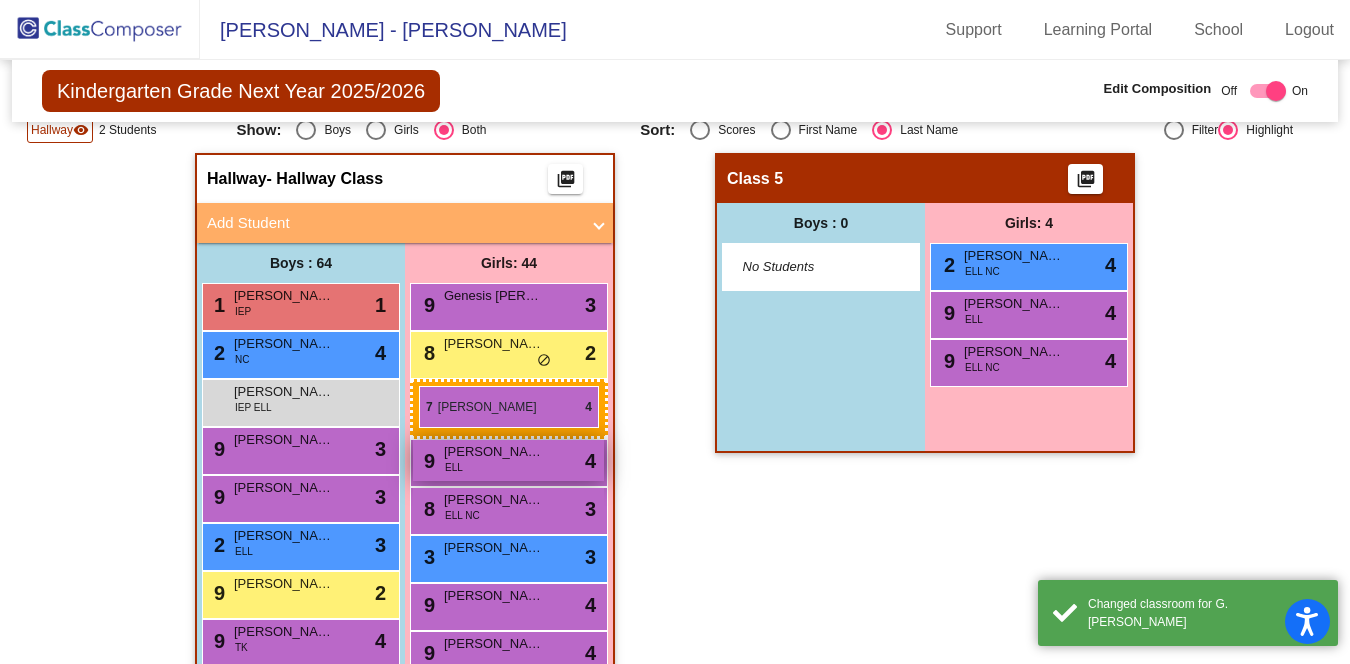 drag, startPoint x: 1023, startPoint y: 273, endPoint x: 423, endPoint y: 398, distance: 612.8825 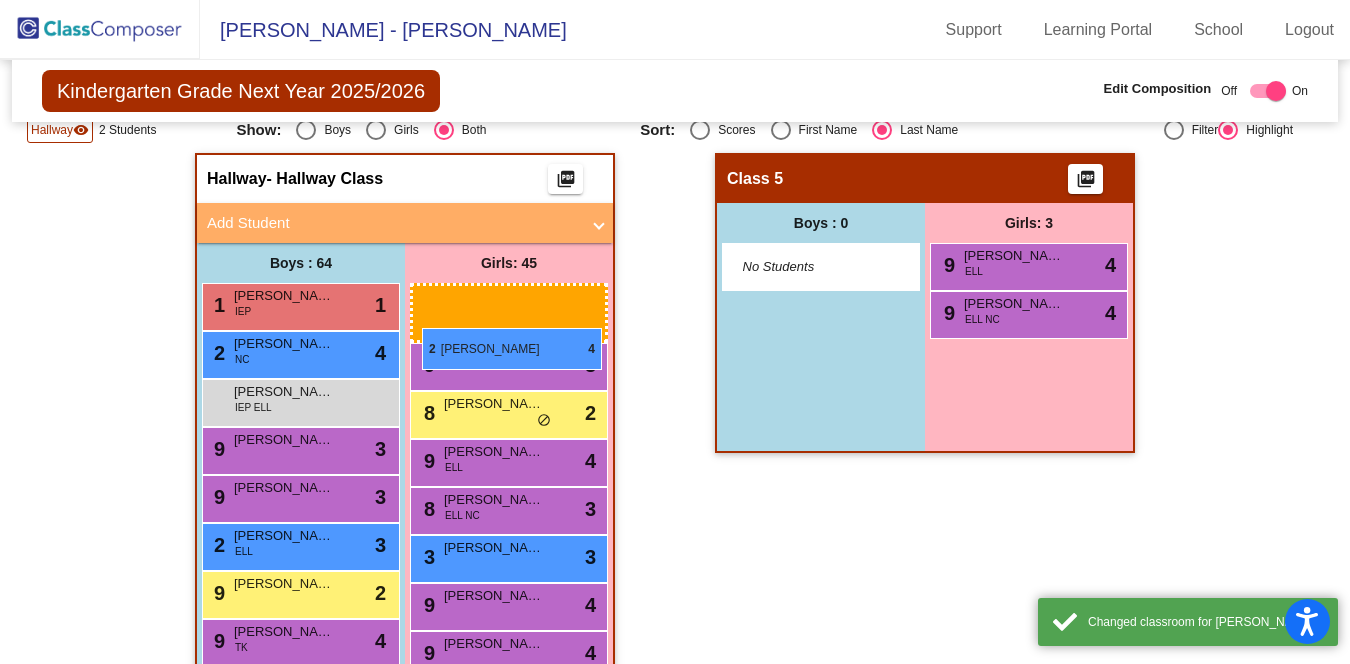 drag, startPoint x: 1036, startPoint y: 267, endPoint x: 422, endPoint y: 328, distance: 617.0227 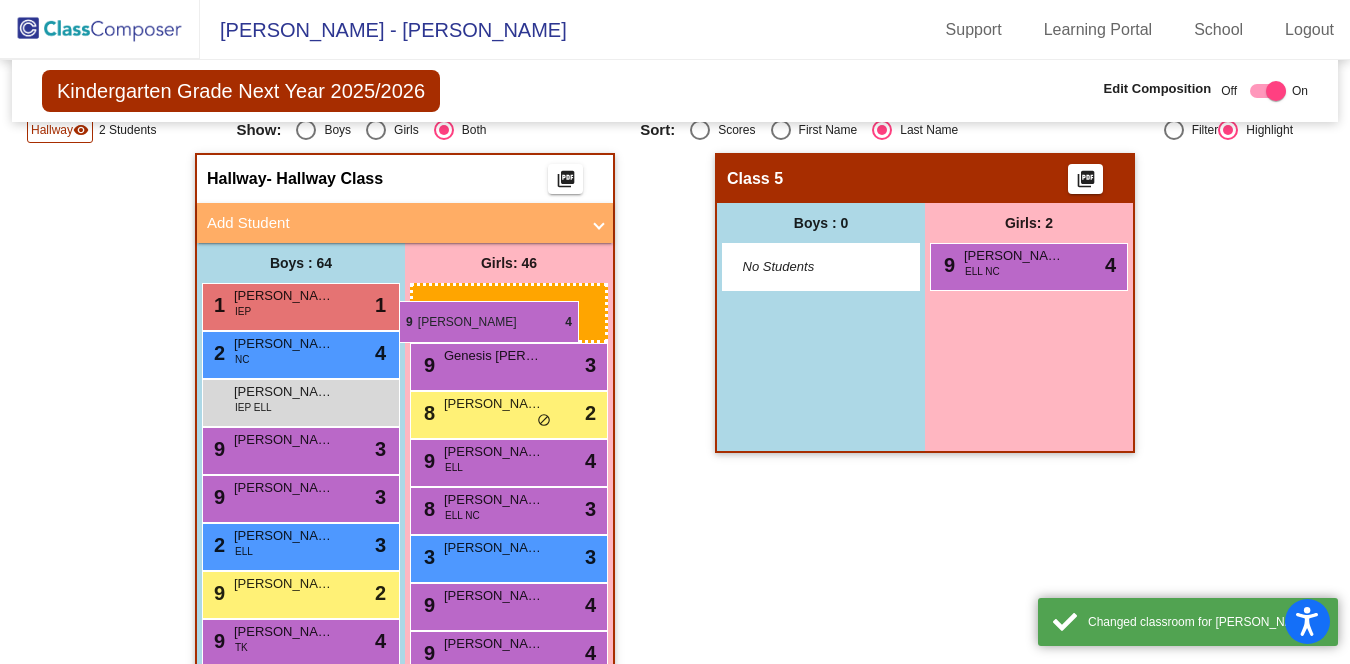 drag, startPoint x: 971, startPoint y: 268, endPoint x: 404, endPoint y: 298, distance: 567.7931 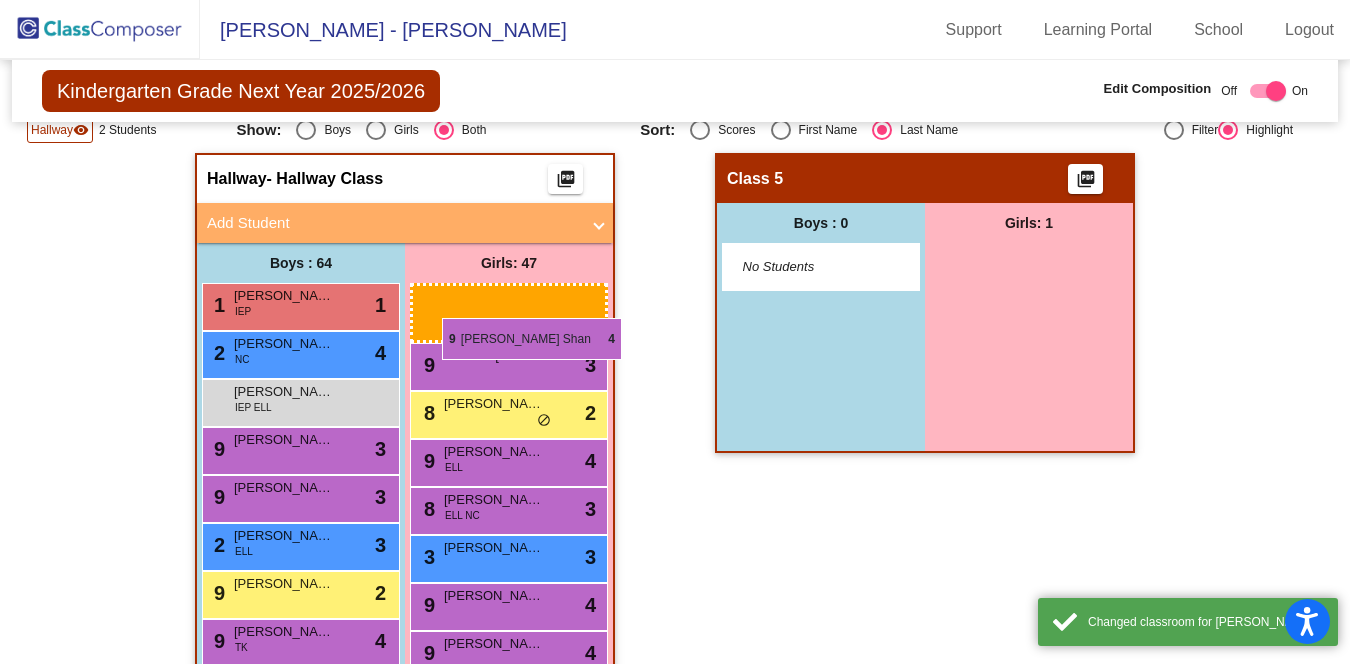 drag, startPoint x: 1036, startPoint y: 256, endPoint x: 442, endPoint y: 318, distance: 597.2269 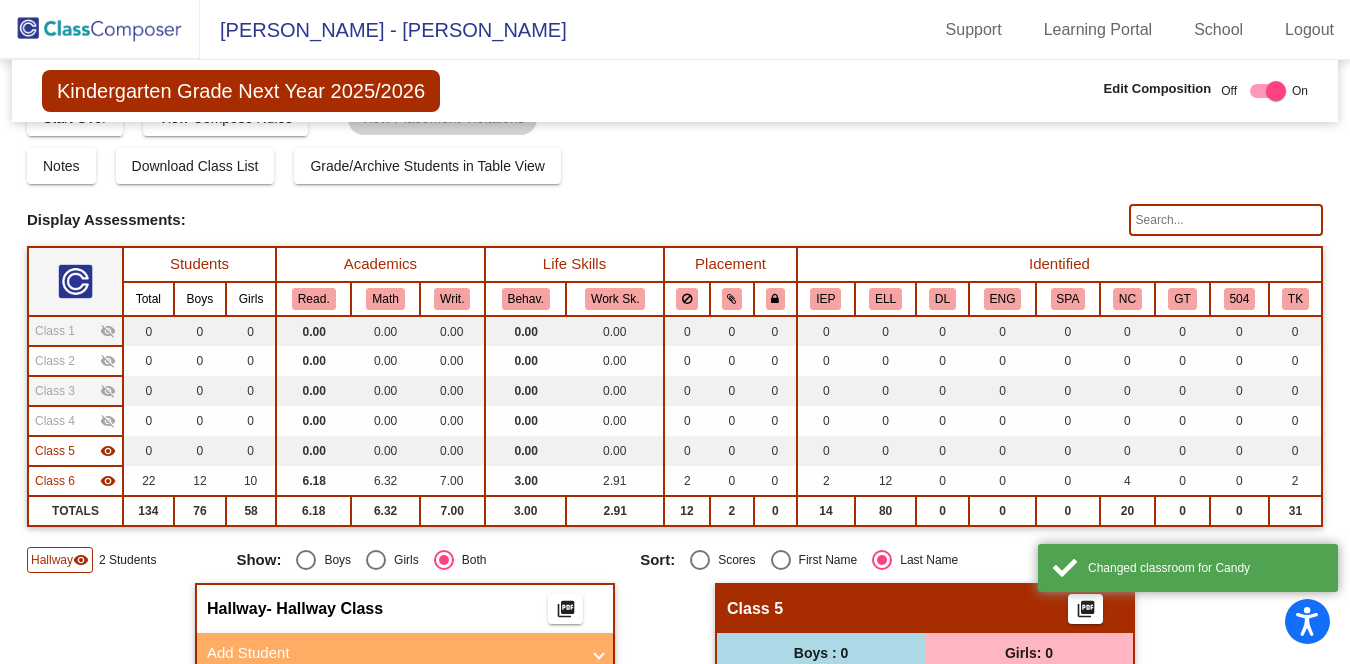 scroll, scrollTop: 0, scrollLeft: 0, axis: both 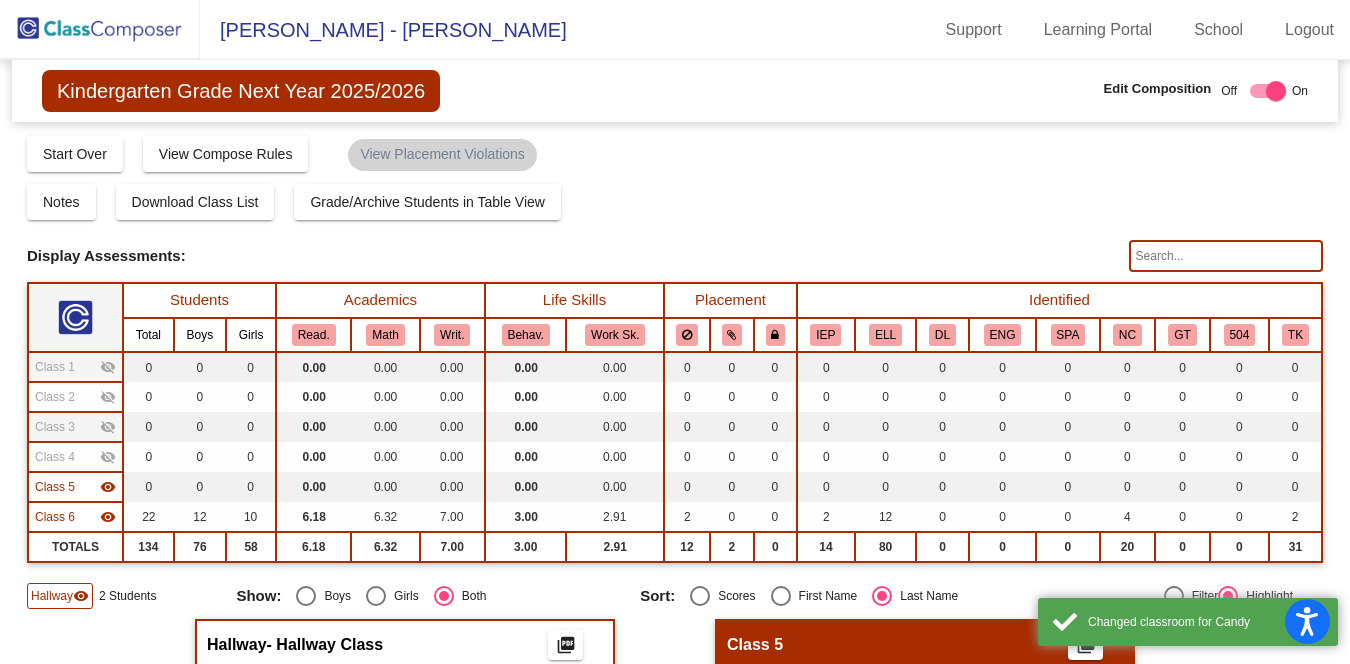 click on "visibility" 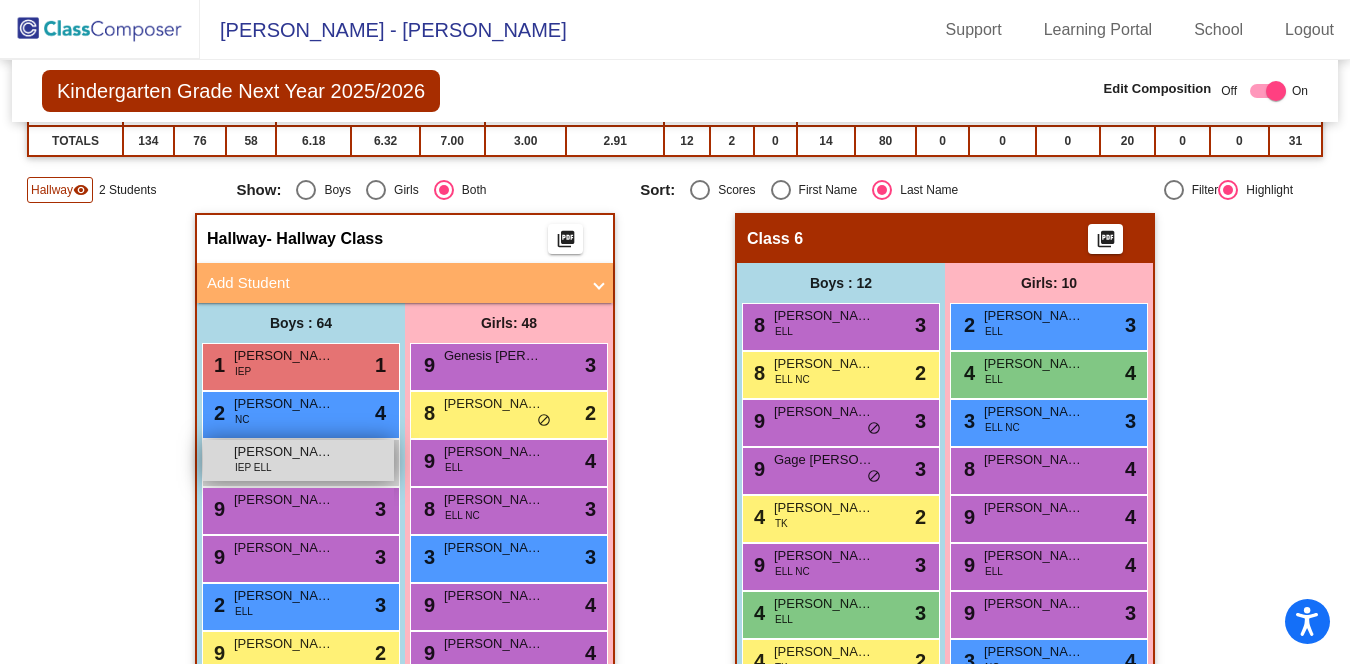 scroll, scrollTop: 408, scrollLeft: 0, axis: vertical 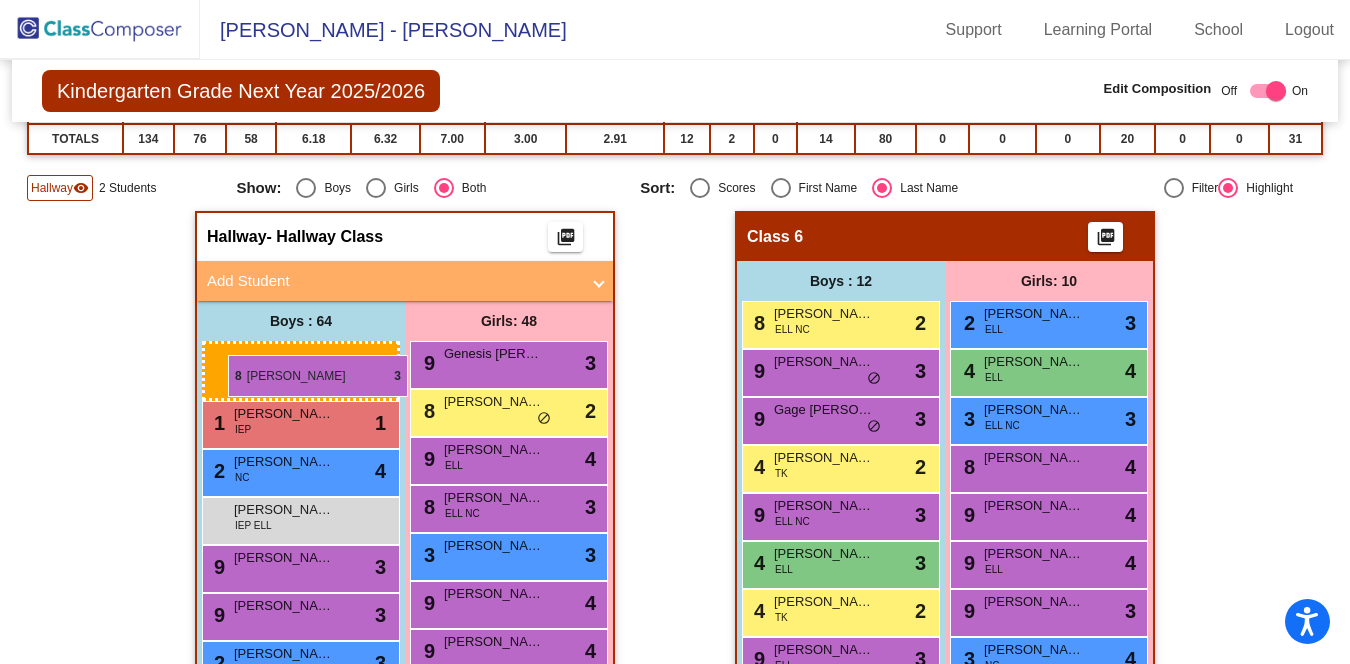 drag, startPoint x: 844, startPoint y: 326, endPoint x: 221, endPoint y: 351, distance: 623.5014 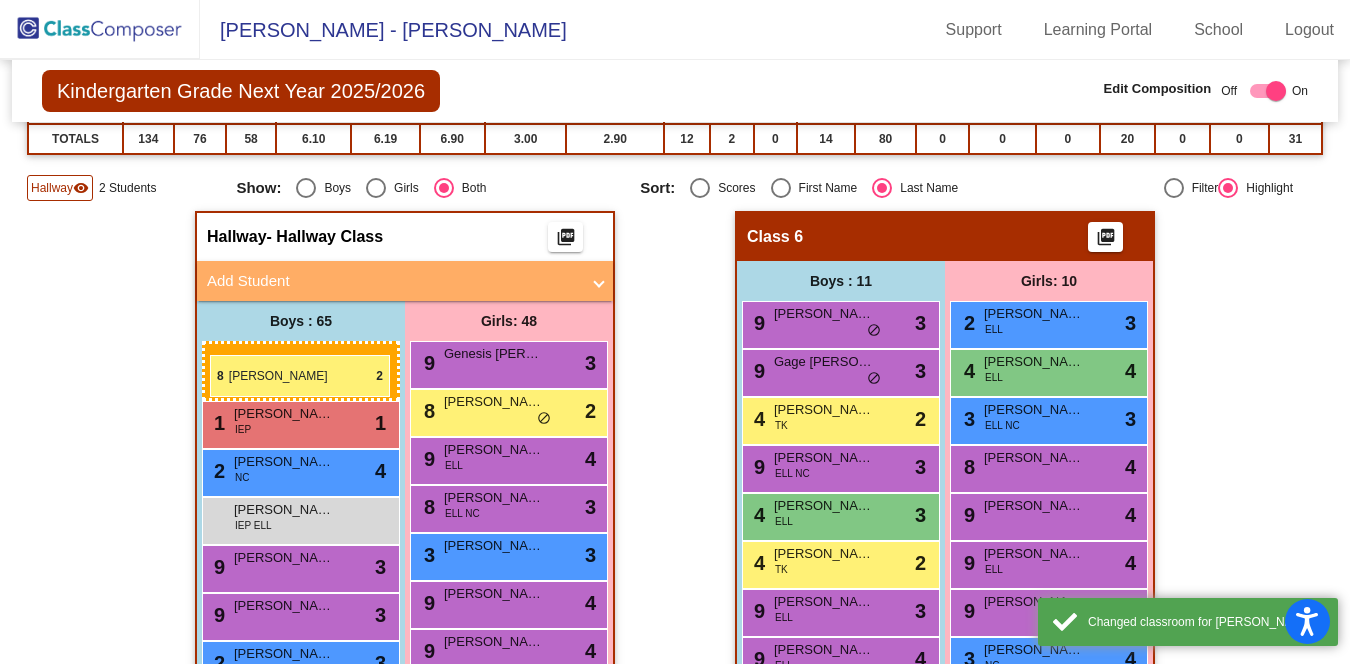 drag, startPoint x: 786, startPoint y: 327, endPoint x: 210, endPoint y: 355, distance: 576.6802 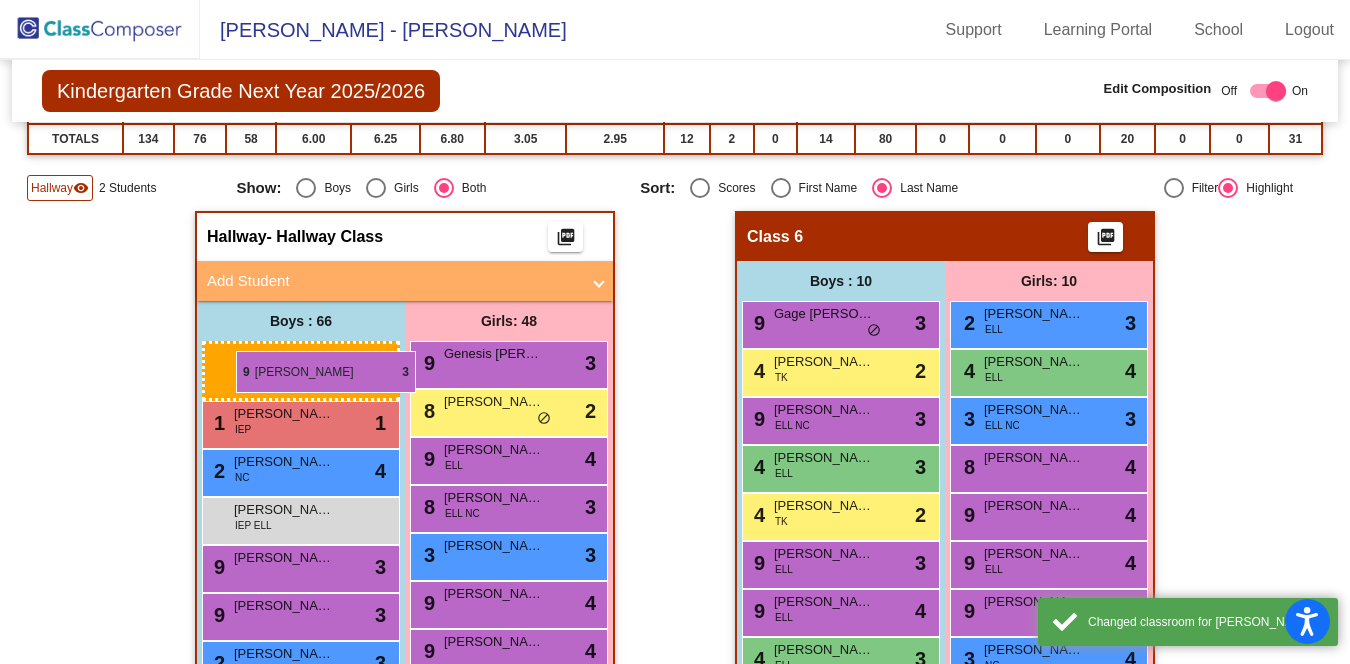 drag, startPoint x: 847, startPoint y: 321, endPoint x: 234, endPoint y: 350, distance: 613.6856 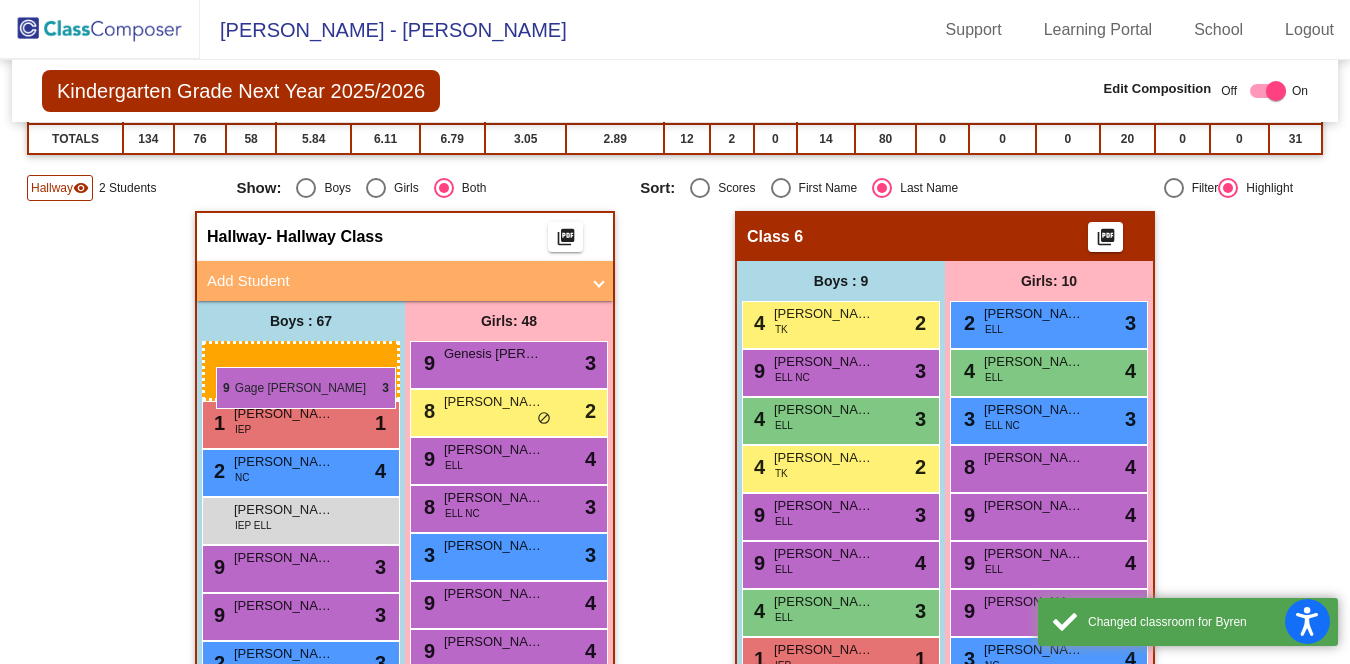 drag, startPoint x: 808, startPoint y: 324, endPoint x: 216, endPoint y: 367, distance: 593.55963 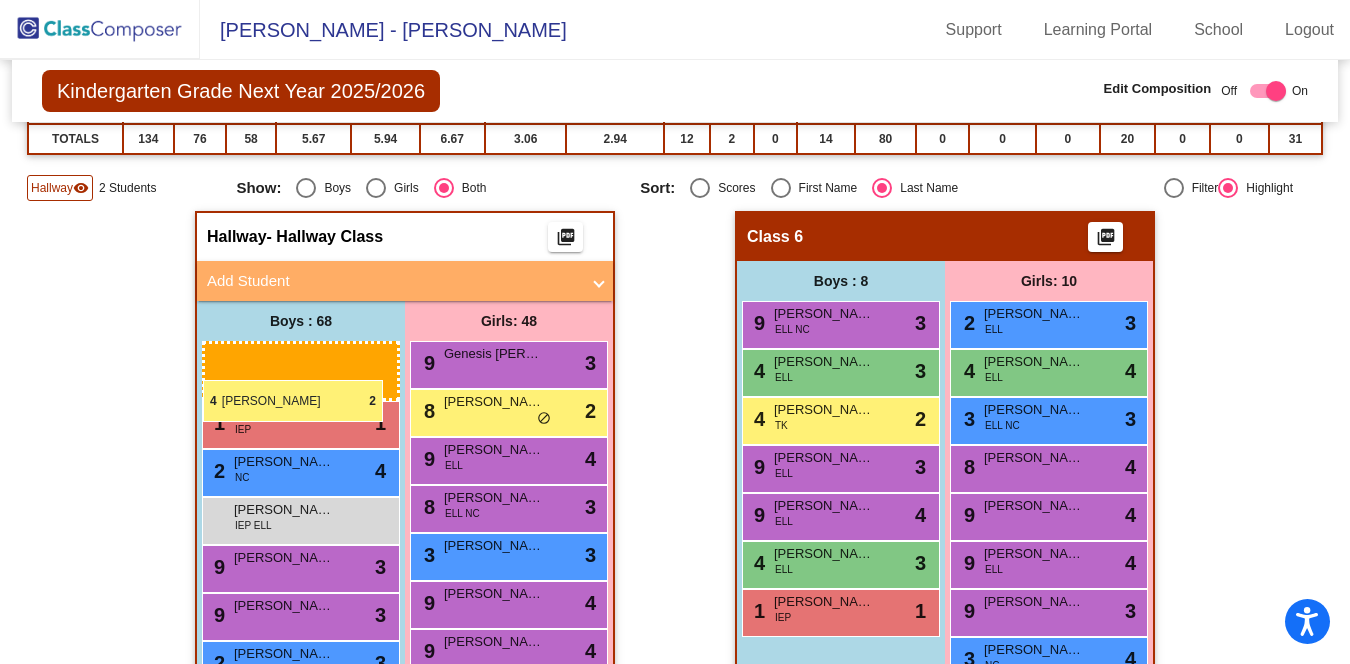 drag, startPoint x: 820, startPoint y: 323, endPoint x: 210, endPoint y: 382, distance: 612.8466 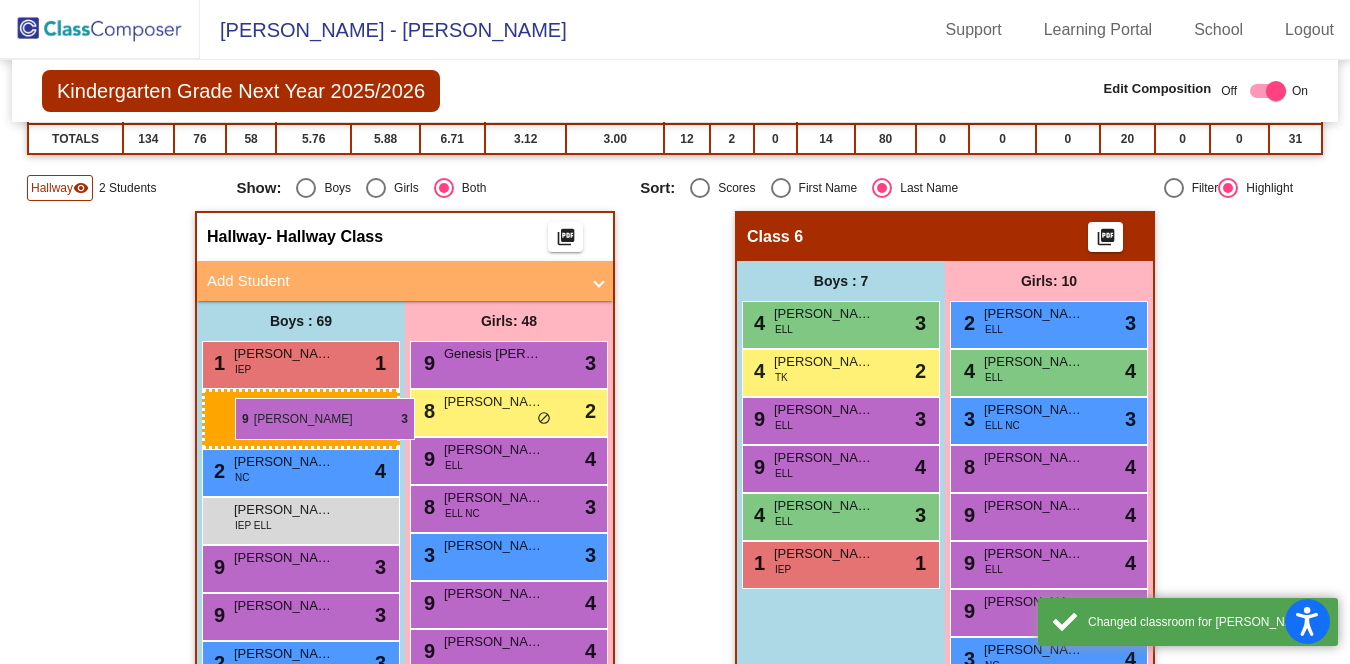 drag, startPoint x: 839, startPoint y: 327, endPoint x: 229, endPoint y: 397, distance: 614.00323 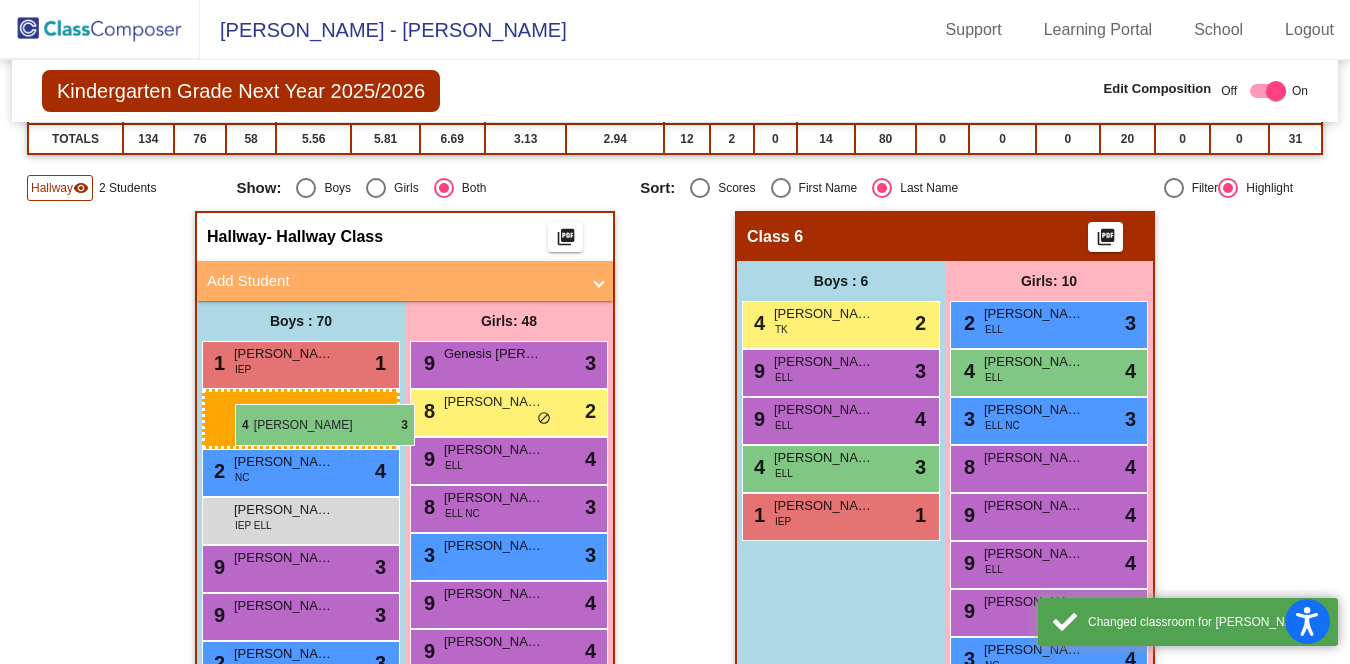 drag, startPoint x: 818, startPoint y: 330, endPoint x: 235, endPoint y: 404, distance: 587.6776 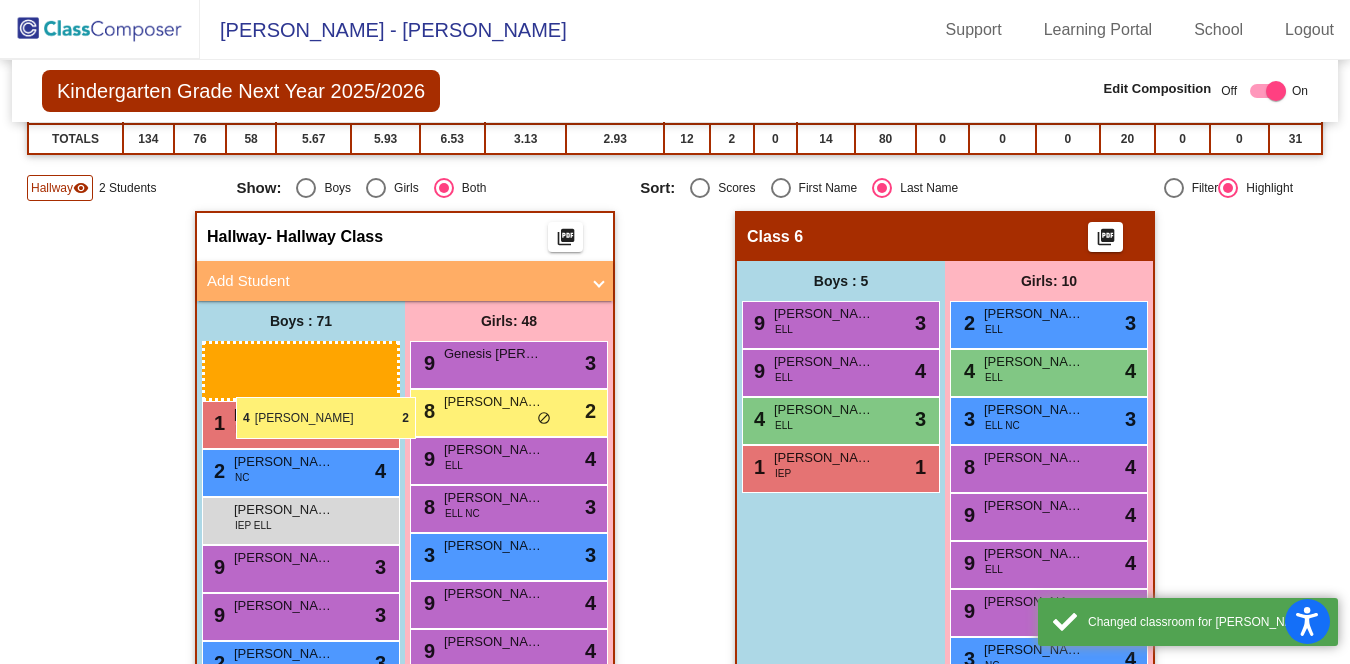 drag, startPoint x: 824, startPoint y: 328, endPoint x: 235, endPoint y: 397, distance: 593.02783 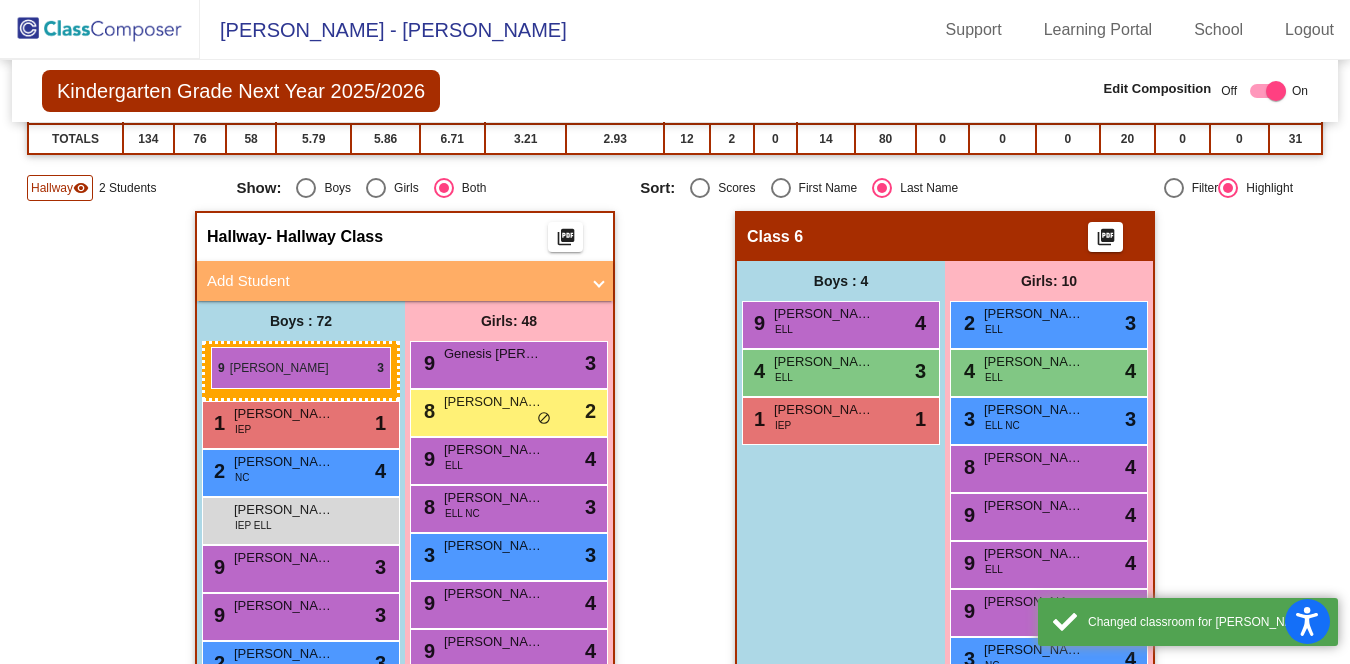 drag, startPoint x: 846, startPoint y: 330, endPoint x: 210, endPoint y: 347, distance: 636.2272 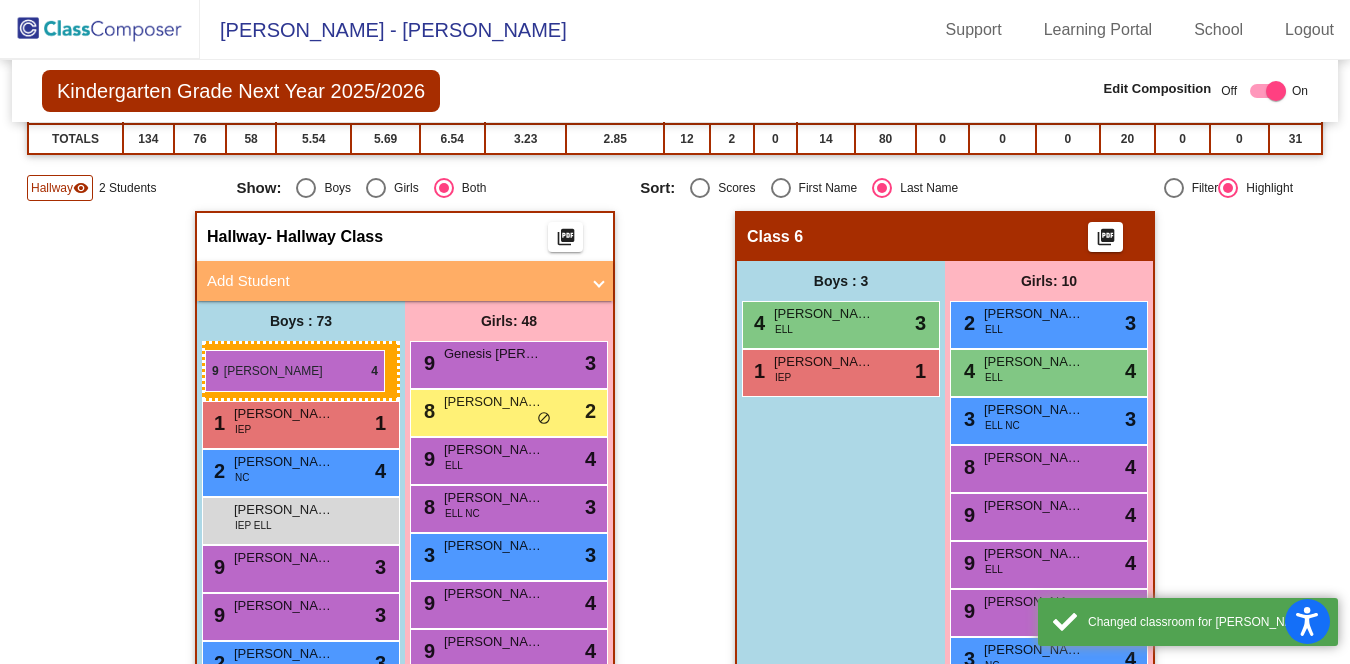 drag, startPoint x: 814, startPoint y: 324, endPoint x: 205, endPoint y: 350, distance: 609.55475 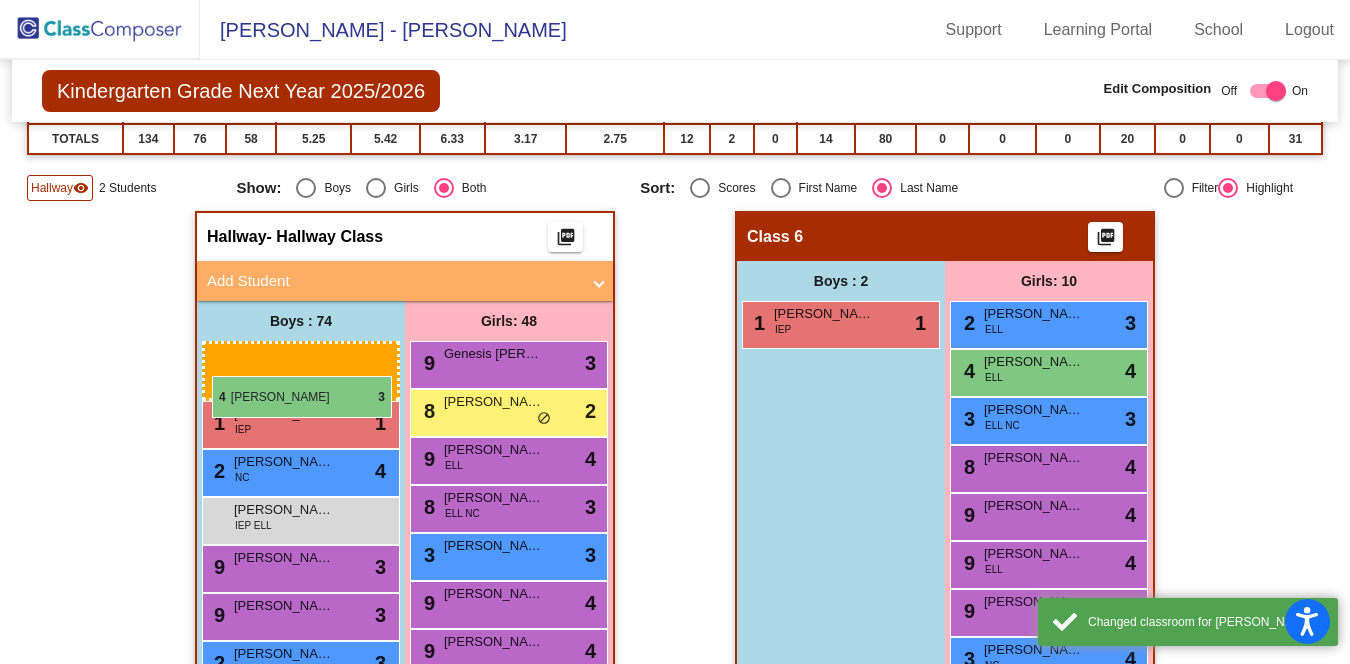 drag, startPoint x: 814, startPoint y: 325, endPoint x: 212, endPoint y: 376, distance: 604.15643 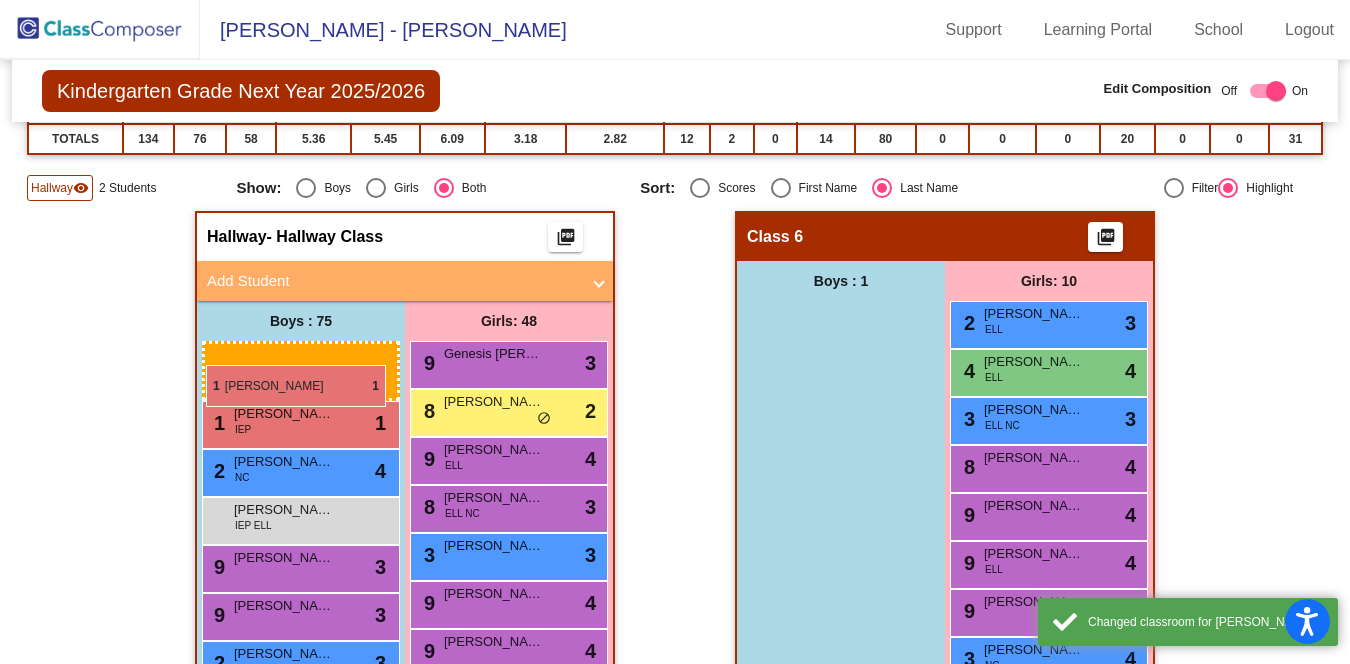 drag, startPoint x: 834, startPoint y: 324, endPoint x: 206, endPoint y: 365, distance: 629.337 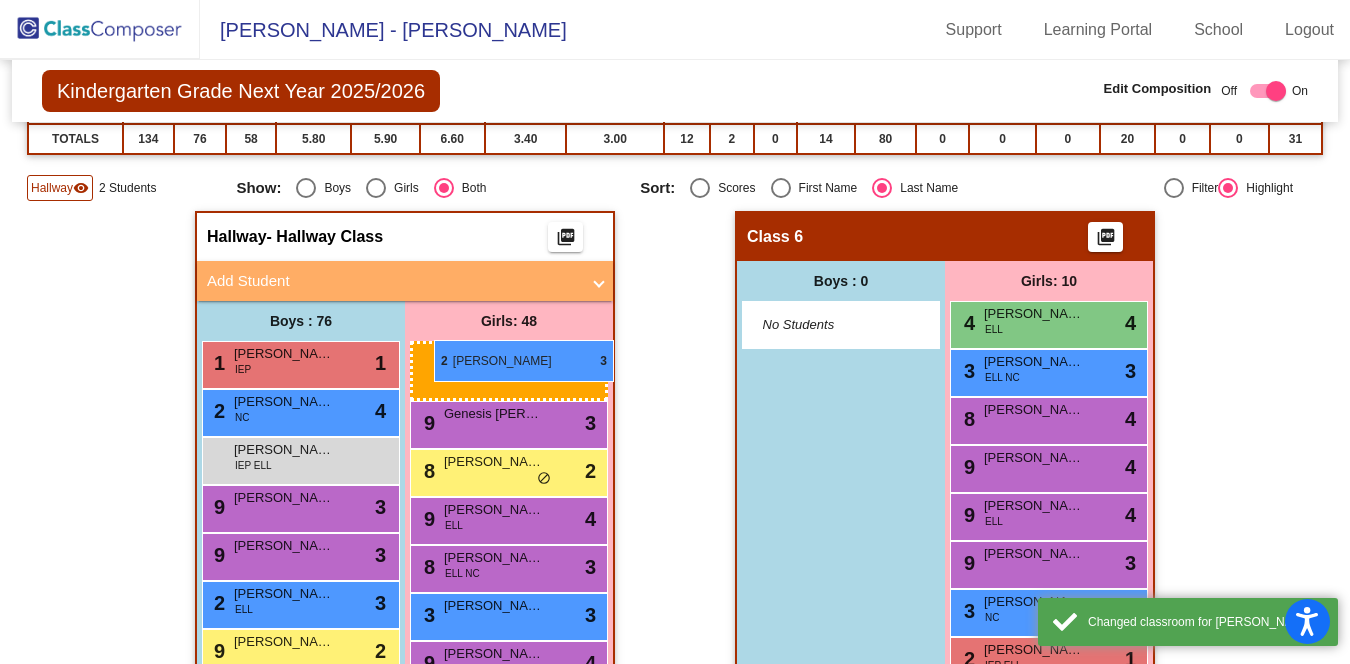 drag, startPoint x: 1000, startPoint y: 318, endPoint x: 431, endPoint y: 342, distance: 569.5059 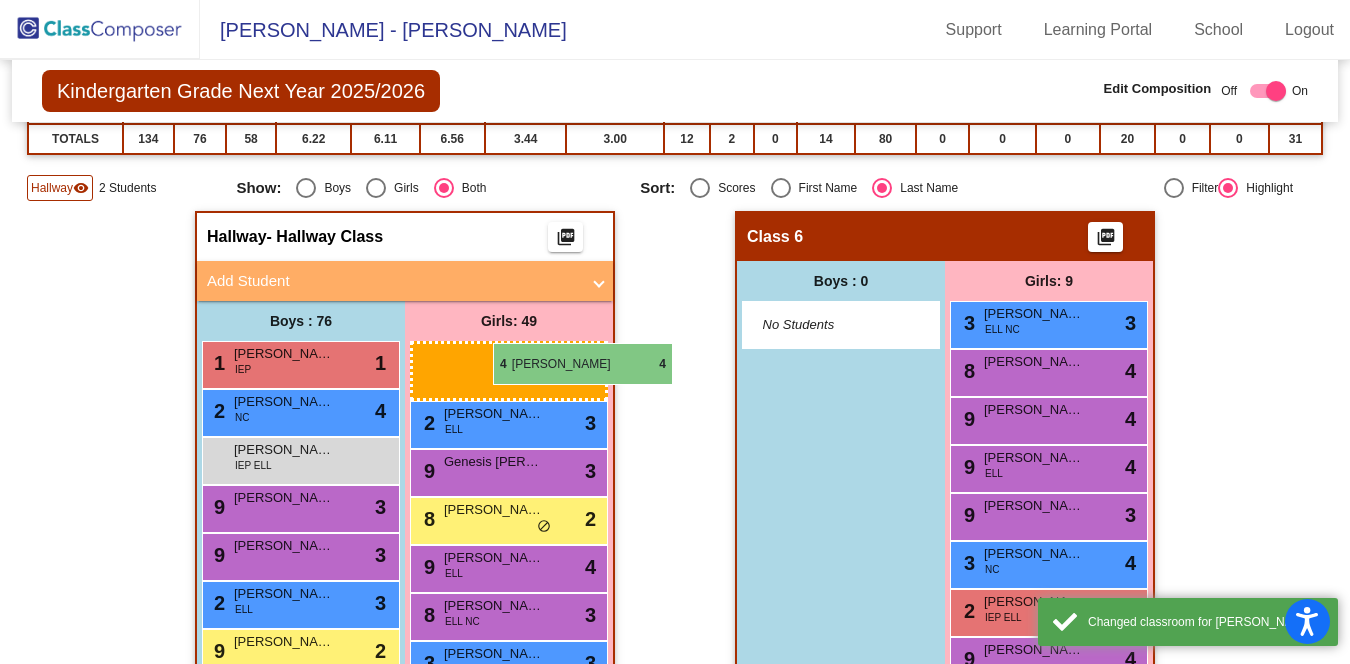 drag, startPoint x: 980, startPoint y: 328, endPoint x: 461, endPoint y: 347, distance: 519.34766 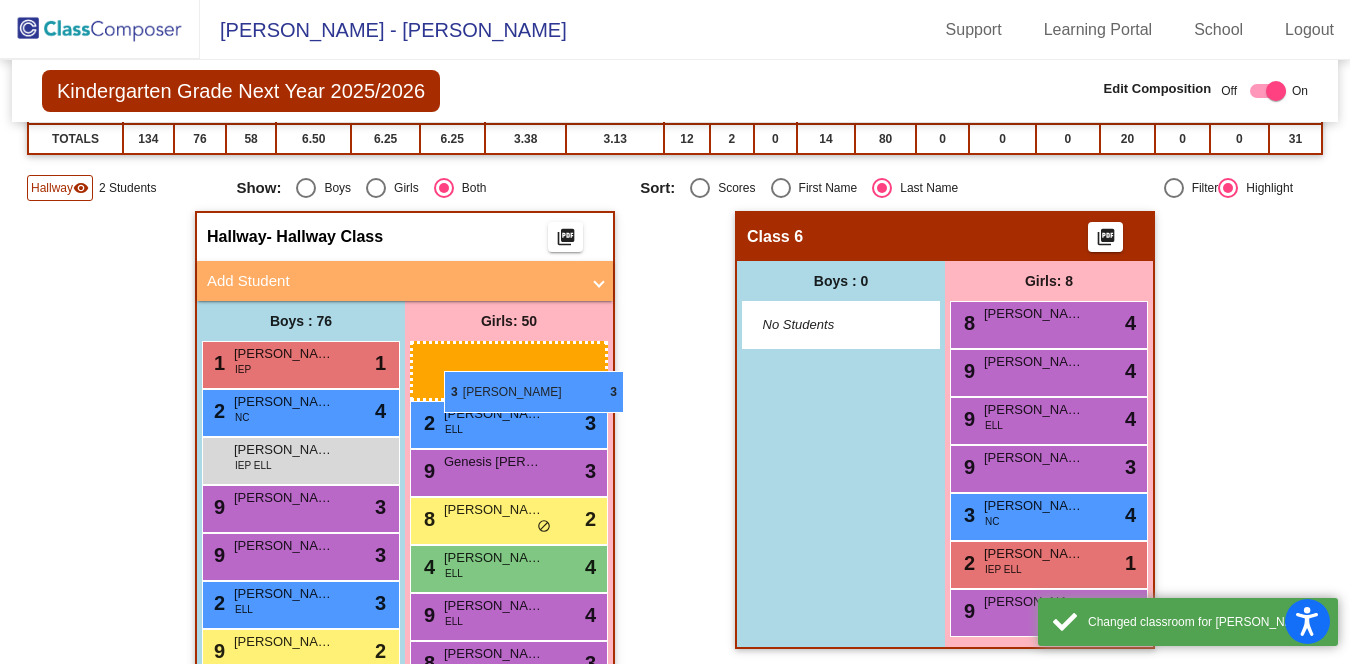 drag, startPoint x: 1064, startPoint y: 326, endPoint x: 444, endPoint y: 371, distance: 621.6309 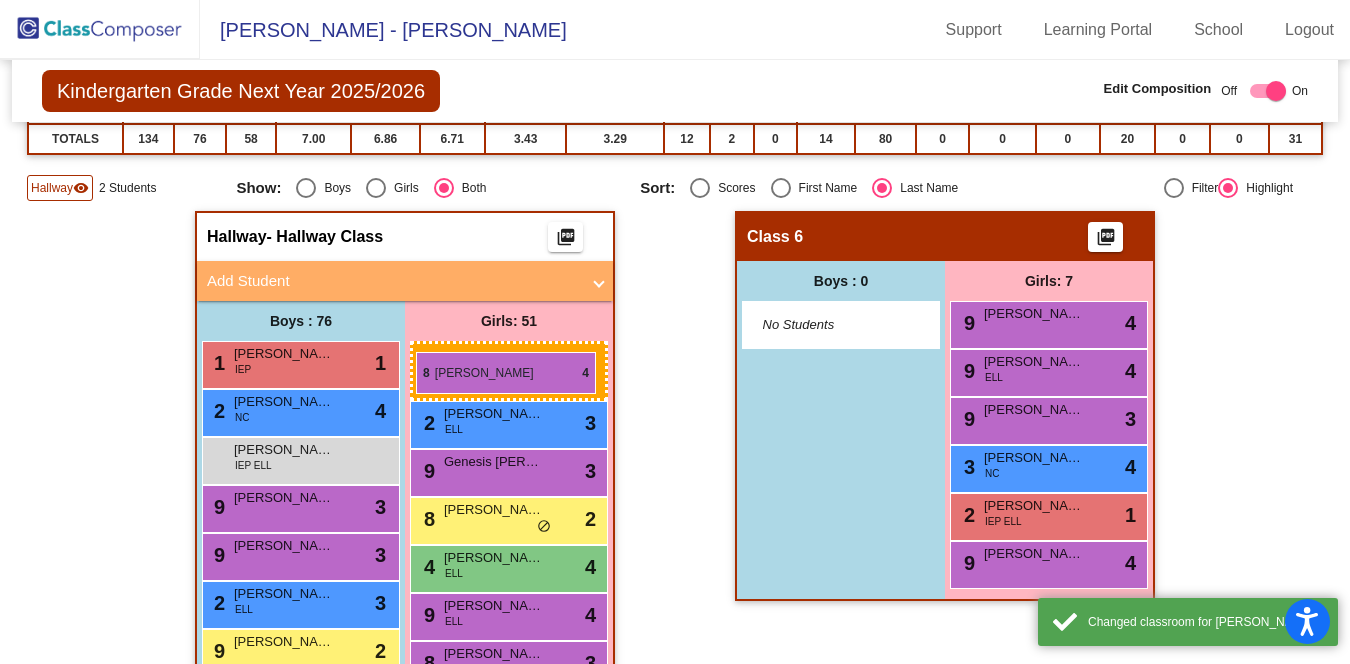 drag, startPoint x: 1010, startPoint y: 322, endPoint x: 415, endPoint y: 354, distance: 595.85986 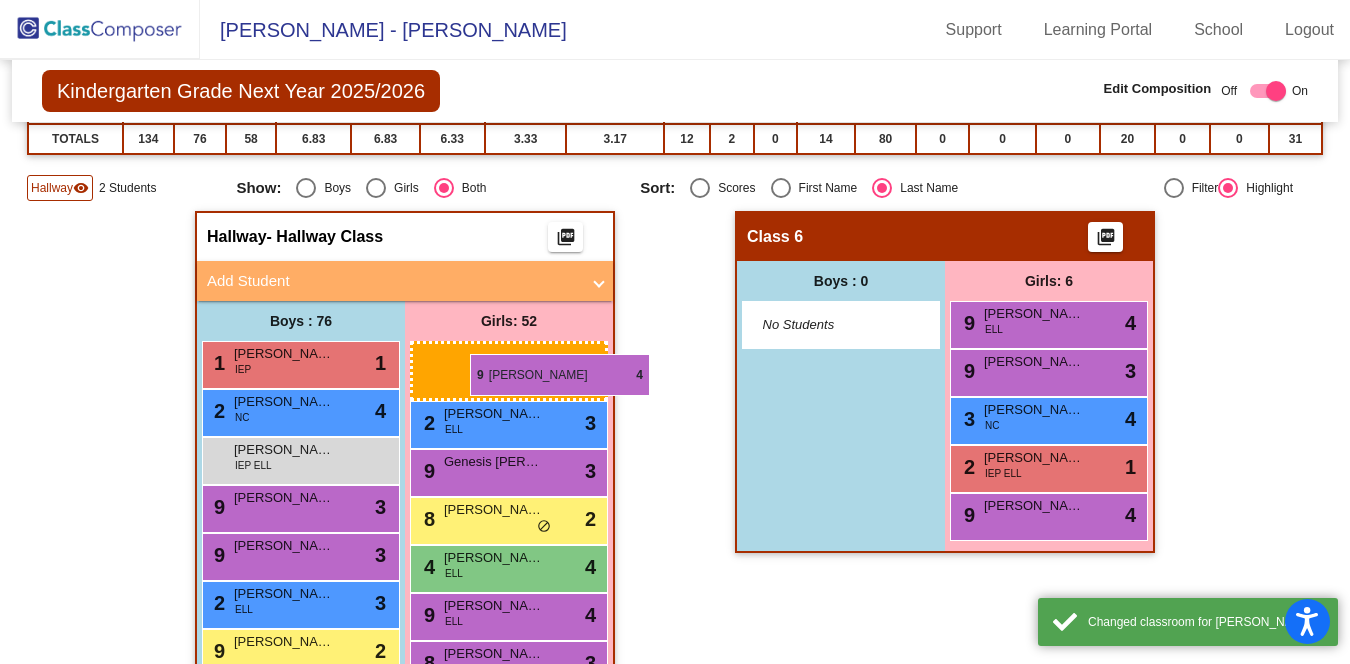 drag, startPoint x: 1013, startPoint y: 327, endPoint x: 458, endPoint y: 352, distance: 555.5628 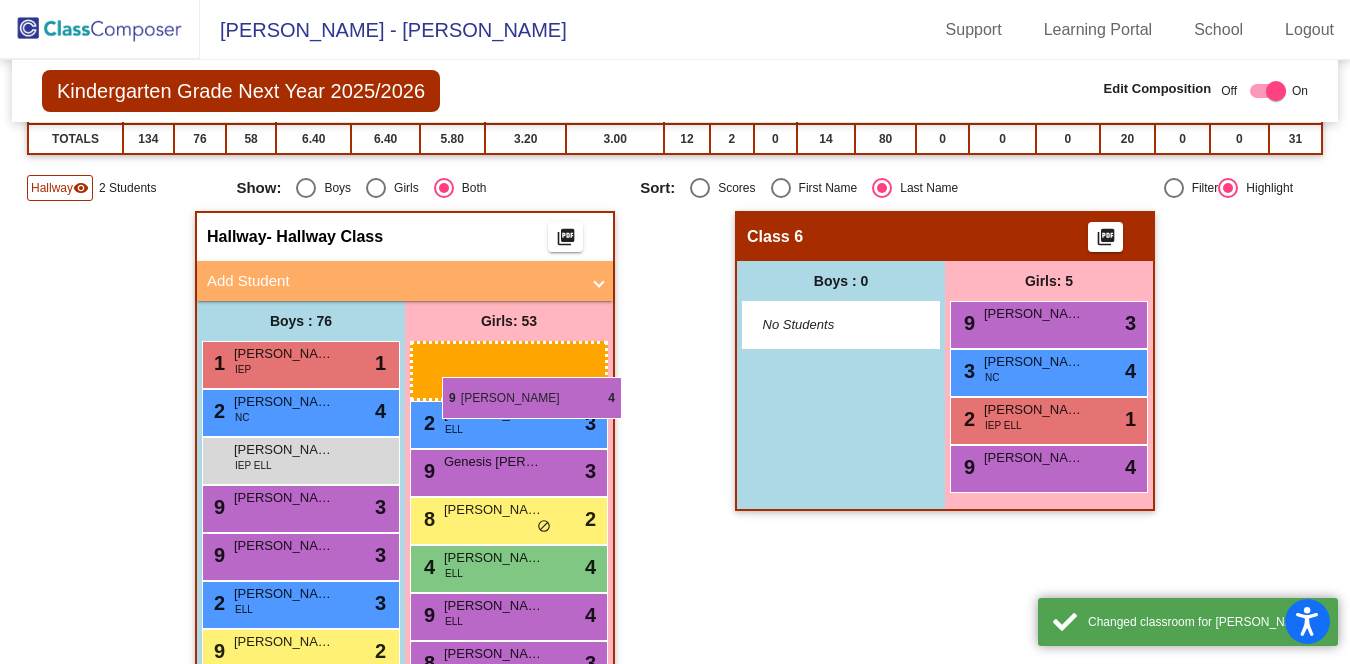 drag, startPoint x: 1003, startPoint y: 327, endPoint x: 442, endPoint y: 377, distance: 563.22375 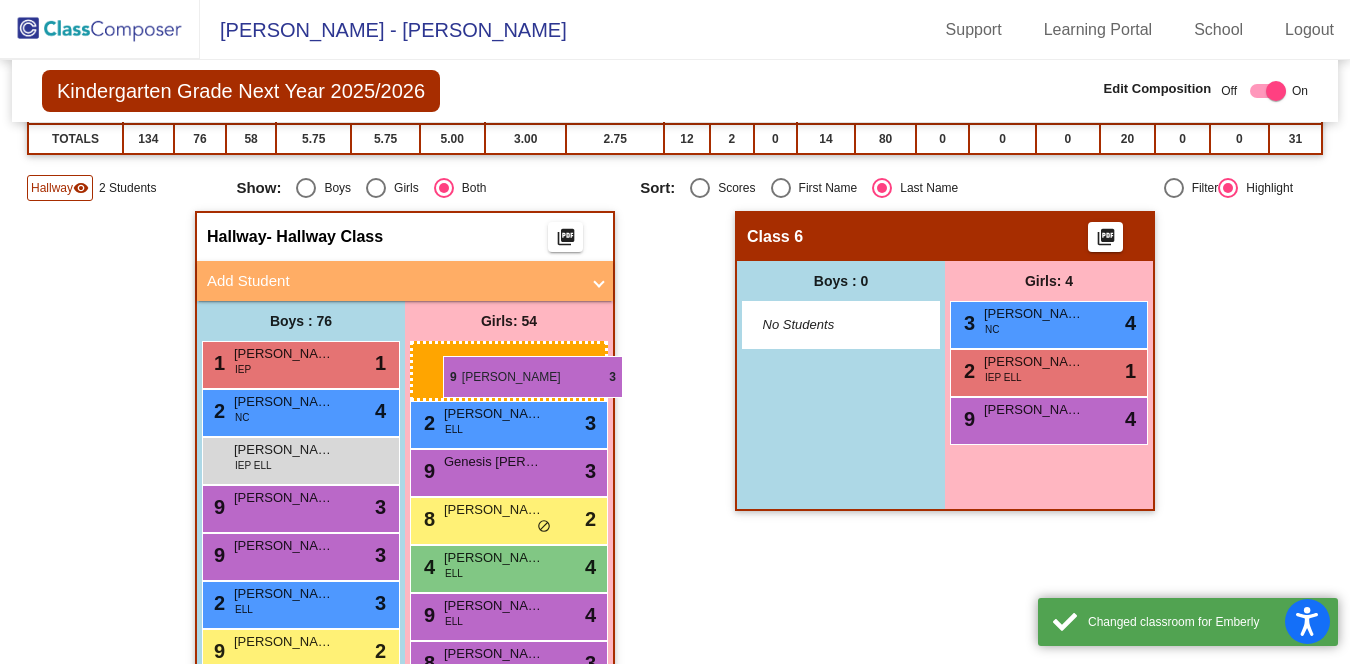 drag, startPoint x: 1027, startPoint y: 317, endPoint x: 436, endPoint y: 359, distance: 592.4905 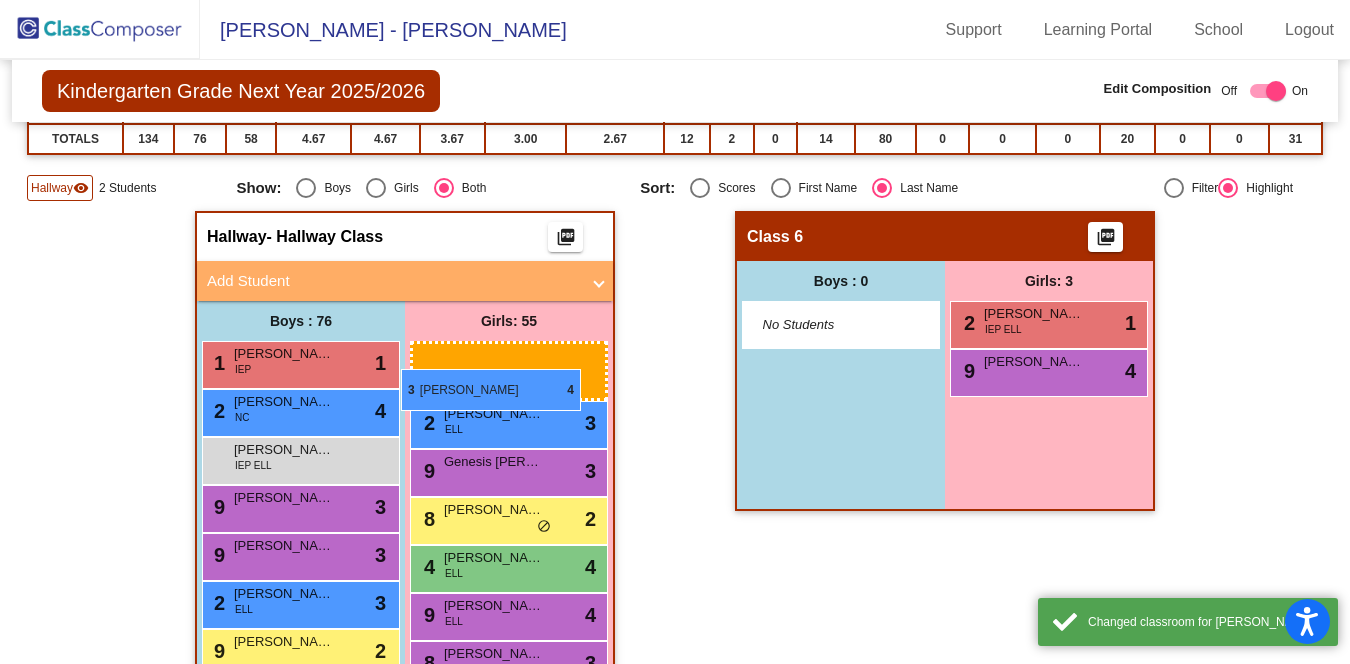 drag, startPoint x: 1008, startPoint y: 322, endPoint x: 407, endPoint y: 381, distance: 603.88904 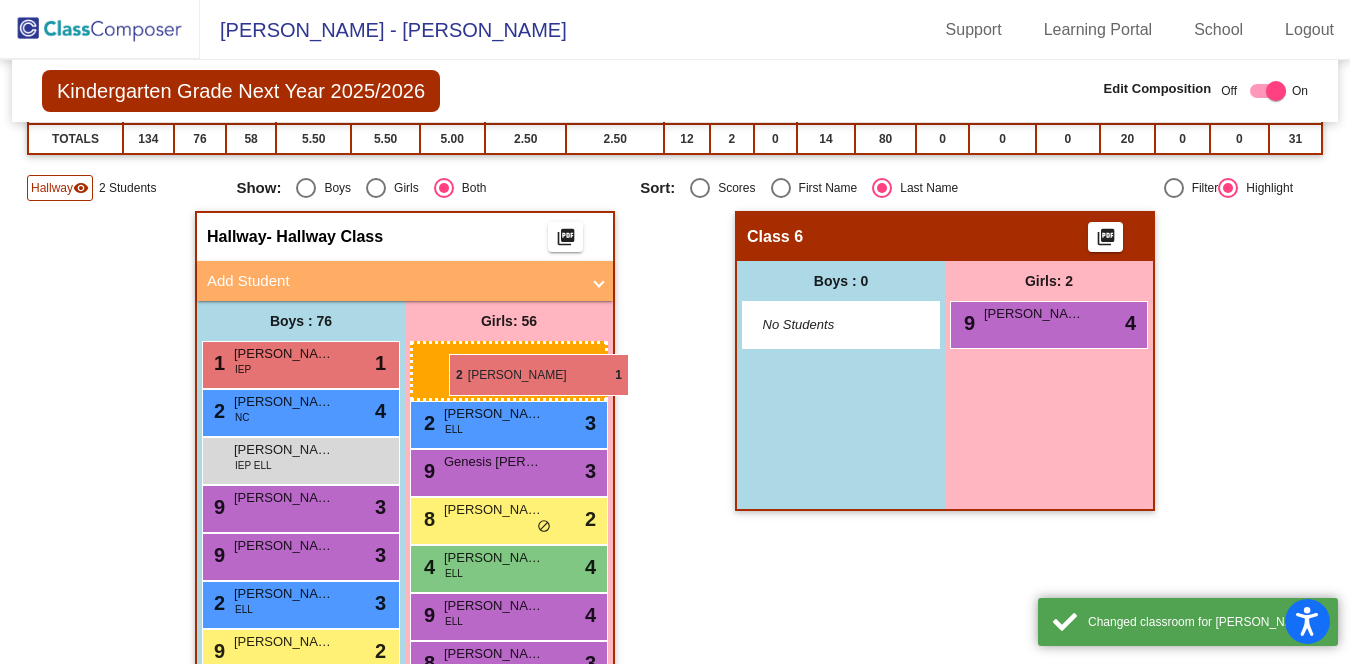 drag, startPoint x: 1041, startPoint y: 312, endPoint x: 429, endPoint y: 357, distance: 613.65216 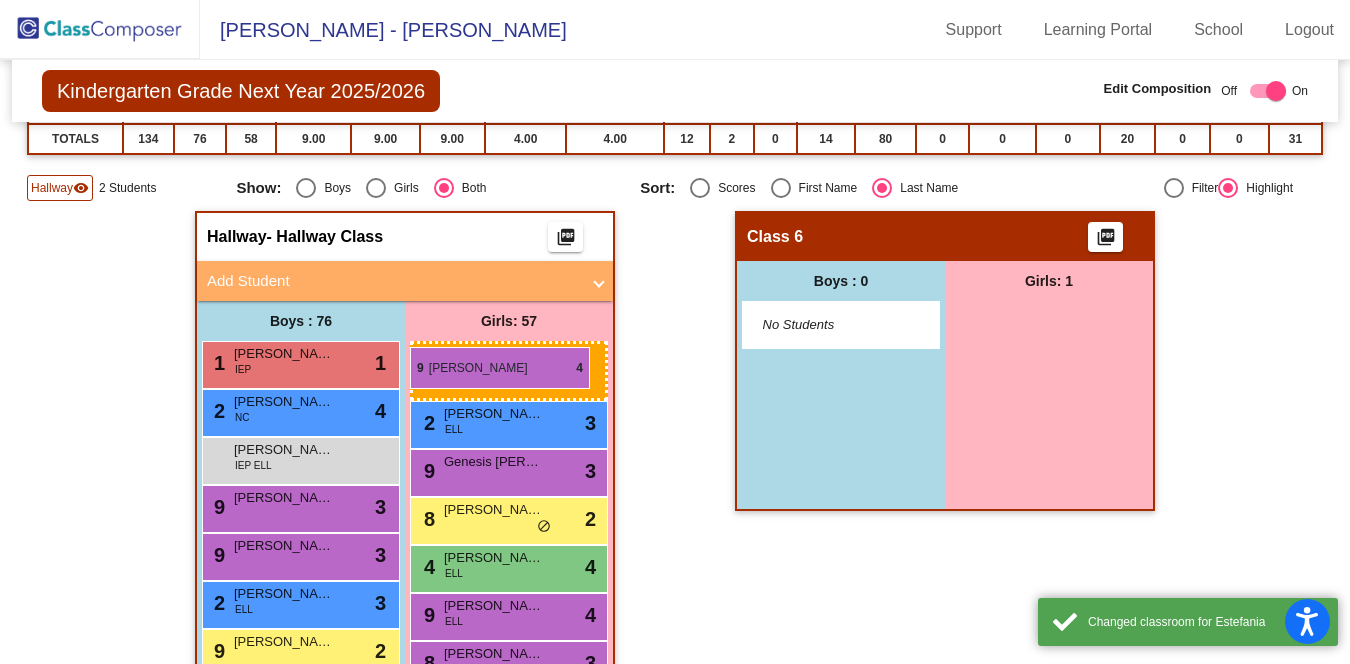 drag, startPoint x: 1043, startPoint y: 316, endPoint x: 412, endPoint y: 349, distance: 631.8623 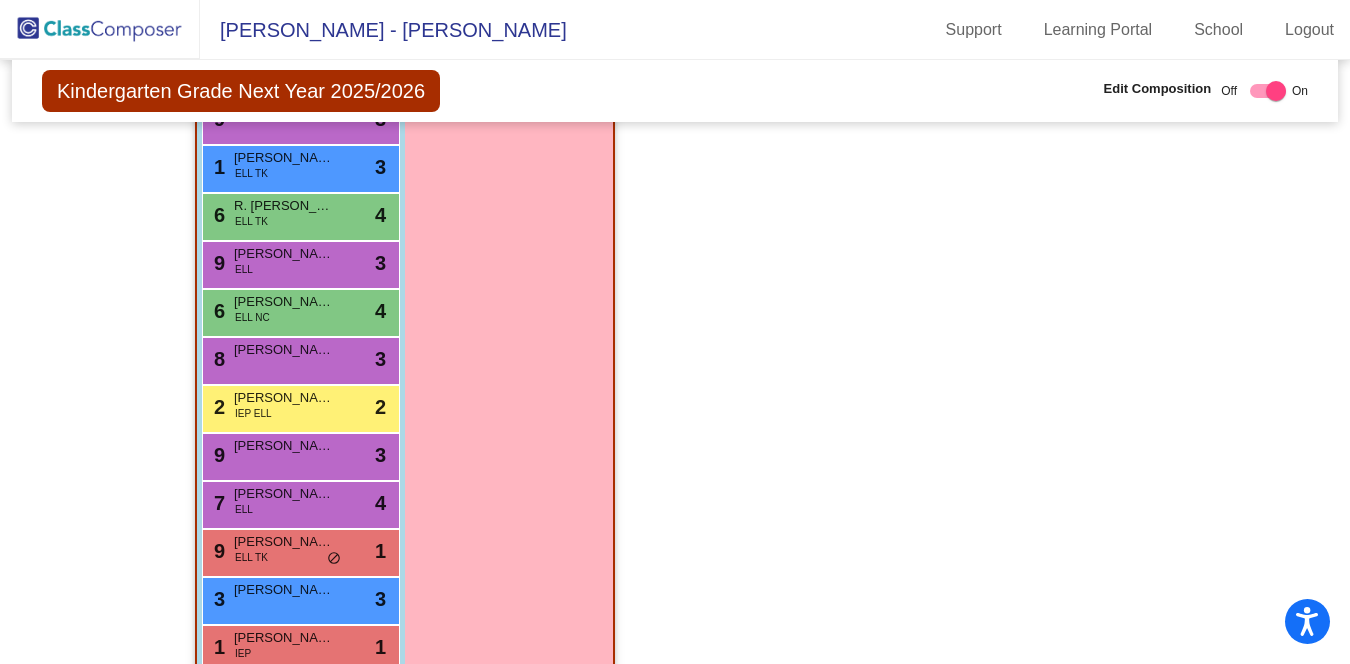 scroll, scrollTop: 3764, scrollLeft: 0, axis: vertical 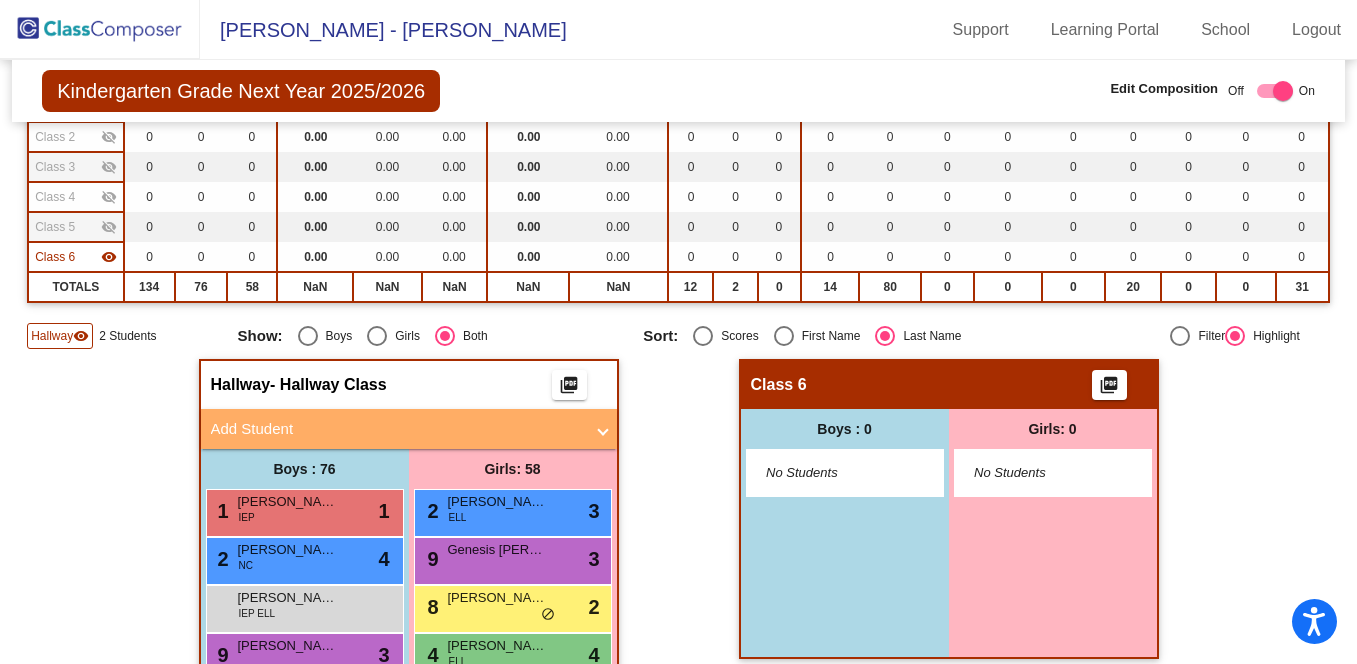 click 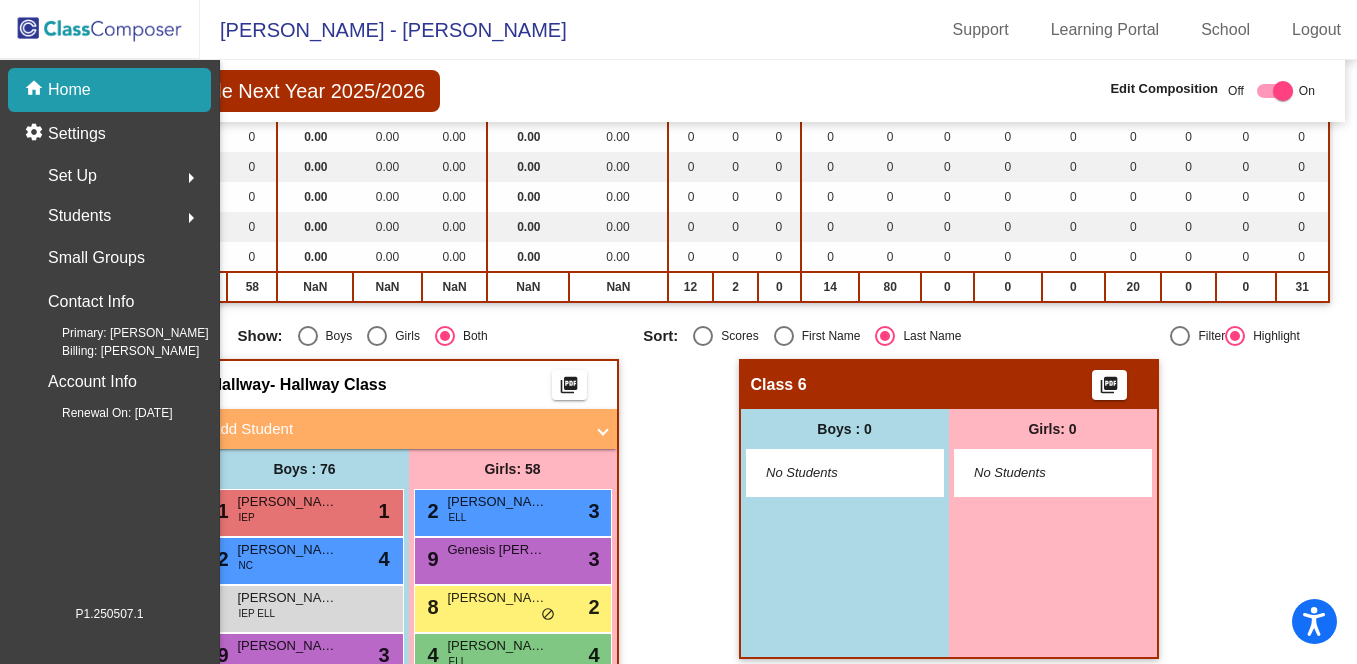 scroll, scrollTop: 0, scrollLeft: 0, axis: both 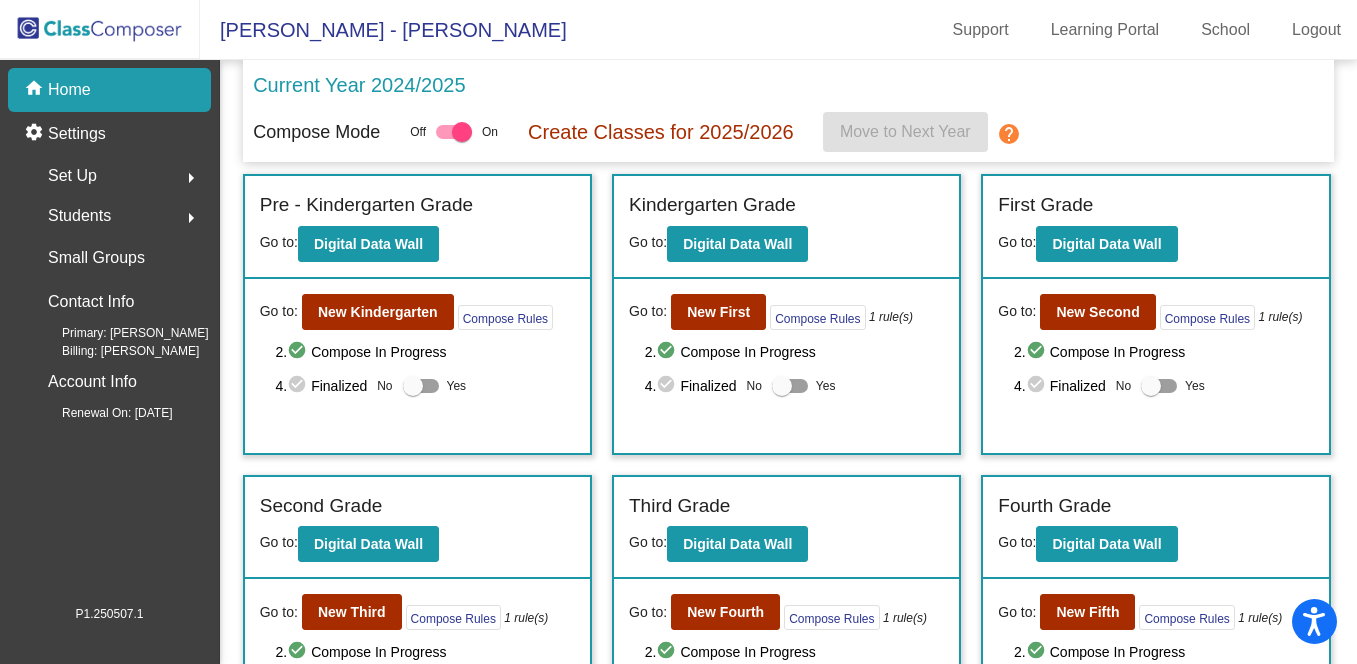 click on "Home" 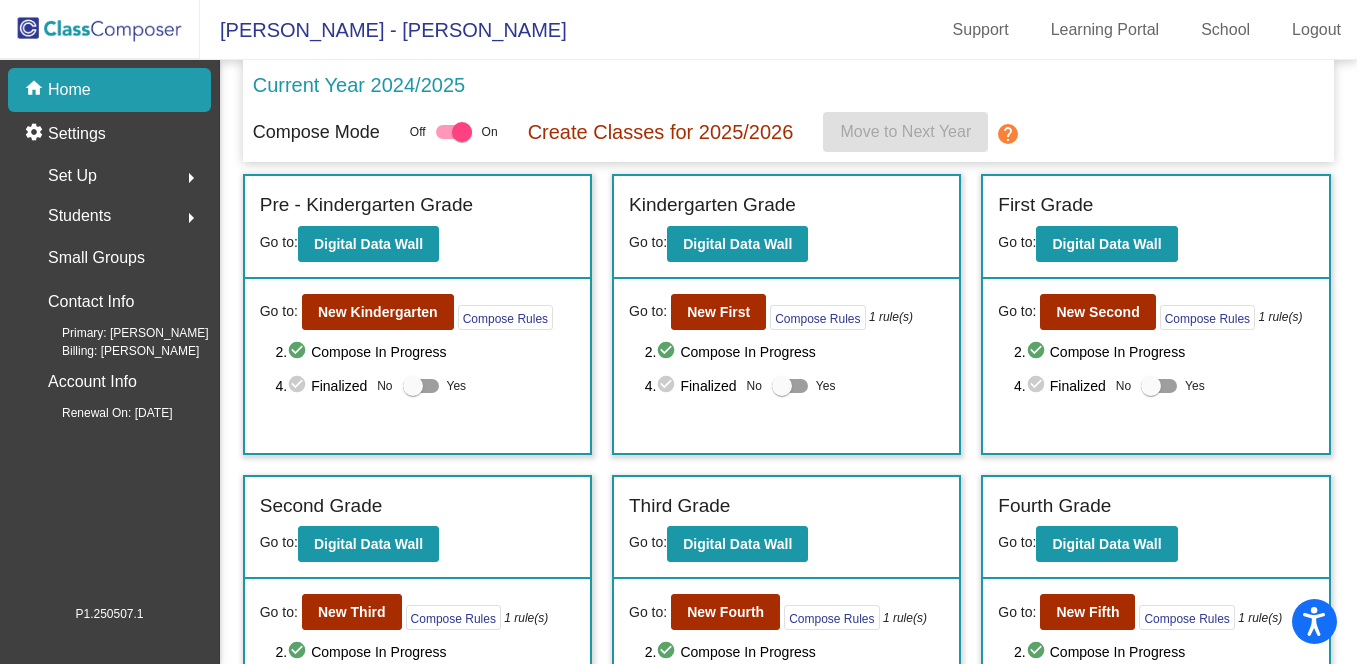 click on "Set Up" 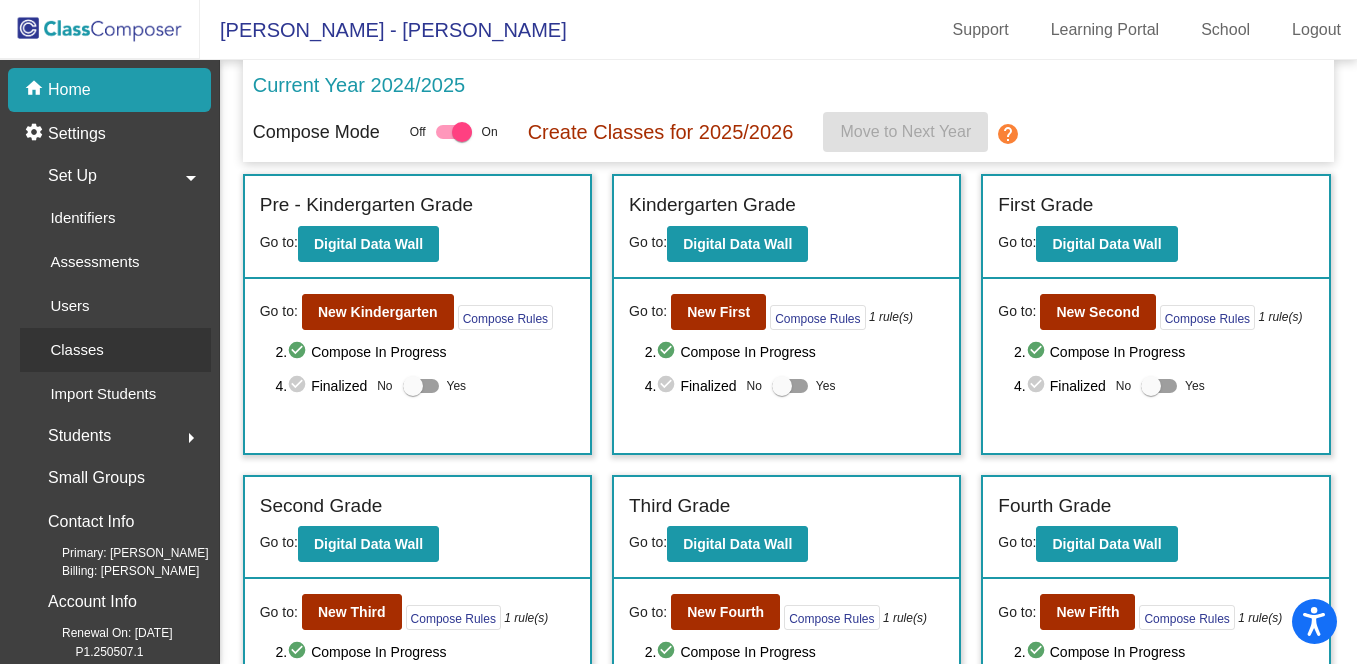 click on "Classes" 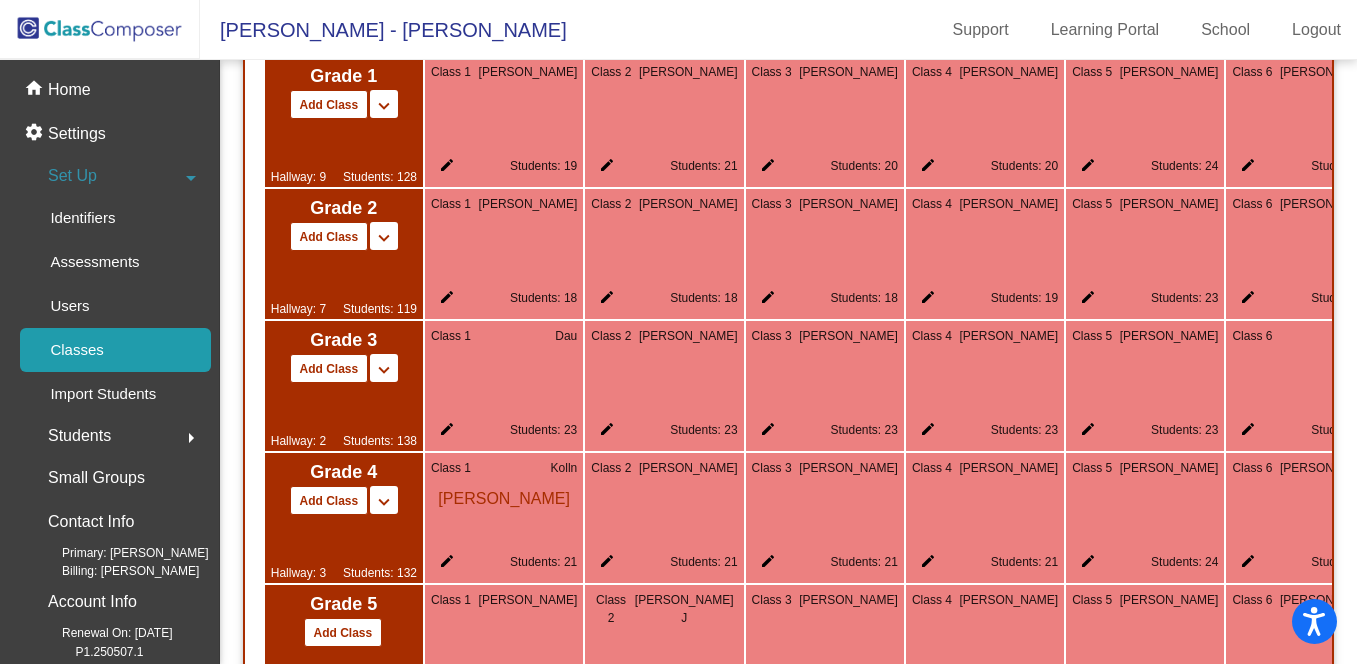 scroll, scrollTop: 1089, scrollLeft: 0, axis: vertical 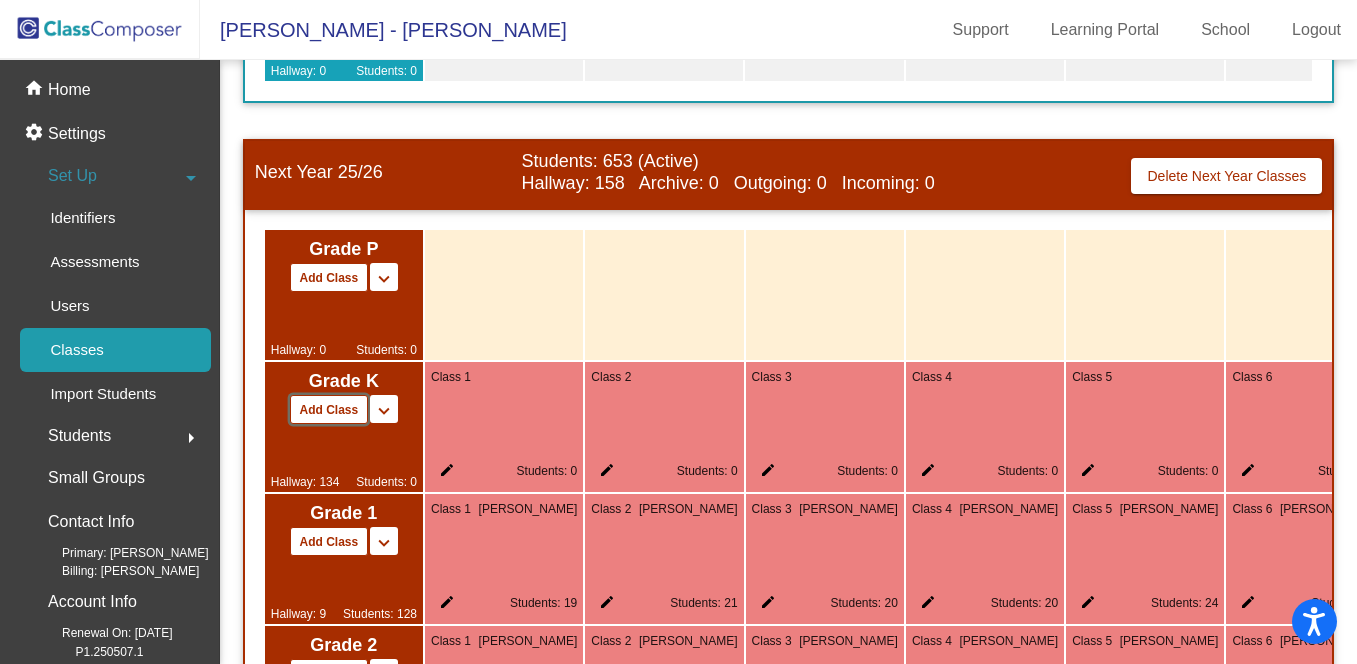 click on "Add Class" 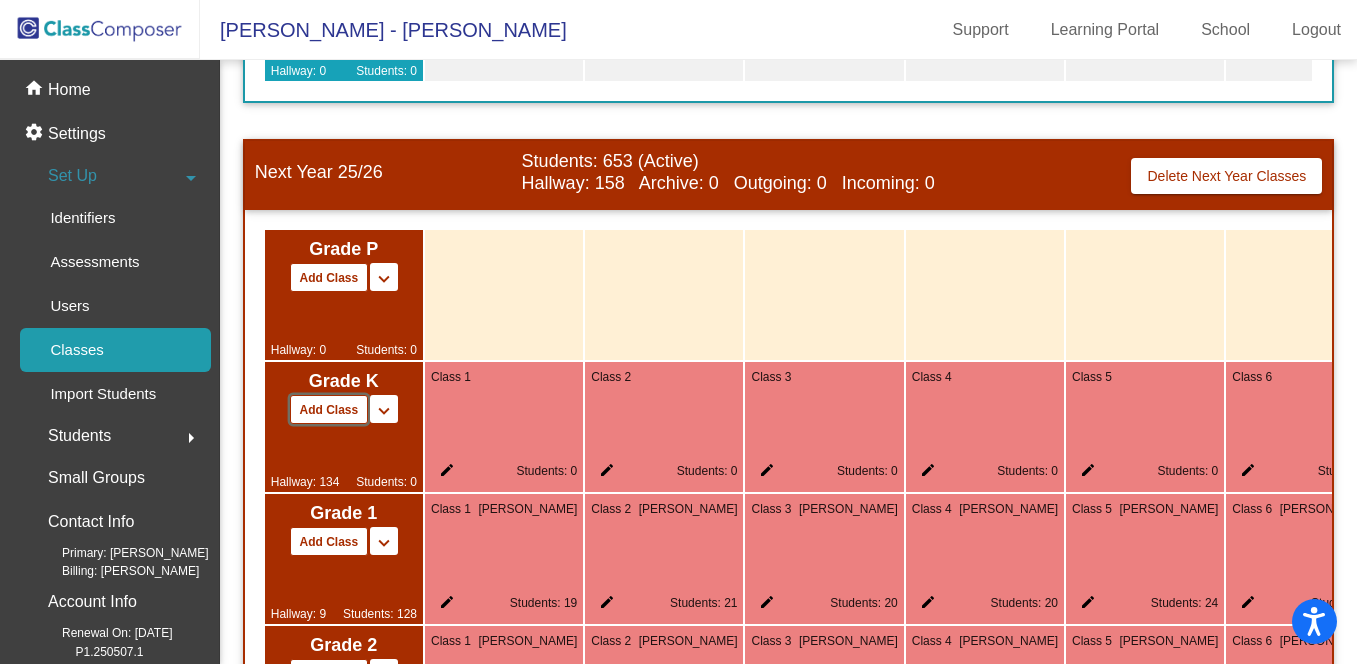 click on "Add Class" 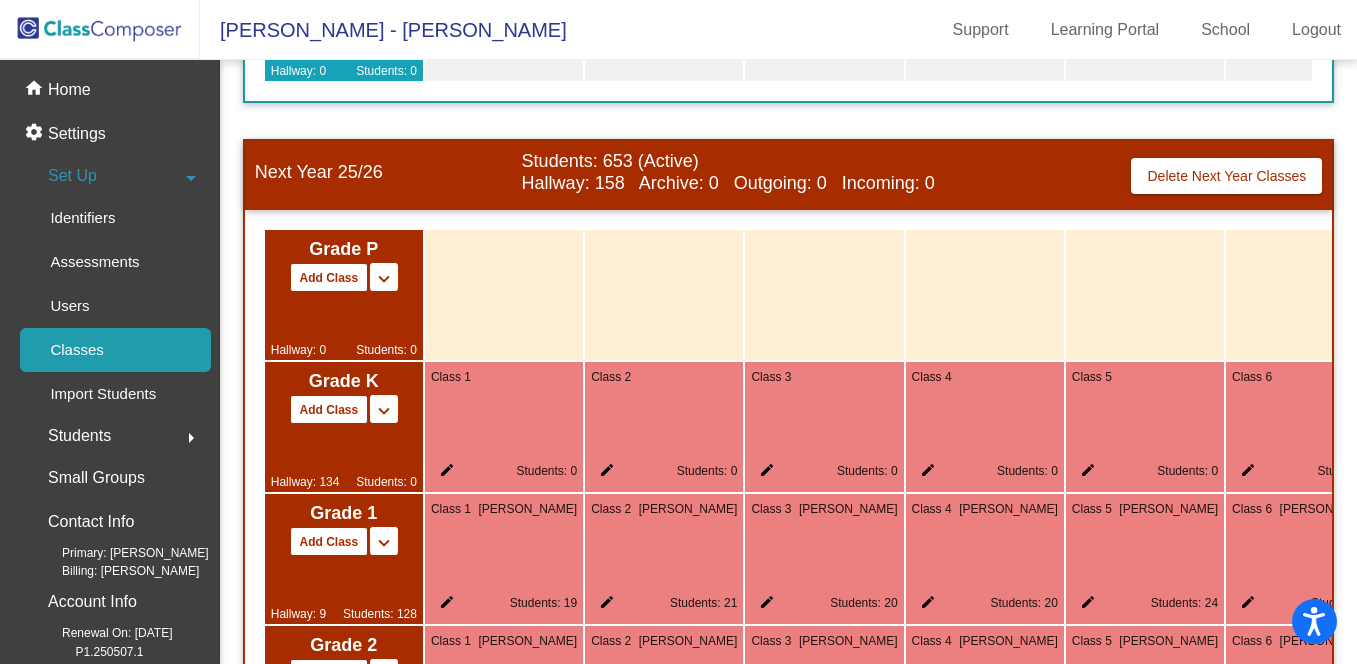 click on "edit" 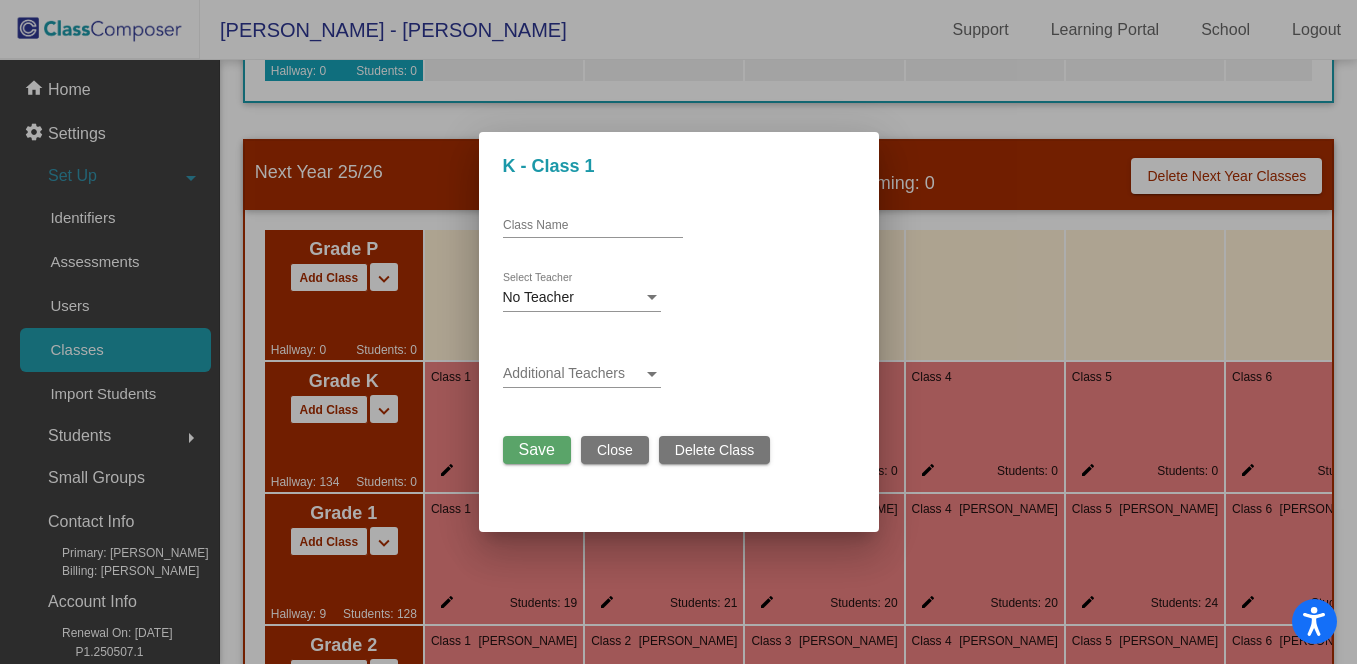 click on "Class Name" at bounding box center (593, 226) 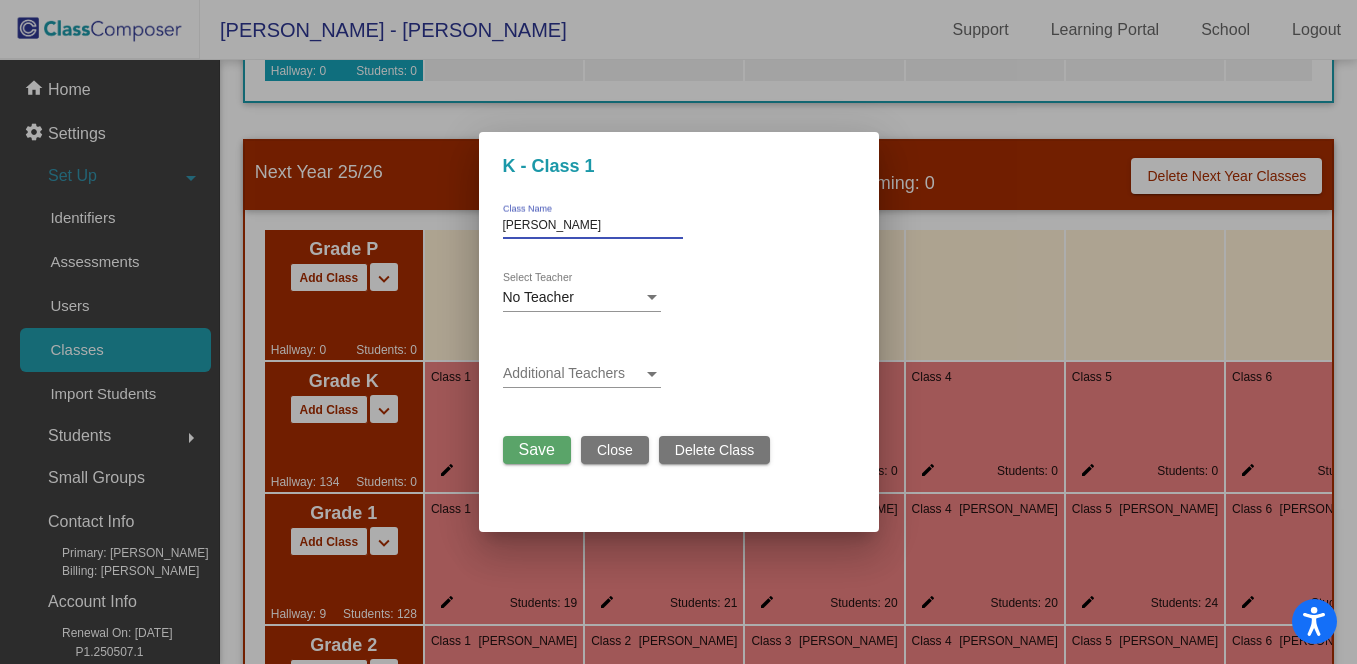 type on "[PERSON_NAME]" 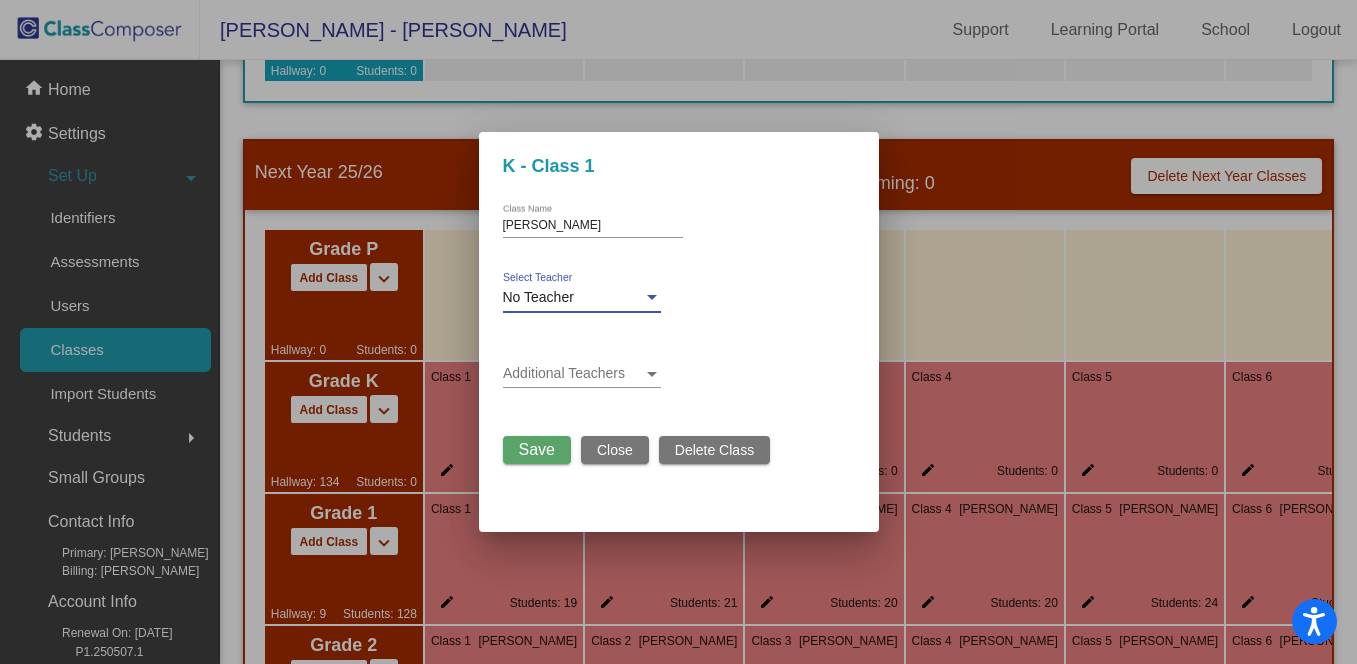 click on "No Teacher" at bounding box center (538, 297) 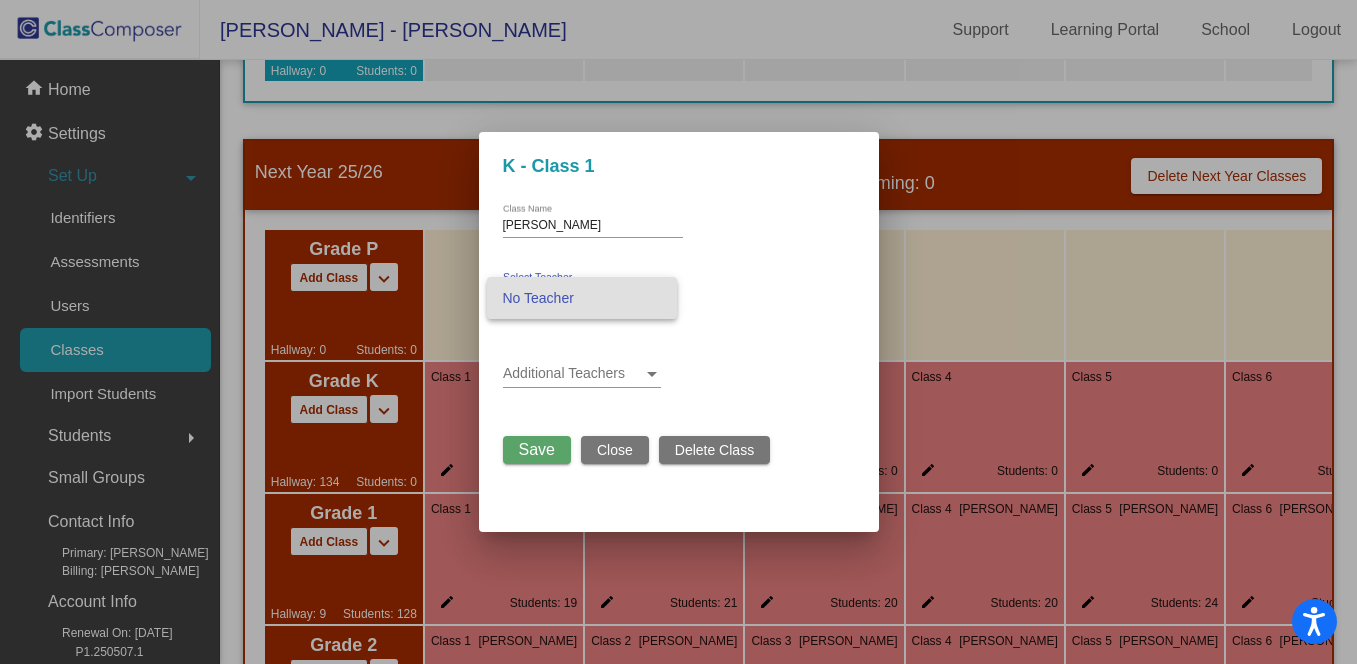 click on "No Teacher" at bounding box center (582, 298) 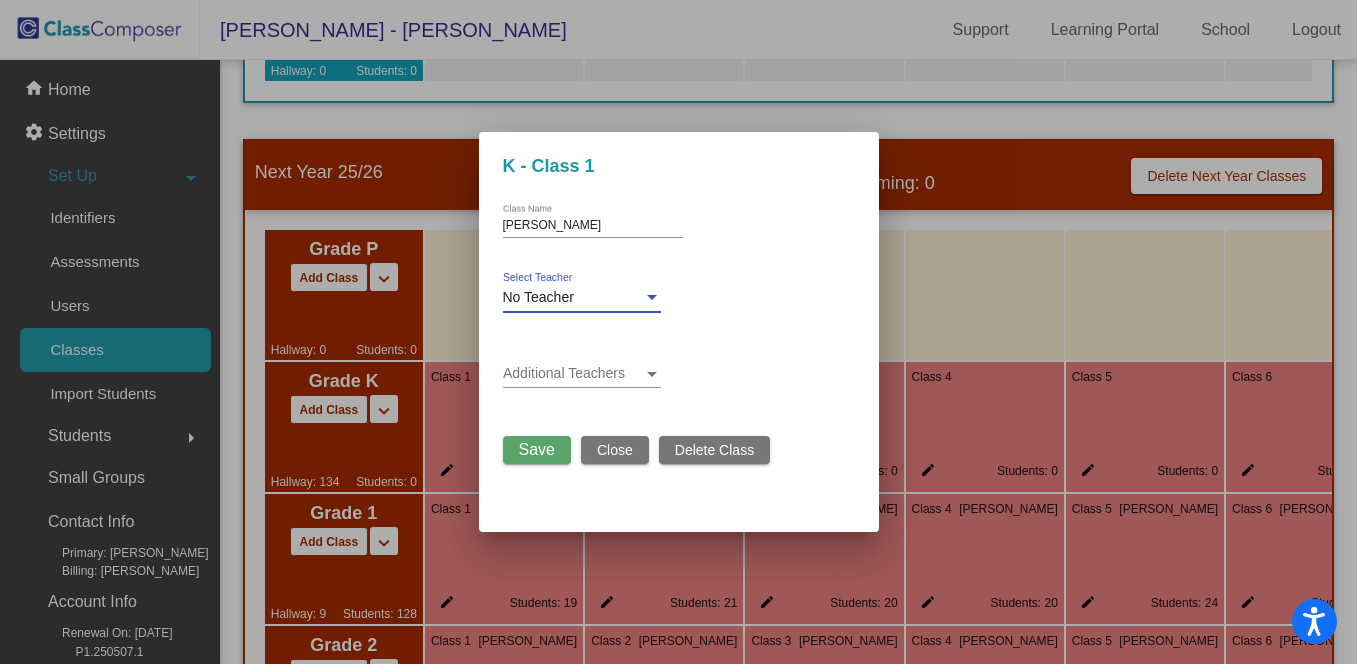 click on "Save" at bounding box center [537, 449] 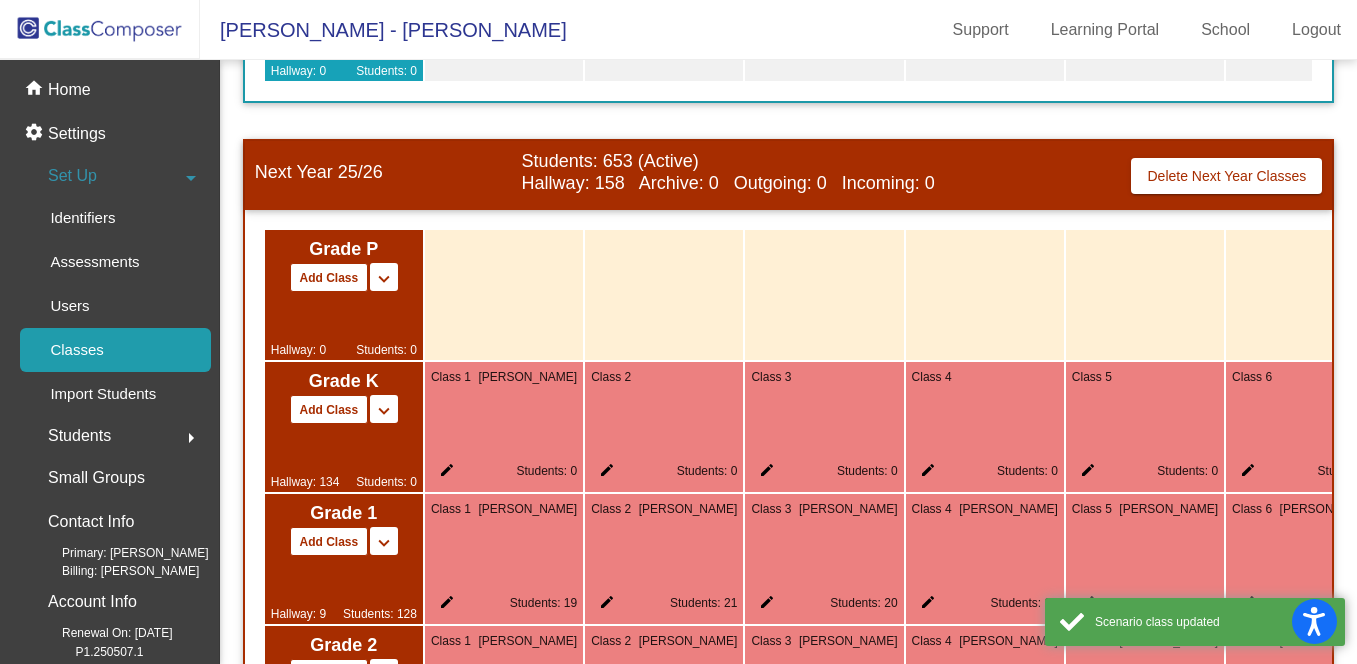 click on "edit" 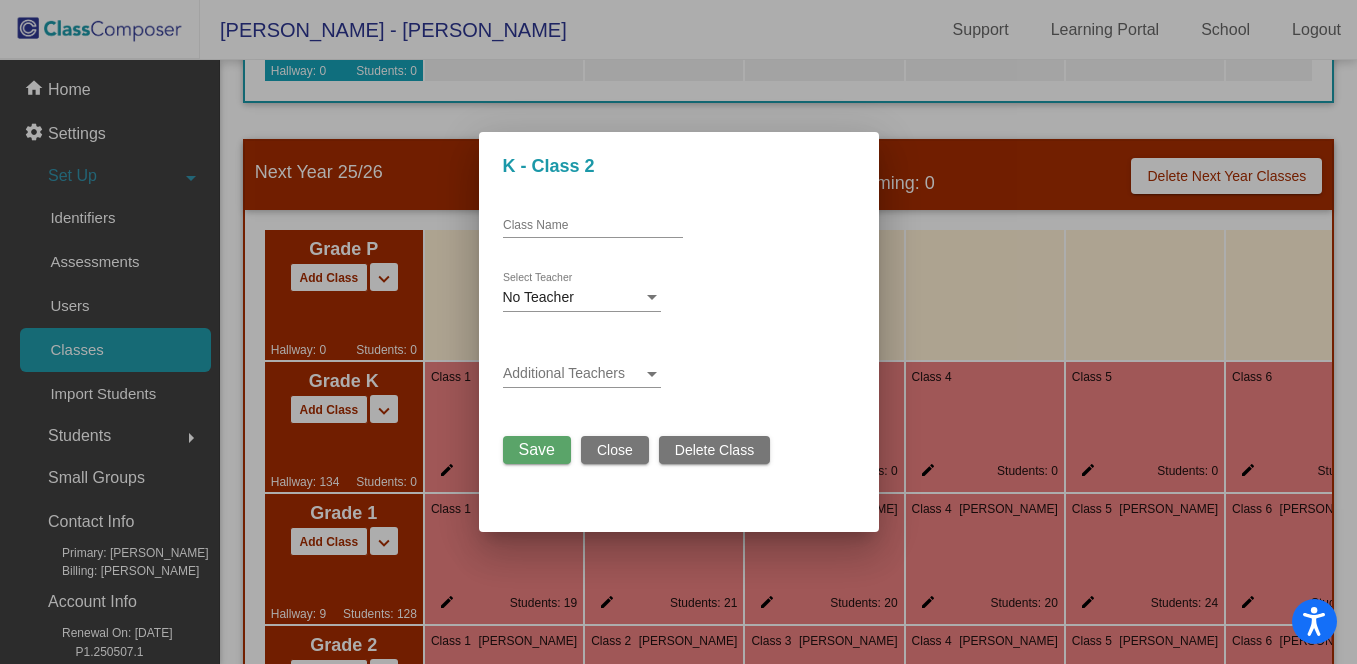 click on "Class Name" at bounding box center (593, 226) 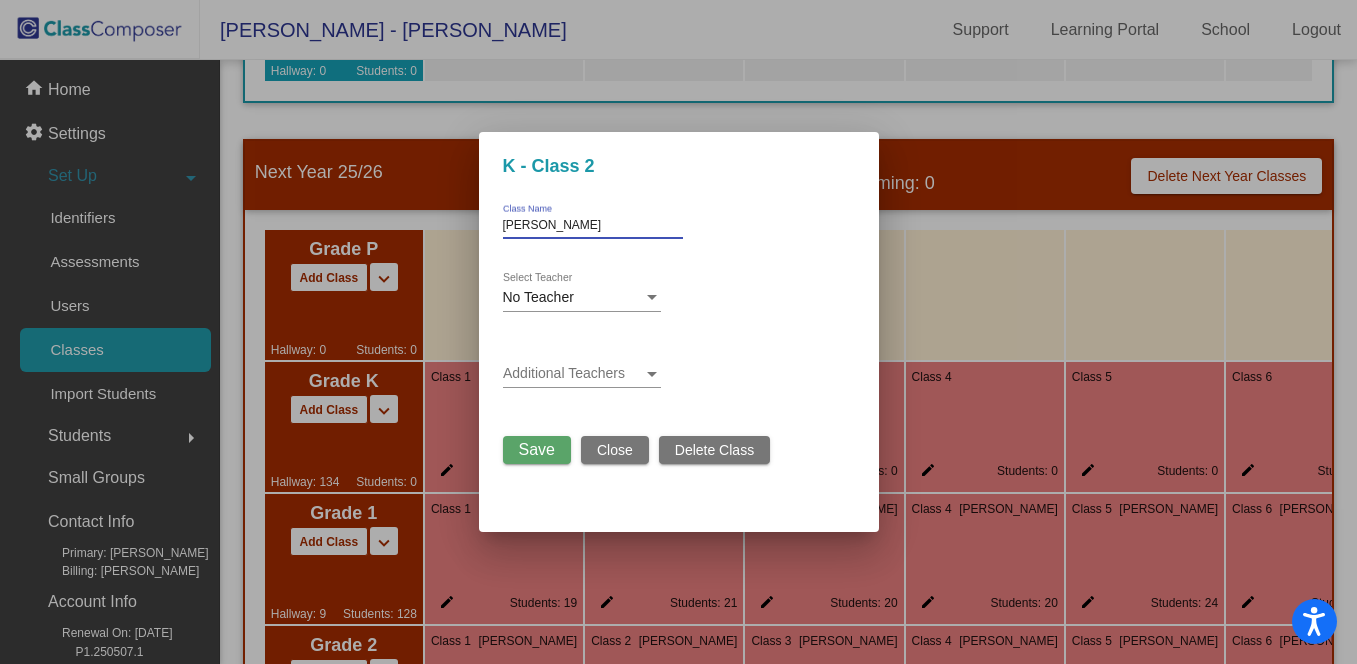 type on "[PERSON_NAME]" 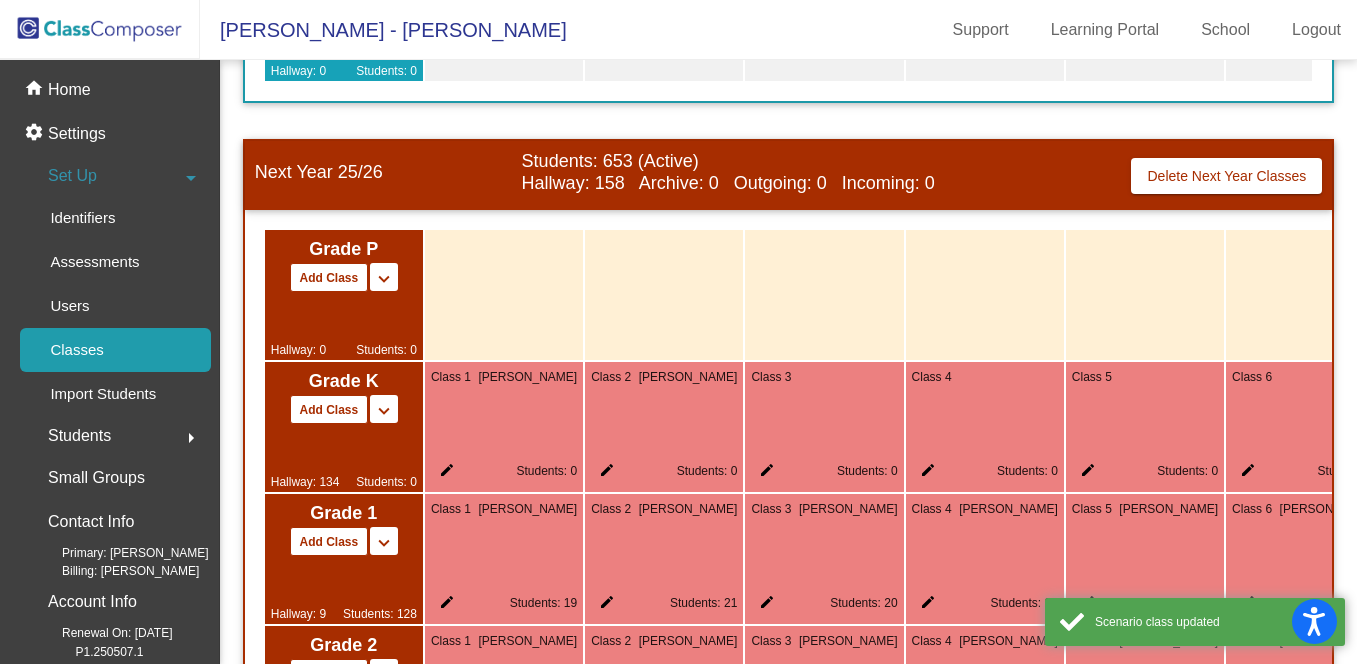 click on "edit" 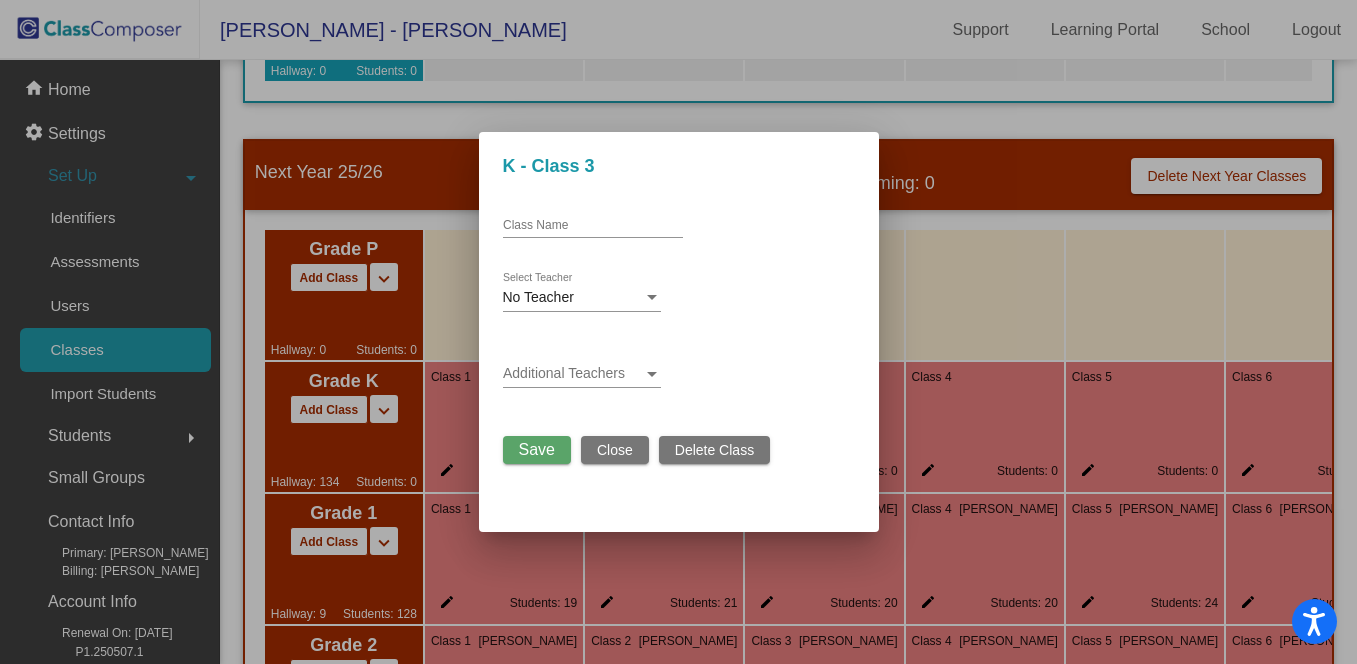 click on "Class Name" at bounding box center (593, 226) 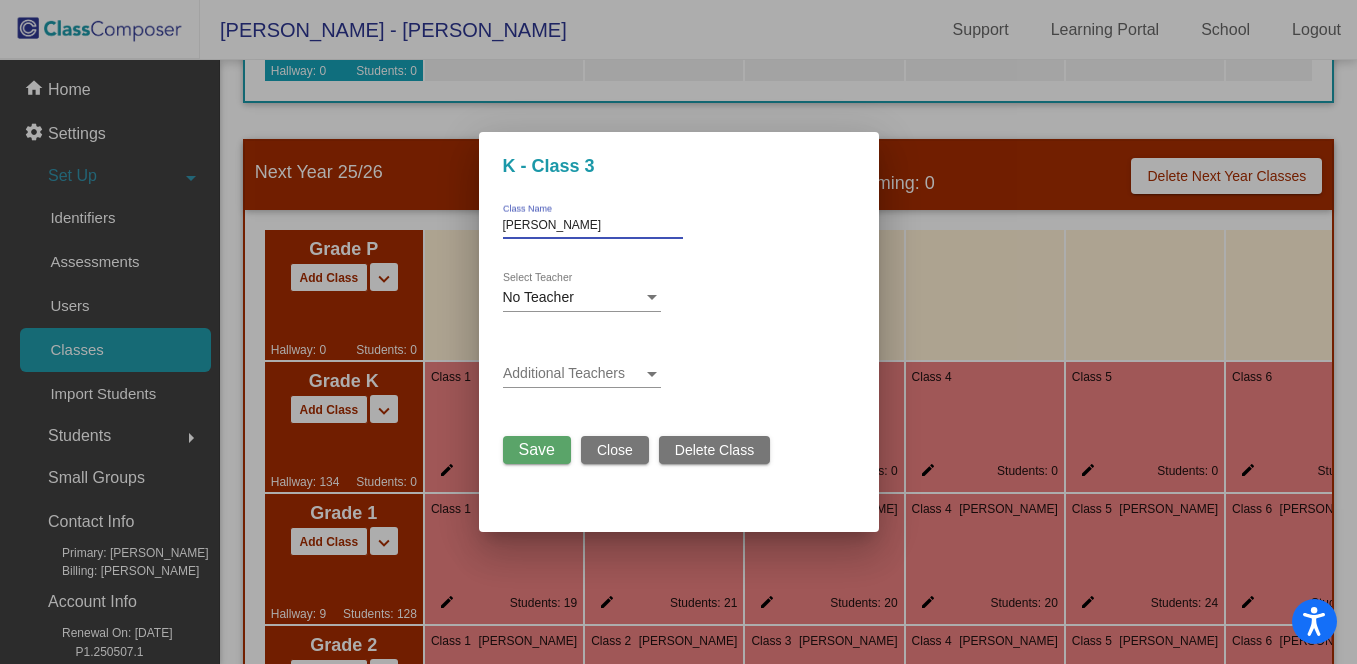 type on "[PERSON_NAME]" 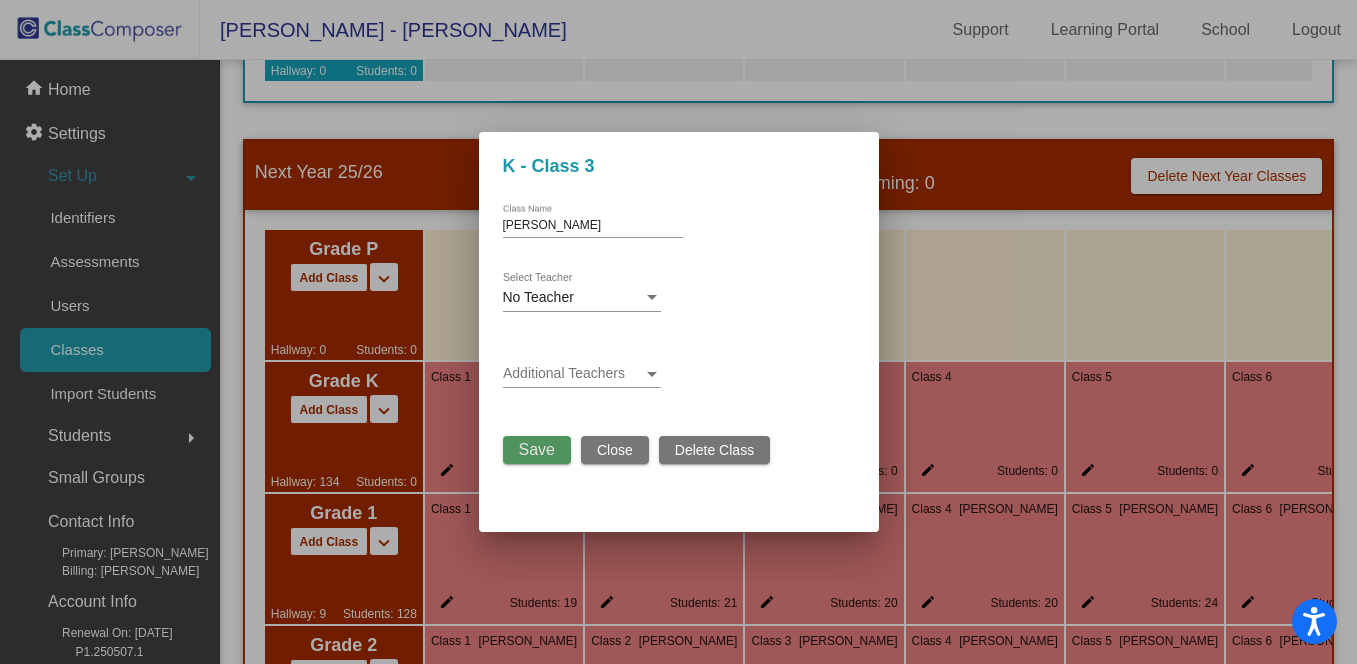 click on "Save" at bounding box center [537, 450] 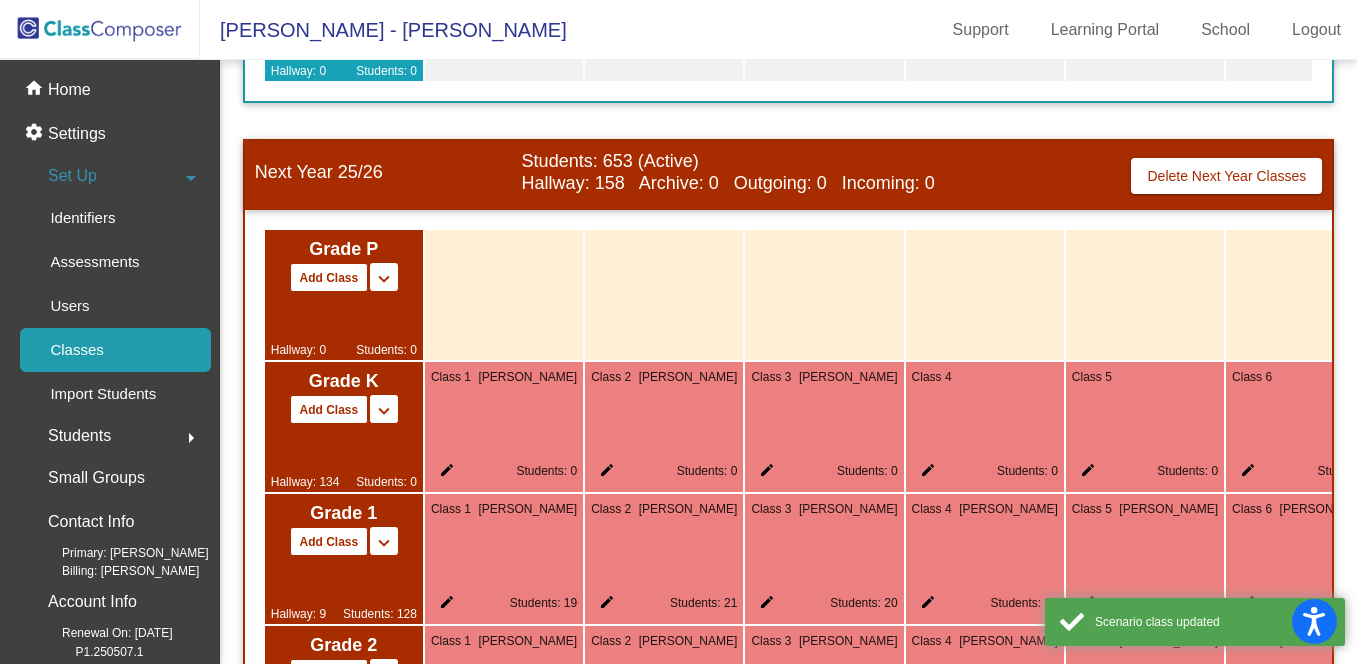 click on "edit" 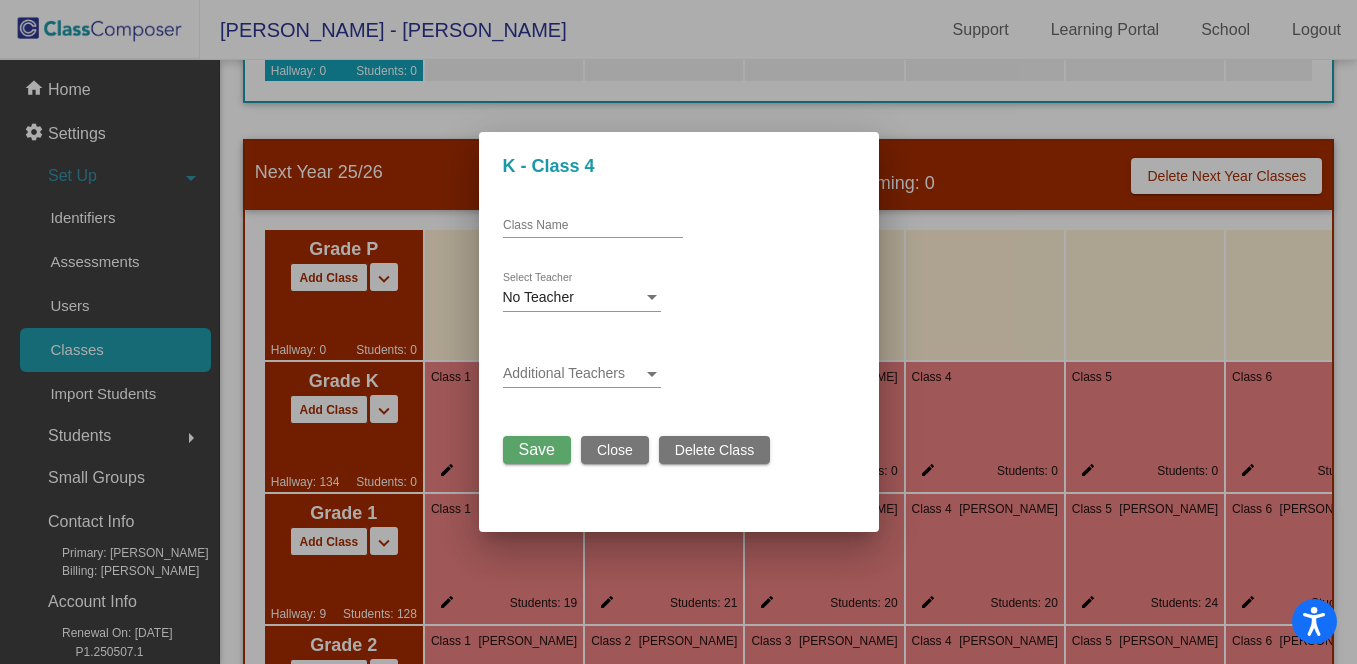 click on "Class Name" at bounding box center [593, 226] 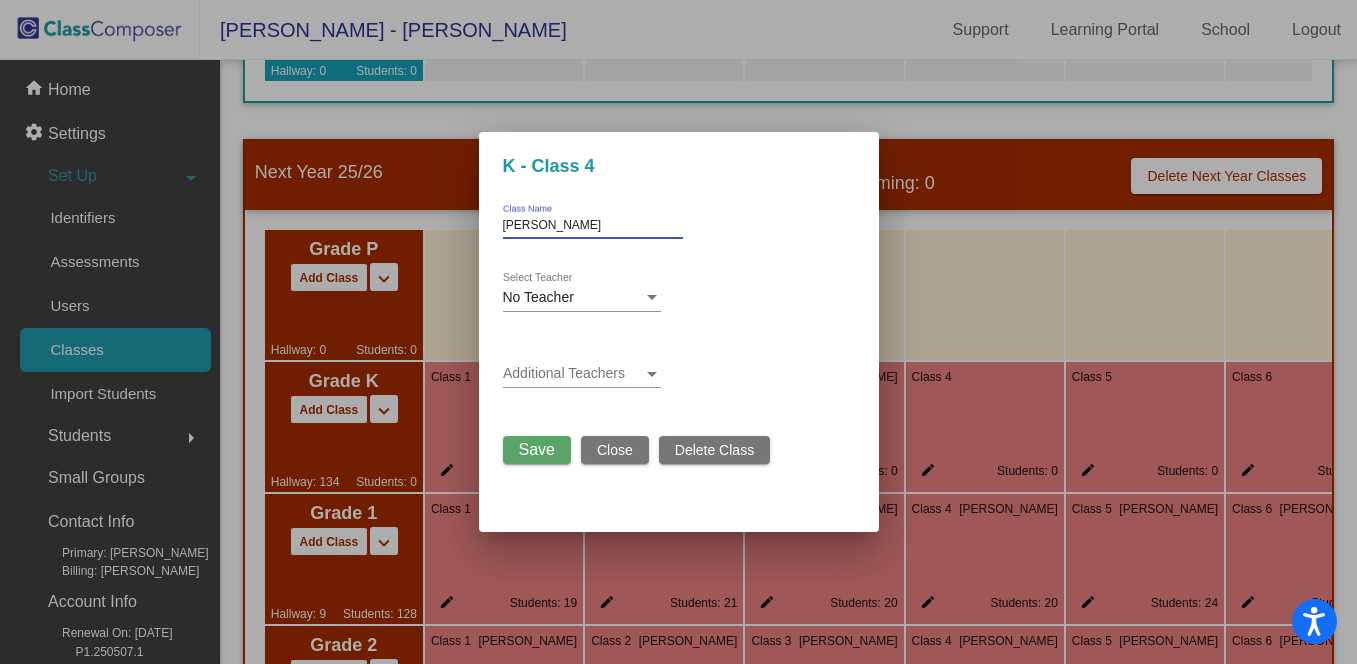 type on "[PERSON_NAME]" 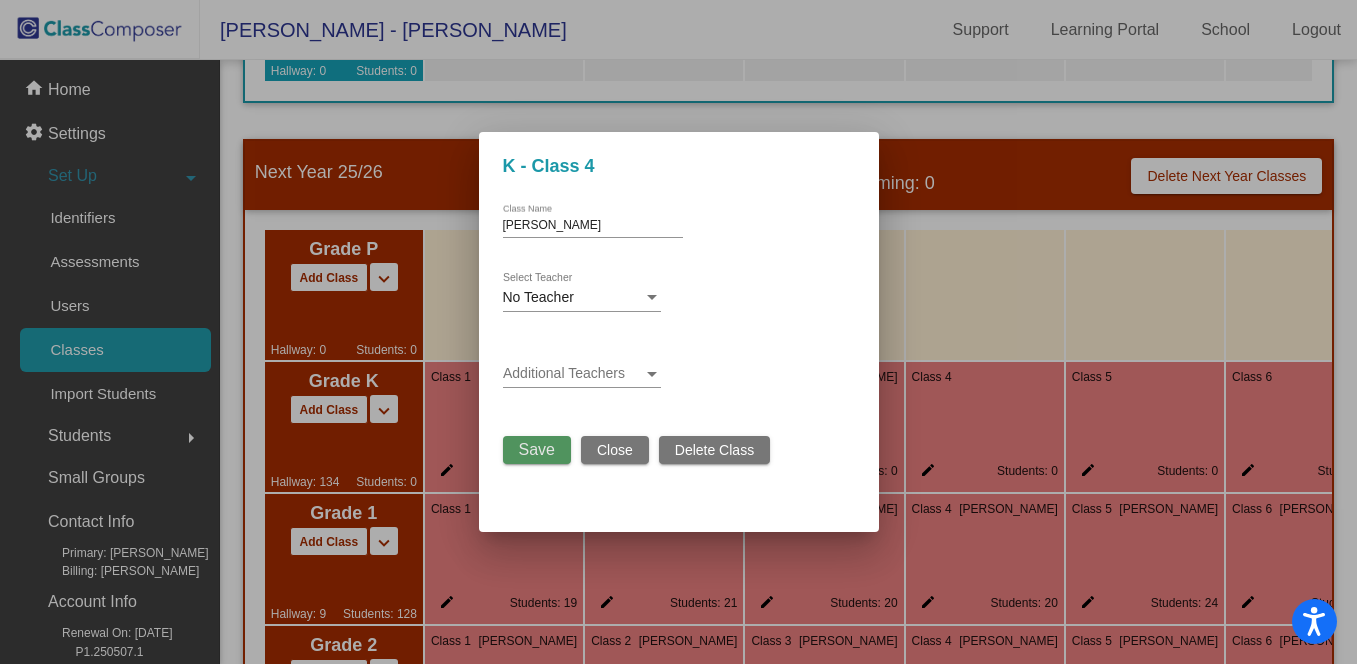 click on "Save" at bounding box center (537, 449) 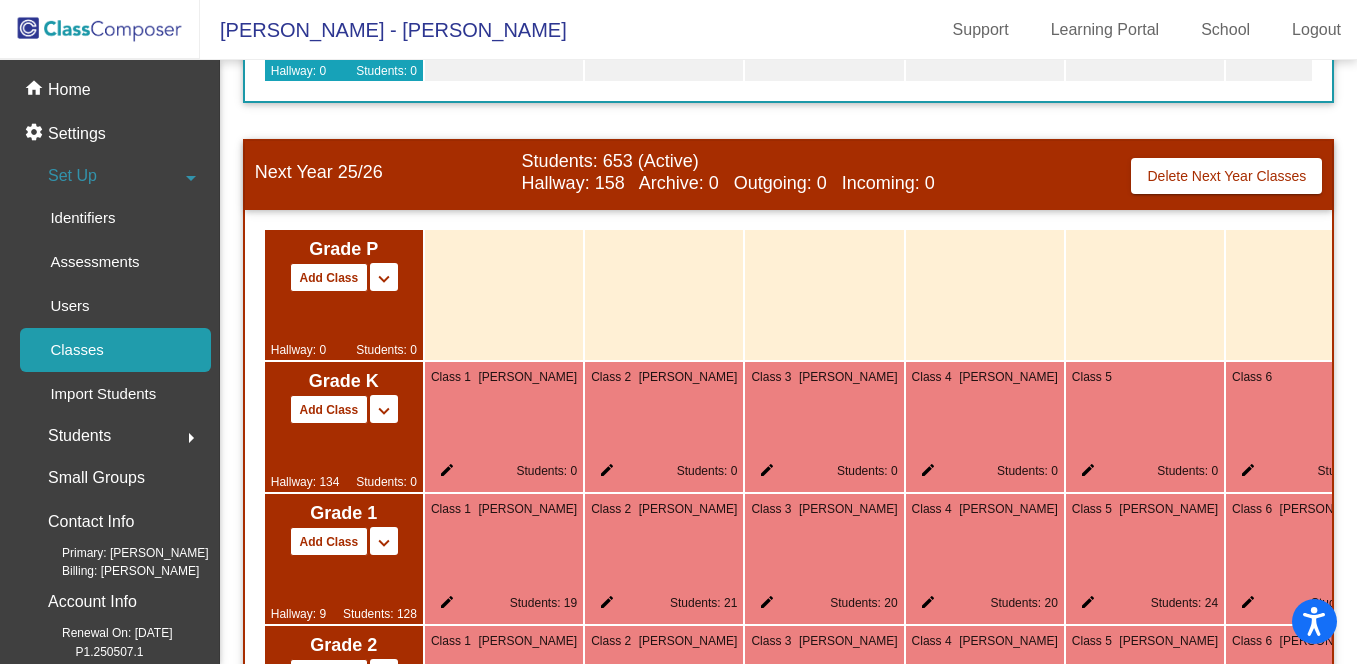 click on "edit" 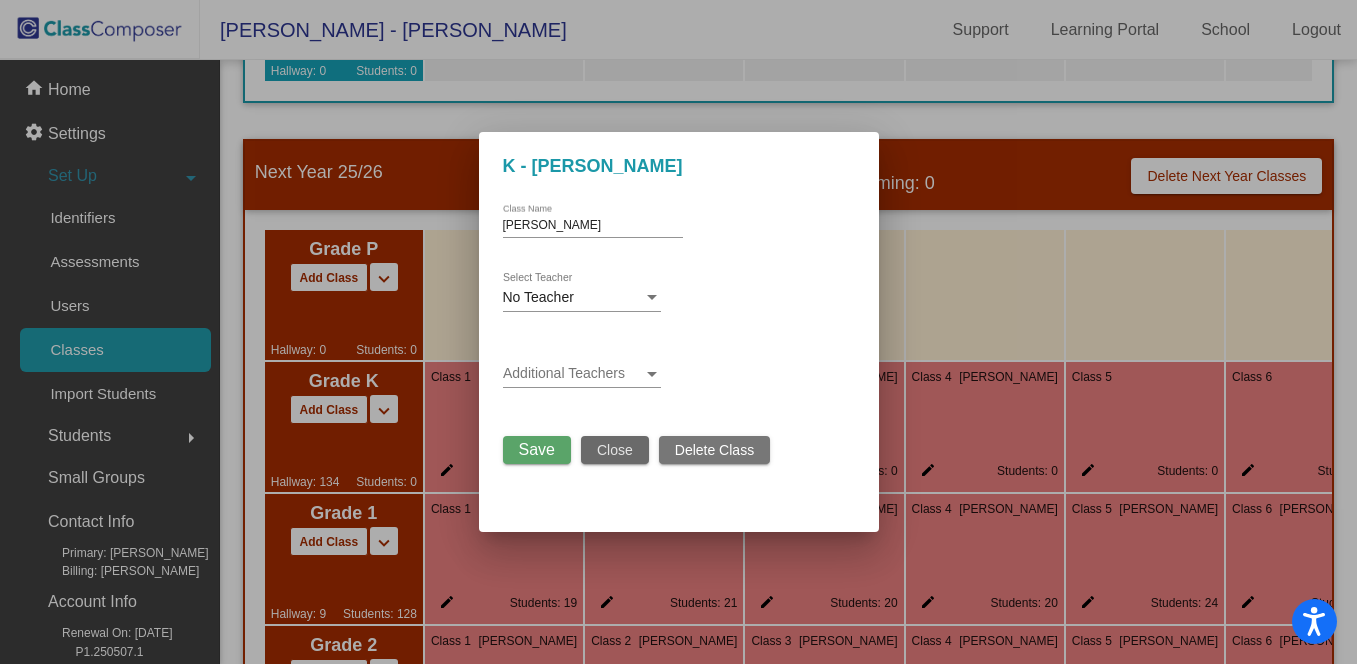 click on "Close" at bounding box center (615, 450) 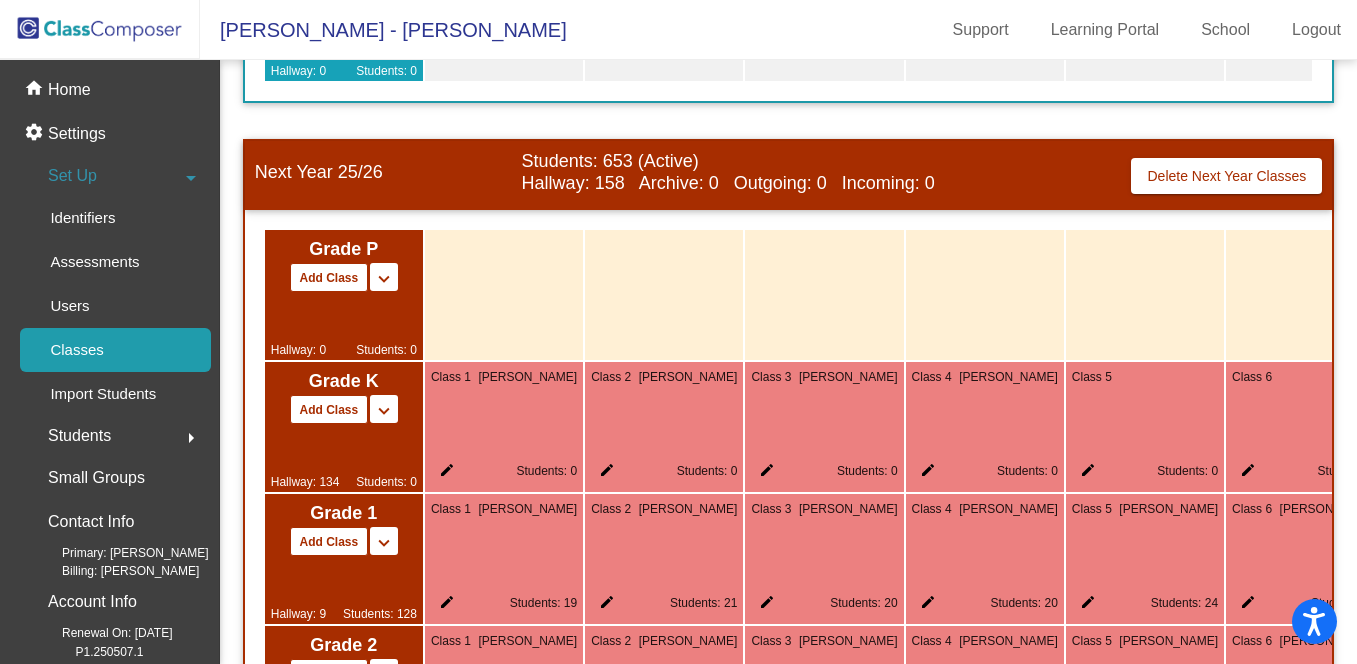 click on "edit Students: 0" 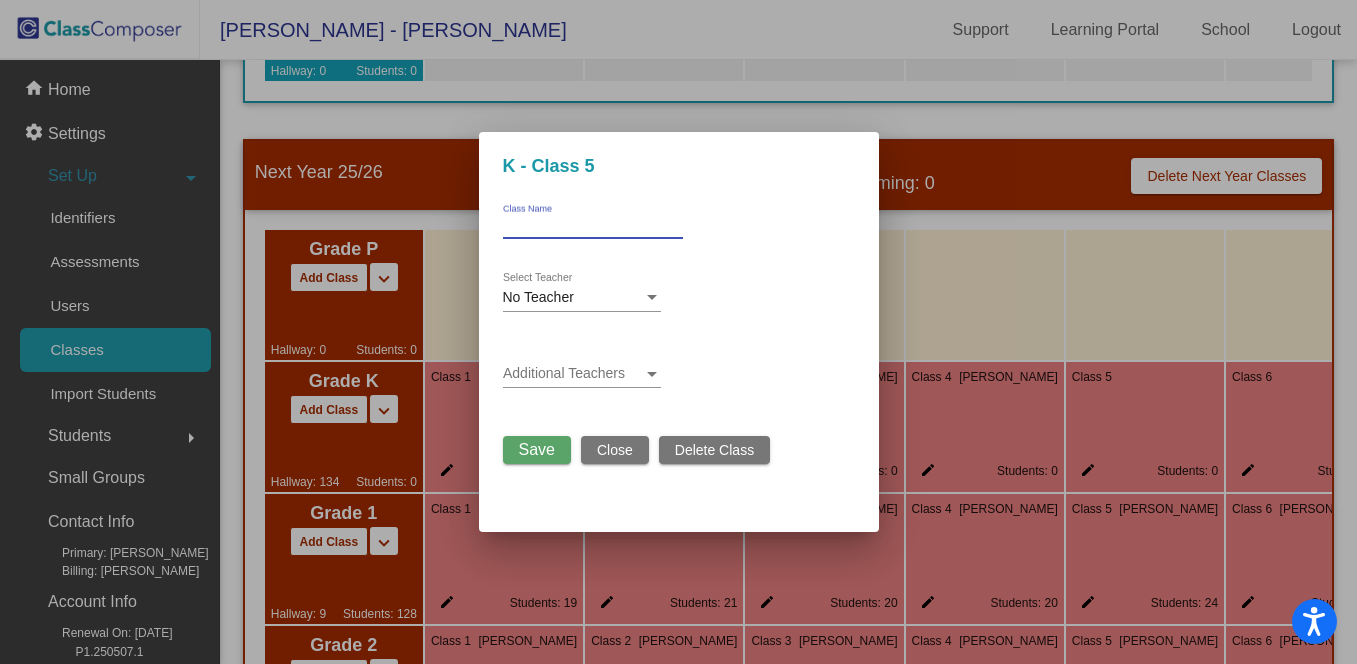 click on "Class Name" at bounding box center (593, 226) 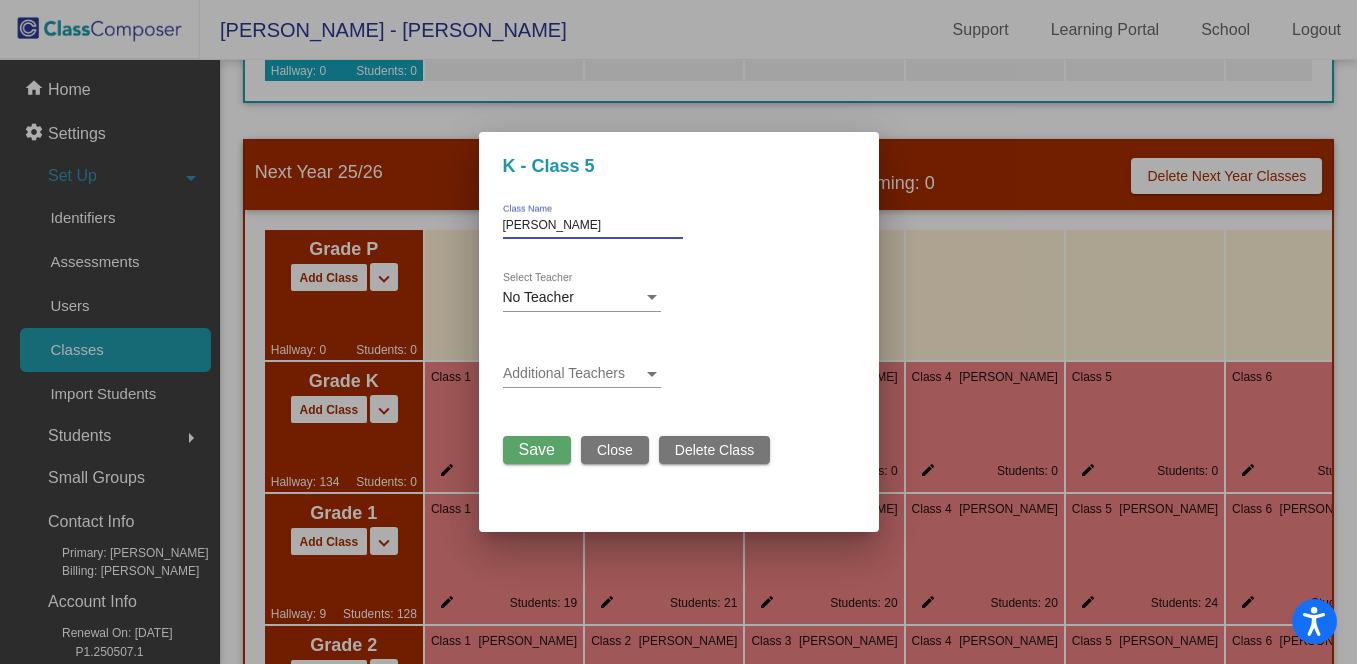 type on "[PERSON_NAME]" 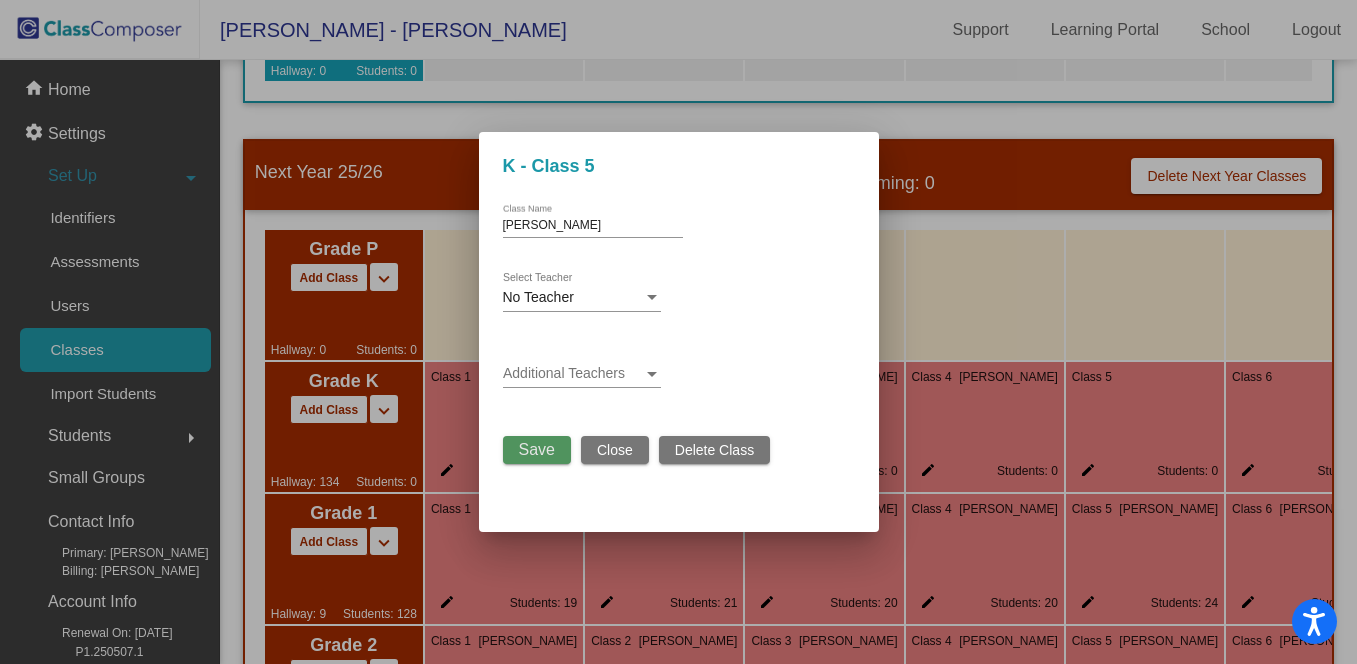 click on "Save" at bounding box center (537, 450) 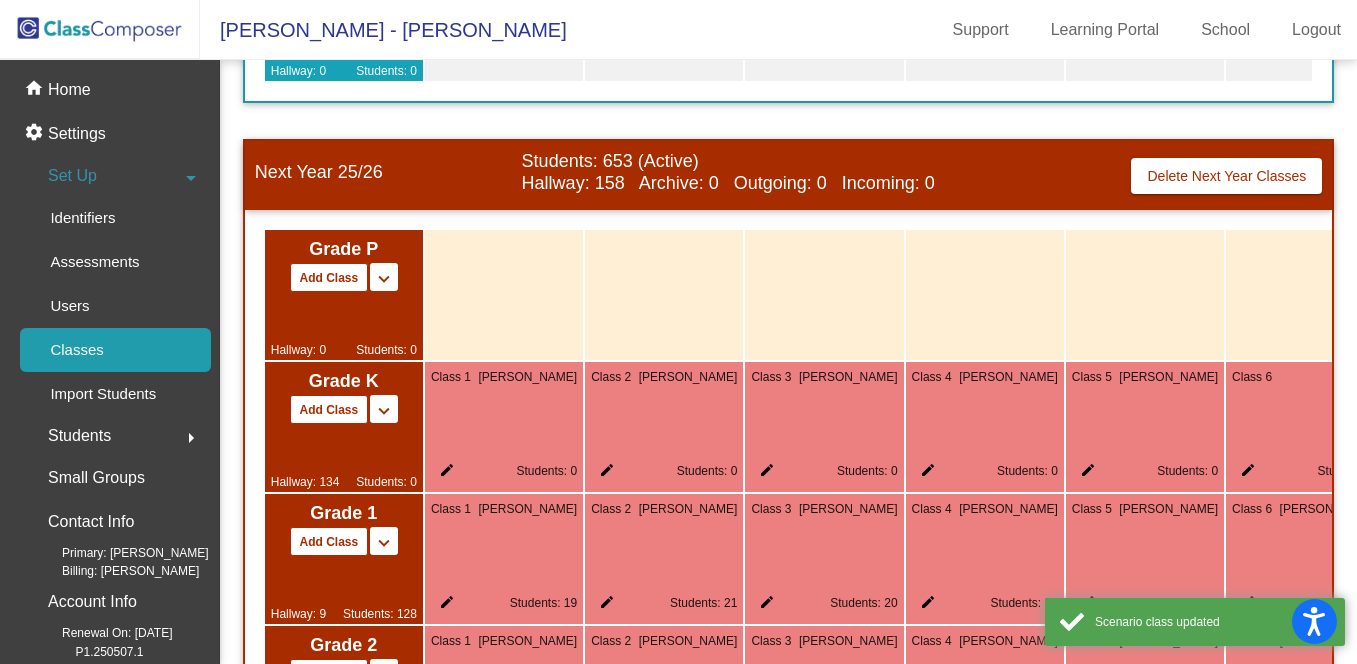 click on "edit" 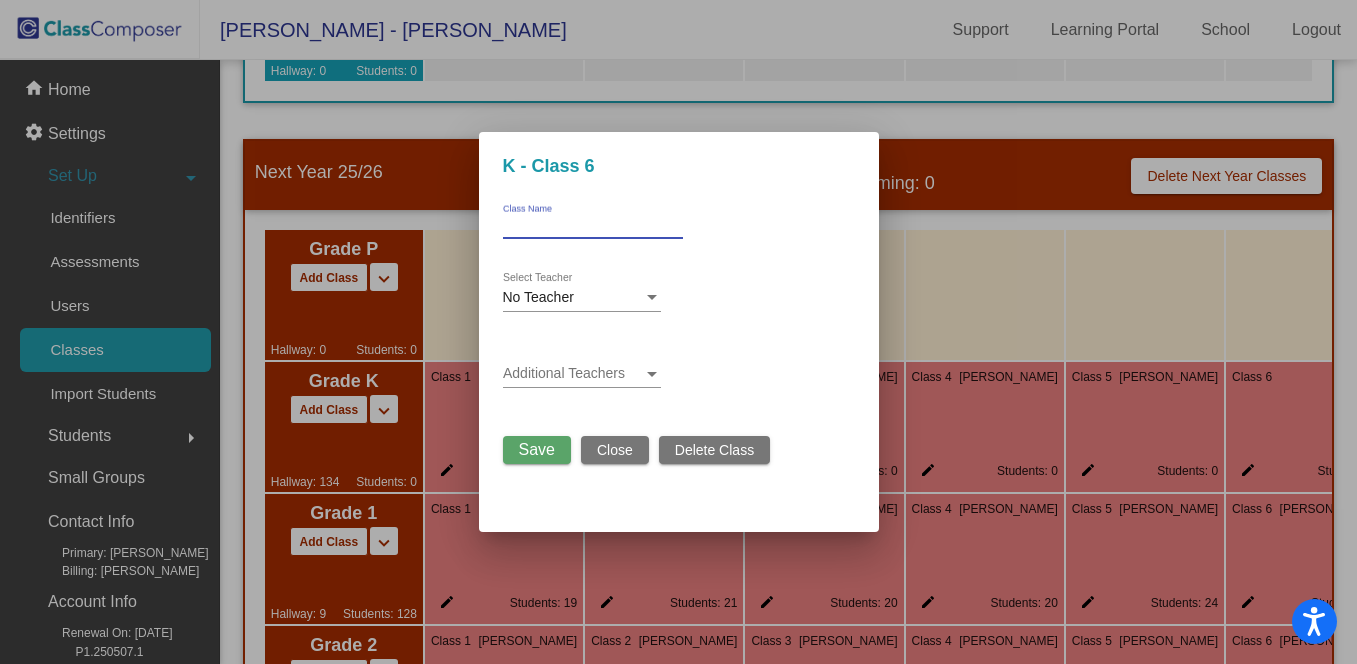 click on "Class Name" at bounding box center [593, 226] 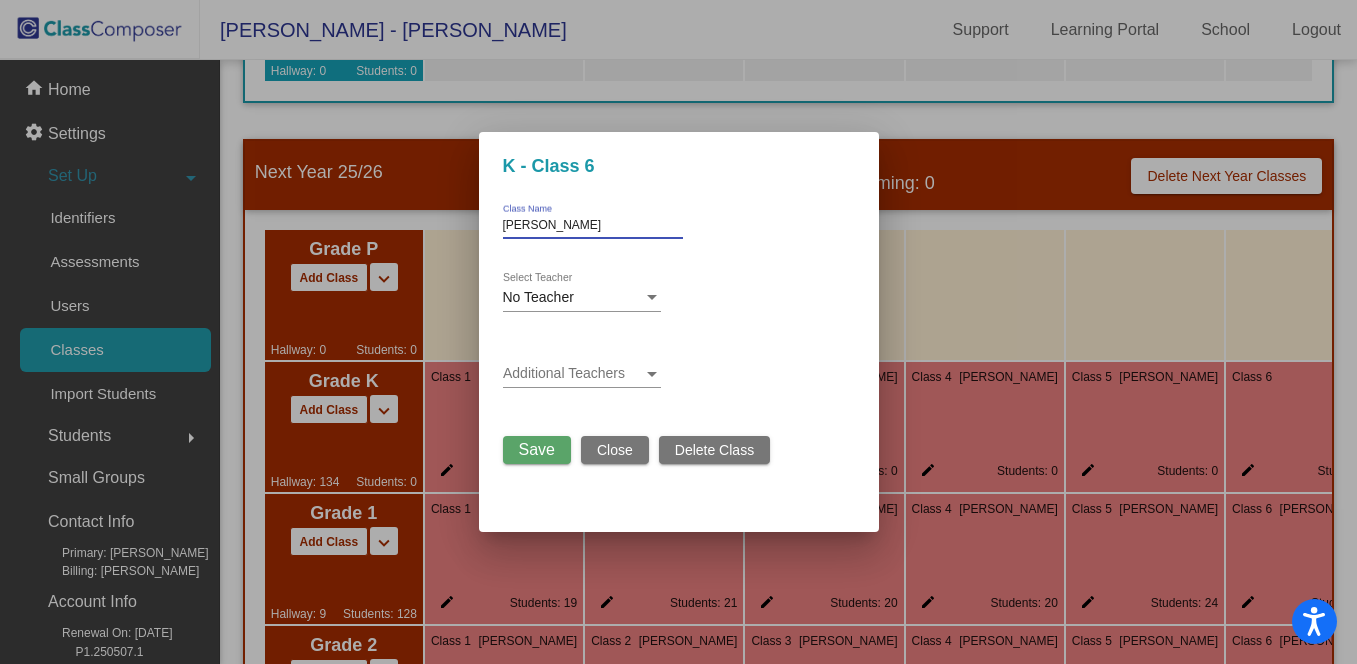 type on "[PERSON_NAME]" 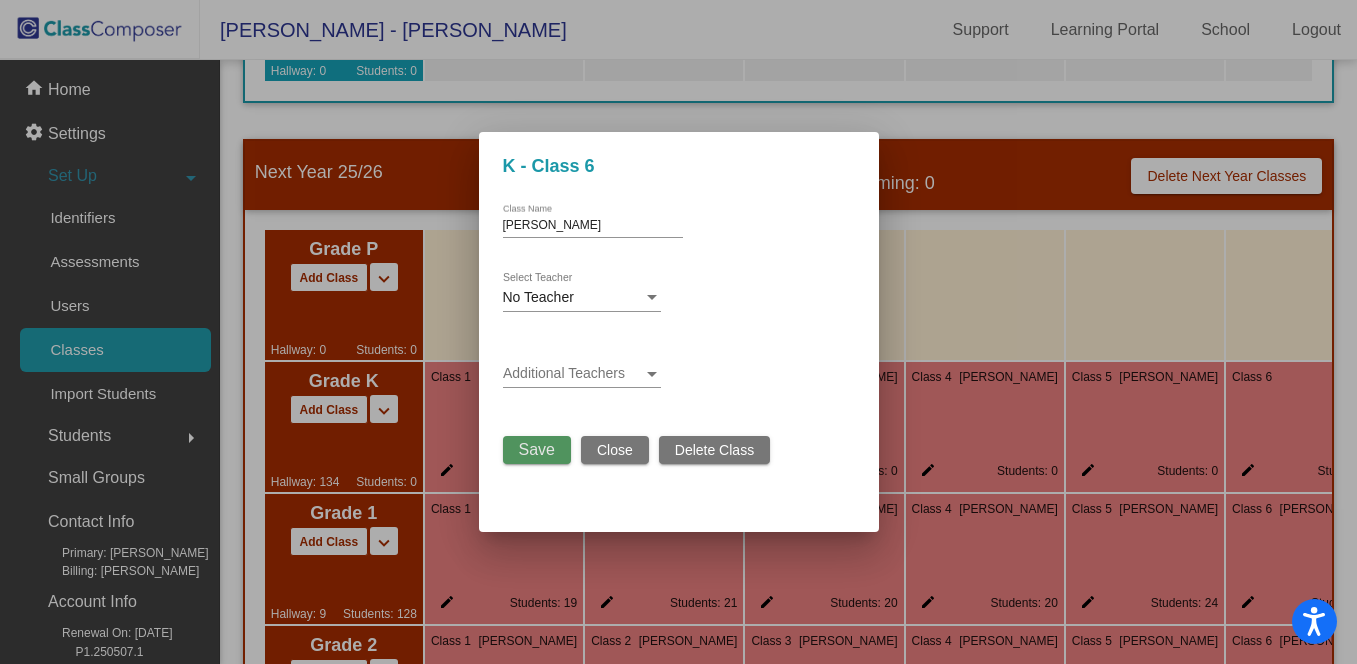 click on "Save" at bounding box center (537, 449) 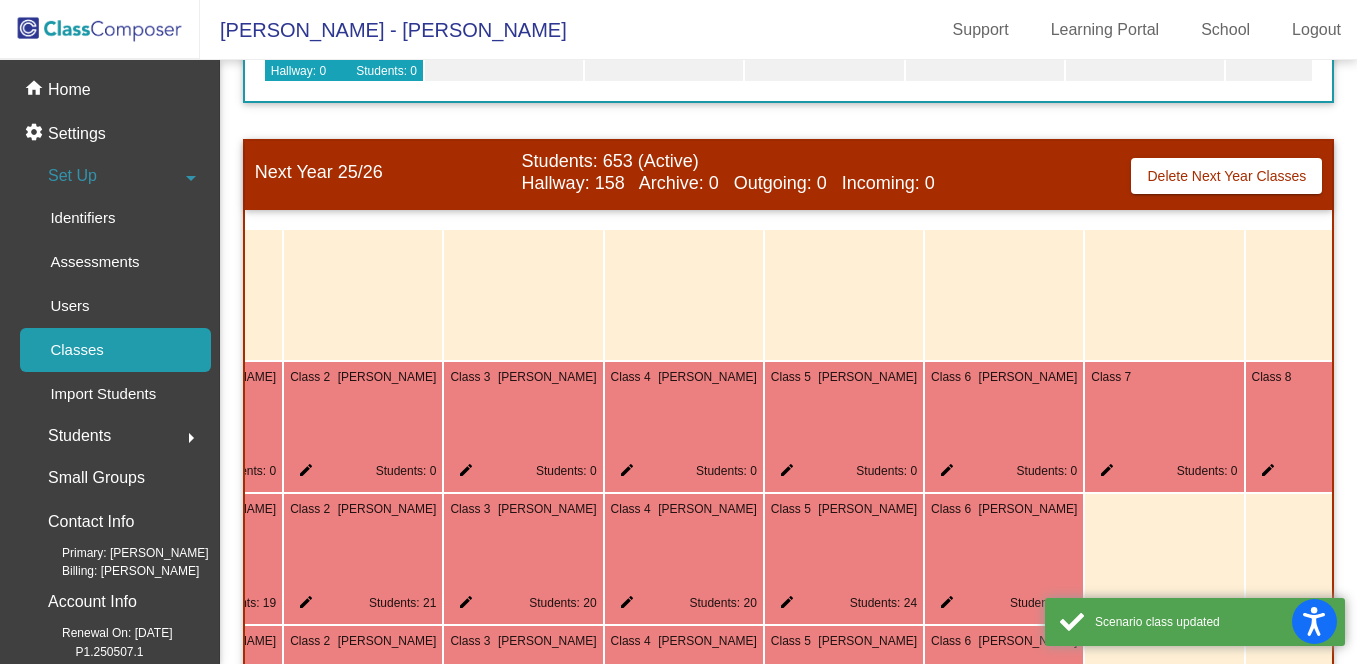 scroll, scrollTop: 0, scrollLeft: 402, axis: horizontal 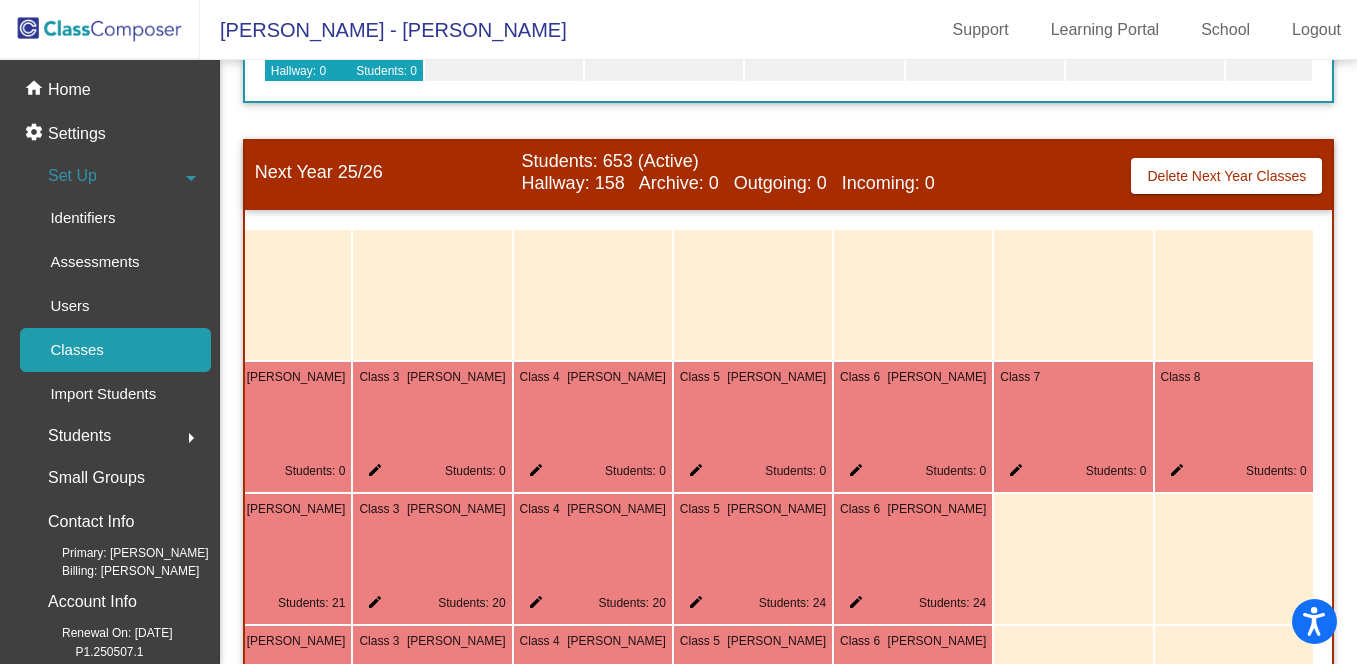 click on "edit" 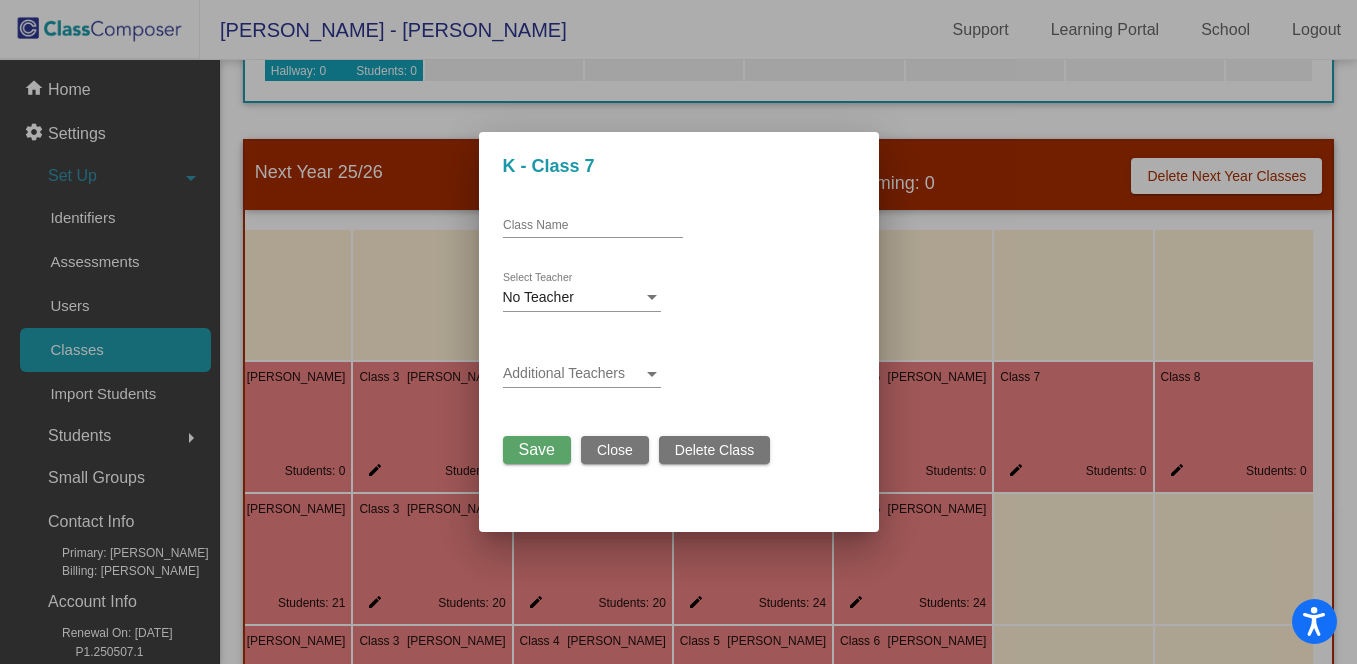 click on "Class Name" at bounding box center [593, 226] 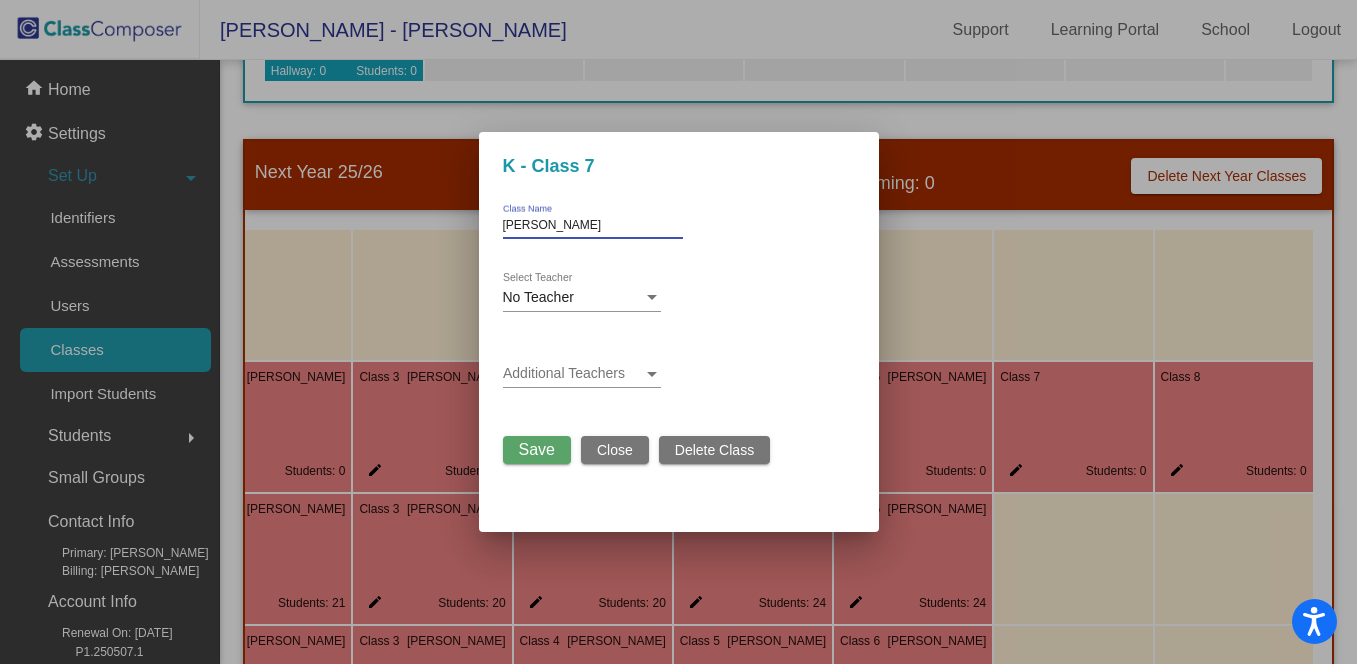 type on "[PERSON_NAME]" 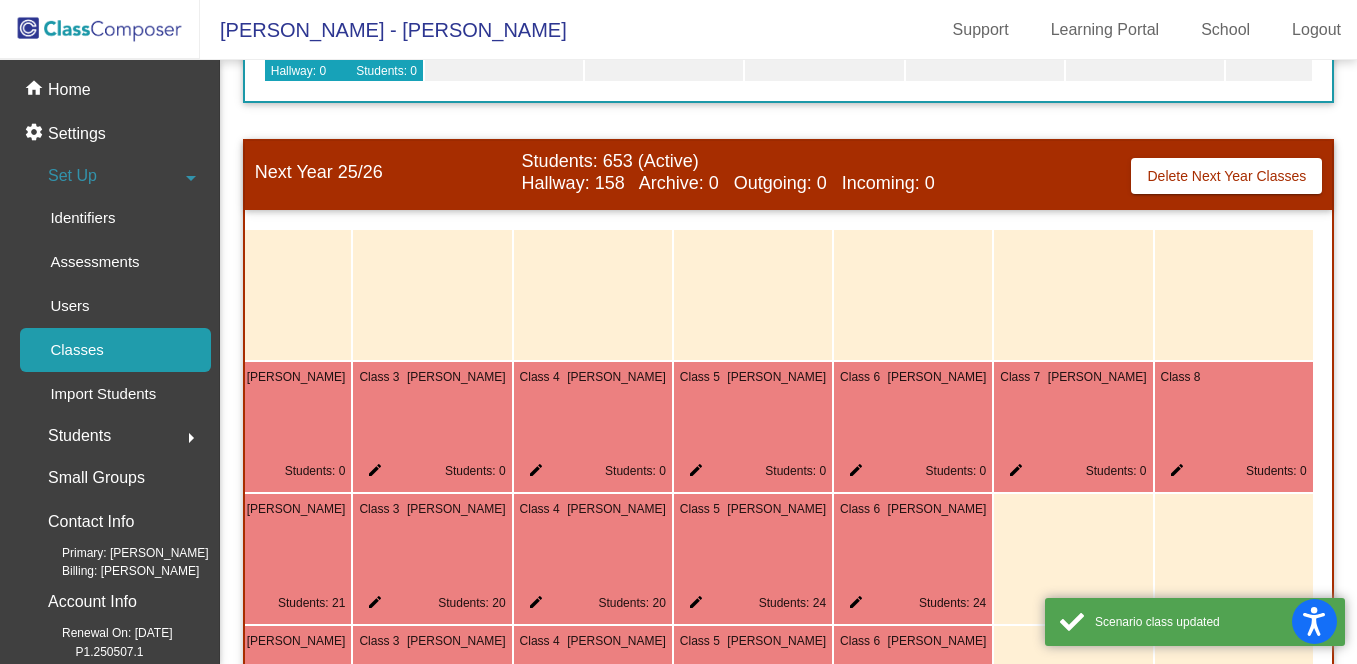 click on "edit" 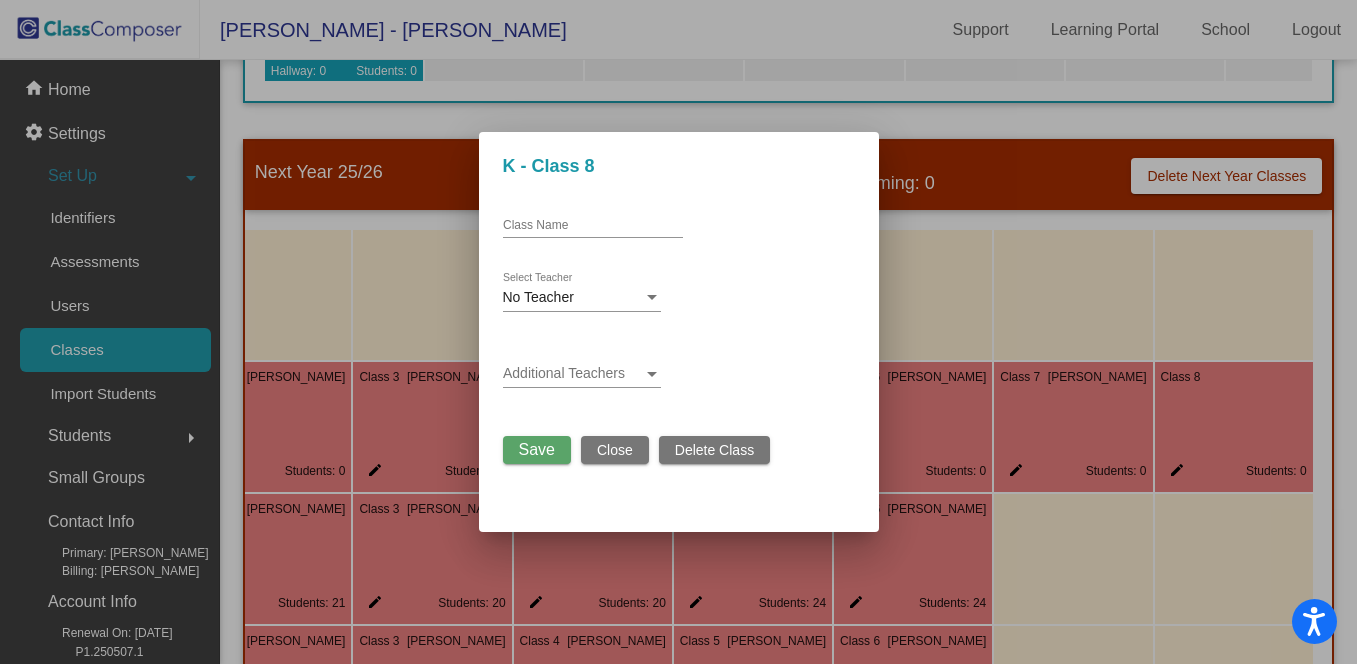 click on "Class Name" at bounding box center (593, 226) 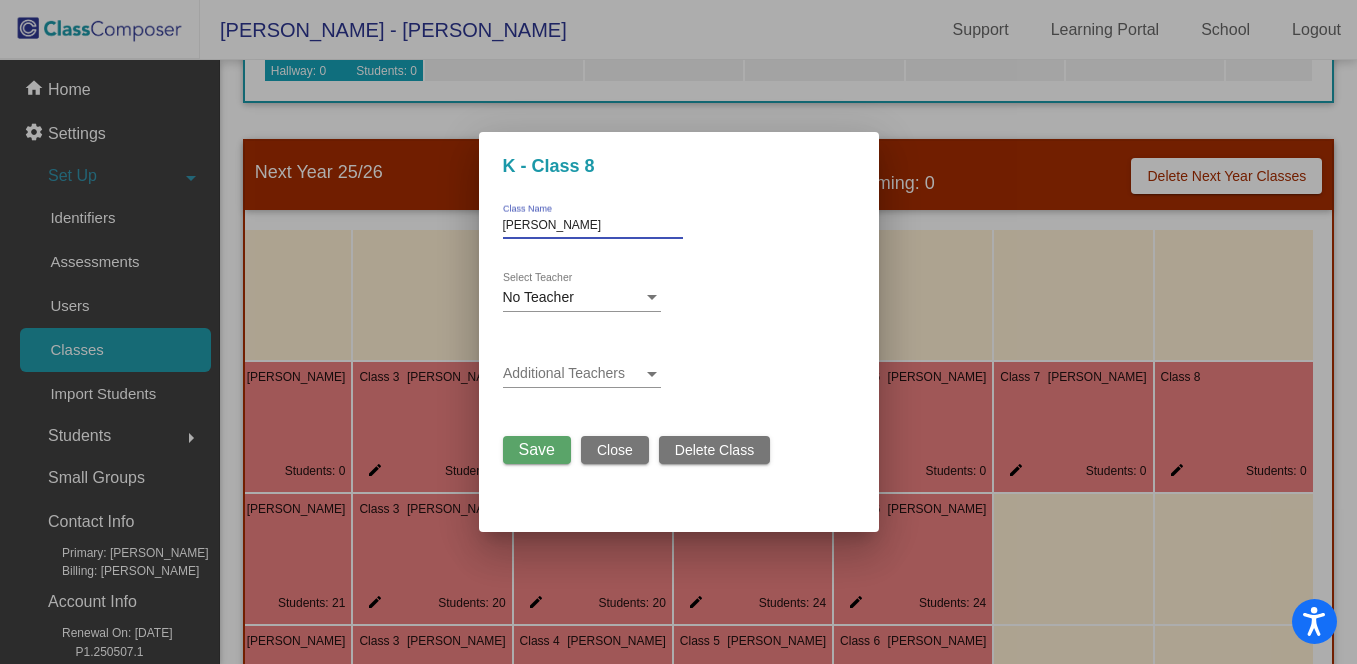 drag, startPoint x: 563, startPoint y: 222, endPoint x: 489, endPoint y: 227, distance: 74.168724 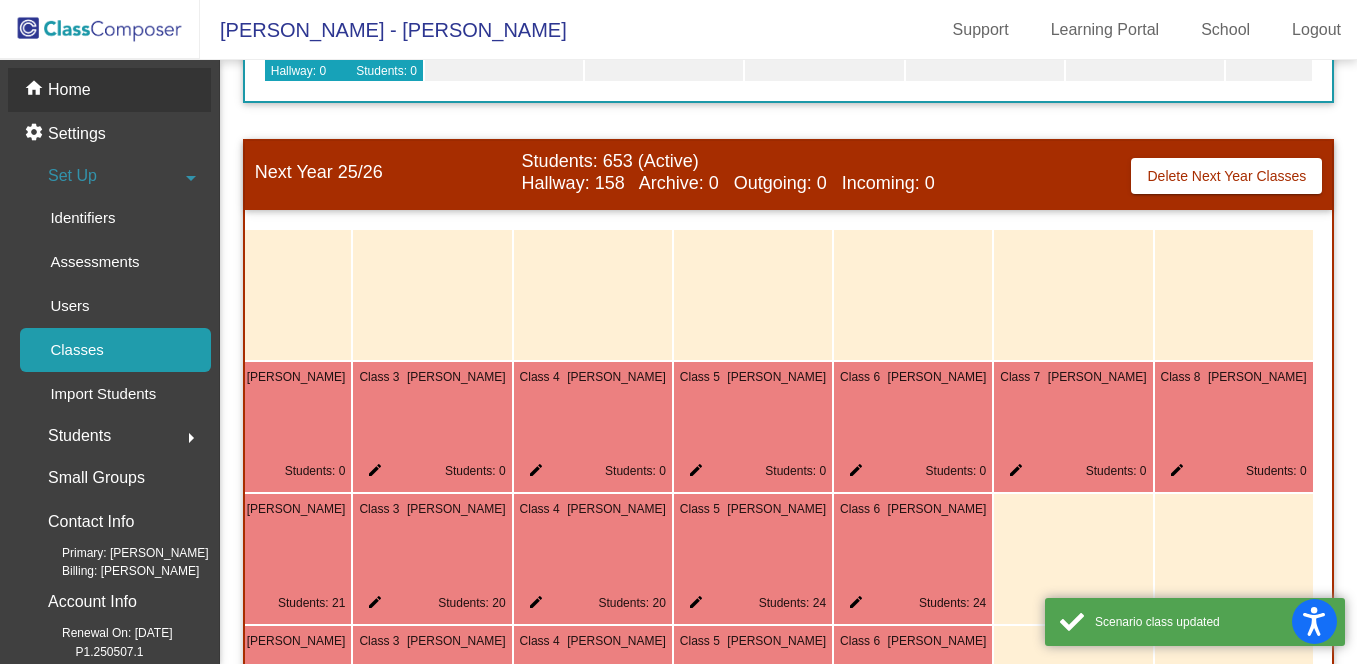 click on "Home" 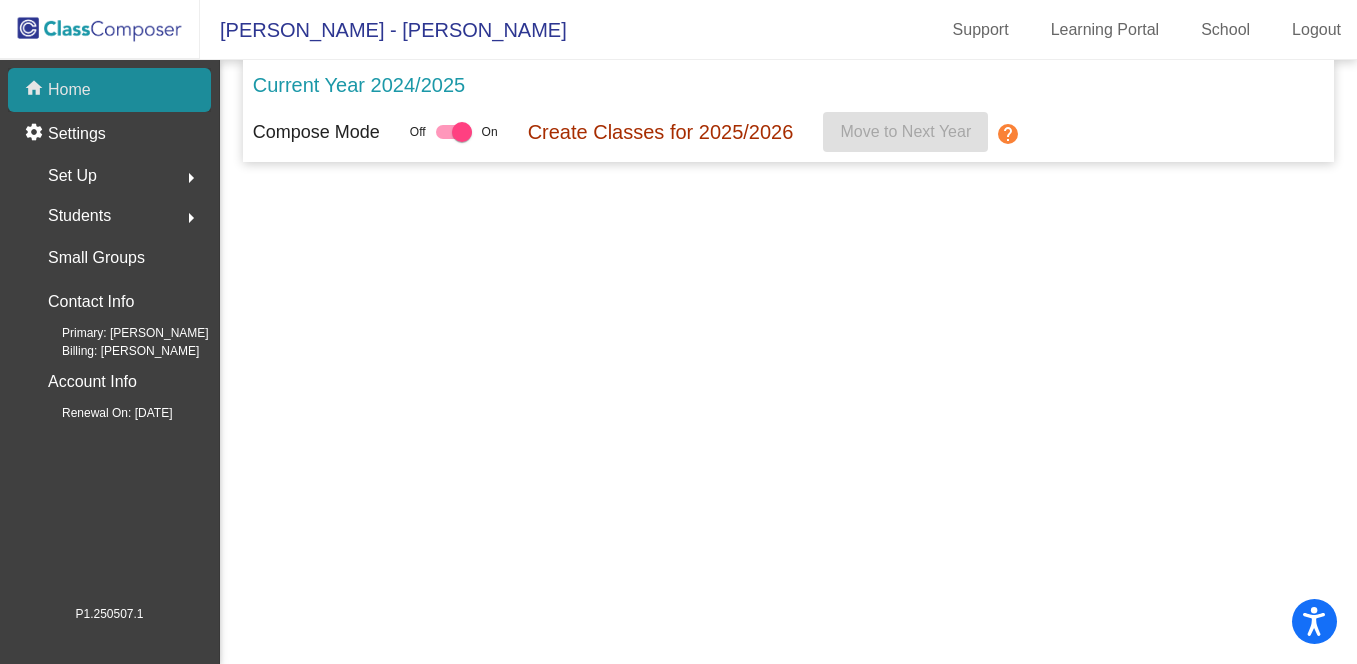scroll, scrollTop: 0, scrollLeft: 0, axis: both 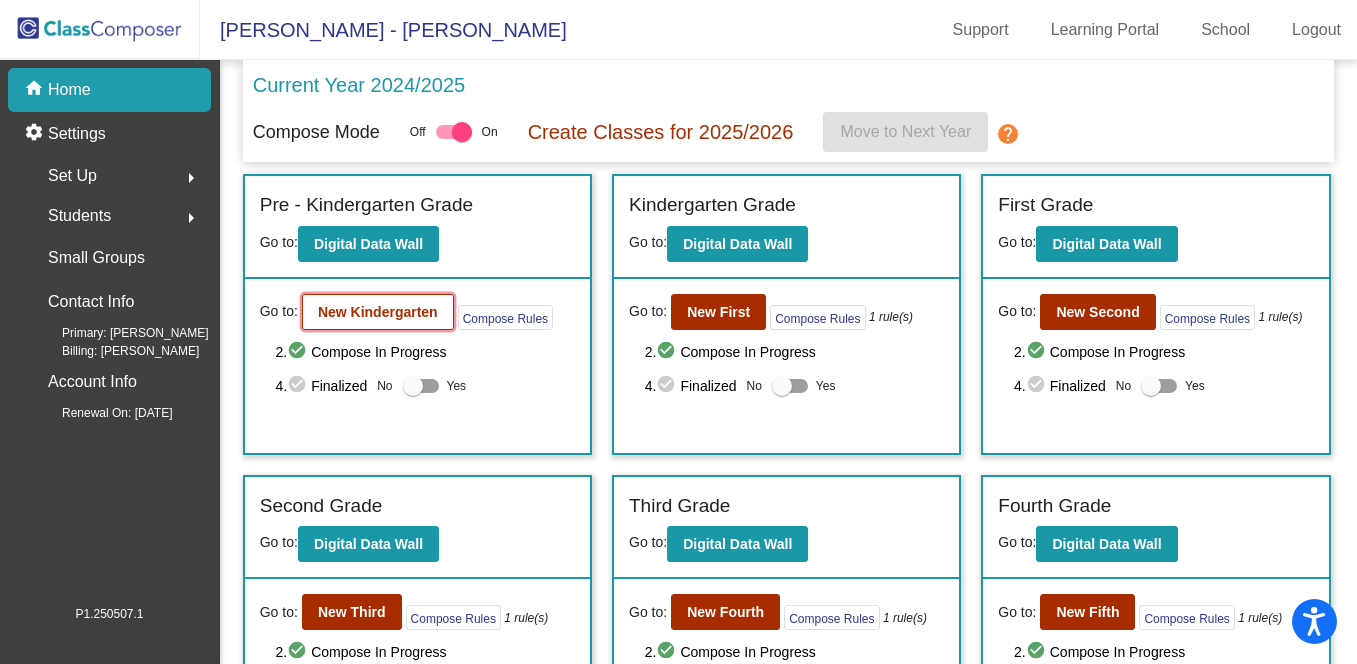 click on "New Kindergarten" 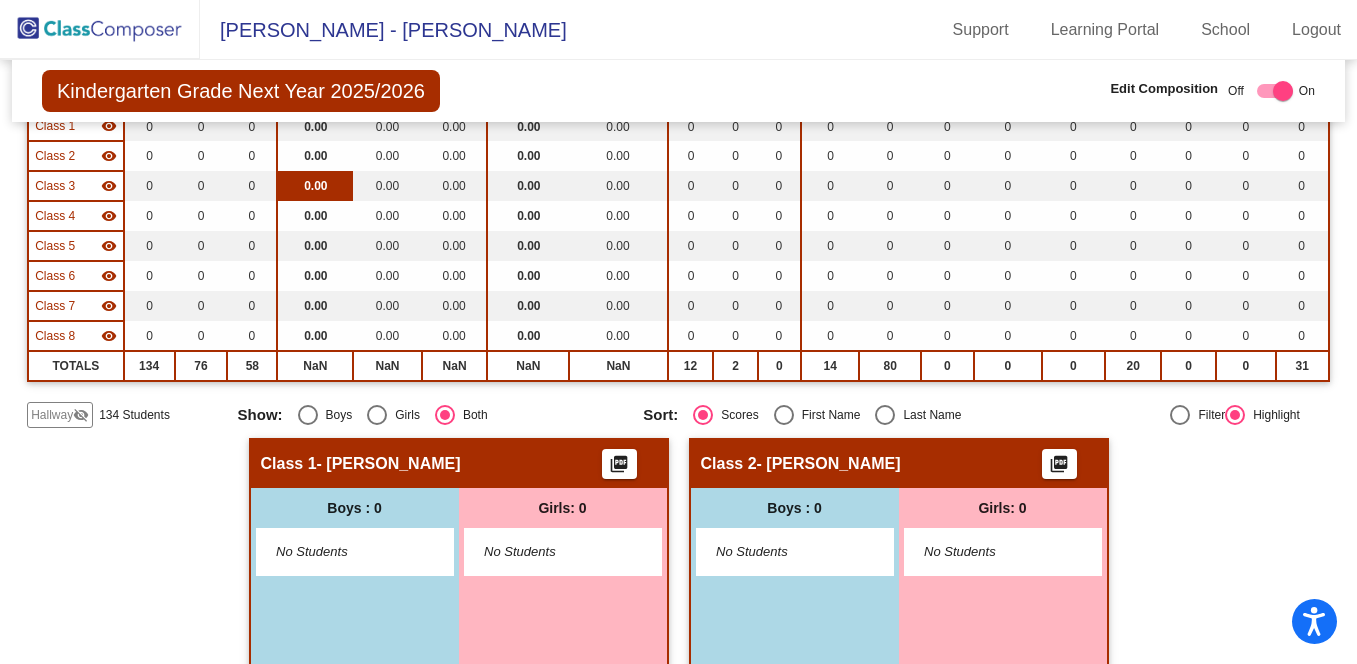 scroll, scrollTop: 283, scrollLeft: 0, axis: vertical 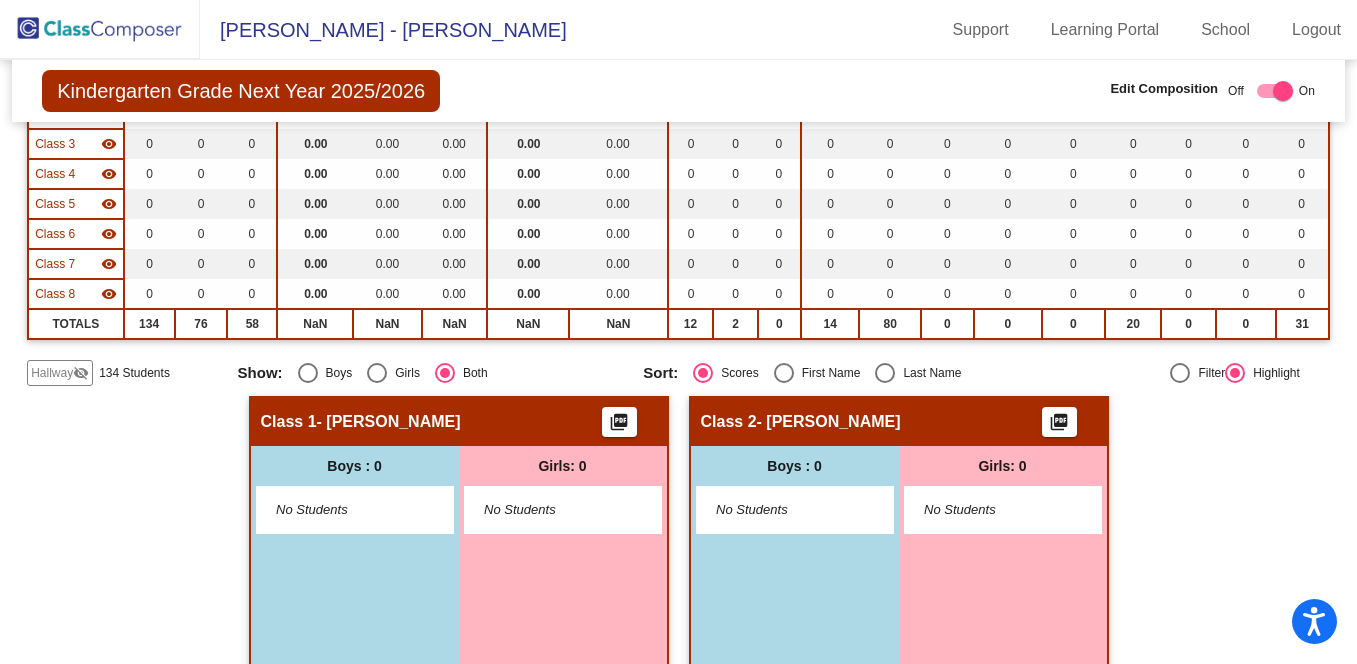 click on "visibility_off" 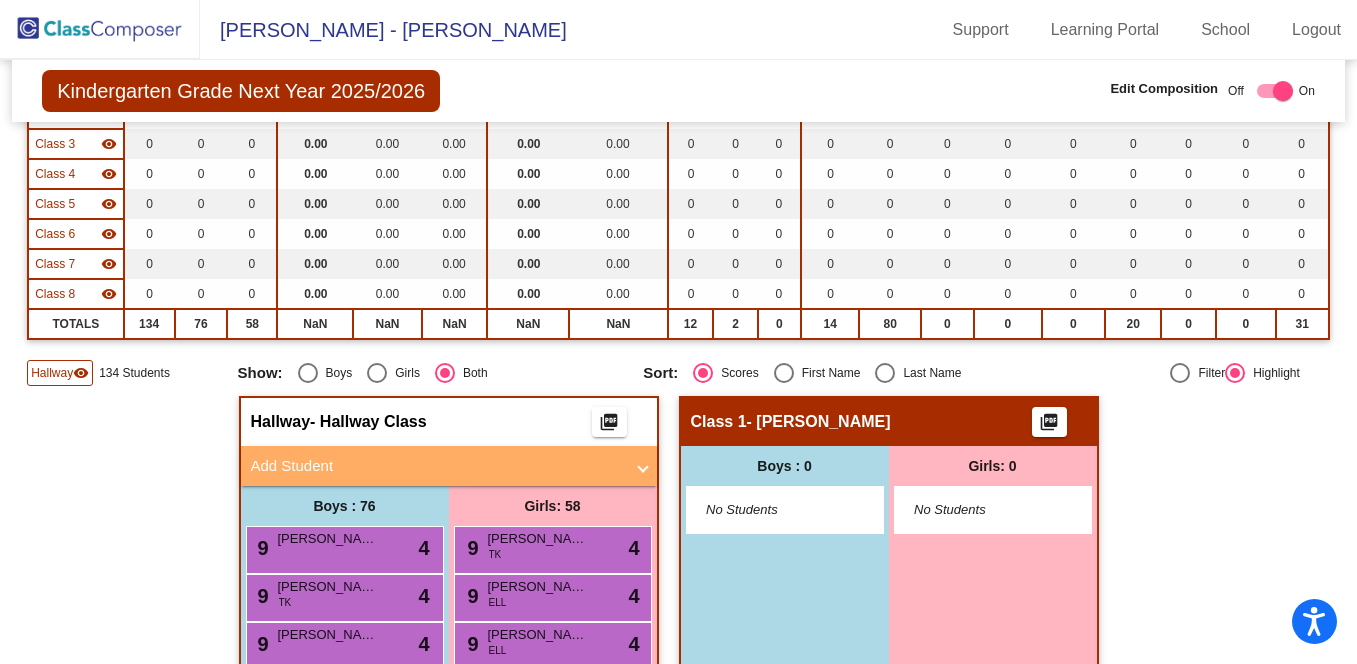 scroll, scrollTop: 216, scrollLeft: 0, axis: vertical 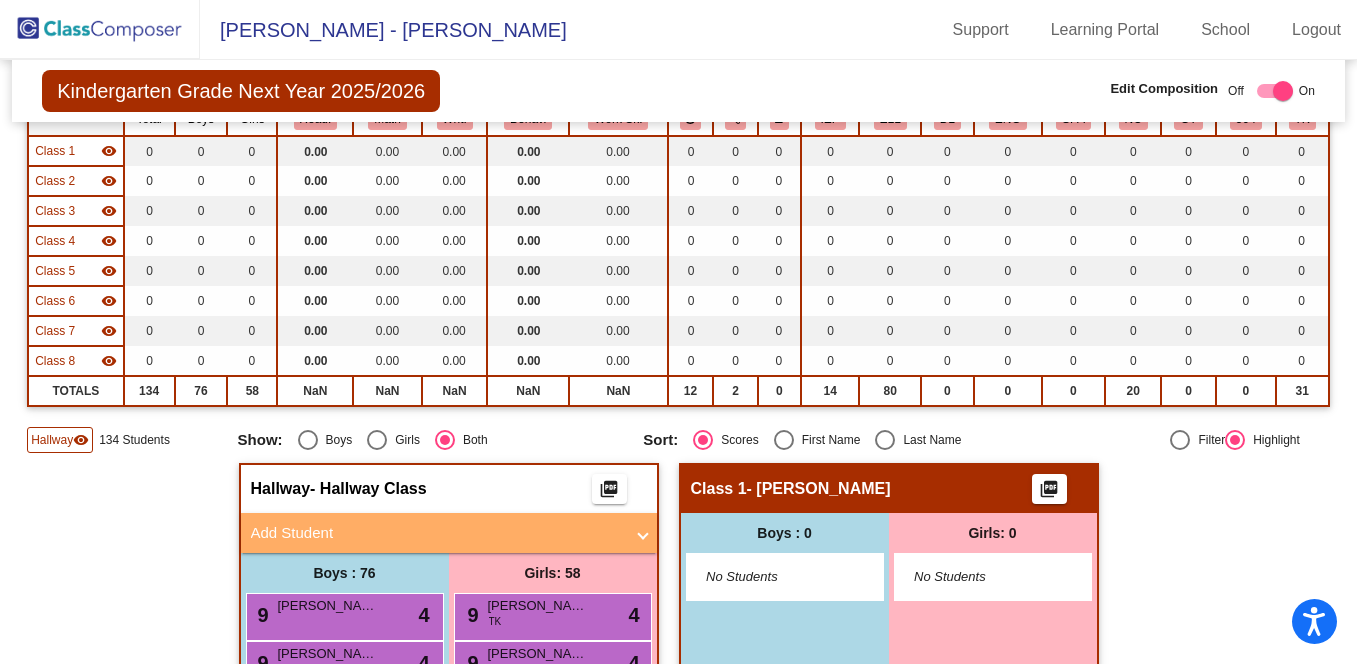 click on "visibility" 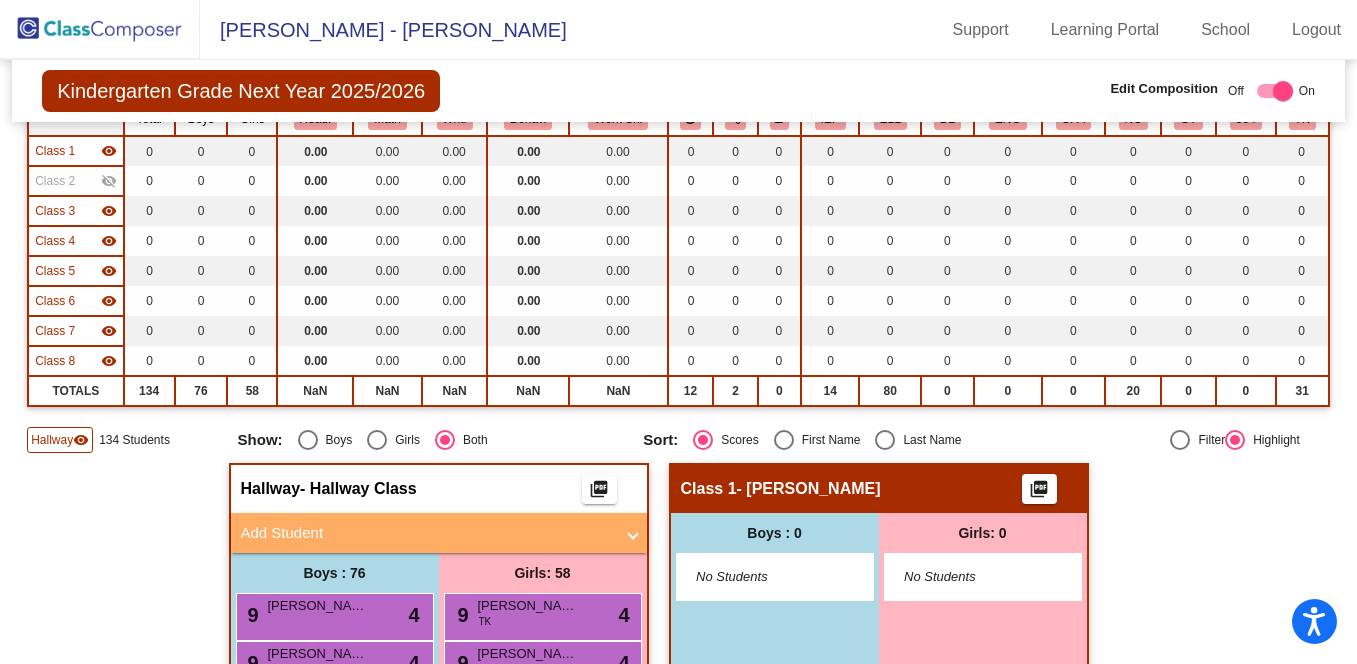 click on "visibility" 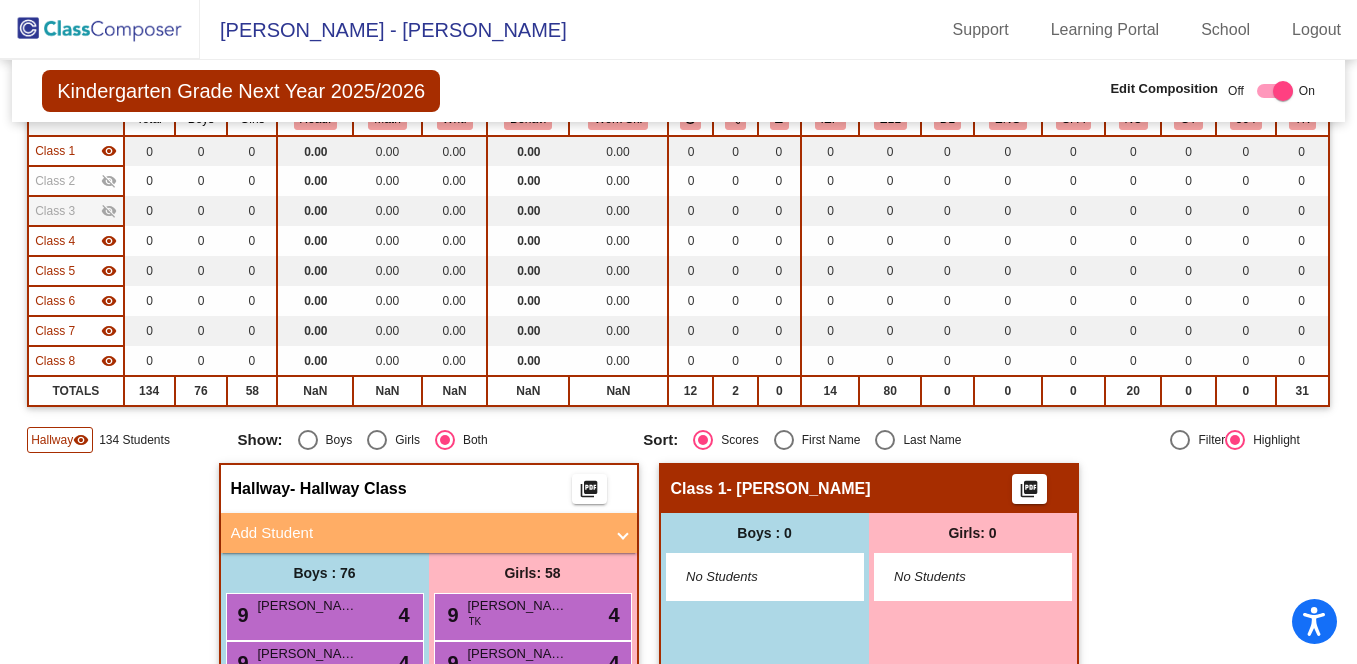 click on "Class 4  visibility" 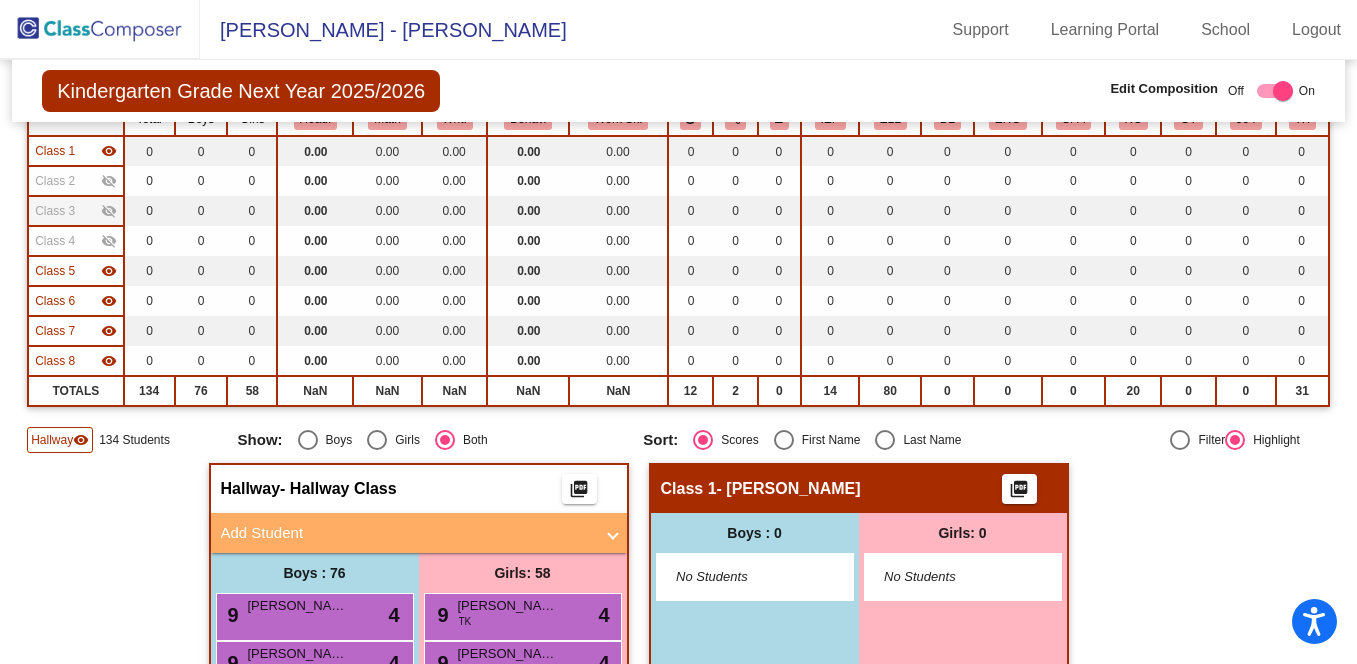 click on "visibility" 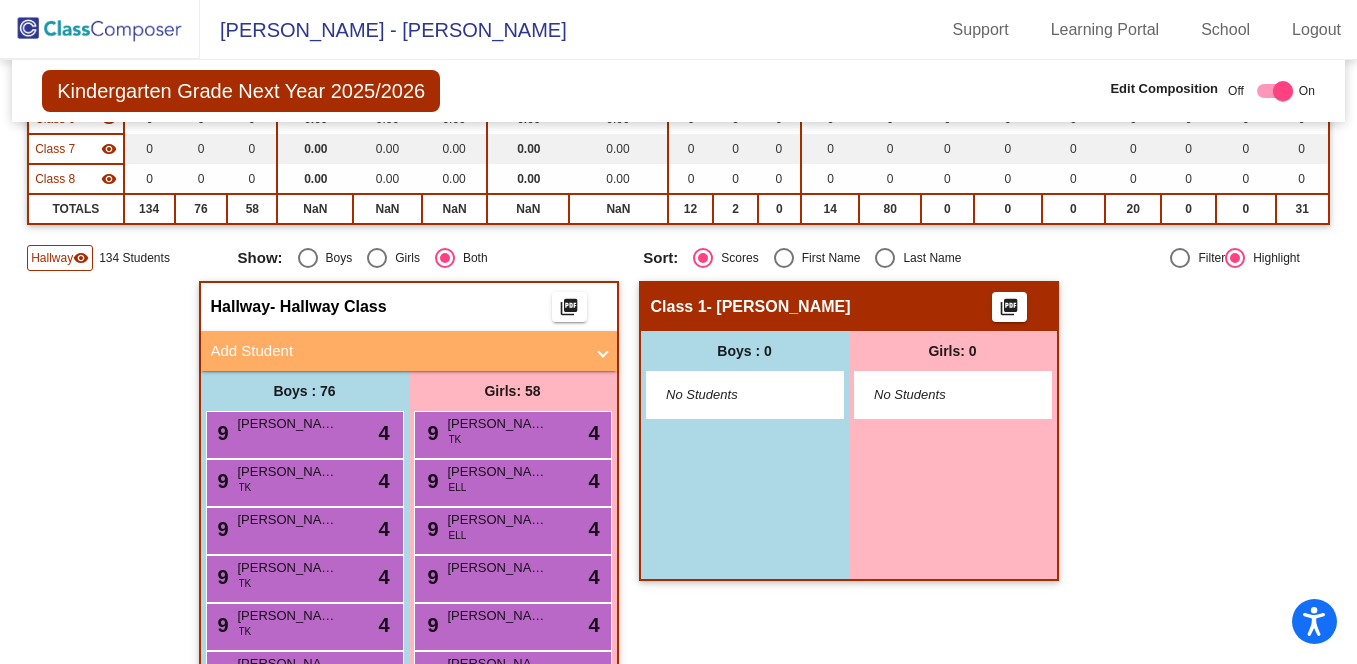 scroll, scrollTop: 395, scrollLeft: 0, axis: vertical 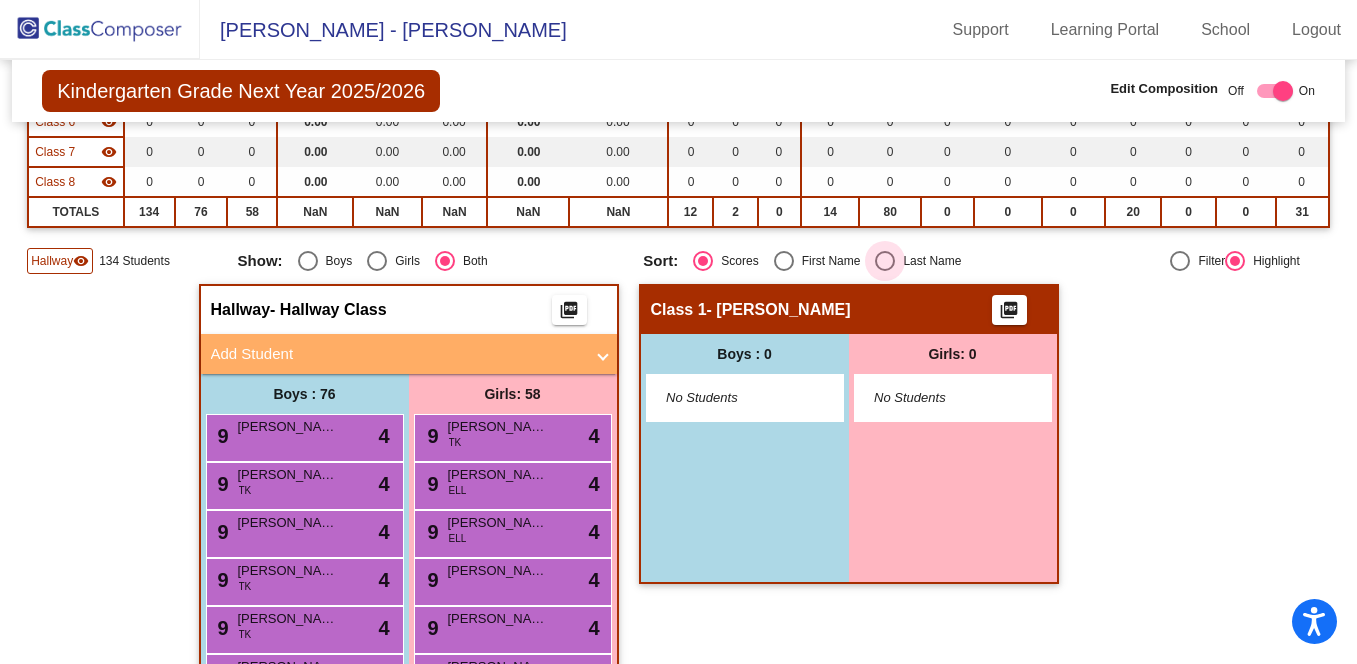 click at bounding box center (885, 261) 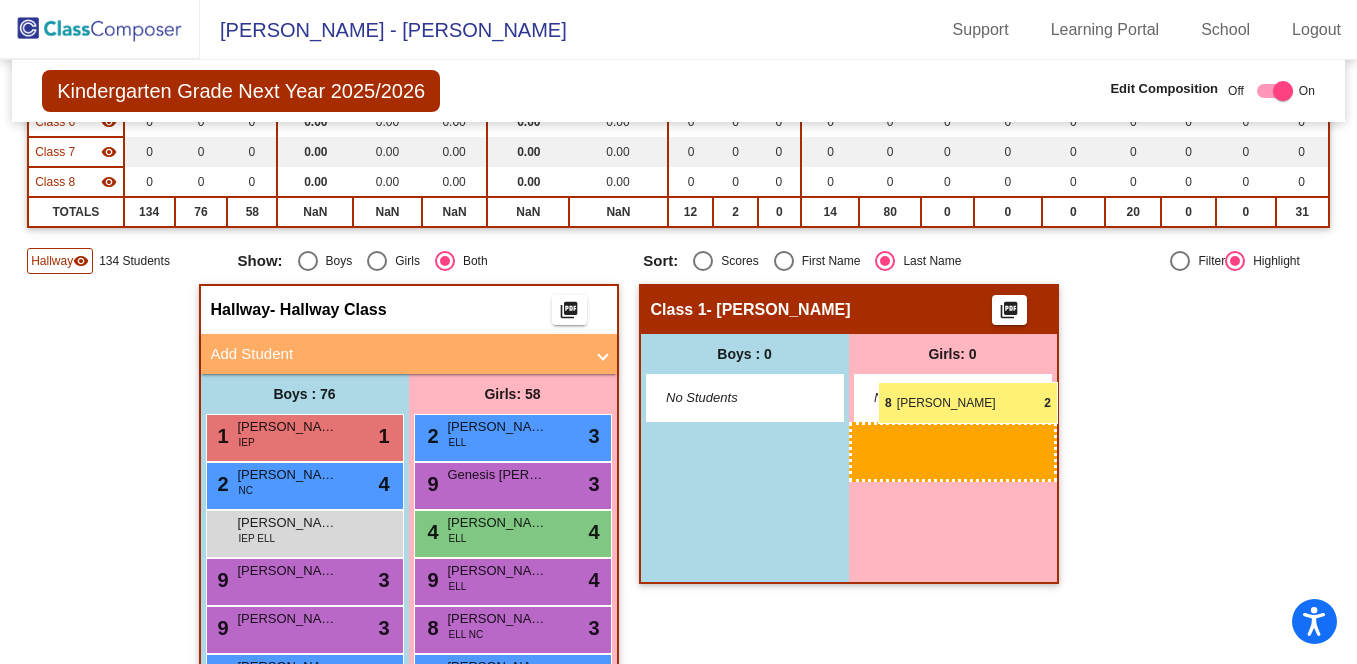 drag, startPoint x: 559, startPoint y: 533, endPoint x: 878, endPoint y: 382, distance: 352.9334 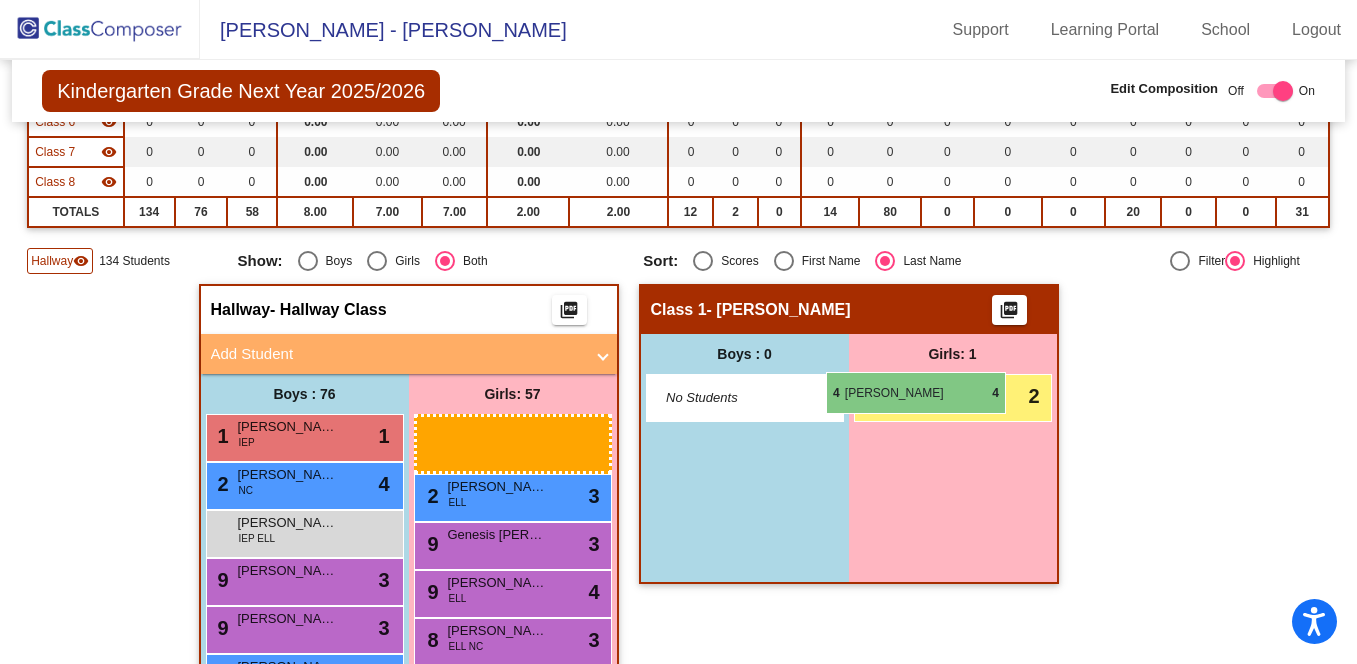 drag, startPoint x: 465, startPoint y: 536, endPoint x: 826, endPoint y: 372, distance: 396.50598 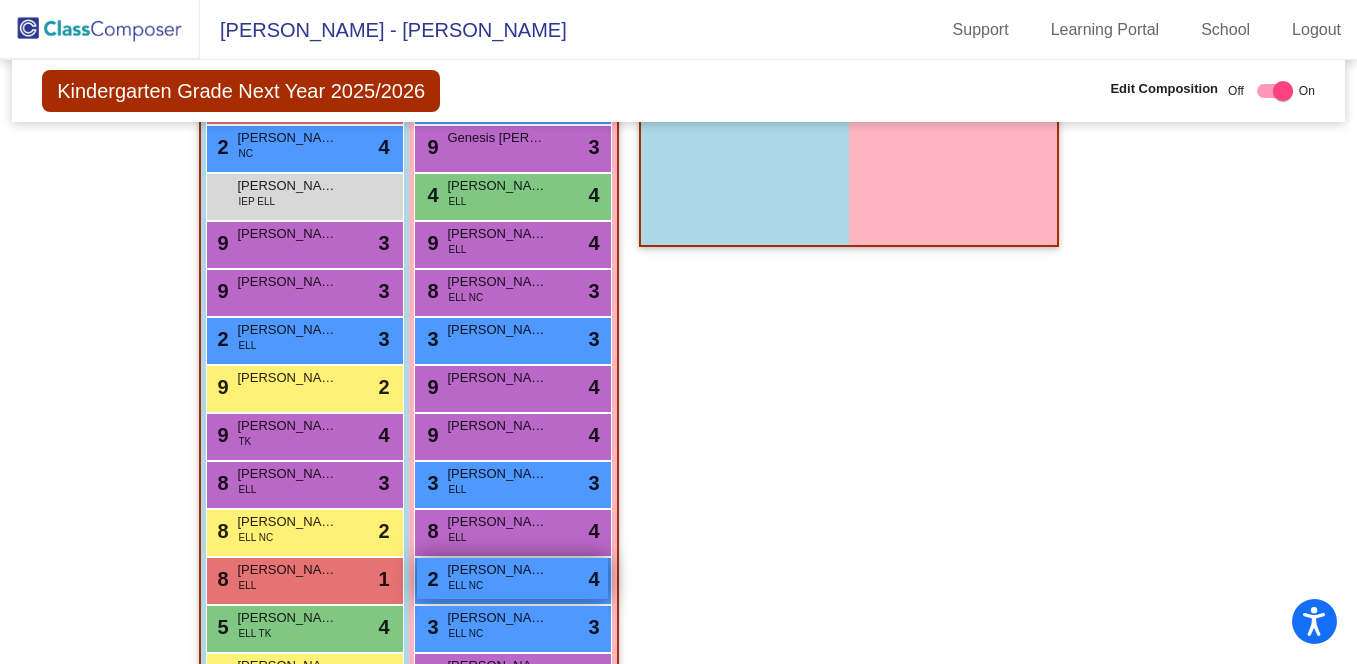 scroll, scrollTop: 735, scrollLeft: 0, axis: vertical 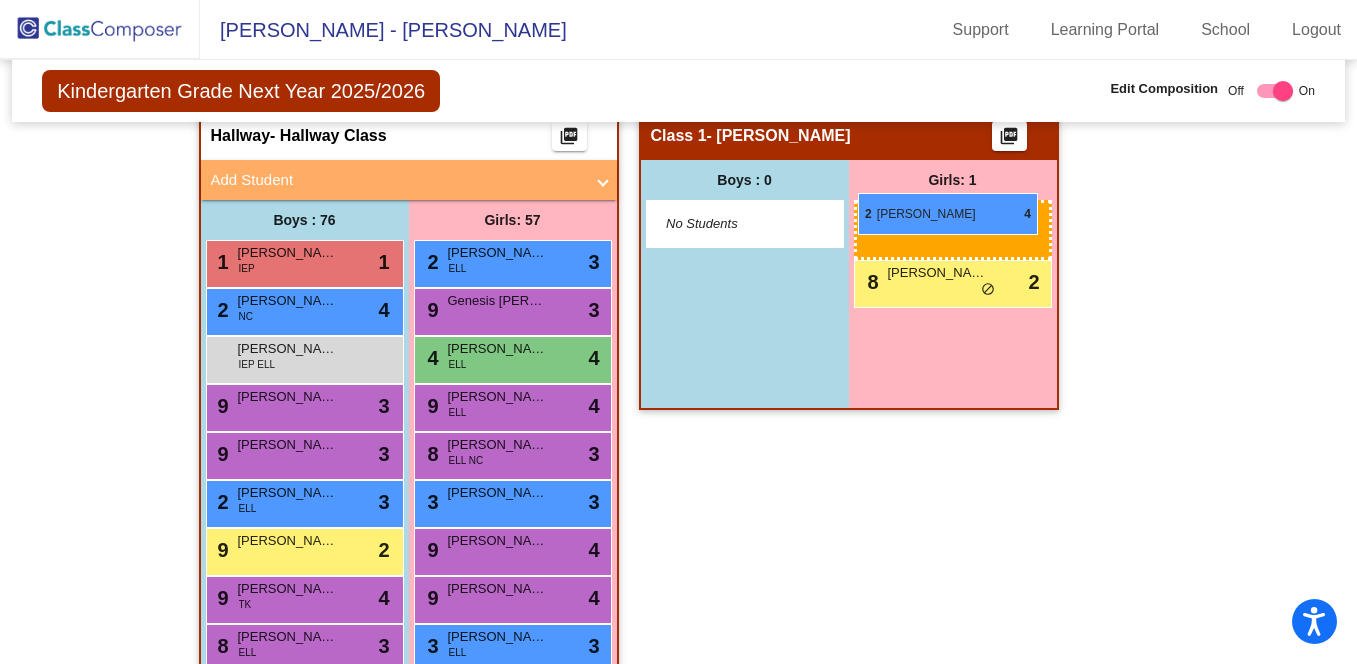 drag, startPoint x: 502, startPoint y: 583, endPoint x: 858, endPoint y: 197, distance: 525.10187 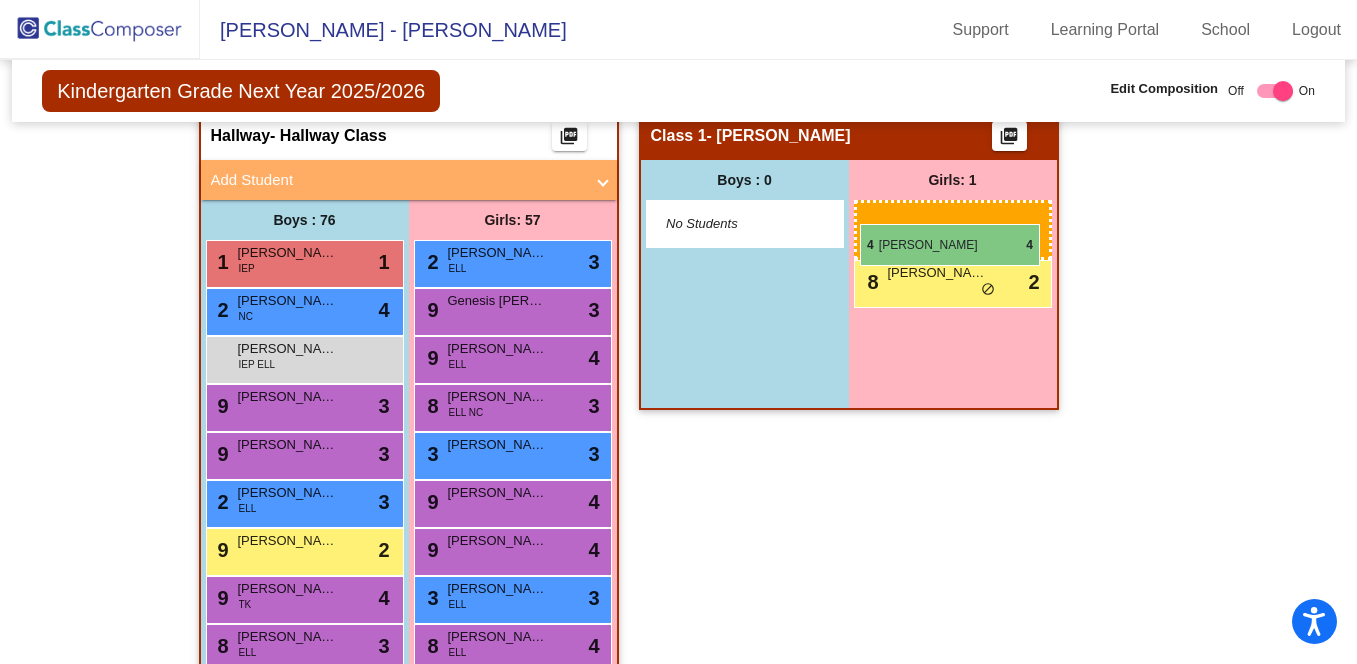 drag, startPoint x: 523, startPoint y: 369, endPoint x: 860, endPoint y: 224, distance: 366.87054 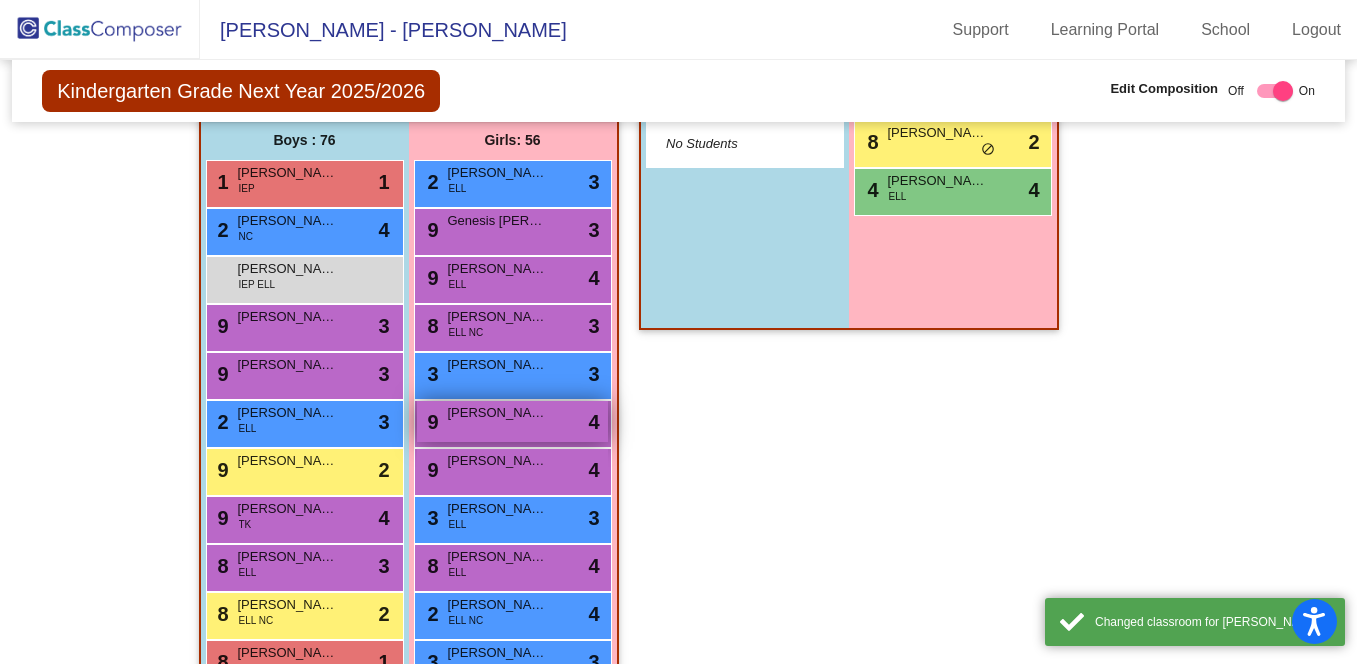 scroll, scrollTop: 695, scrollLeft: 0, axis: vertical 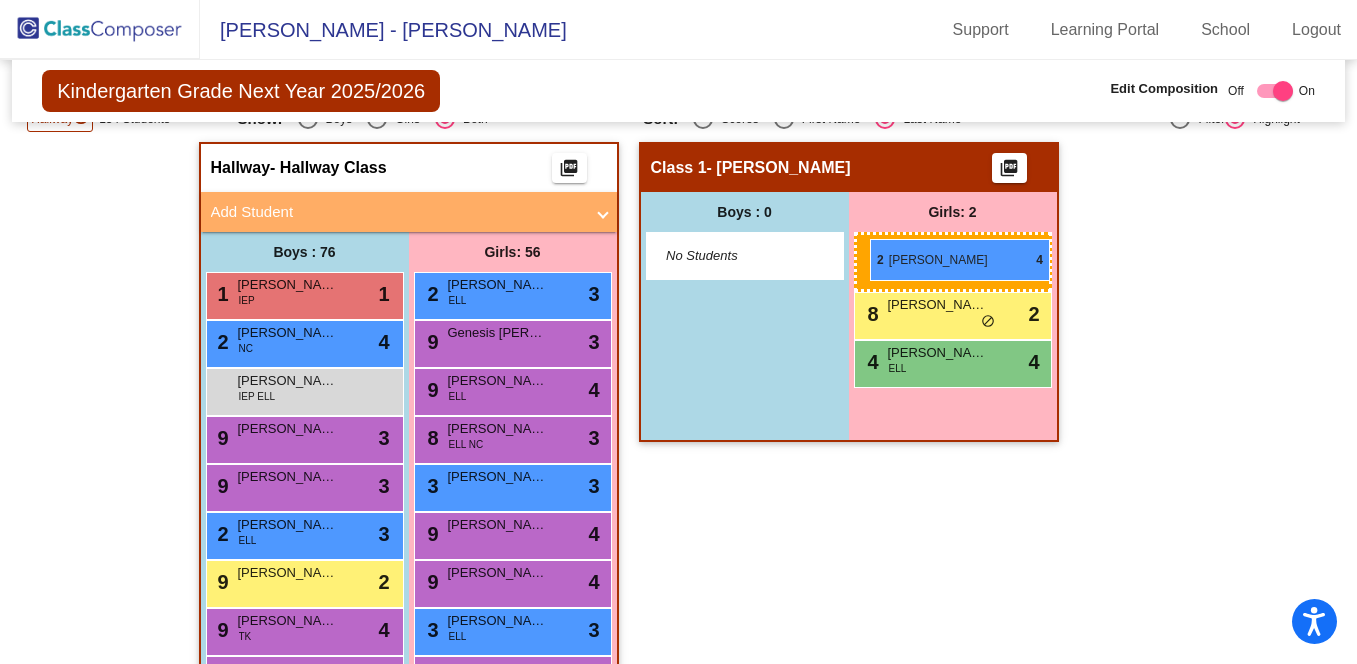 drag, startPoint x: 548, startPoint y: 571, endPoint x: 870, endPoint y: 239, distance: 462.5019 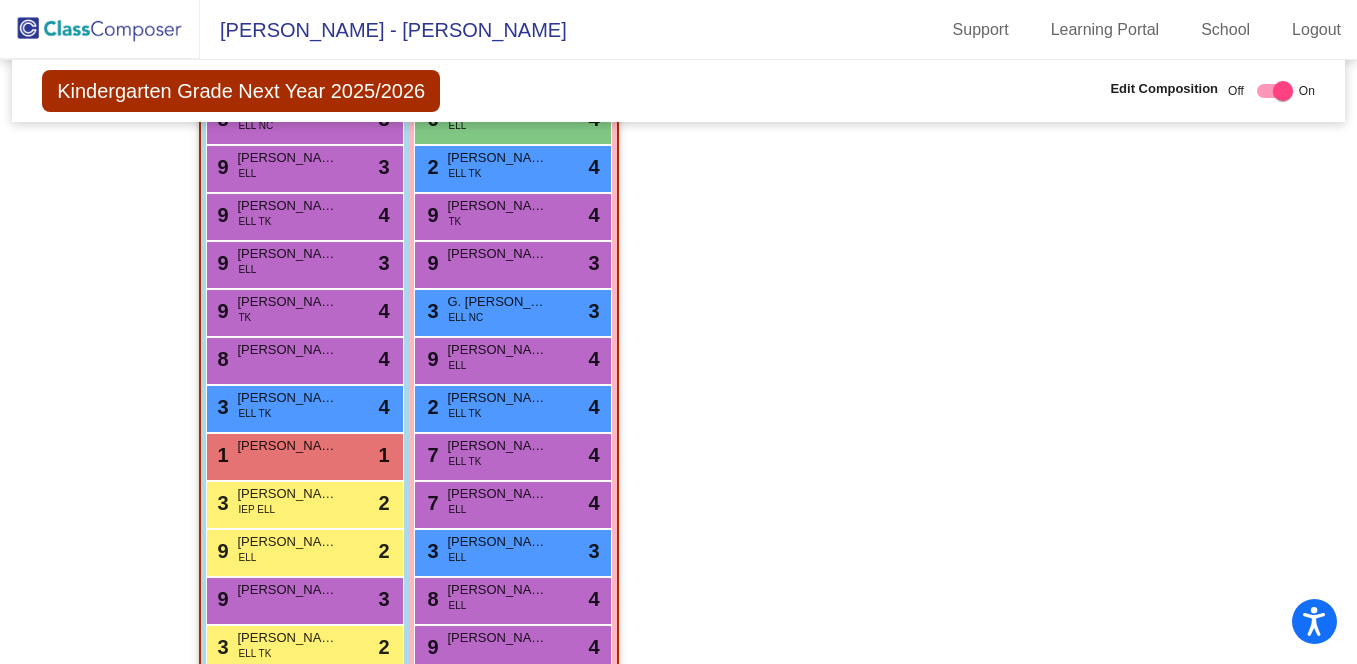 scroll, scrollTop: 2355, scrollLeft: 0, axis: vertical 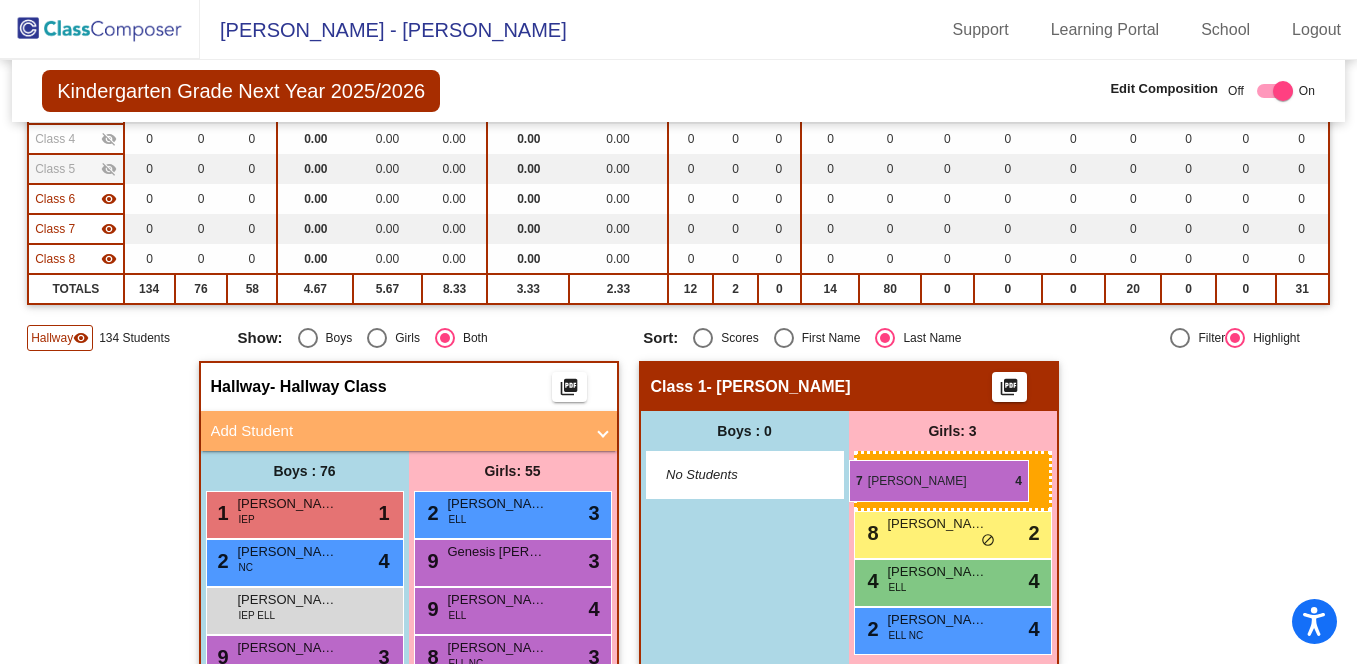 drag, startPoint x: 480, startPoint y: 486, endPoint x: 848, endPoint y: 460, distance: 368.91733 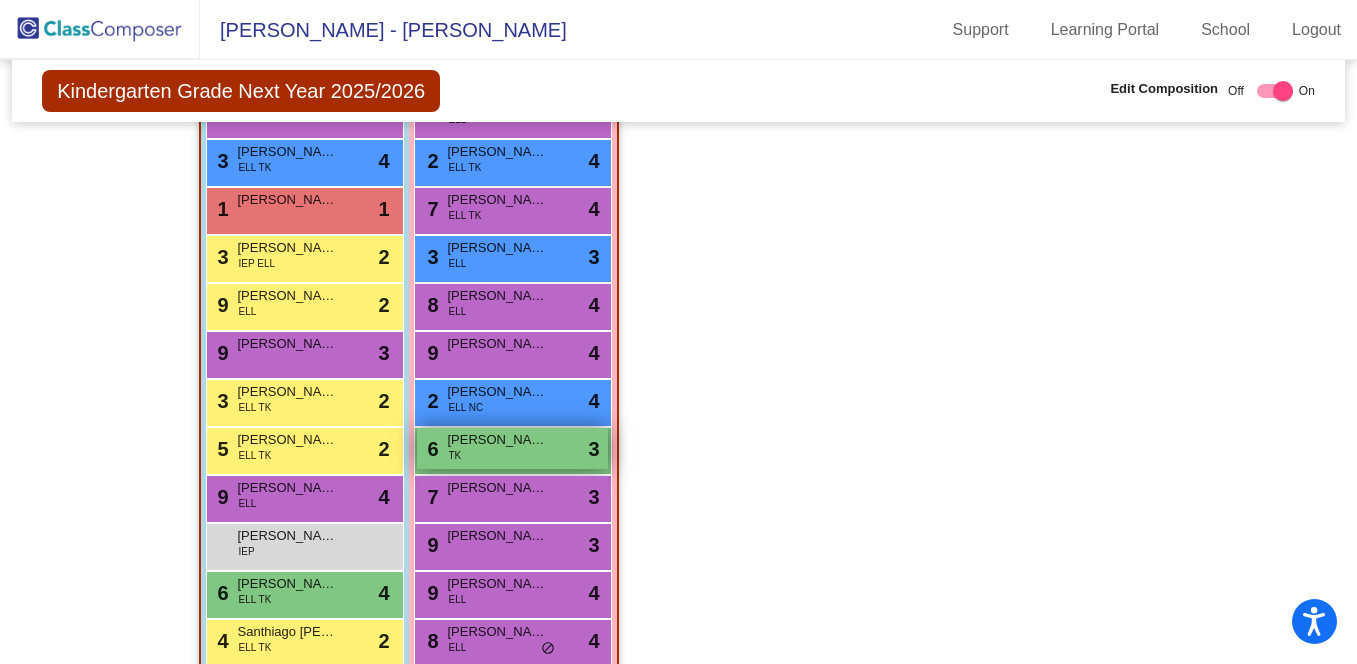 scroll, scrollTop: 2615, scrollLeft: 0, axis: vertical 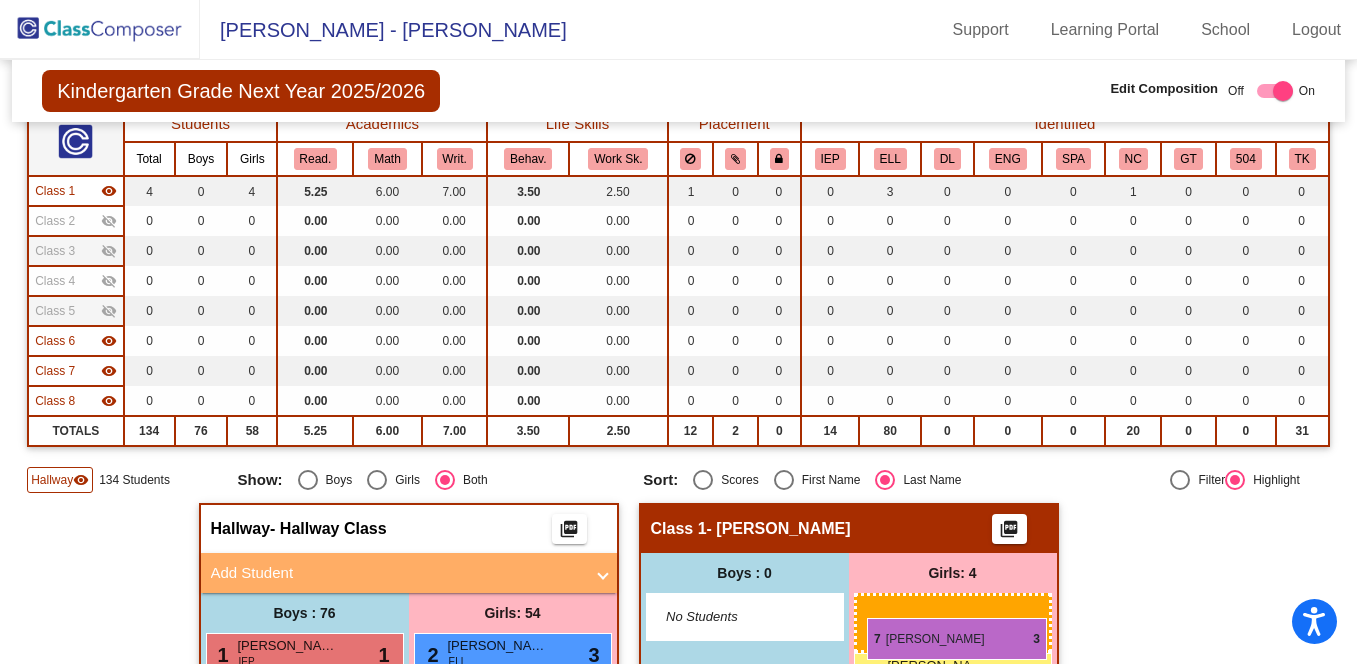 drag, startPoint x: 481, startPoint y: 477, endPoint x: 867, endPoint y: 618, distance: 410.94647 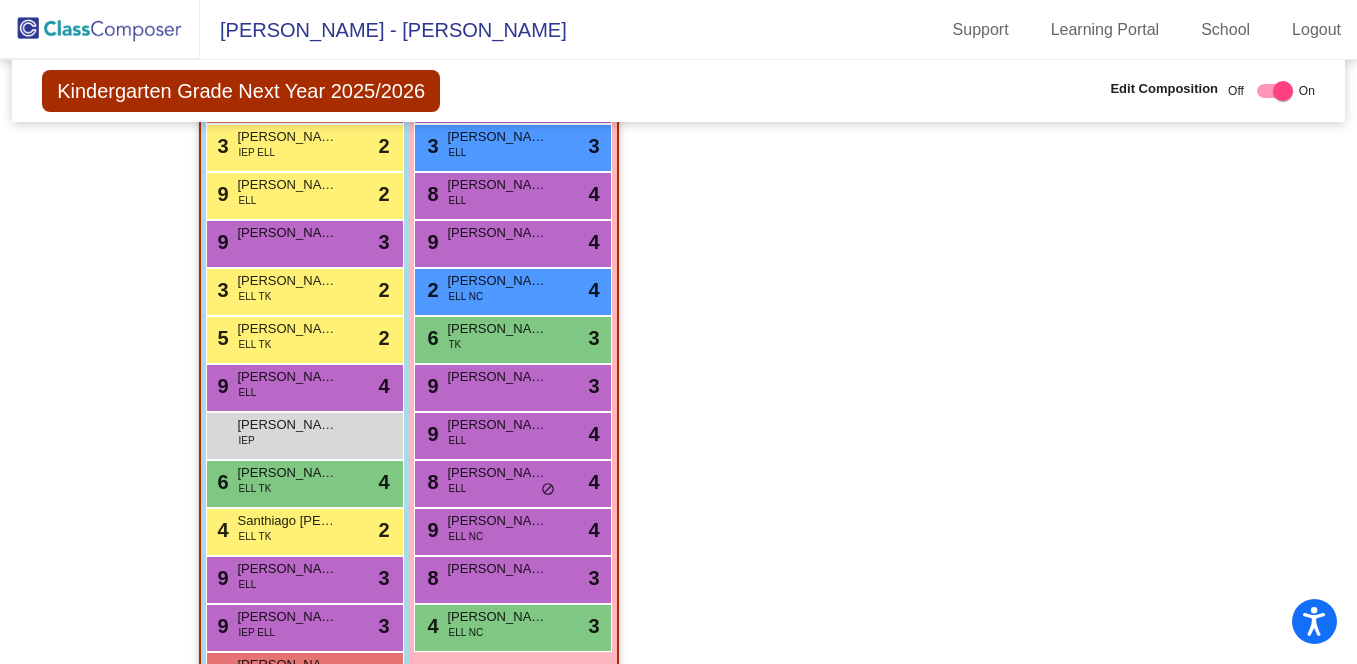 scroll, scrollTop: 2842, scrollLeft: 0, axis: vertical 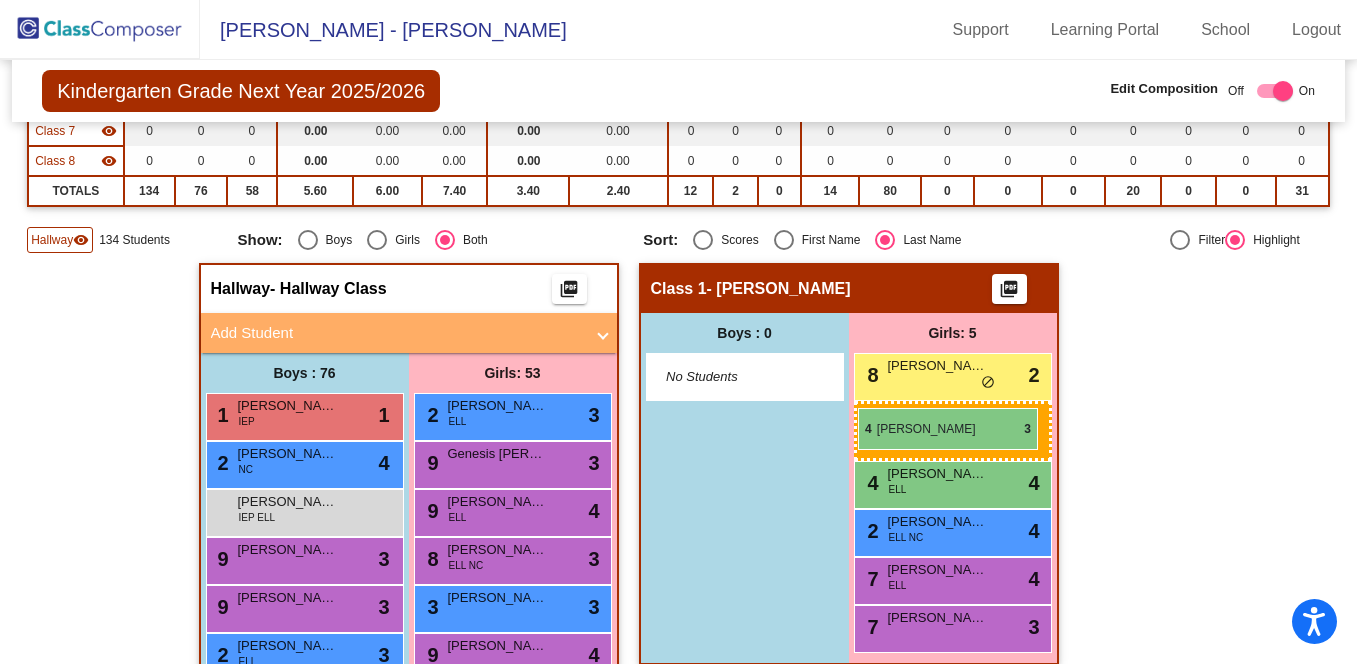drag, startPoint x: 490, startPoint y: 490, endPoint x: 858, endPoint y: 408, distance: 377.0252 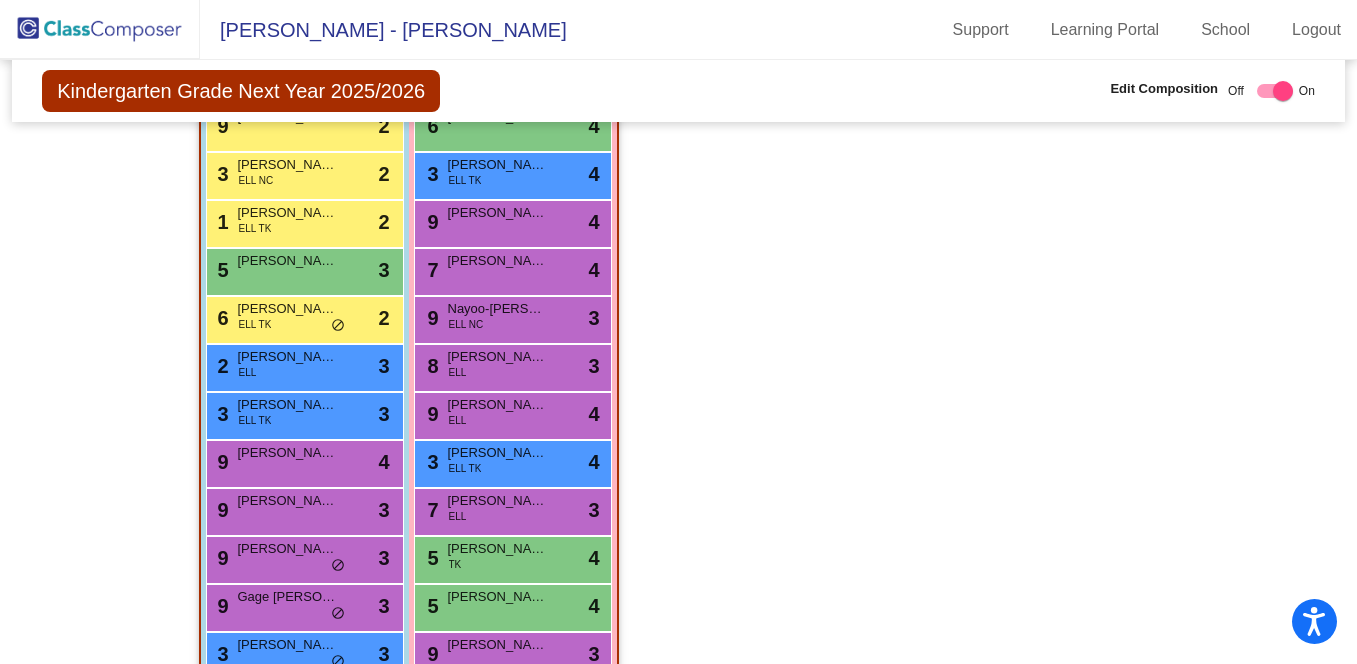 scroll, scrollTop: 1283, scrollLeft: 0, axis: vertical 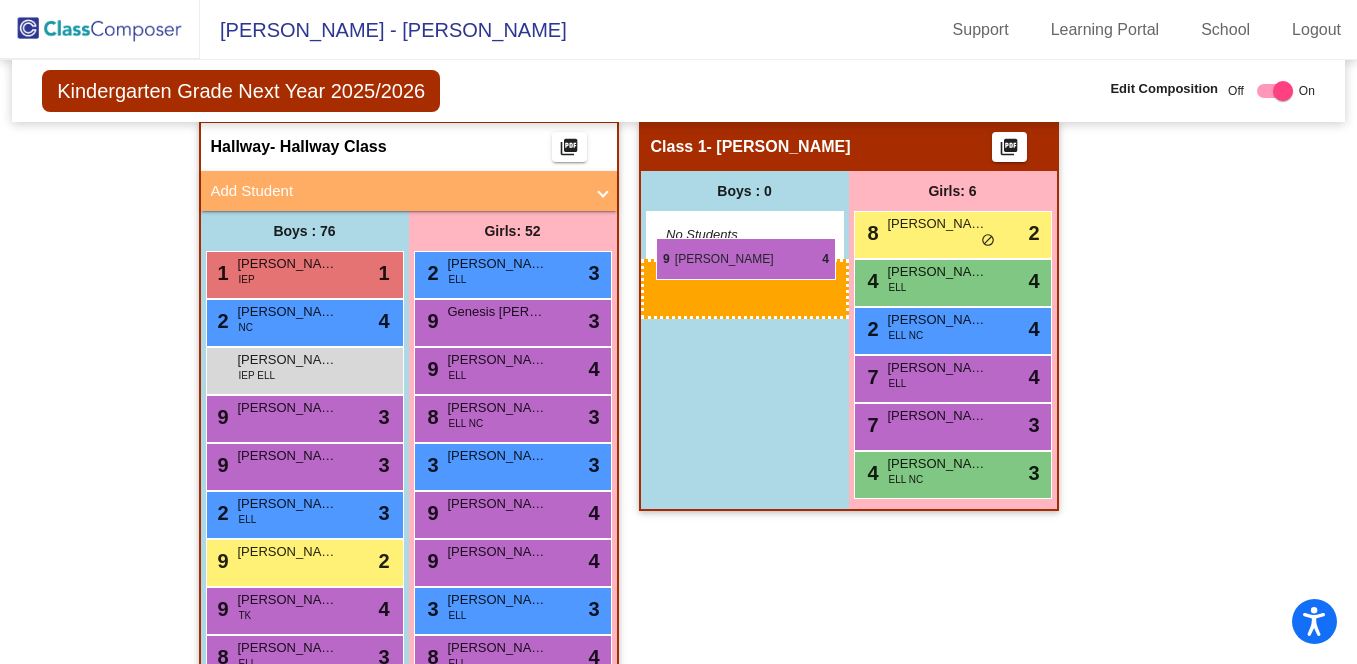 drag, startPoint x: 268, startPoint y: 459, endPoint x: 656, endPoint y: 238, distance: 446.52548 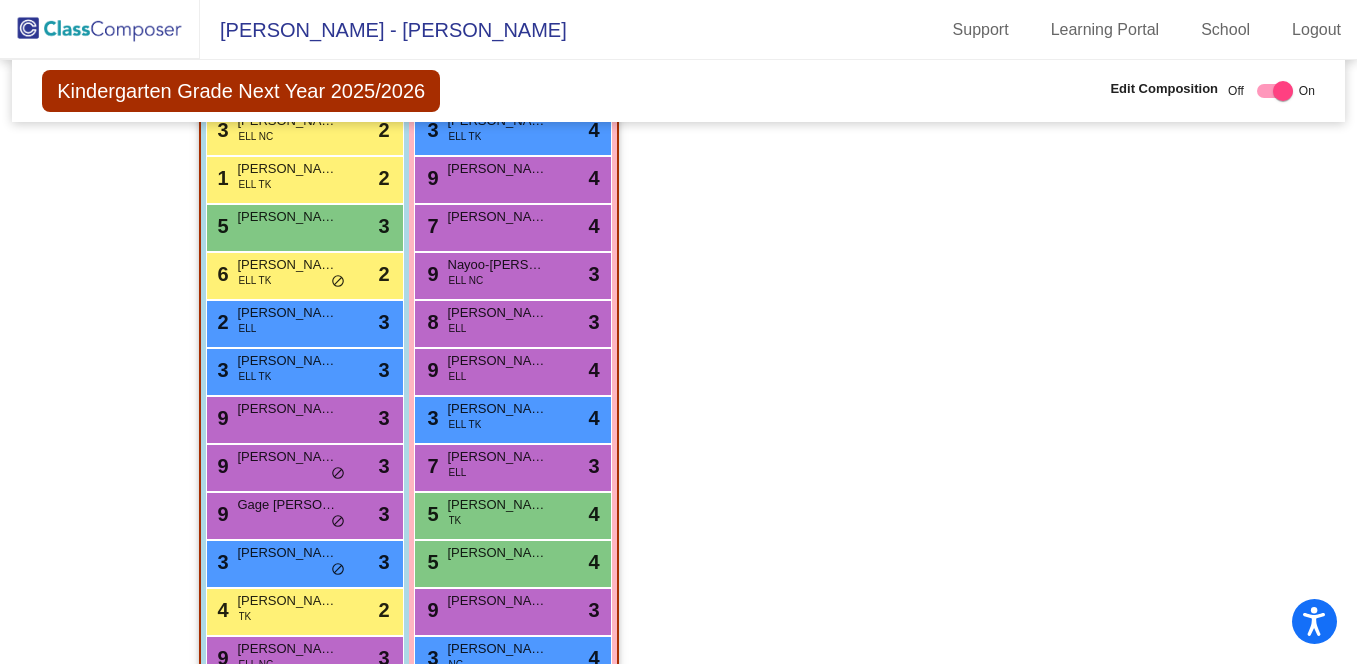 scroll, scrollTop: 1327, scrollLeft: 0, axis: vertical 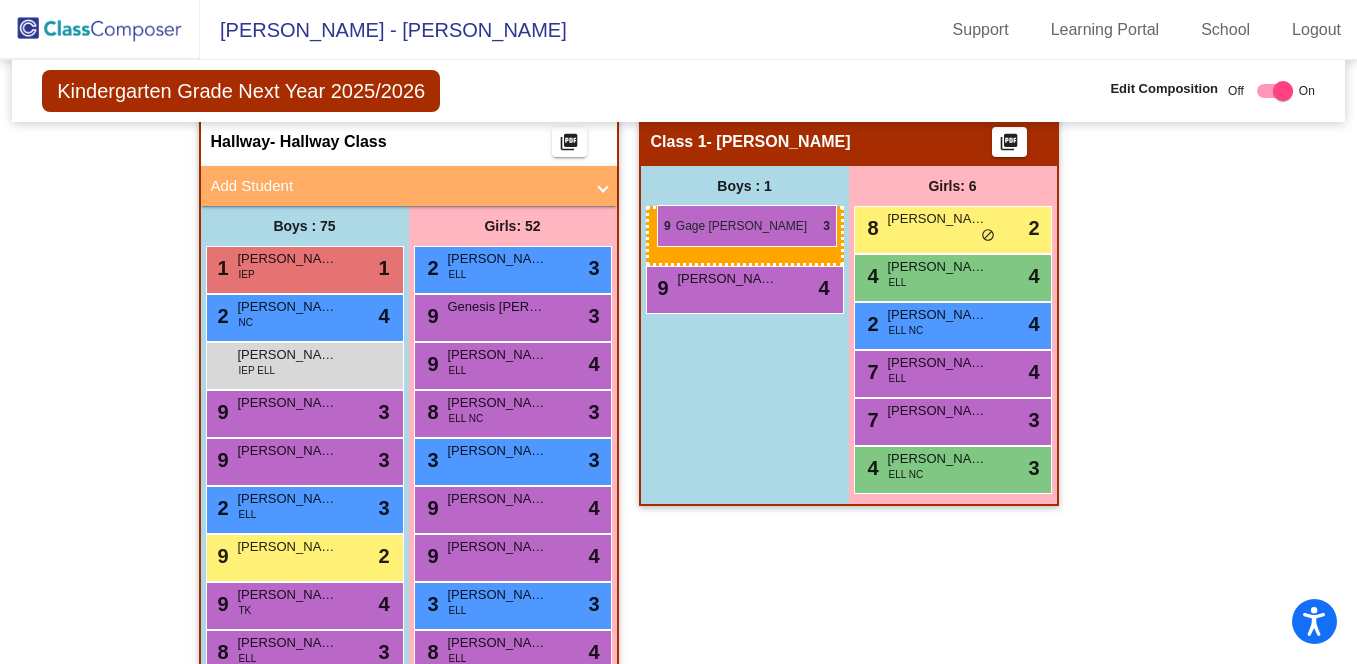 drag, startPoint x: 293, startPoint y: 511, endPoint x: 657, endPoint y: 205, distance: 475.5334 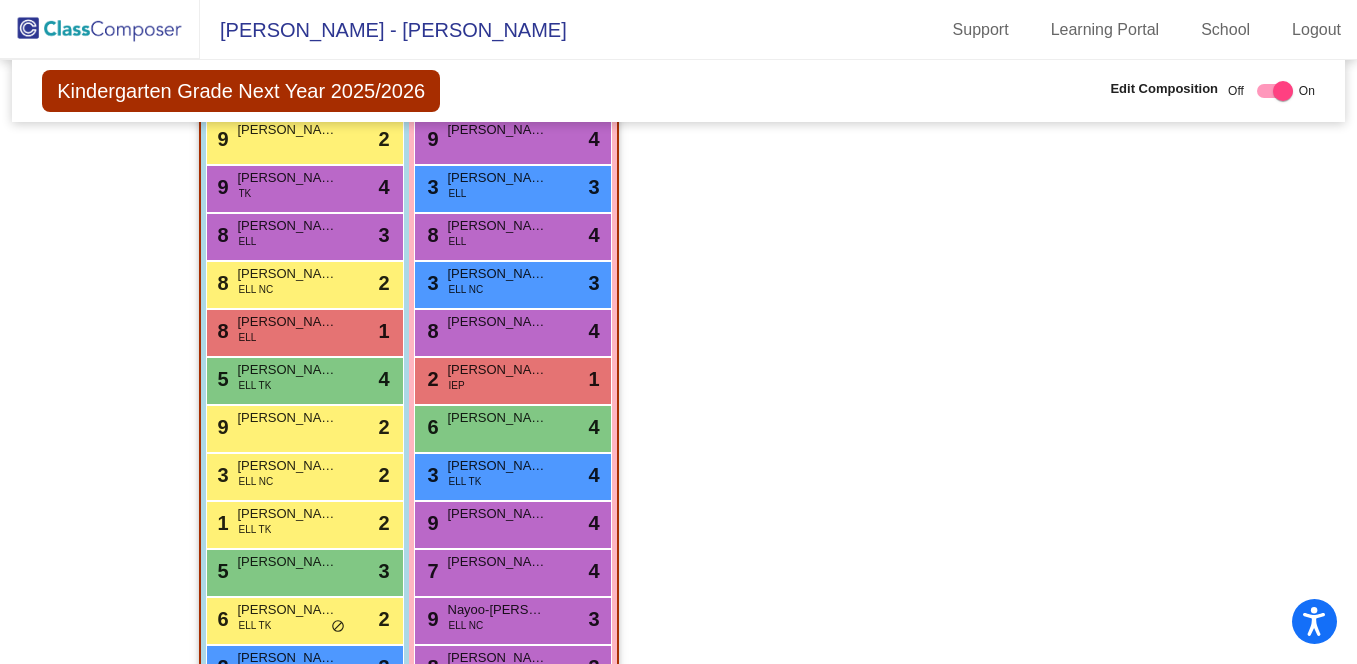 scroll, scrollTop: 1231, scrollLeft: 0, axis: vertical 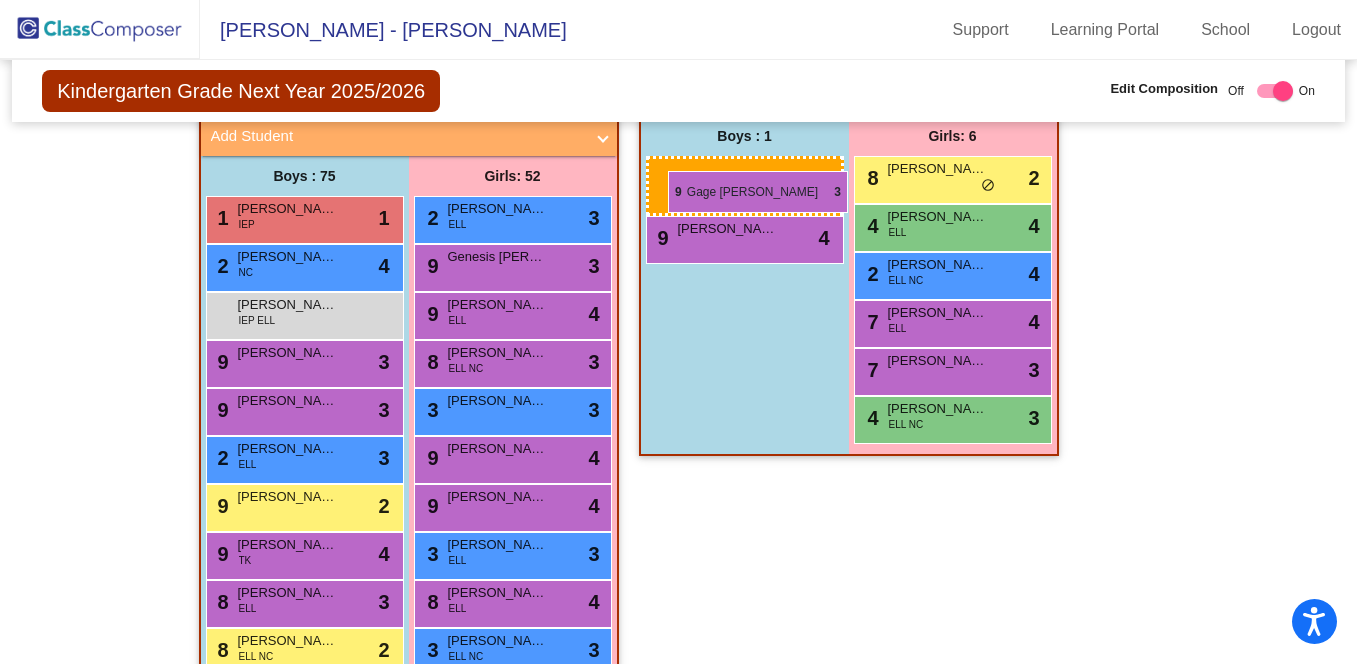drag, startPoint x: 304, startPoint y: 610, endPoint x: 668, endPoint y: 171, distance: 570.278 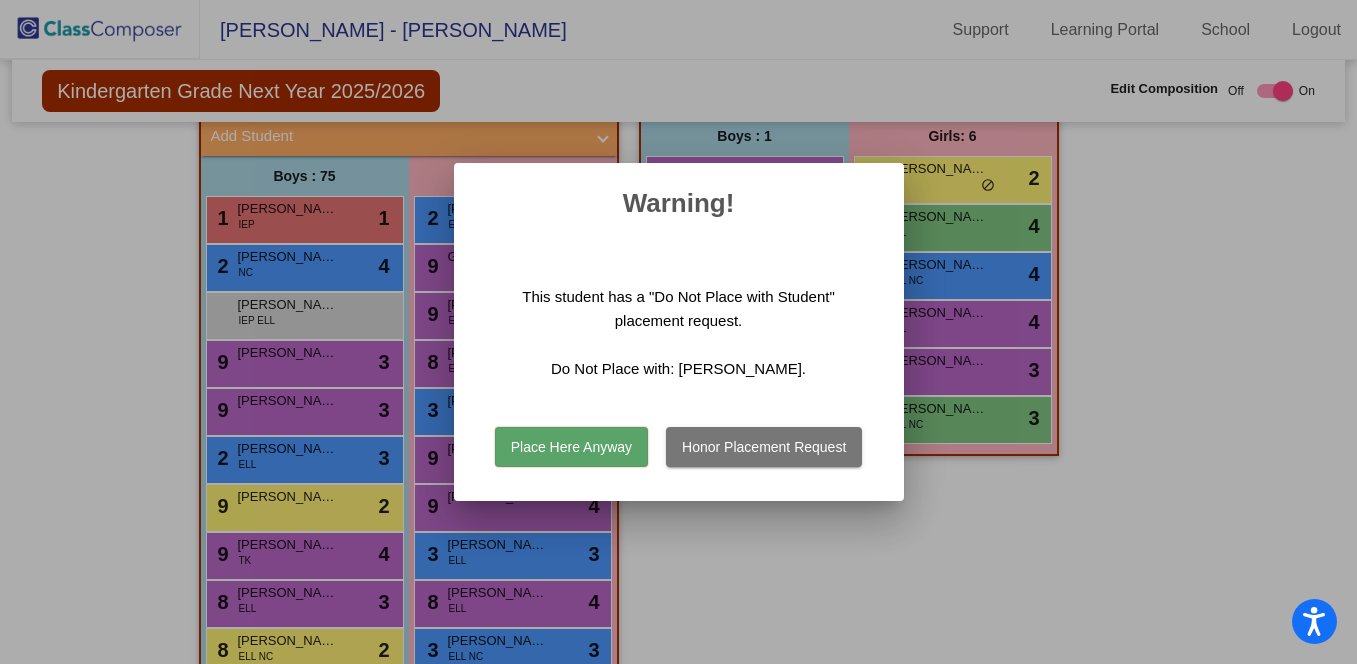 click on "Place Here Anyway" at bounding box center [571, 447] 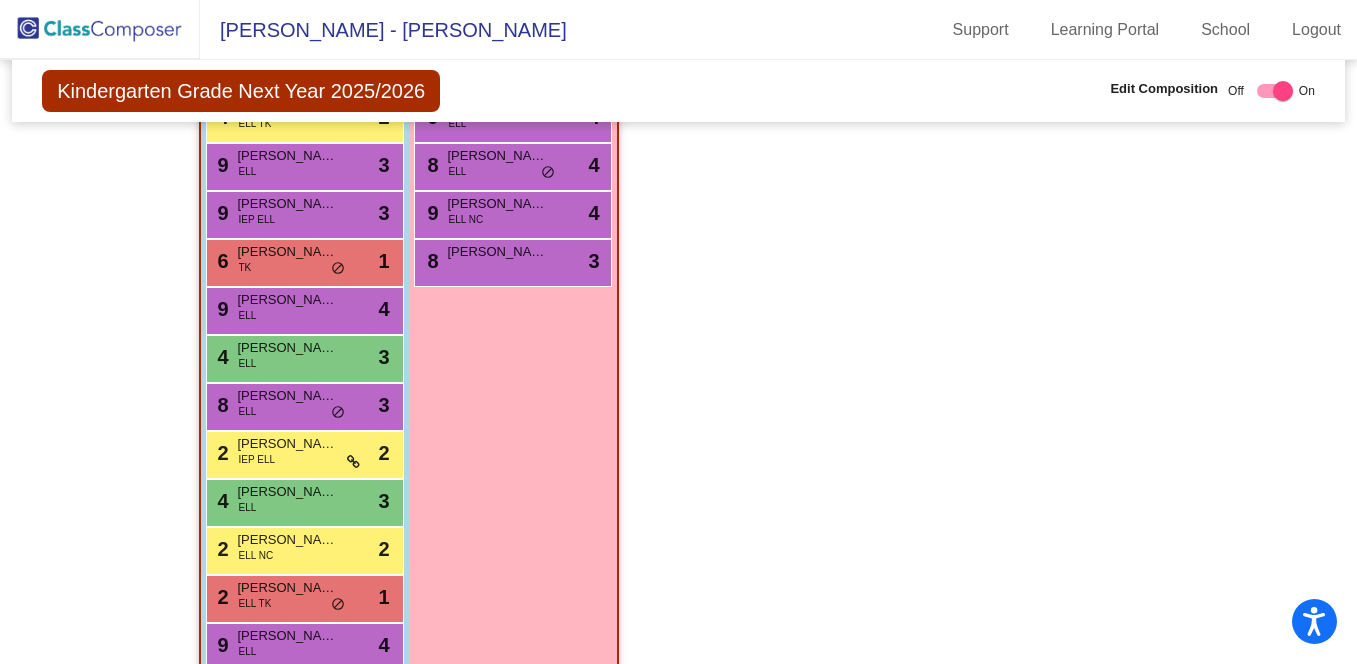scroll, scrollTop: 3046, scrollLeft: 0, axis: vertical 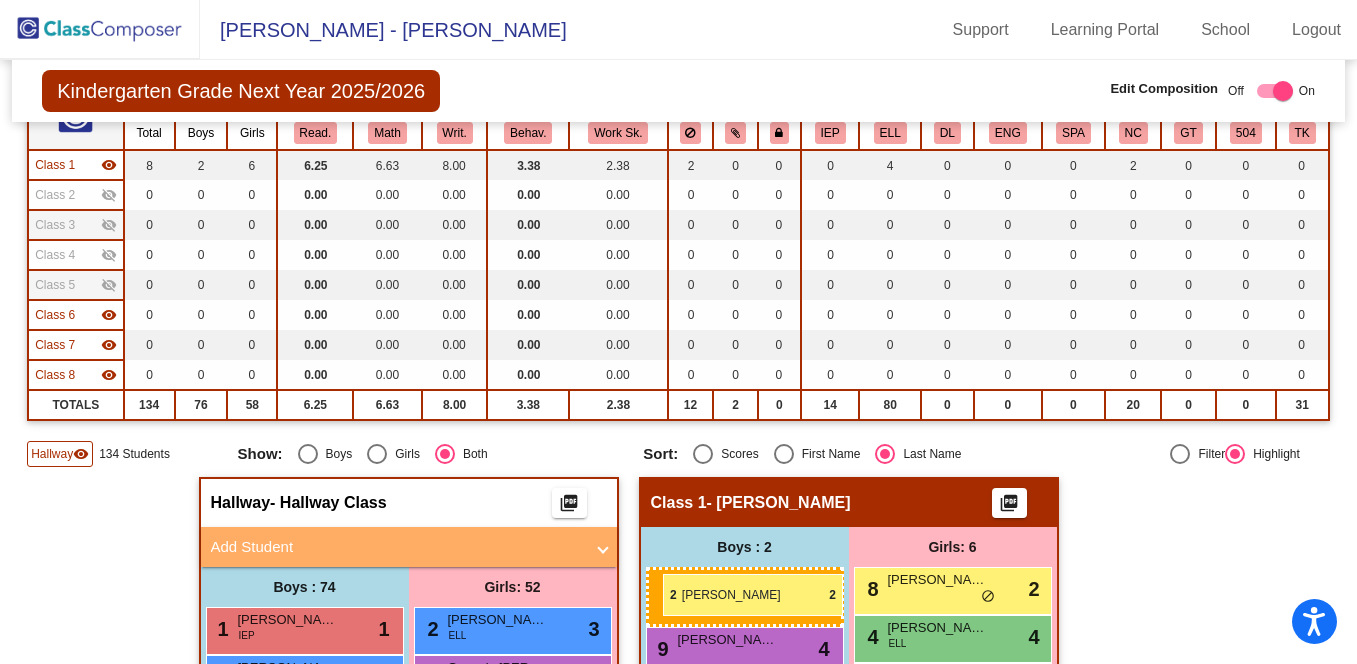 drag, startPoint x: 237, startPoint y: 513, endPoint x: 663, endPoint y: 574, distance: 430.3452 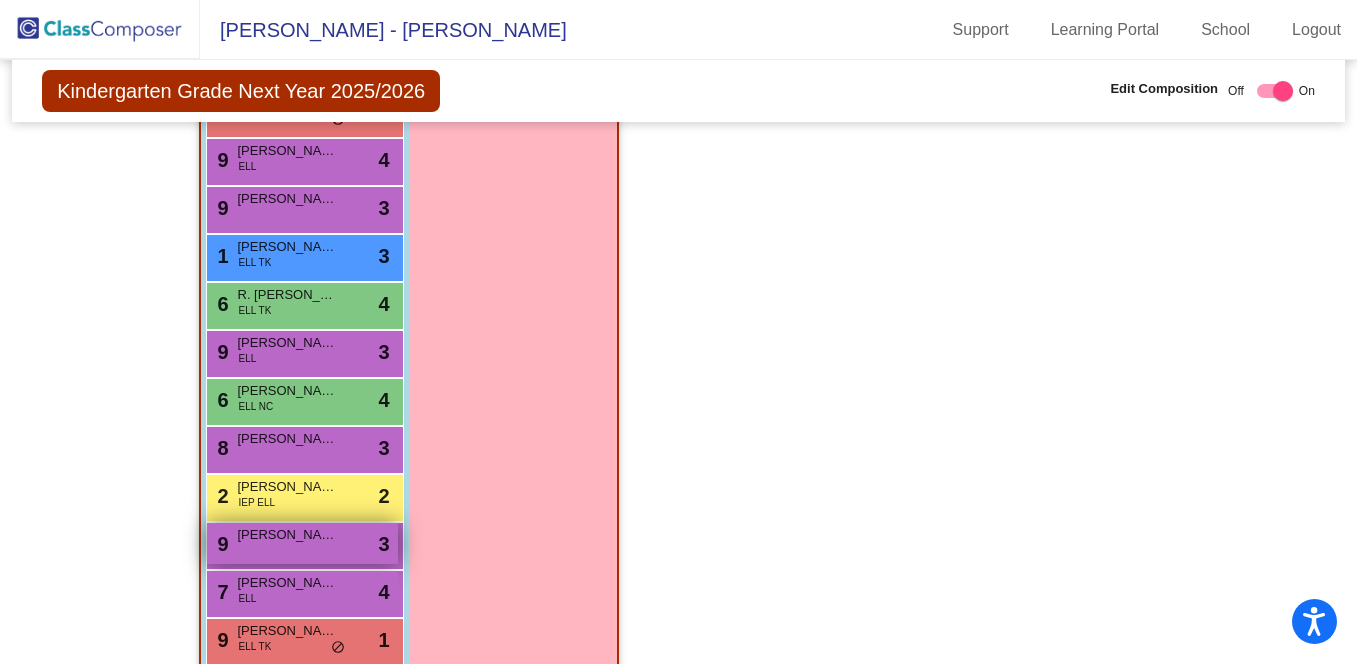 scroll, scrollTop: 3483, scrollLeft: 0, axis: vertical 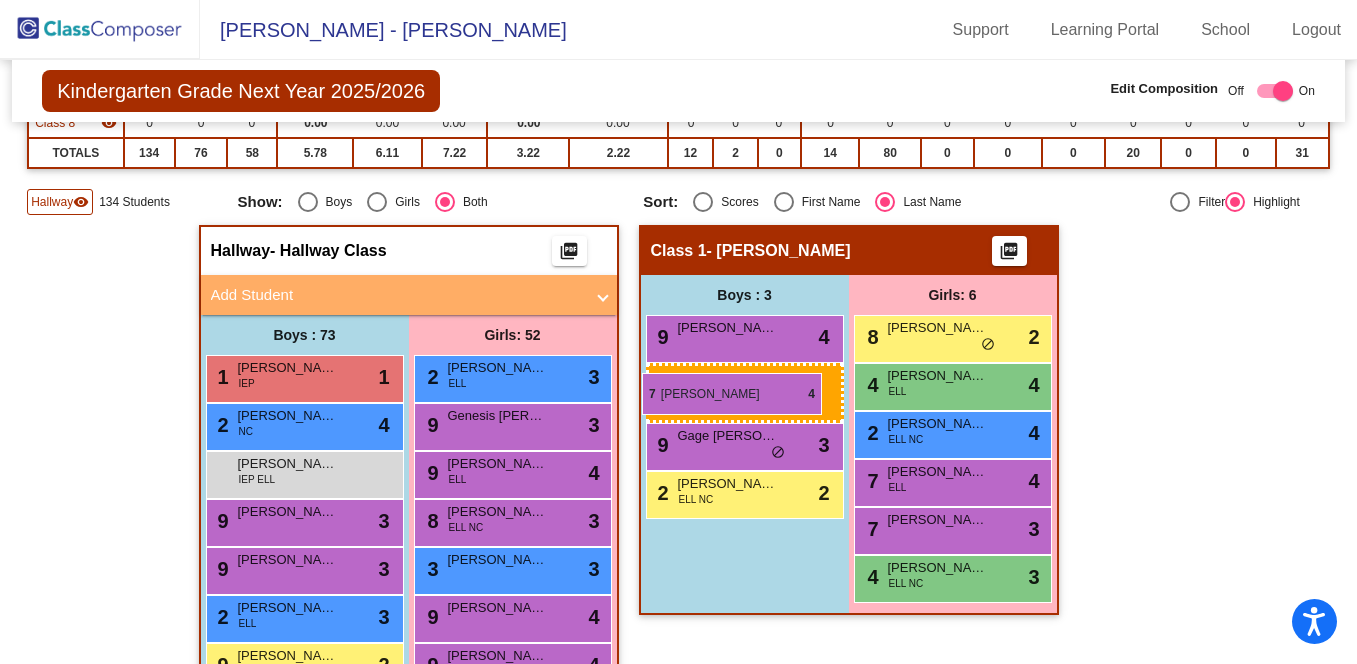 drag, startPoint x: 247, startPoint y: 560, endPoint x: 642, endPoint y: 373, distance: 437.0286 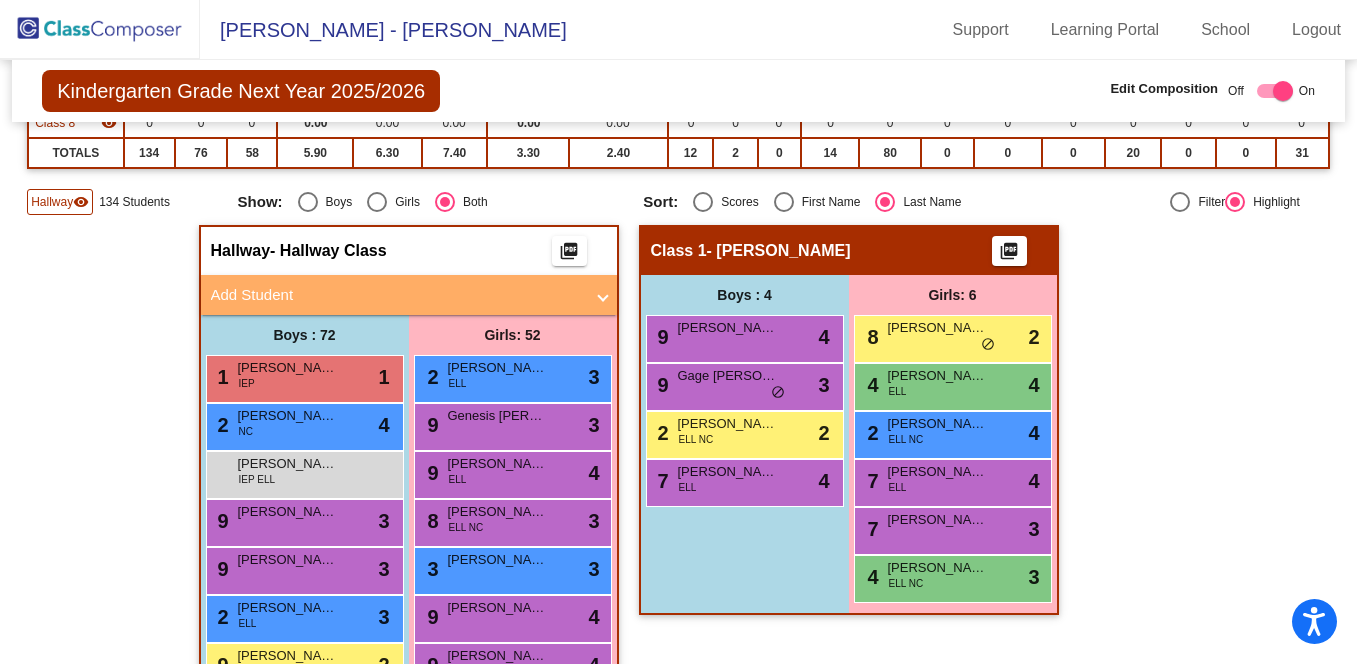 scroll, scrollTop: 0, scrollLeft: 0, axis: both 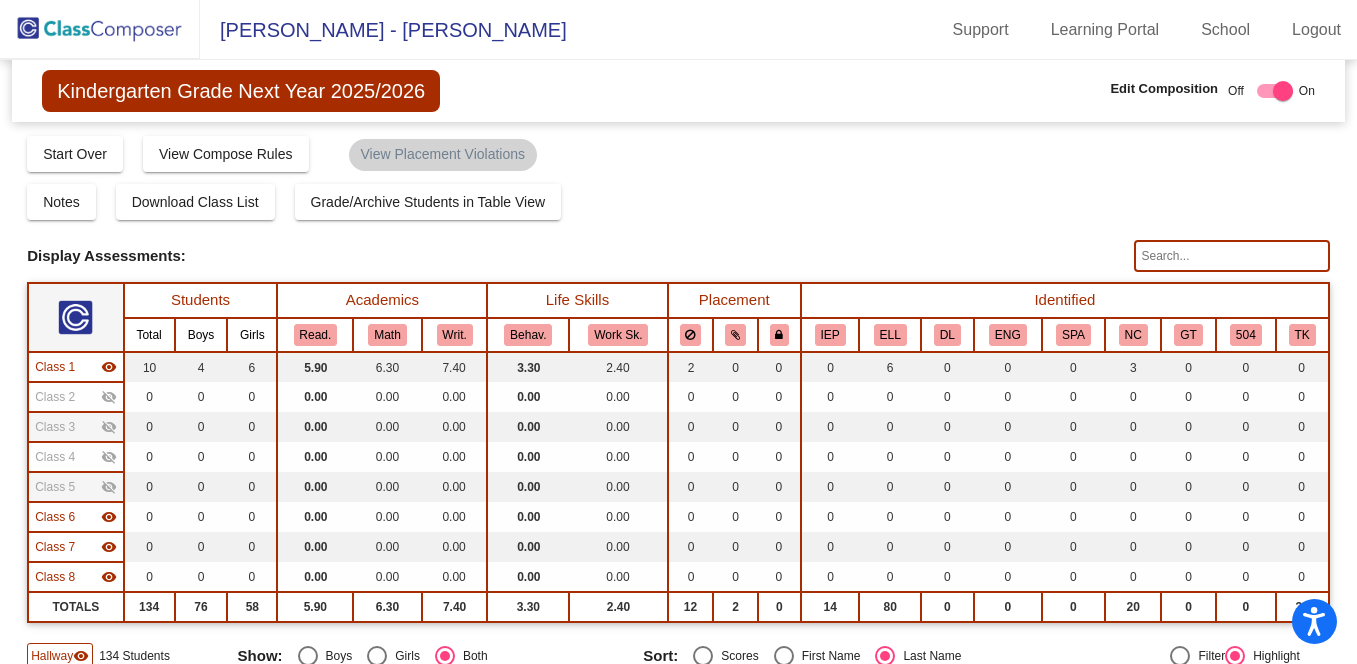 click 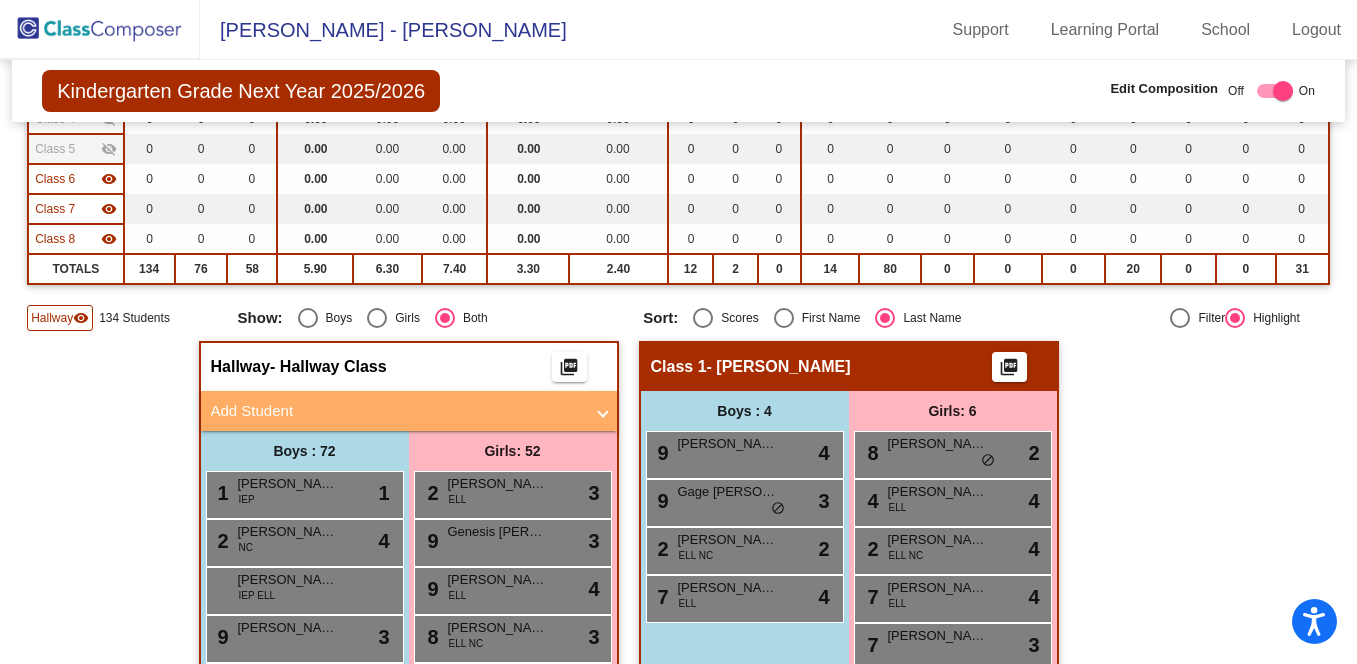 scroll, scrollTop: 331, scrollLeft: 0, axis: vertical 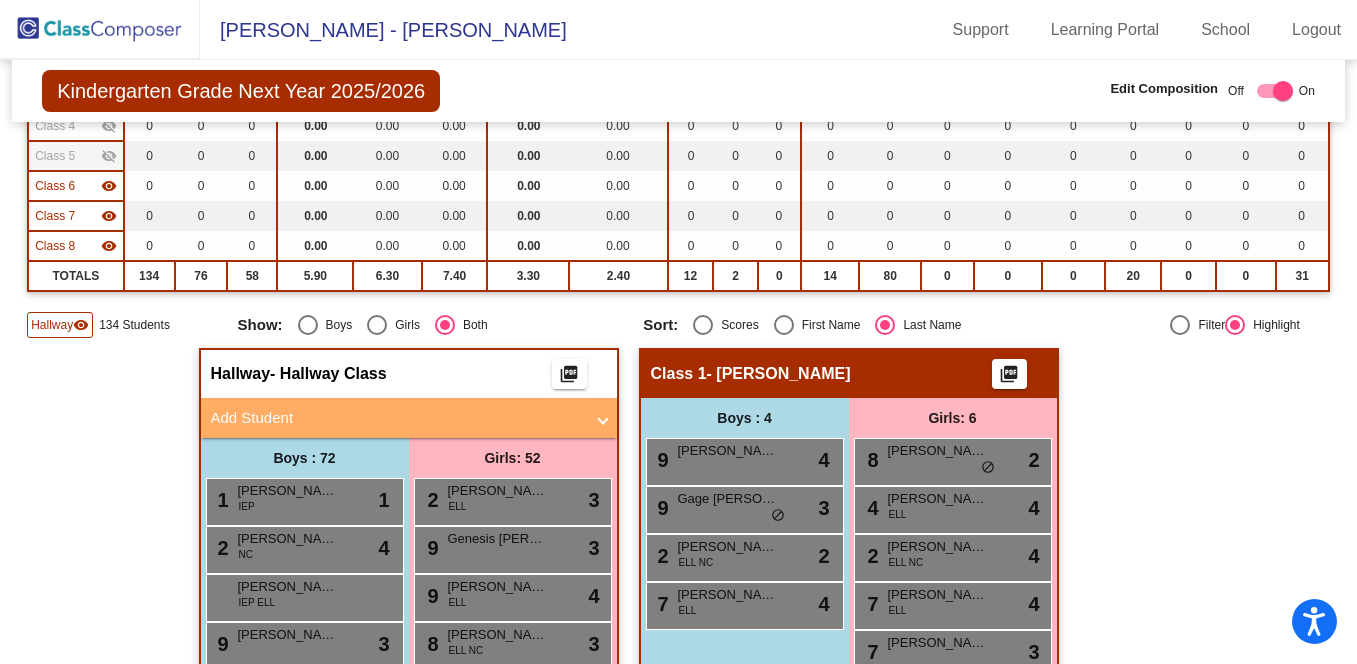 type on "shul" 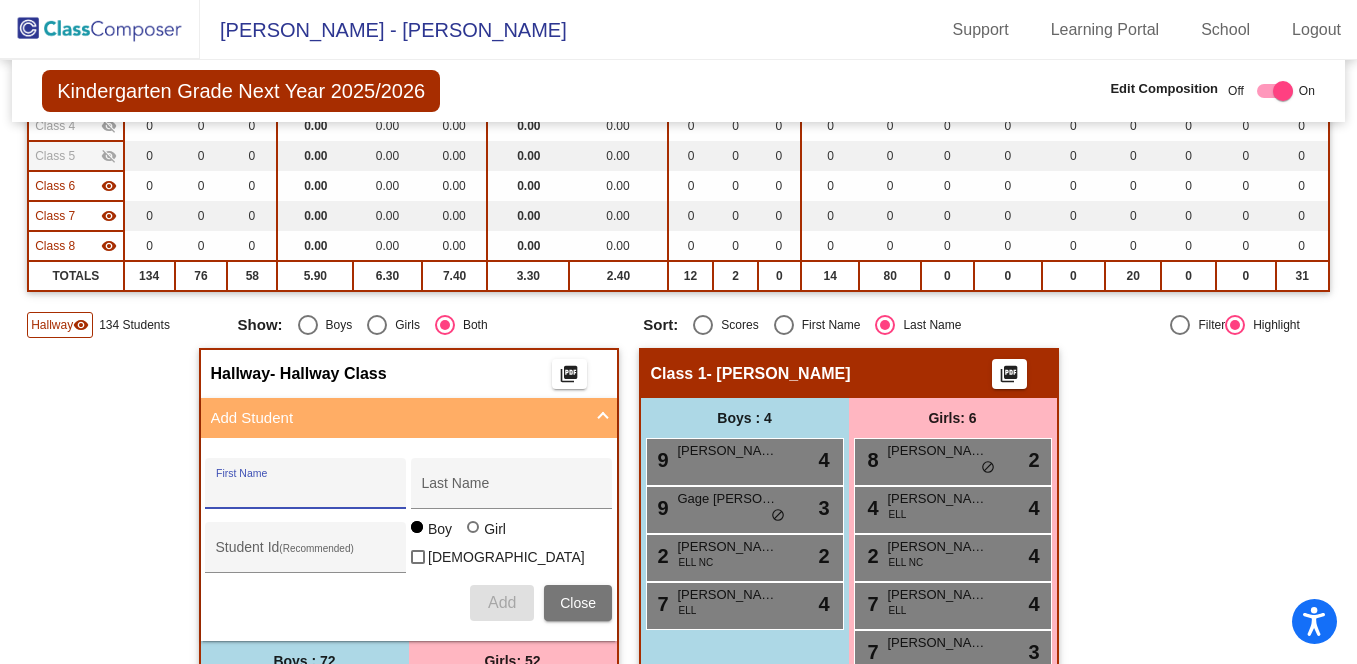 click on "First Name" at bounding box center (306, 491) 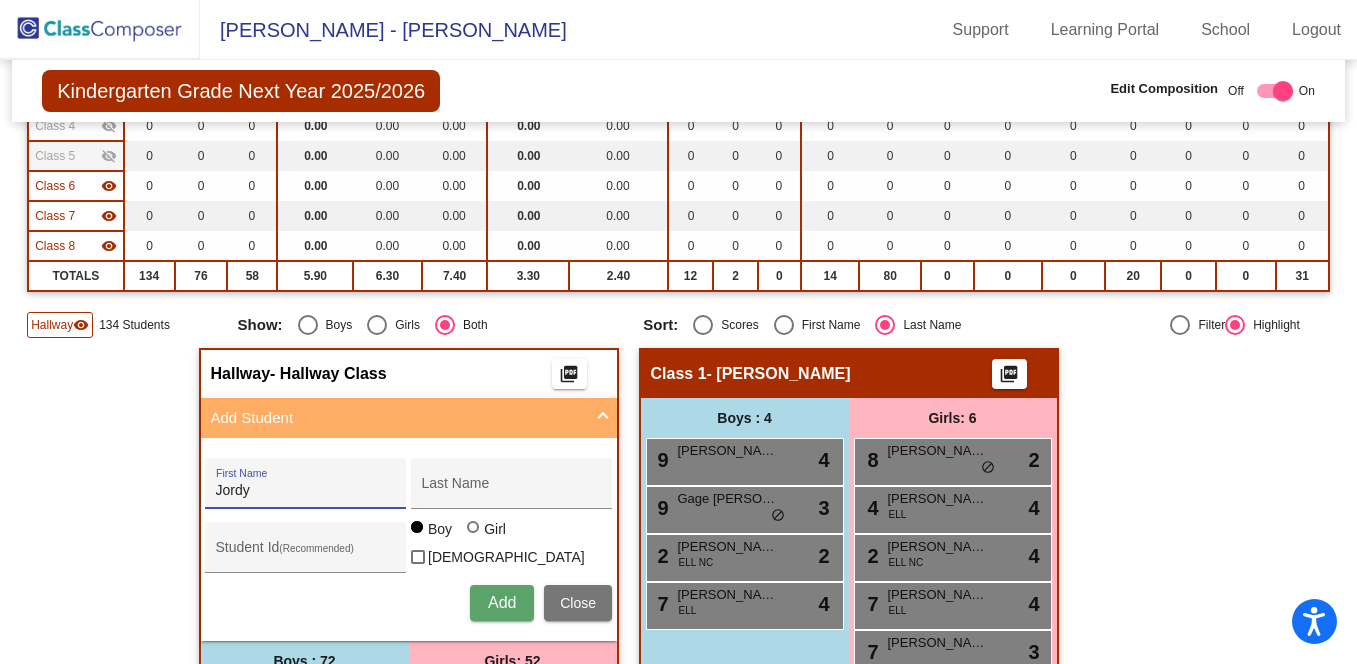 type on "Jordy" 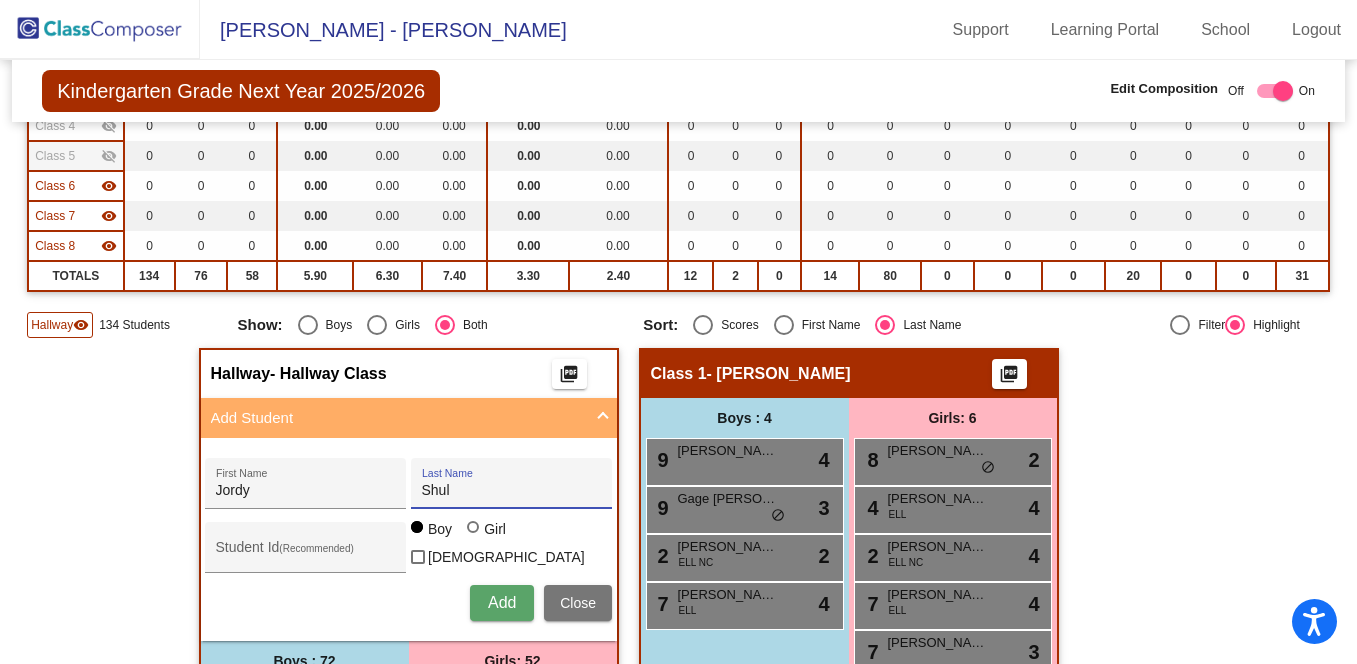 type on "Shul" 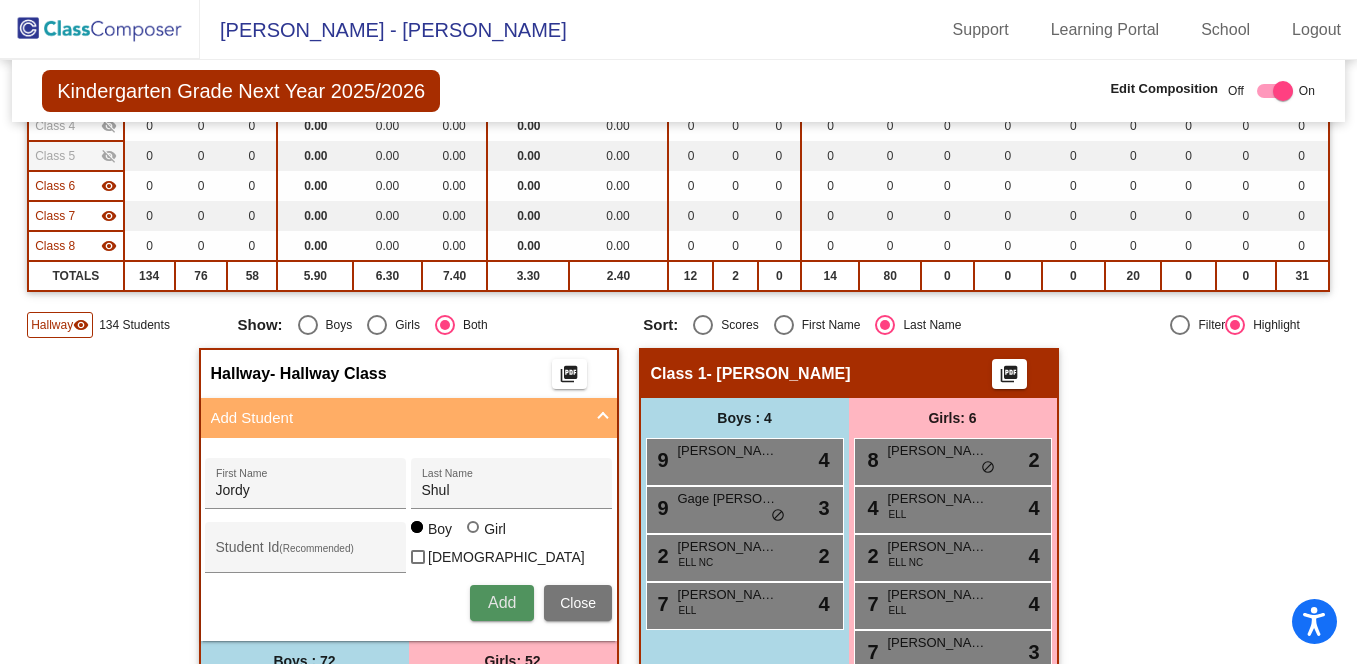 click on "Add" at bounding box center (502, 602) 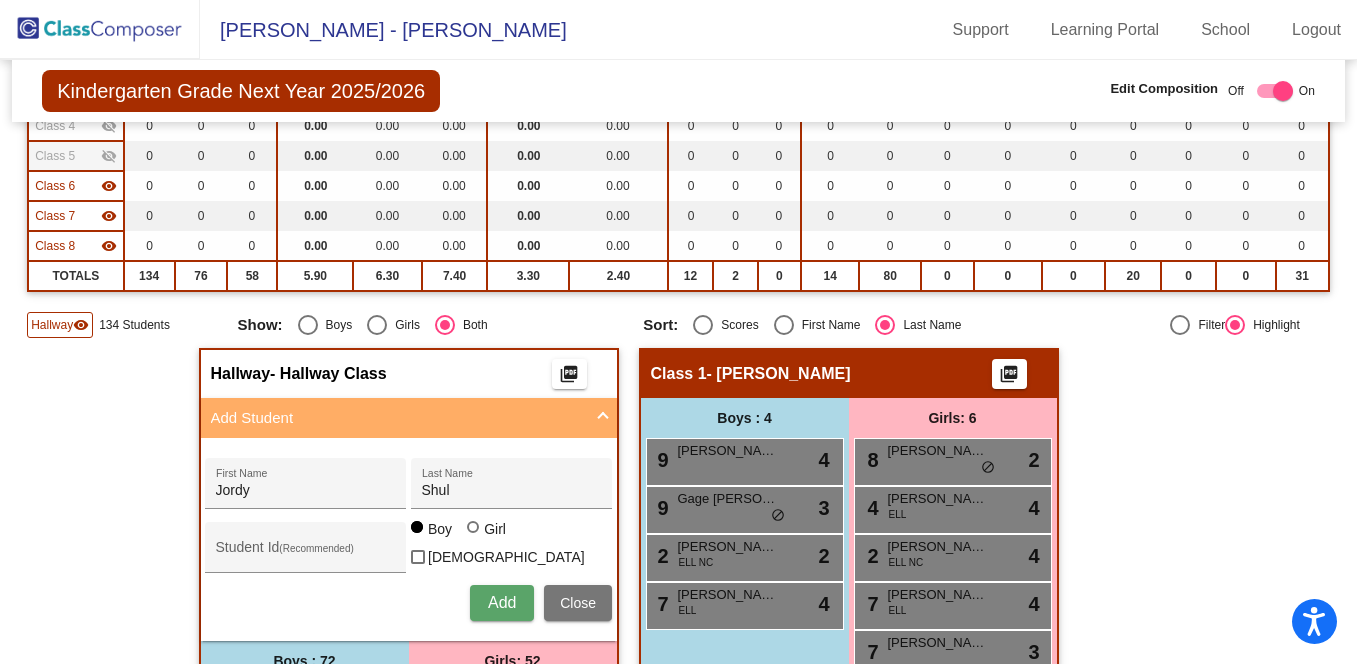 type 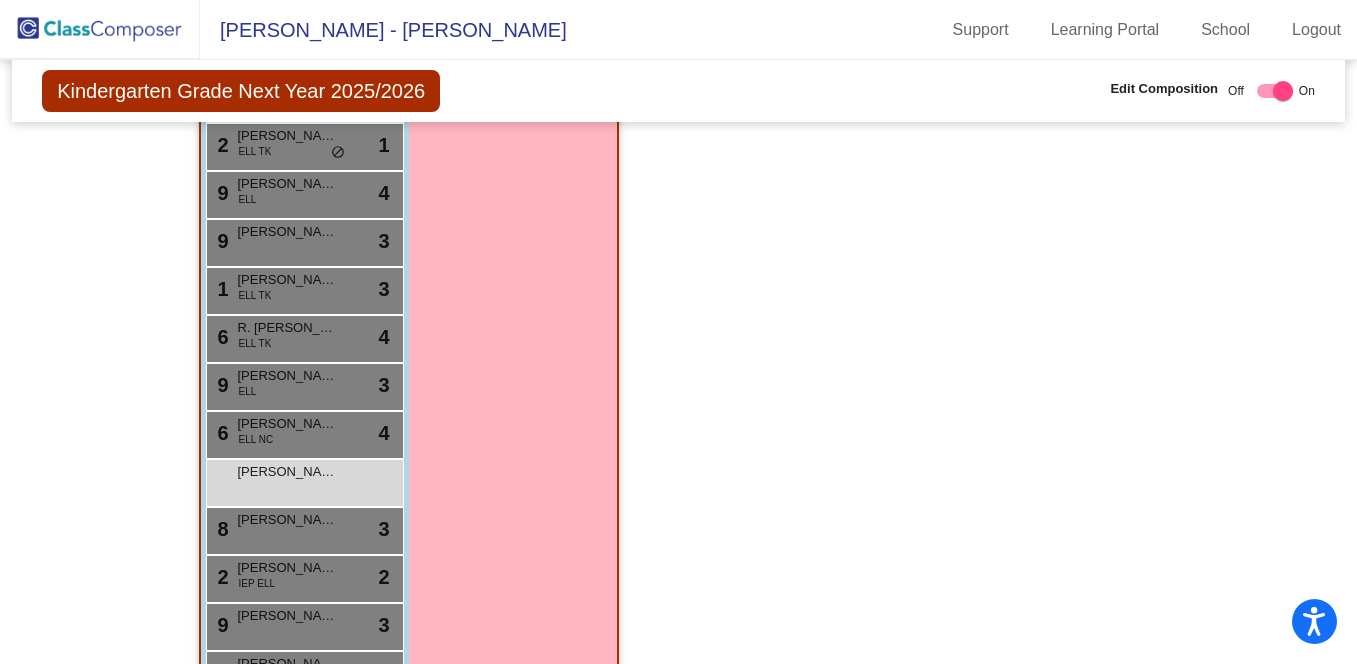 scroll, scrollTop: 3788, scrollLeft: 0, axis: vertical 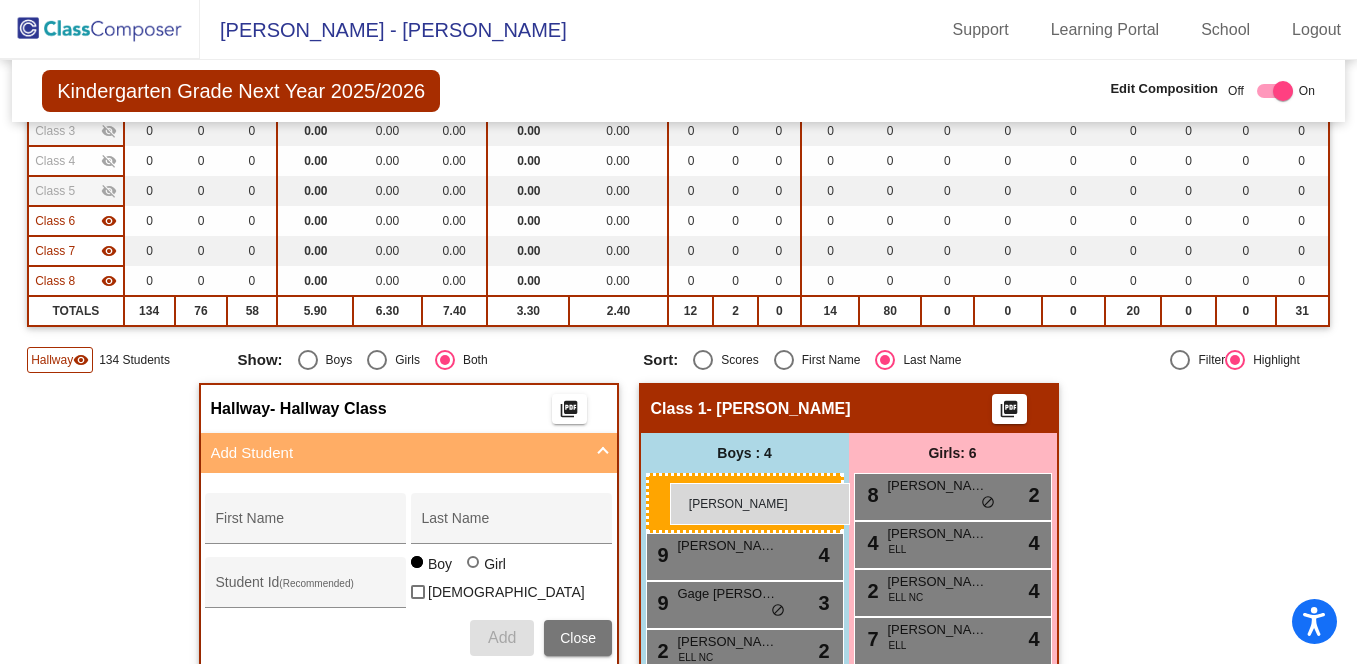 drag, startPoint x: 275, startPoint y: 320, endPoint x: 670, endPoint y: 483, distance: 427.31018 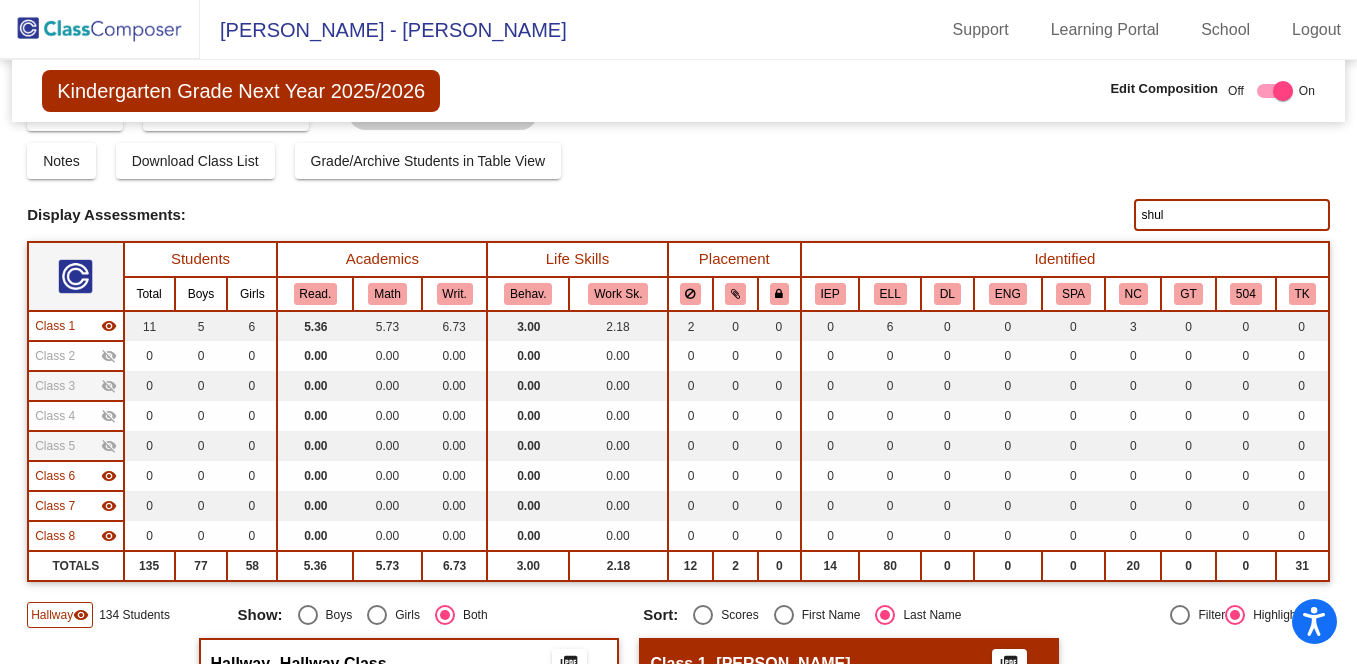 scroll, scrollTop: 0, scrollLeft: 0, axis: both 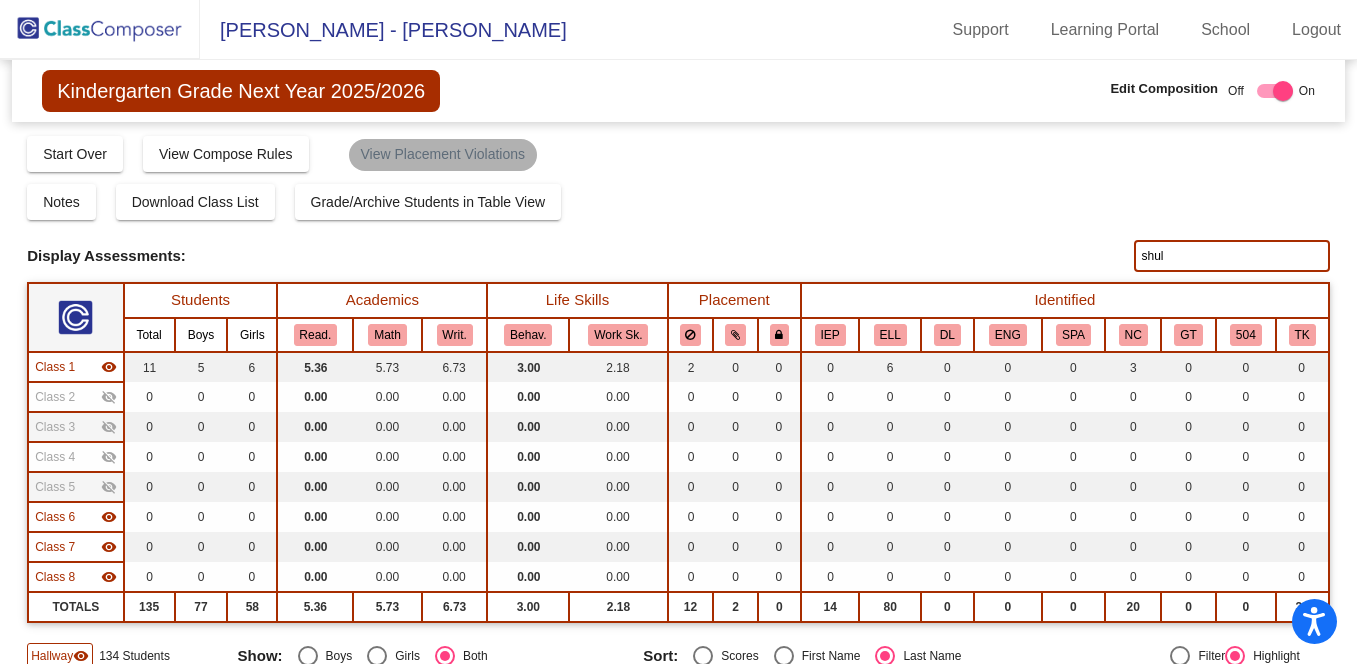 click on "View Placement Violations" 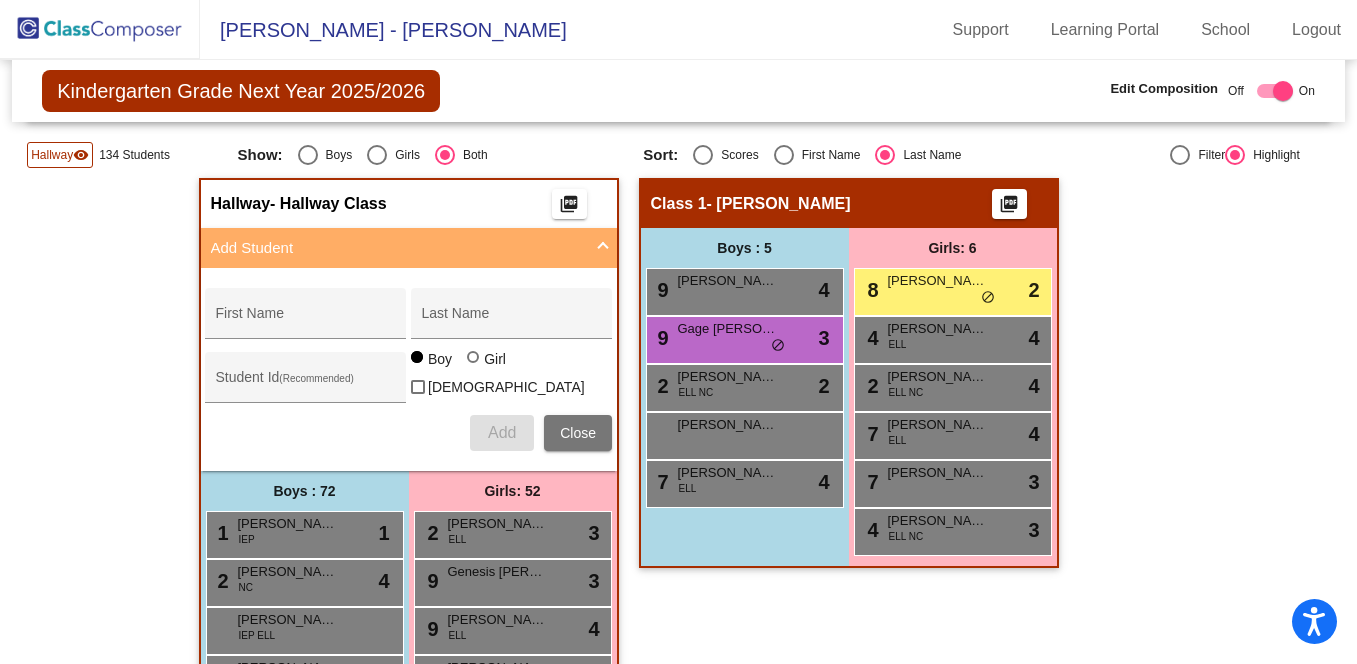 scroll, scrollTop: 533, scrollLeft: 0, axis: vertical 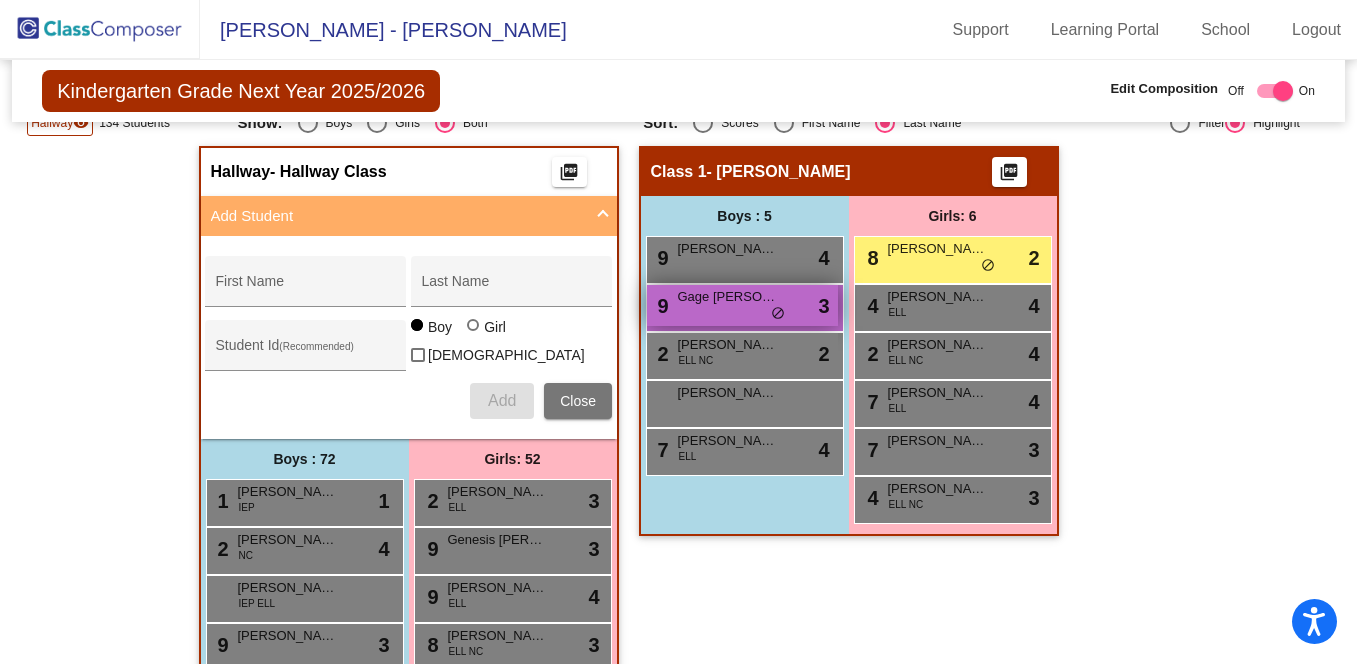 click on "Gage [PERSON_NAME]" at bounding box center (728, 297) 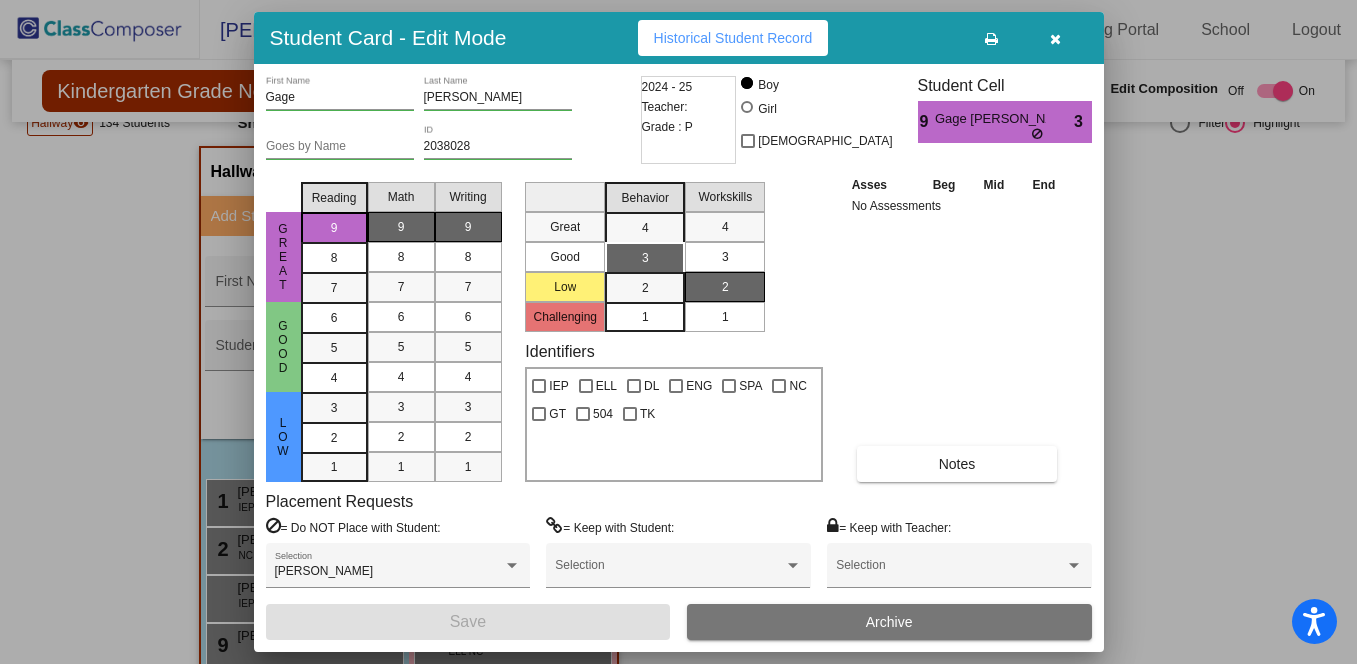 click at bounding box center (1055, 39) 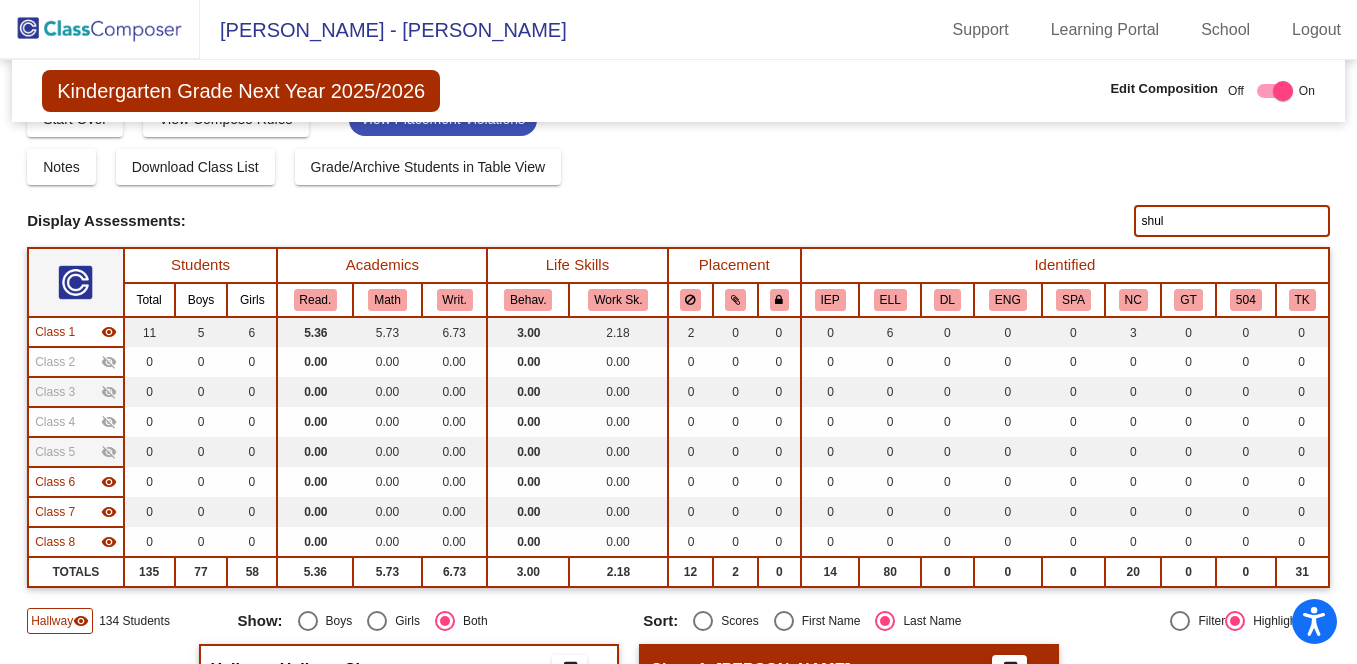 scroll, scrollTop: 0, scrollLeft: 0, axis: both 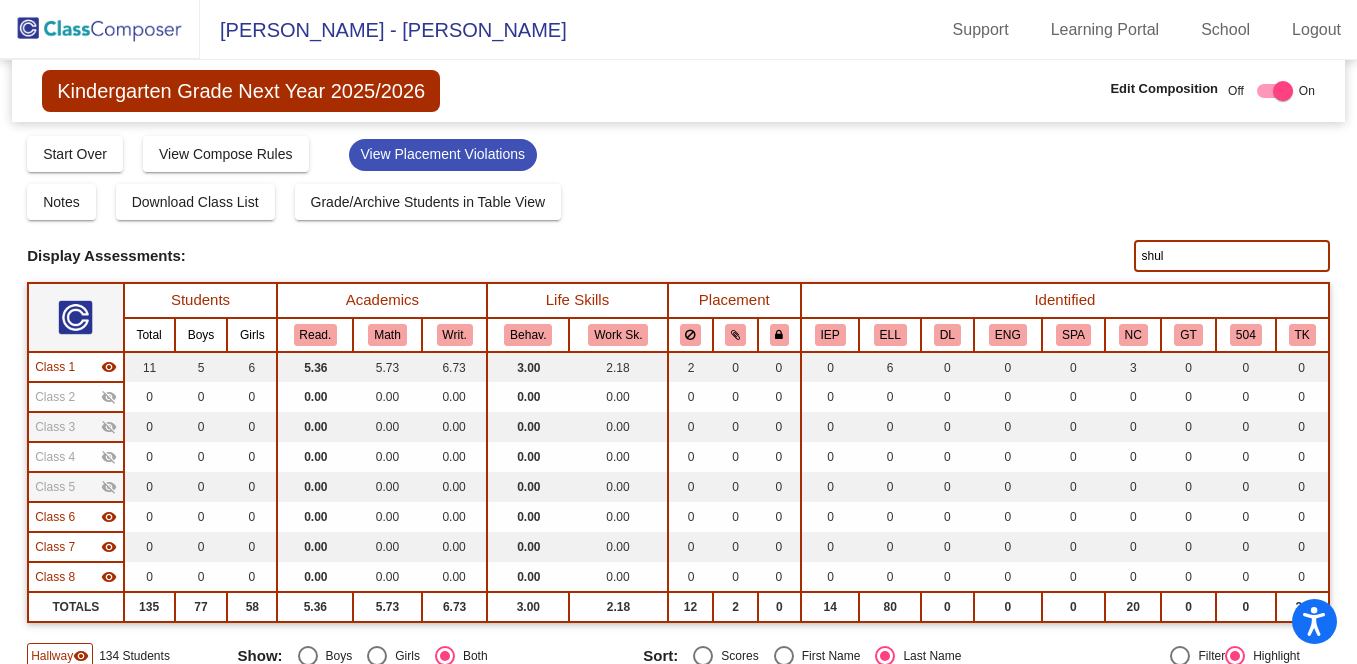 drag, startPoint x: 1161, startPoint y: 255, endPoint x: 1106, endPoint y: 255, distance: 55 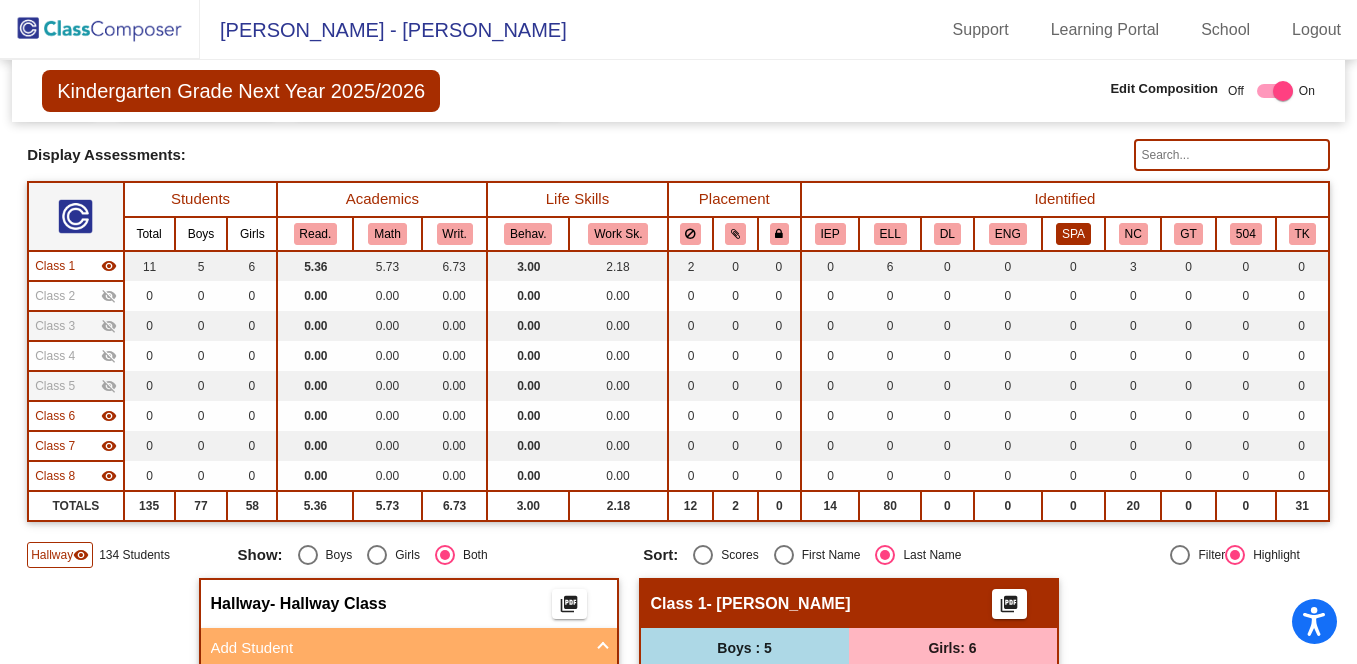 scroll, scrollTop: 0, scrollLeft: 0, axis: both 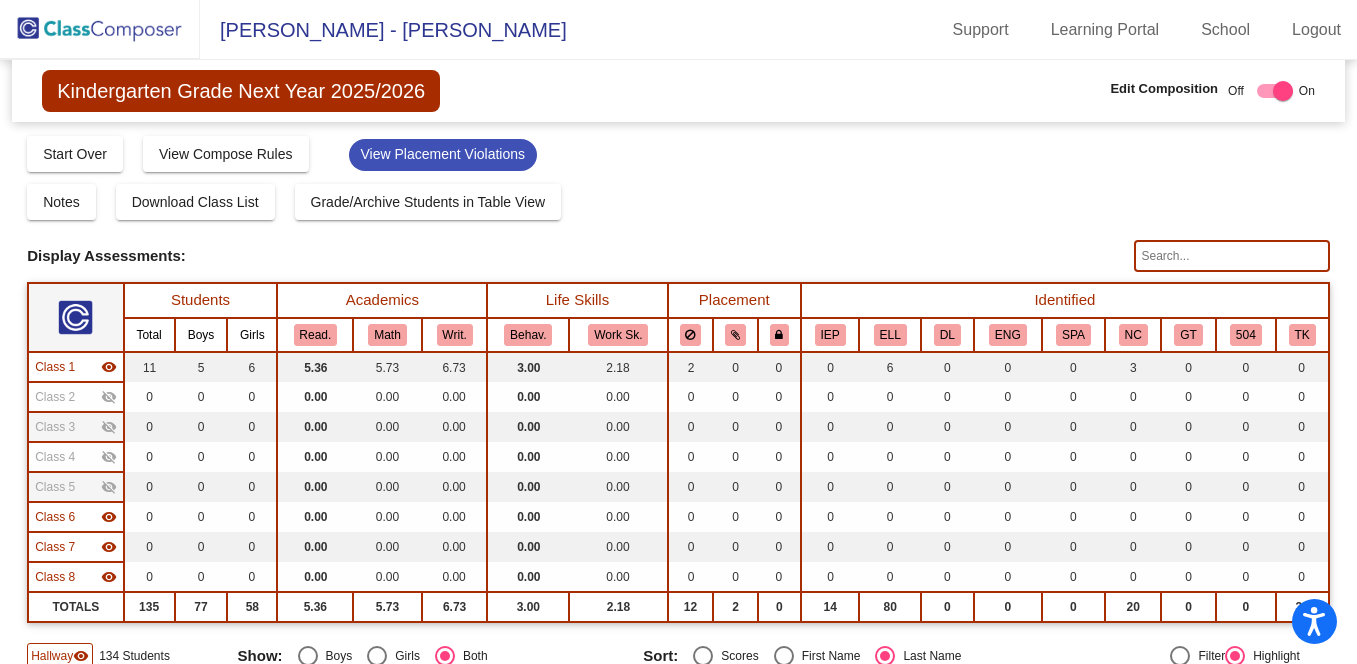 type 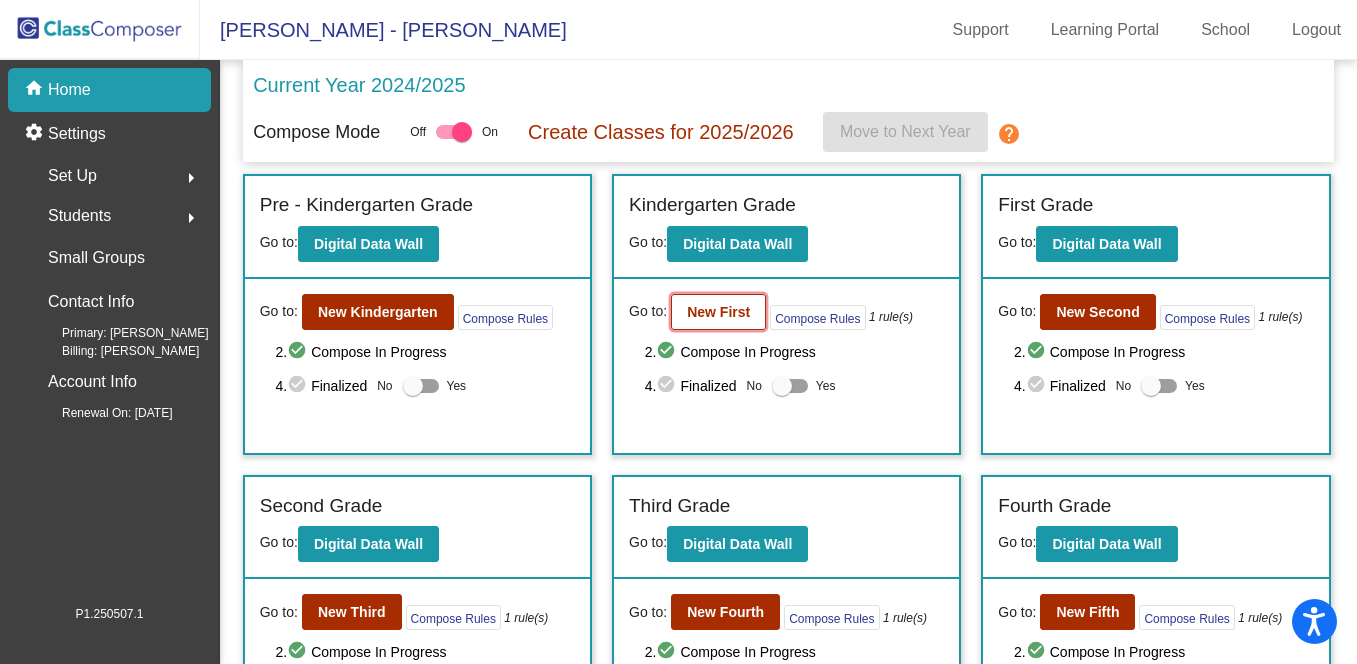 click on "New First" 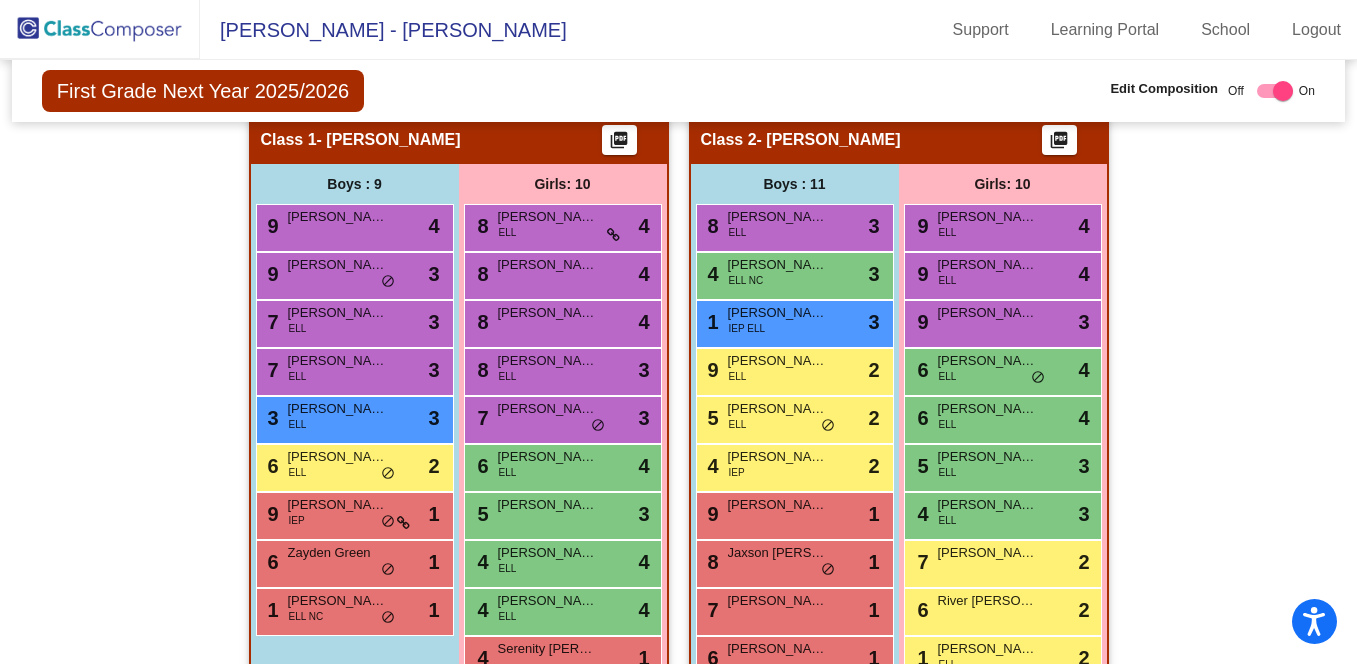 scroll, scrollTop: 513, scrollLeft: 0, axis: vertical 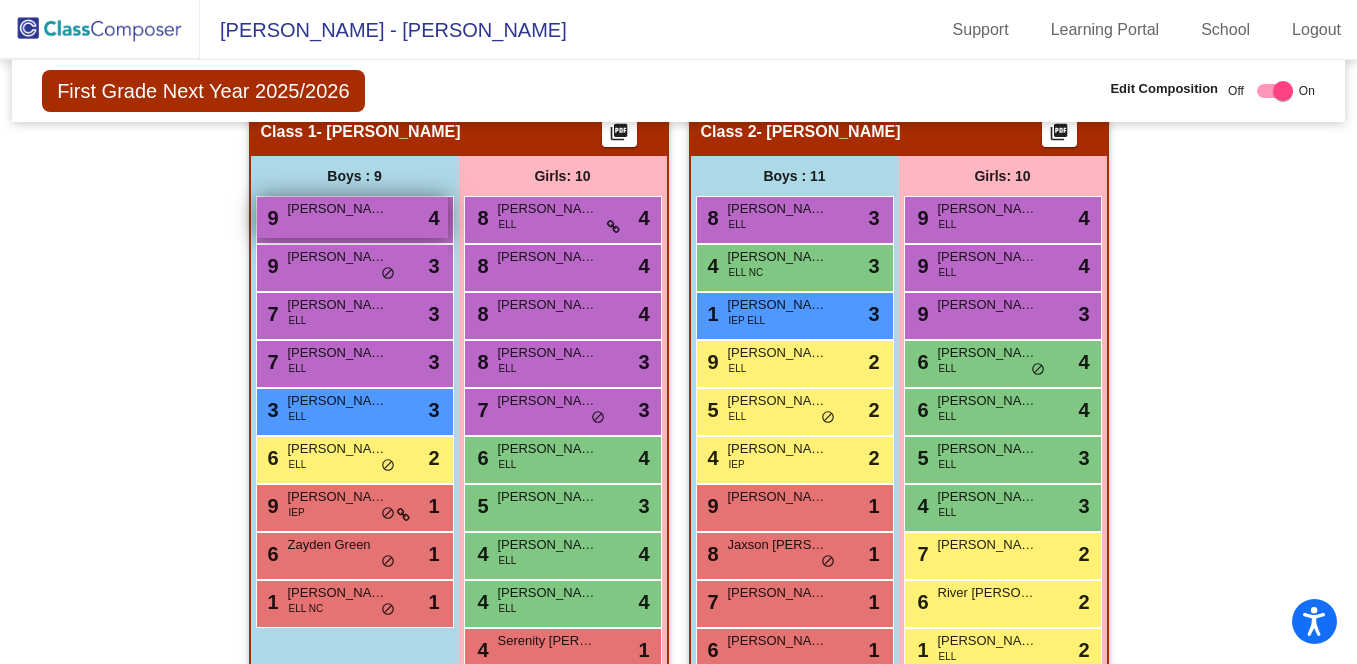 click on "9 [PERSON_NAME] lock do_not_disturb_alt 4" at bounding box center [352, 217] 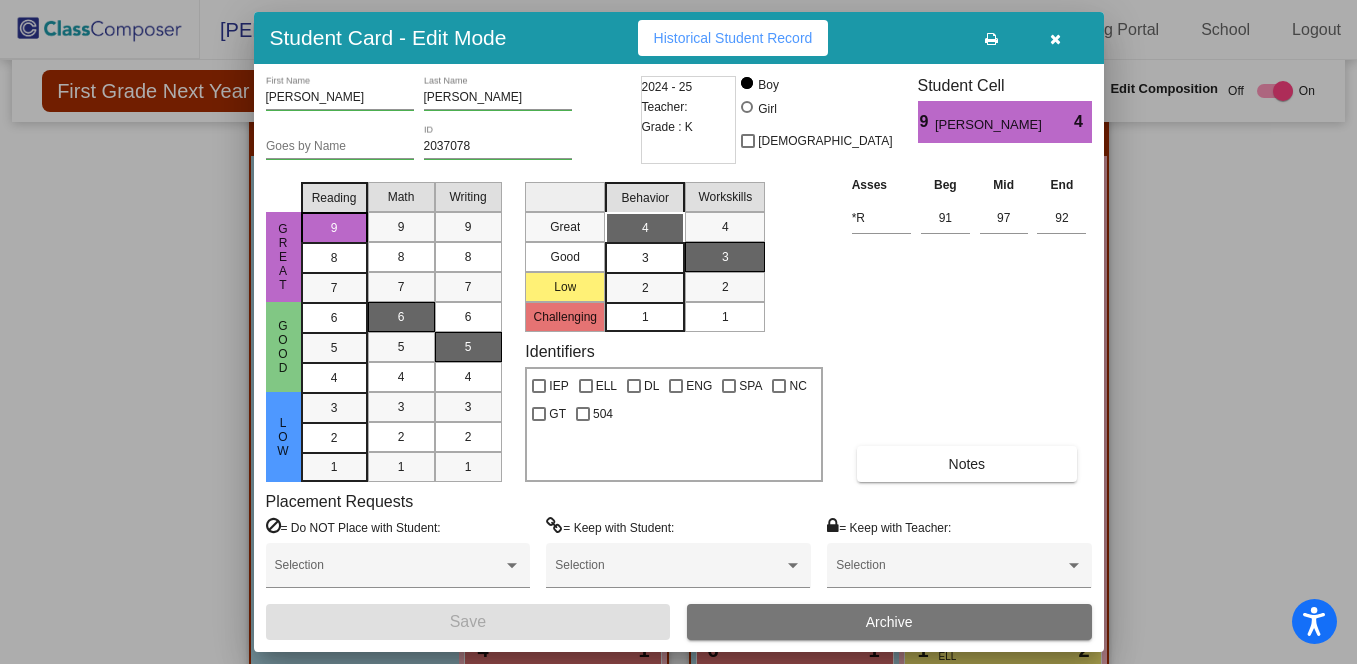 click at bounding box center (1056, 38) 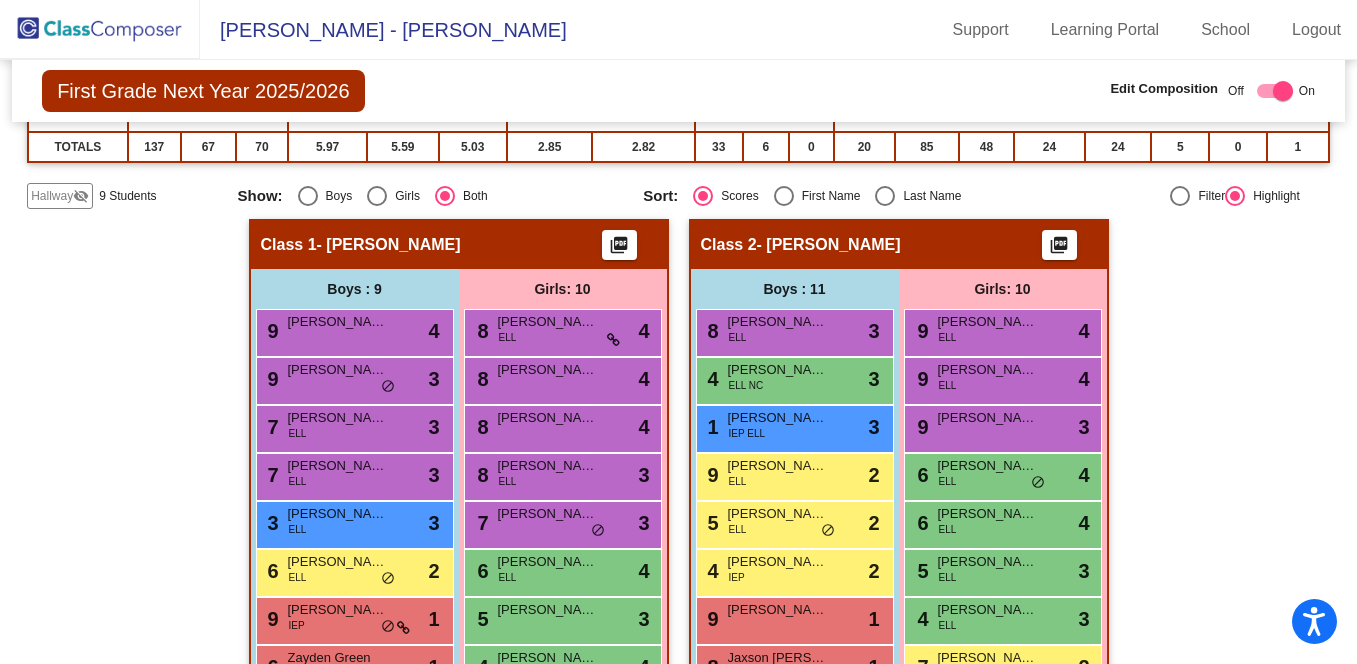 scroll, scrollTop: 365, scrollLeft: 0, axis: vertical 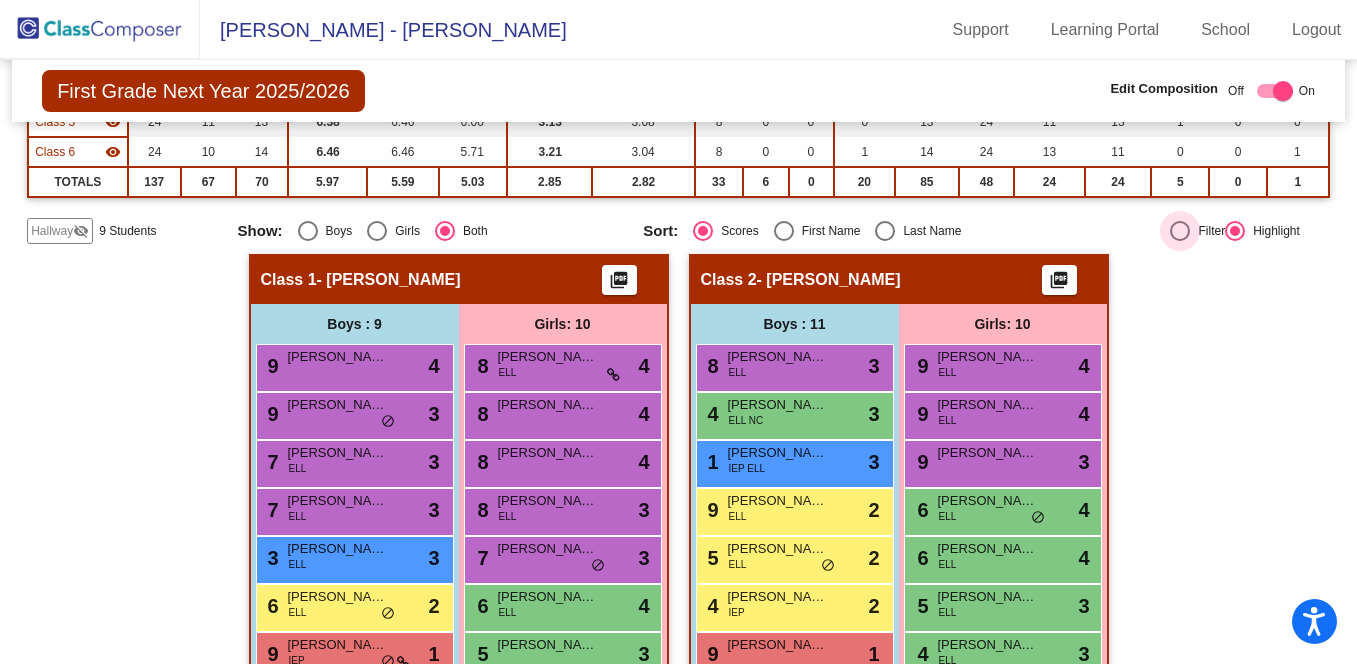 click at bounding box center (1180, 231) 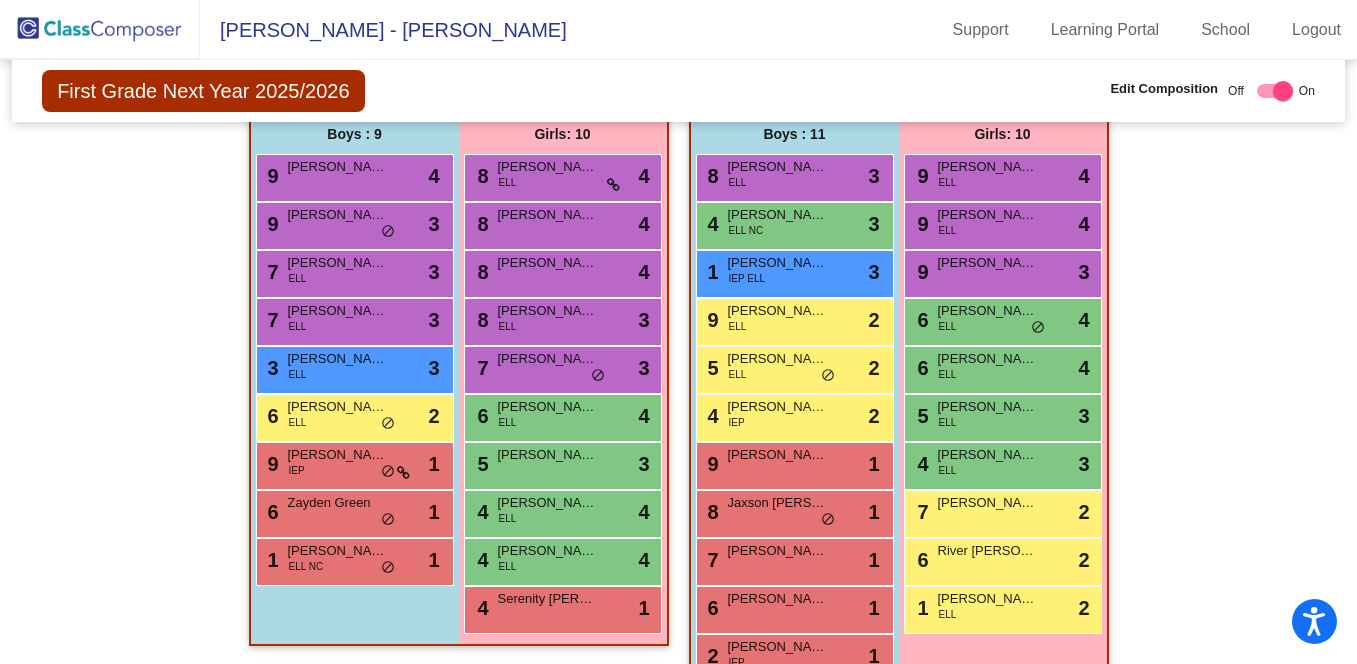 scroll, scrollTop: 528, scrollLeft: 0, axis: vertical 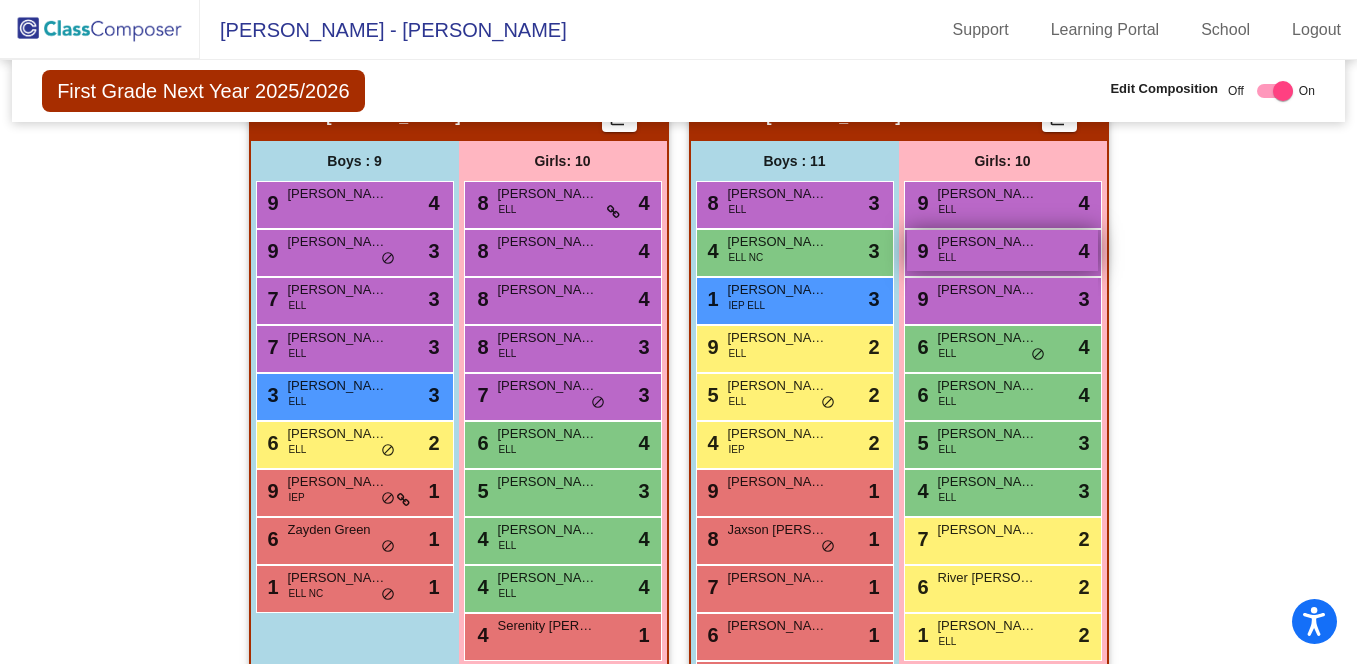 click on "9 [PERSON_NAME] ELL lock do_not_disturb_alt 4" at bounding box center [1002, 250] 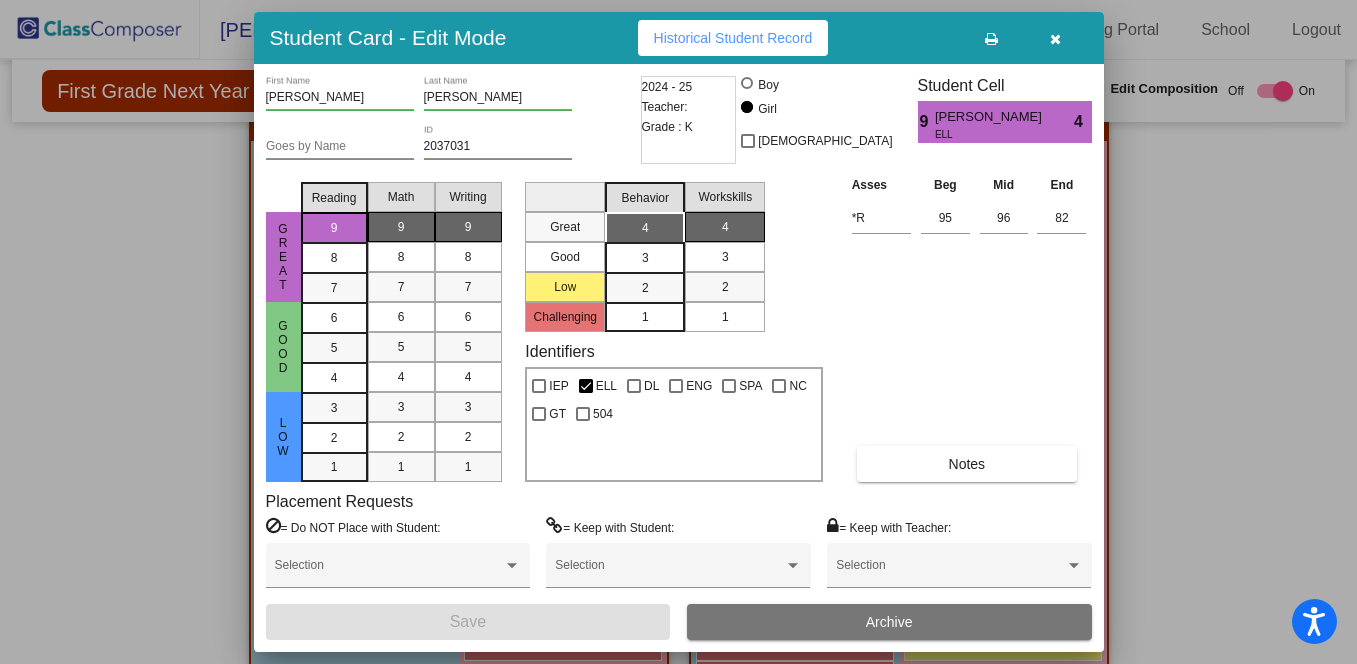click at bounding box center (1056, 38) 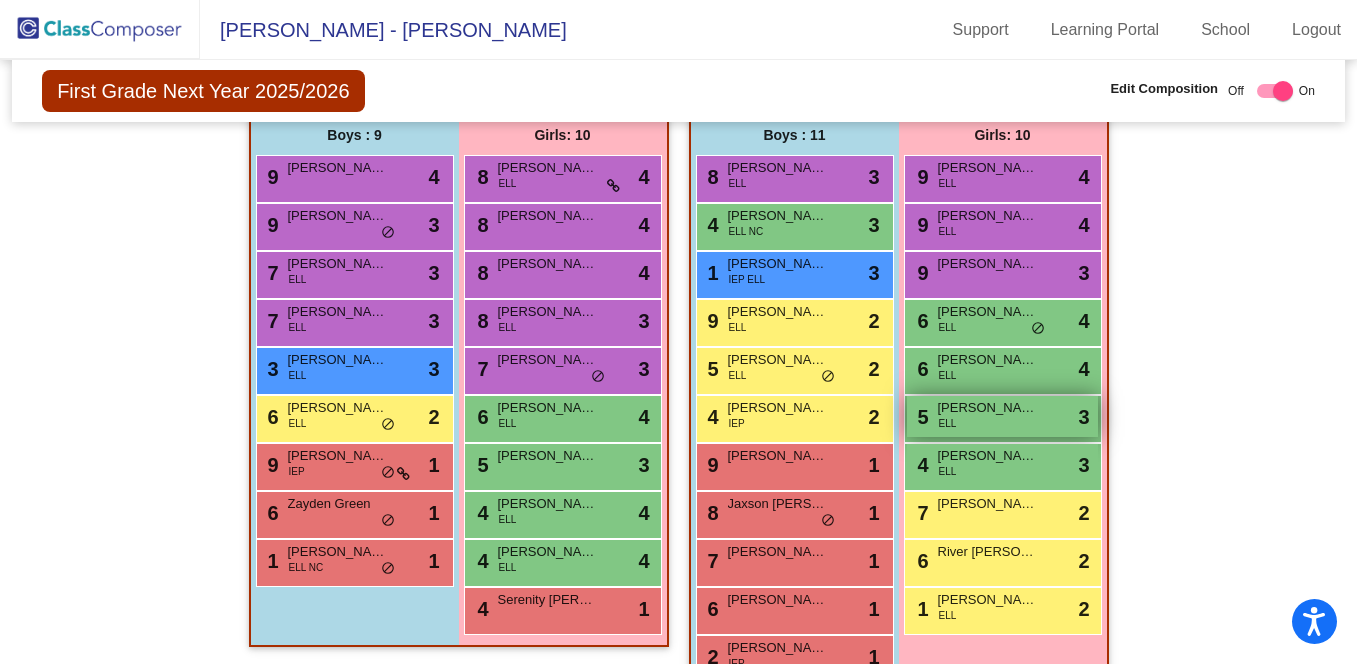 scroll, scrollTop: 559, scrollLeft: 0, axis: vertical 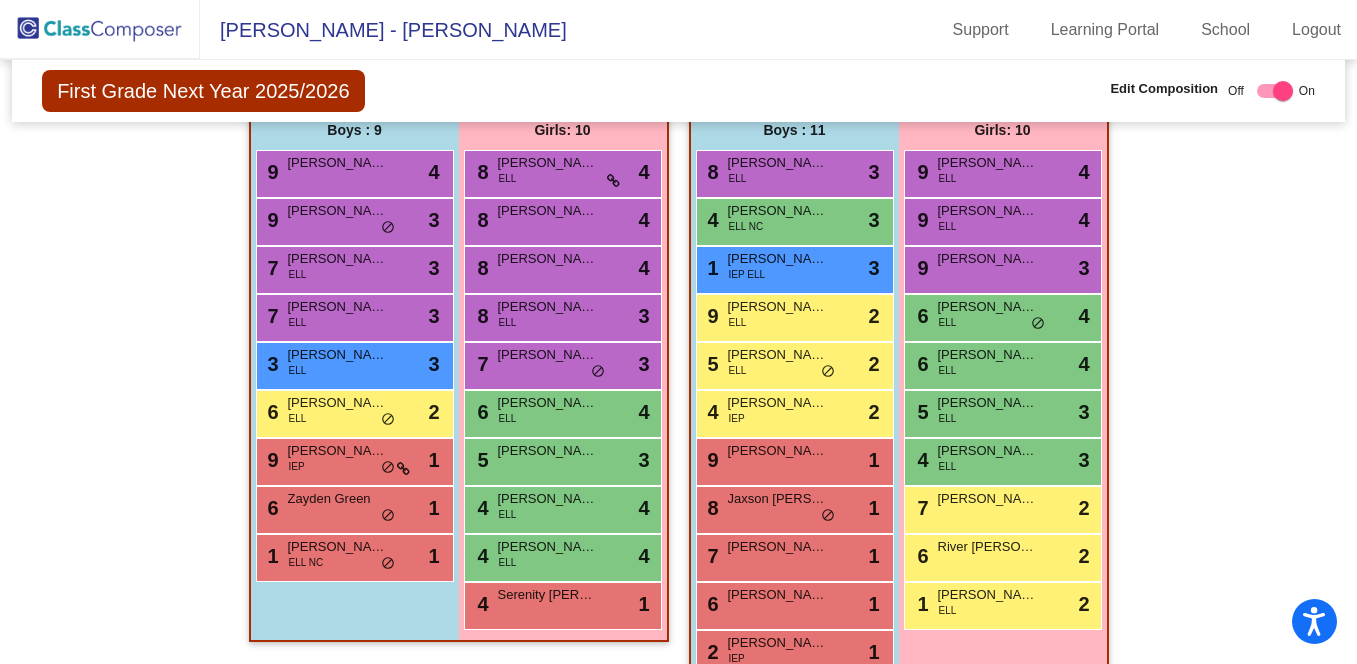 click on "9 [PERSON_NAME] lock do_not_disturb_alt 1" at bounding box center [795, 462] 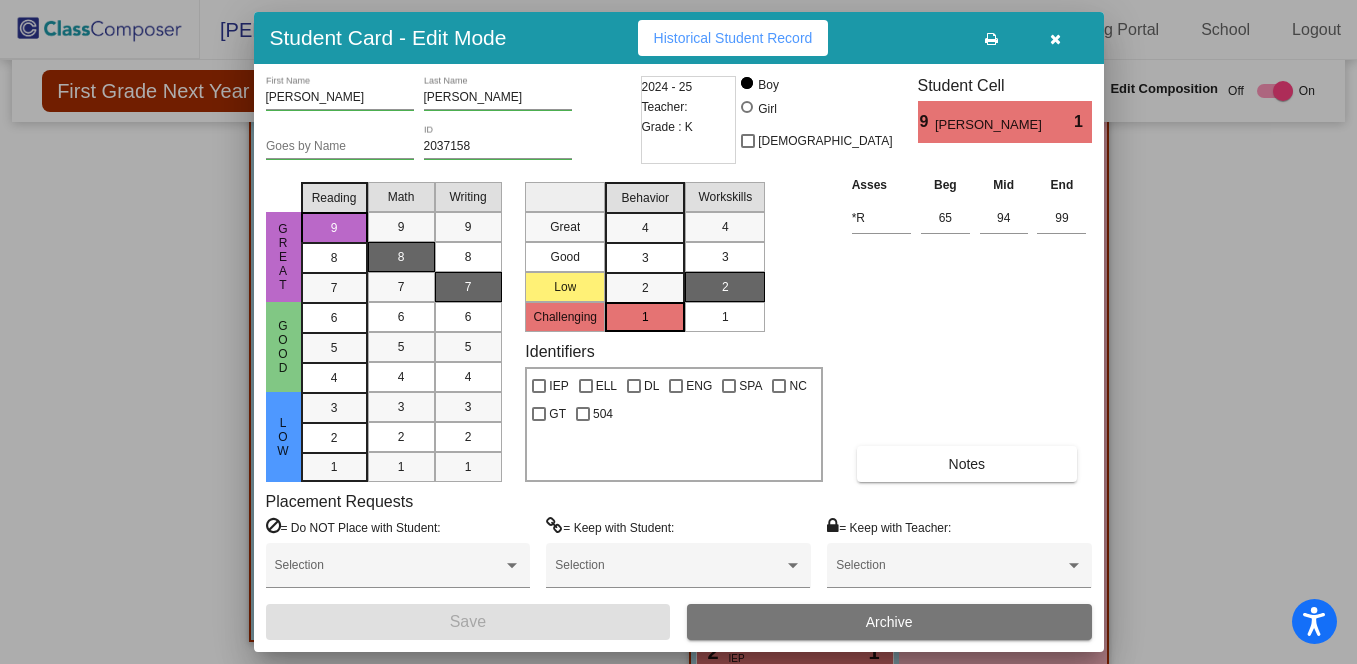click at bounding box center (1055, 39) 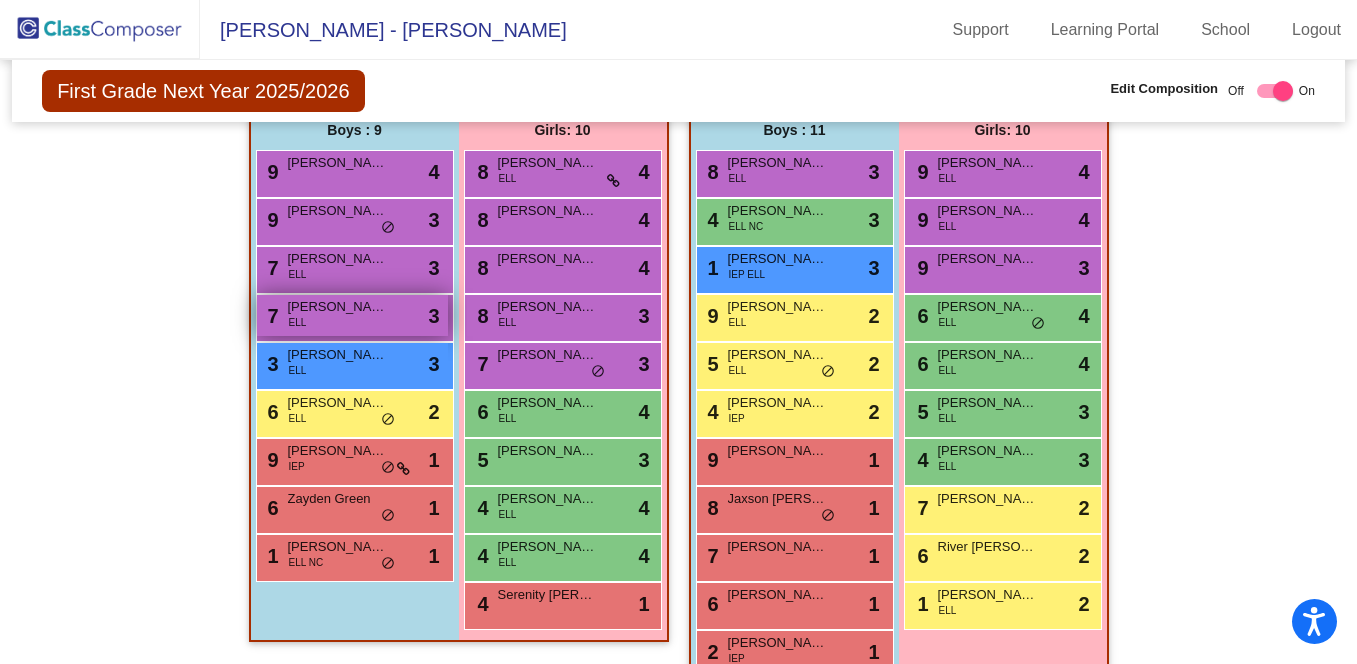 click on "7 [PERSON_NAME] ELL lock do_not_disturb_alt 3" at bounding box center (352, 315) 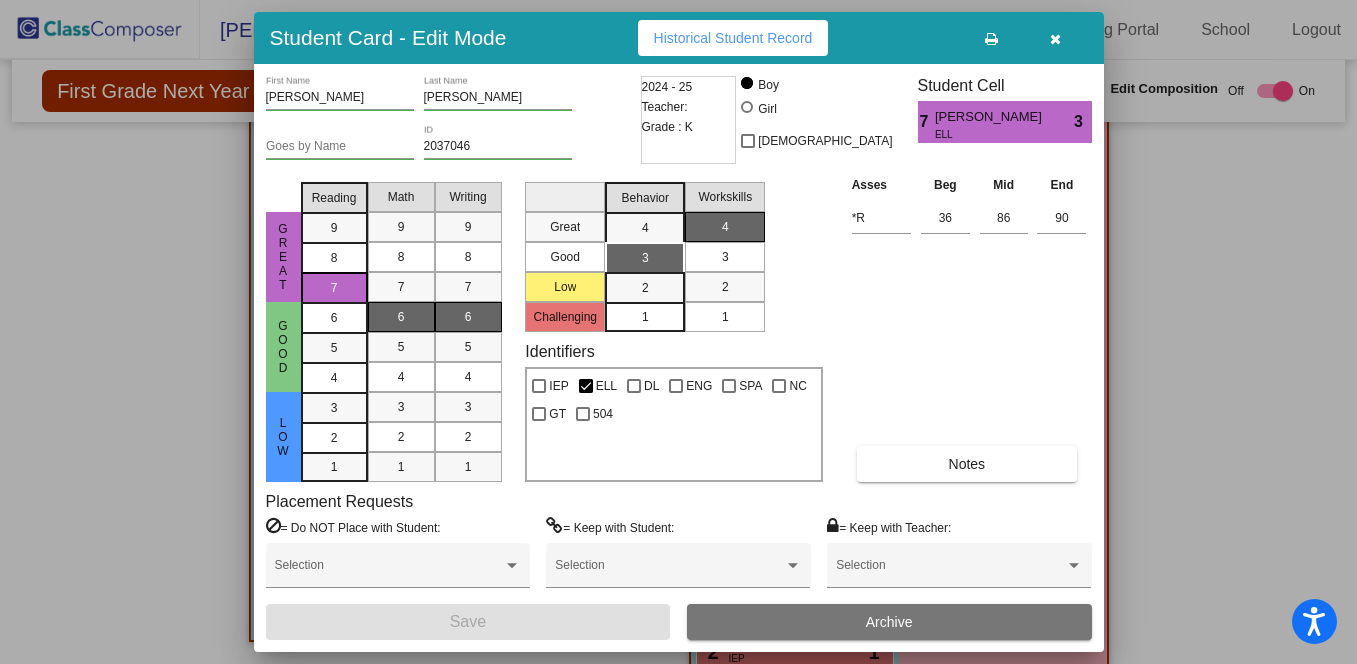 click at bounding box center [1056, 38] 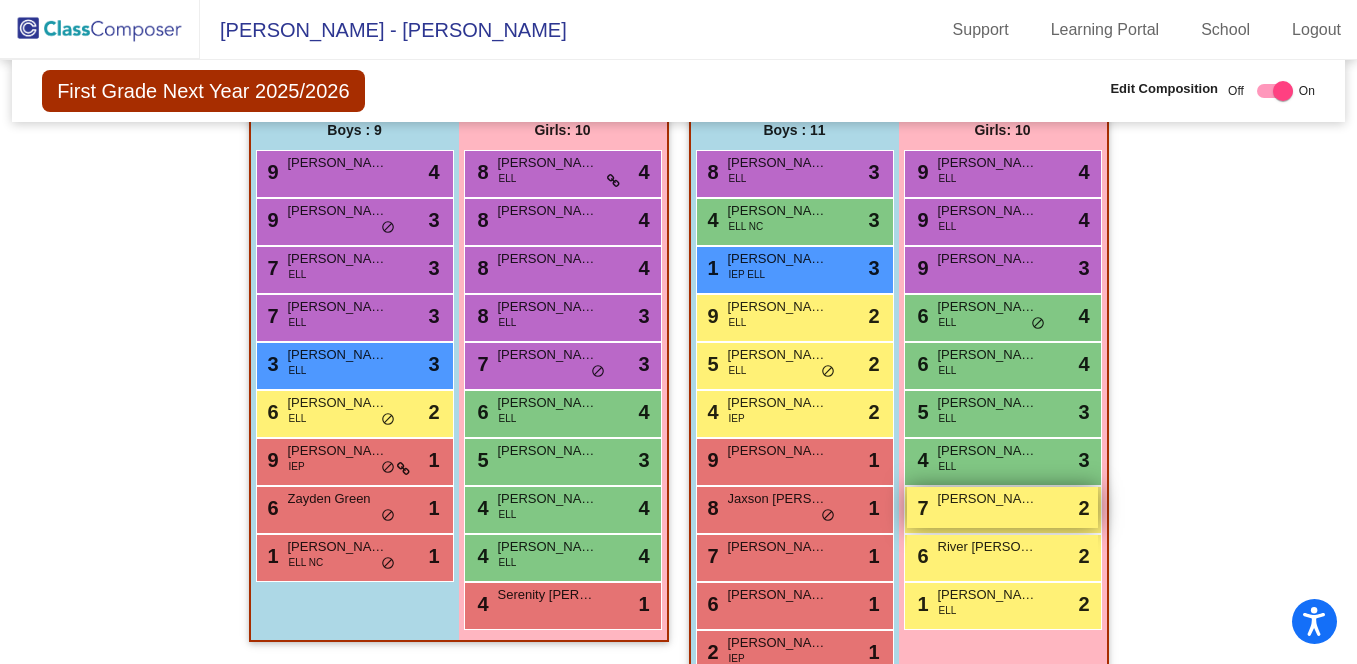 click on "7 [PERSON_NAME] lock do_not_disturb_alt 2" at bounding box center [1002, 507] 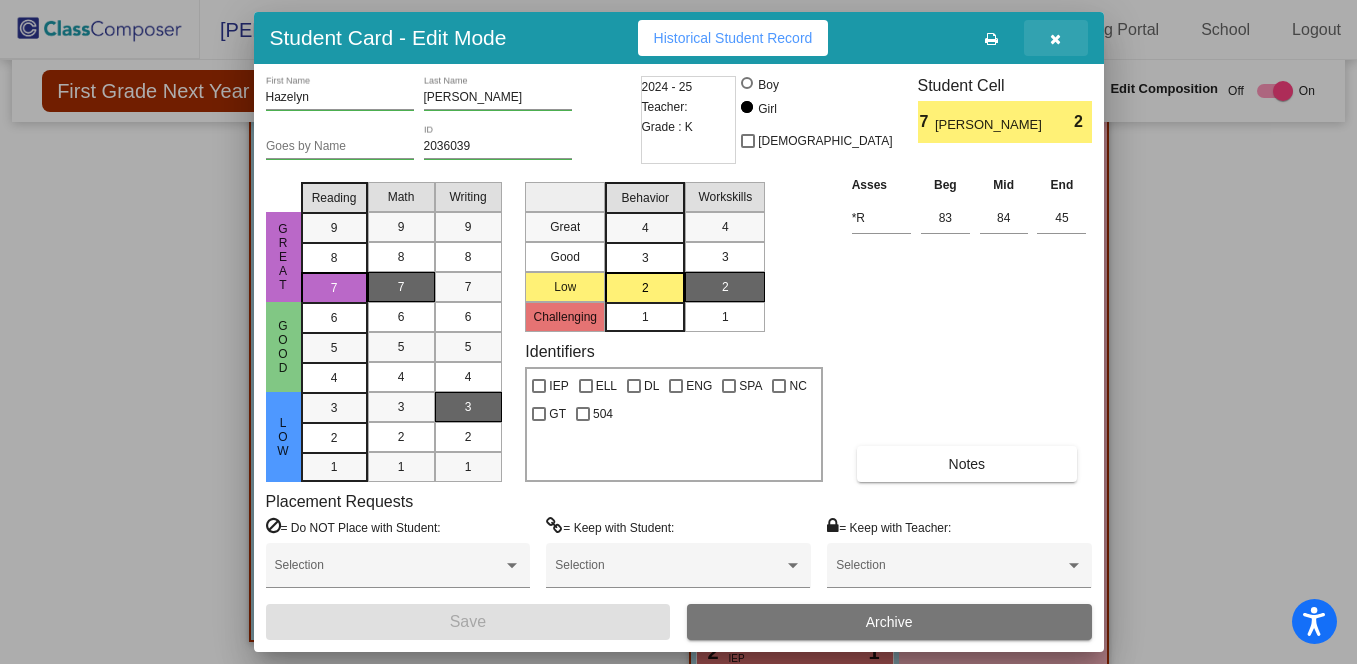 click at bounding box center (1055, 39) 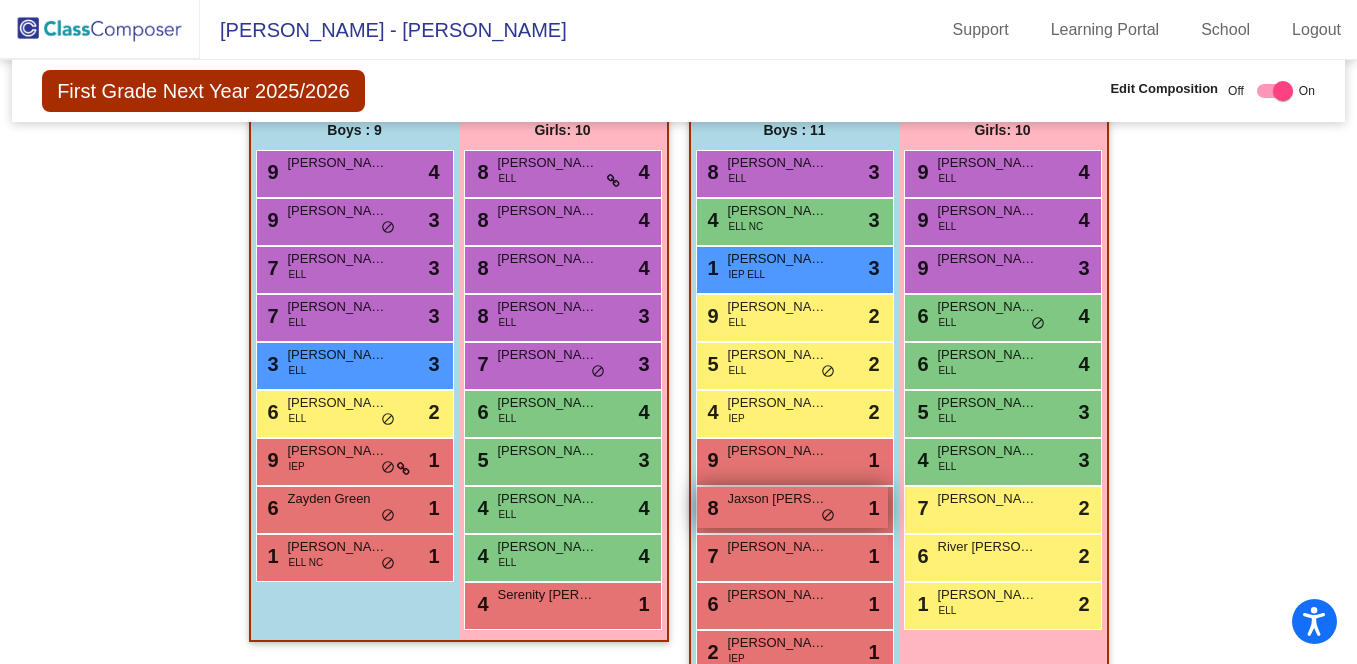 click on "8 Jaxson [PERSON_NAME] lock do_not_disturb_alt 1" at bounding box center (792, 507) 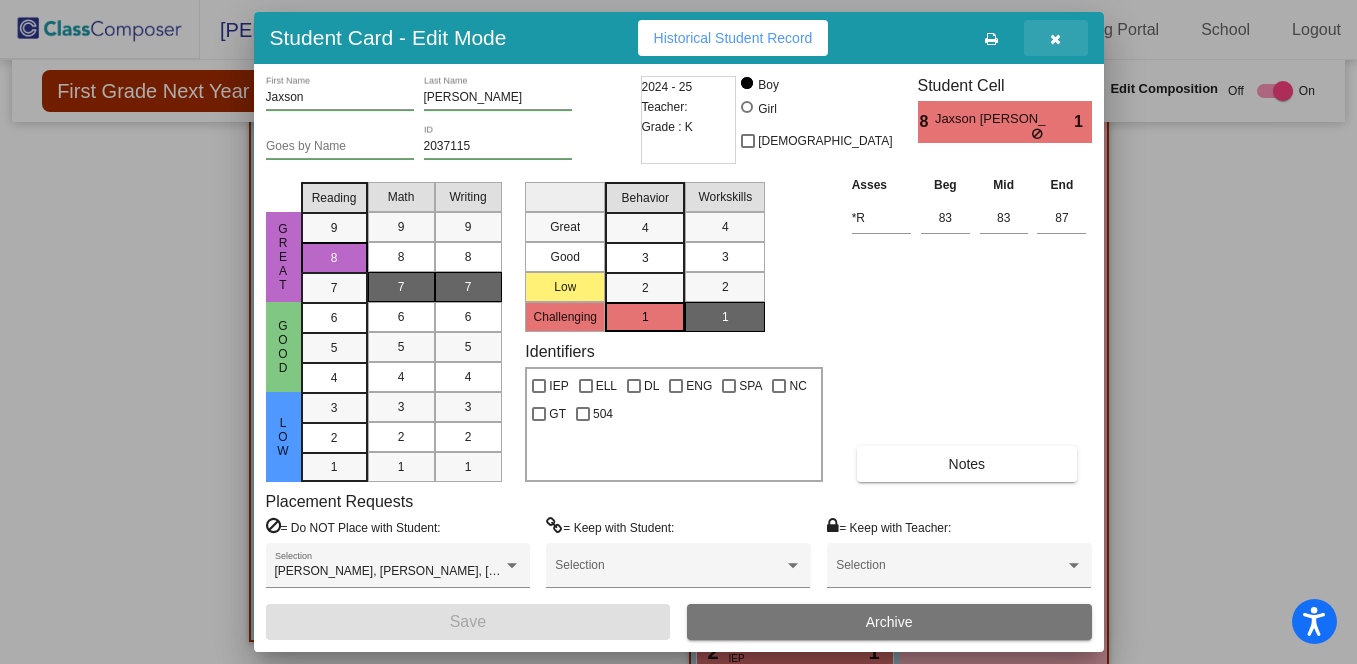 click at bounding box center (1055, 39) 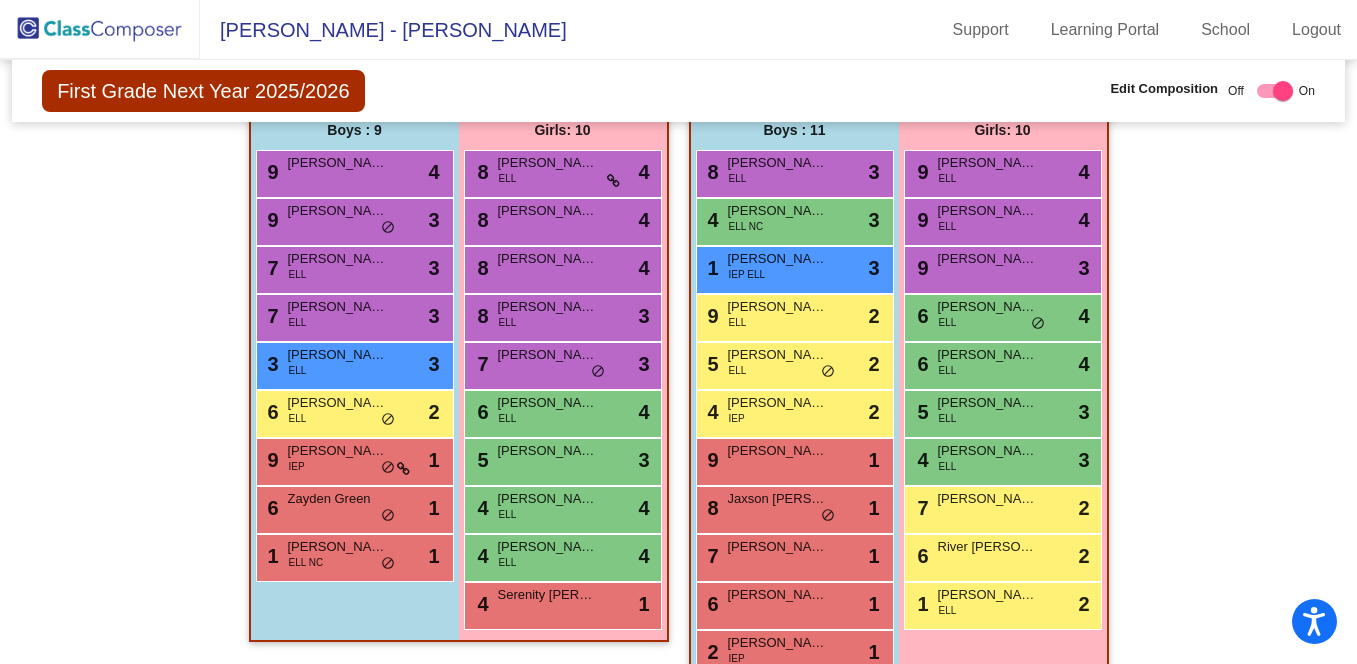 click 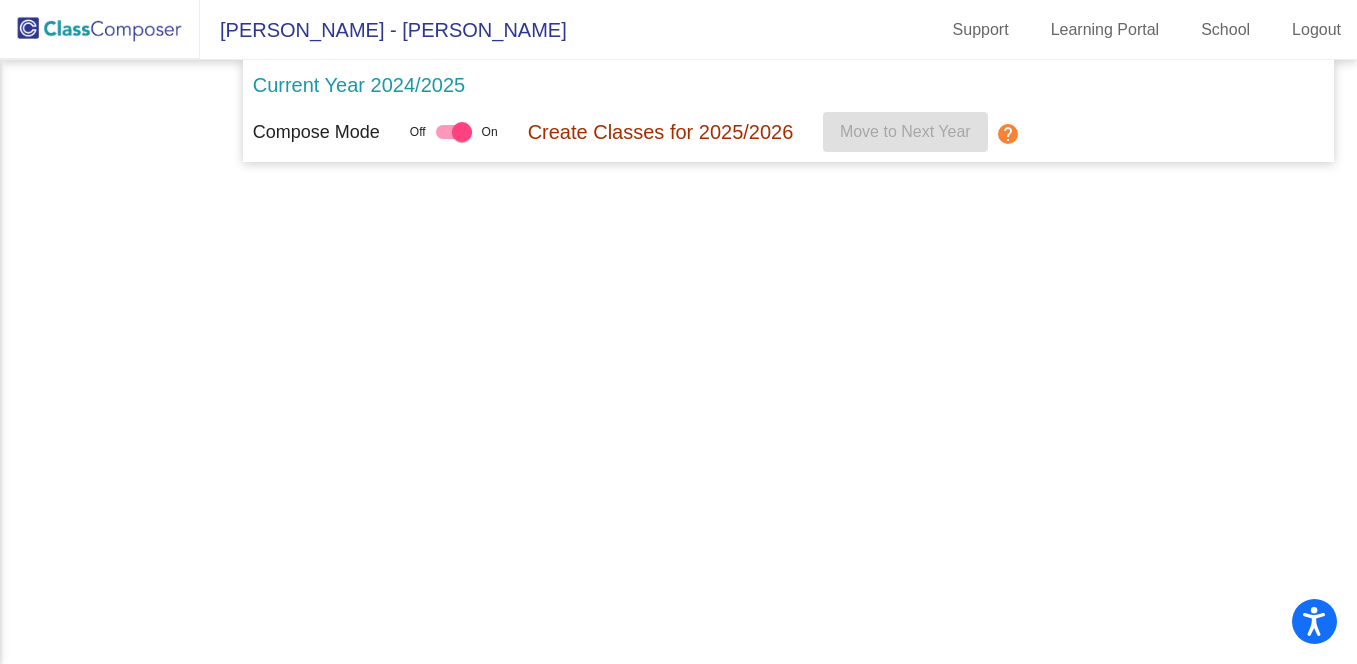 scroll, scrollTop: 0, scrollLeft: 0, axis: both 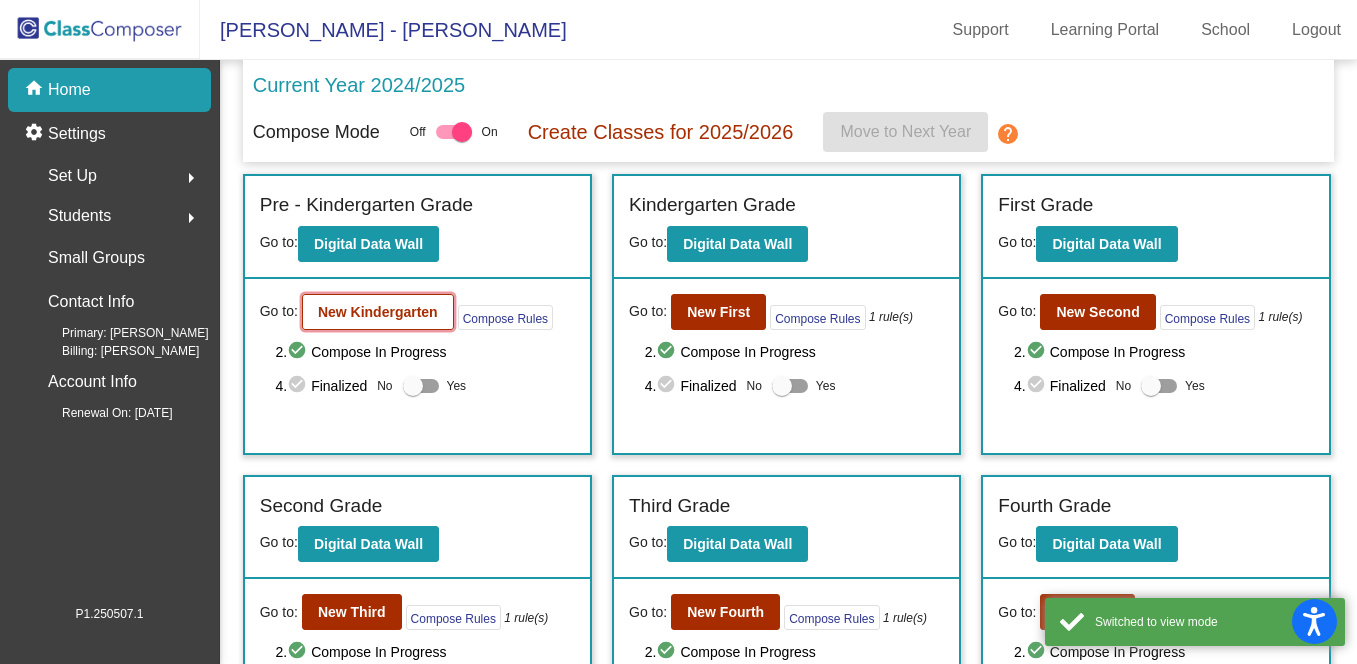 click on "New Kindergarten" 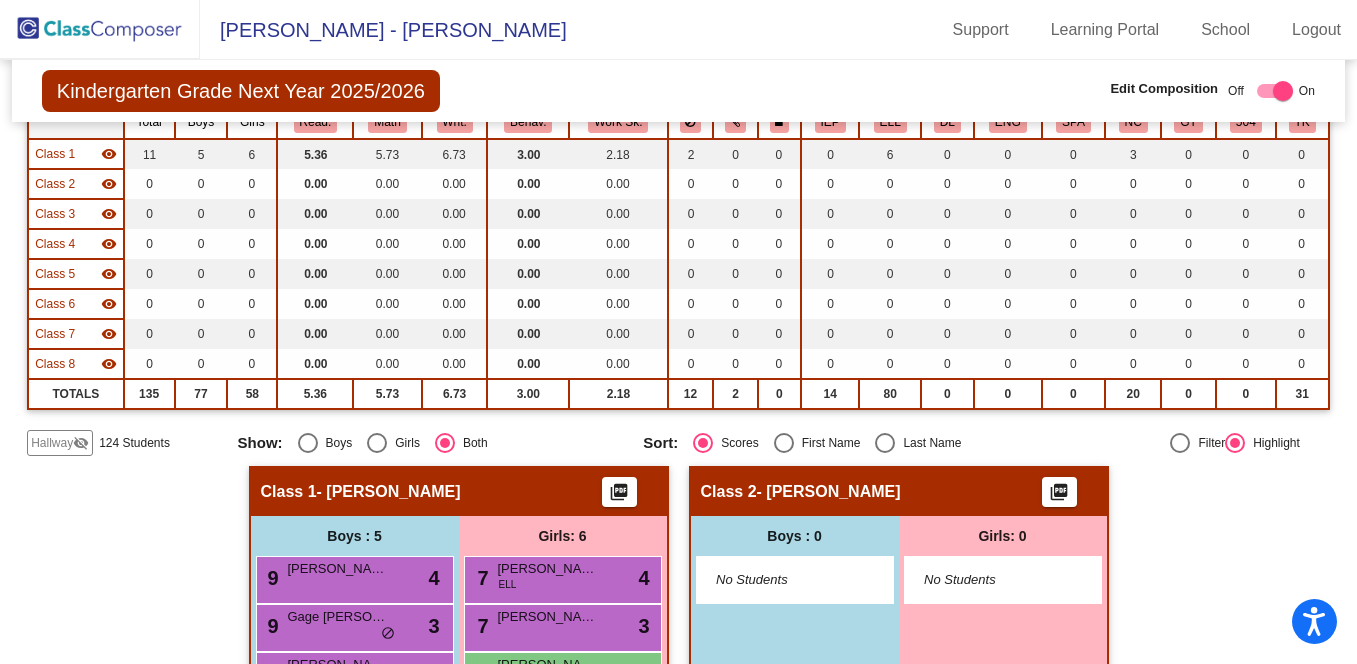 scroll, scrollTop: 194, scrollLeft: 0, axis: vertical 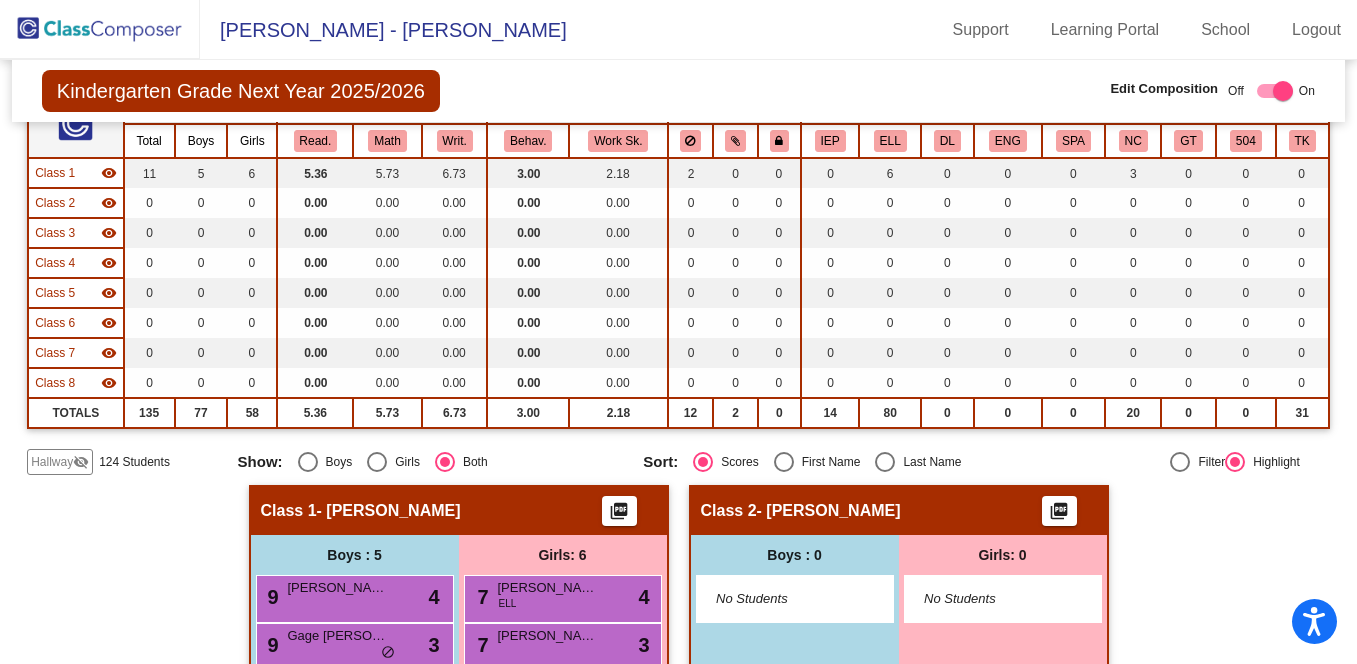 click on "visibility" 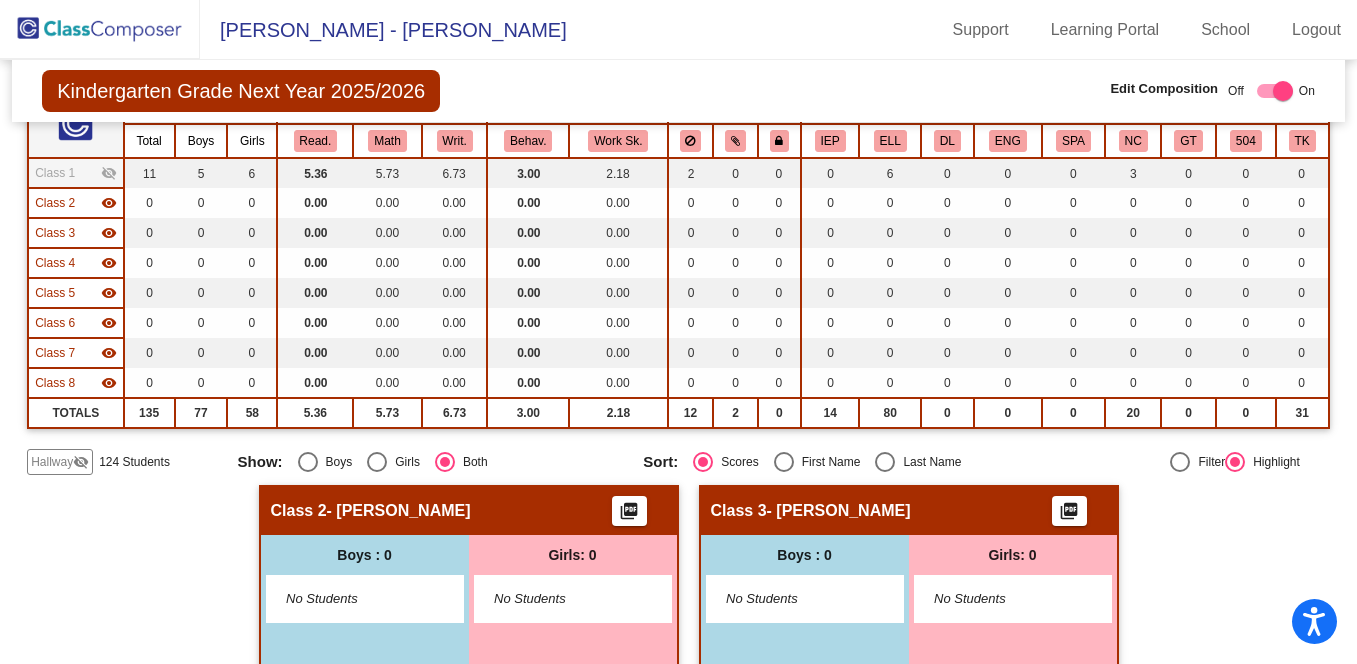 click on "Hallway" 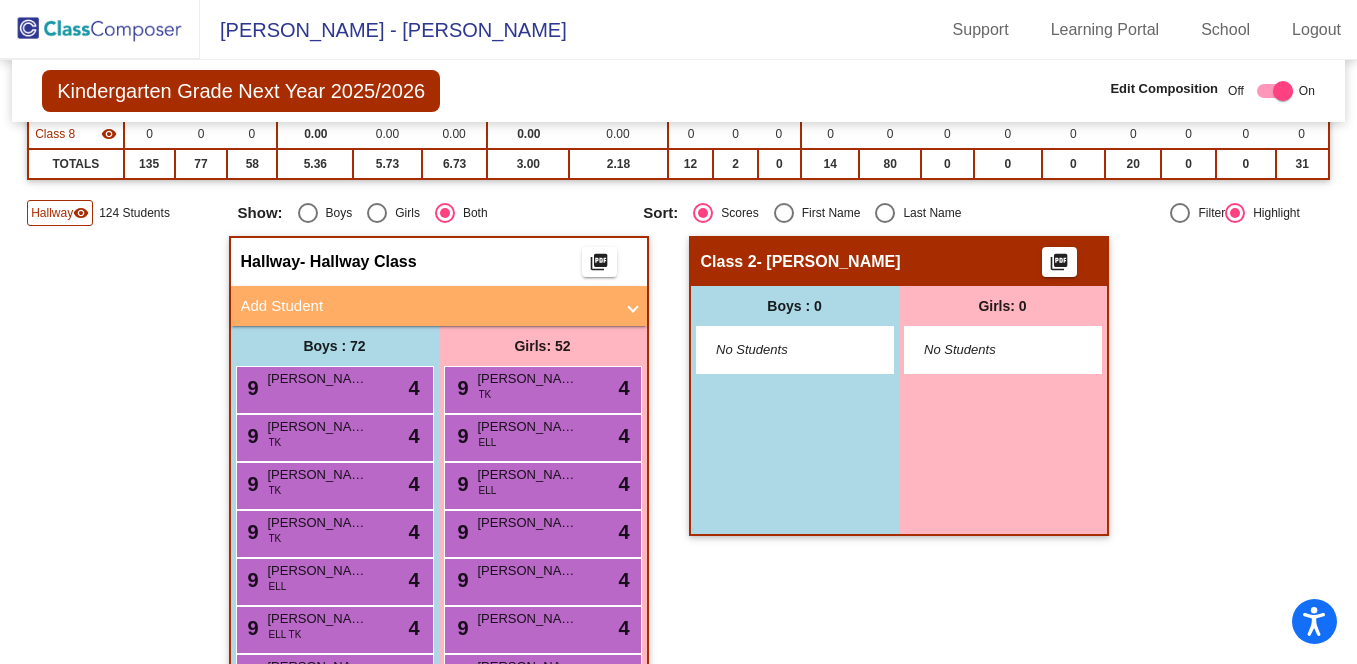 scroll, scrollTop: 441, scrollLeft: 0, axis: vertical 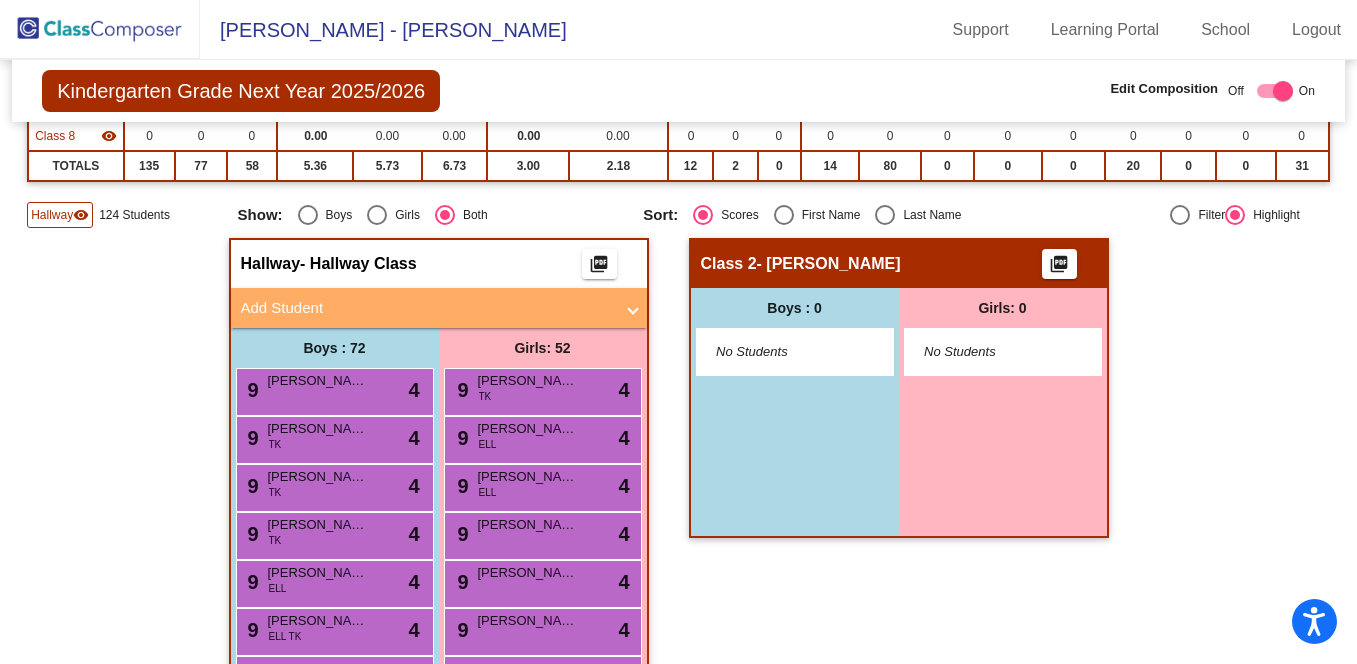 click at bounding box center (885, 215) 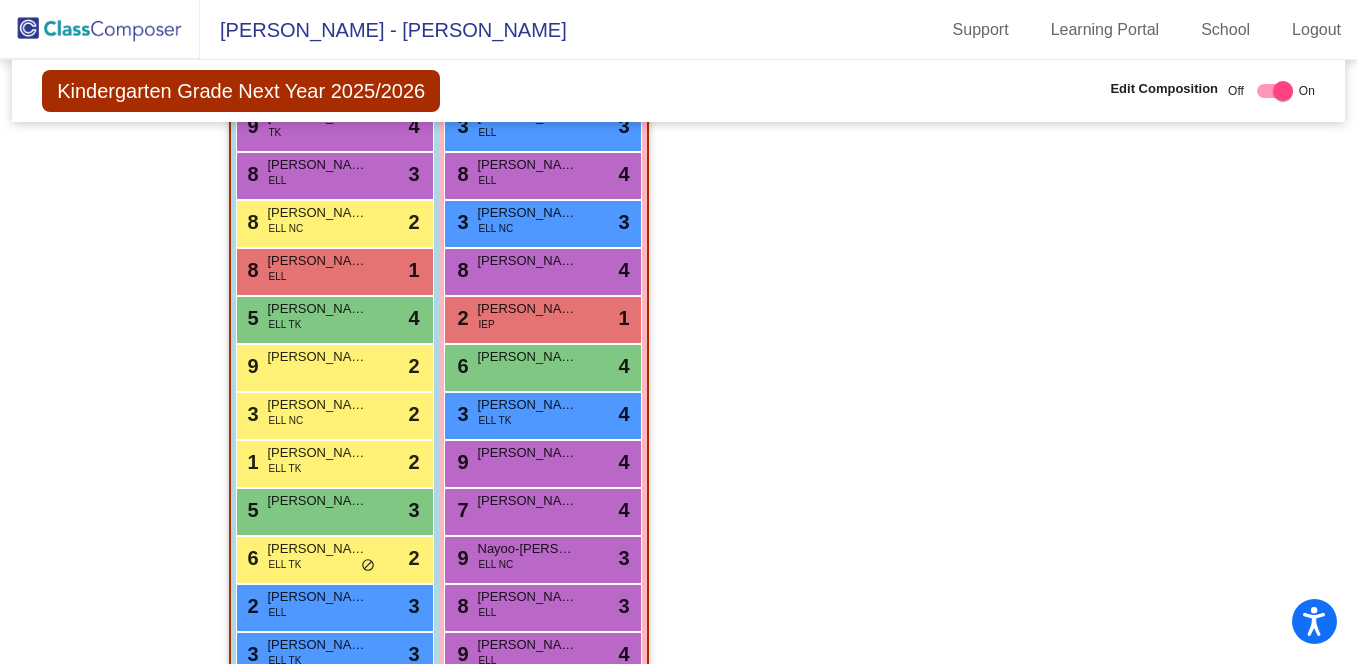 scroll, scrollTop: 1053, scrollLeft: 0, axis: vertical 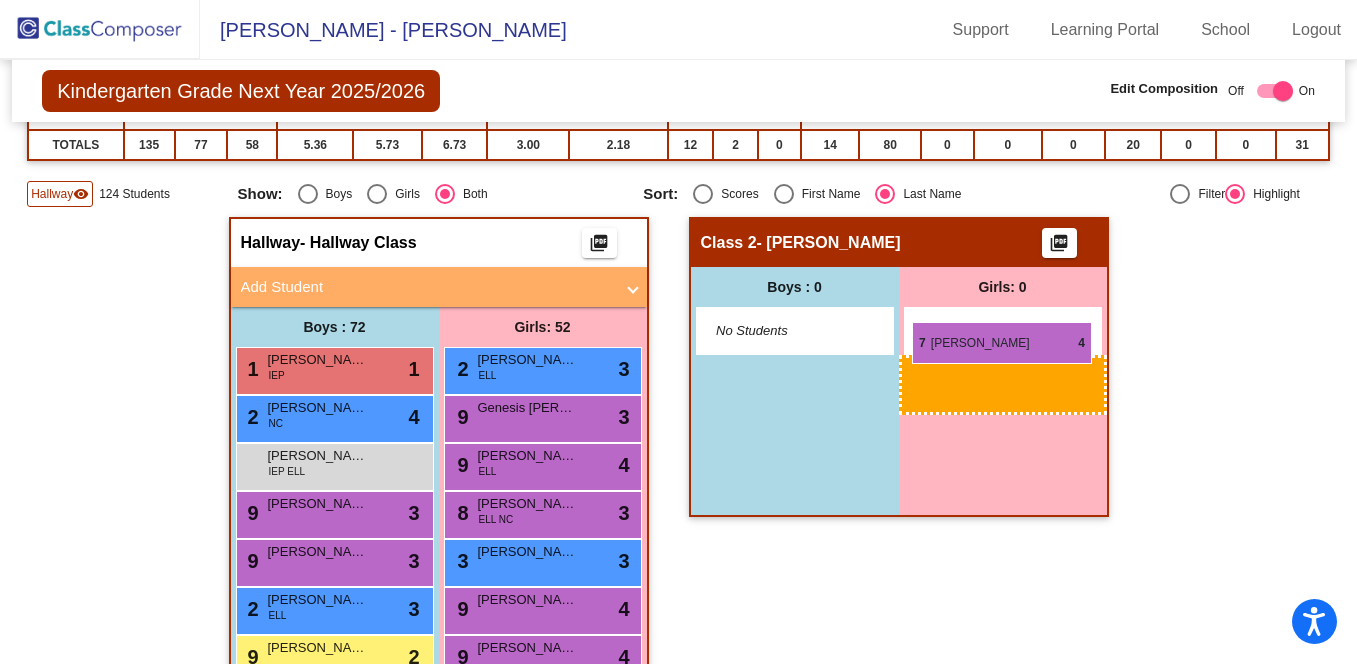 drag, startPoint x: 562, startPoint y: 495, endPoint x: 912, endPoint y: 322, distance: 390.42157 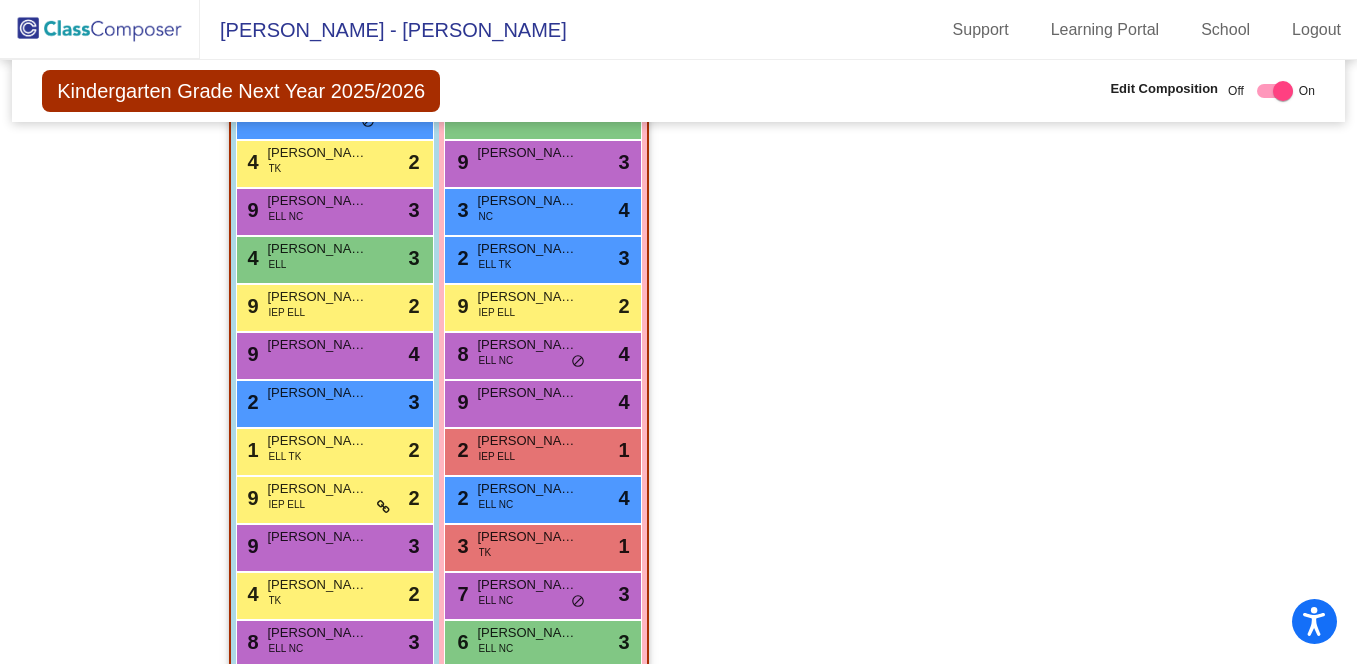 scroll, scrollTop: 1776, scrollLeft: 0, axis: vertical 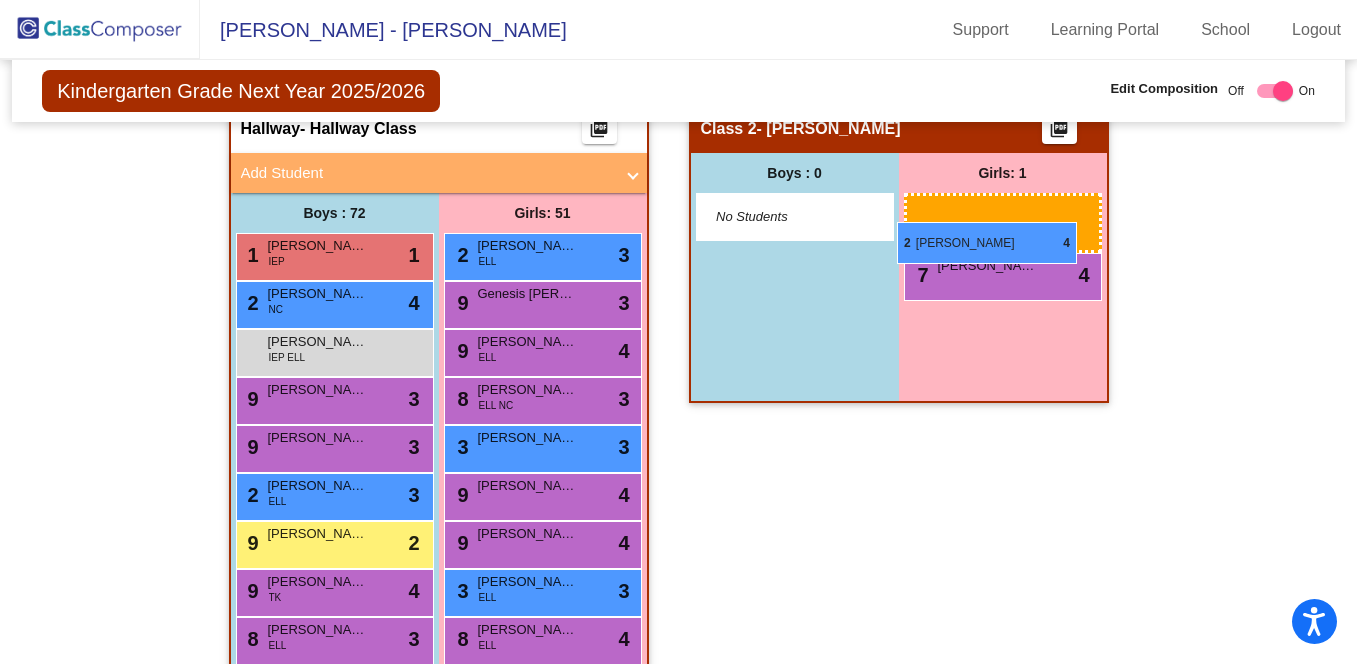 drag, startPoint x: 546, startPoint y: 434, endPoint x: 898, endPoint y: 221, distance: 411.428 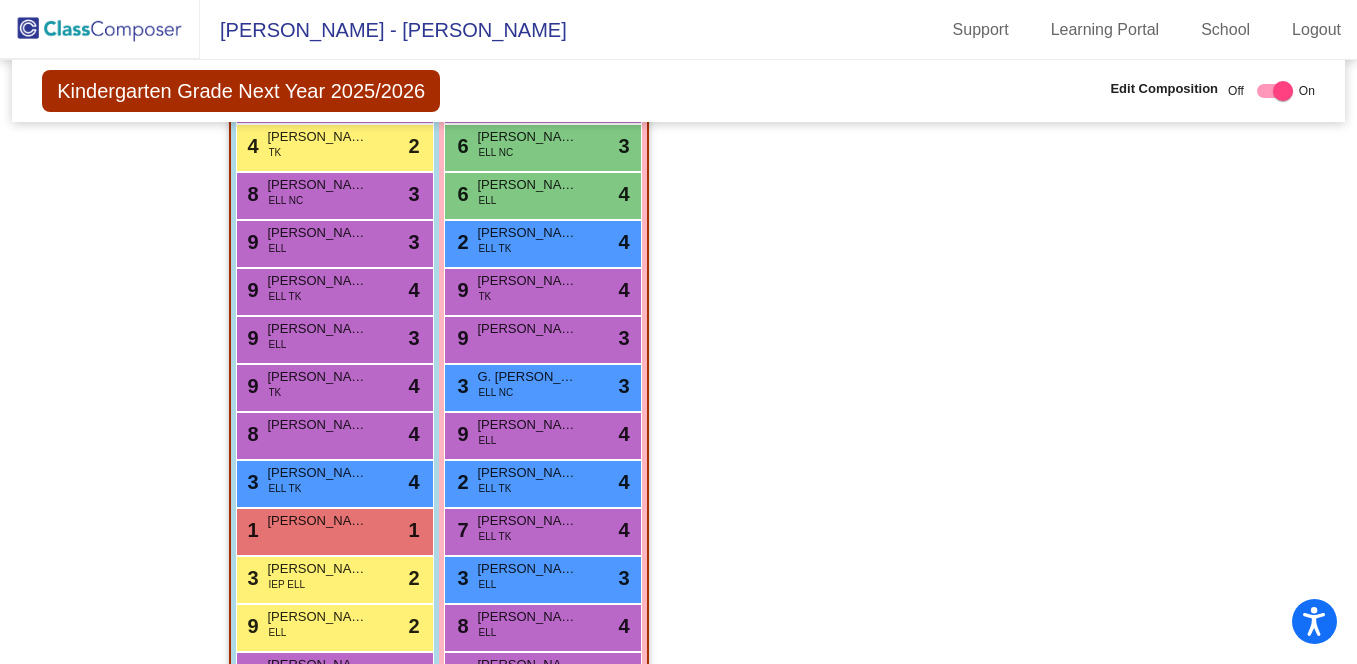 scroll, scrollTop: 2195, scrollLeft: 0, axis: vertical 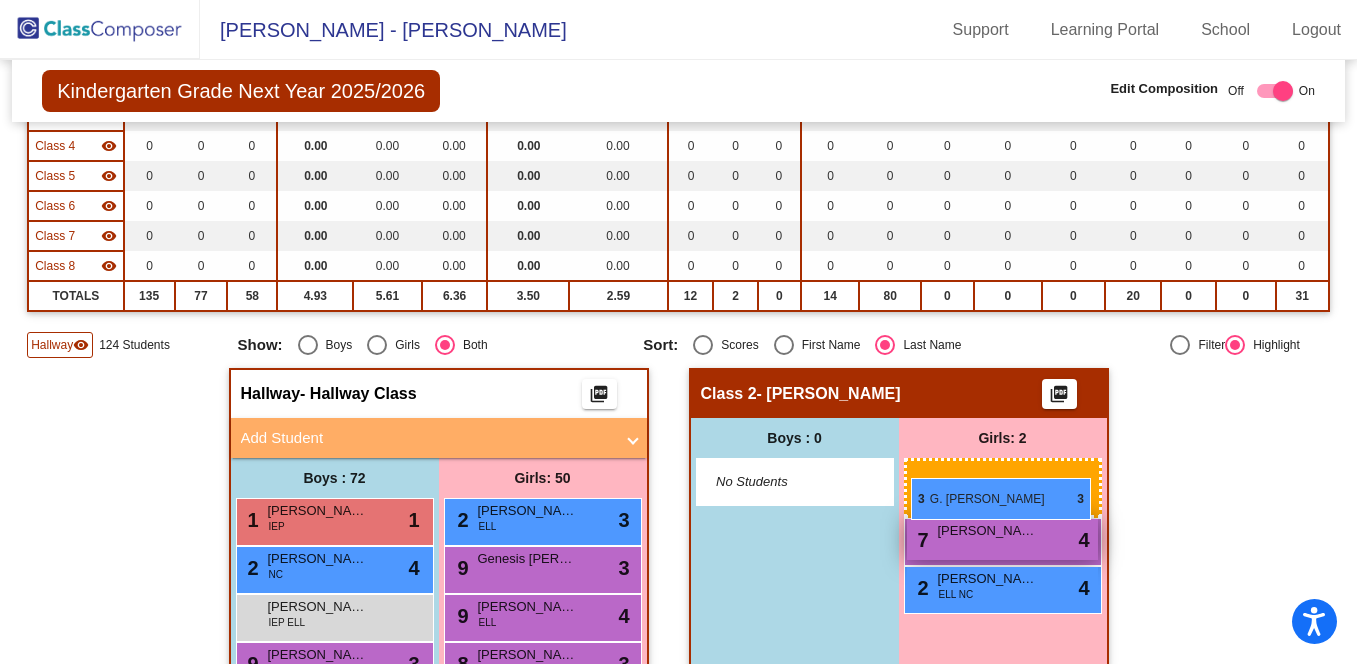 drag, startPoint x: 543, startPoint y: 368, endPoint x: 911, endPoint y: 477, distance: 383.80334 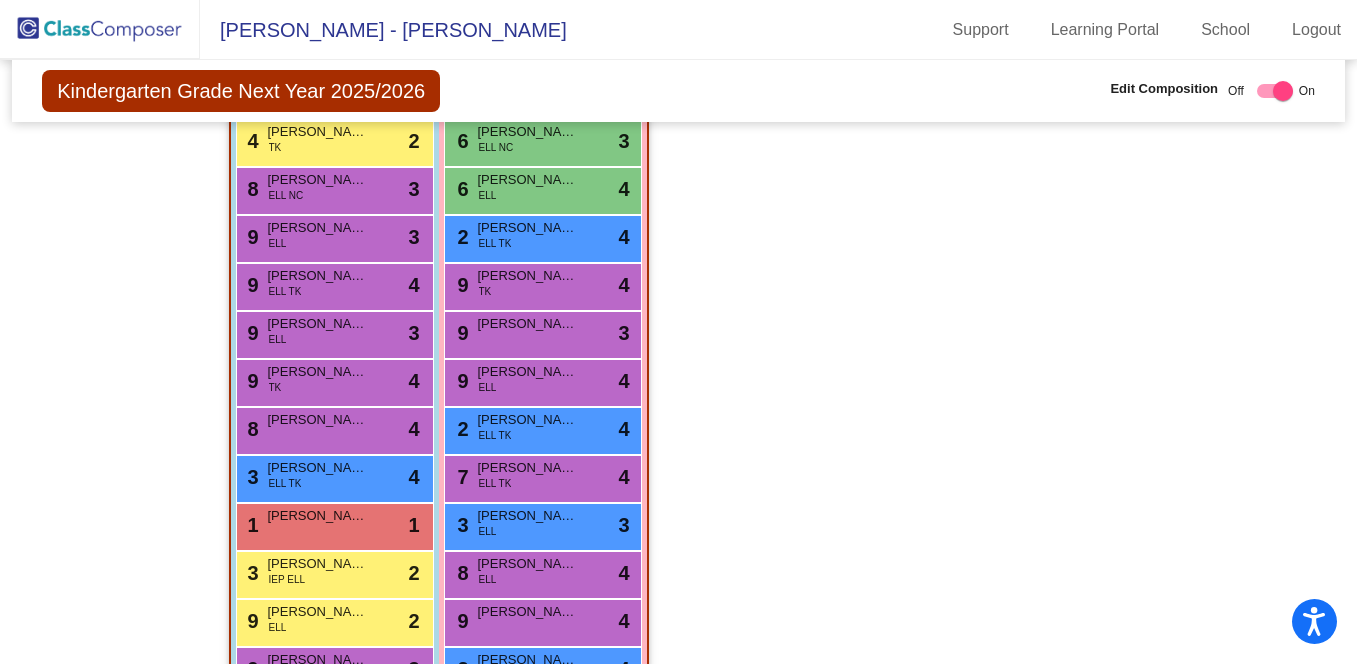 scroll, scrollTop: 2245, scrollLeft: 0, axis: vertical 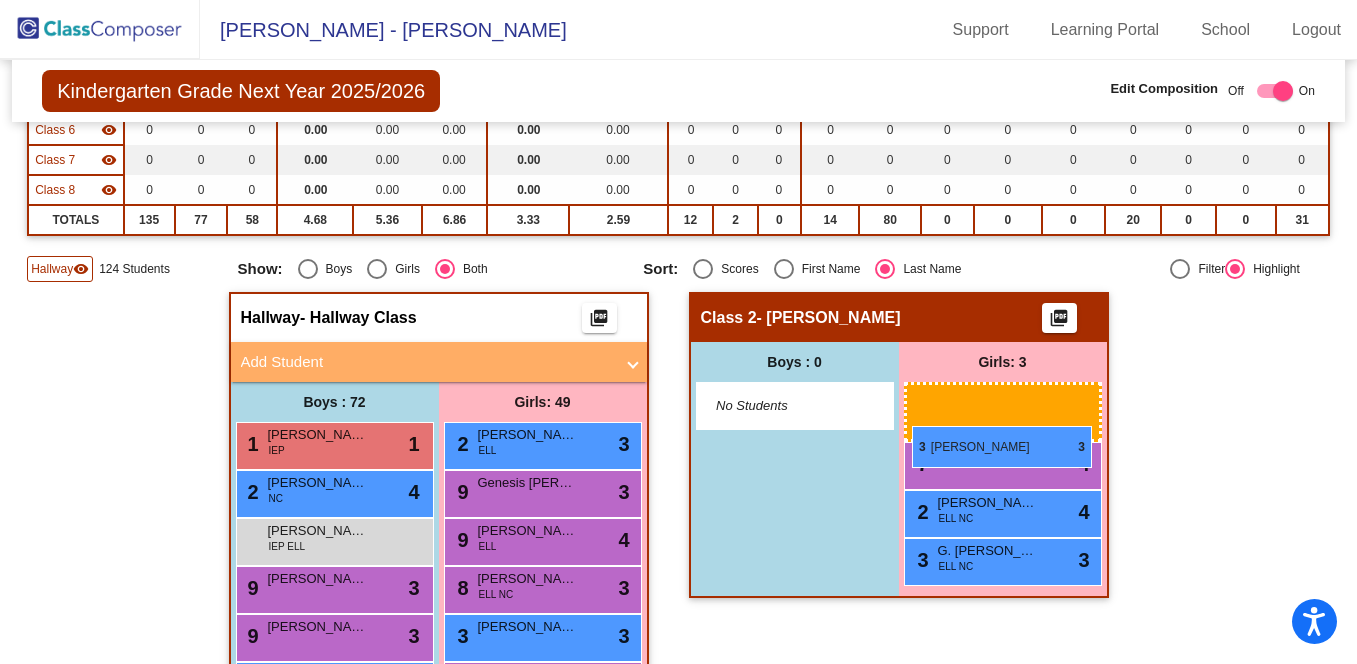drag, startPoint x: 554, startPoint y: 461, endPoint x: 913, endPoint y: 425, distance: 360.8005 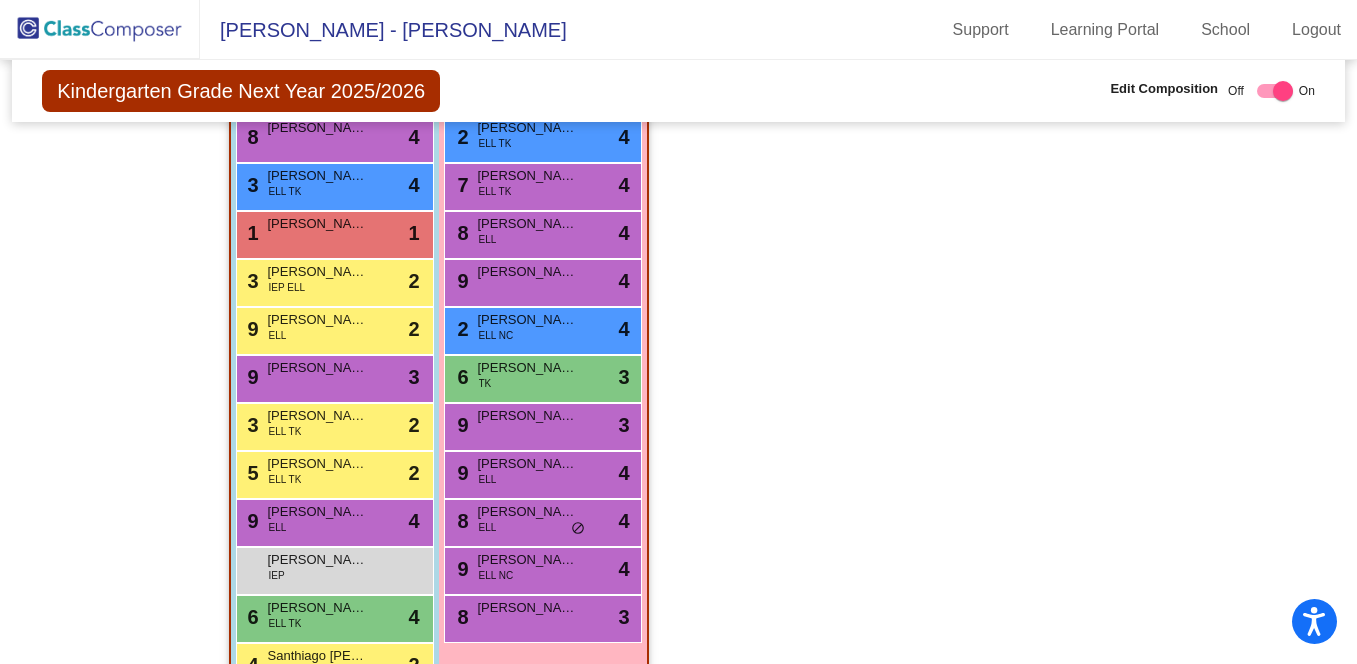 scroll, scrollTop: 2486, scrollLeft: 0, axis: vertical 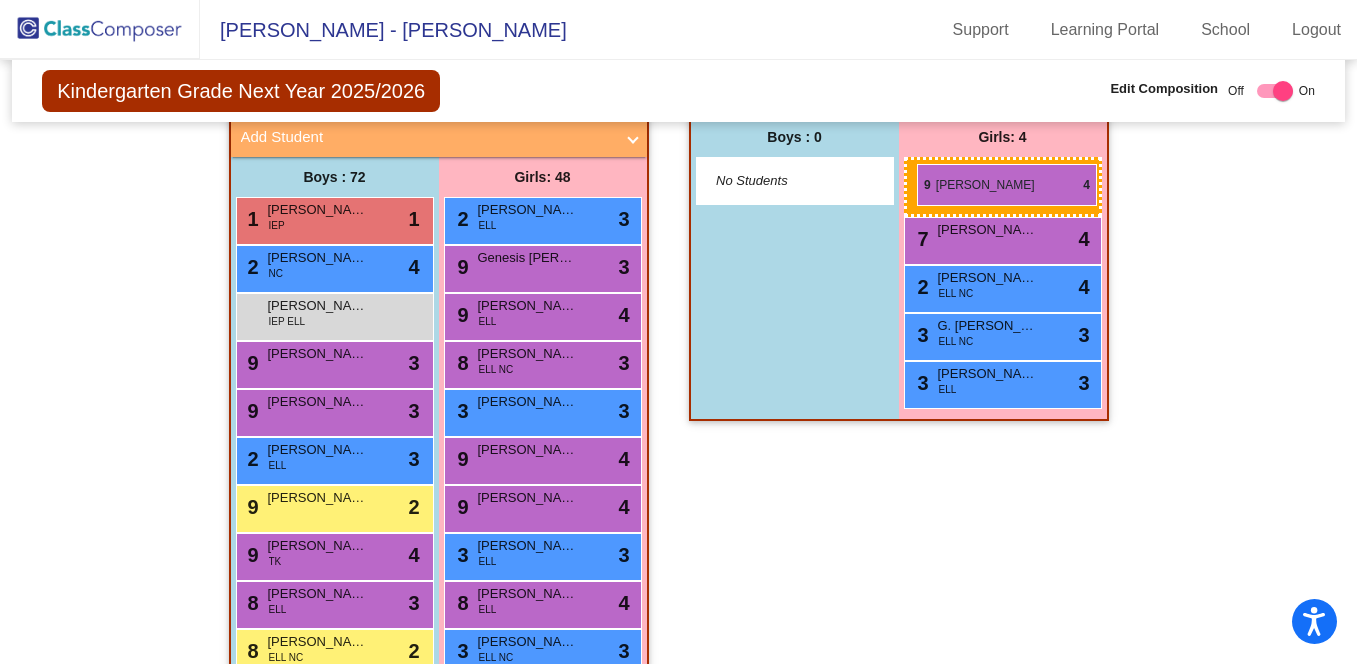 drag, startPoint x: 555, startPoint y: 270, endPoint x: 917, endPoint y: 164, distance: 377.20023 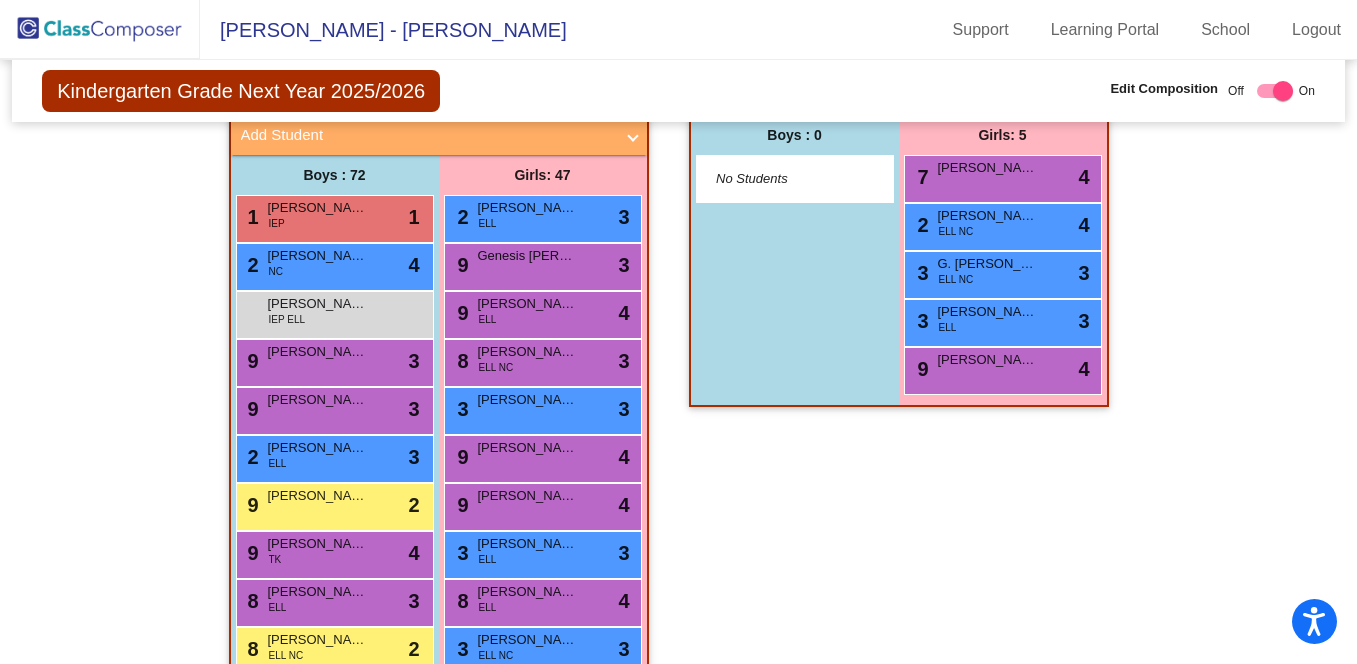 scroll, scrollTop: 532, scrollLeft: 0, axis: vertical 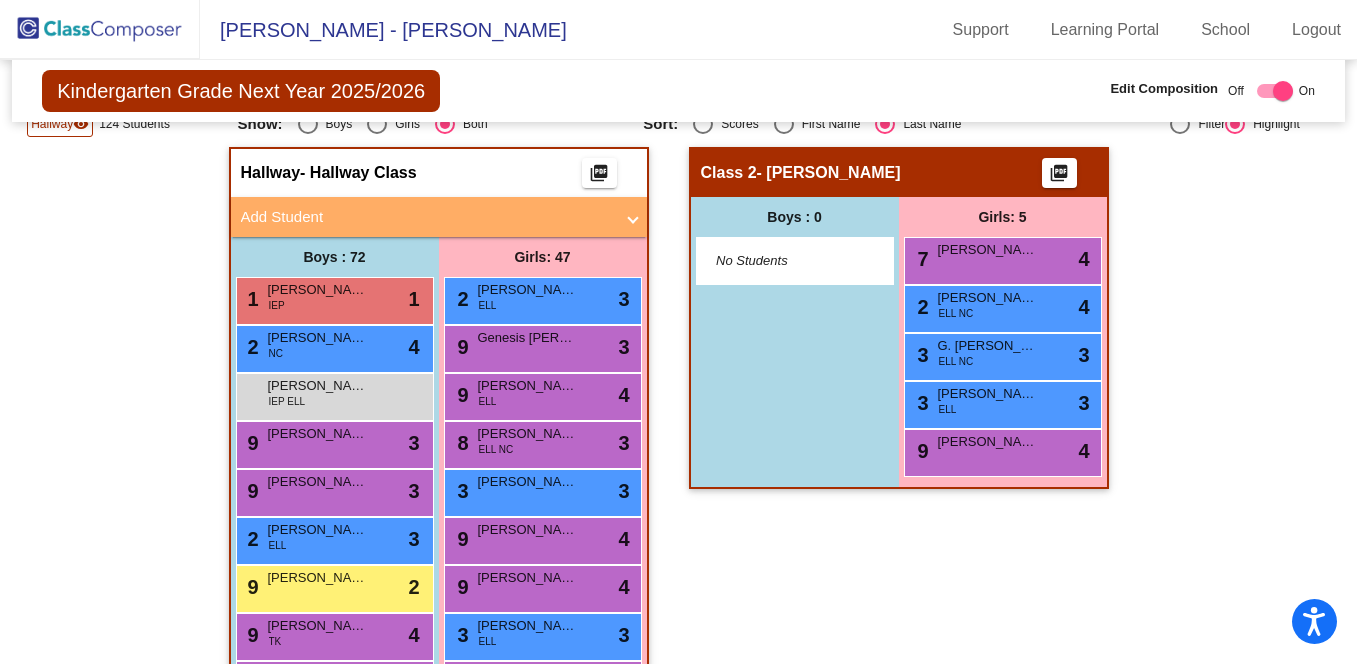 click on "Add Student" at bounding box center [427, 217] 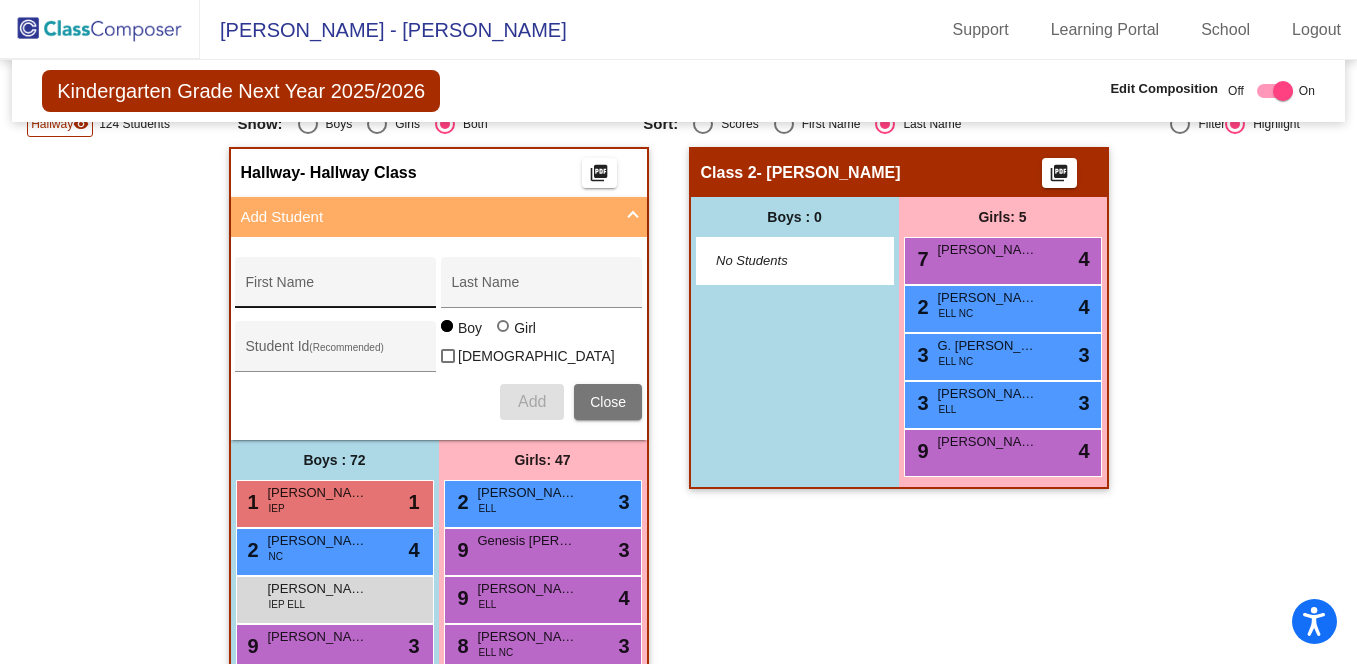 click on "First Name" at bounding box center [336, 290] 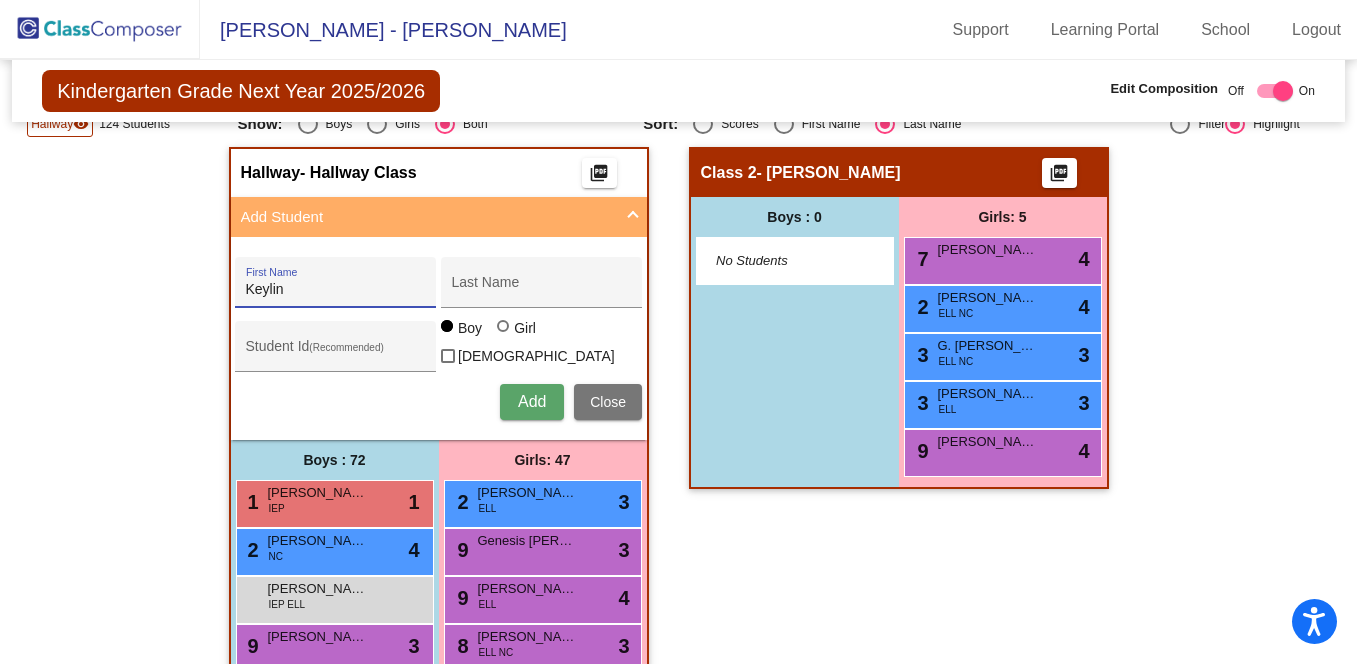 type on "Keylin" 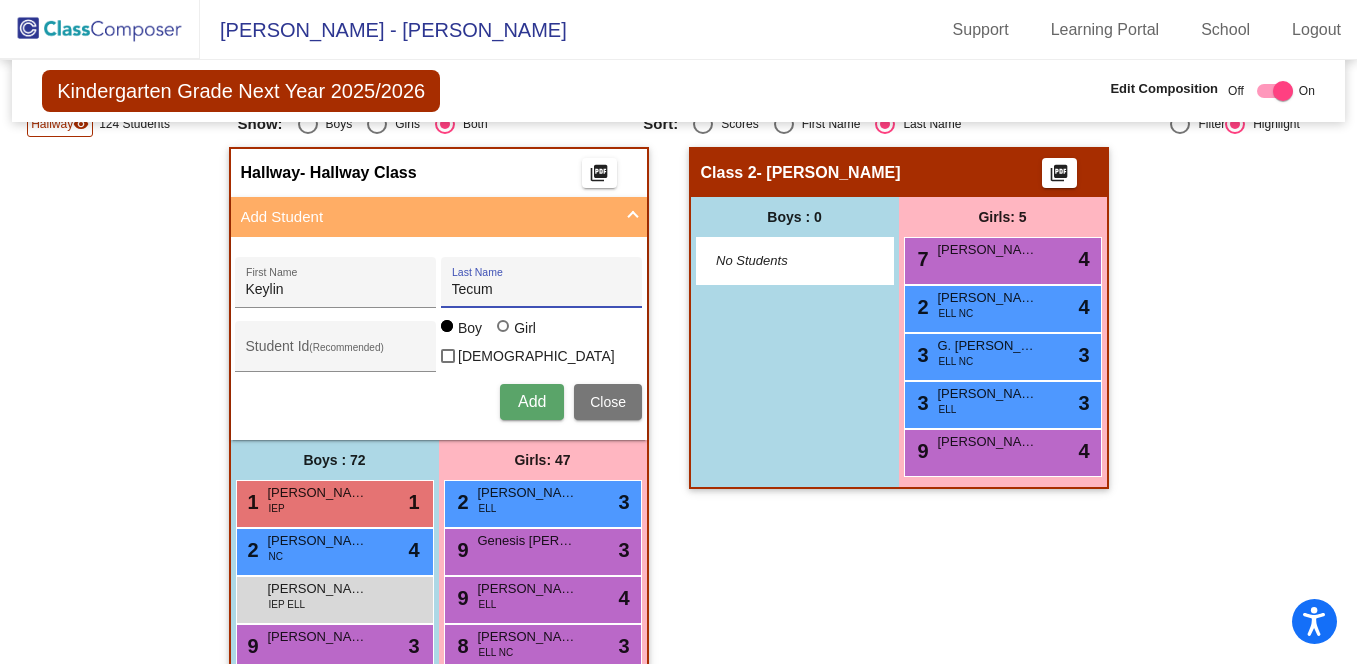 type on "Tecum" 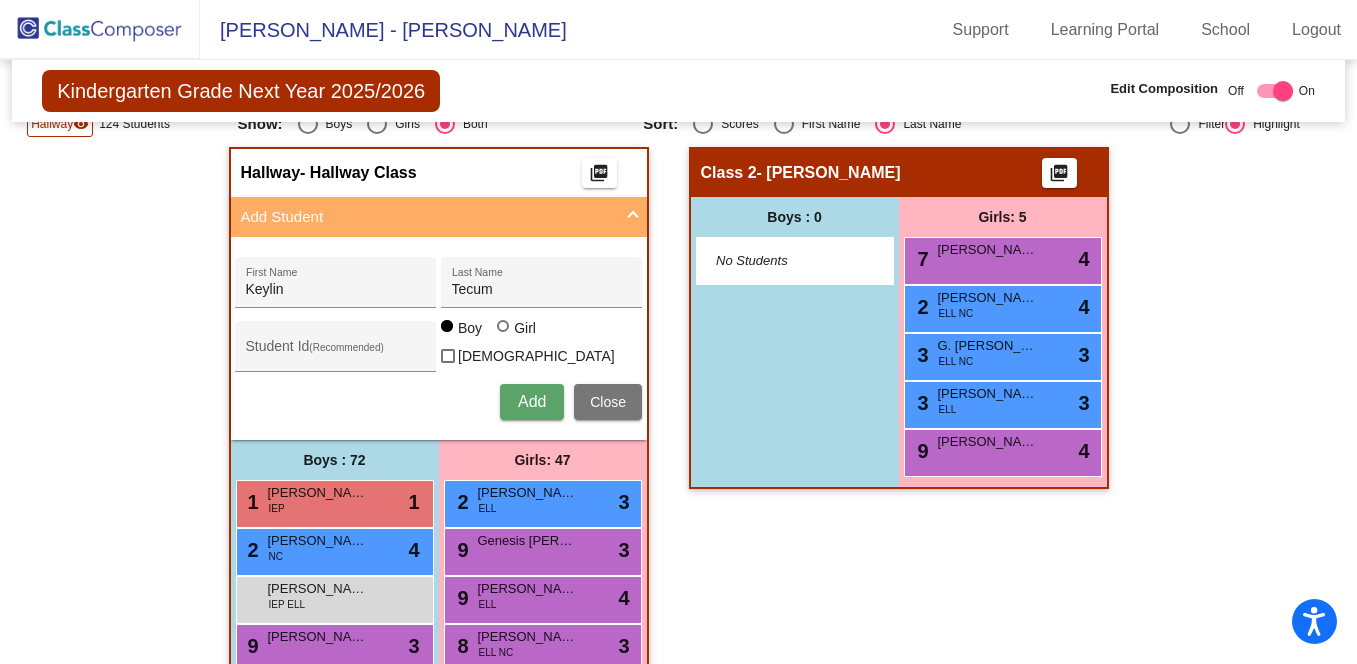 type 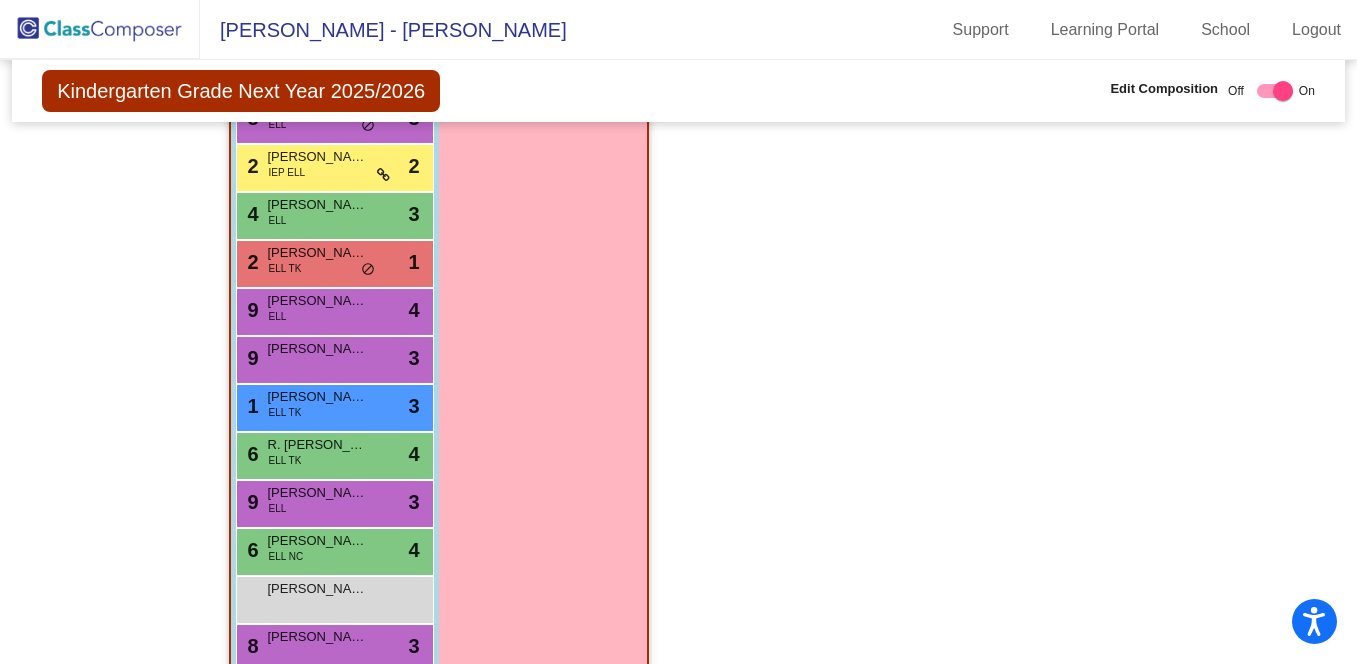 scroll, scrollTop: 3530, scrollLeft: 0, axis: vertical 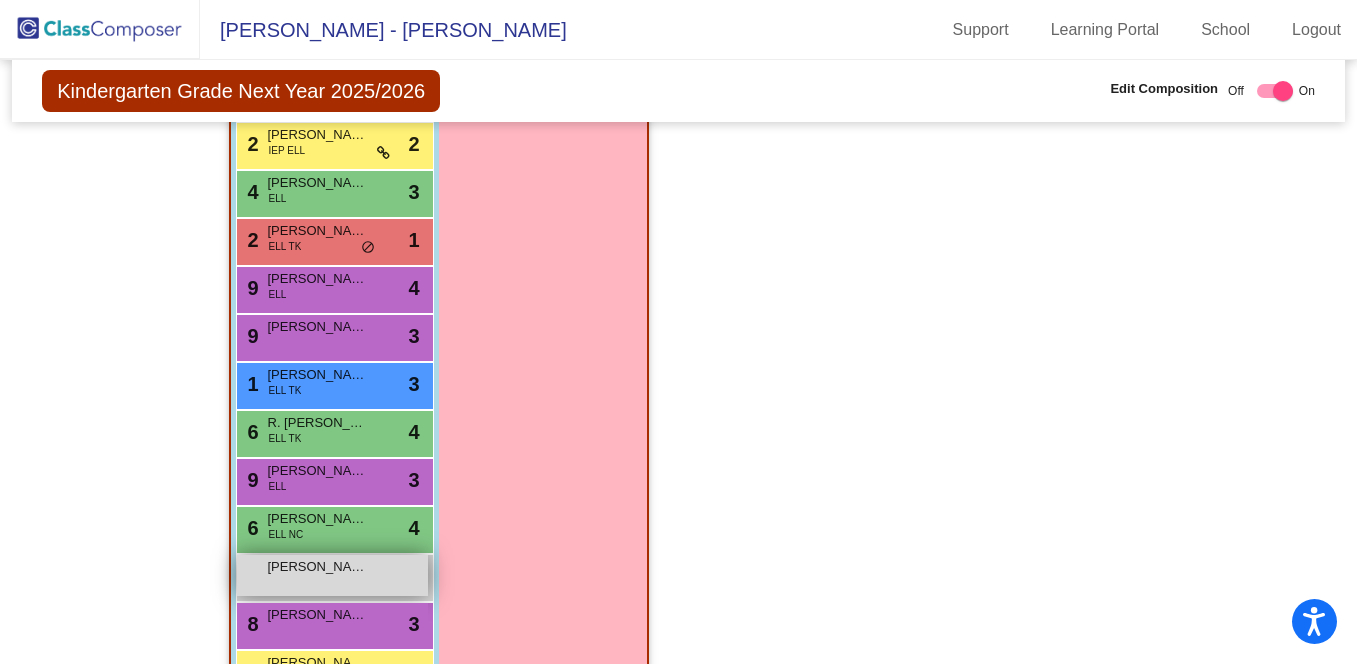click on "[PERSON_NAME] lock do_not_disturb_alt" at bounding box center [332, 575] 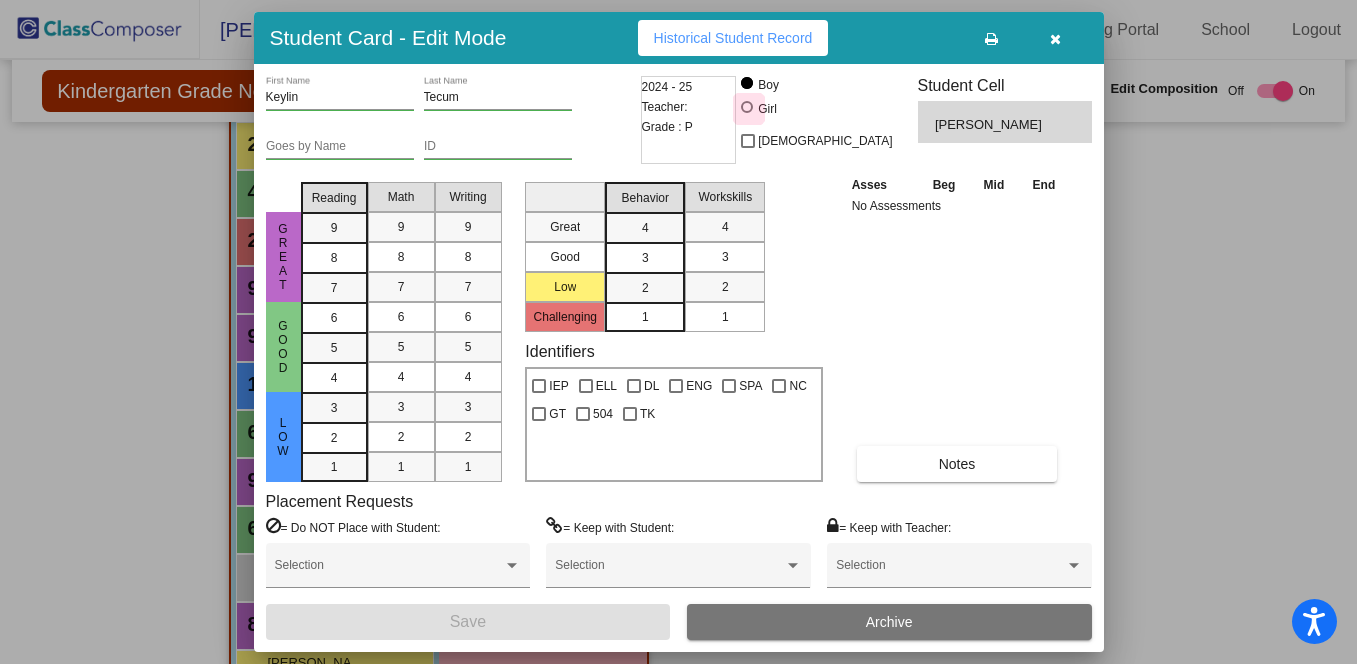 click at bounding box center [747, 107] 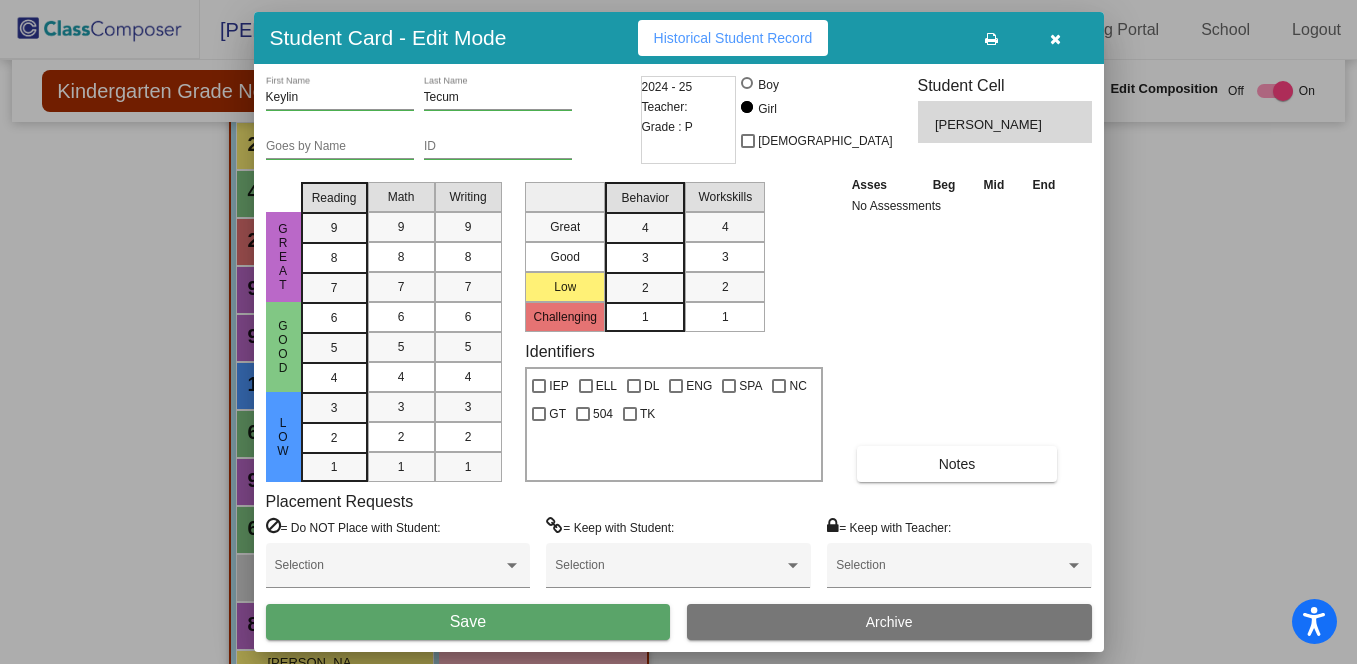 click on "Save" at bounding box center (468, 622) 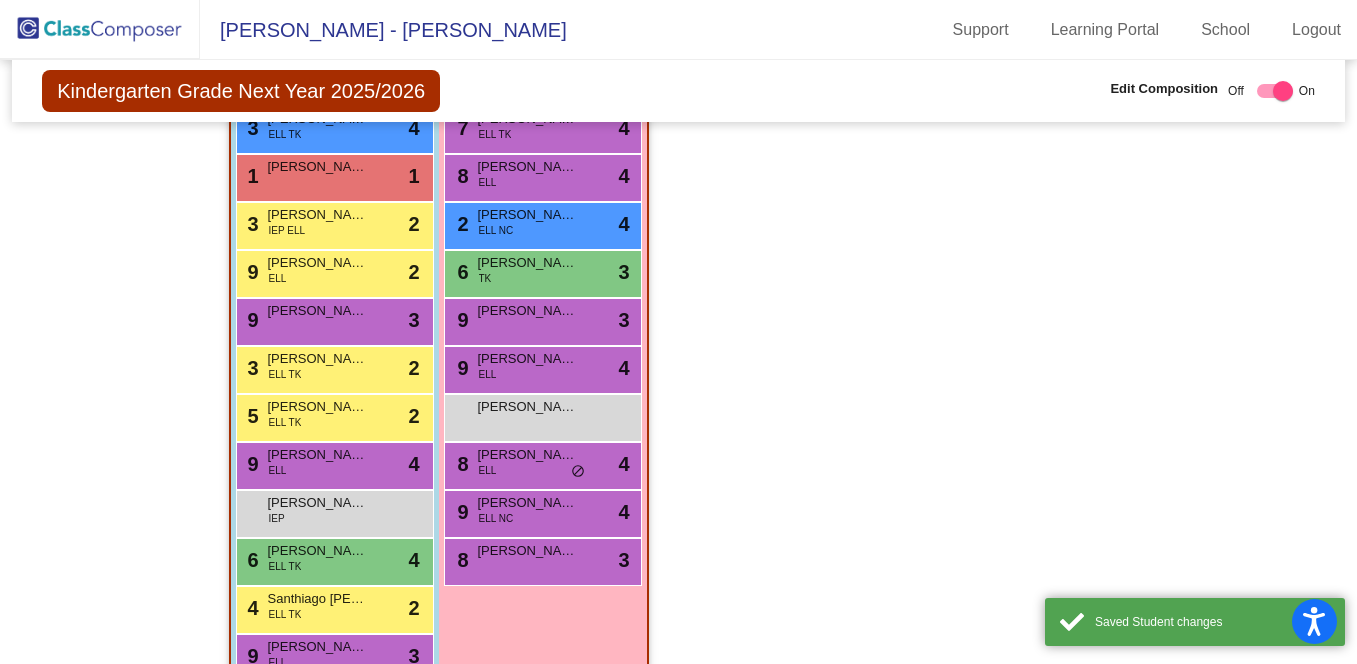 scroll, scrollTop: 2707, scrollLeft: 0, axis: vertical 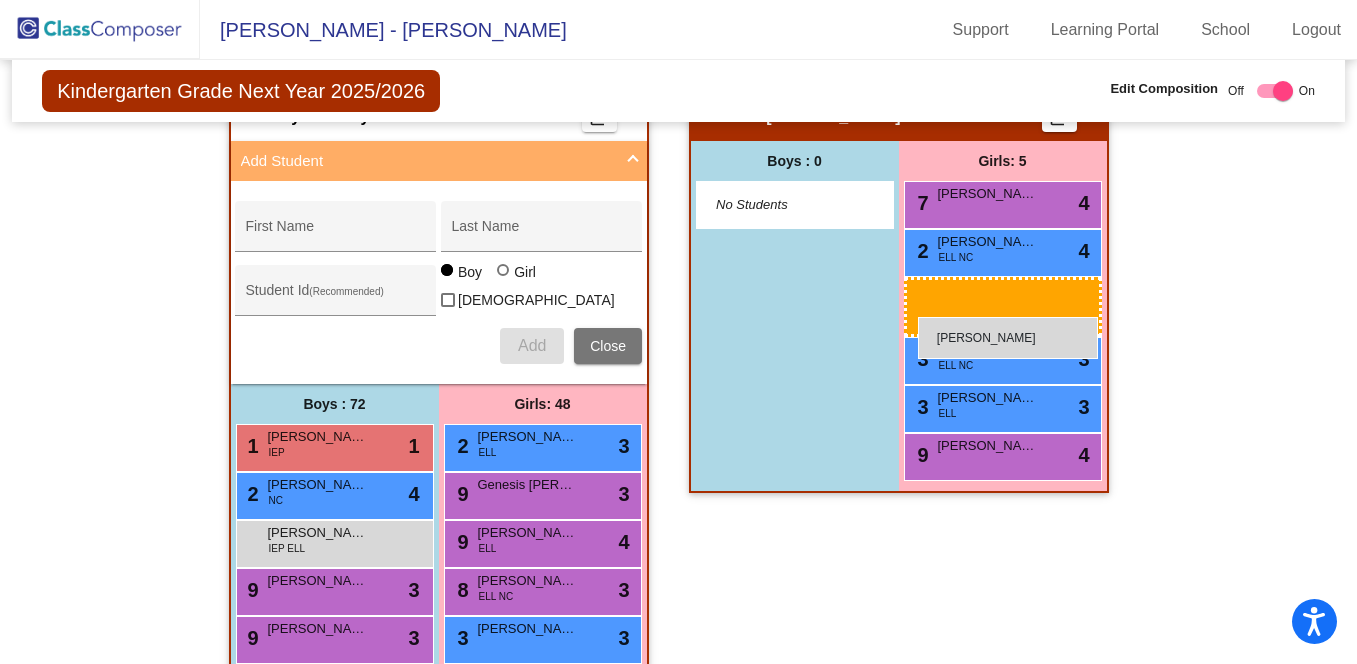 drag, startPoint x: 553, startPoint y: 437, endPoint x: 918, endPoint y: 317, distance: 384.22 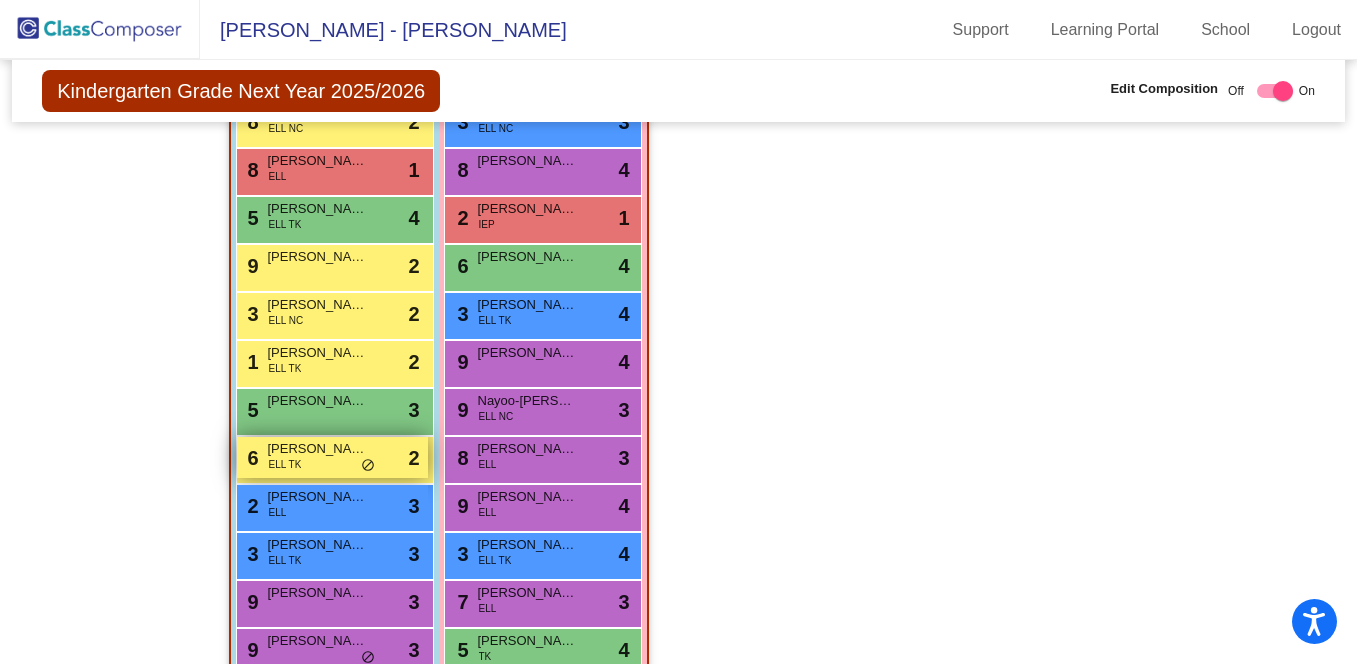 scroll, scrollTop: 1372, scrollLeft: 0, axis: vertical 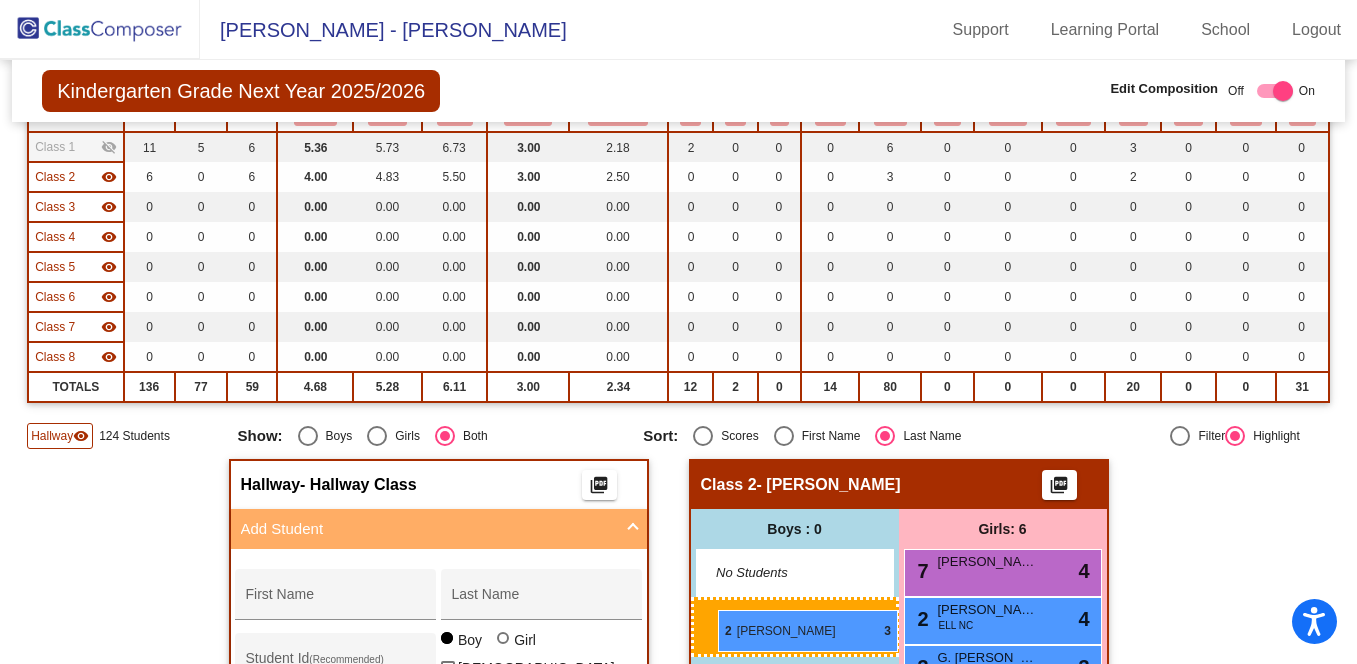 drag, startPoint x: 345, startPoint y: 480, endPoint x: 718, endPoint y: 609, distance: 394.6771 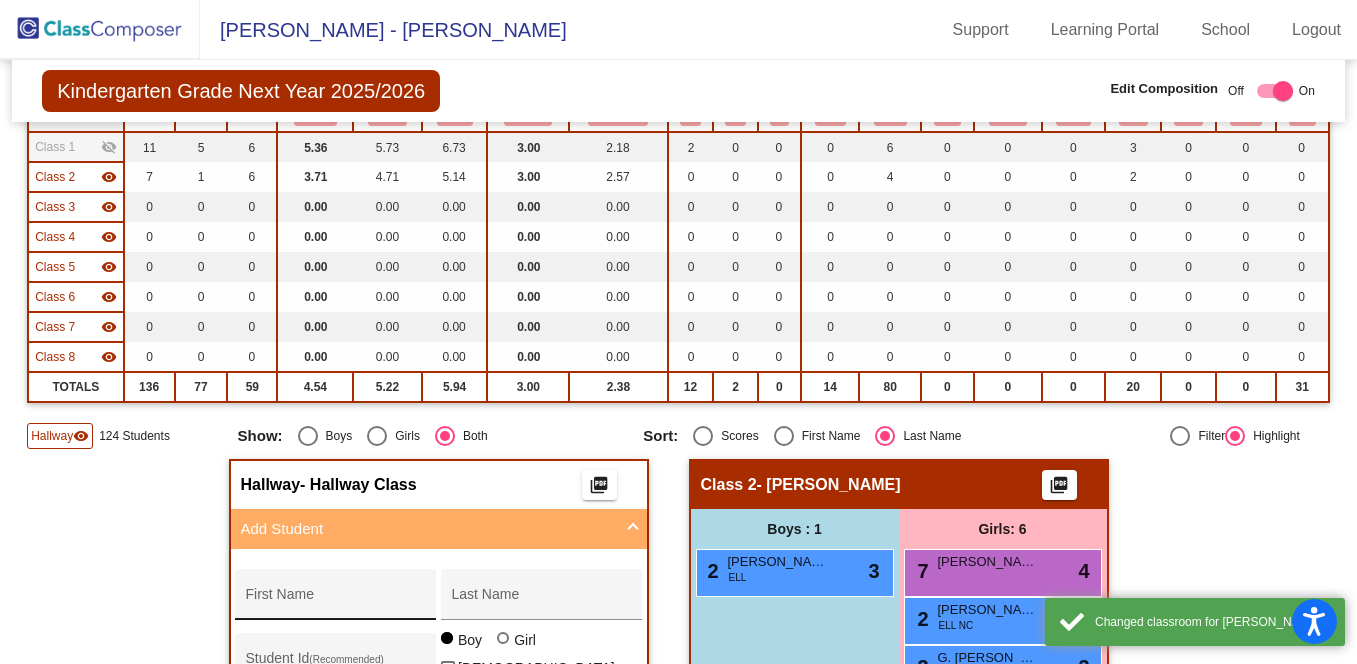 click on "First Name" at bounding box center (336, 602) 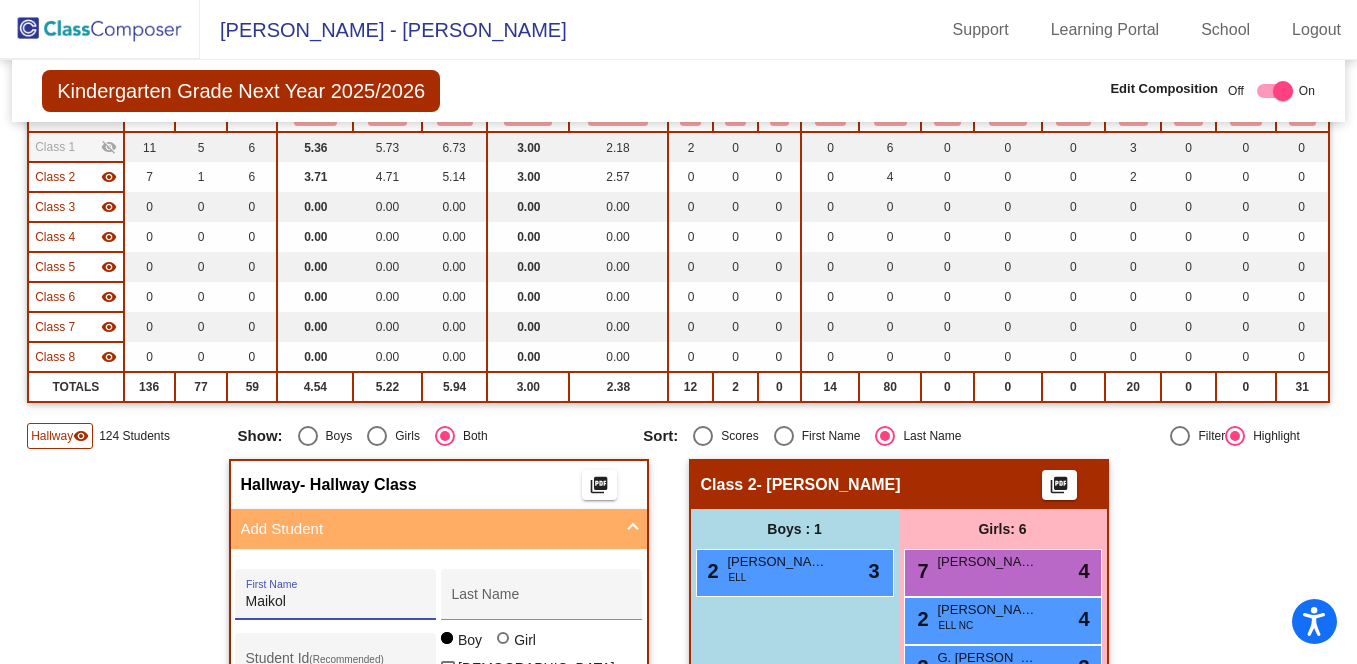 type on "Maikol" 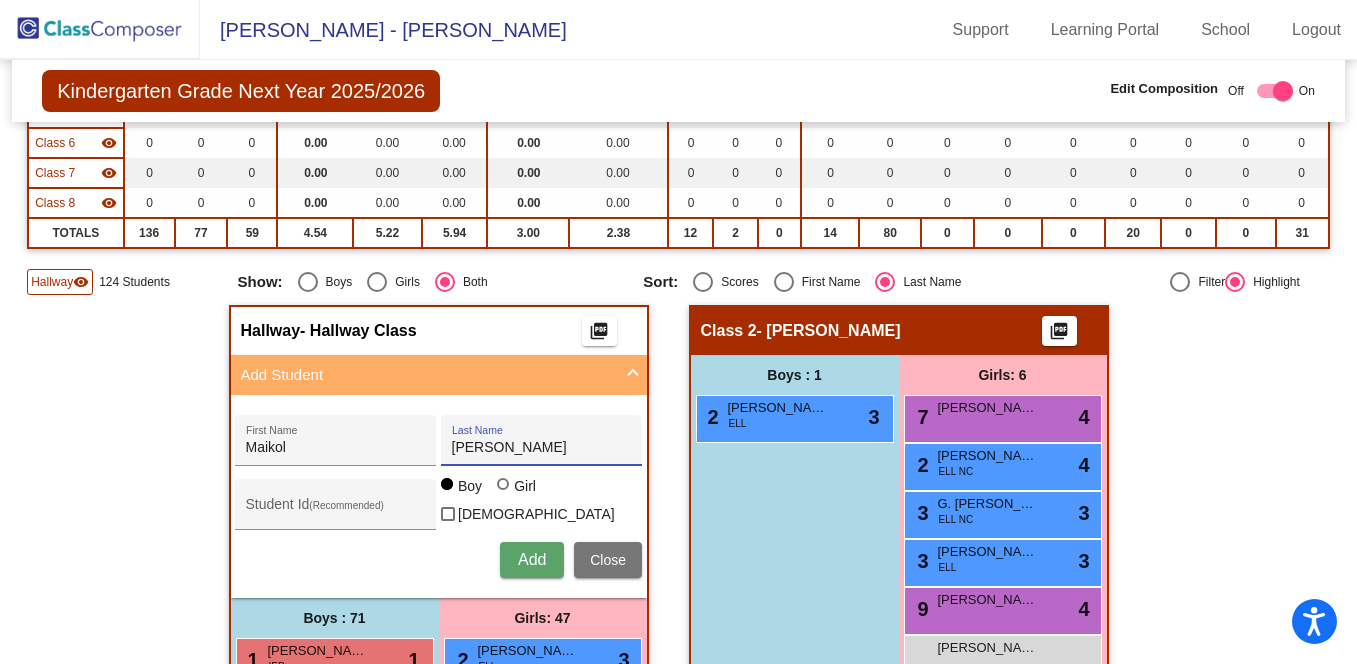 scroll, scrollTop: 451, scrollLeft: 0, axis: vertical 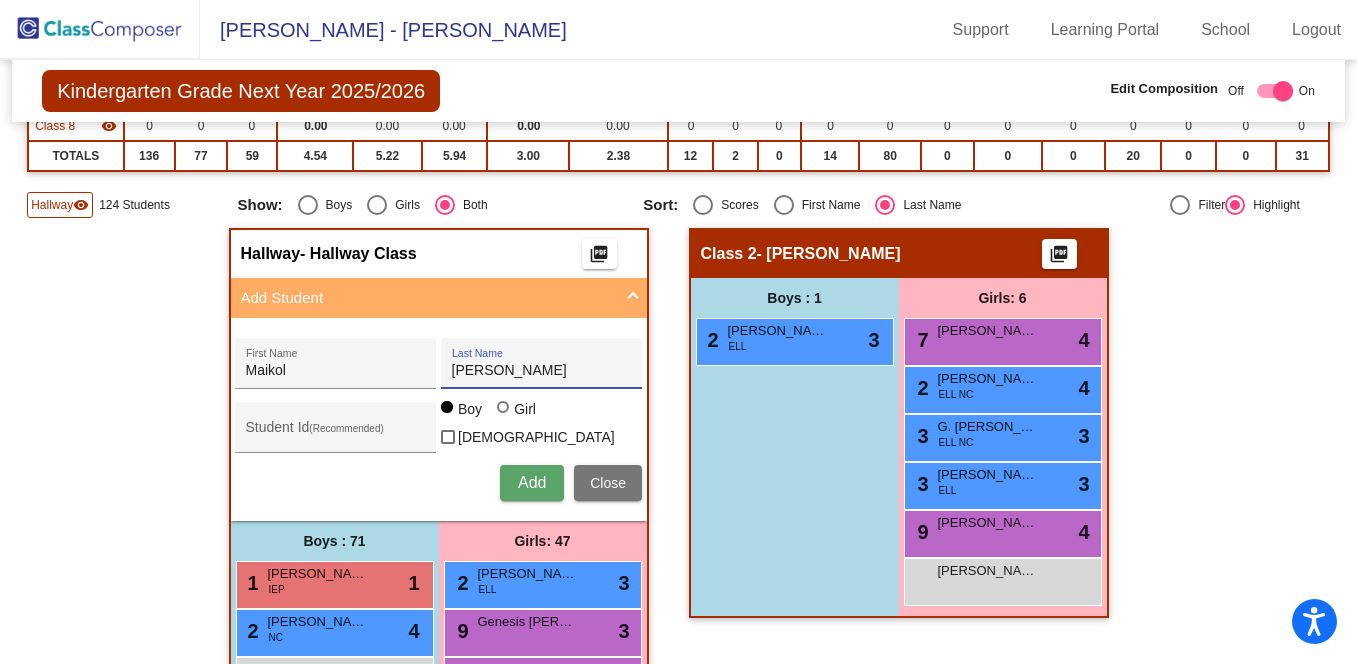 type on "[PERSON_NAME]" 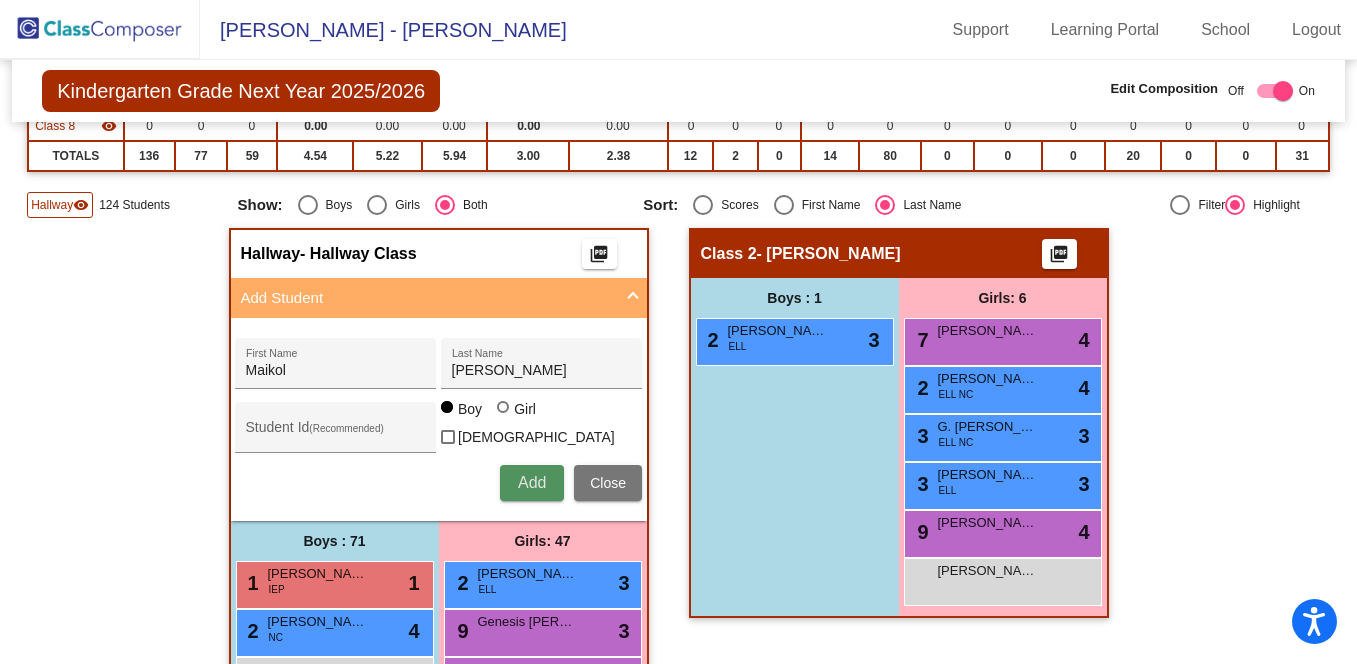 type 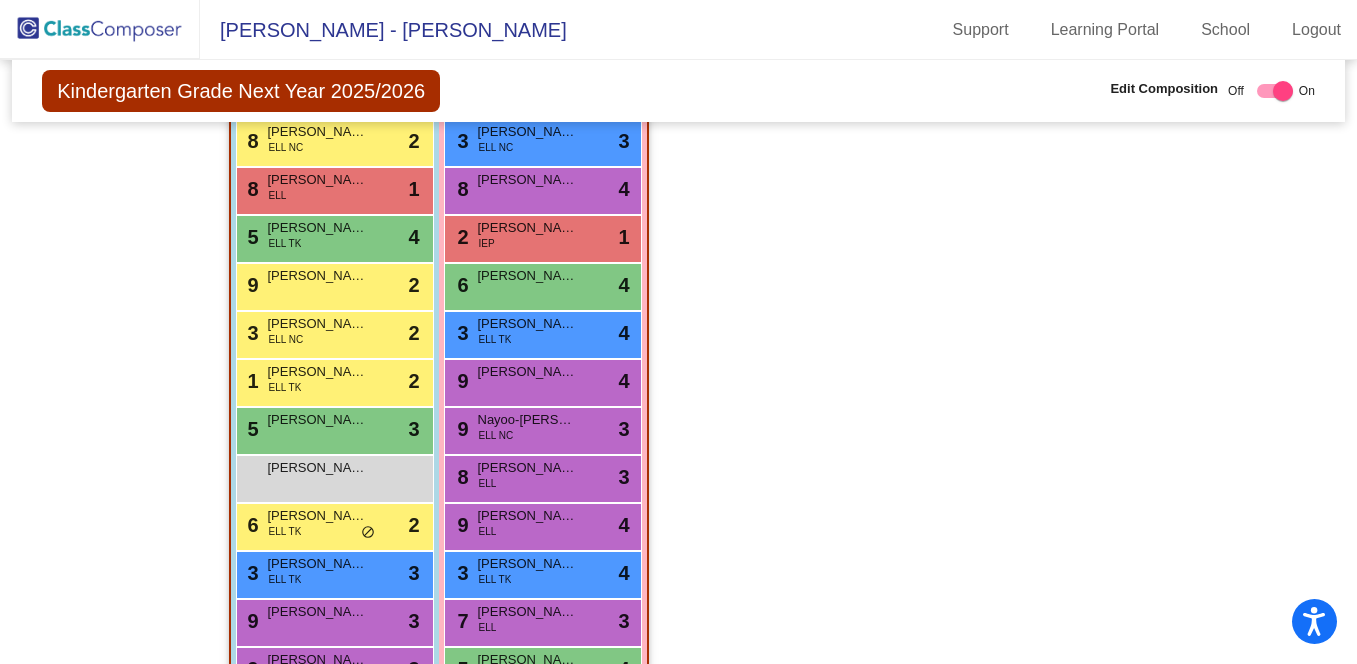 scroll, scrollTop: 1387, scrollLeft: 0, axis: vertical 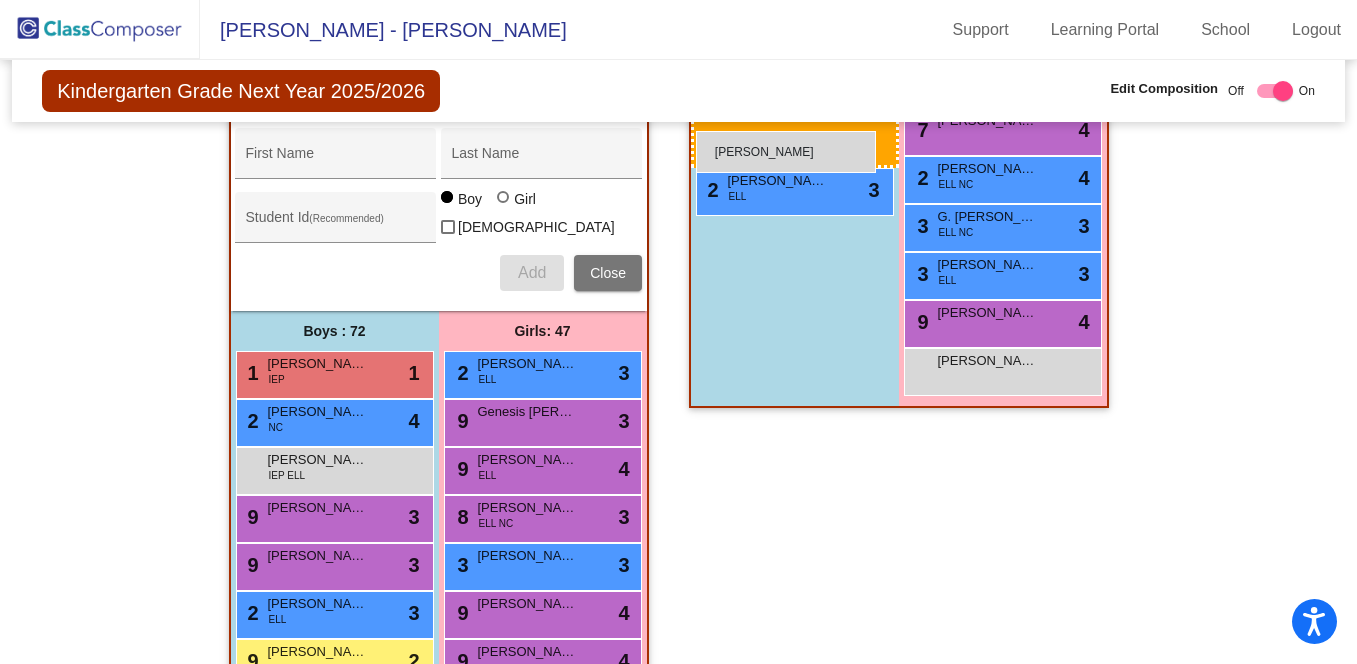 drag, startPoint x: 325, startPoint y: 424, endPoint x: 696, endPoint y: 131, distance: 472.74728 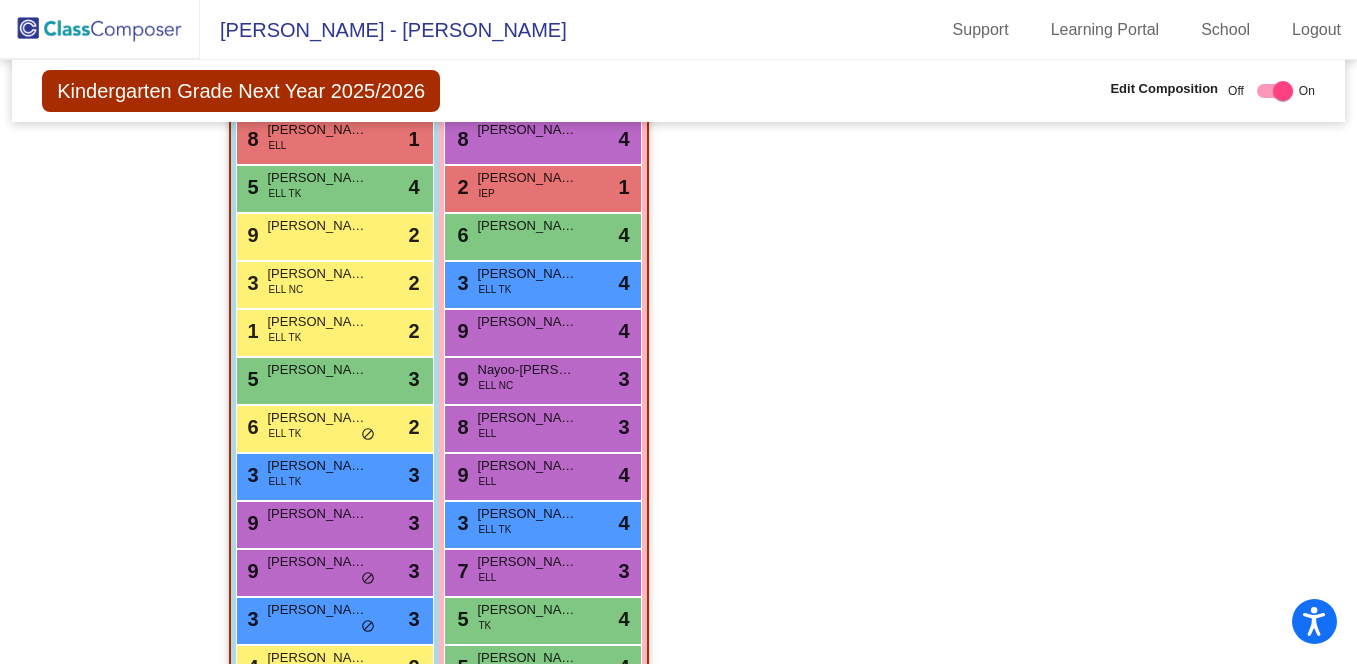 scroll, scrollTop: 1381, scrollLeft: 0, axis: vertical 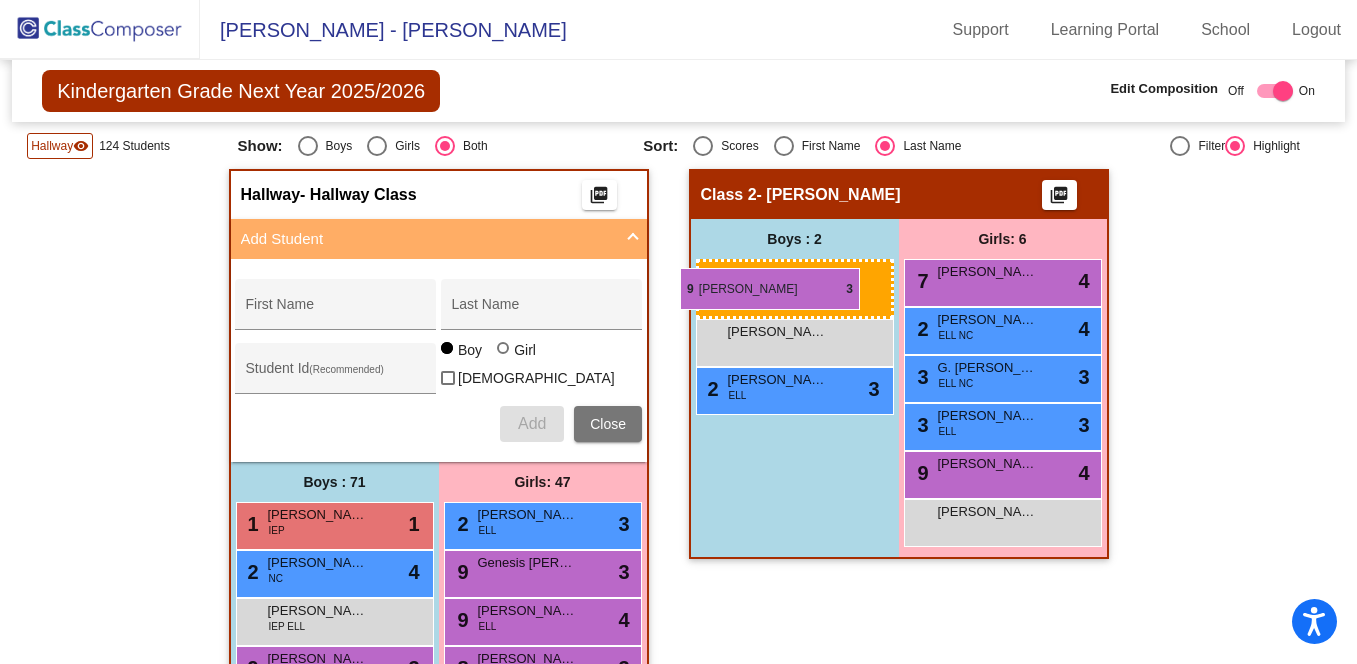 drag, startPoint x: 340, startPoint y: 511, endPoint x: 680, endPoint y: 268, distance: 417.91028 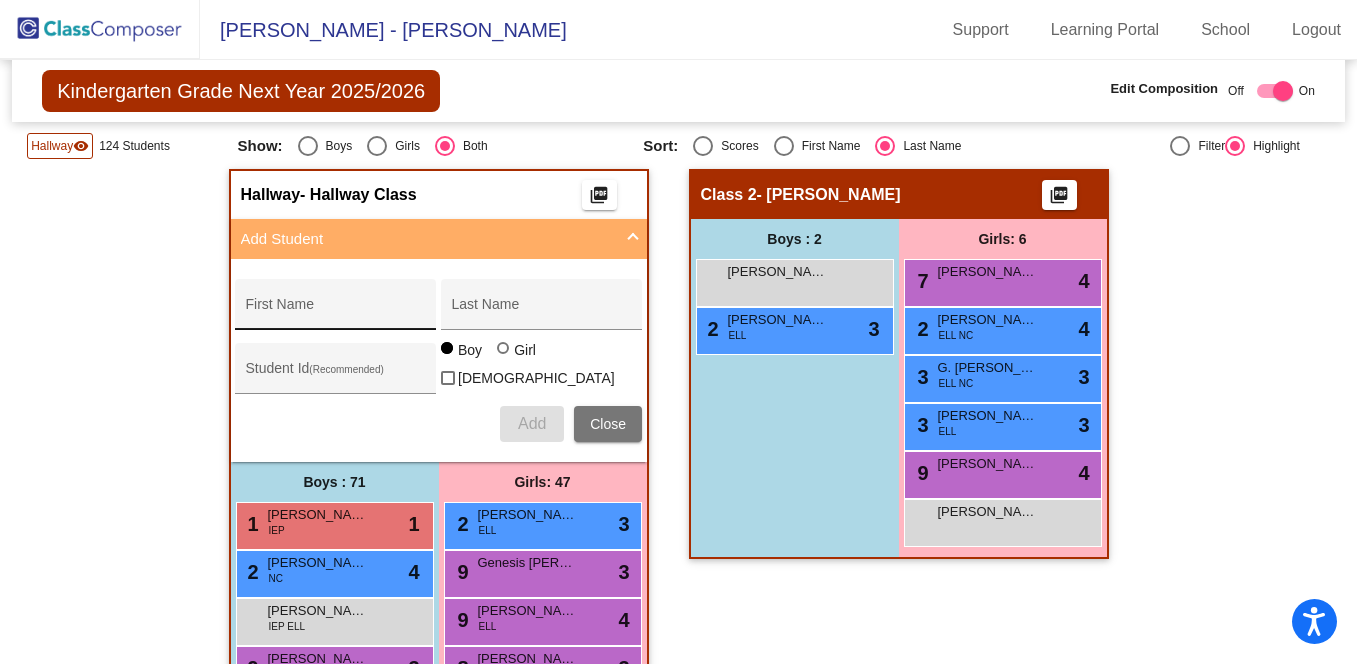 click on "First Name" at bounding box center (336, 312) 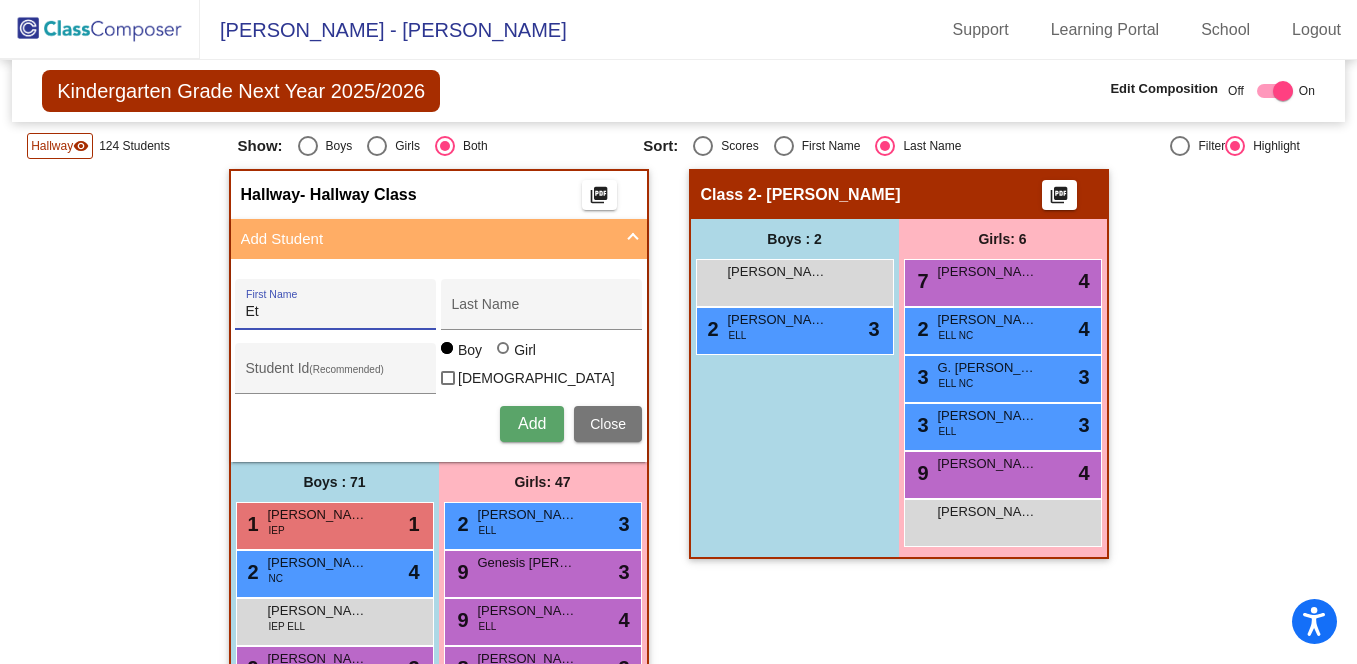 type on "E" 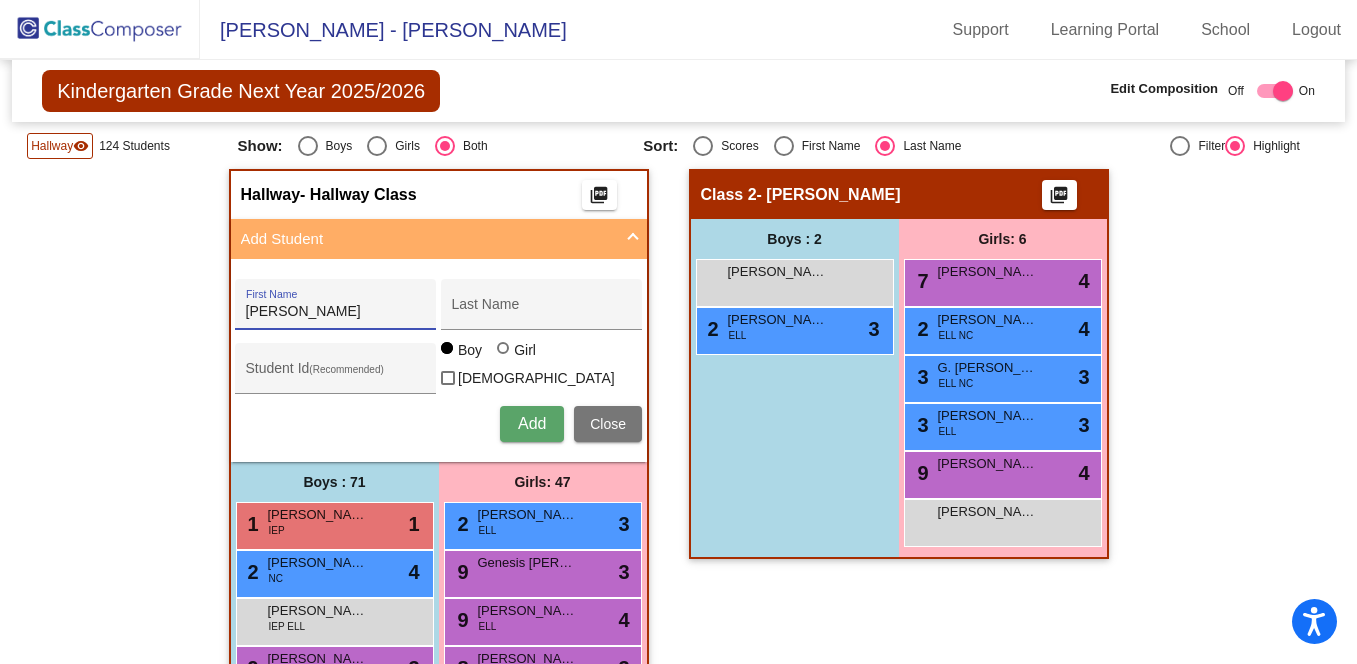 type on "[PERSON_NAME]" 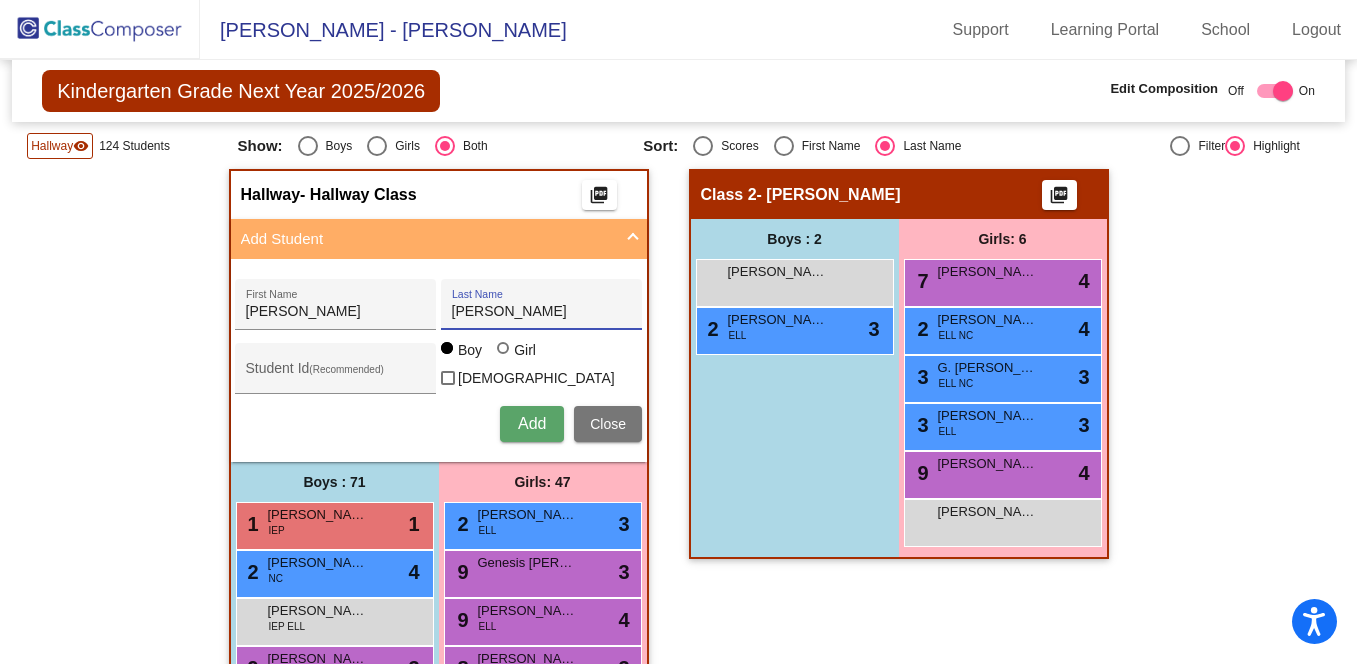type on "[PERSON_NAME]" 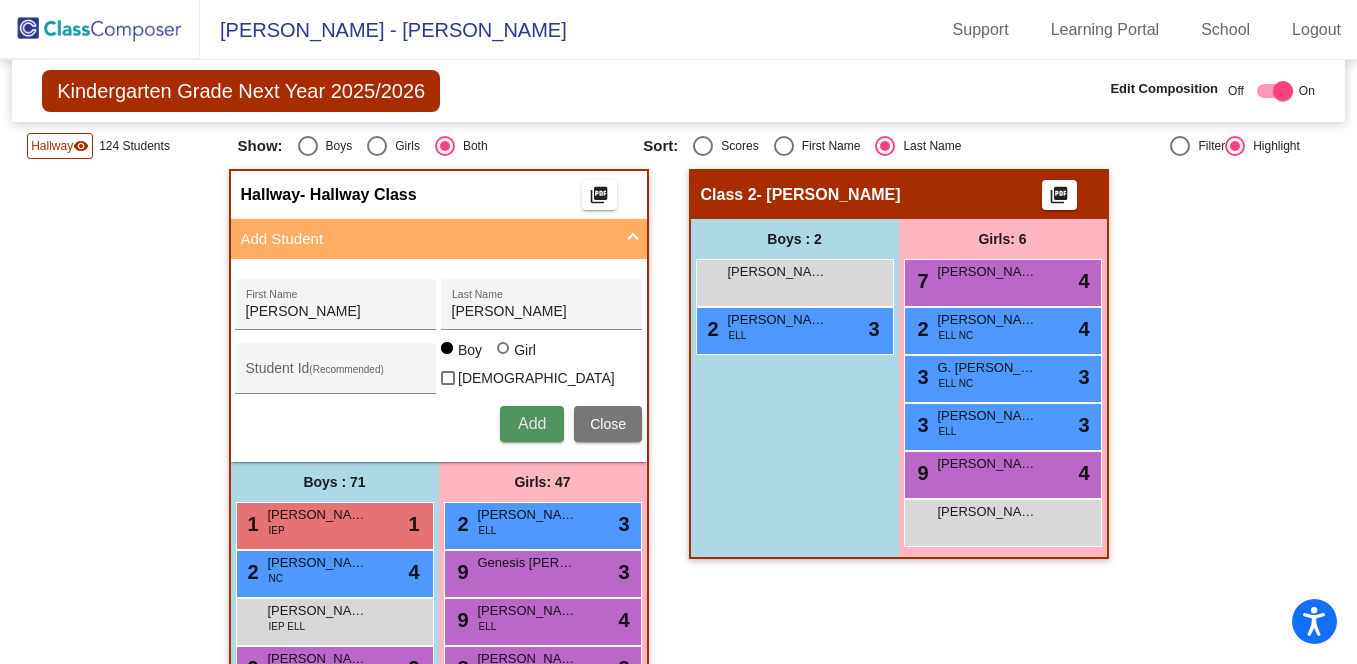 click on "Add" at bounding box center [532, 423] 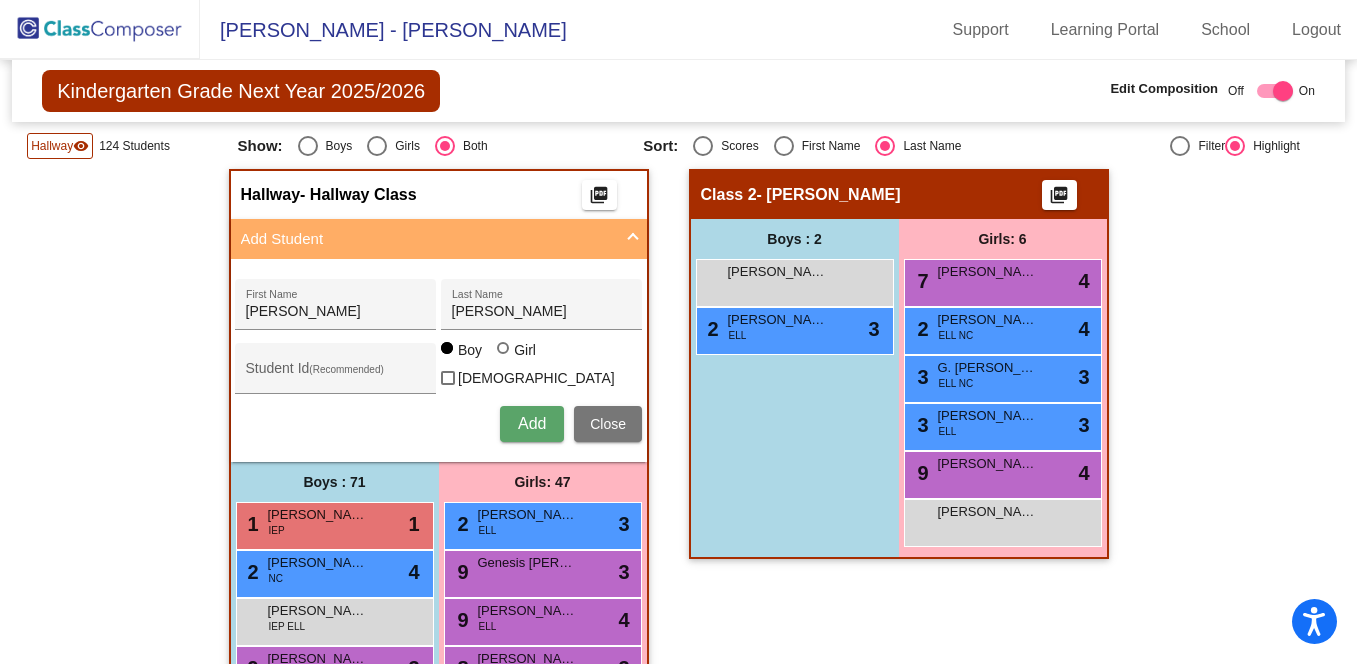type 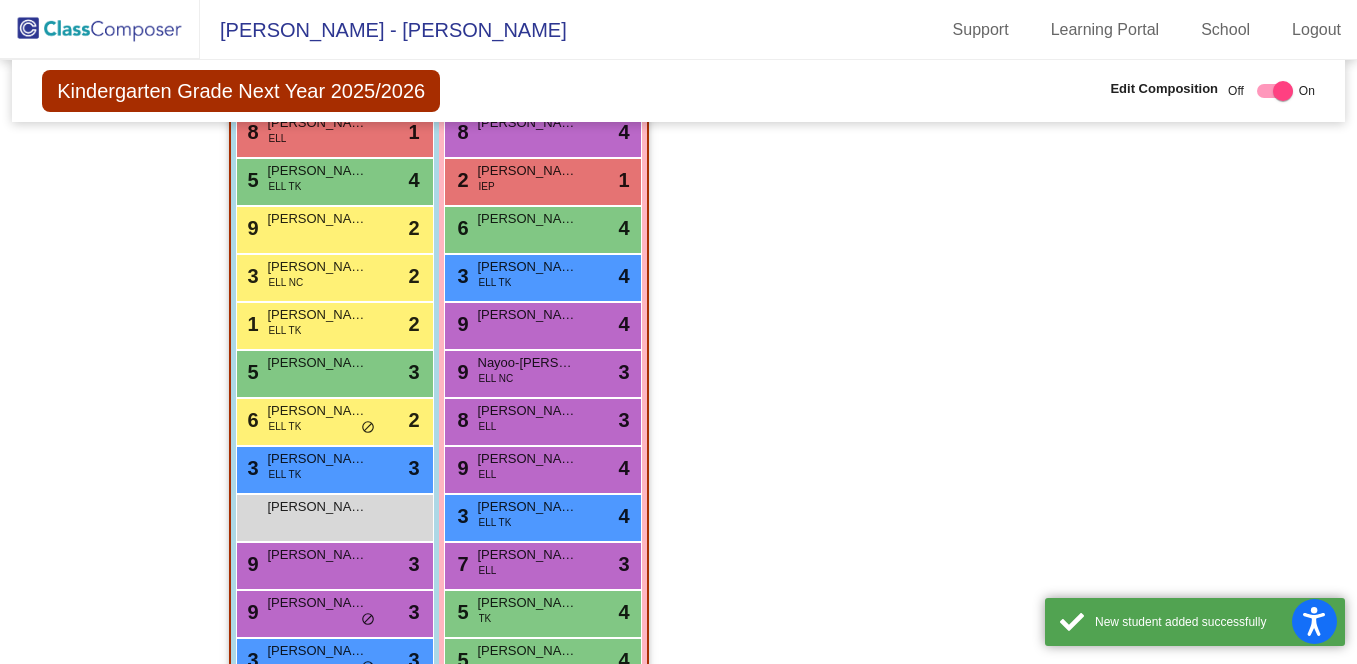 scroll, scrollTop: 1493, scrollLeft: 0, axis: vertical 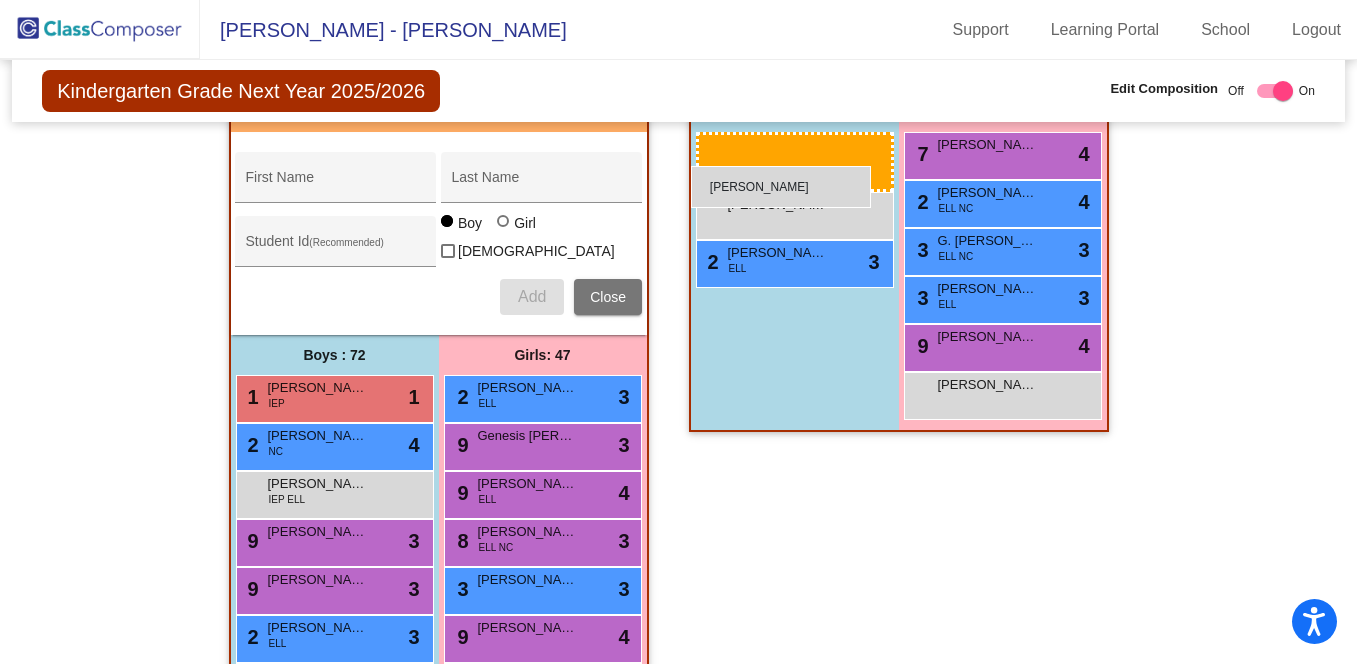 drag, startPoint x: 361, startPoint y: 404, endPoint x: 691, endPoint y: 166, distance: 406.87097 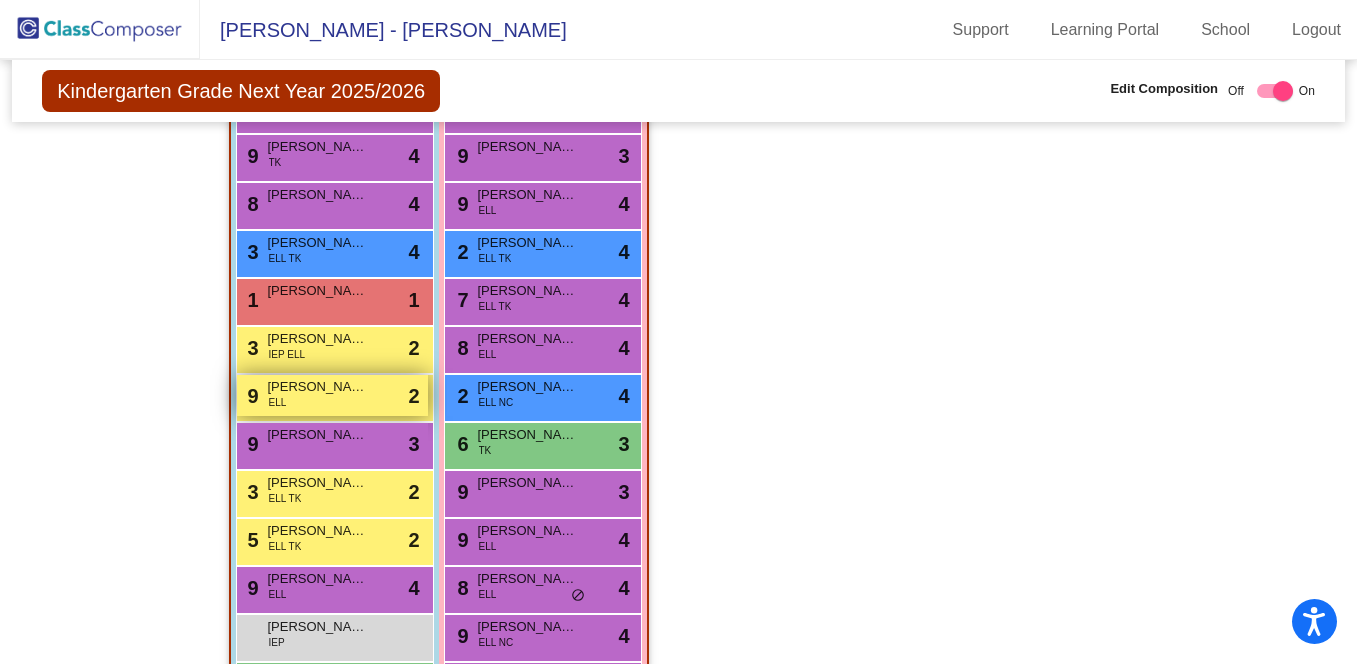 scroll, scrollTop: 2581, scrollLeft: 0, axis: vertical 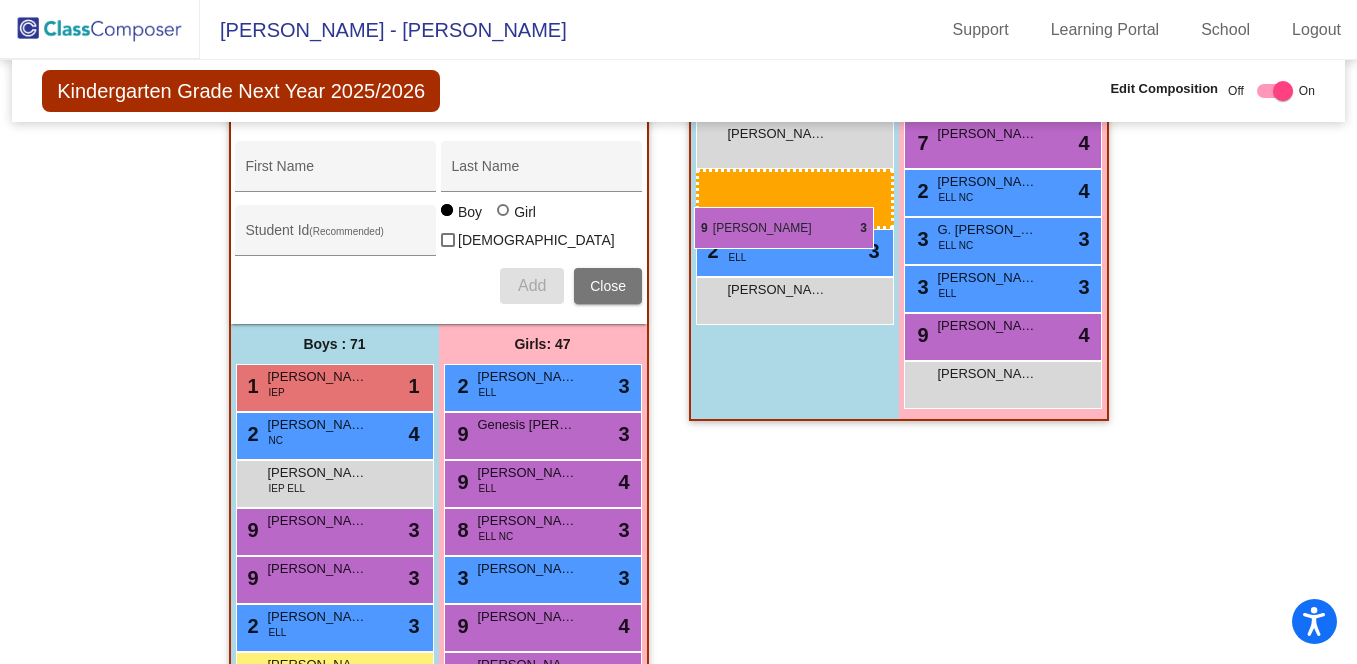 drag, startPoint x: 340, startPoint y: 420, endPoint x: 694, endPoint y: 207, distance: 413.1404 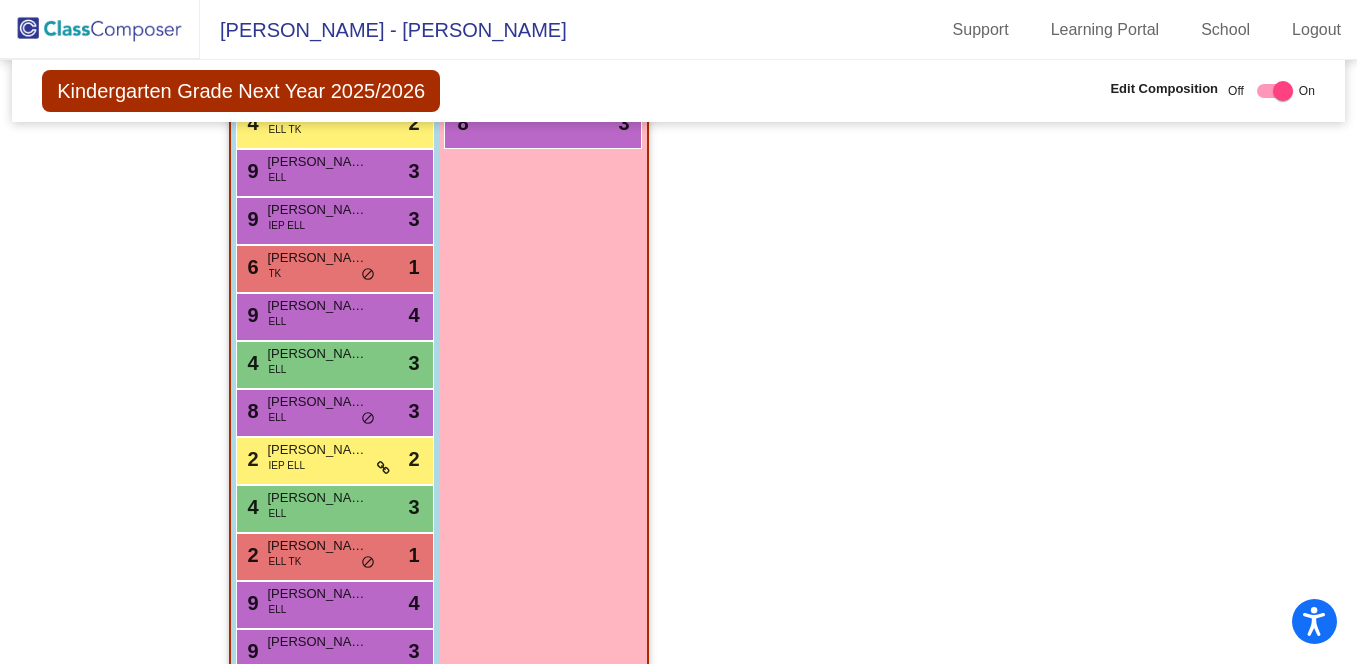 scroll, scrollTop: 3126, scrollLeft: 0, axis: vertical 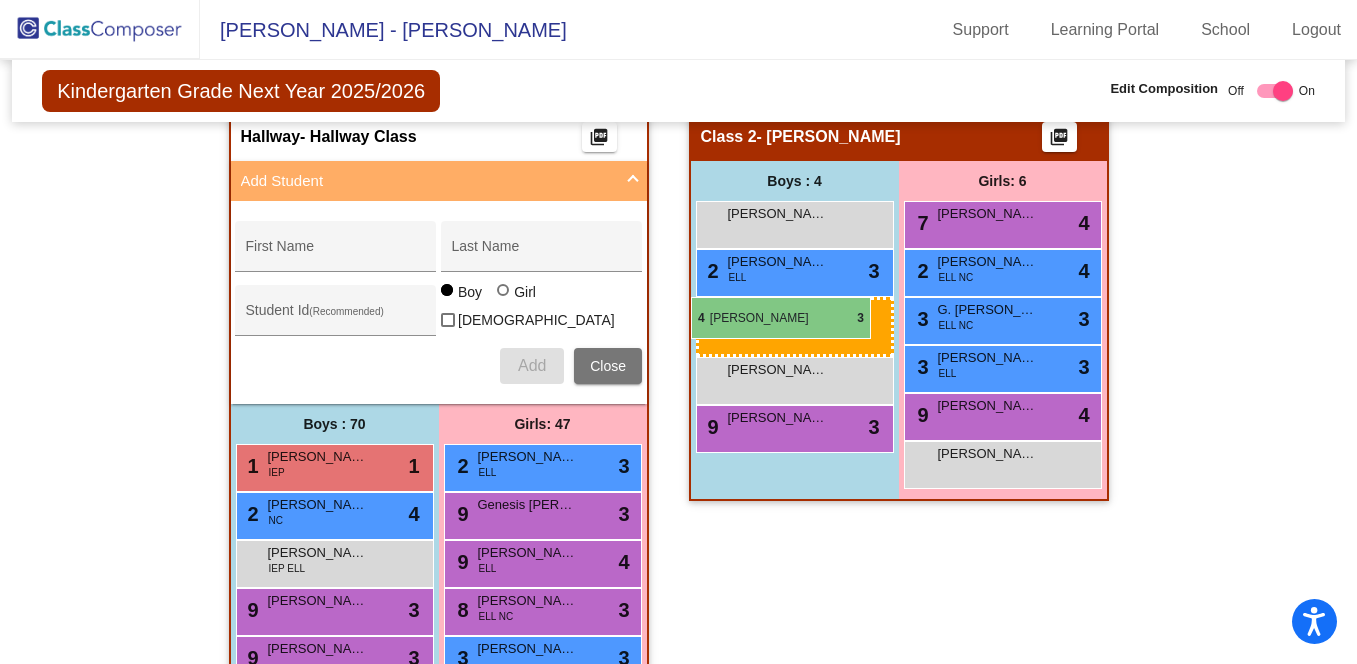 drag, startPoint x: 318, startPoint y: 492, endPoint x: 691, endPoint y: 297, distance: 420.89667 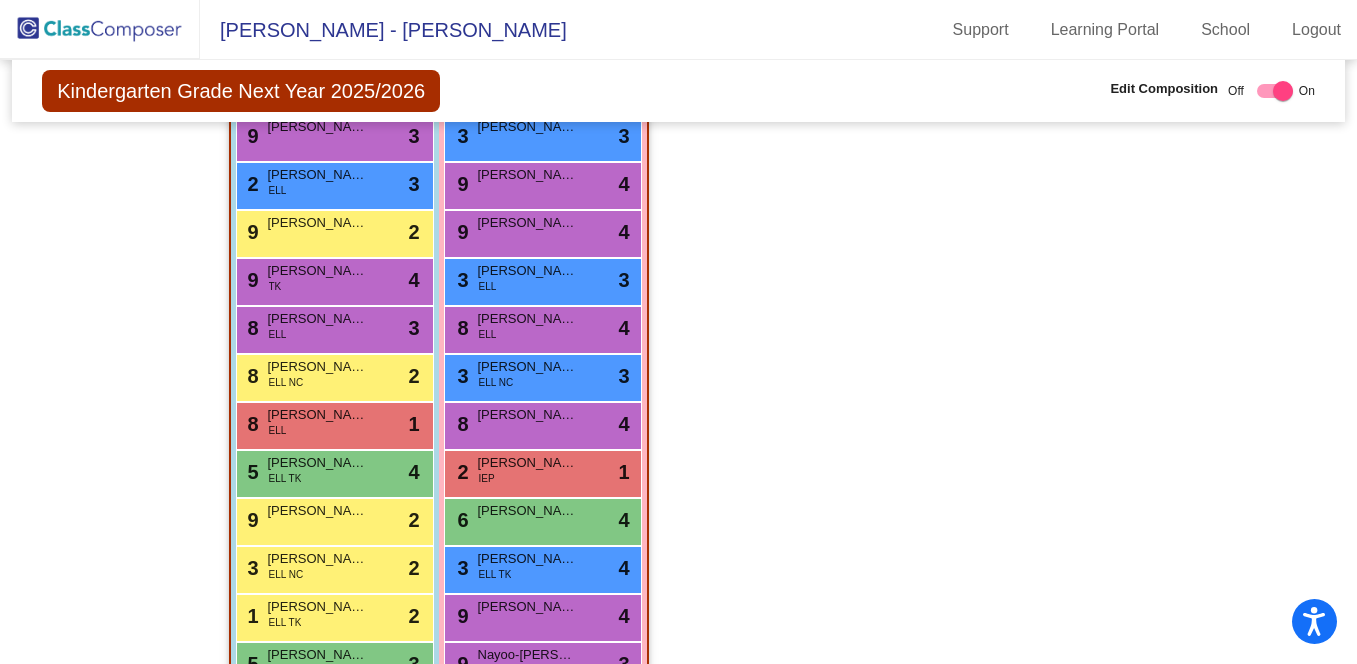 scroll, scrollTop: 1091, scrollLeft: 0, axis: vertical 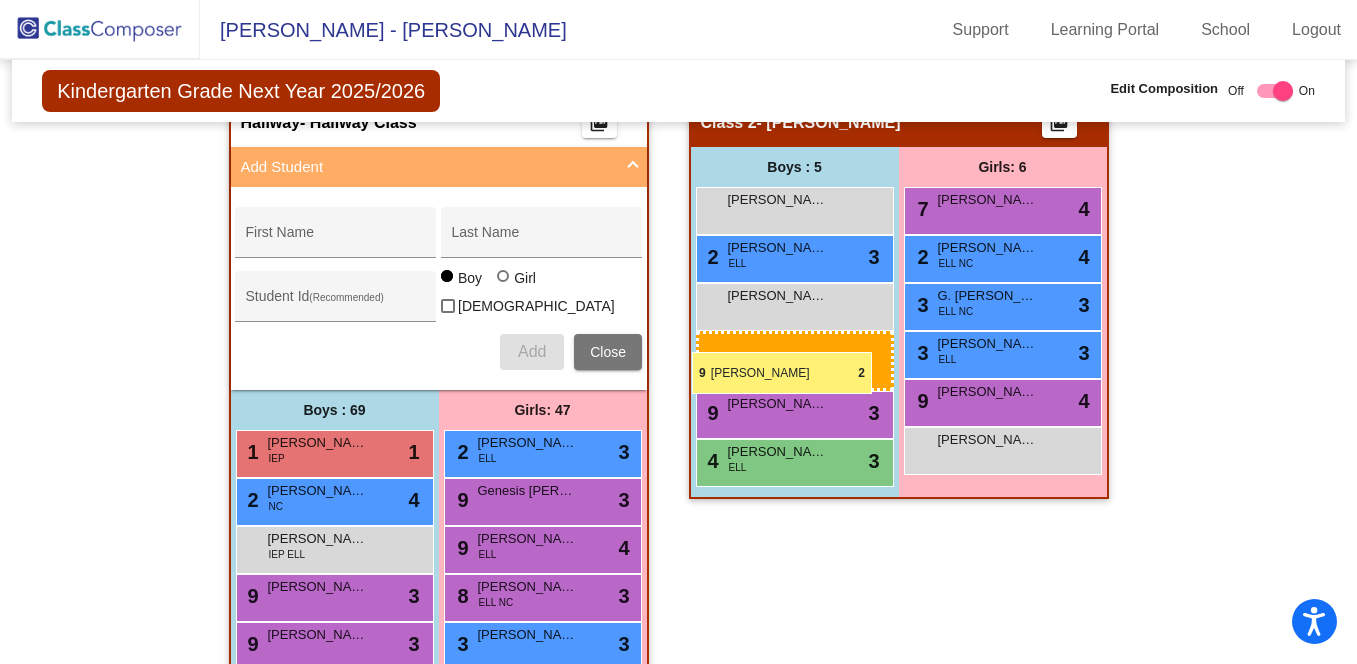 drag, startPoint x: 370, startPoint y: 514, endPoint x: 692, endPoint y: 352, distance: 360.45526 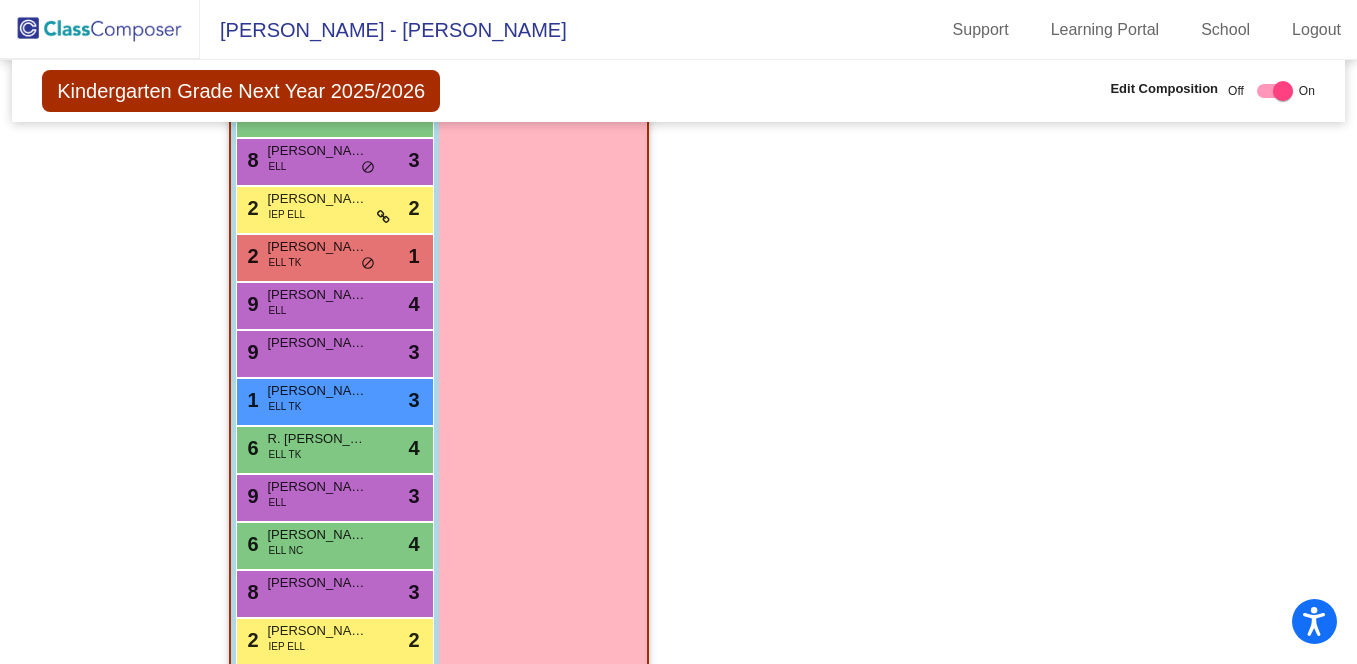 scroll, scrollTop: 3380, scrollLeft: 0, axis: vertical 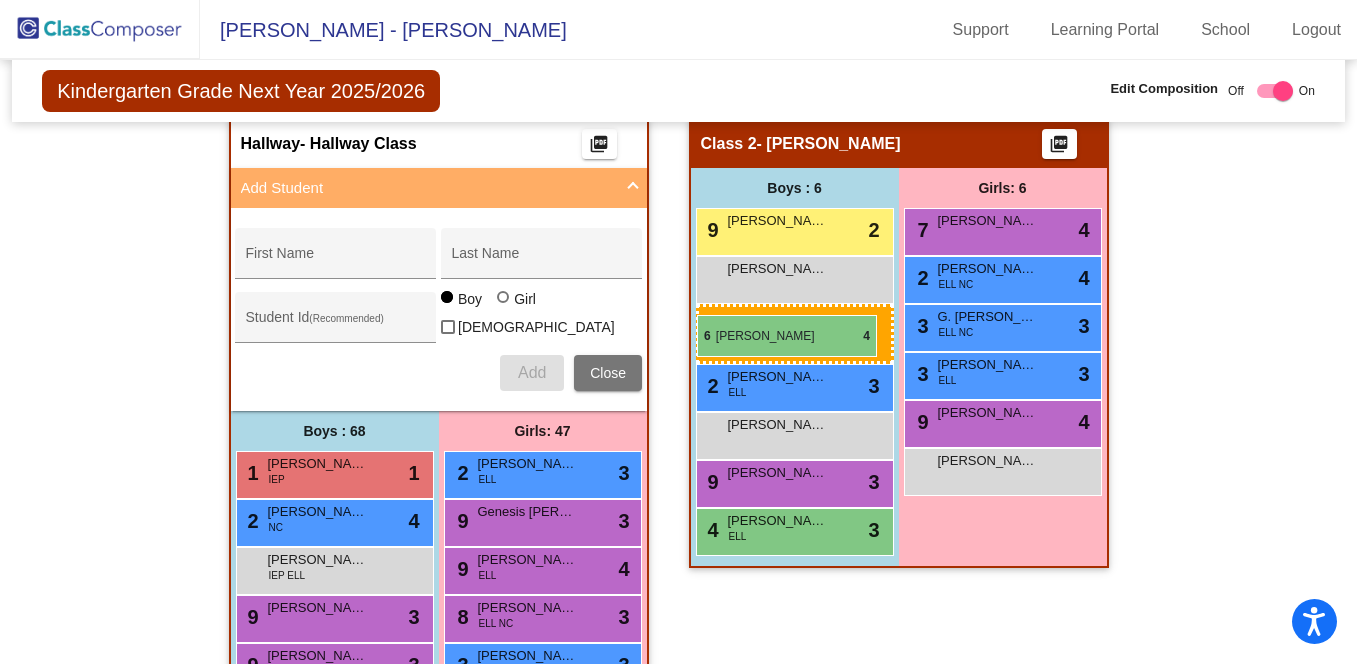 drag, startPoint x: 359, startPoint y: 484, endPoint x: 697, endPoint y: 315, distance: 377.89548 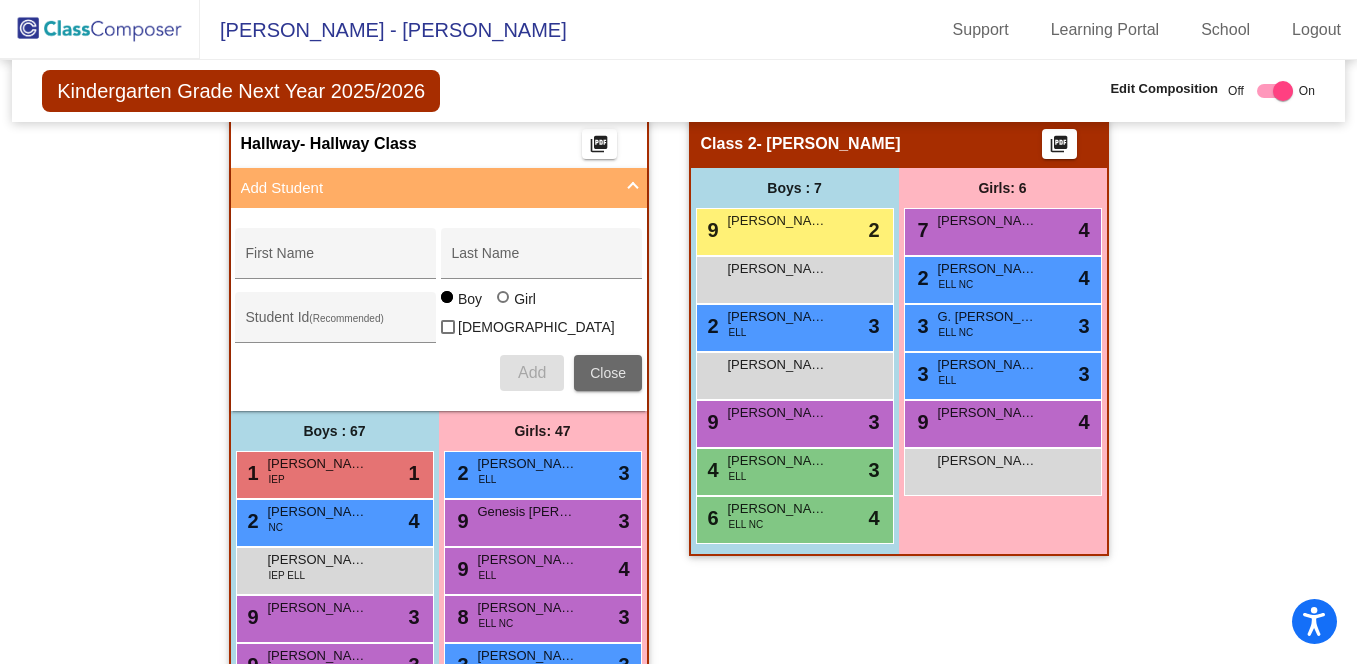 click on "Close" at bounding box center [608, 373] 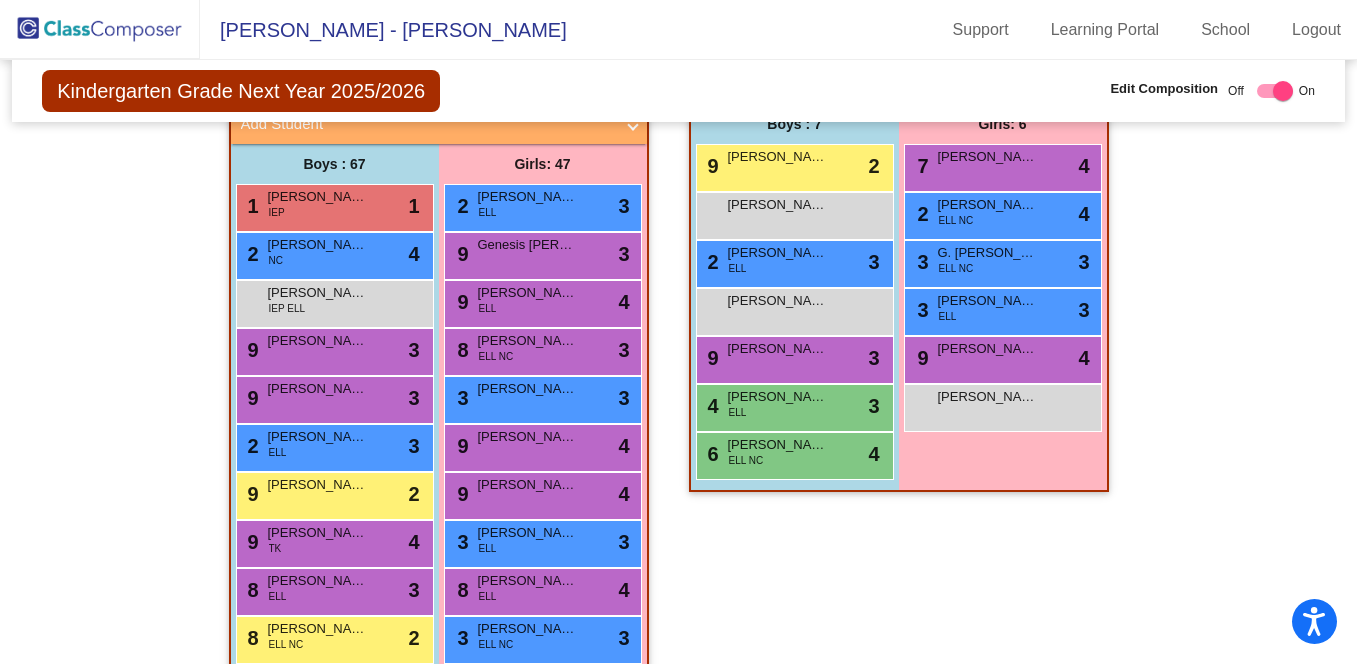 scroll, scrollTop: 624, scrollLeft: 0, axis: vertical 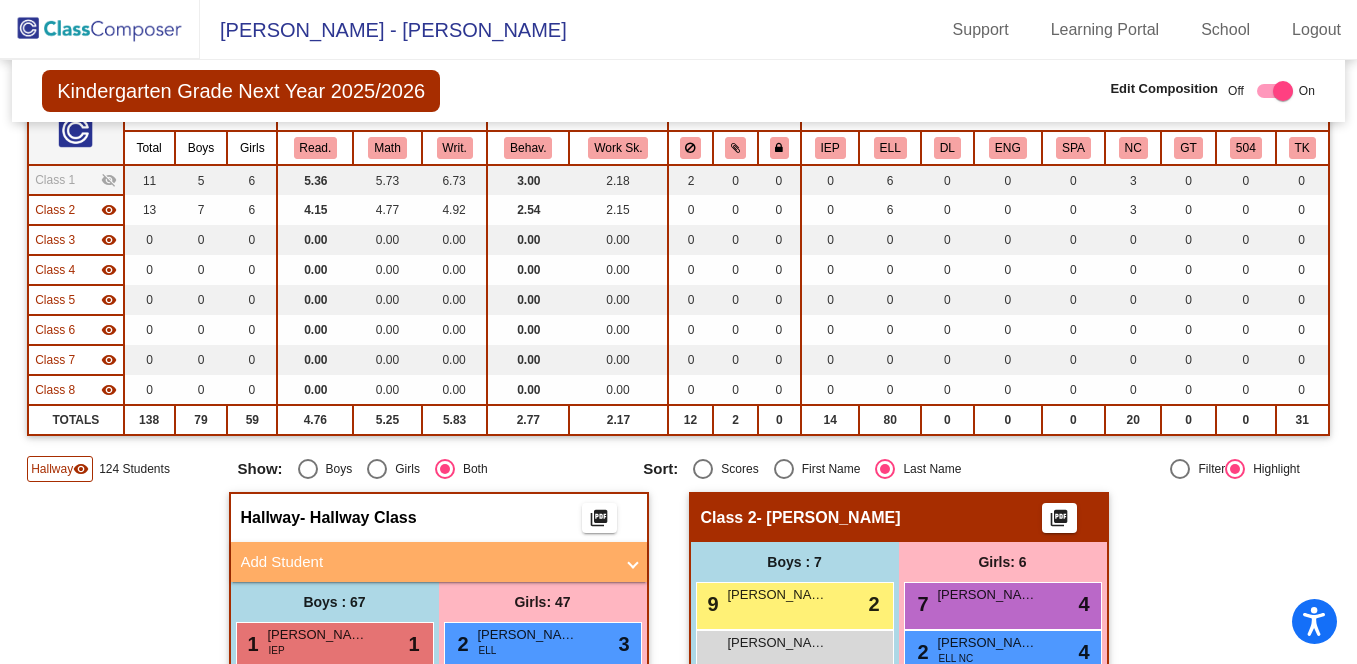 click on "visibility" 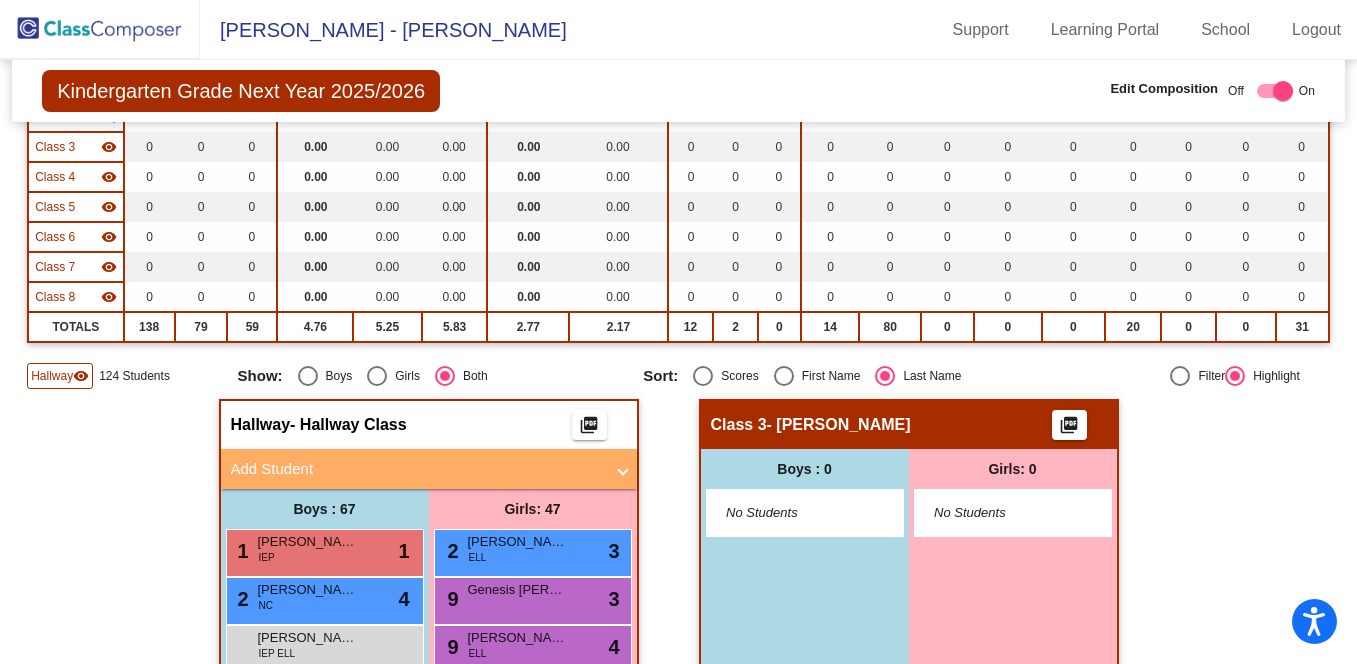 scroll, scrollTop: 269, scrollLeft: 0, axis: vertical 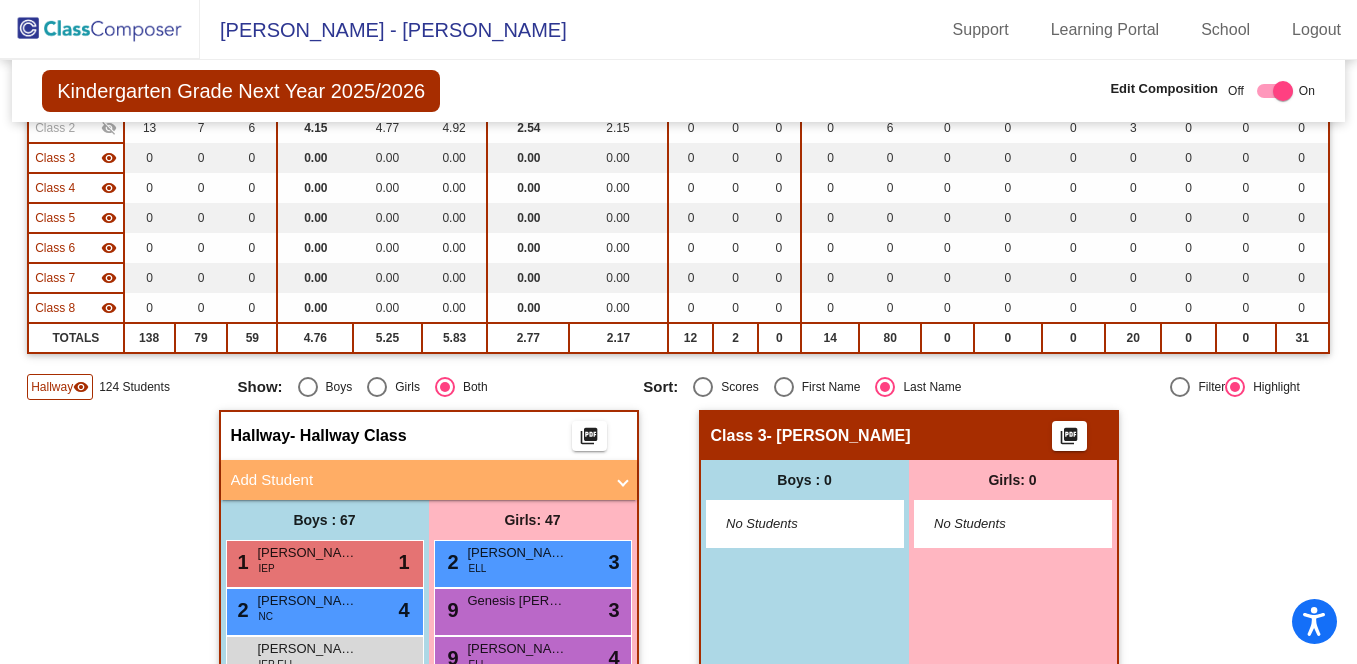 click on "Add Student" at bounding box center [417, 480] 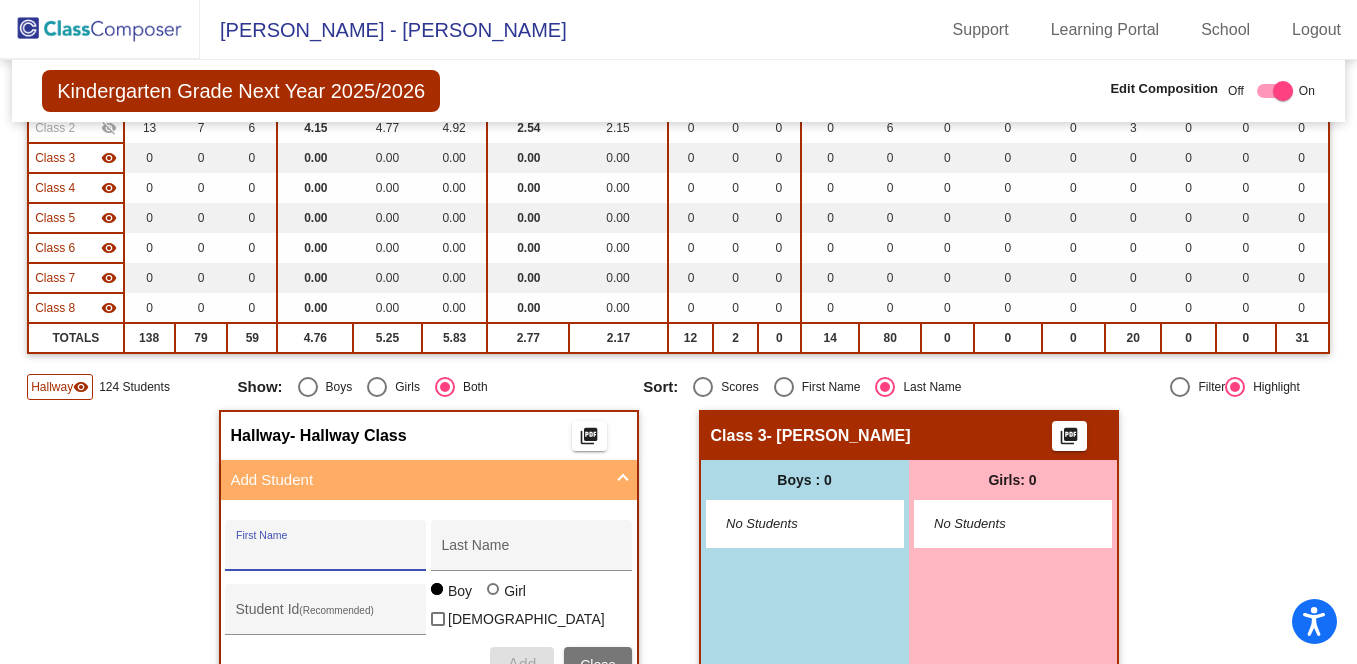 click on "First Name" at bounding box center [326, 553] 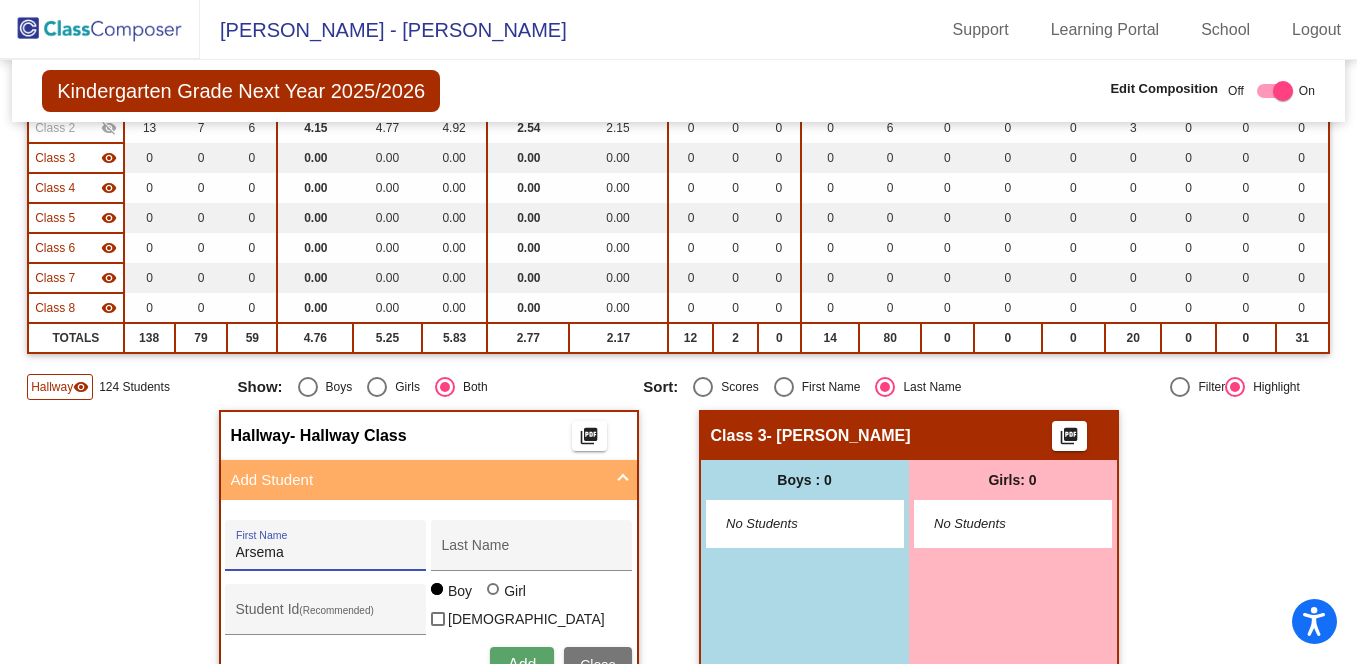 type on "Arsema" 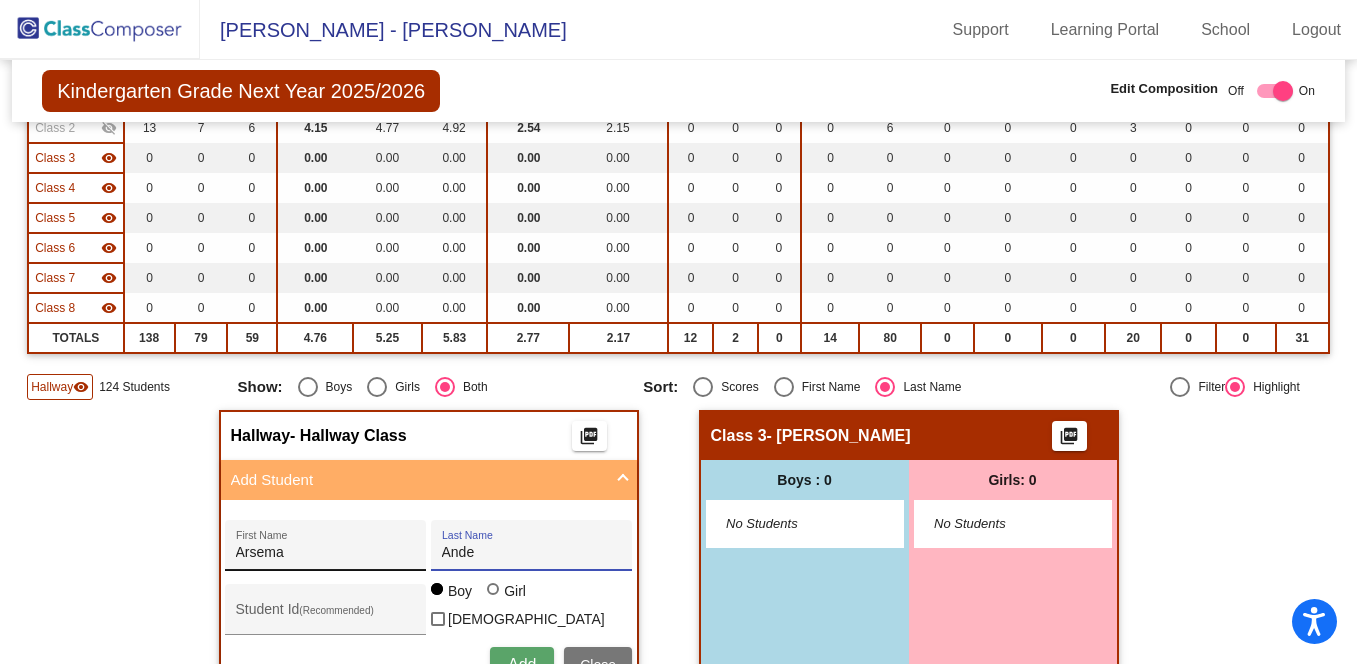 scroll, scrollTop: 452, scrollLeft: 0, axis: vertical 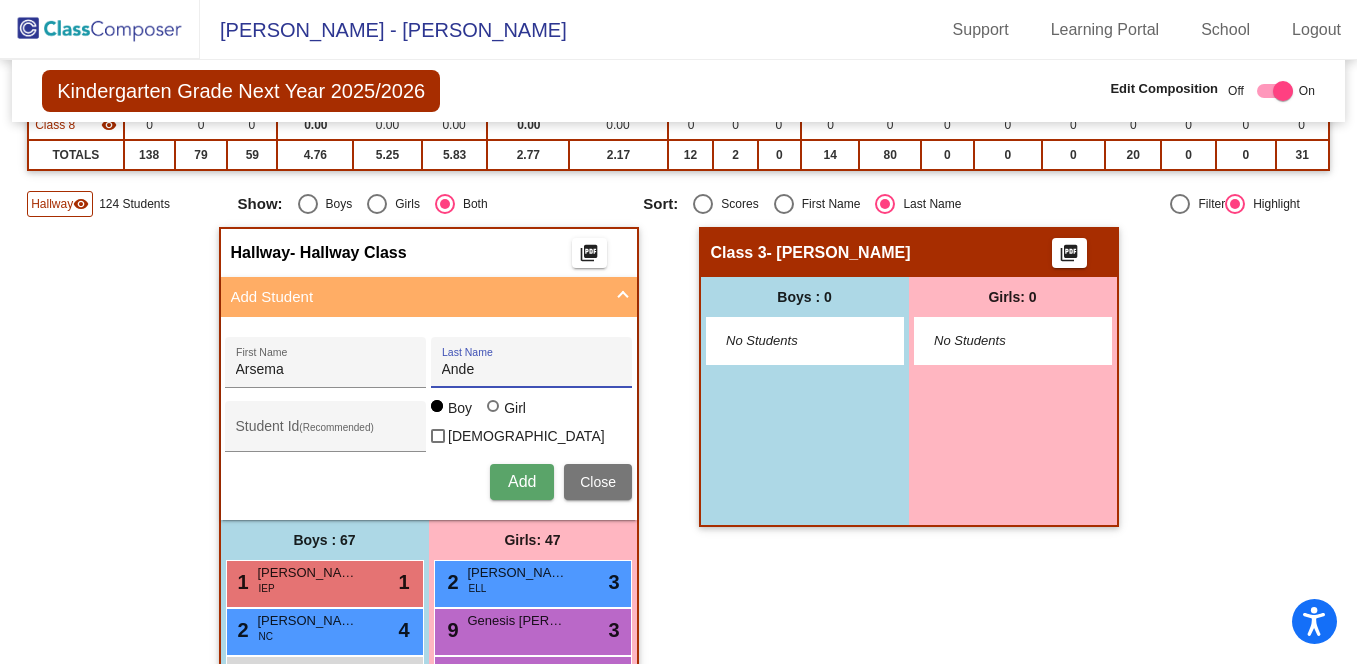 type on "Ande" 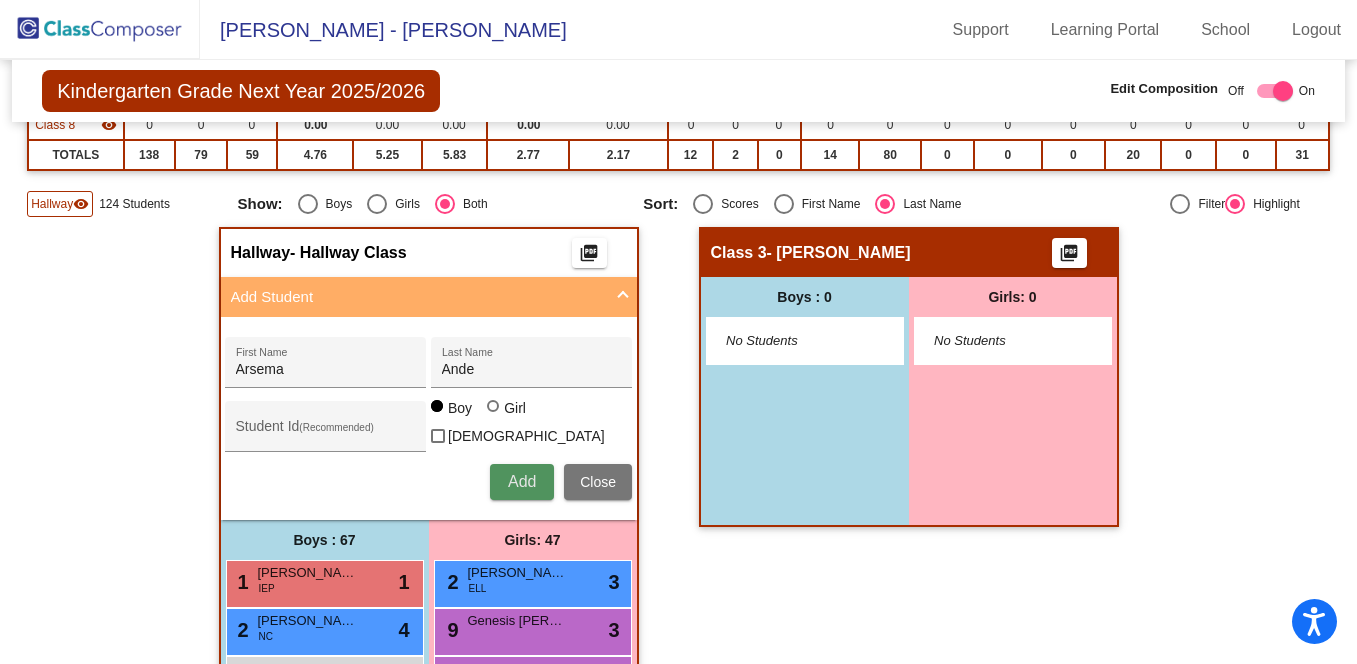 click on "Add" at bounding box center [522, 481] 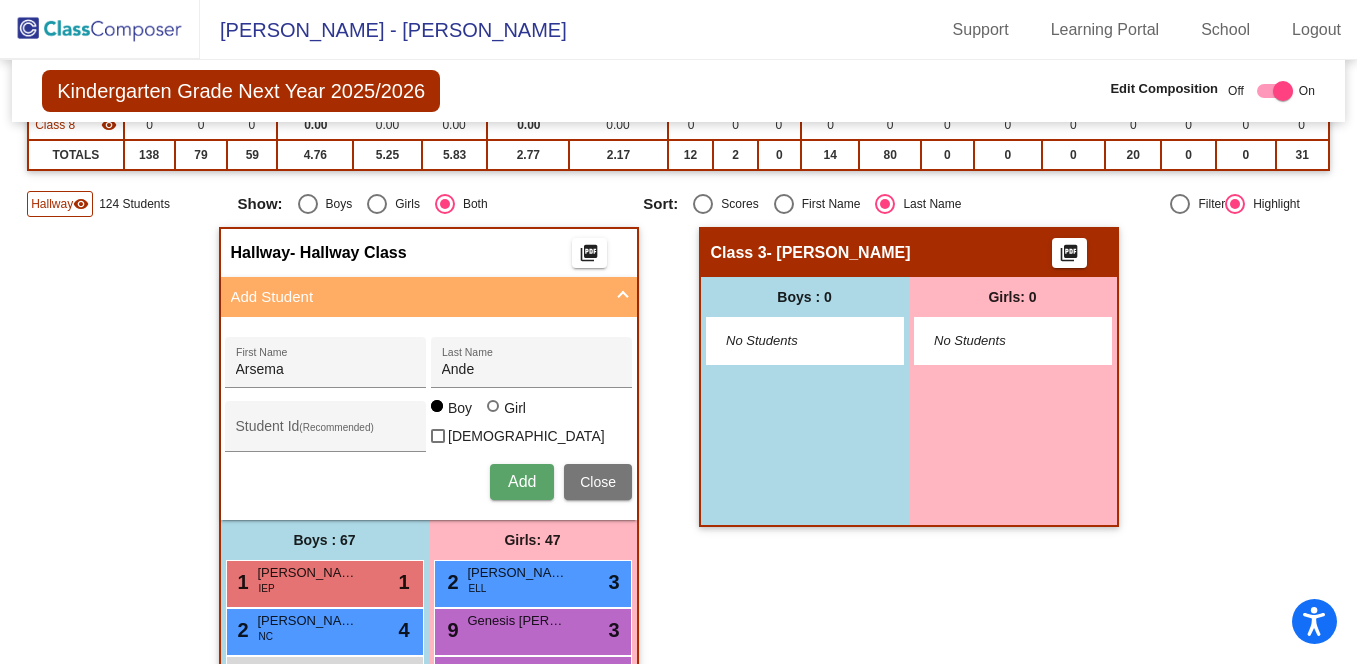 type 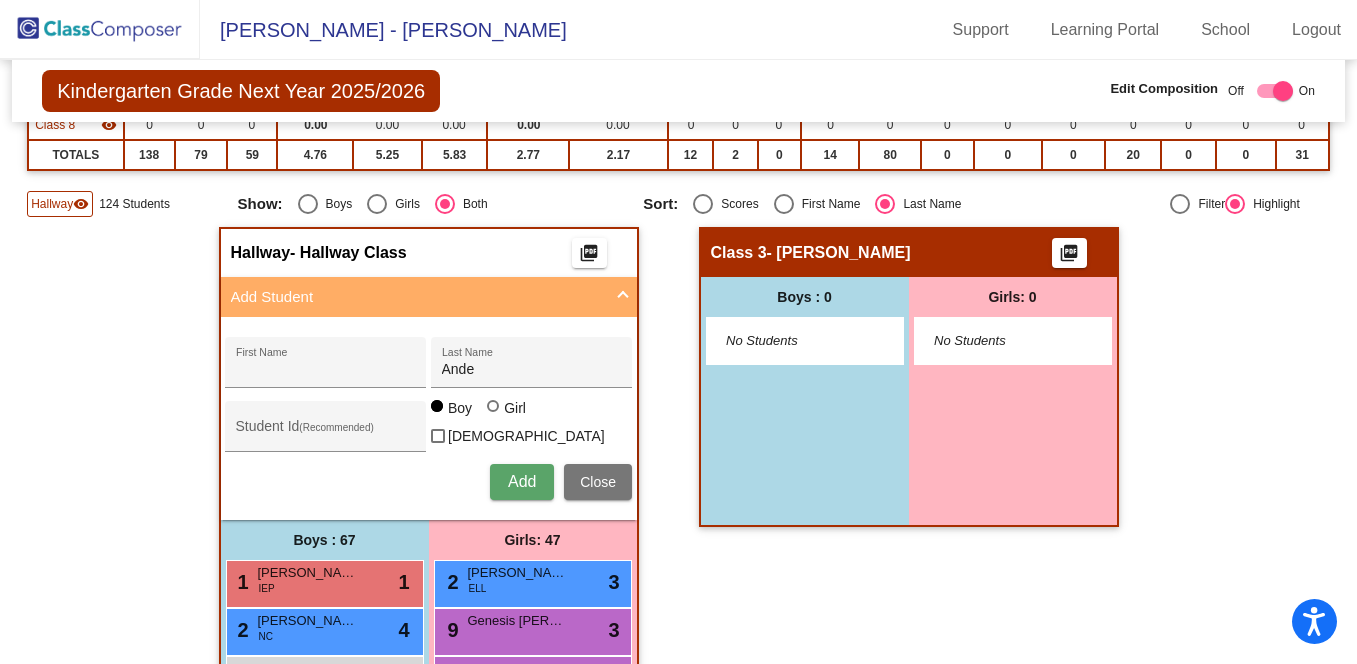 type 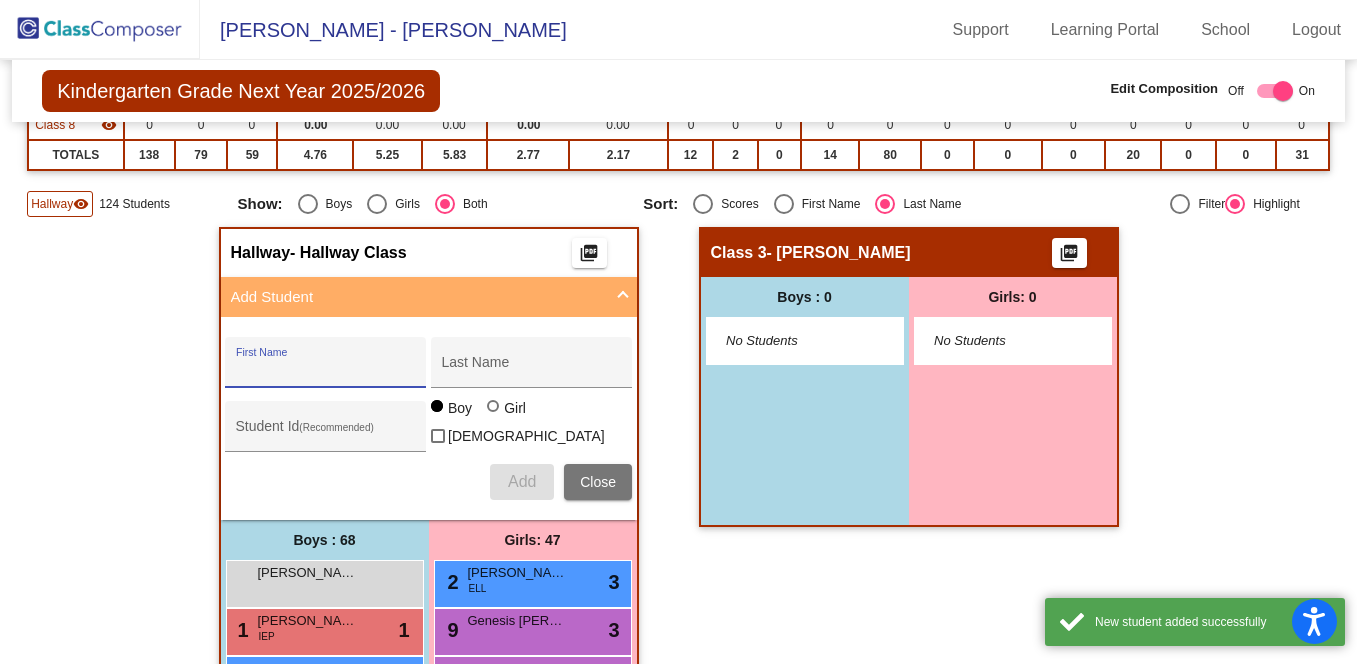 click on "First Name" at bounding box center (326, 370) 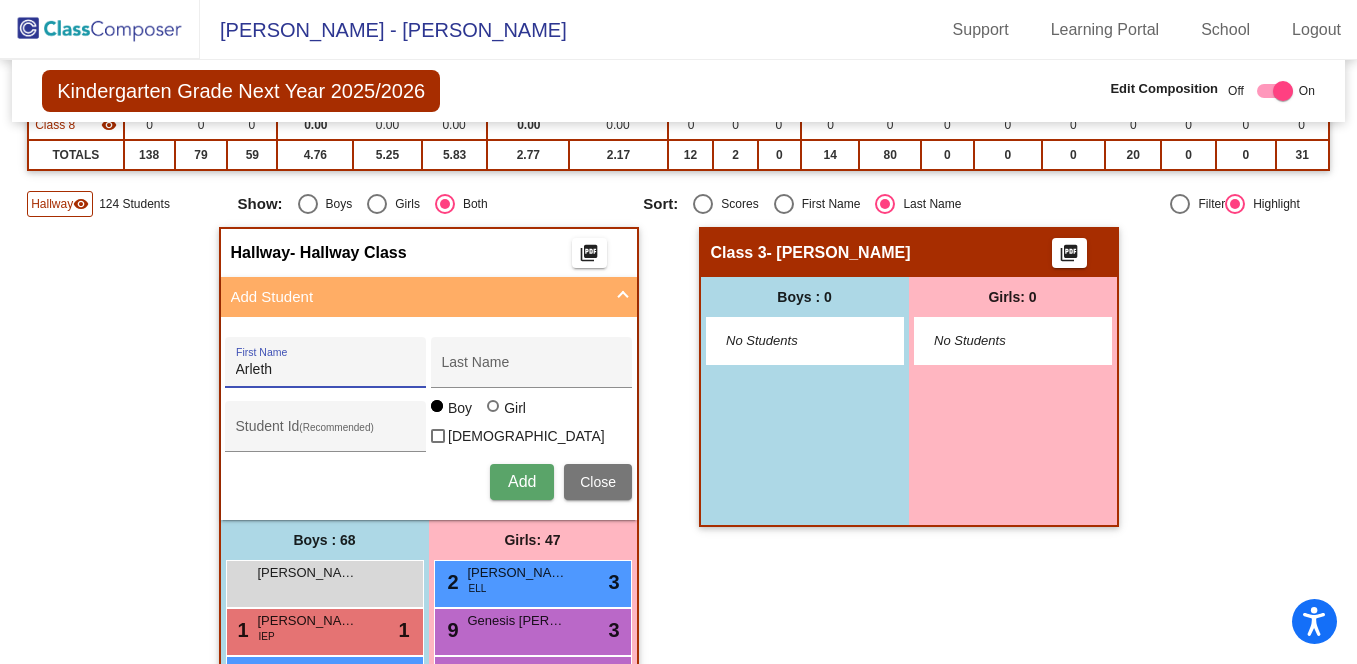 type on "Arleth" 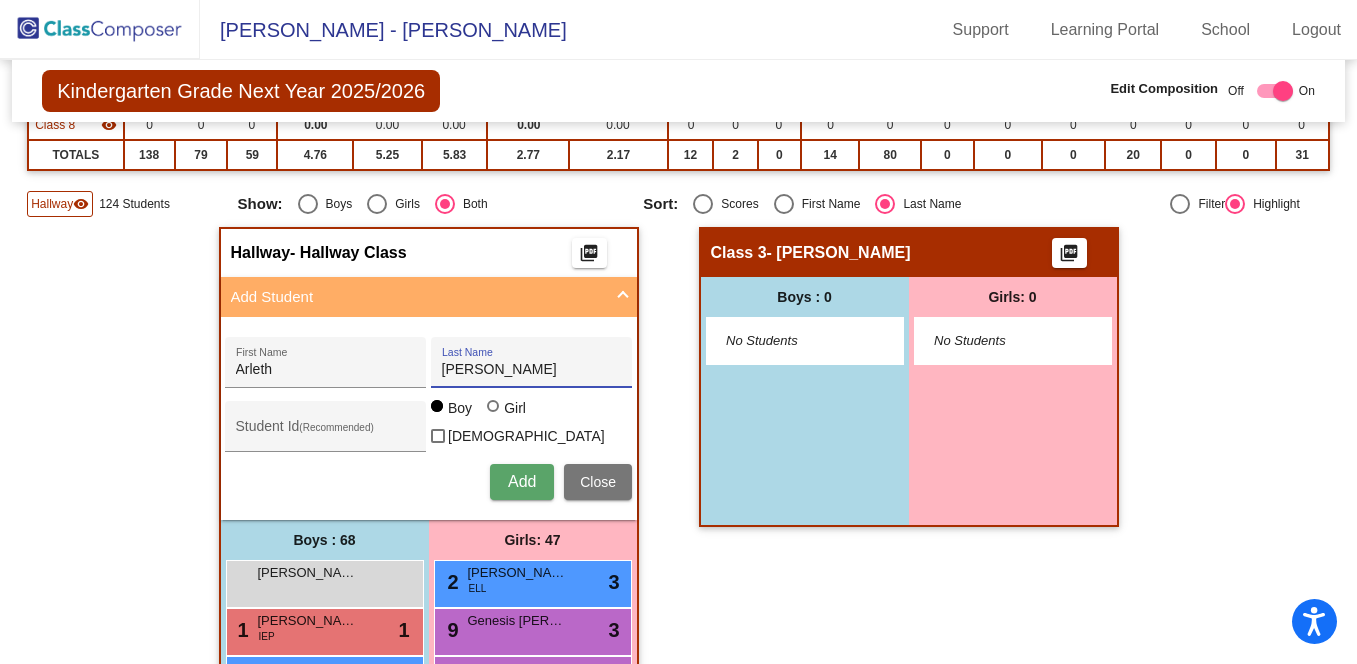 type on "[PERSON_NAME]" 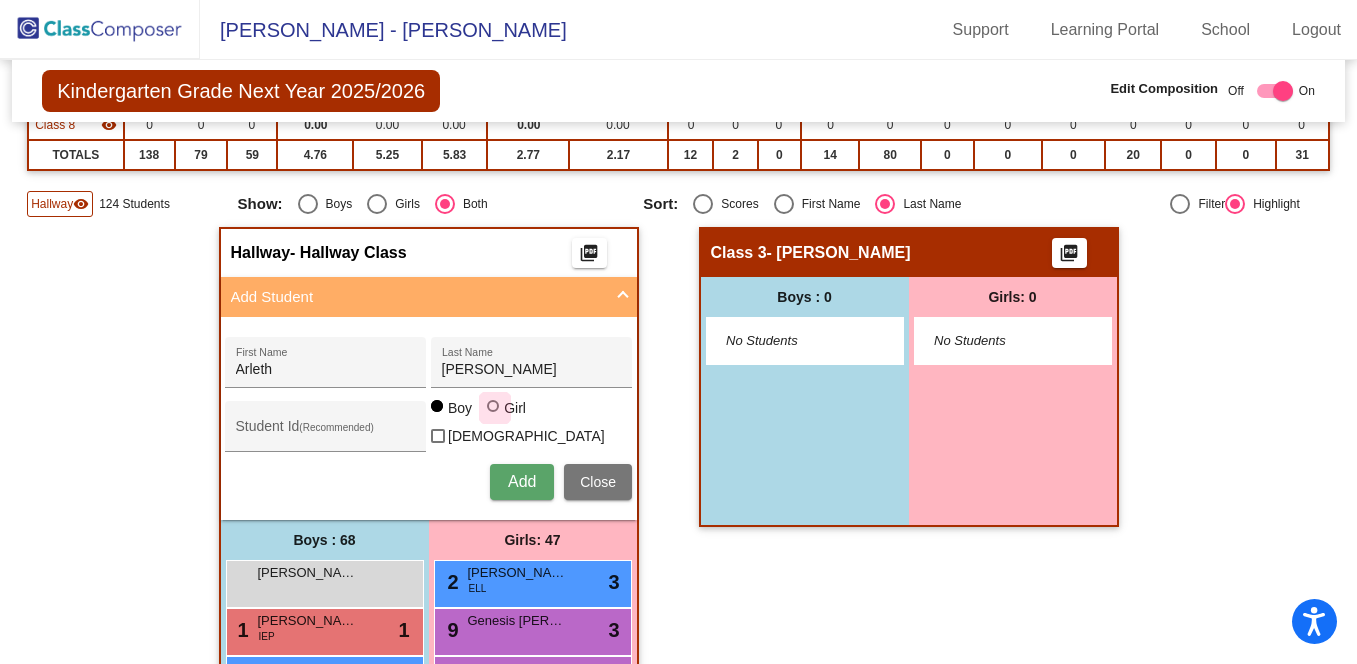 click at bounding box center [493, 406] 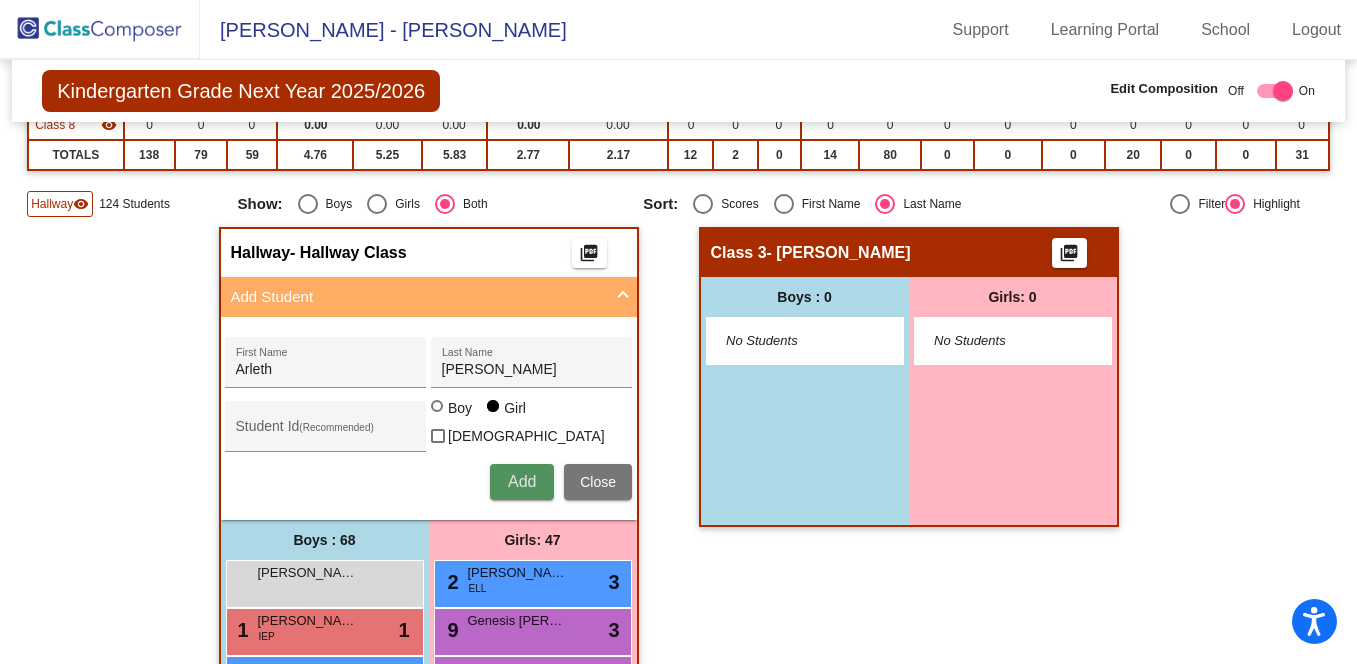 click on "Add" at bounding box center [522, 481] 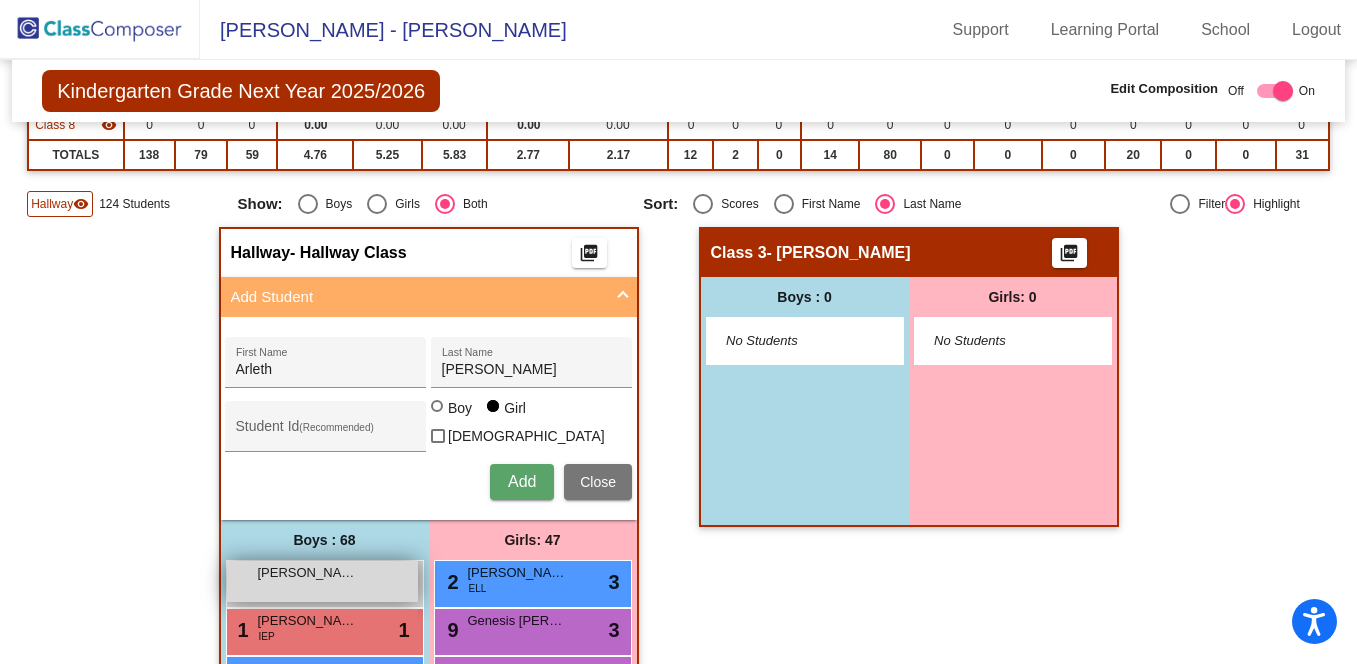 type 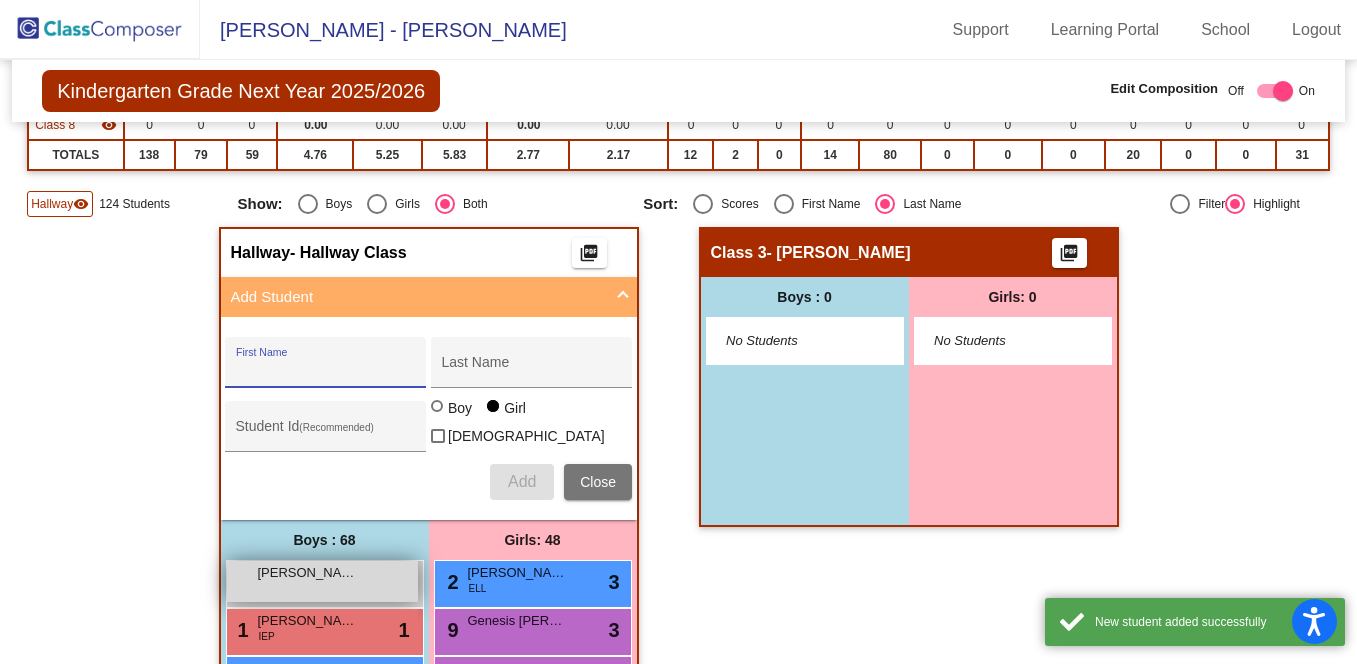 click on "[PERSON_NAME] lock do_not_disturb_alt" at bounding box center (322, 581) 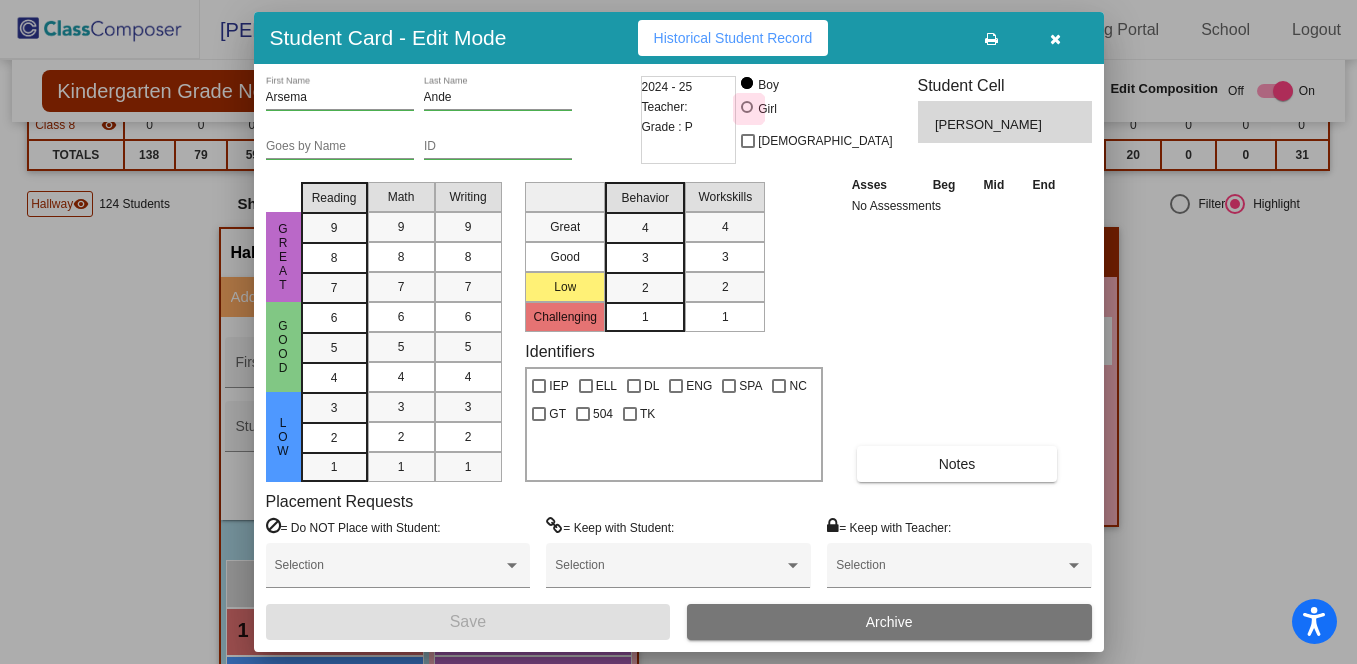 click at bounding box center (747, 107) 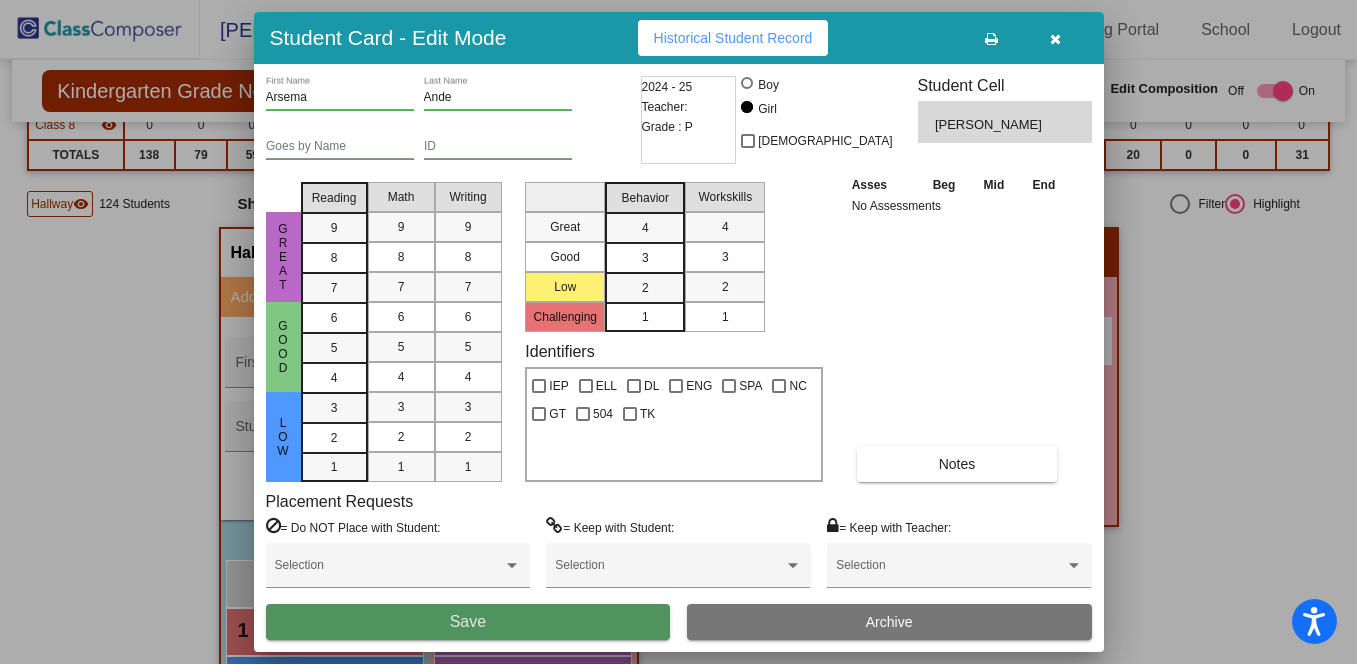 click on "Save" at bounding box center [468, 622] 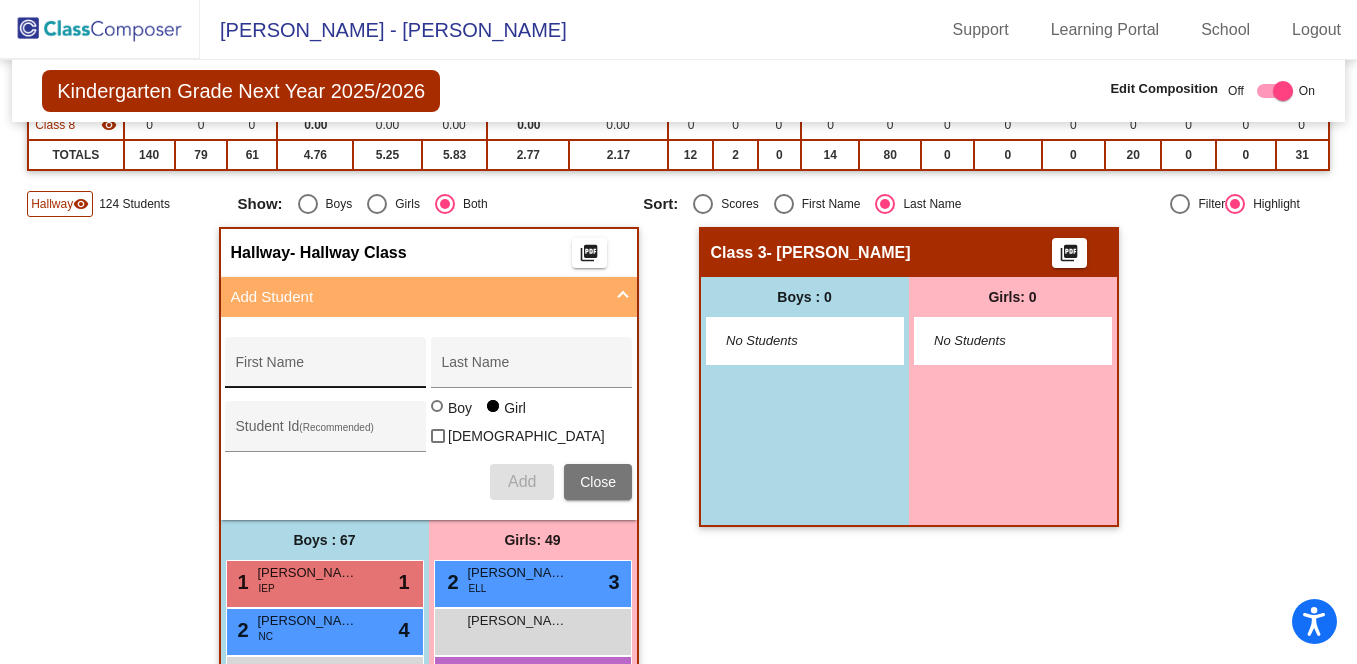click on "First Name" at bounding box center (326, 368) 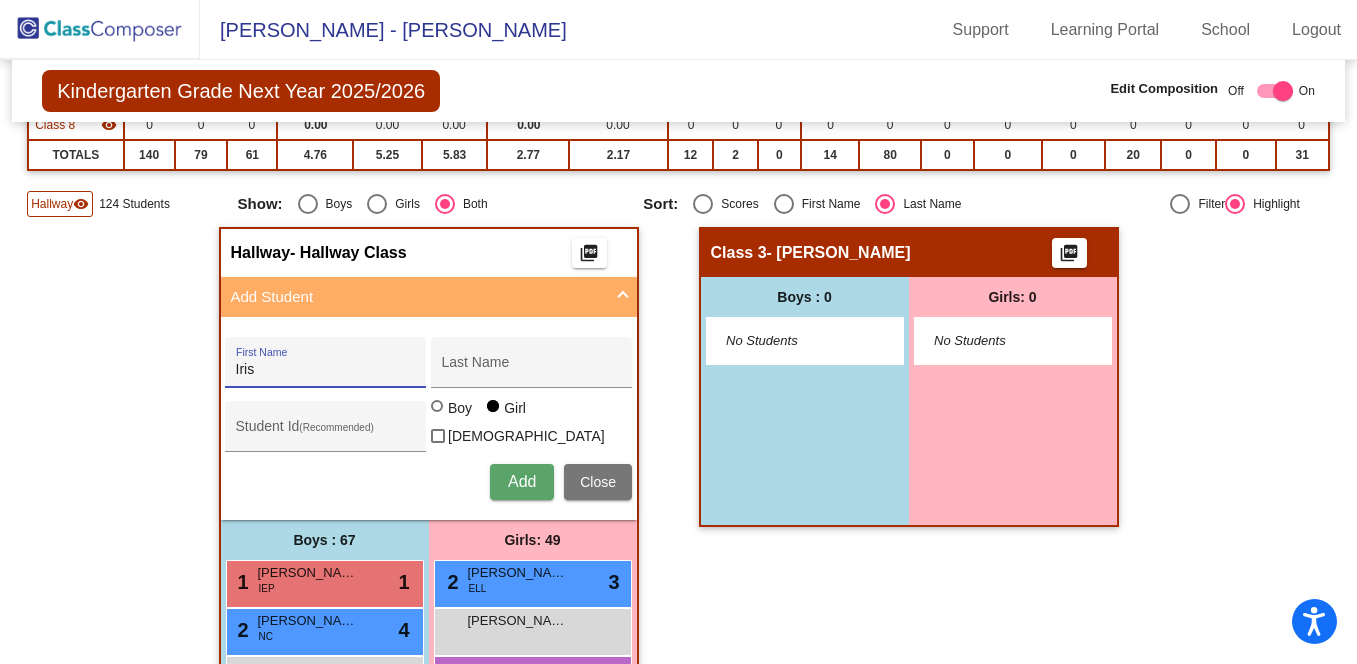 type on "Iris" 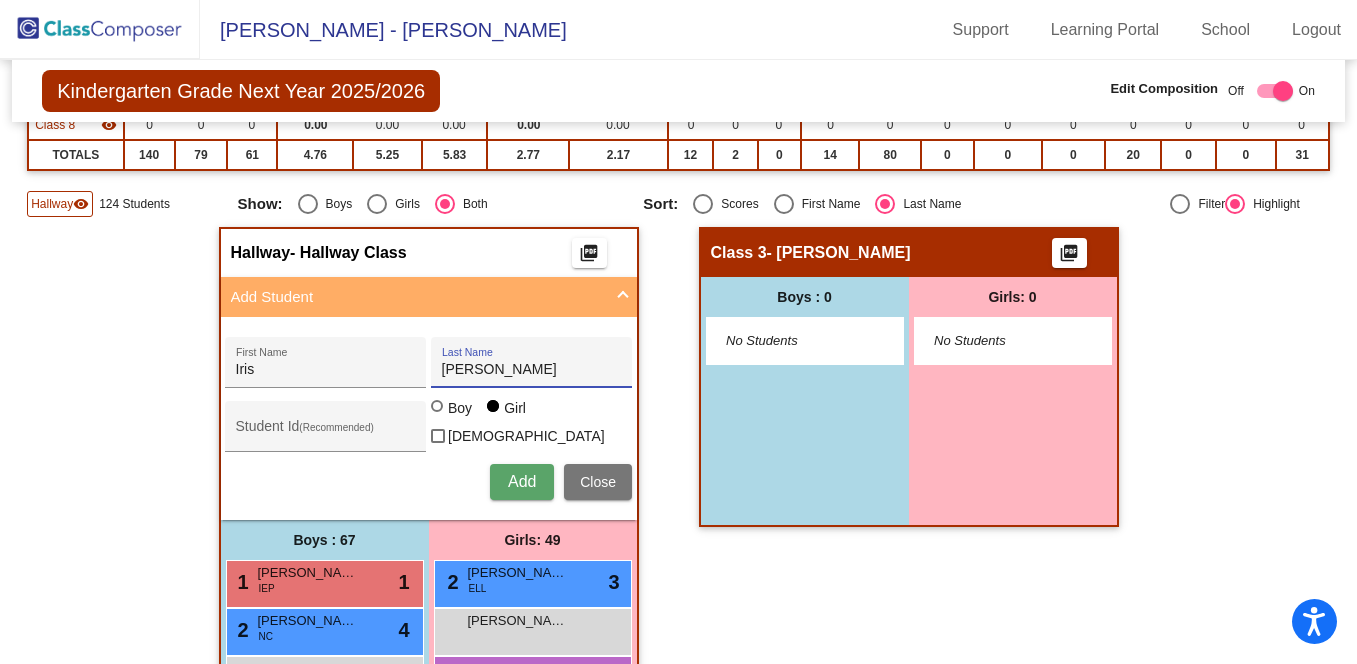 type on "[PERSON_NAME]" 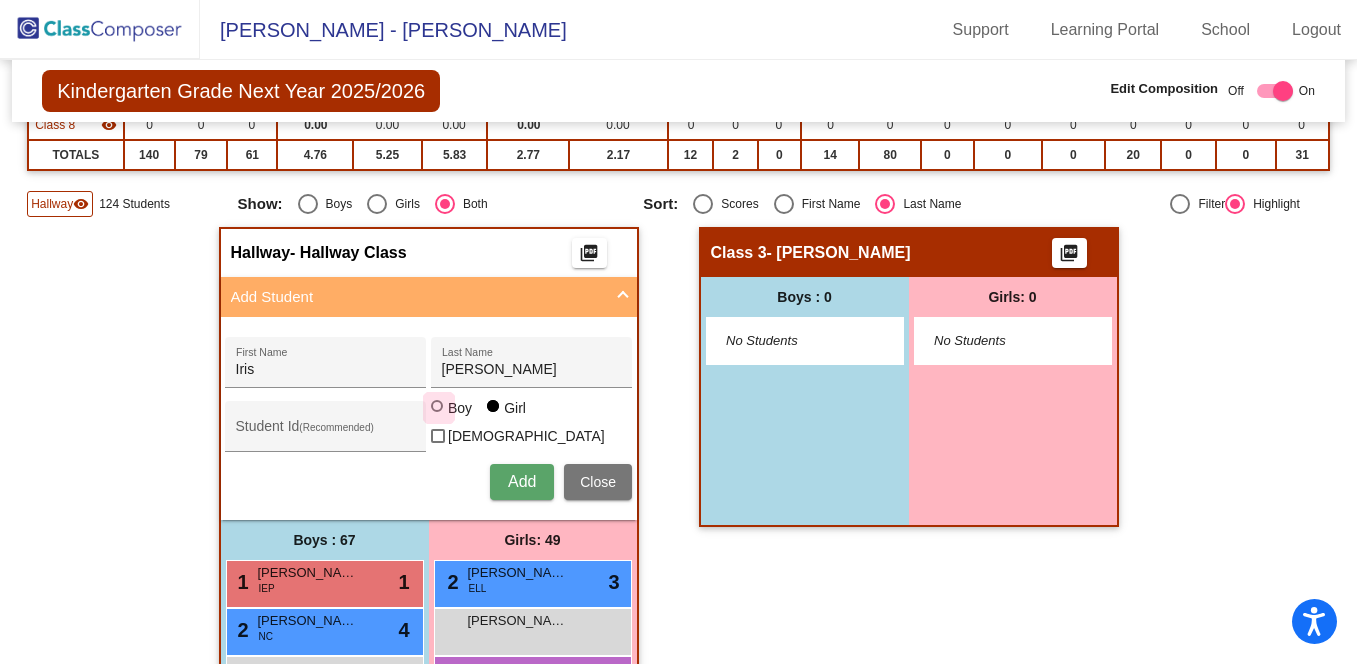 click at bounding box center (437, 406) 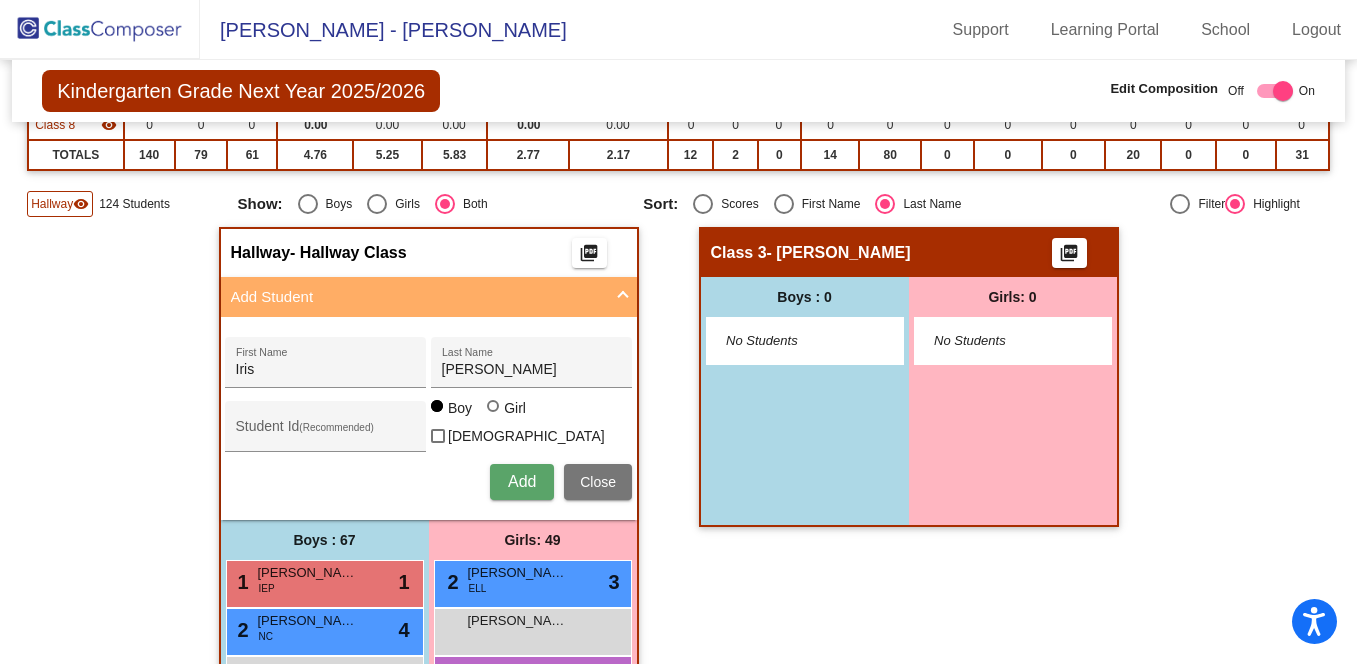 click on "Add" at bounding box center [522, 481] 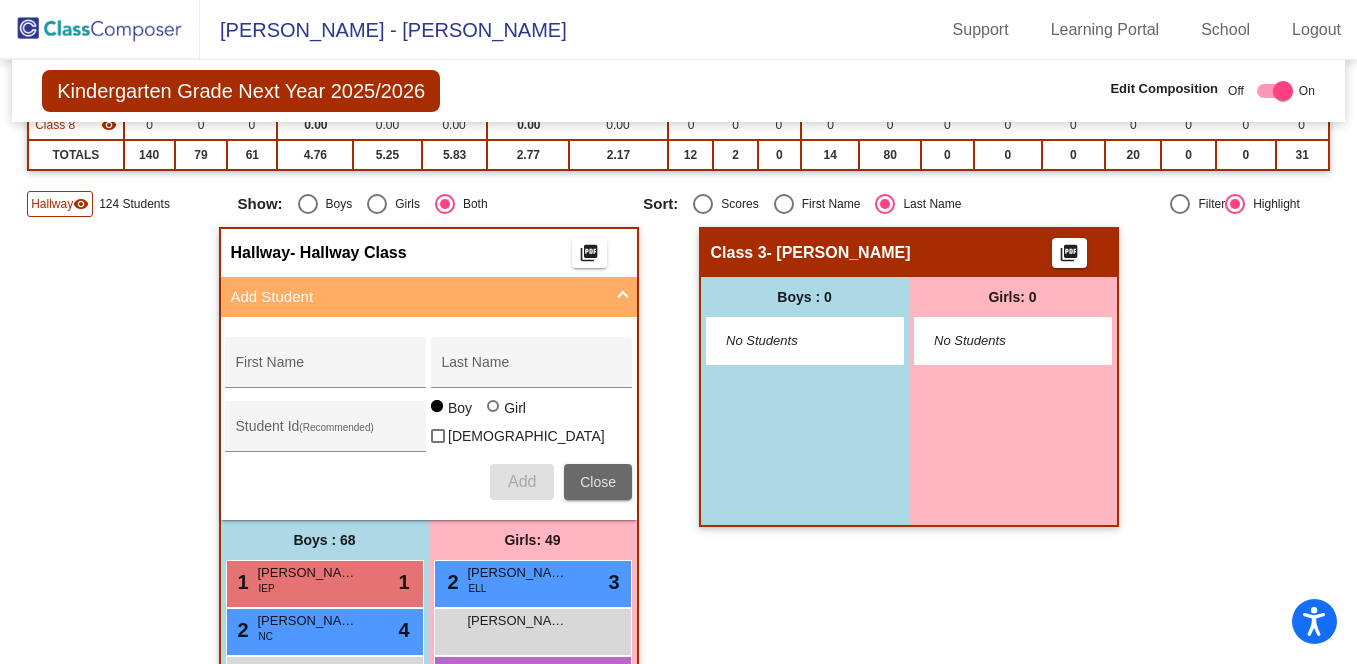 click on "Close" at bounding box center (598, 482) 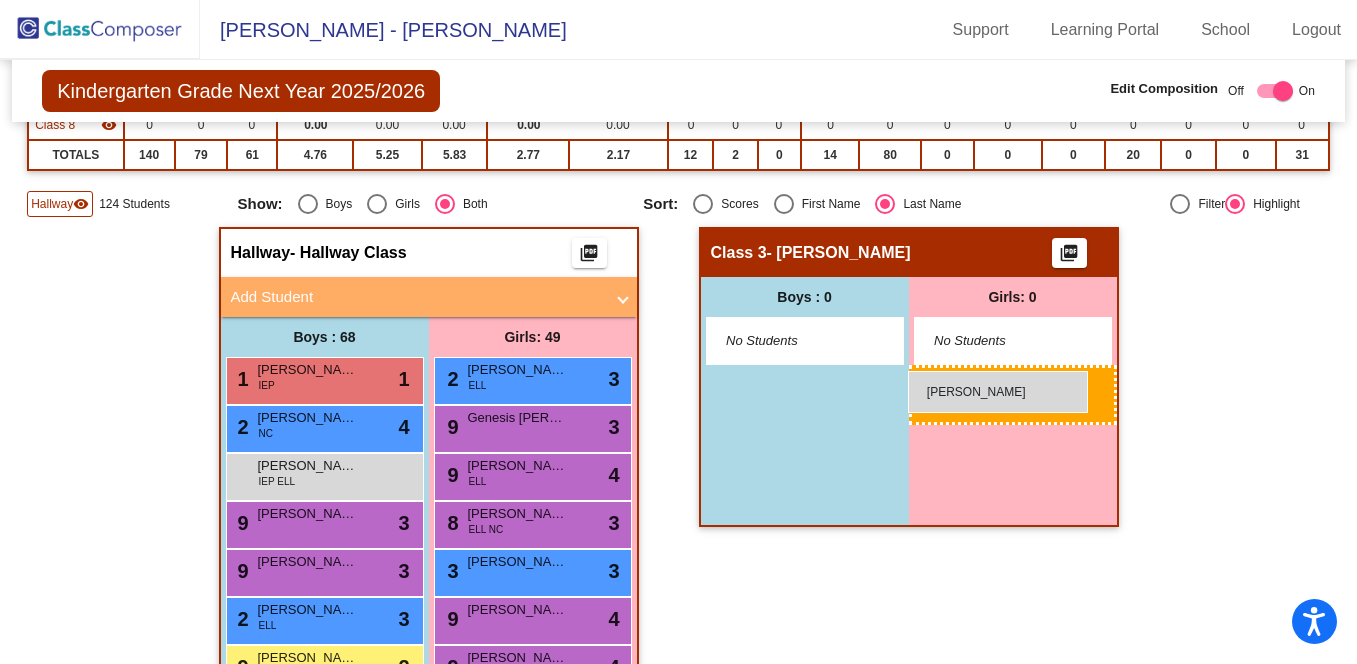 drag, startPoint x: 508, startPoint y: 424, endPoint x: 908, endPoint y: 371, distance: 403.49597 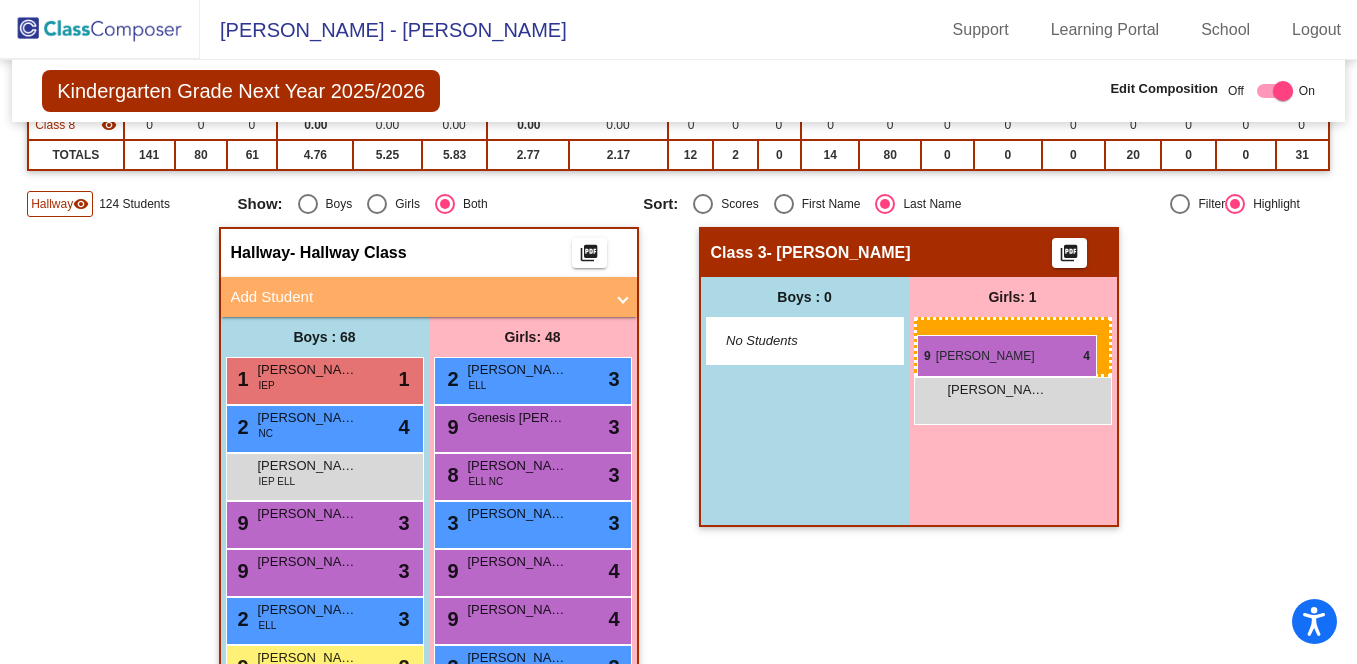 drag, startPoint x: 461, startPoint y: 472, endPoint x: 917, endPoint y: 335, distance: 476.1355 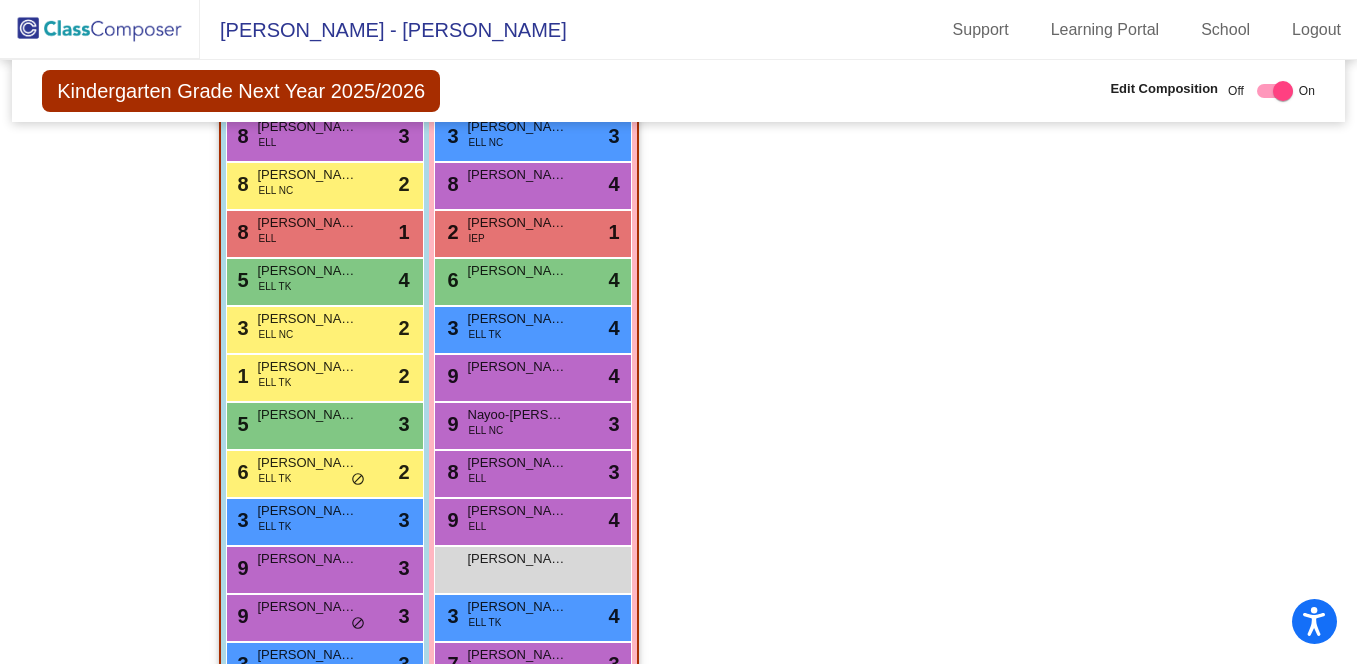 scroll, scrollTop: 1080, scrollLeft: 0, axis: vertical 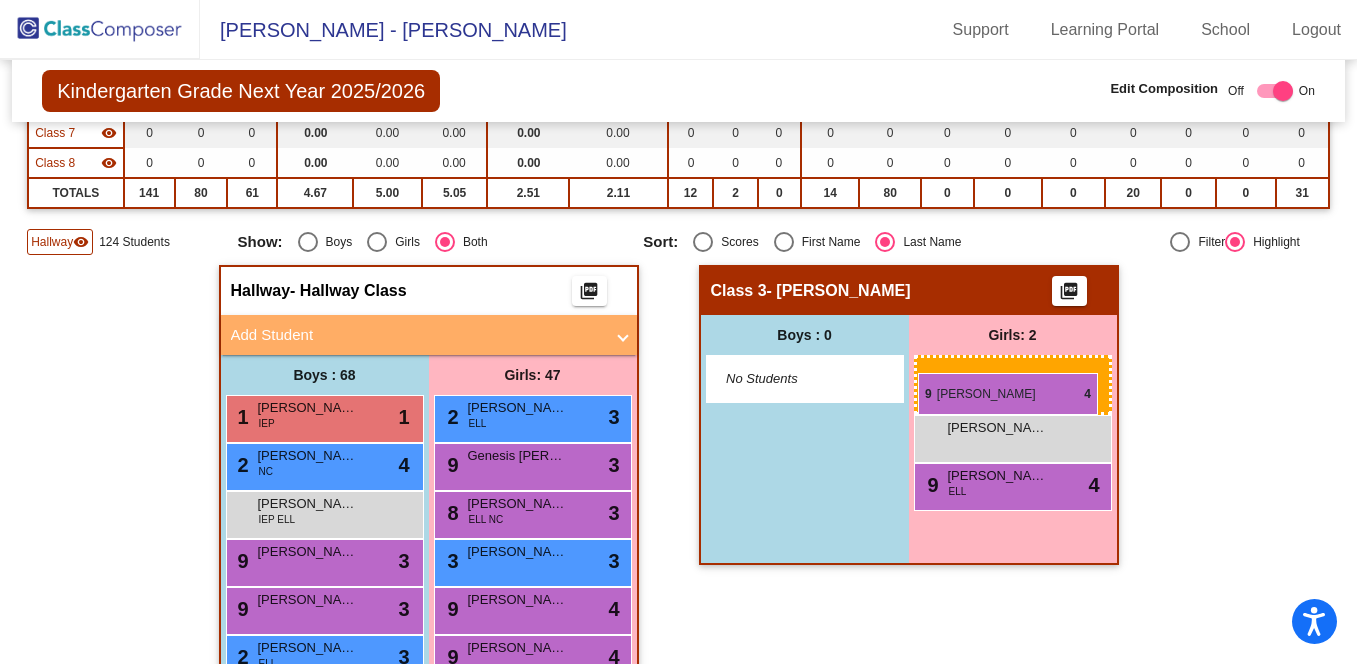 drag, startPoint x: 502, startPoint y: 522, endPoint x: 918, endPoint y: 373, distance: 441.87894 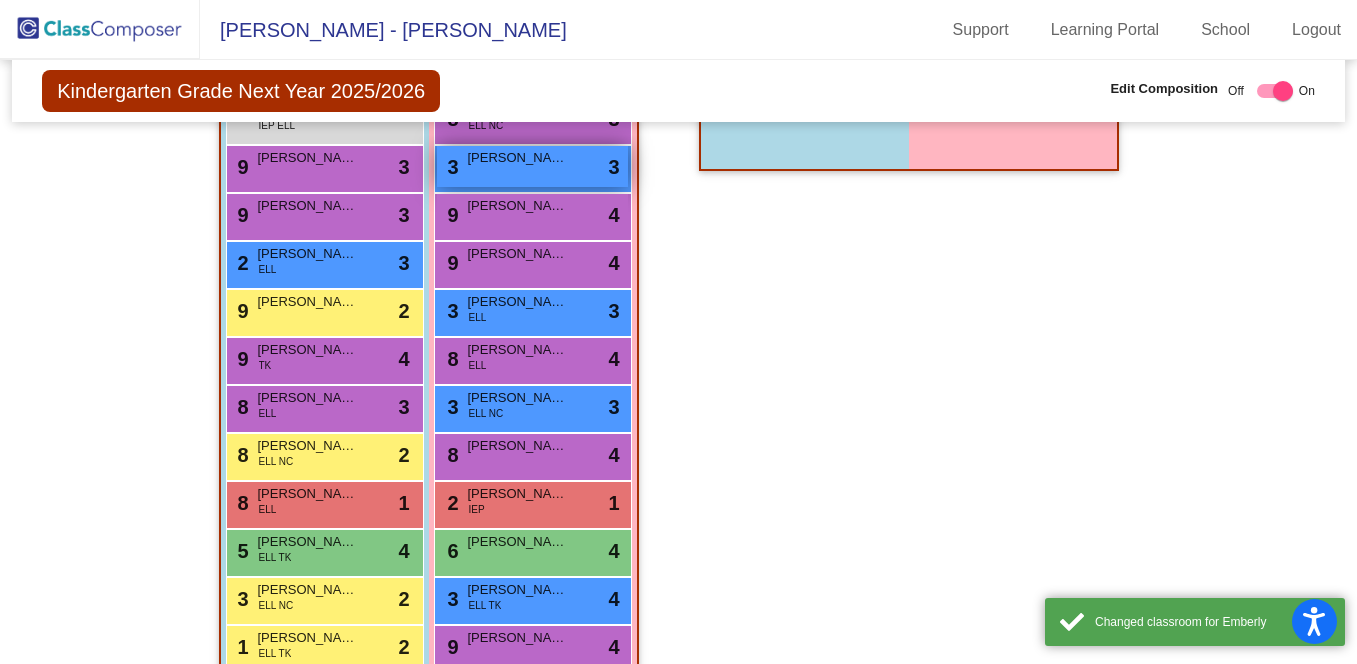 scroll, scrollTop: 954, scrollLeft: 0, axis: vertical 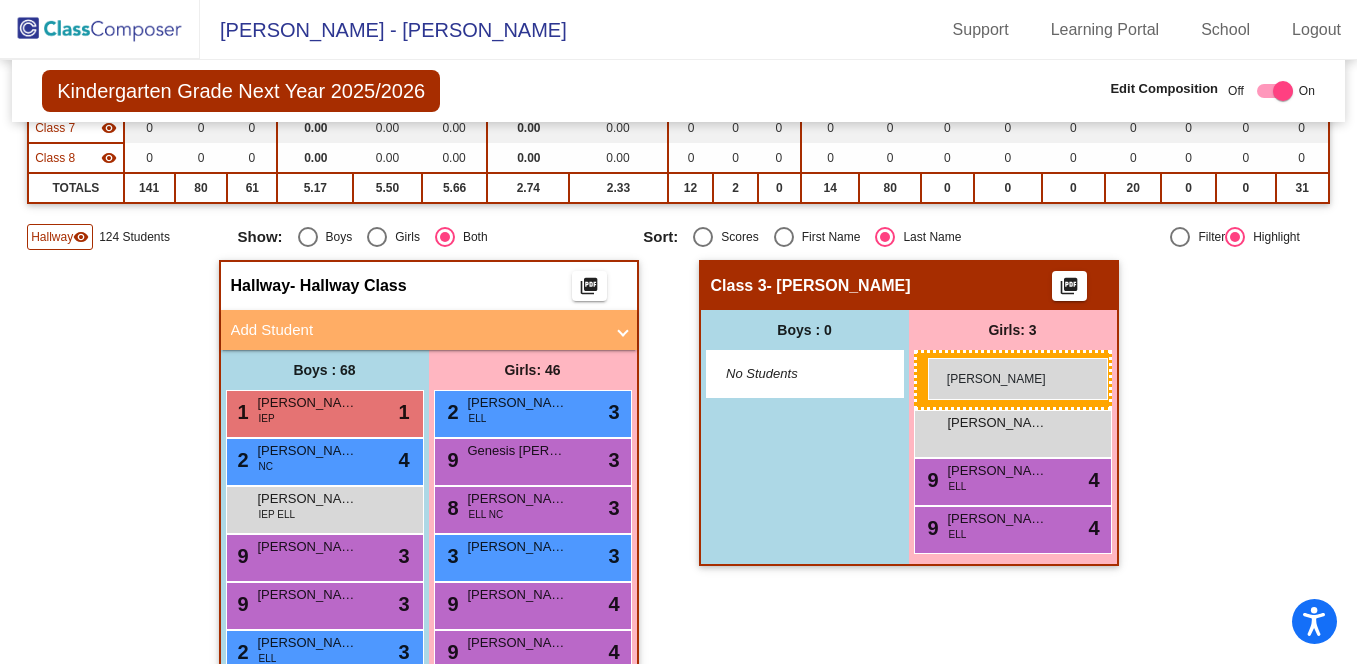 drag, startPoint x: 520, startPoint y: 648, endPoint x: 928, endPoint y: 358, distance: 500.5637 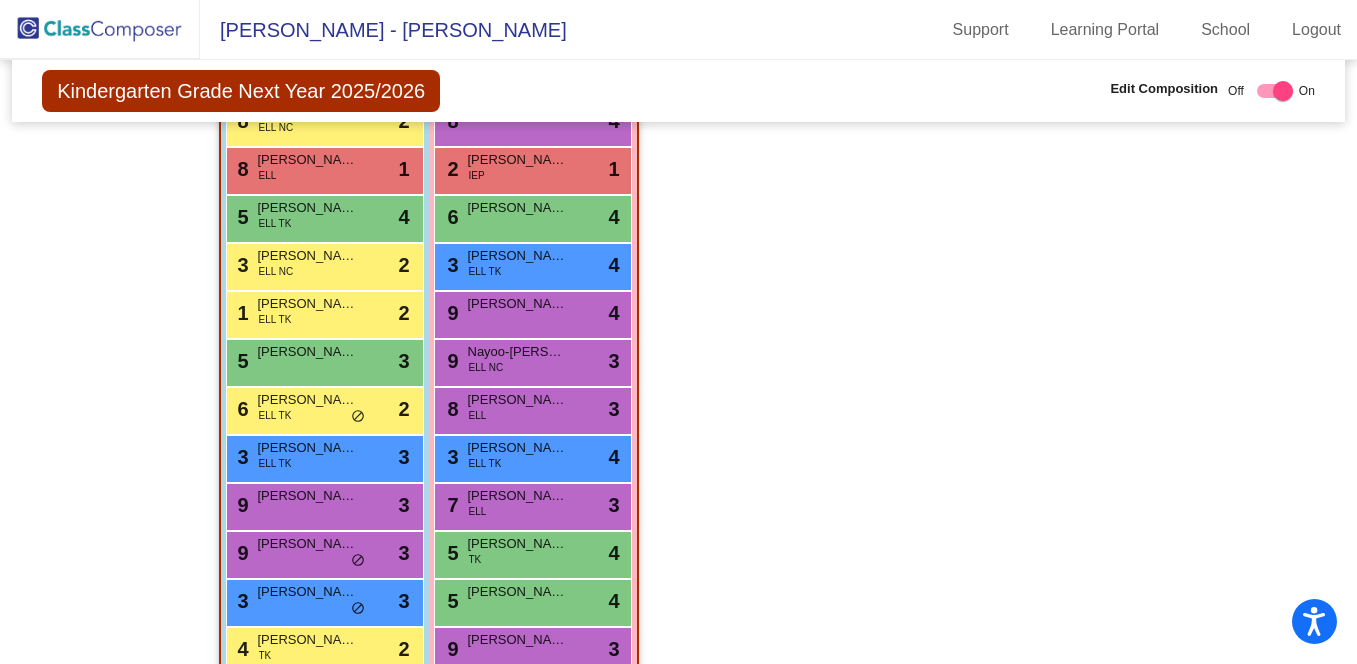 scroll, scrollTop: 1287, scrollLeft: 0, axis: vertical 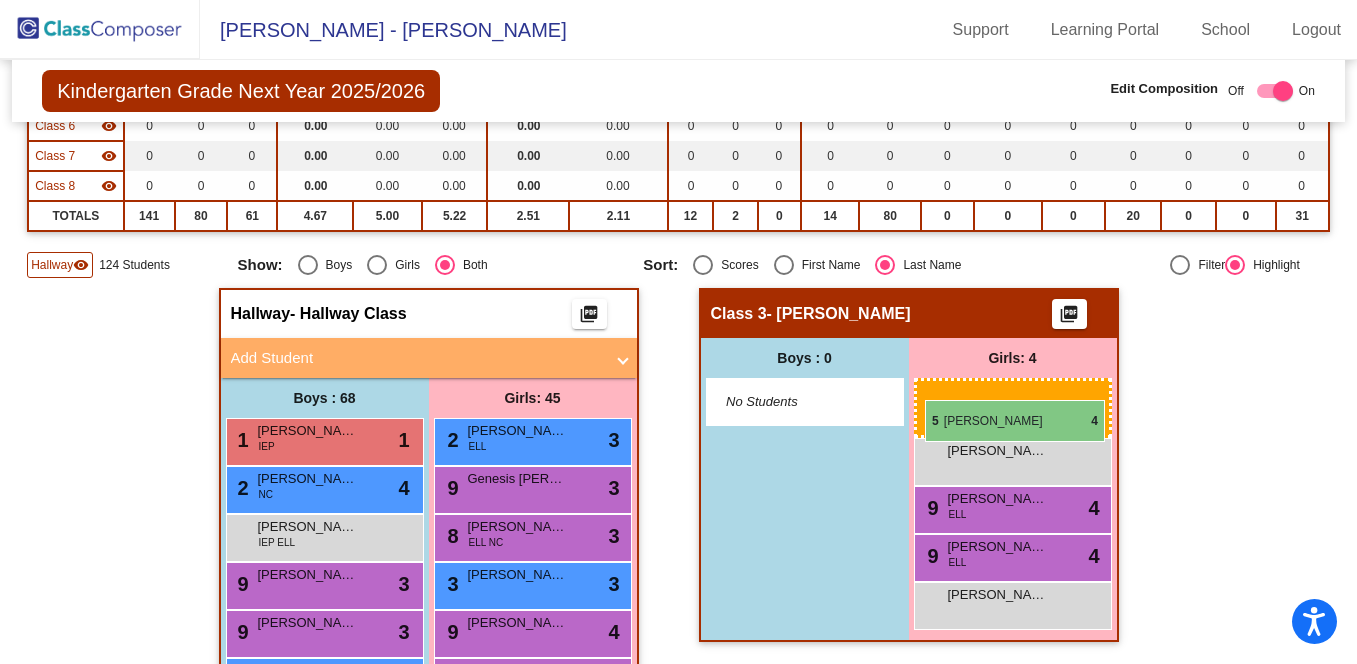 drag, startPoint x: 525, startPoint y: 416, endPoint x: 925, endPoint y: 400, distance: 400.3199 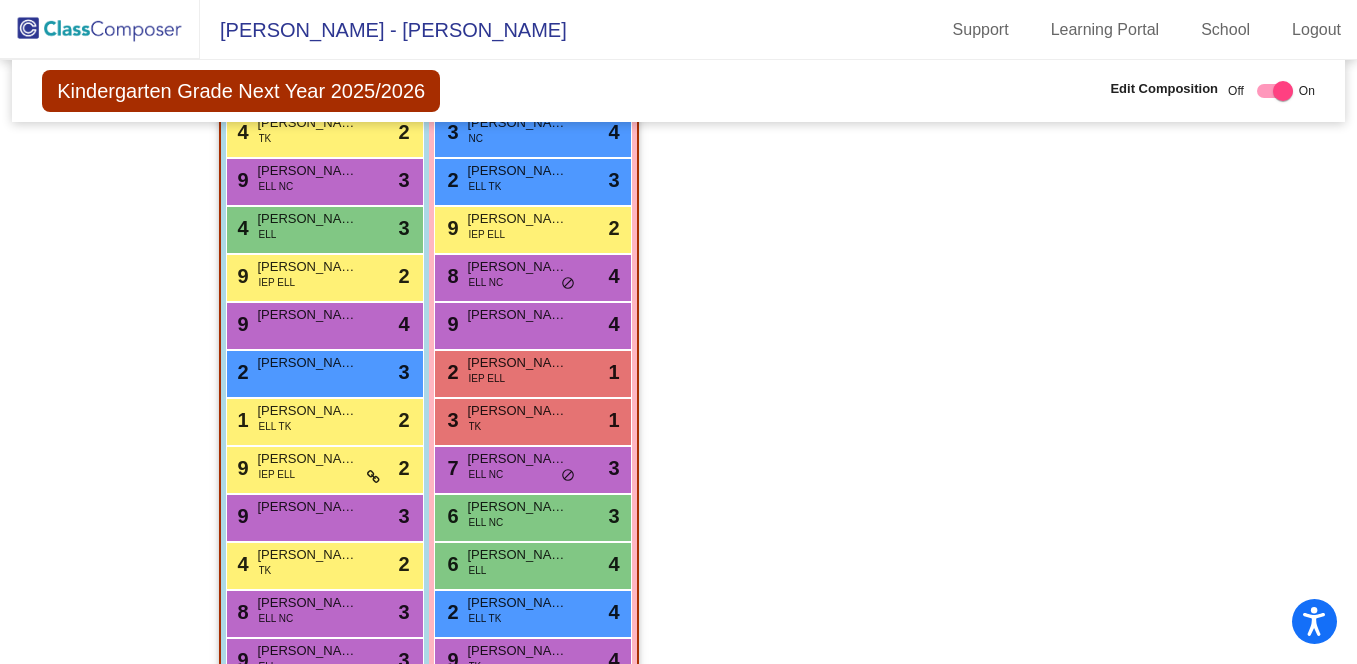 scroll, scrollTop: 1693, scrollLeft: 0, axis: vertical 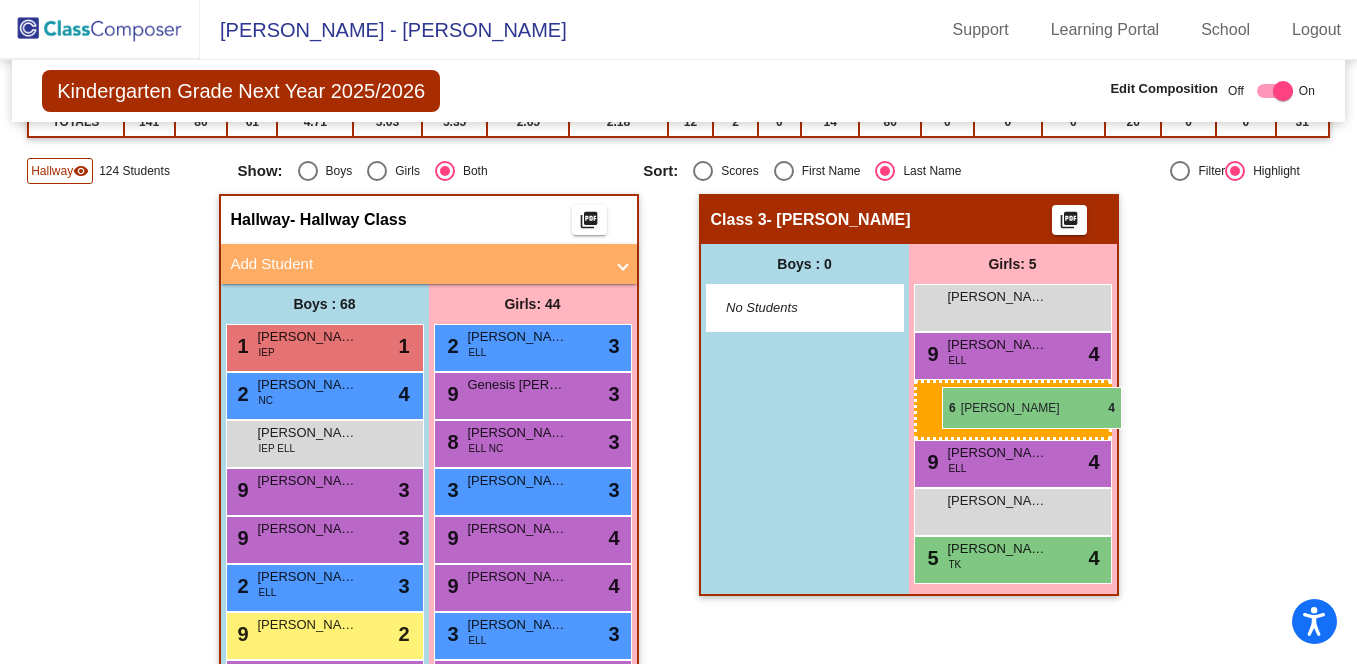 drag, startPoint x: 487, startPoint y: 530, endPoint x: 941, endPoint y: 387, distance: 475.98843 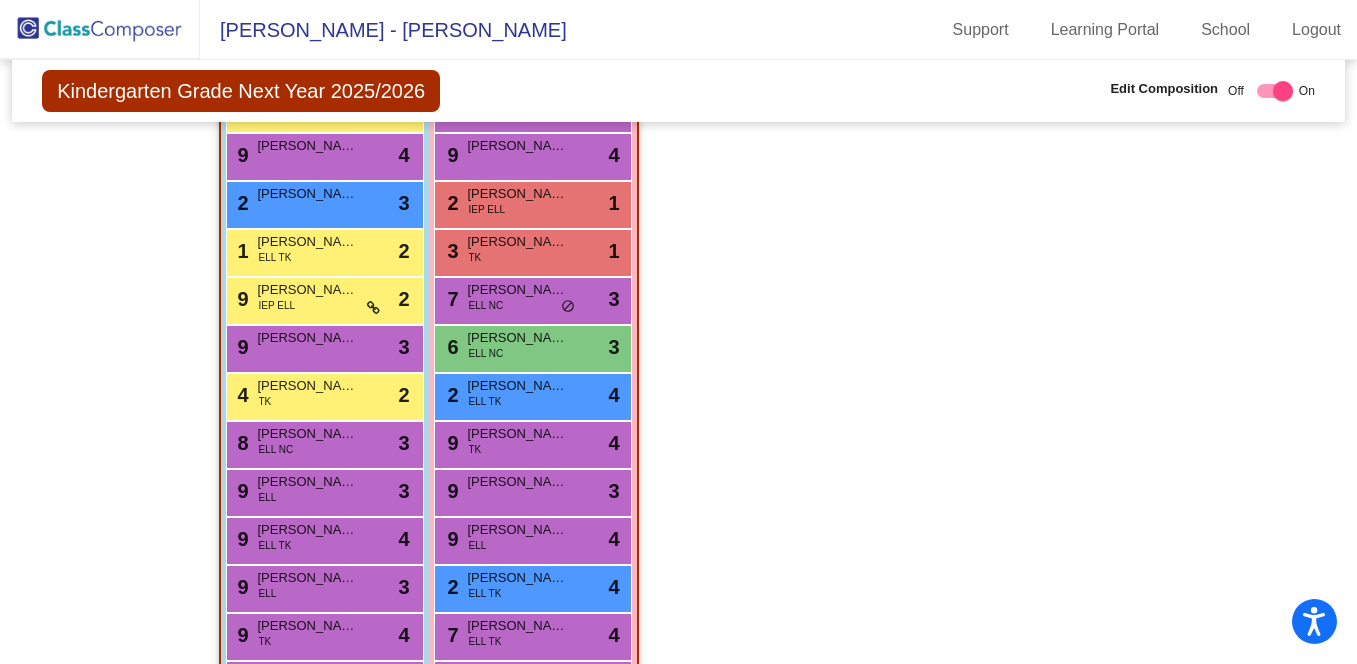 scroll, scrollTop: 1829, scrollLeft: 0, axis: vertical 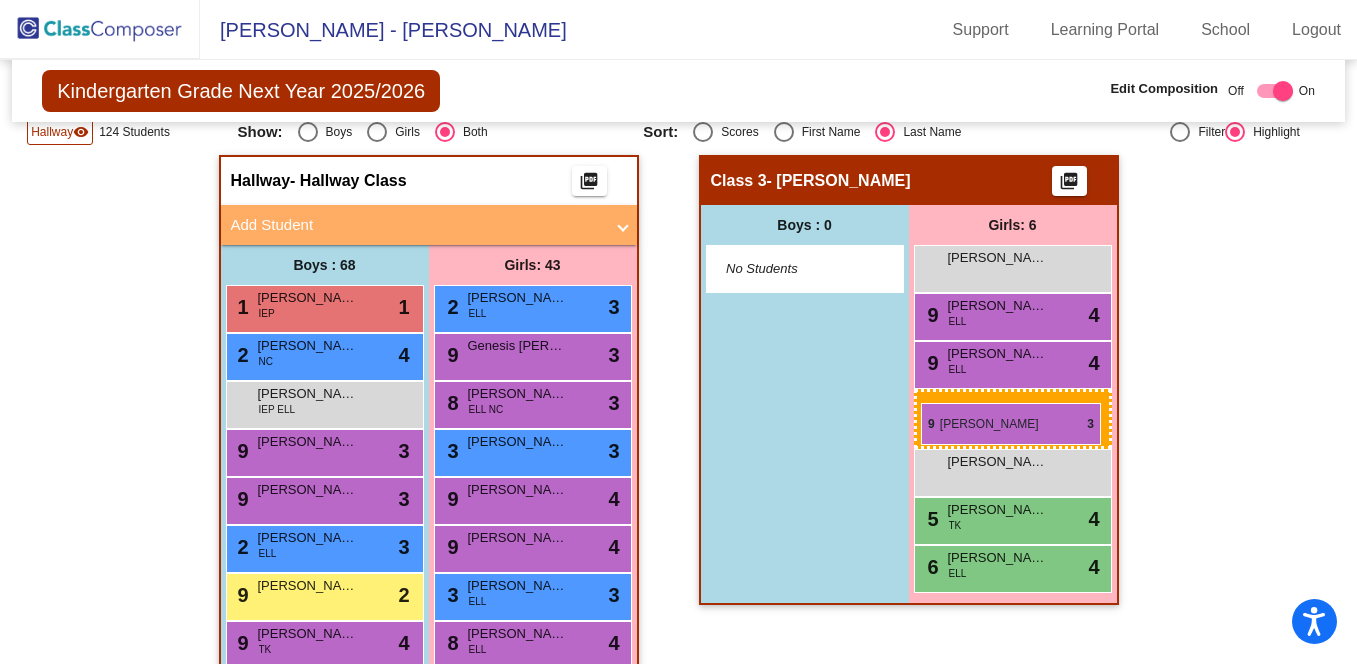 drag, startPoint x: 555, startPoint y: 489, endPoint x: 922, endPoint y: 402, distance: 377.17105 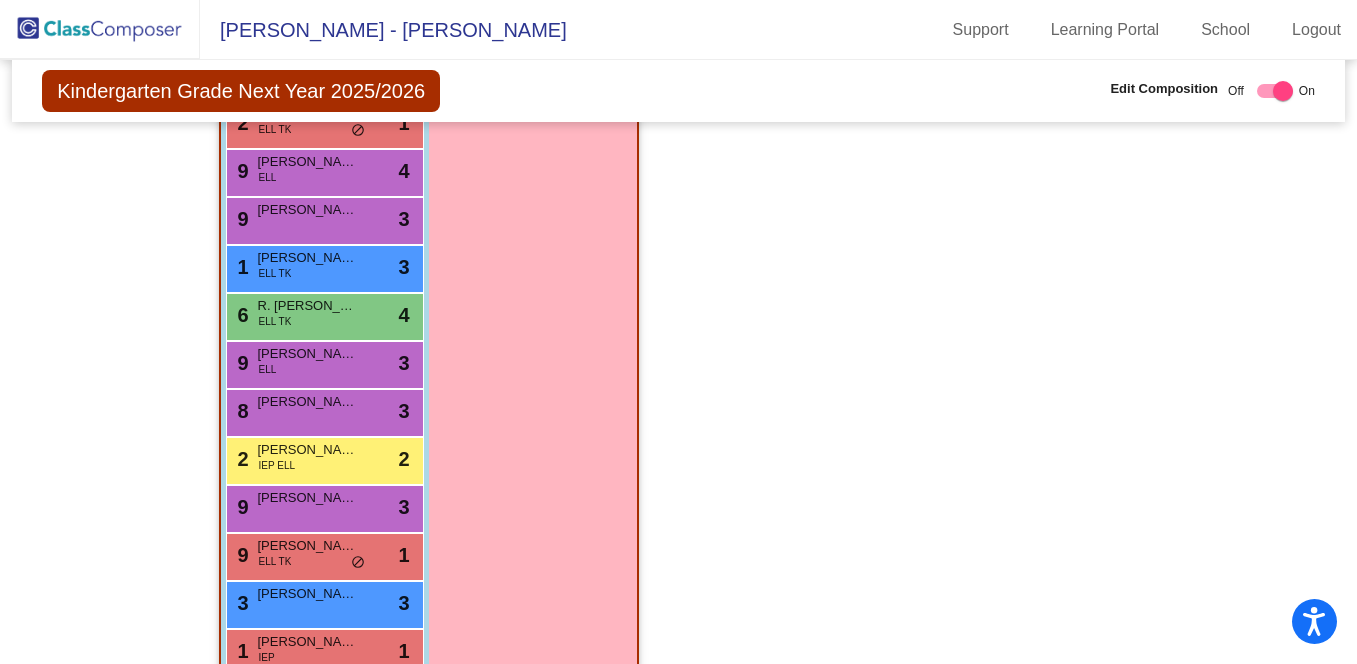 scroll, scrollTop: 3496, scrollLeft: 0, axis: vertical 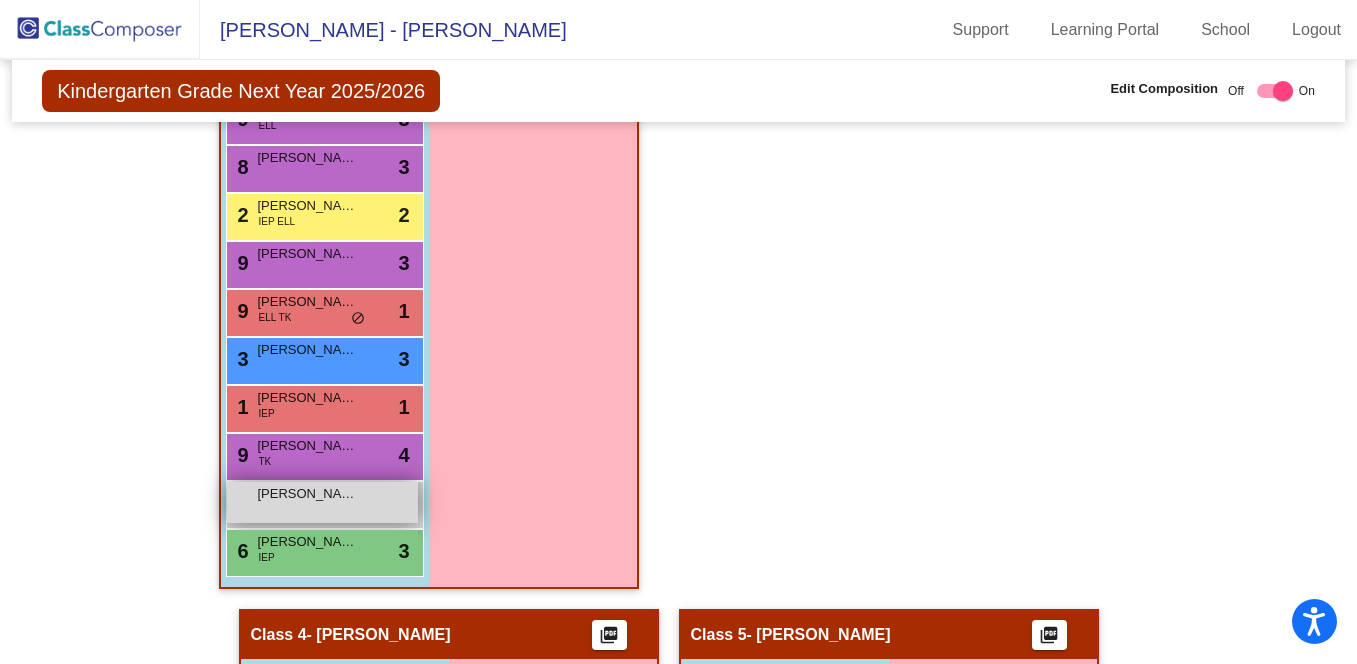 click on "[PERSON_NAME] lock do_not_disturb_alt" at bounding box center [322, 502] 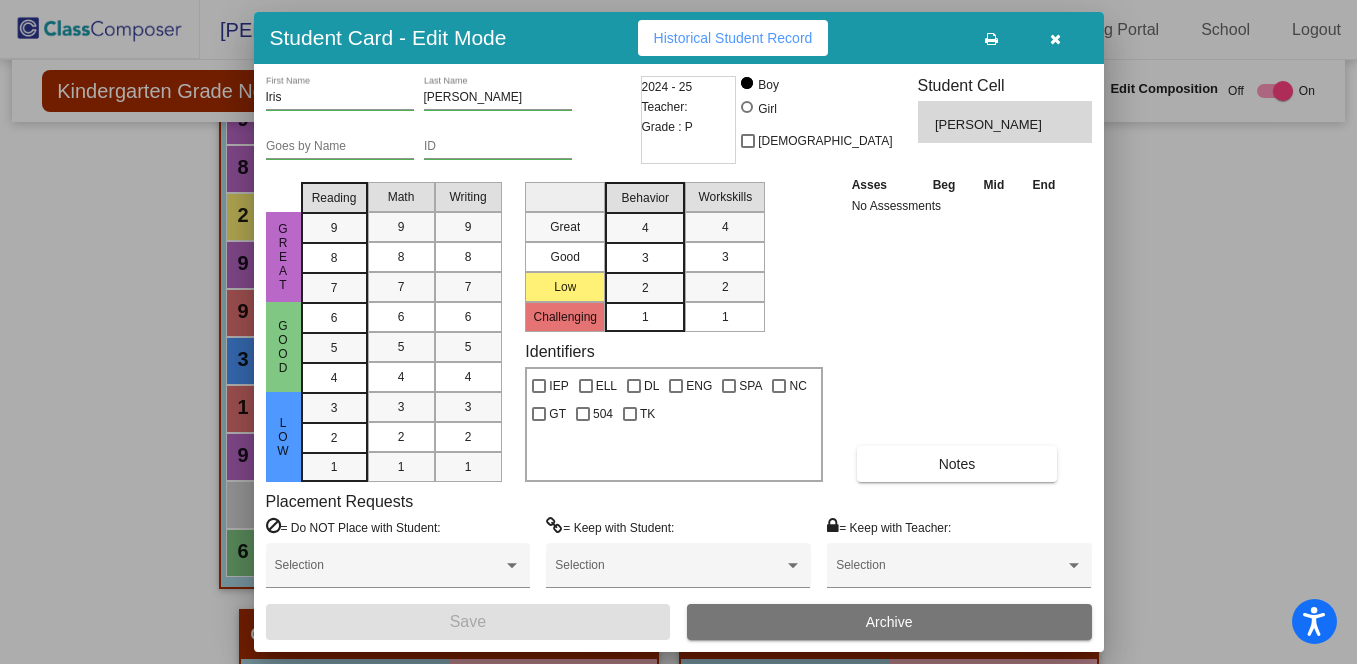click at bounding box center (747, 107) 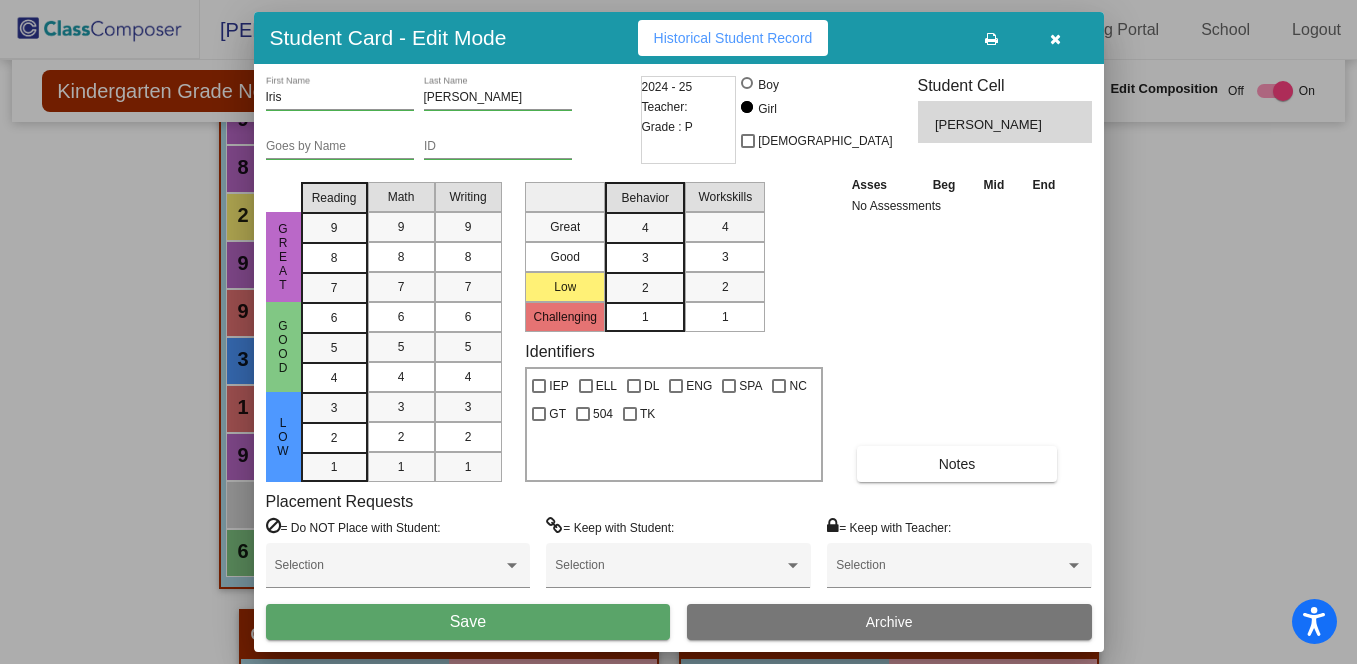 click on "Save" at bounding box center (468, 622) 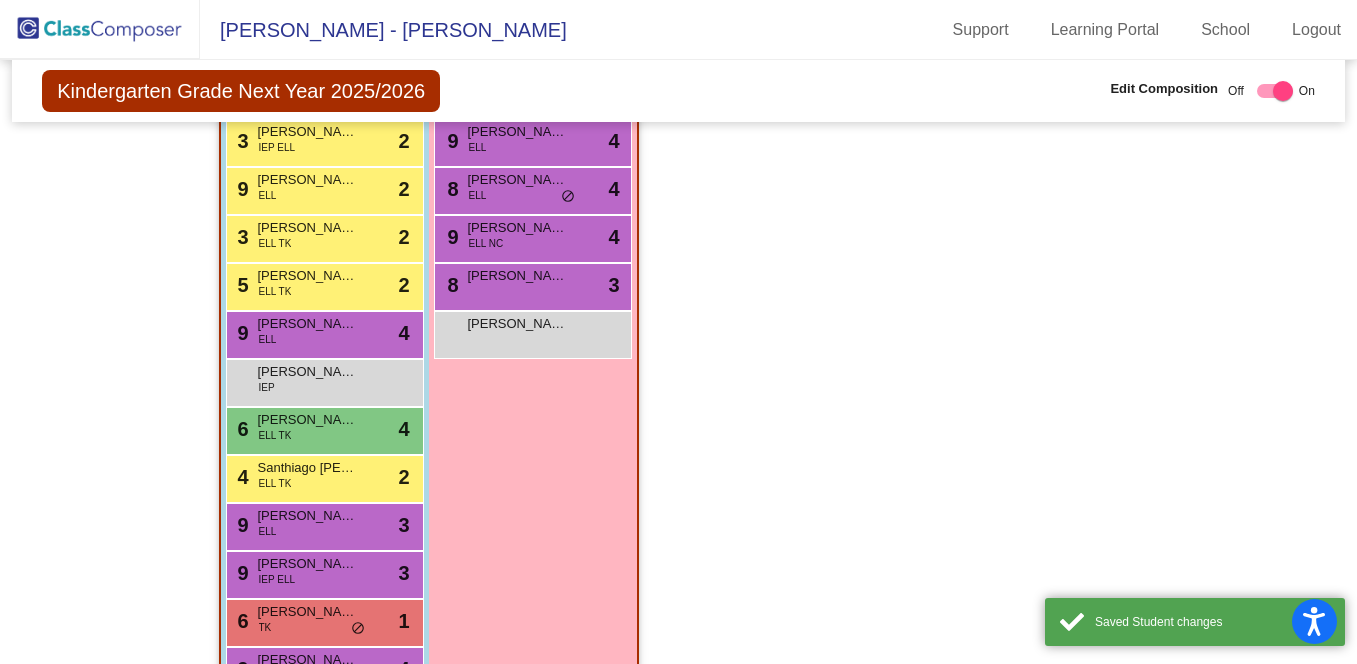 scroll, scrollTop: 2356, scrollLeft: 0, axis: vertical 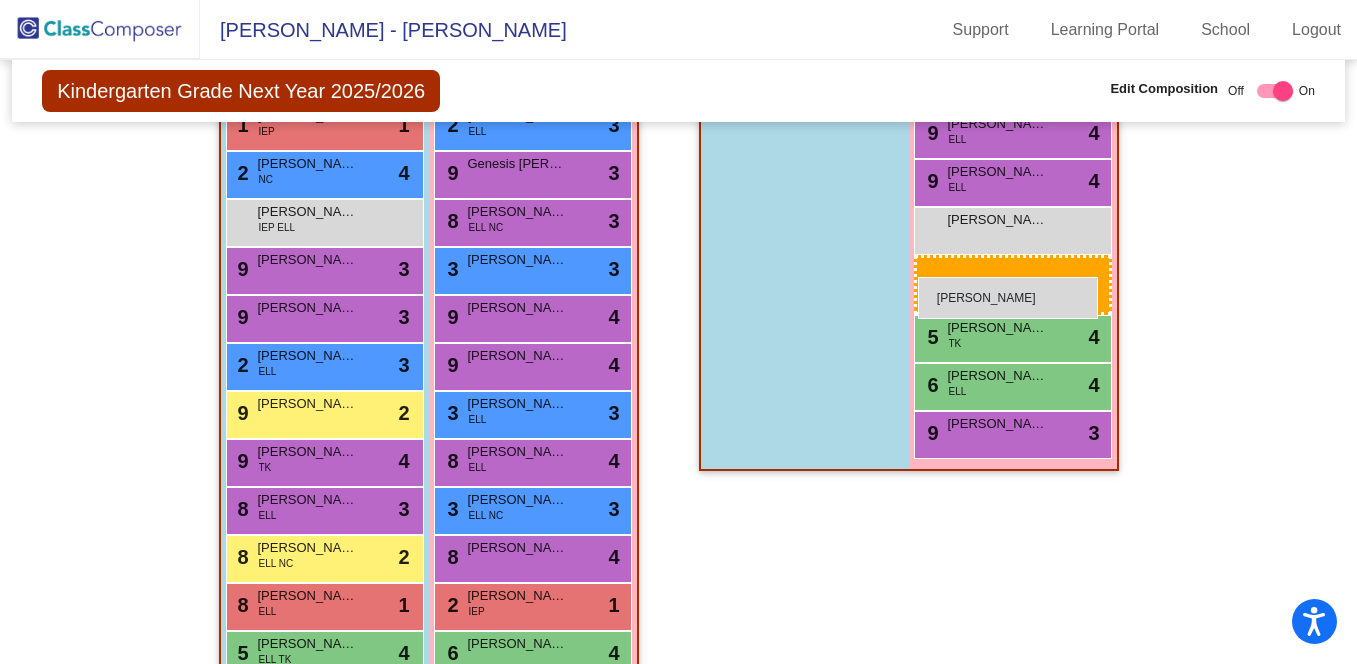 drag, startPoint x: 562, startPoint y: 491, endPoint x: 918, endPoint y: 277, distance: 415.36972 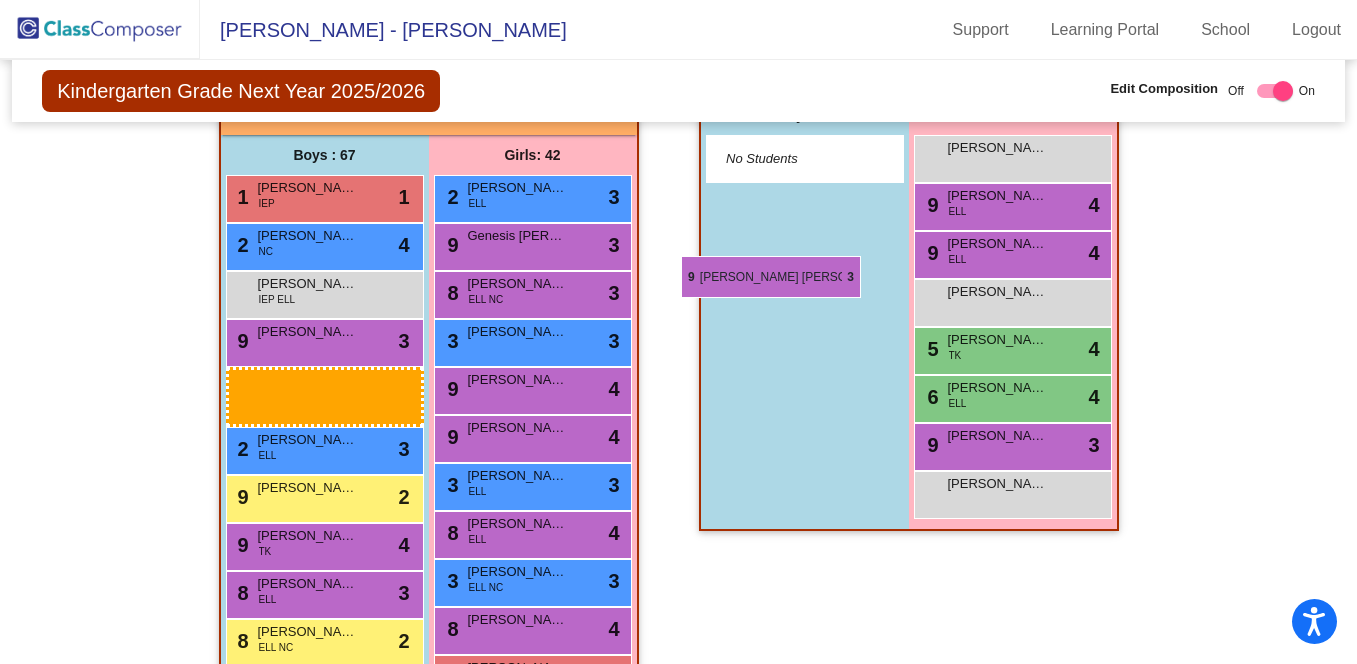 scroll, scrollTop: 530, scrollLeft: 0, axis: vertical 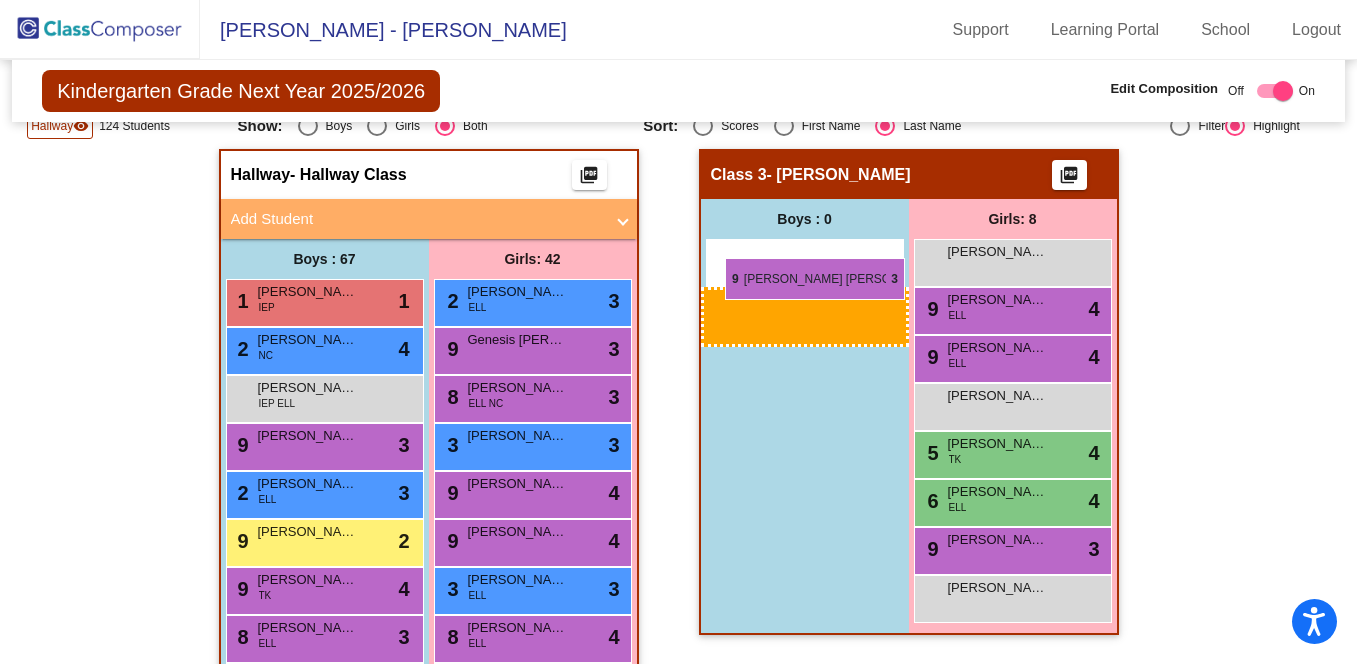 drag, startPoint x: 343, startPoint y: 319, endPoint x: 725, endPoint y: 258, distance: 386.83975 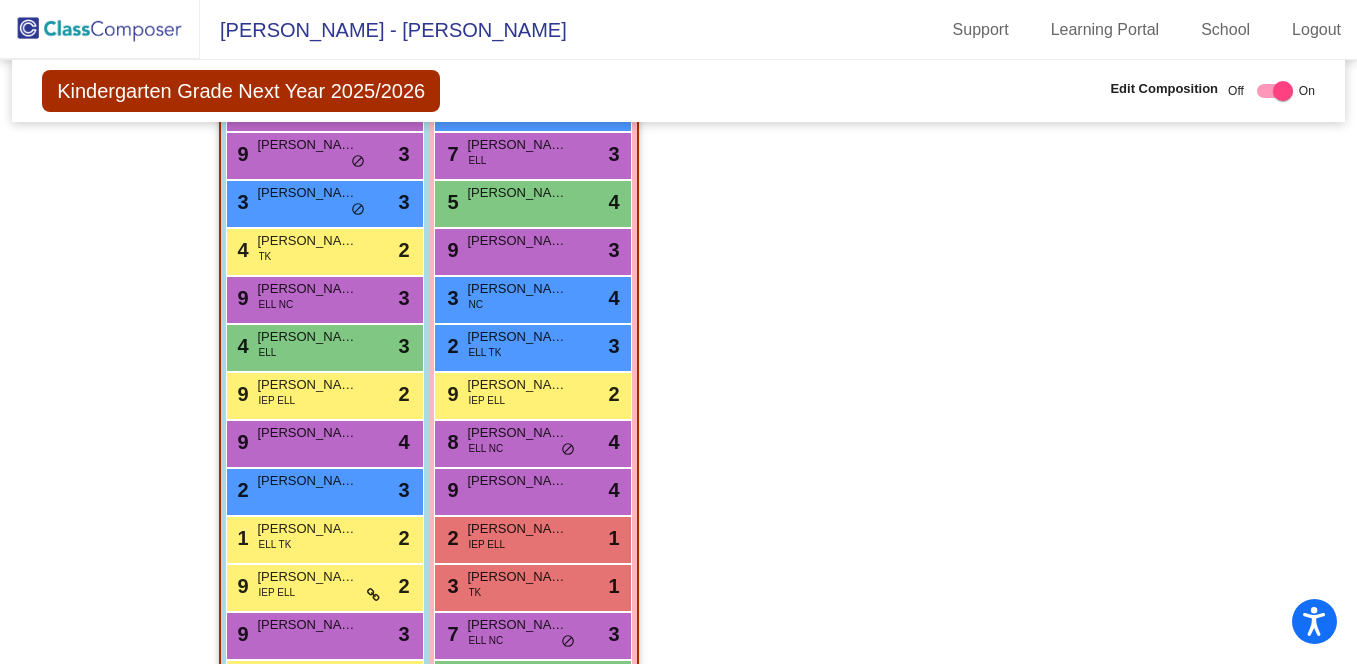 scroll, scrollTop: 1626, scrollLeft: 0, axis: vertical 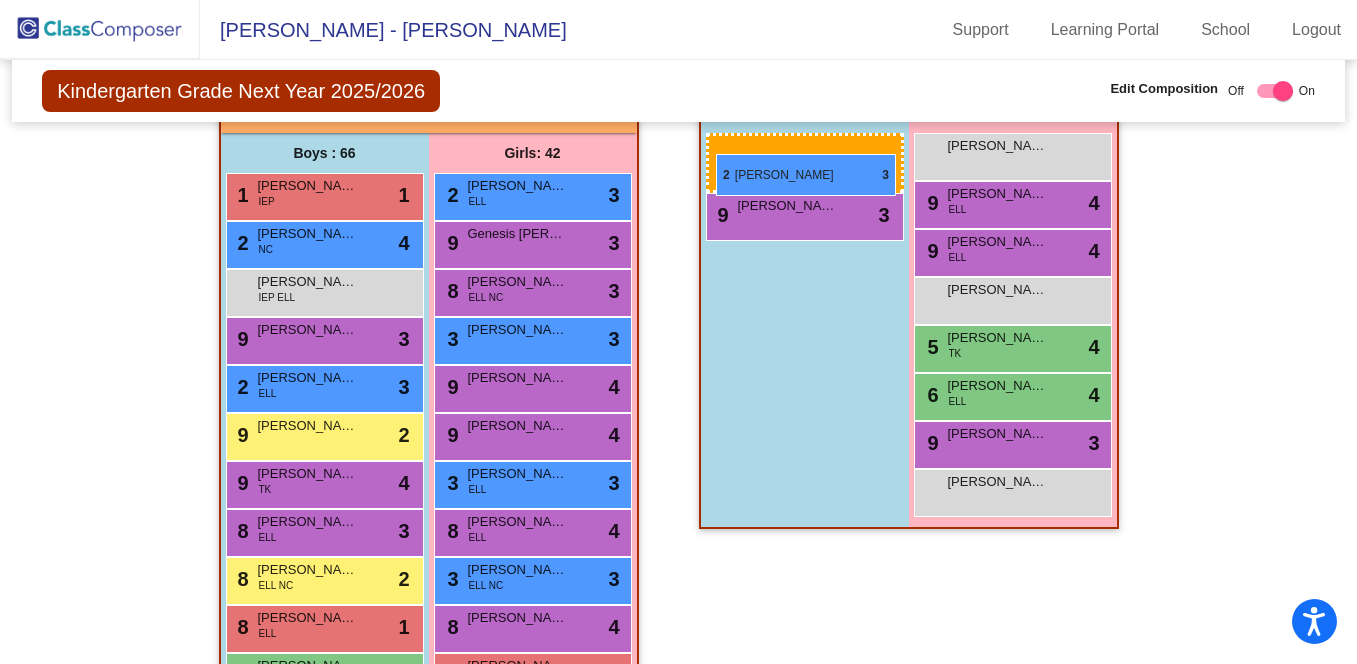 drag, startPoint x: 311, startPoint y: 356, endPoint x: 716, endPoint y: 154, distance: 452.58038 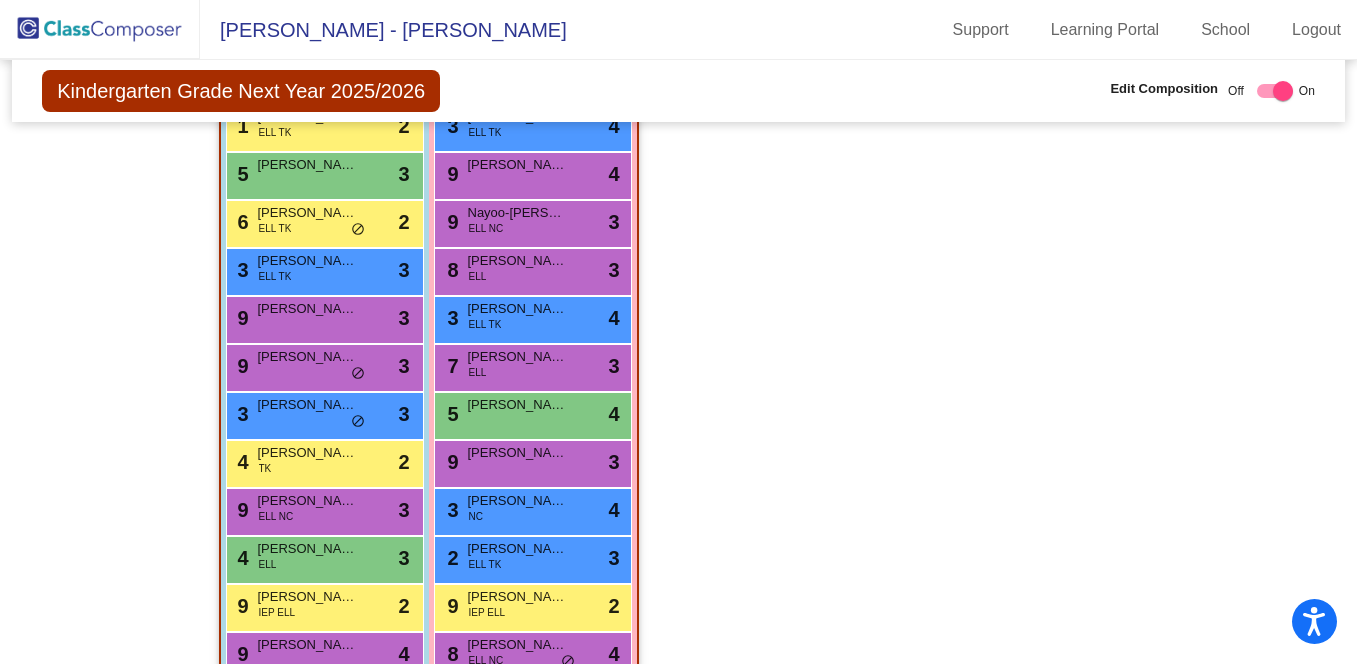 scroll, scrollTop: 1628, scrollLeft: 0, axis: vertical 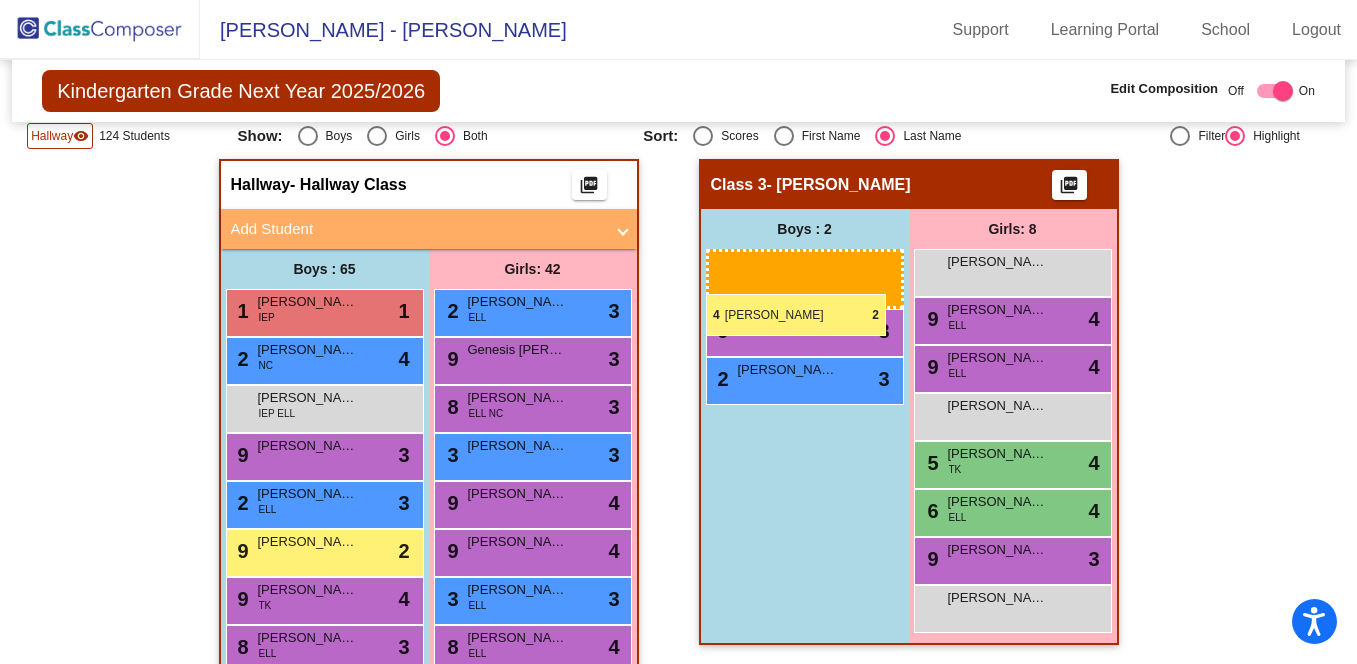 drag, startPoint x: 341, startPoint y: 522, endPoint x: 706, endPoint y: 294, distance: 430.35916 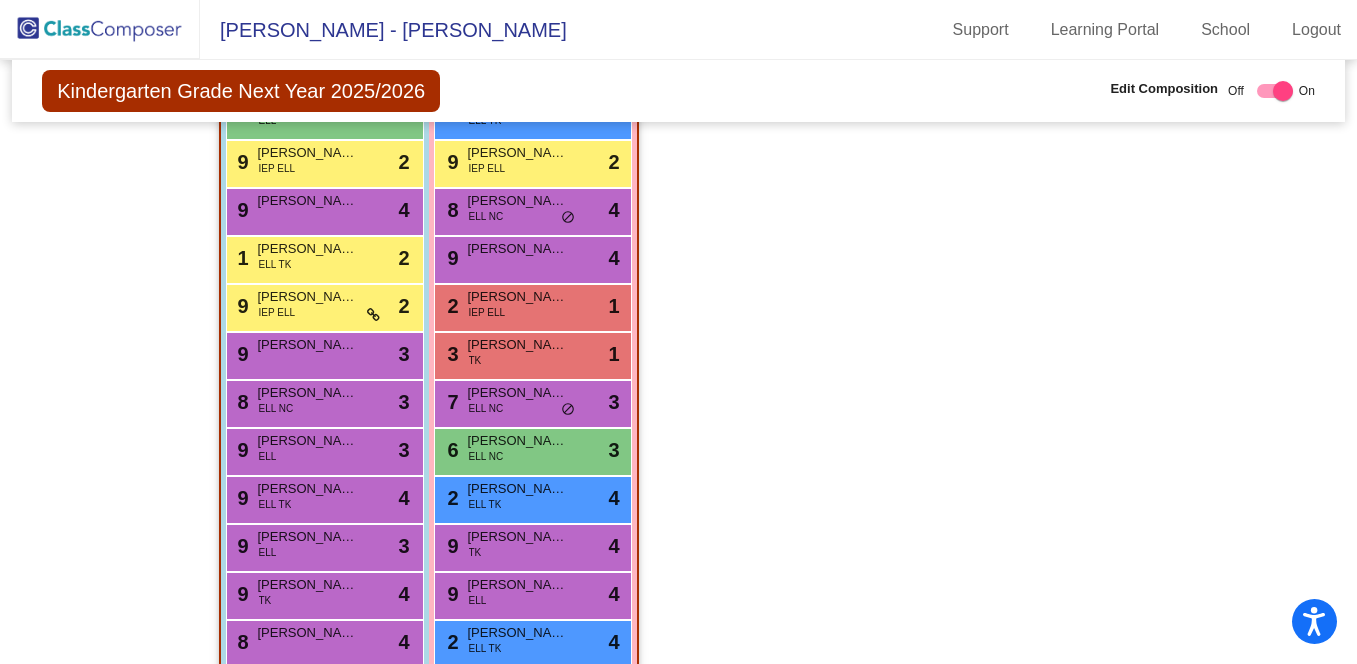 scroll, scrollTop: 1768, scrollLeft: 0, axis: vertical 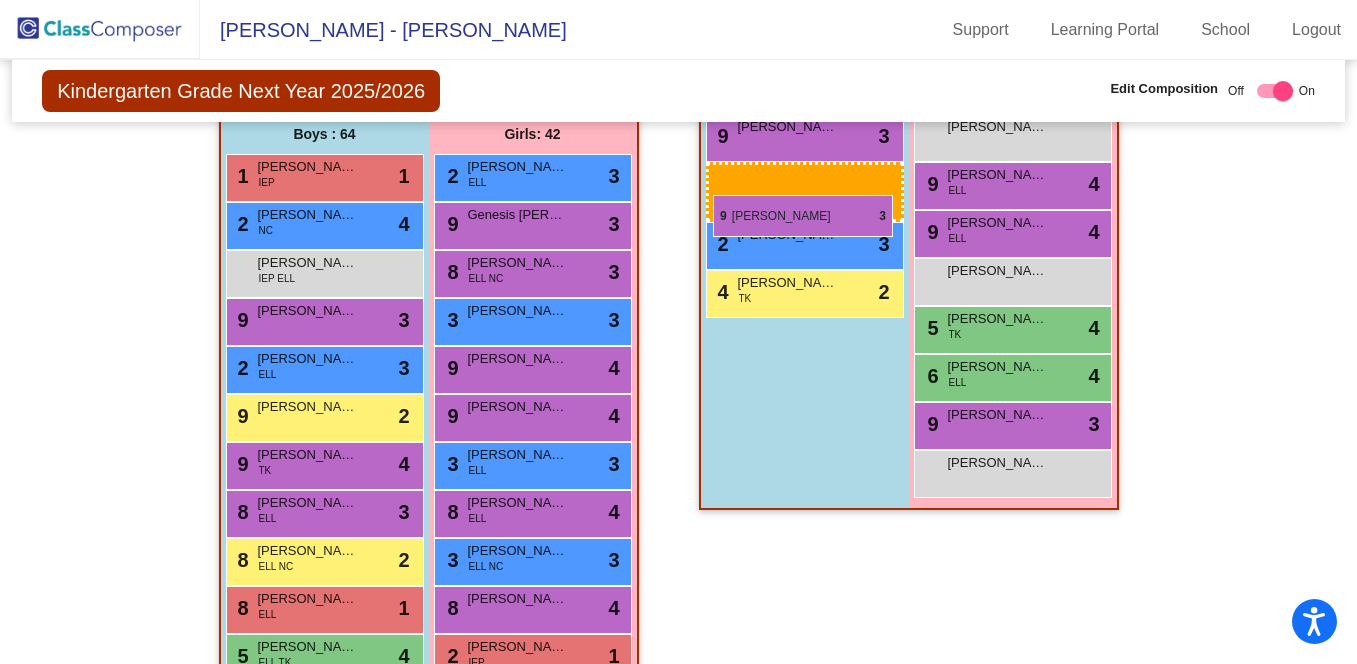 drag, startPoint x: 338, startPoint y: 494, endPoint x: 713, endPoint y: 195, distance: 479.61026 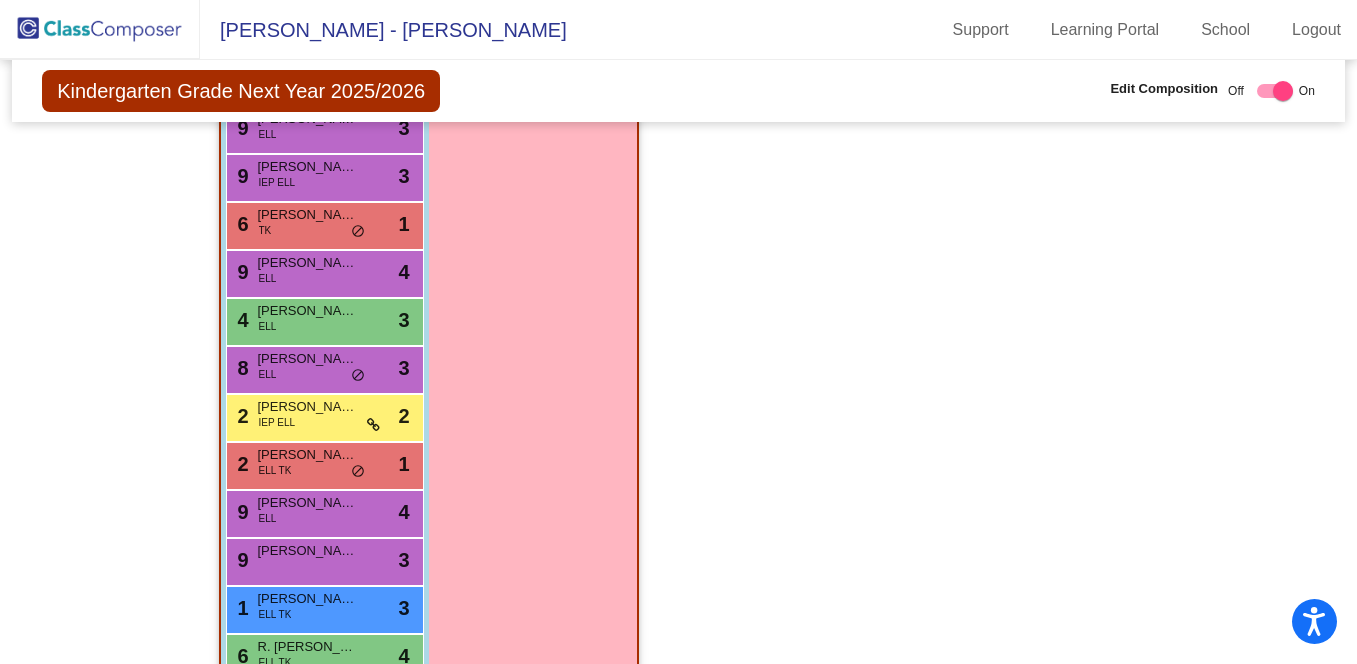 scroll, scrollTop: 2749, scrollLeft: 0, axis: vertical 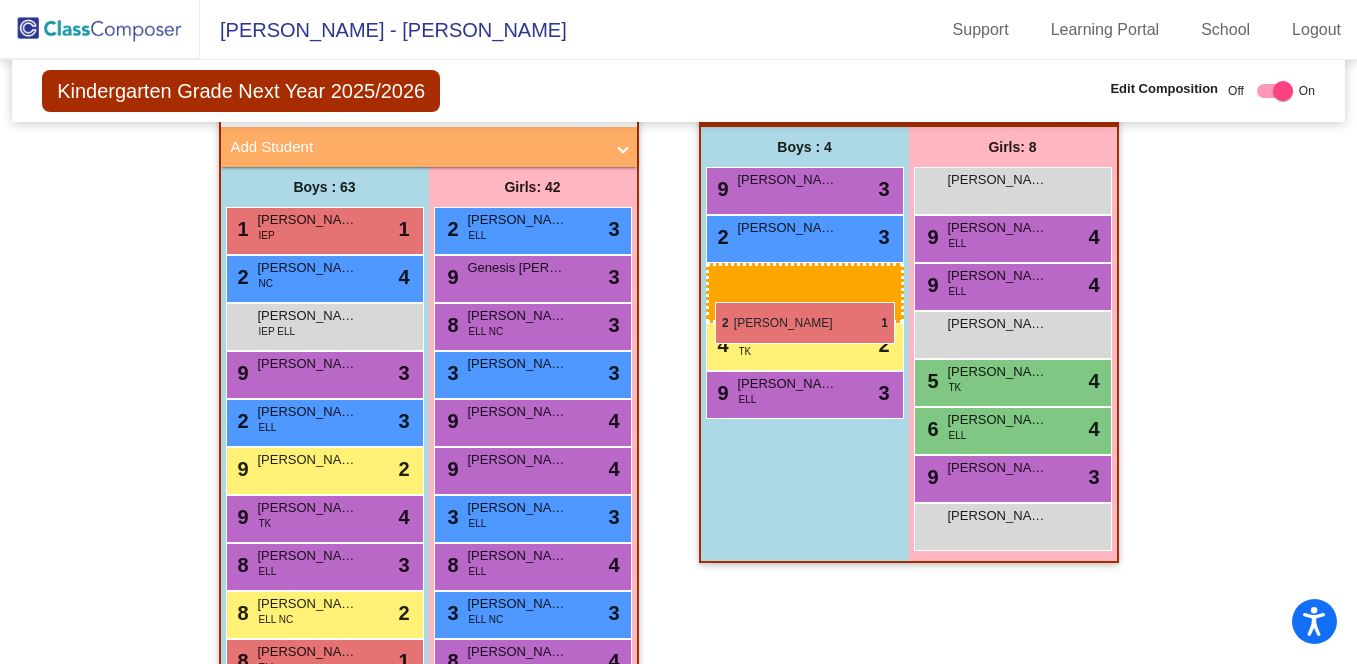 drag, startPoint x: 379, startPoint y: 433, endPoint x: 715, endPoint y: 302, distance: 360.63416 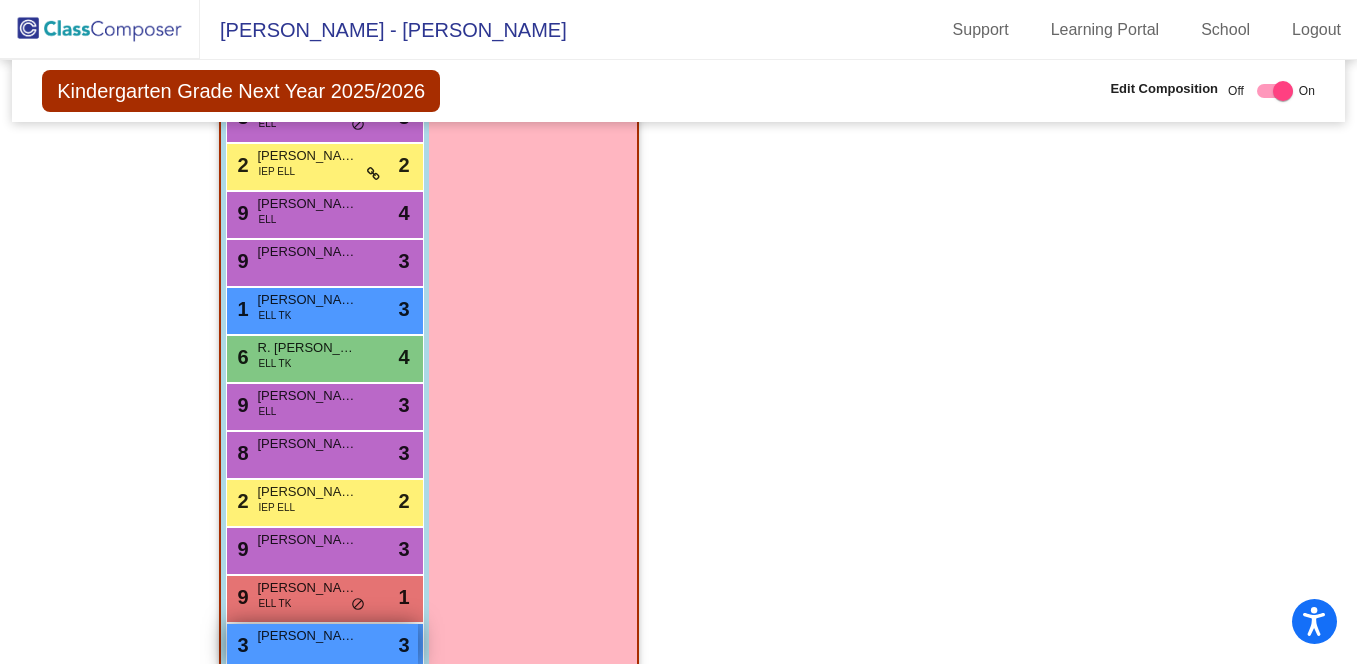 scroll, scrollTop: 2918, scrollLeft: 0, axis: vertical 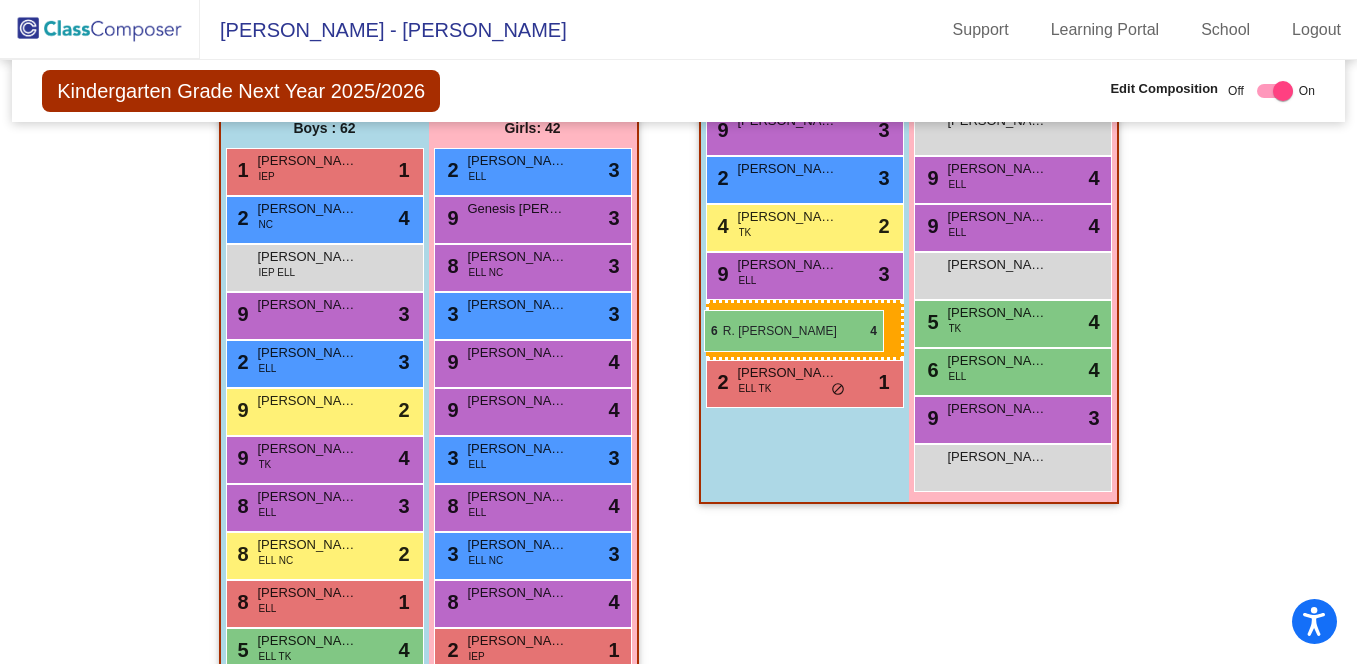 drag, startPoint x: 365, startPoint y: 409, endPoint x: 704, endPoint y: 310, distance: 353.16003 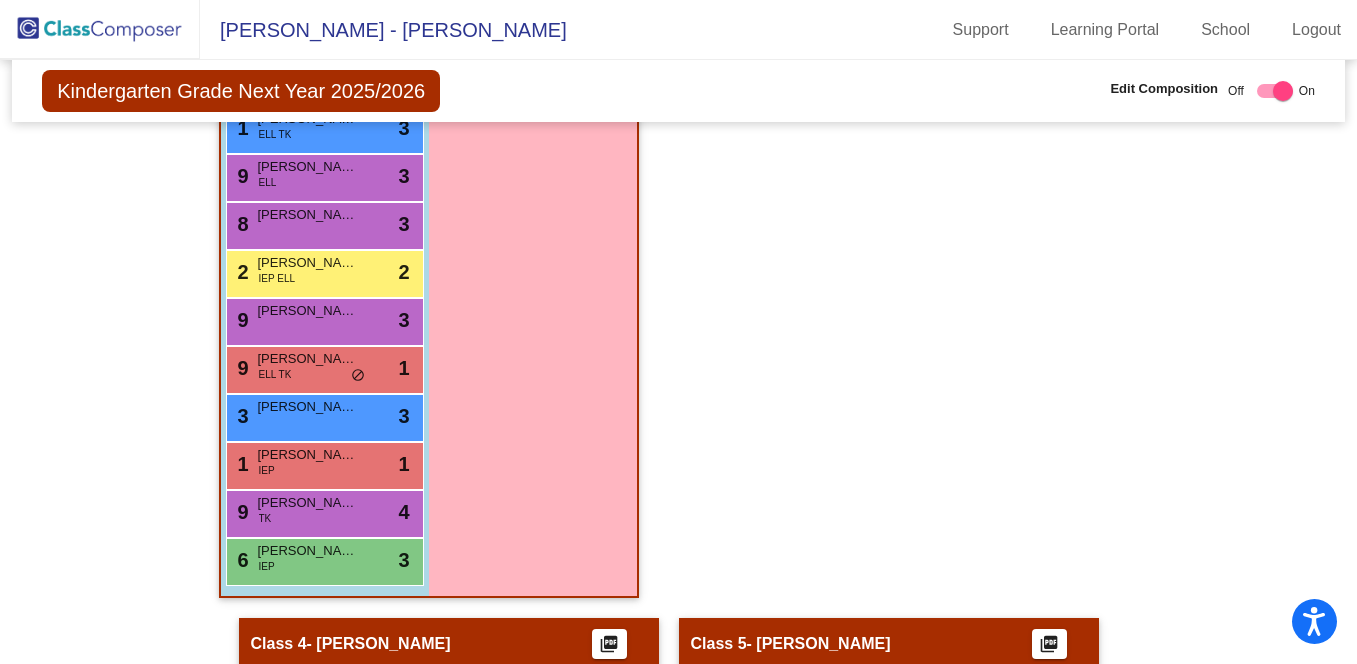 scroll, scrollTop: 3146, scrollLeft: 0, axis: vertical 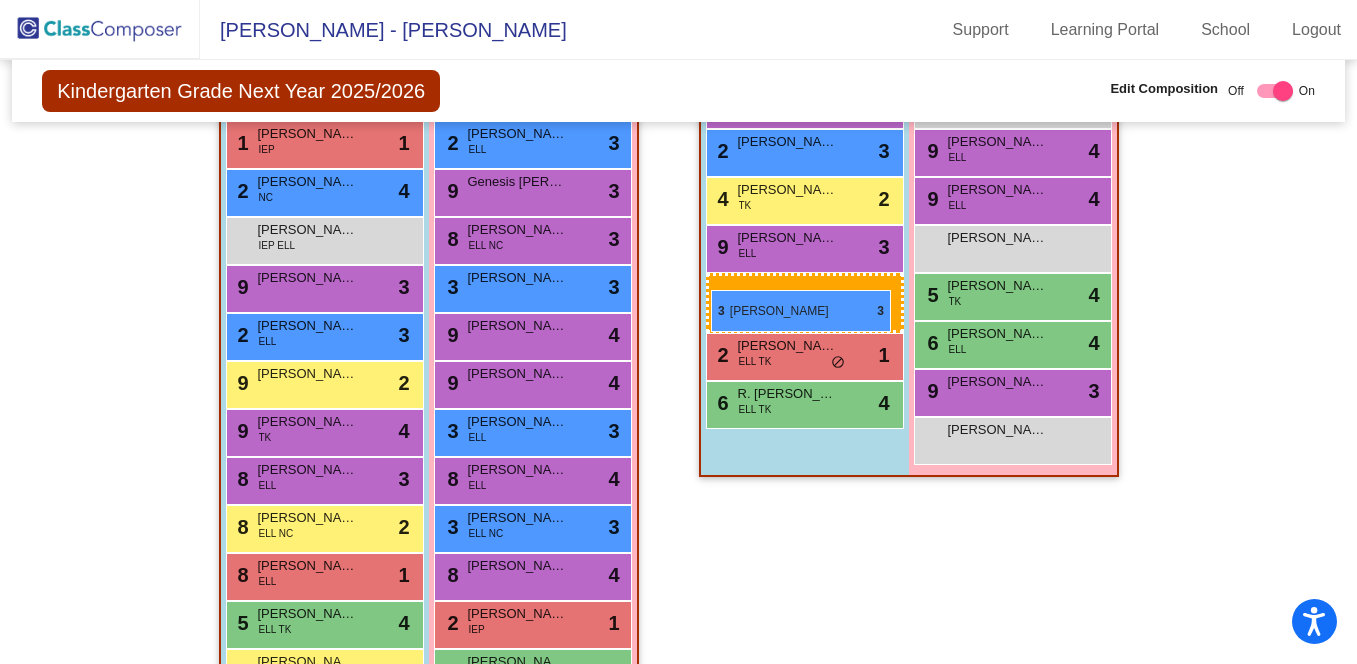 drag, startPoint x: 346, startPoint y: 416, endPoint x: 711, endPoint y: 290, distance: 386.136 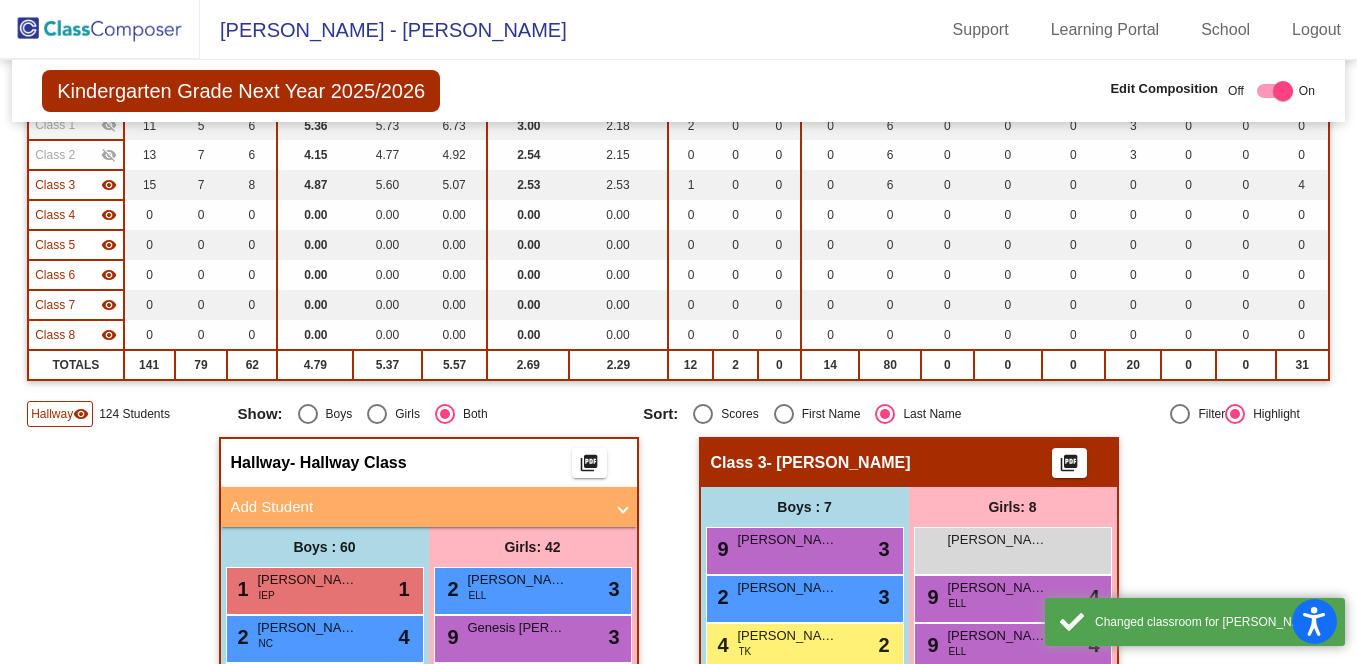 scroll, scrollTop: 239, scrollLeft: 0, axis: vertical 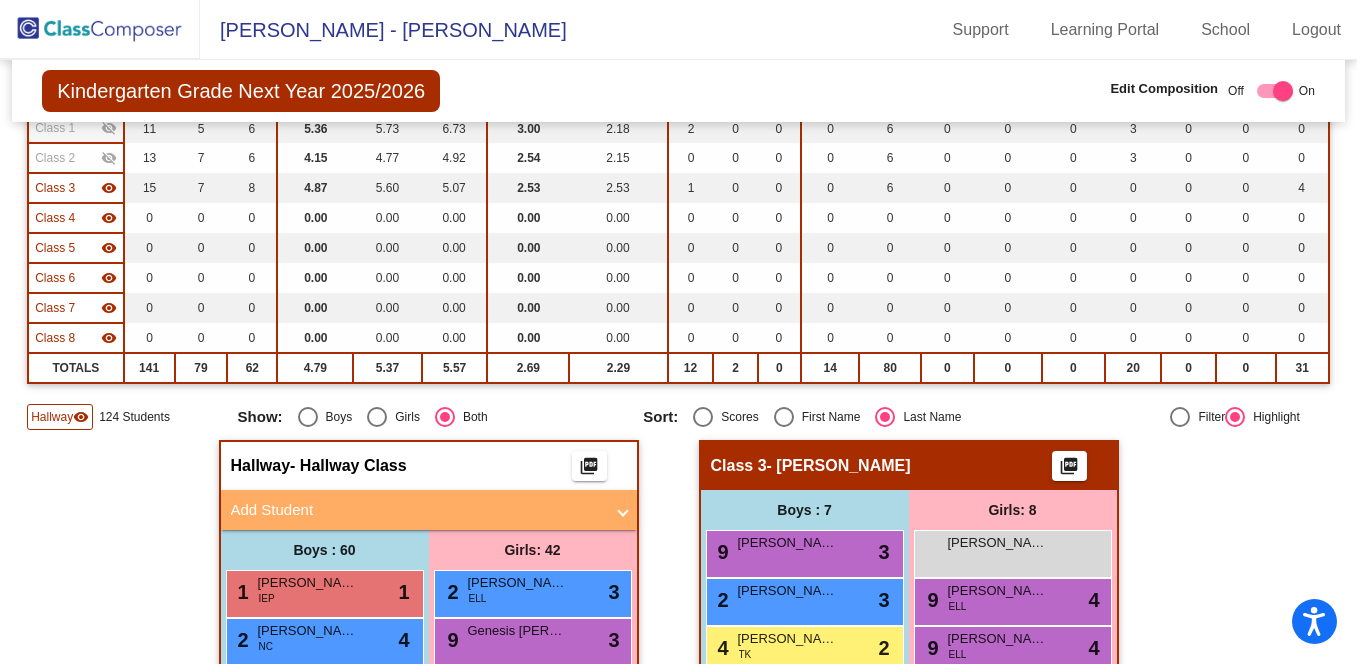 click on "visibility" 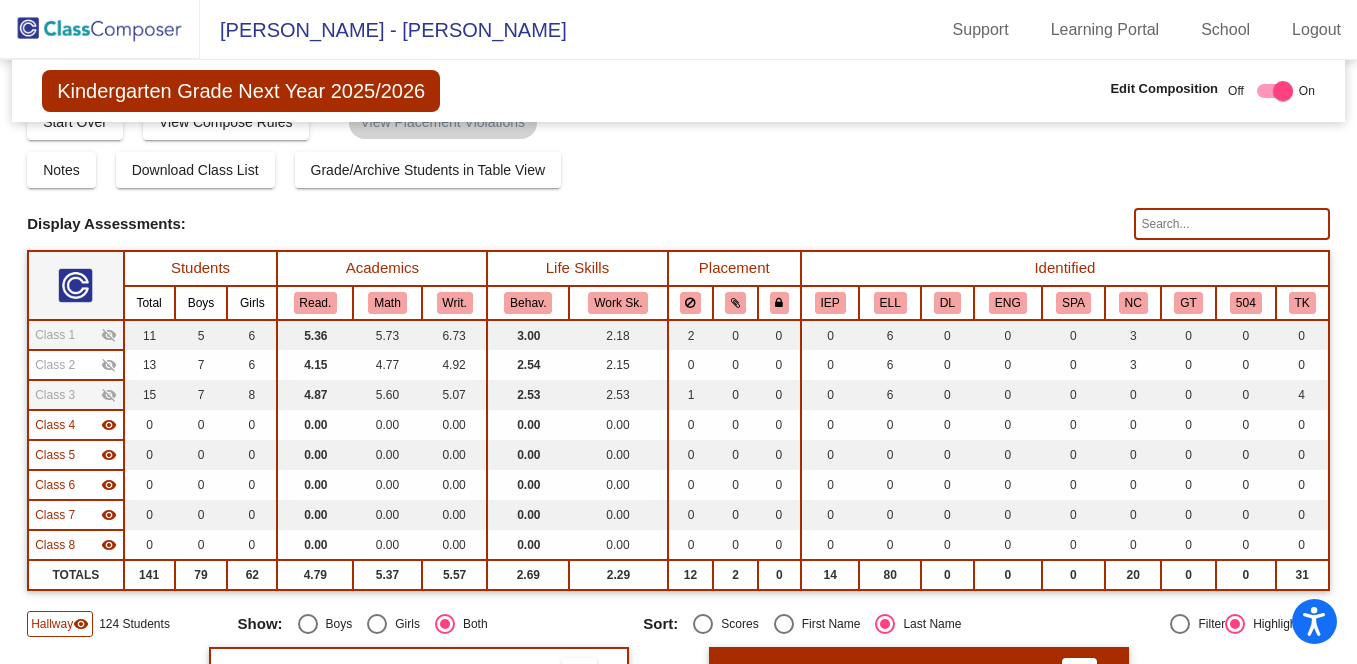 scroll, scrollTop: 0, scrollLeft: 0, axis: both 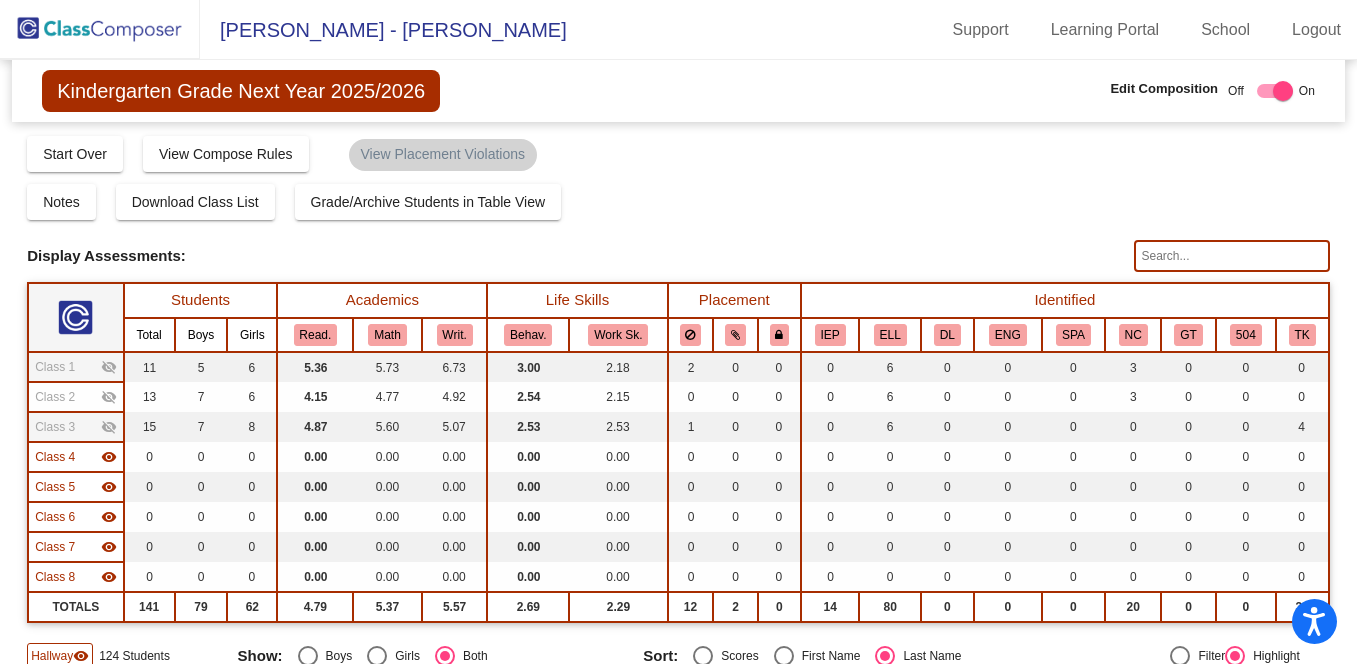 click 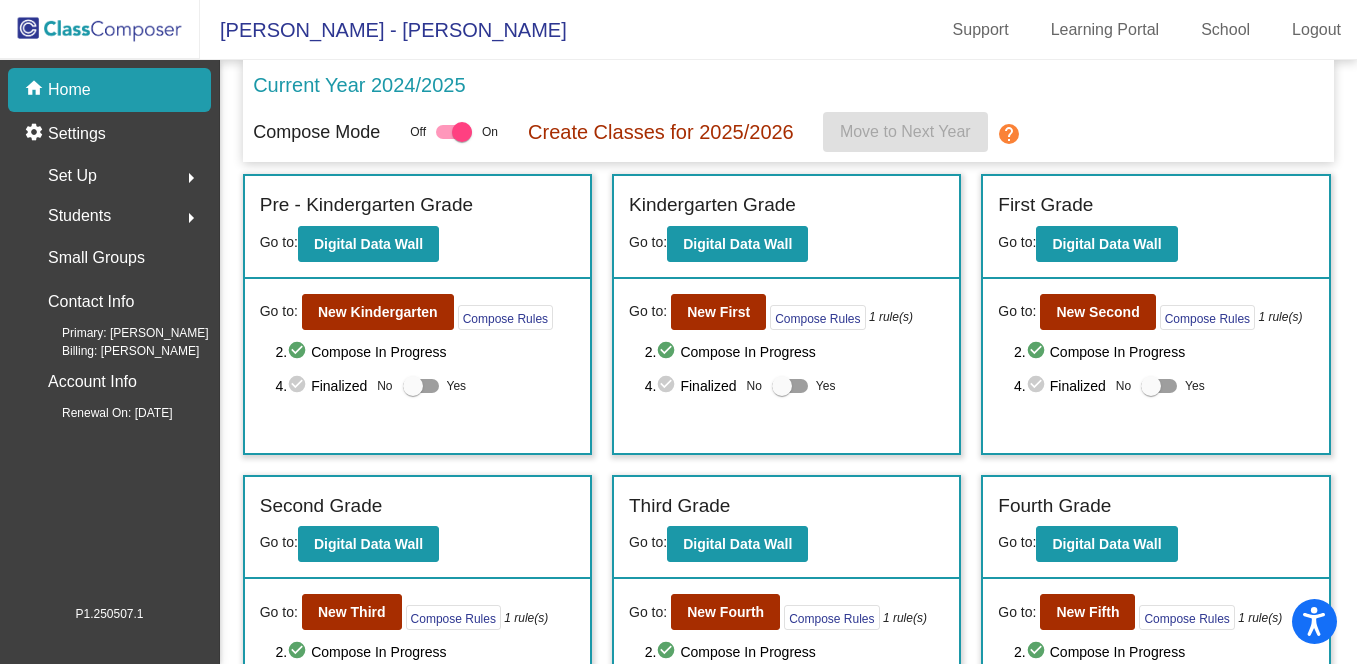 click on "Home" 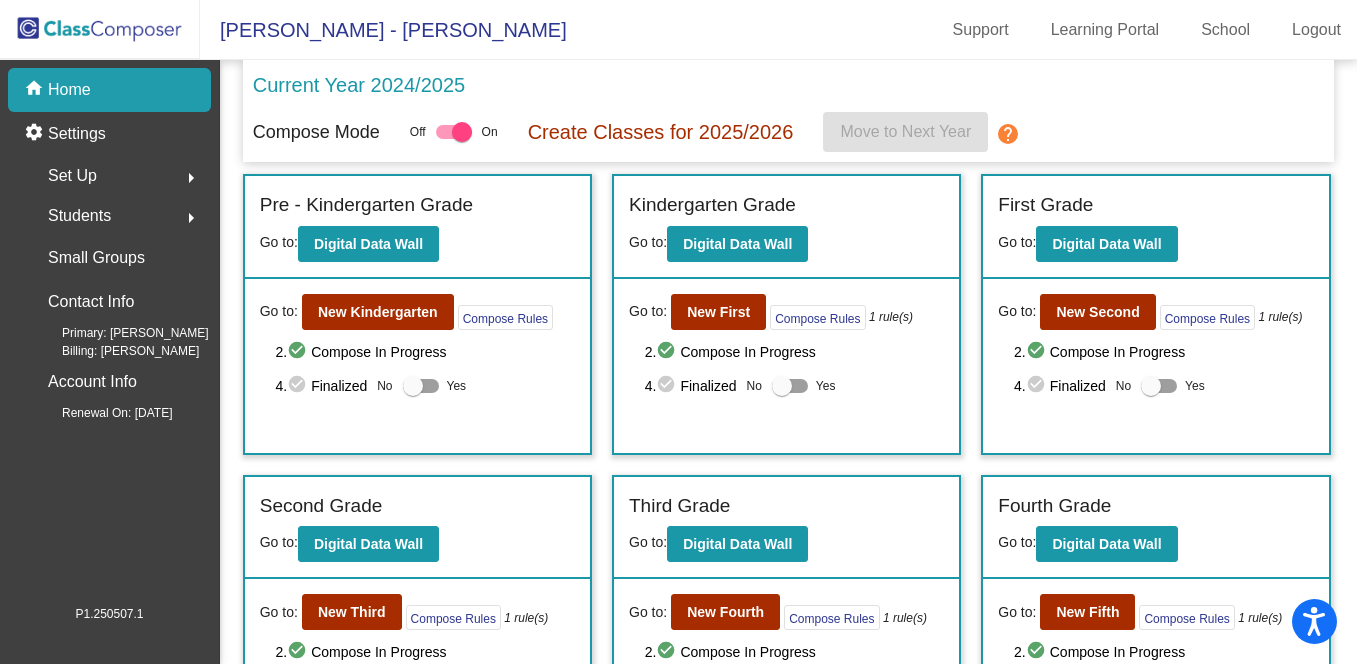 click on "Set Up" 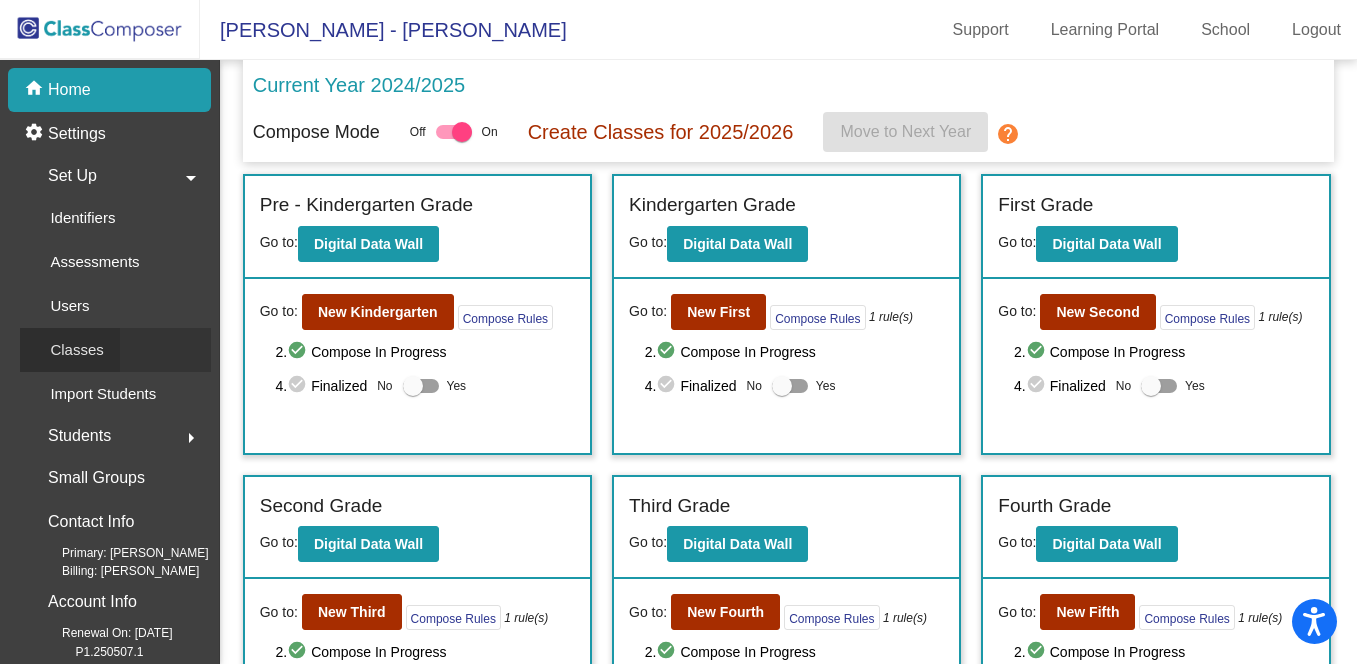 click on "Classes" 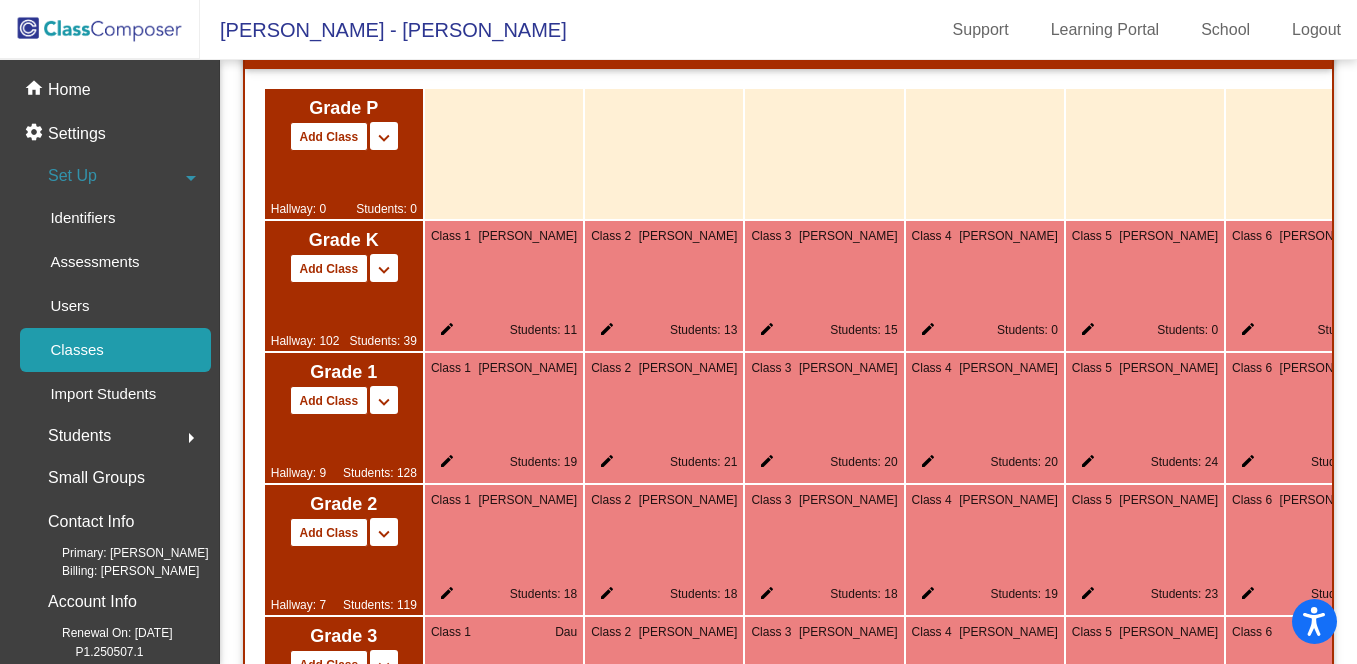 scroll, scrollTop: 1236, scrollLeft: 0, axis: vertical 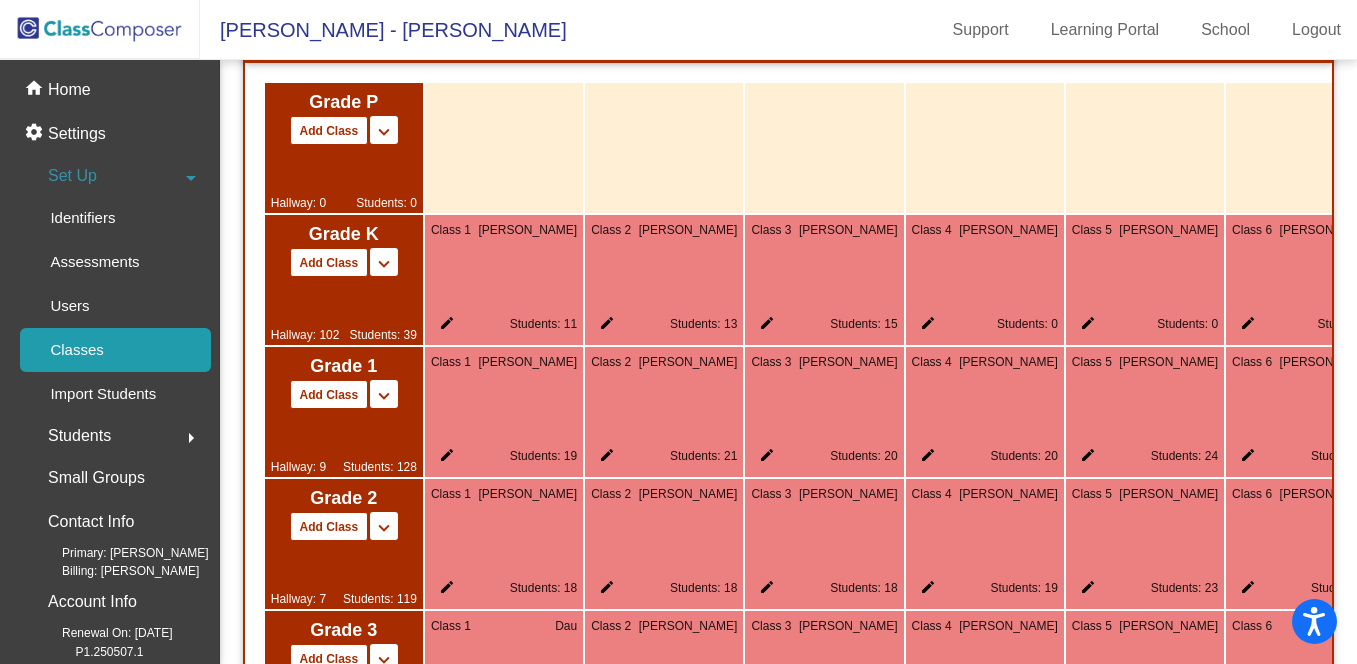 click on "edit" 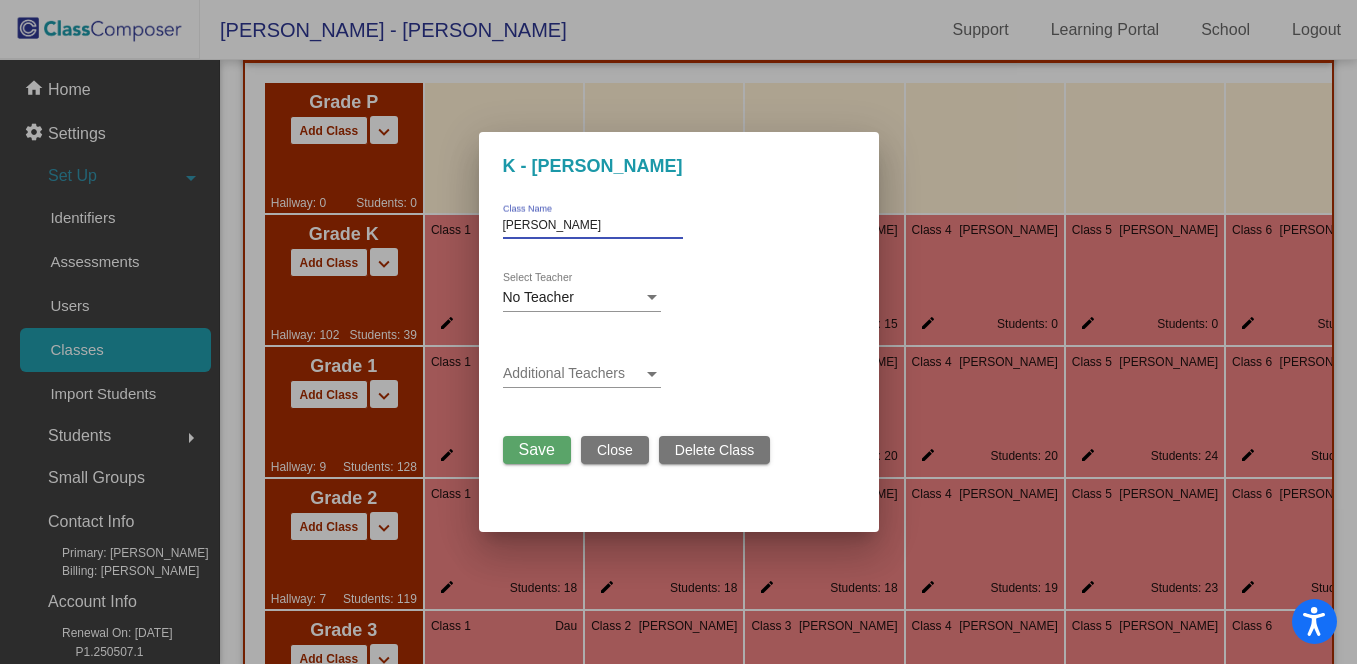 drag, startPoint x: 556, startPoint y: 226, endPoint x: 493, endPoint y: 225, distance: 63.007935 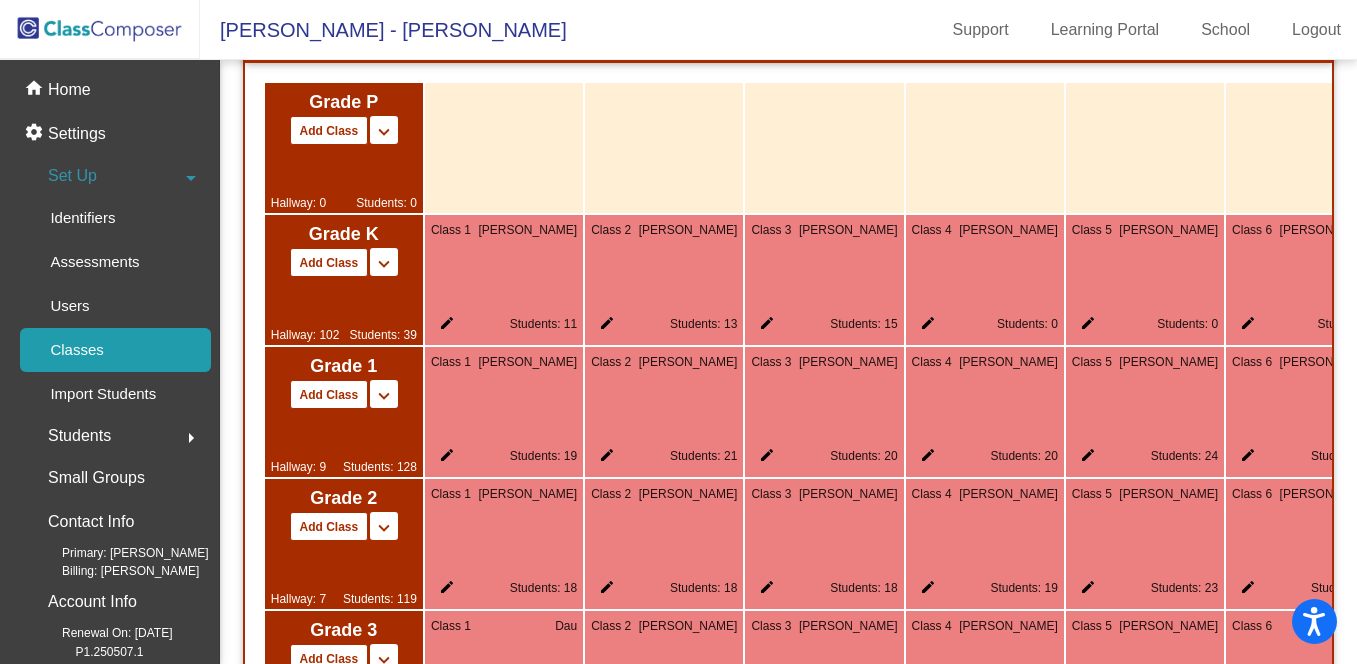 click on "edit" 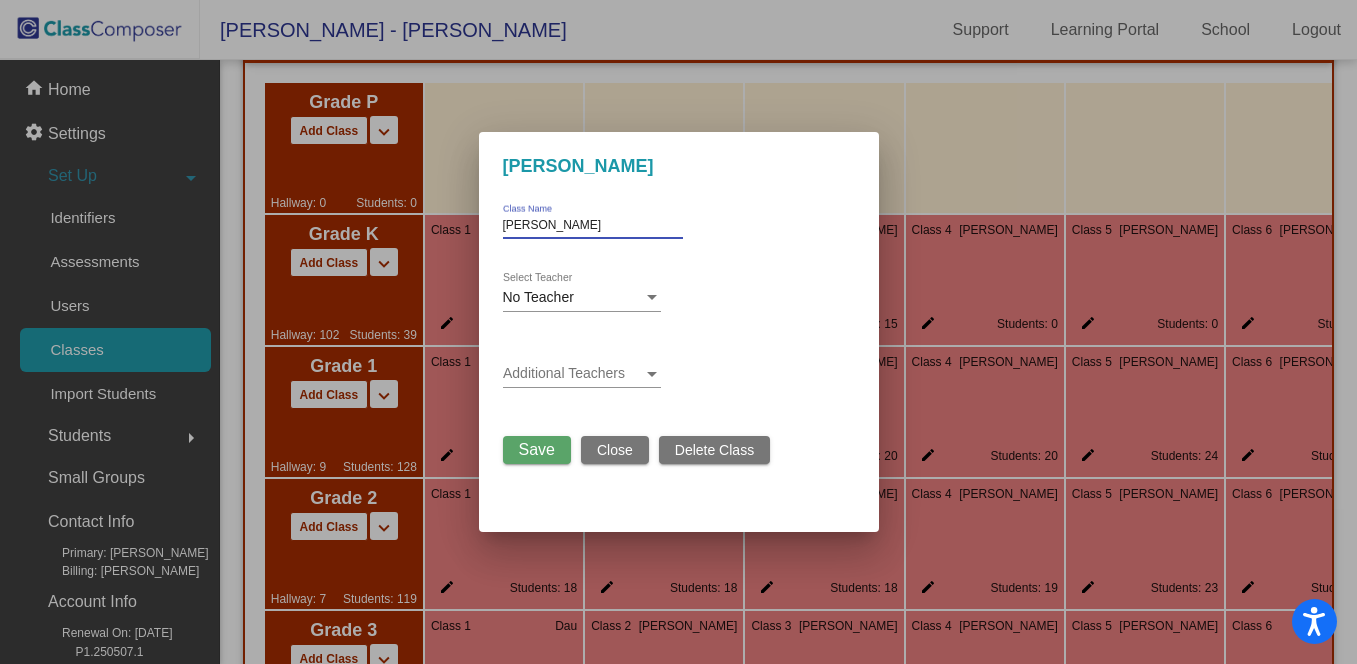 drag, startPoint x: 567, startPoint y: 226, endPoint x: 497, endPoint y: 233, distance: 70.34913 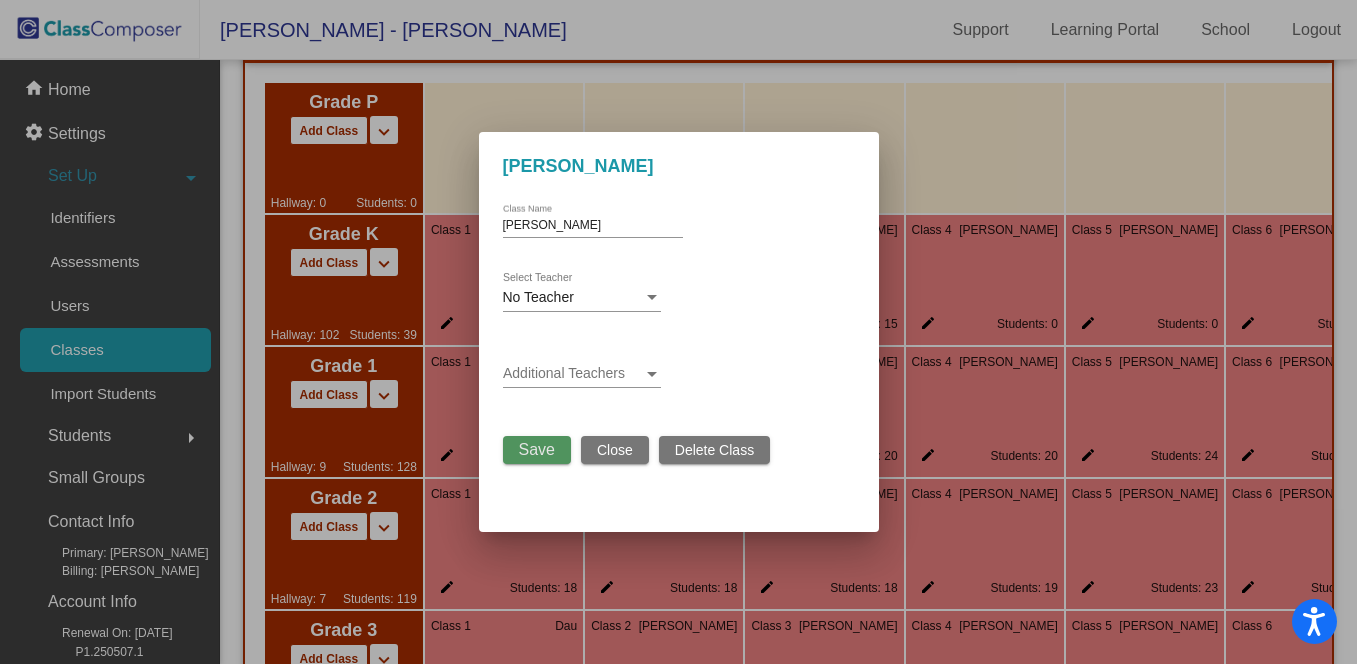 click on "Save" at bounding box center [537, 449] 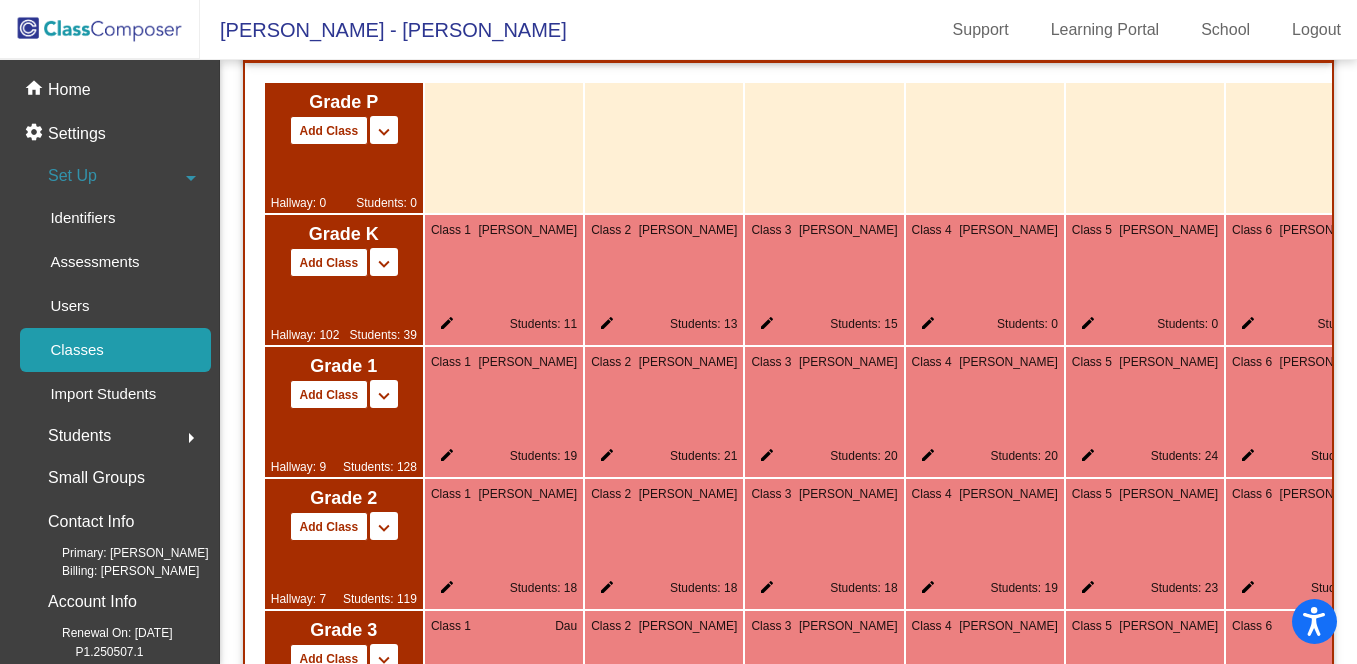 click 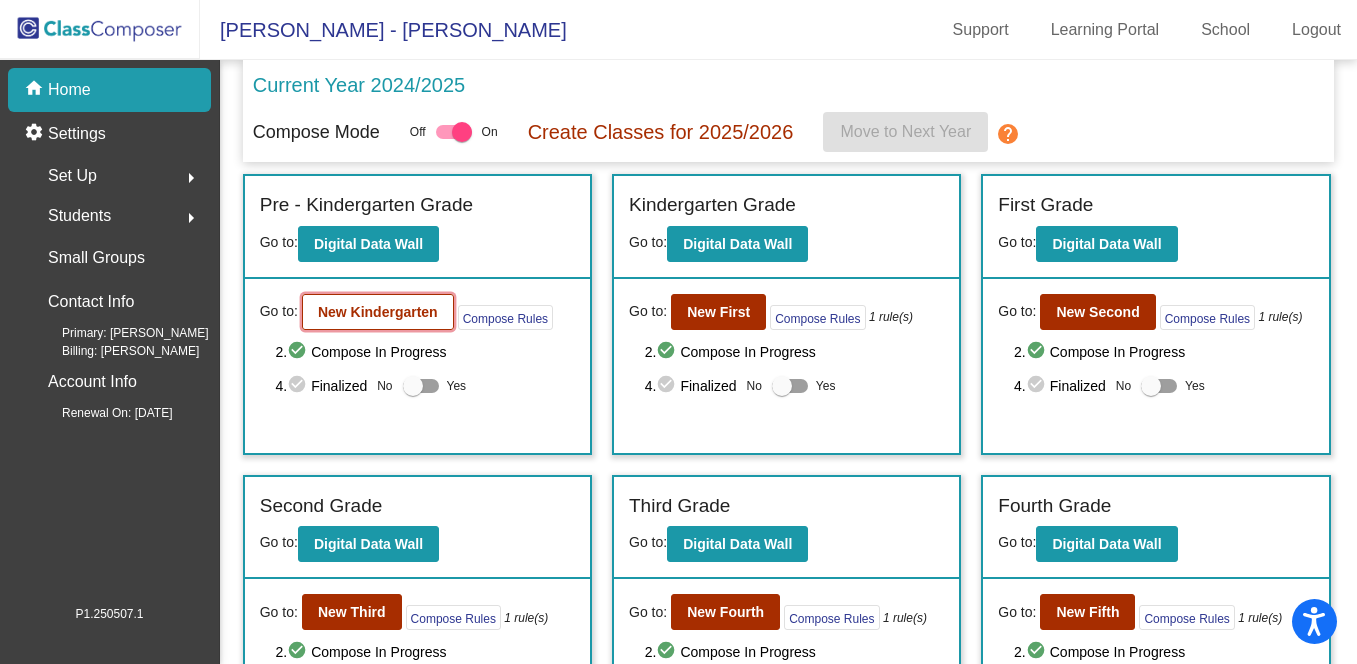 click on "New Kindergarten" 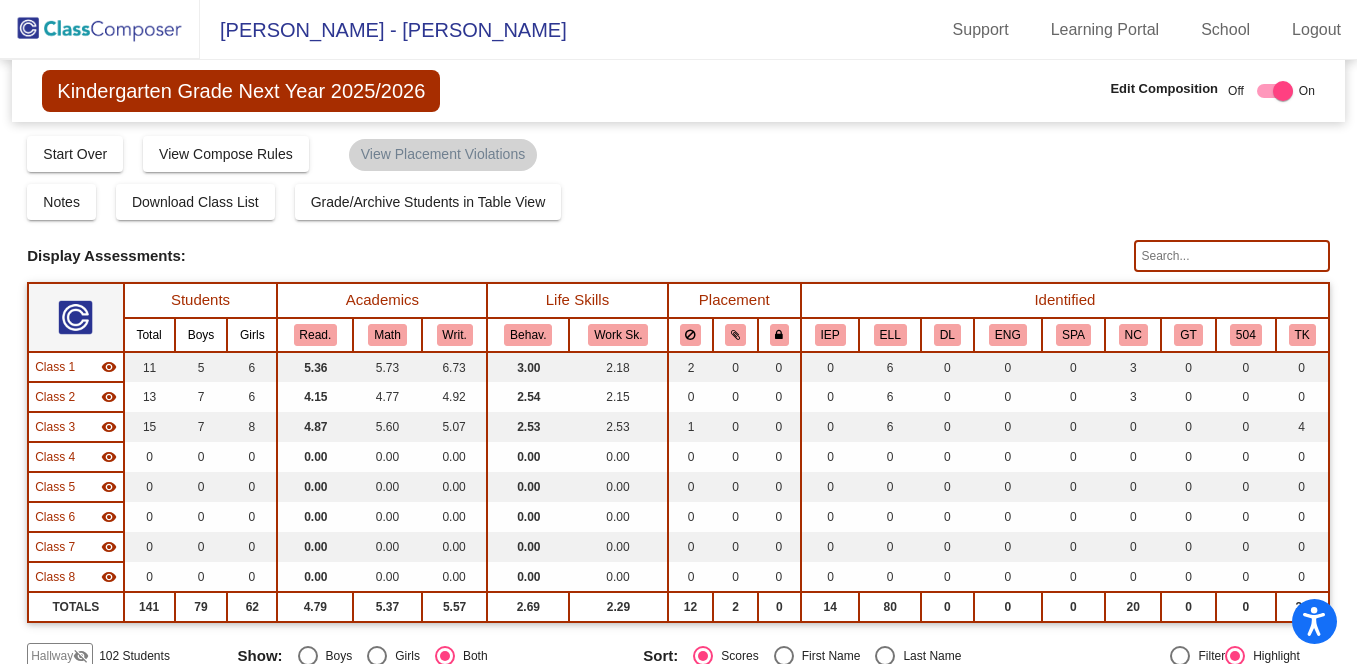 click on "visibility" 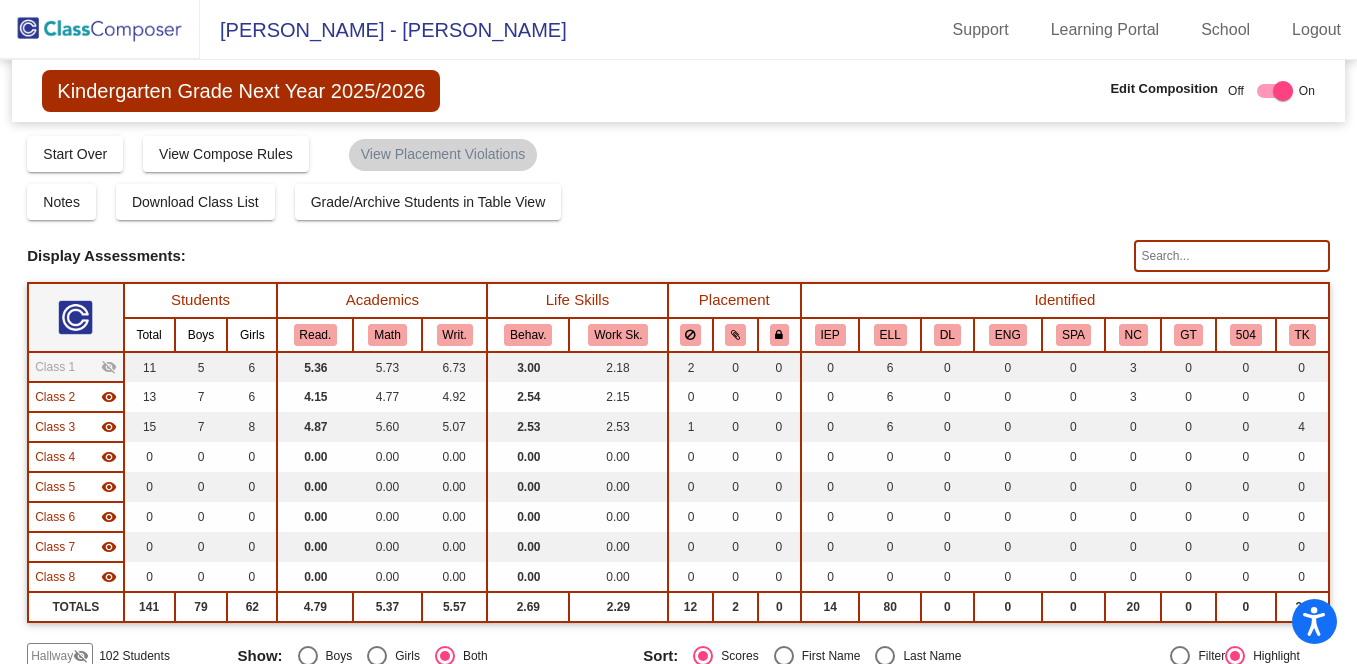 click on "visibility" 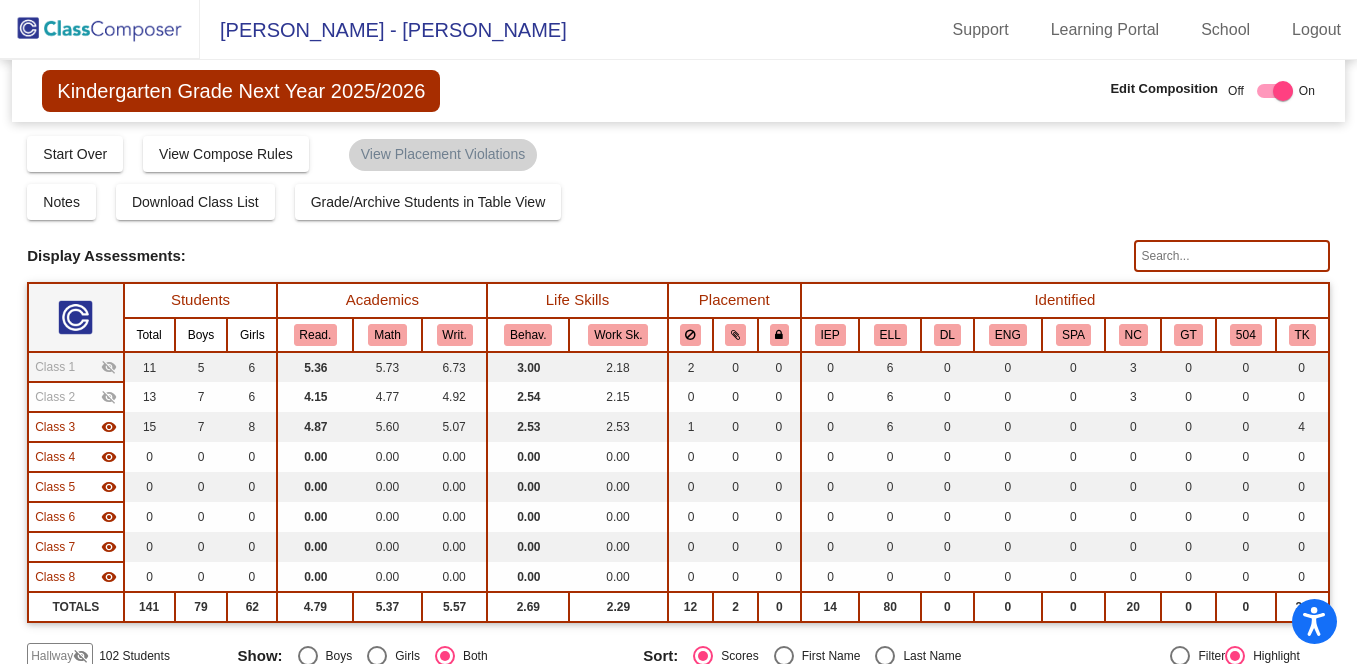 click on "visibility" 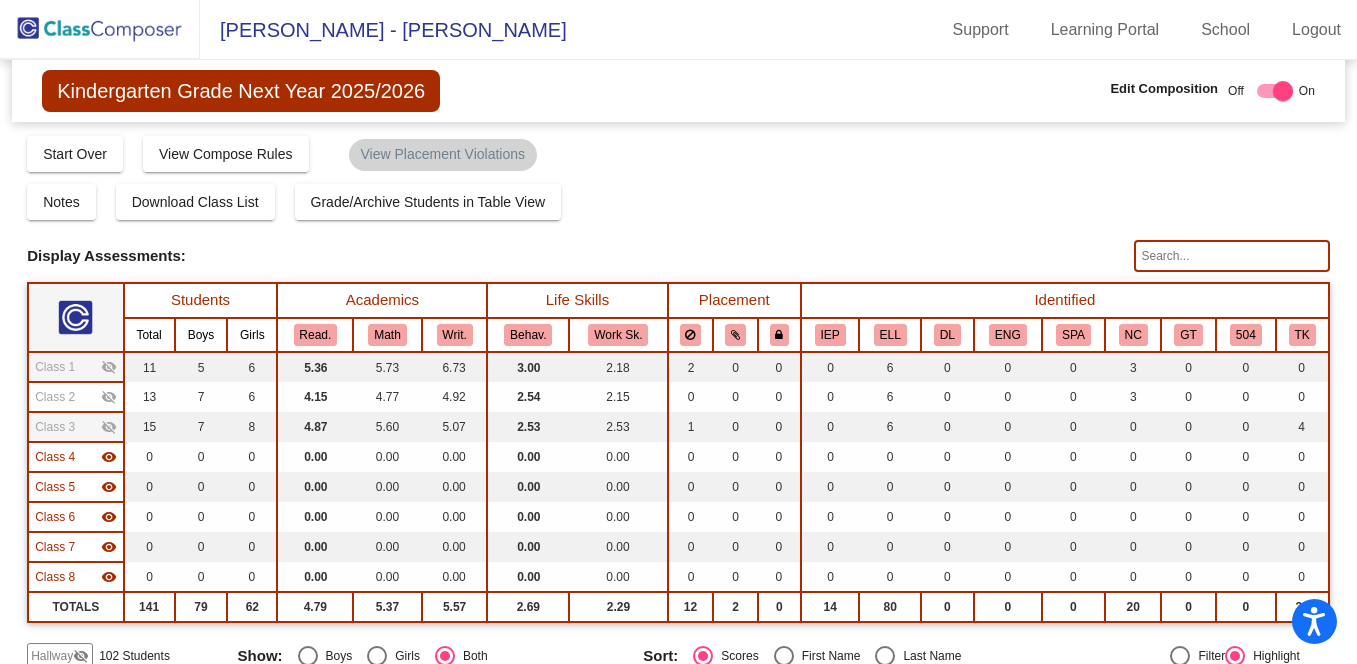 click on "visibility" 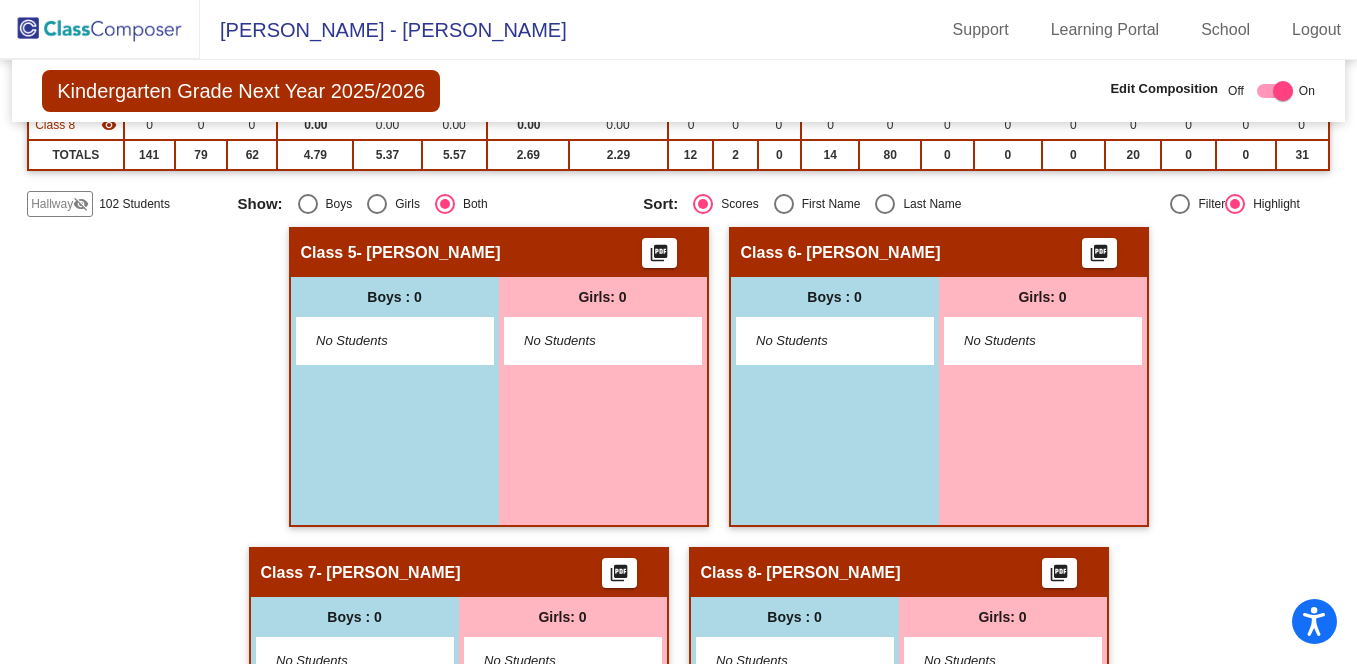 scroll, scrollTop: 297, scrollLeft: 0, axis: vertical 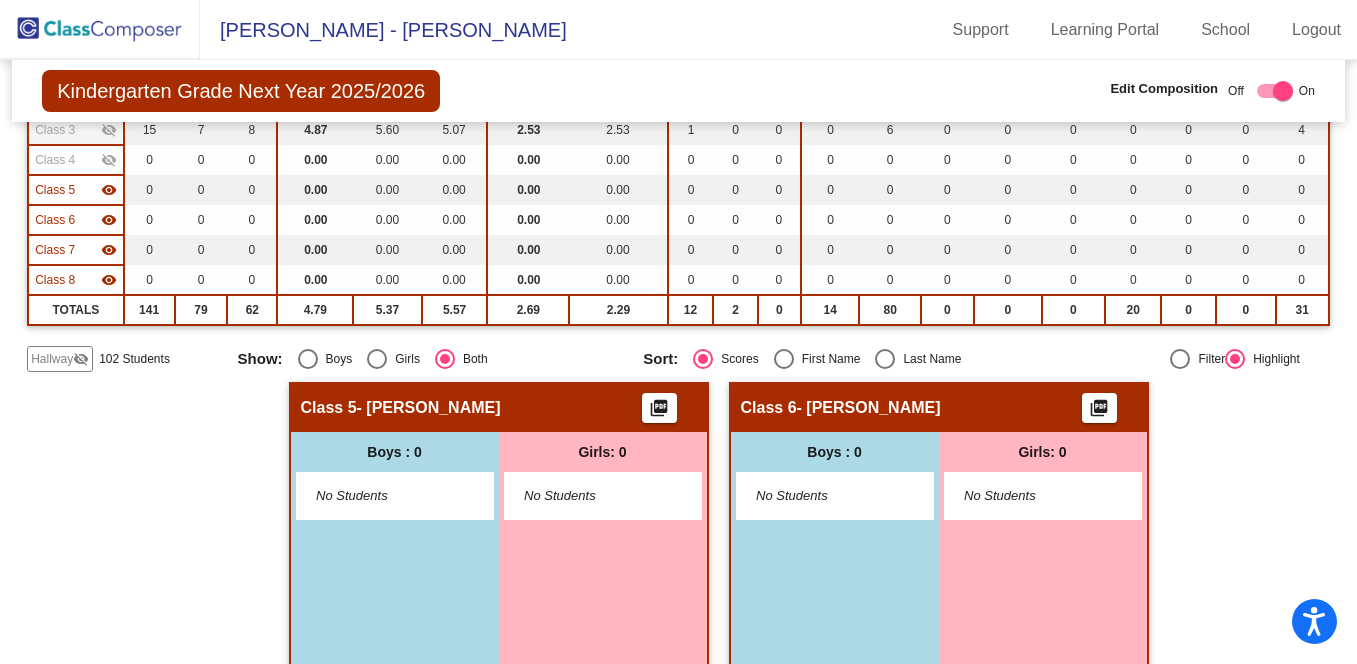 click on "Hallway" 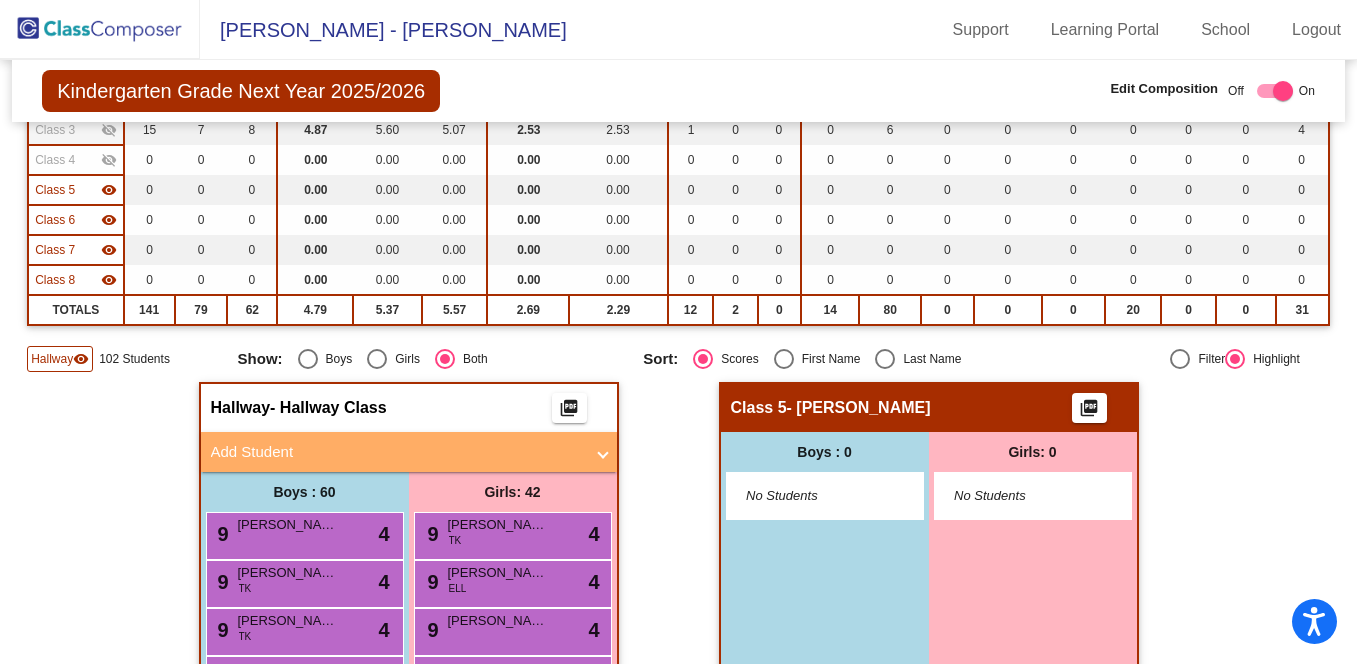 click at bounding box center (885, 359) 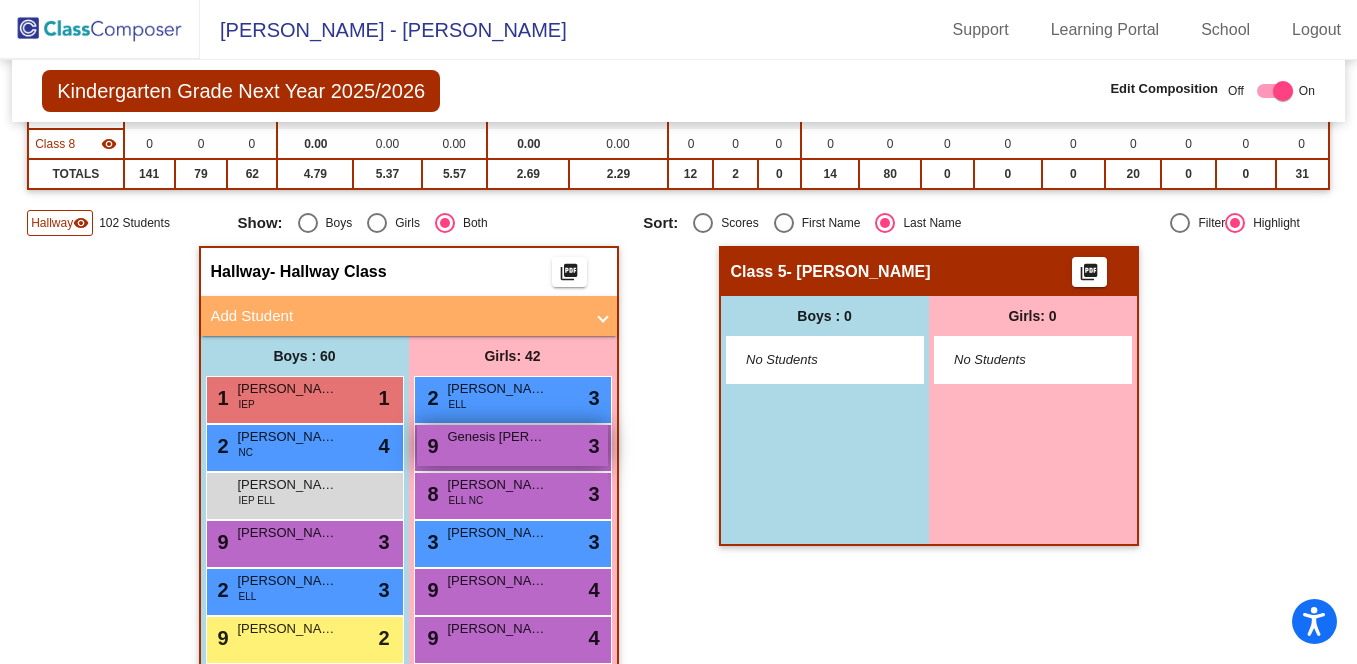 scroll, scrollTop: 475, scrollLeft: 0, axis: vertical 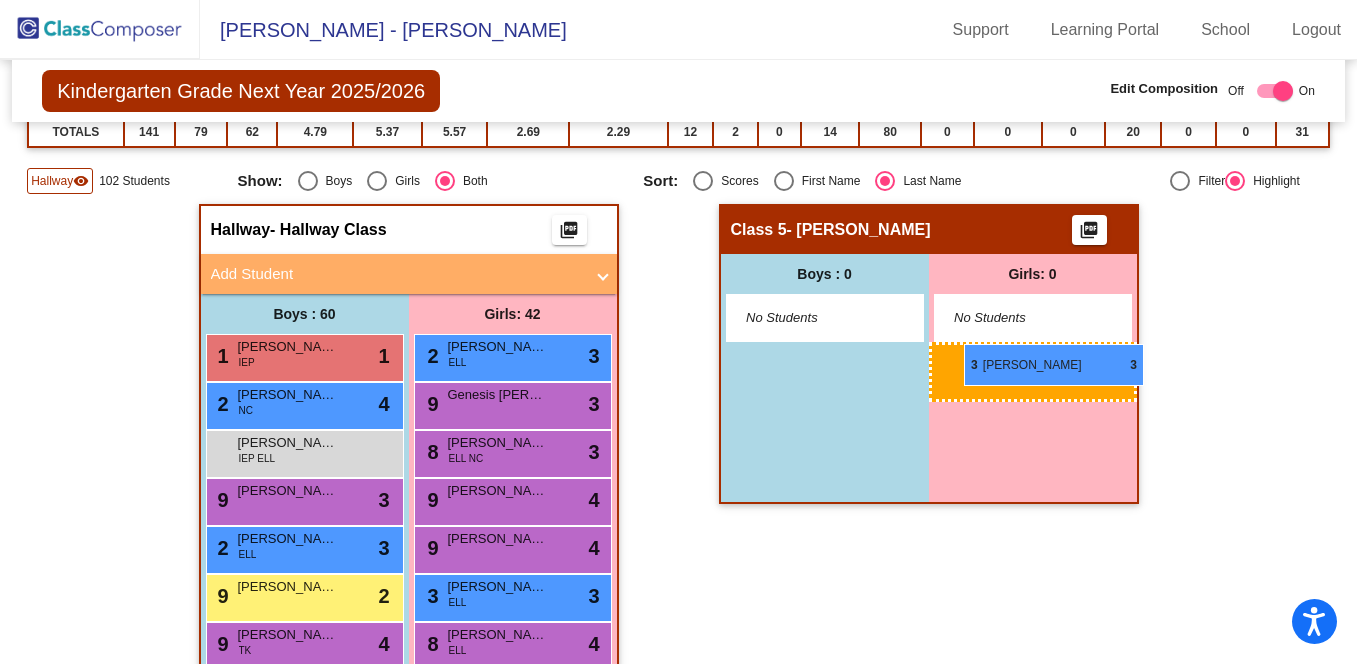 drag, startPoint x: 521, startPoint y: 504, endPoint x: 964, endPoint y: 344, distance: 471.00848 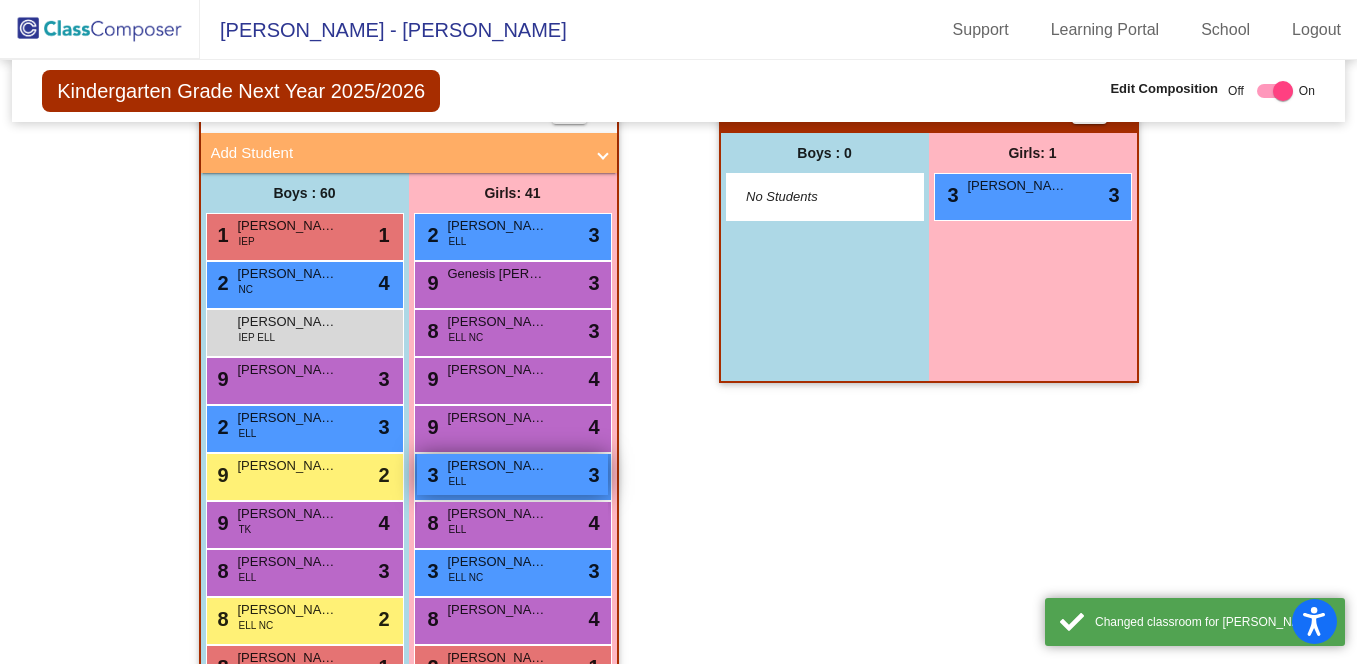 scroll, scrollTop: 608, scrollLeft: 0, axis: vertical 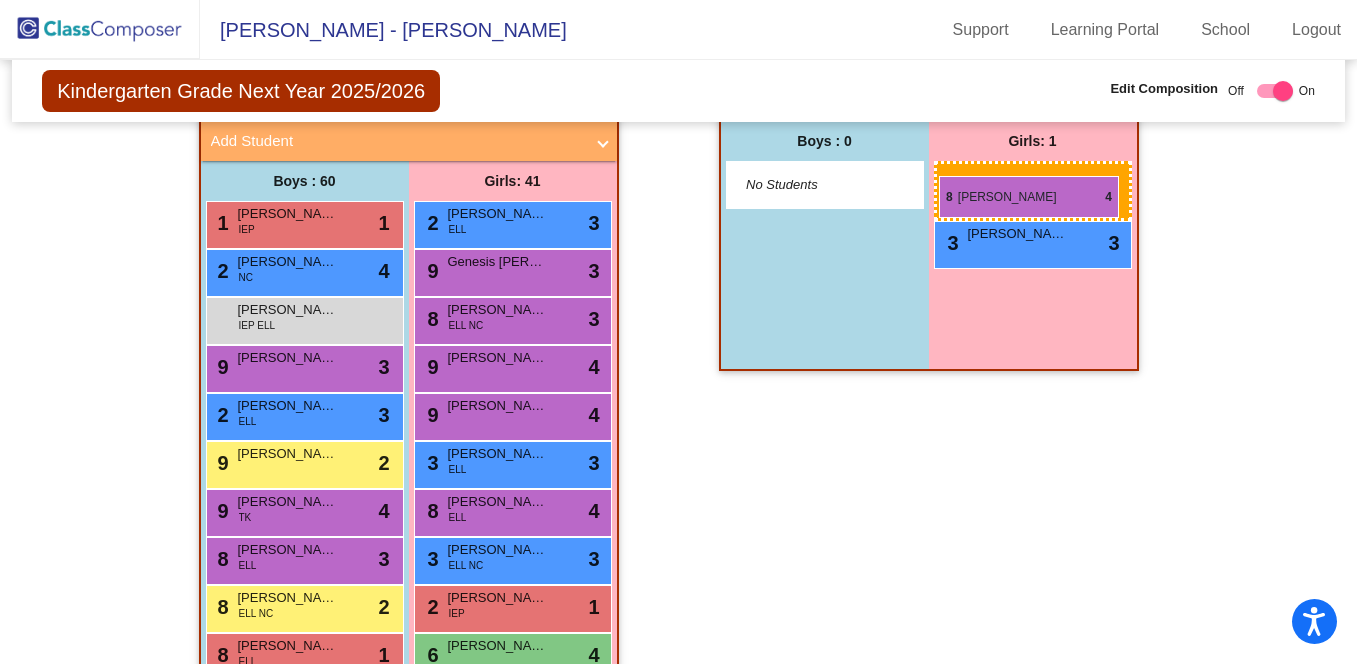 drag, startPoint x: 506, startPoint y: 606, endPoint x: 939, endPoint y: 176, distance: 610.2368 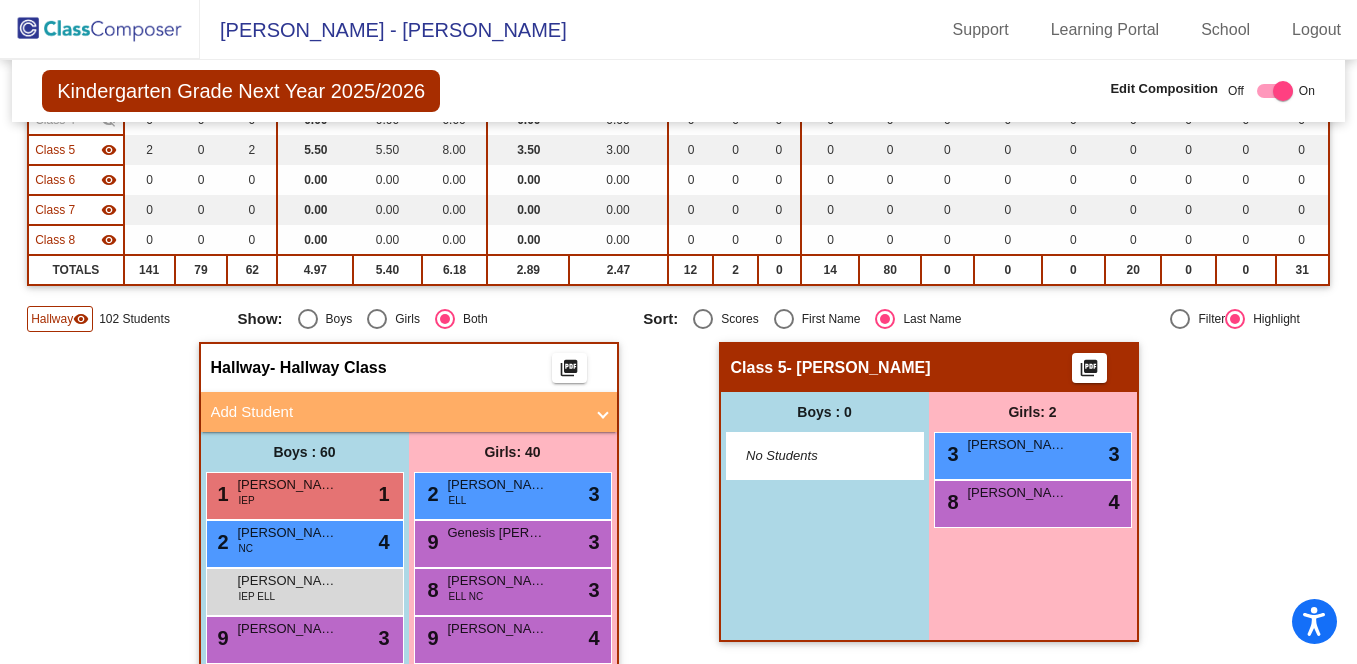 scroll, scrollTop: 0, scrollLeft: 0, axis: both 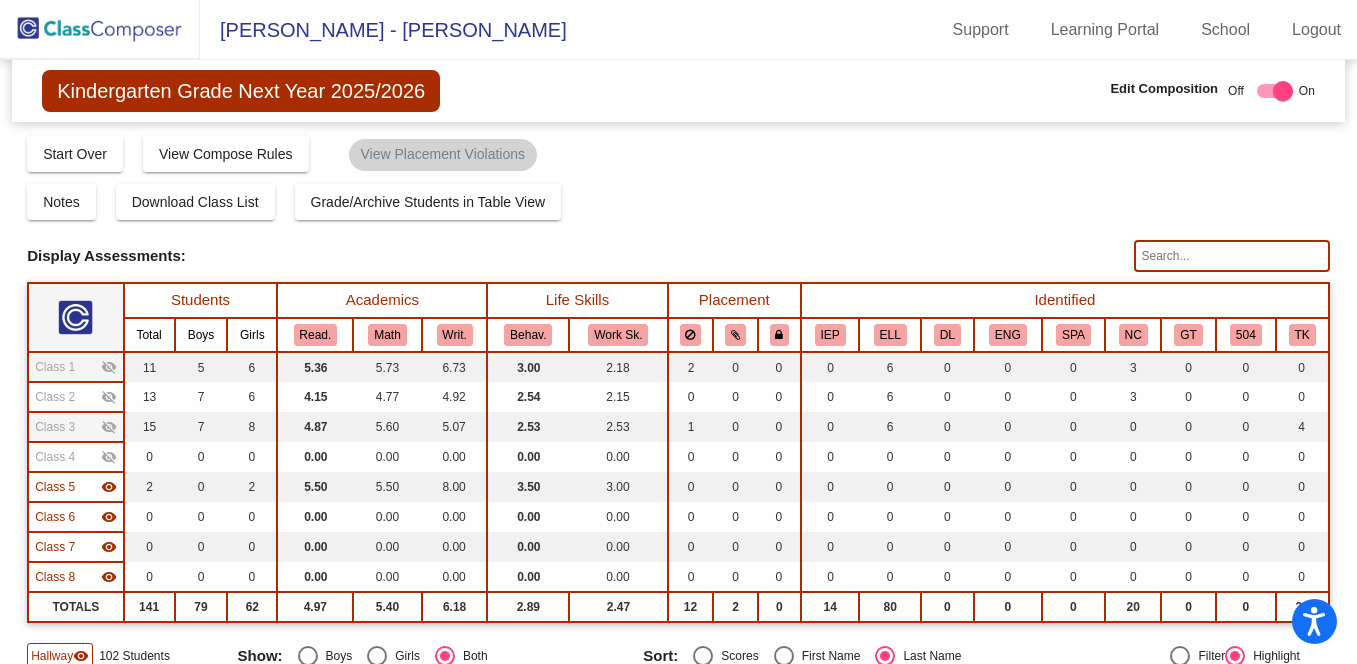 click 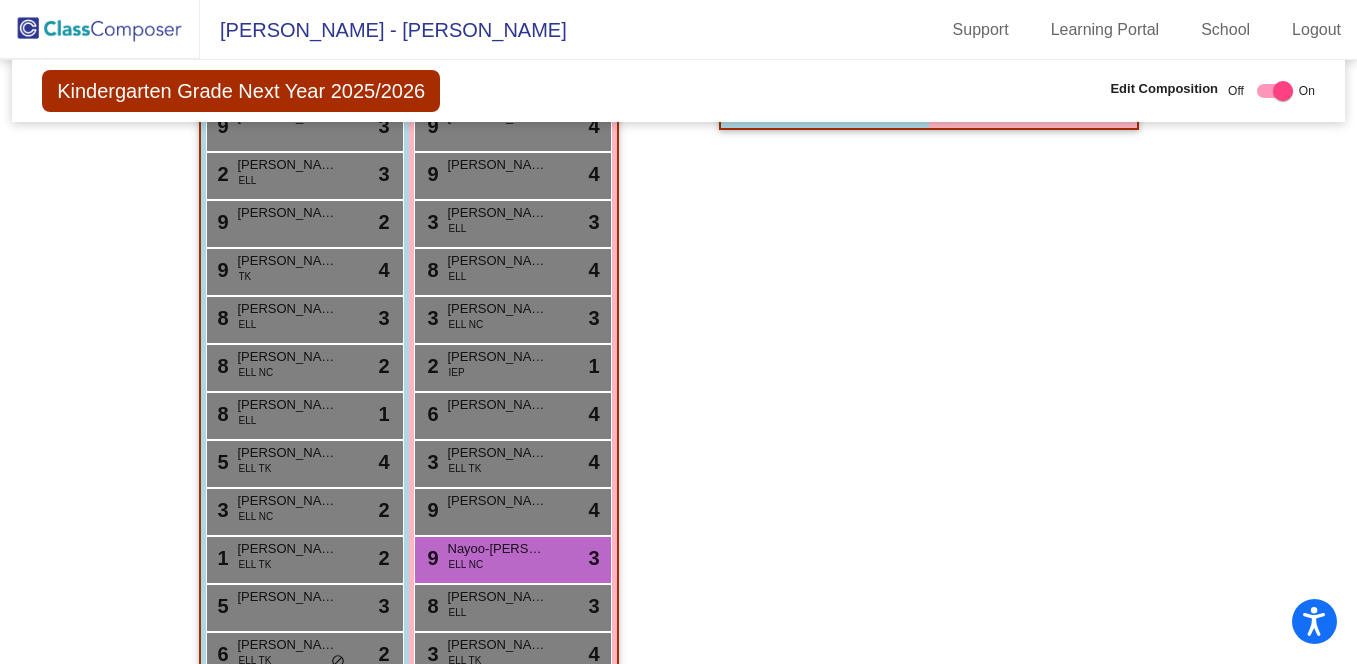 scroll, scrollTop: 850, scrollLeft: 0, axis: vertical 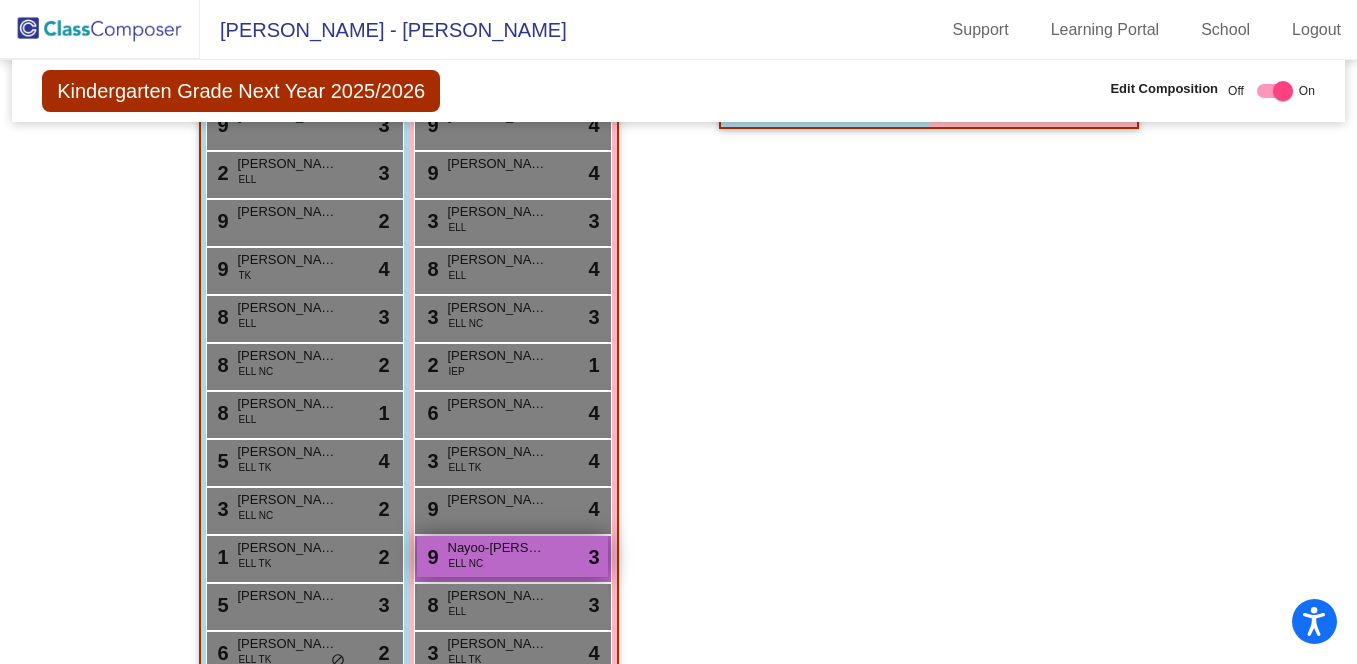 type on "fleu" 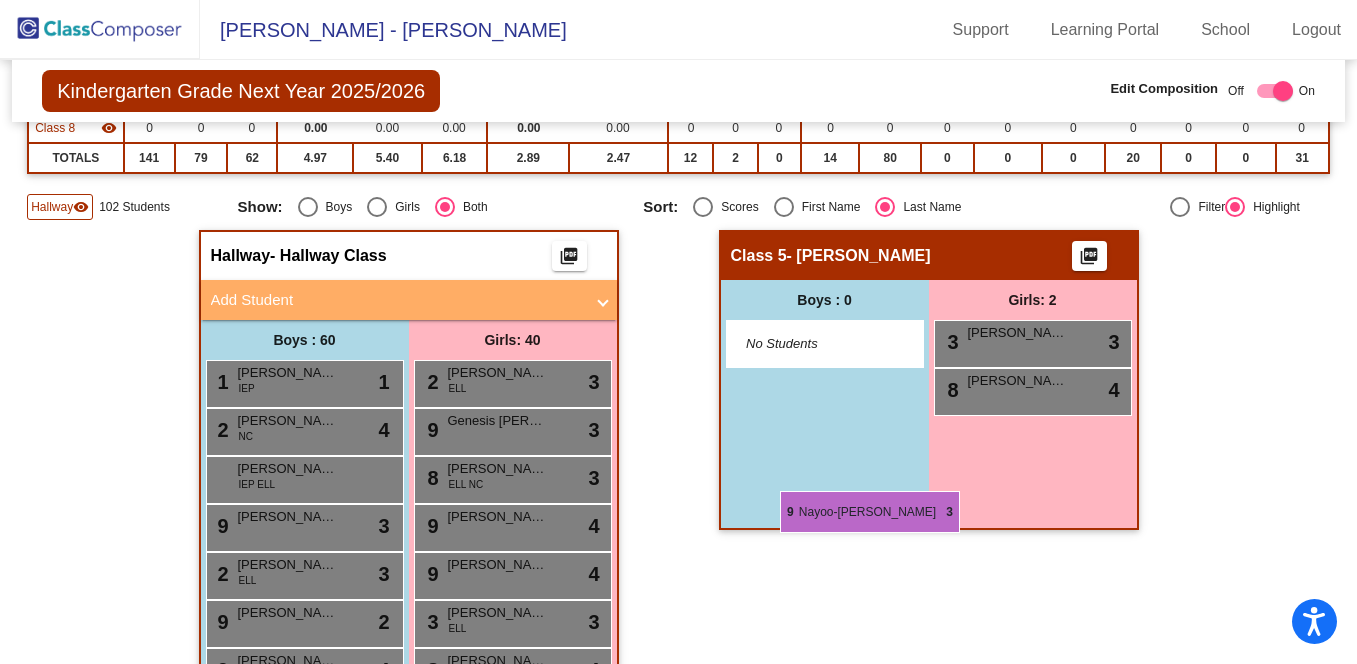 scroll, scrollTop: 436, scrollLeft: 0, axis: vertical 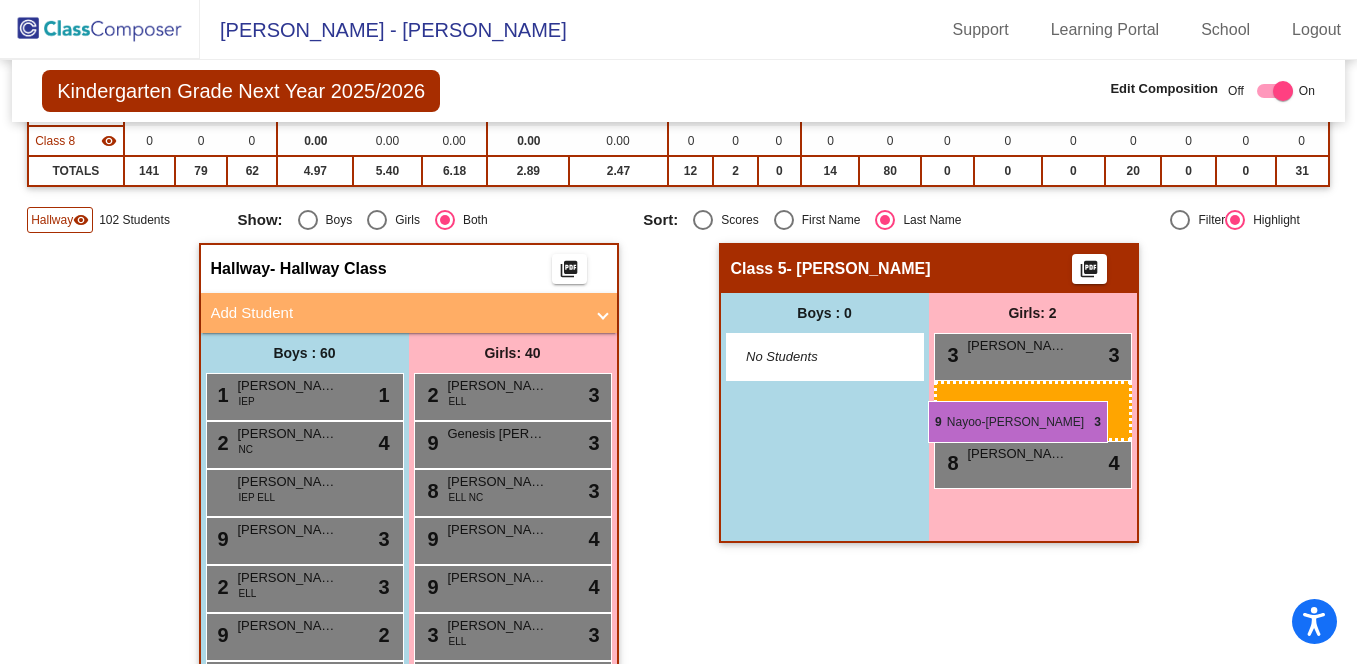 drag, startPoint x: 539, startPoint y: 557, endPoint x: 928, endPoint y: 401, distance: 419.11453 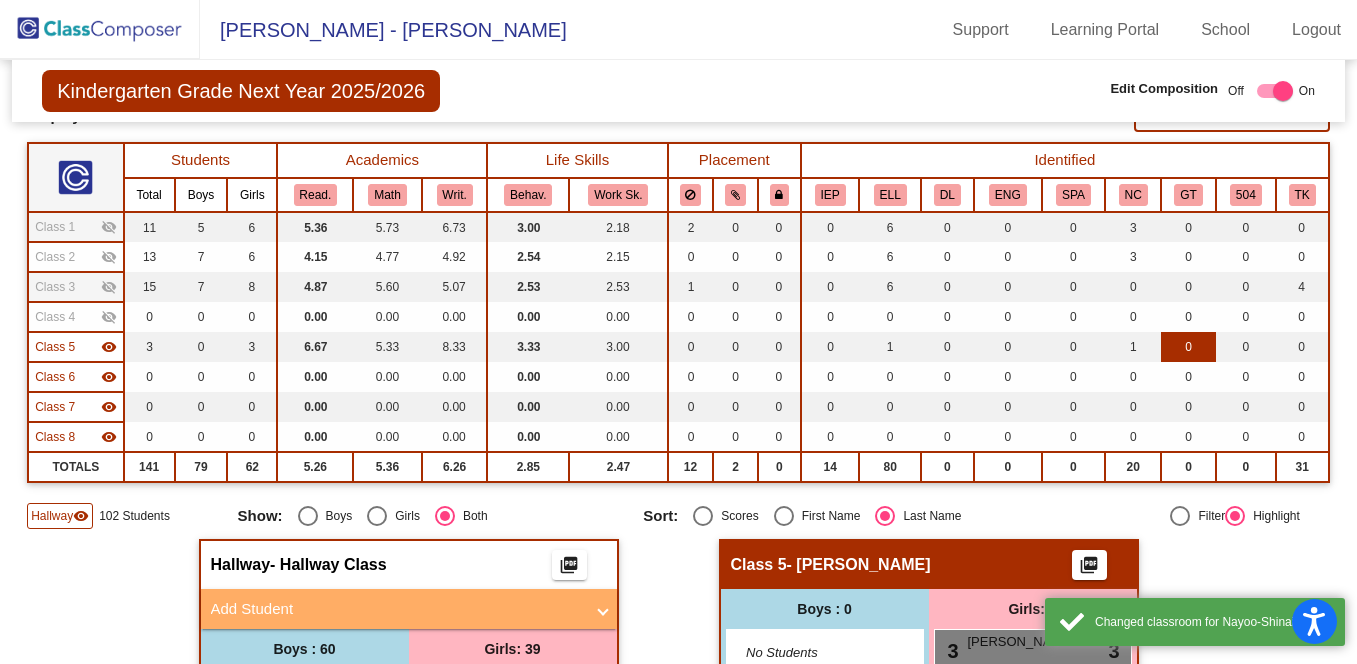 scroll, scrollTop: 94, scrollLeft: 0, axis: vertical 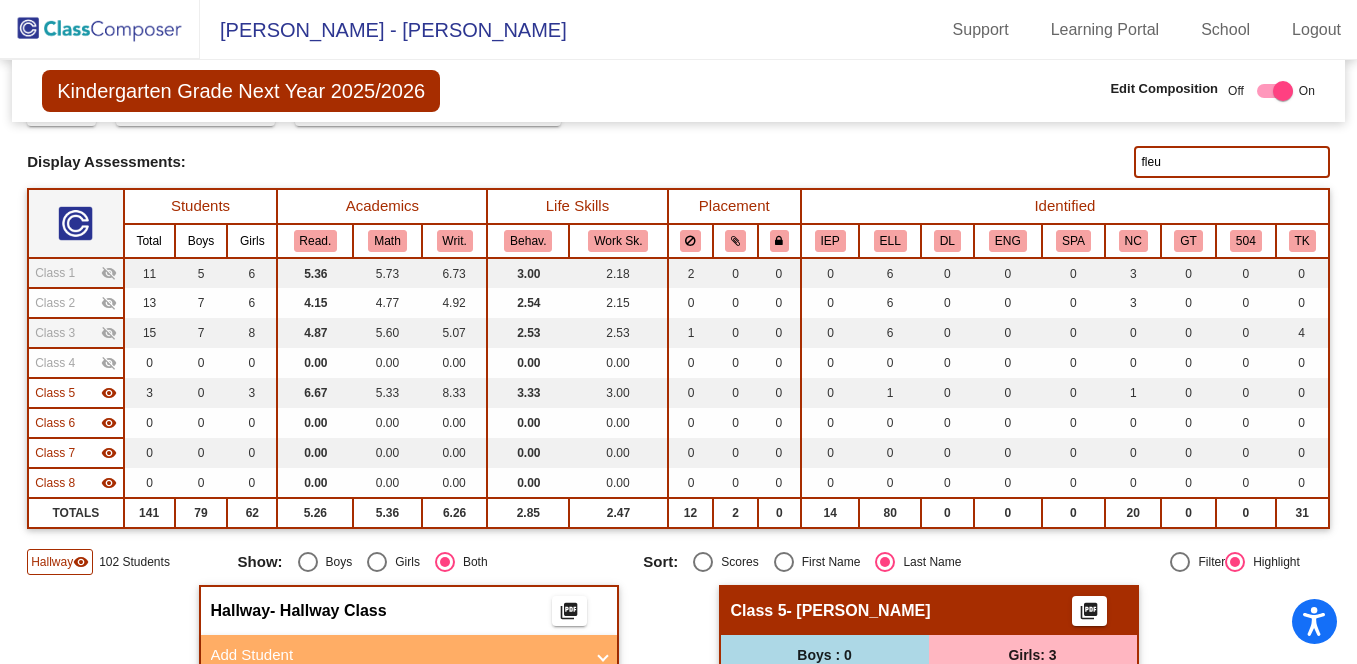 drag, startPoint x: 1200, startPoint y: 165, endPoint x: 1116, endPoint y: 162, distance: 84.05355 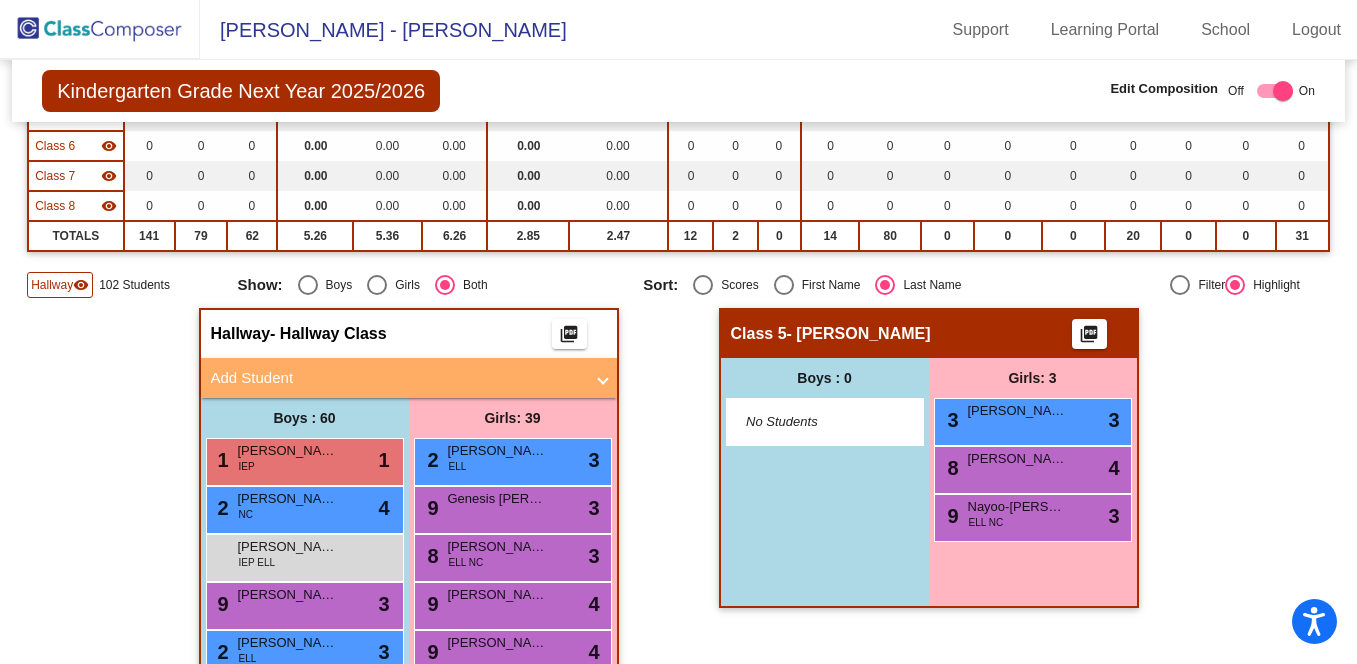 scroll, scrollTop: 379, scrollLeft: 0, axis: vertical 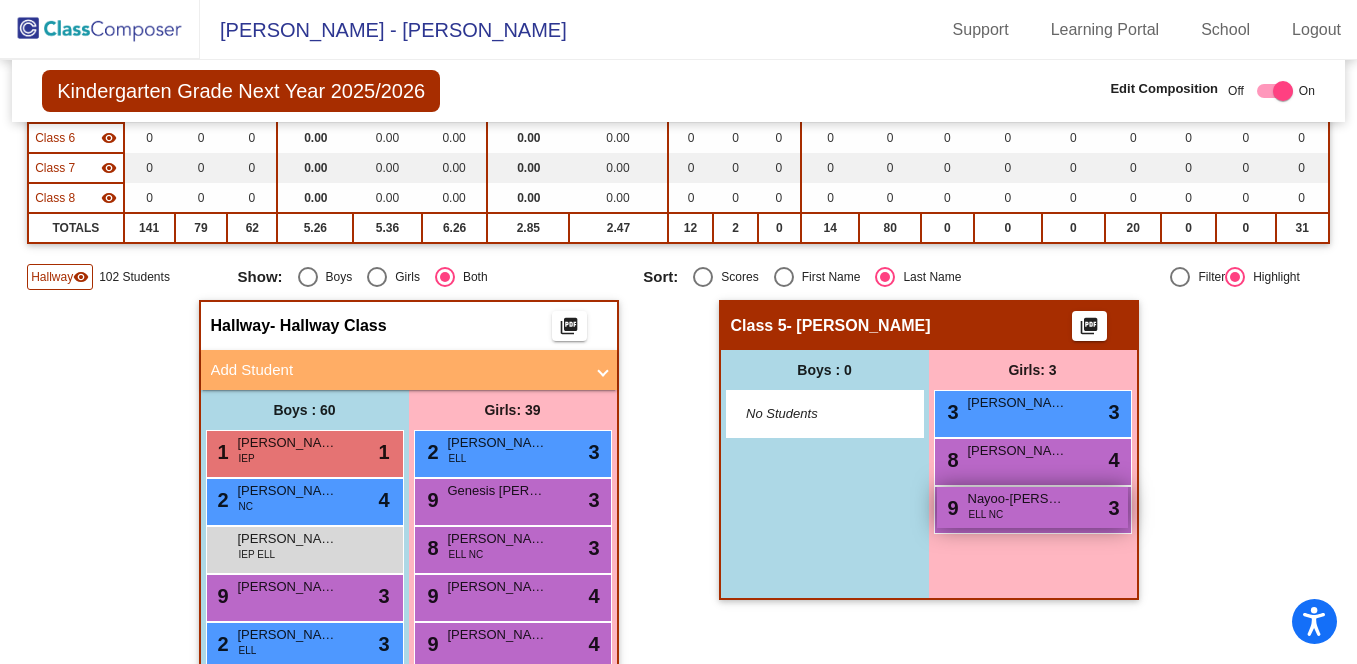 type 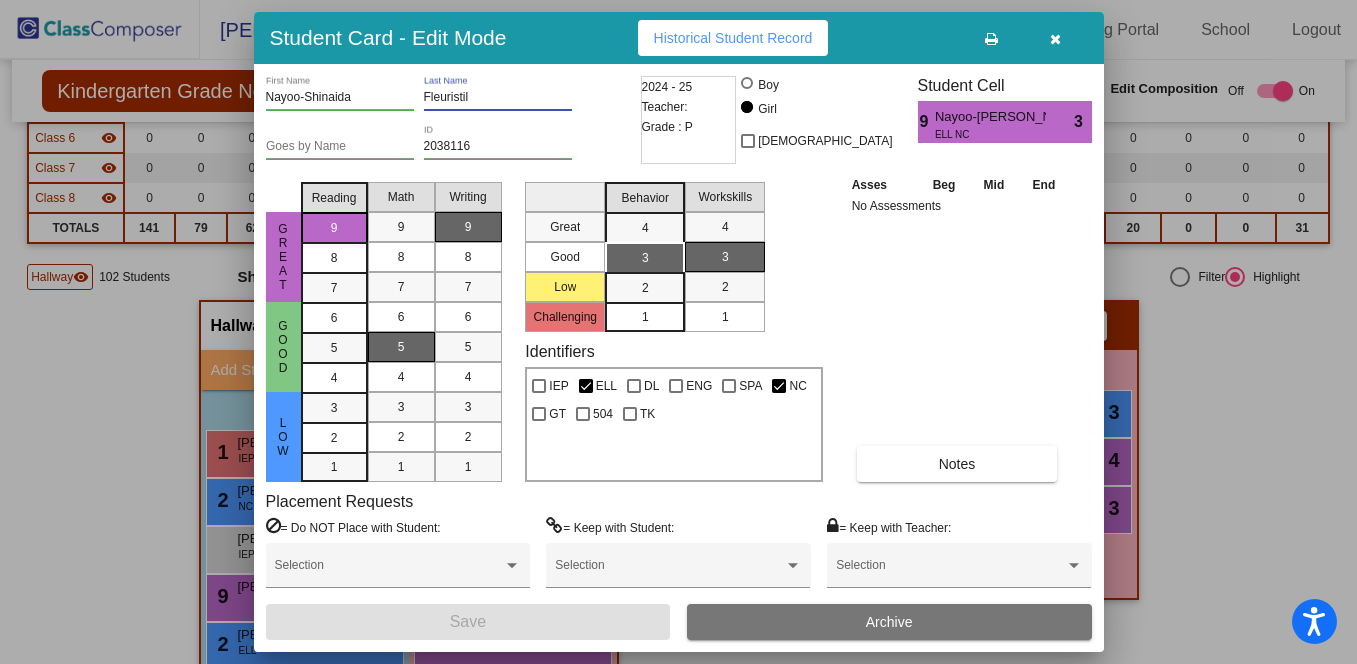 drag, startPoint x: 473, startPoint y: 98, endPoint x: 420, endPoint y: 97, distance: 53.009434 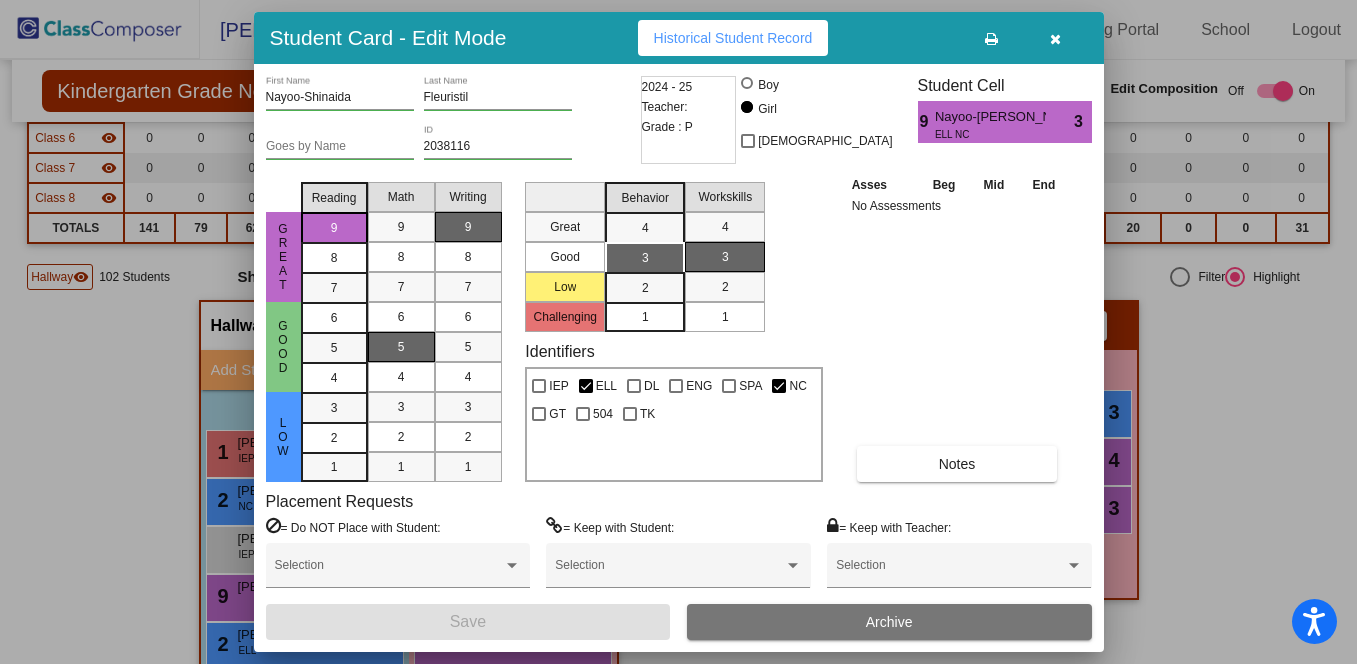 click on "Nayoo-Shinaida First Name Fleuristil Last Name Goes by Name 2038116 ID 2024 - 25 Teacher:  Grade : P   Boy   Girl   [DEMOGRAPHIC_DATA] Student Cell 9 Nayoo-Shinaida Fleuristil ELL NC 3  Great   Good   Low  Reading 9 8 7 6 5 4 3 2 1 Math 9 8 7 6 5 4 3 2 1 Writing 9 8 7 6 5 4 3 2 1 Great Good Low Challenging Behavior 4 3 2 1 Workskills 4 3 2 1 Identifiers   IEP   [PERSON_NAME]   ENG   SPA   NC   GT   504   TK Asses Beg Mid End No Assessments  Notes  Placement Requests  = Do NOT Place with Student:   Selection  = Keep with Student:   Selection  = Keep with Teacher:   Selection  Save   Archive" at bounding box center [679, 358] 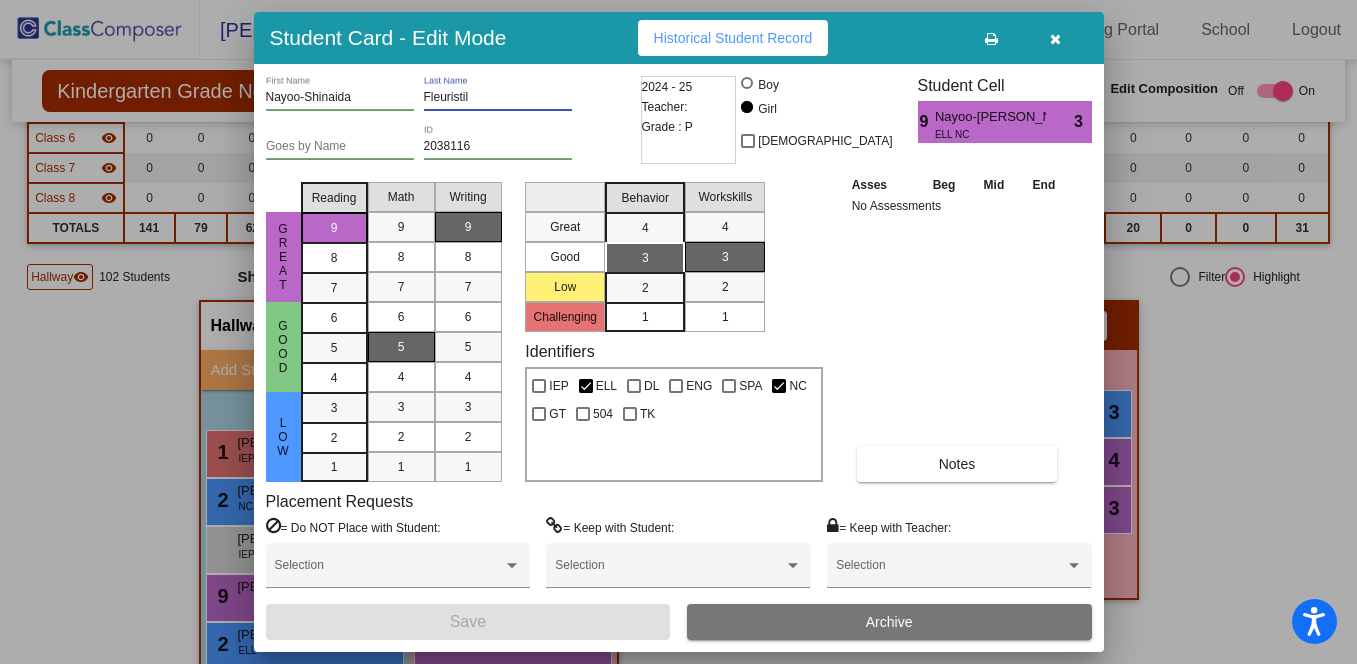 drag, startPoint x: 423, startPoint y: 97, endPoint x: 474, endPoint y: 99, distance: 51.0392 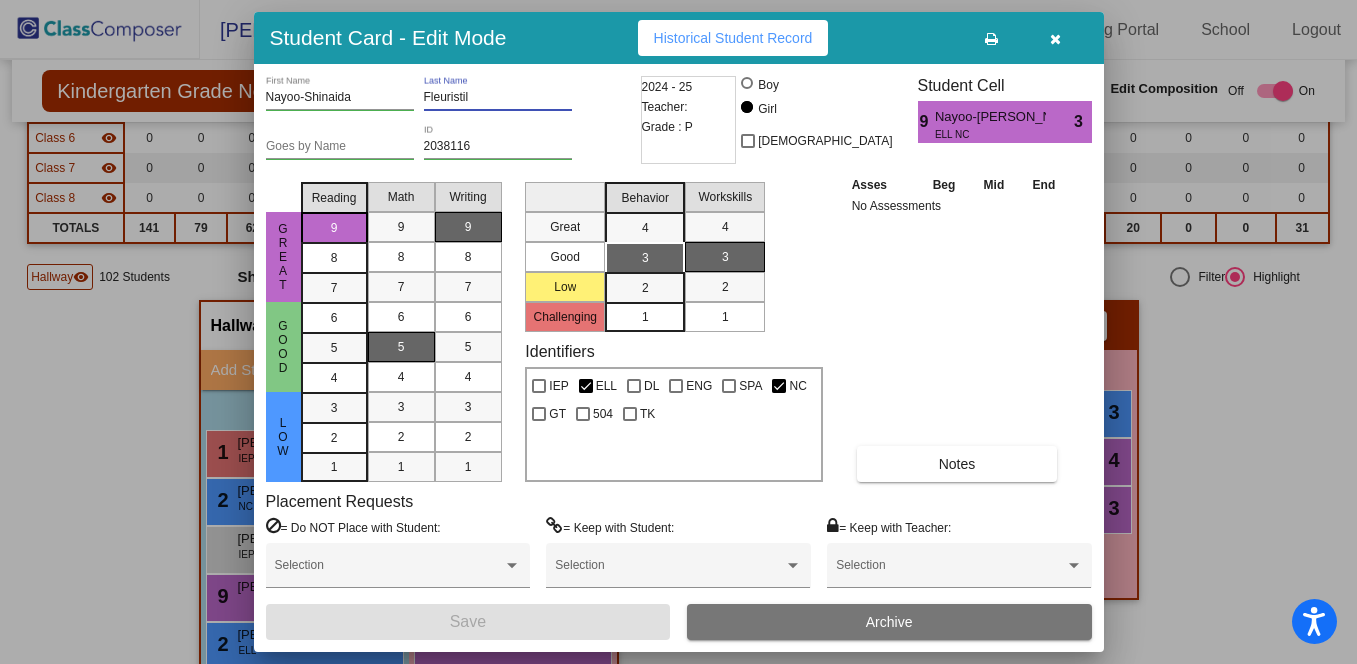 click on "Nayoo-Shinaida" at bounding box center (340, 98) 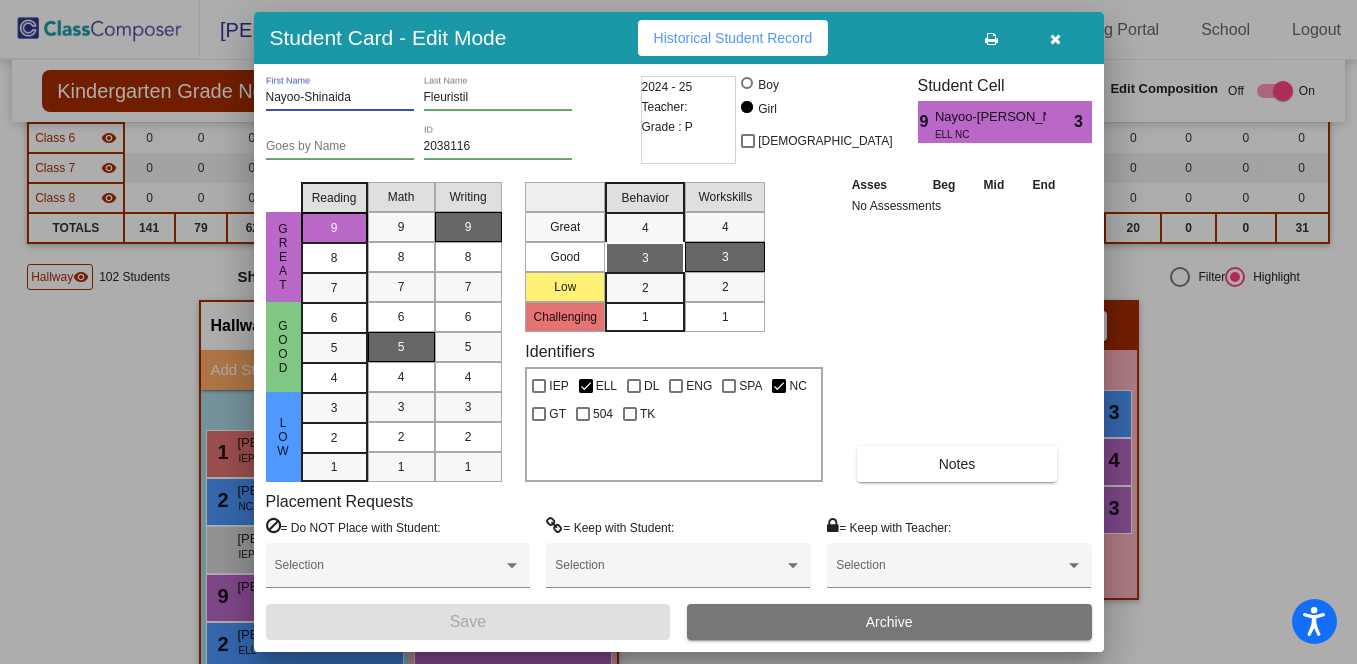 click on "Nayoo-Shinaida" at bounding box center (340, 98) 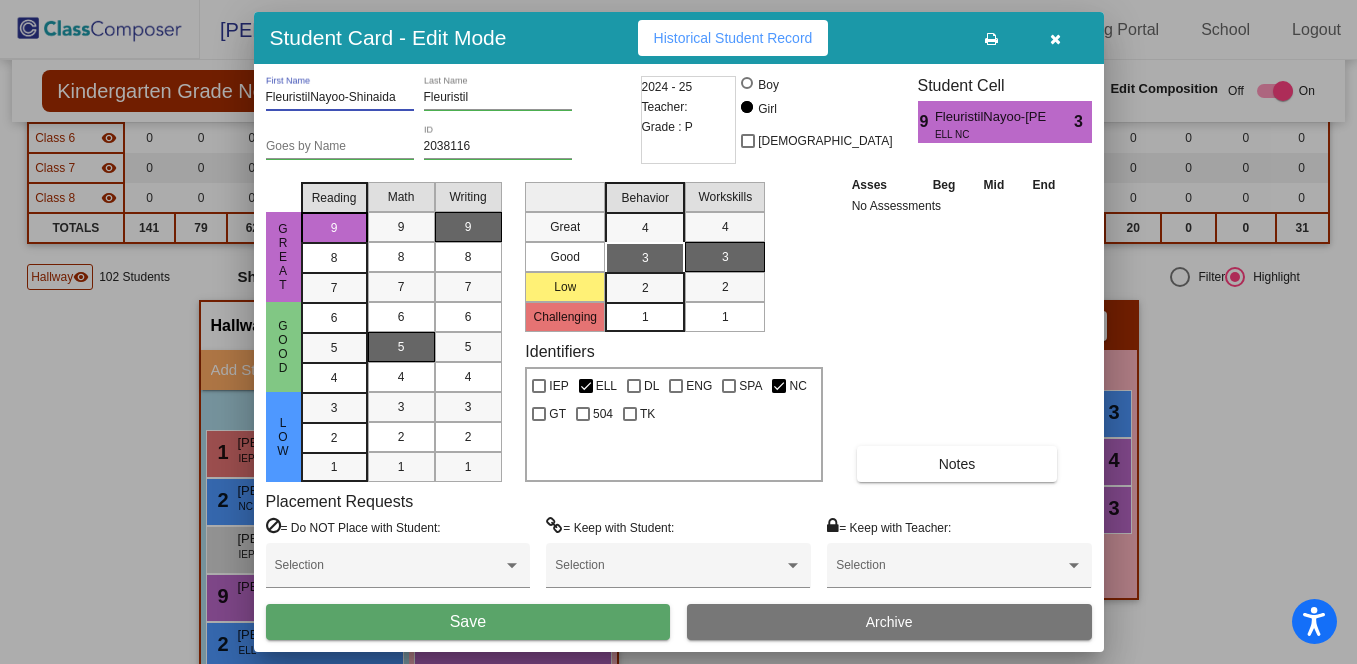 type on "FleuristilNayoo-Shinaida" 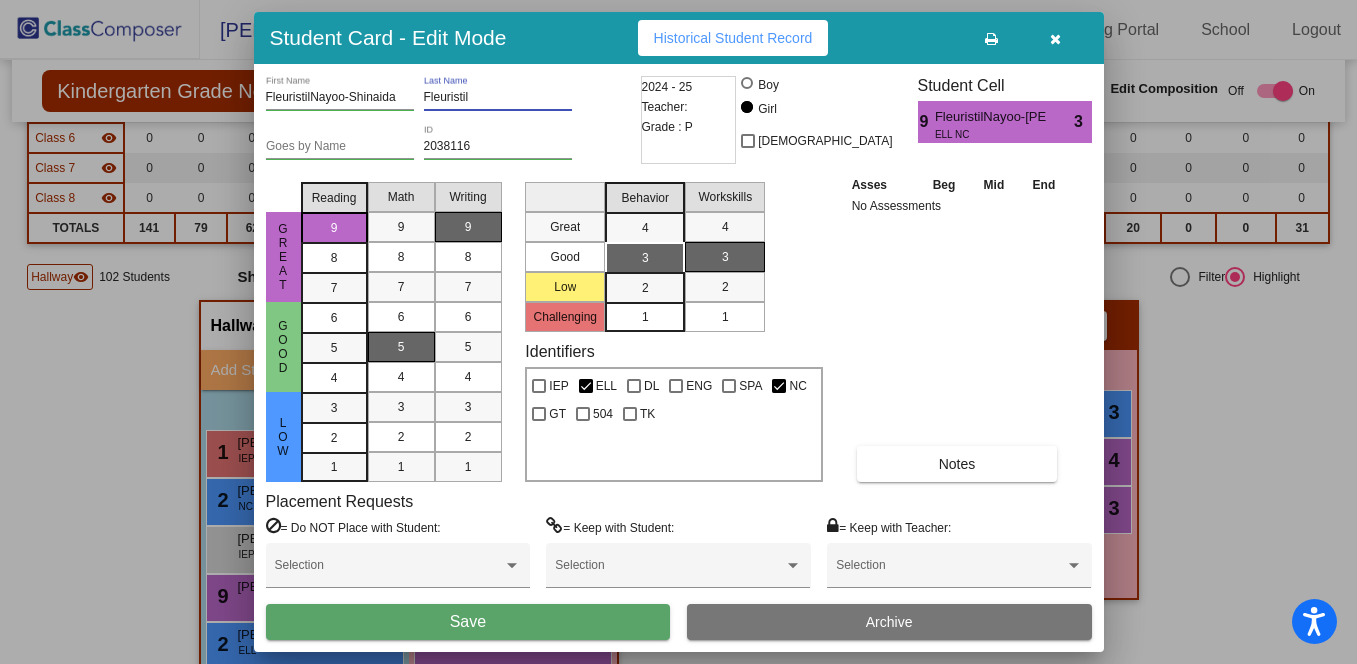 drag, startPoint x: 424, startPoint y: 92, endPoint x: 476, endPoint y: 92, distance: 52 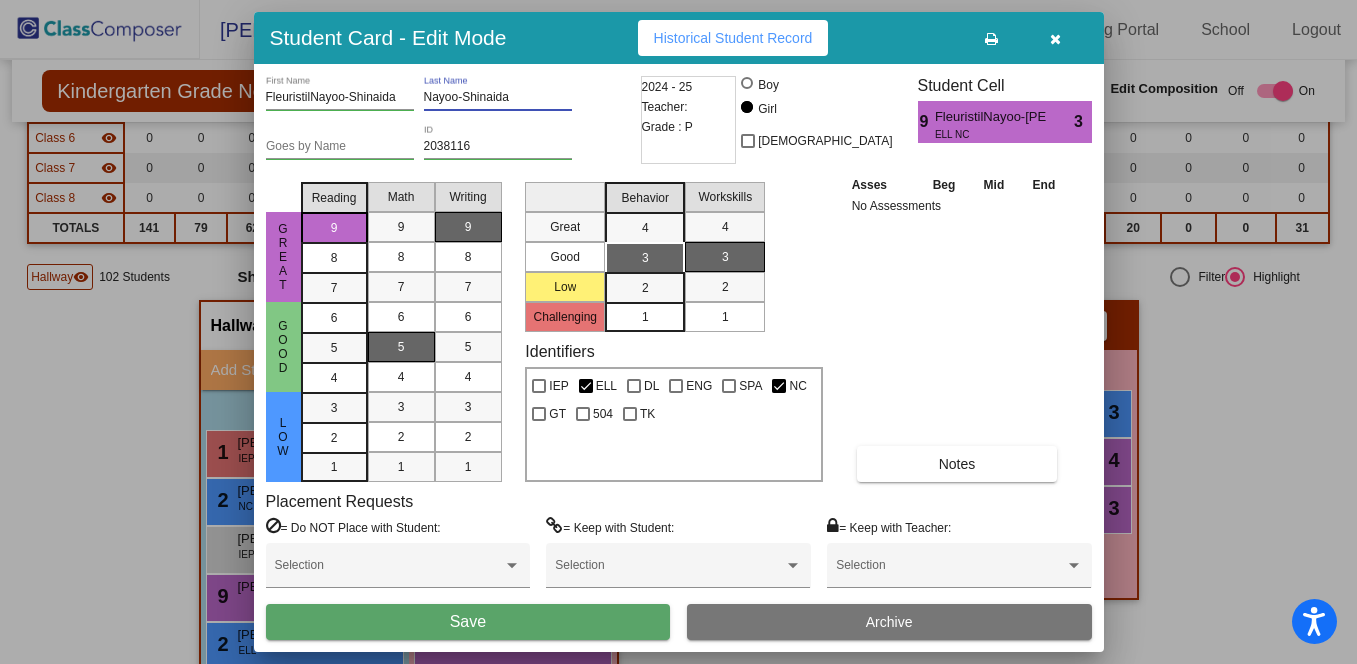 type on "Nayoo-Shinaida" 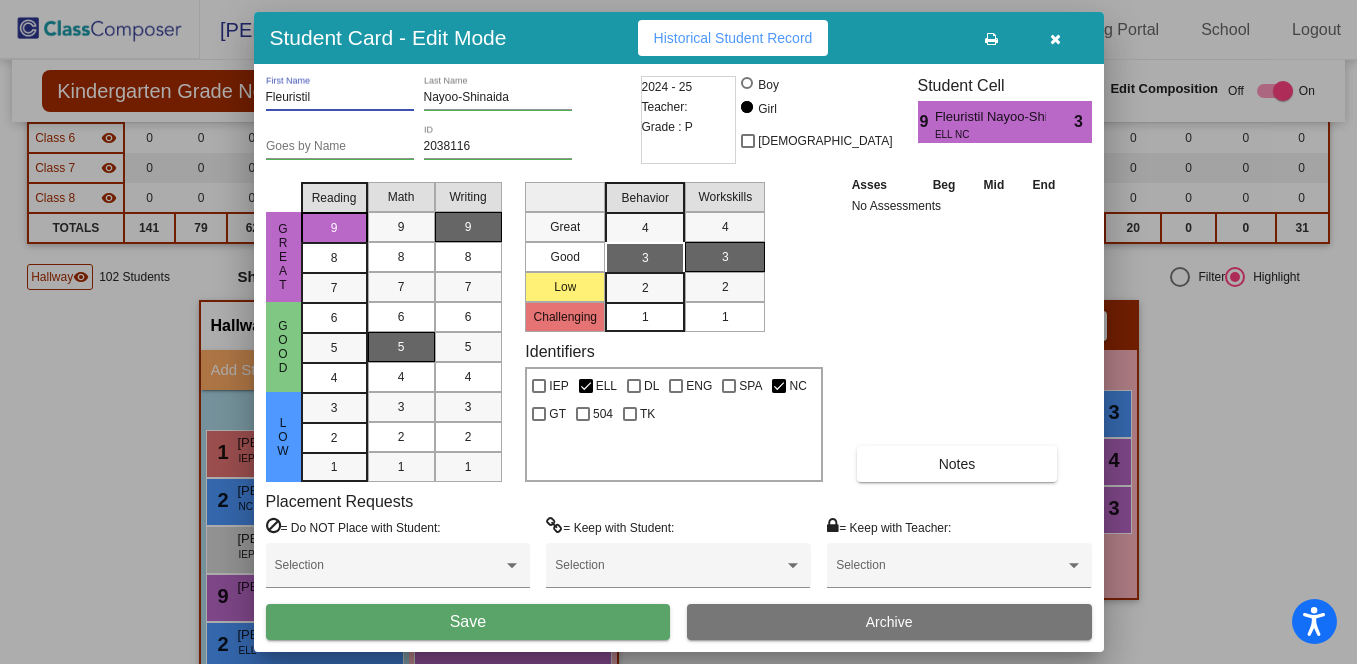 type on "Fleuristil" 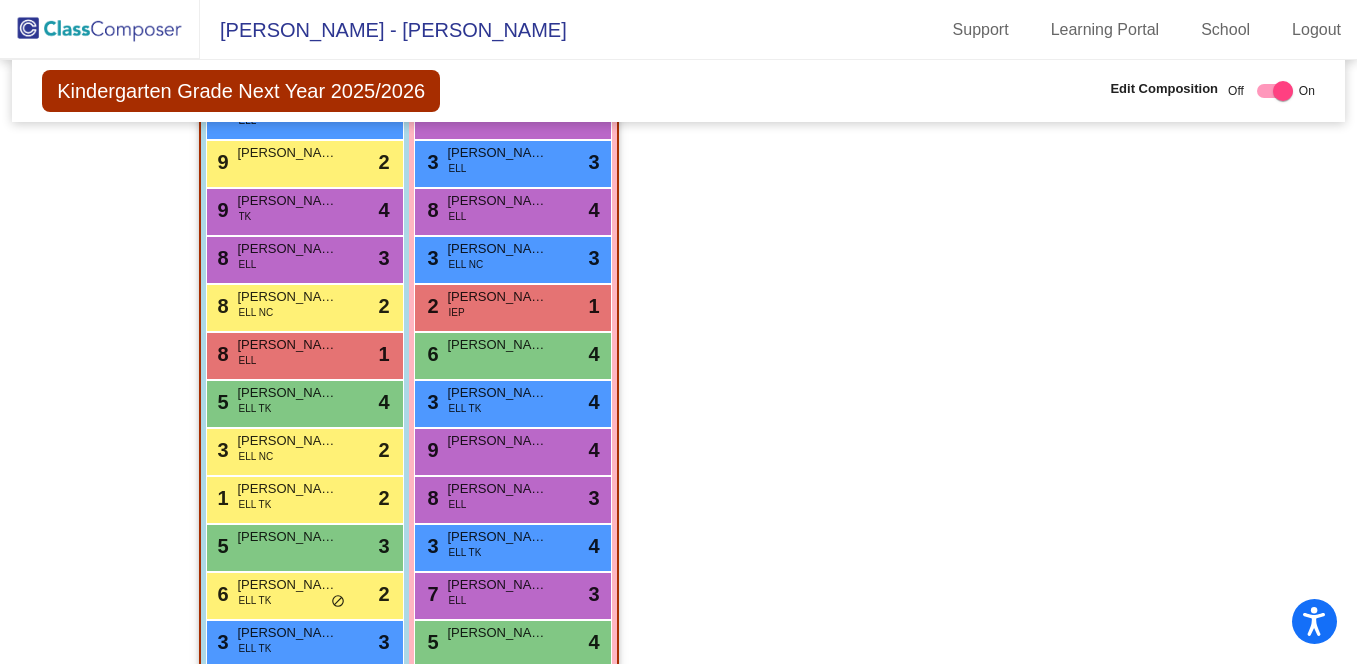 scroll, scrollTop: 947, scrollLeft: 0, axis: vertical 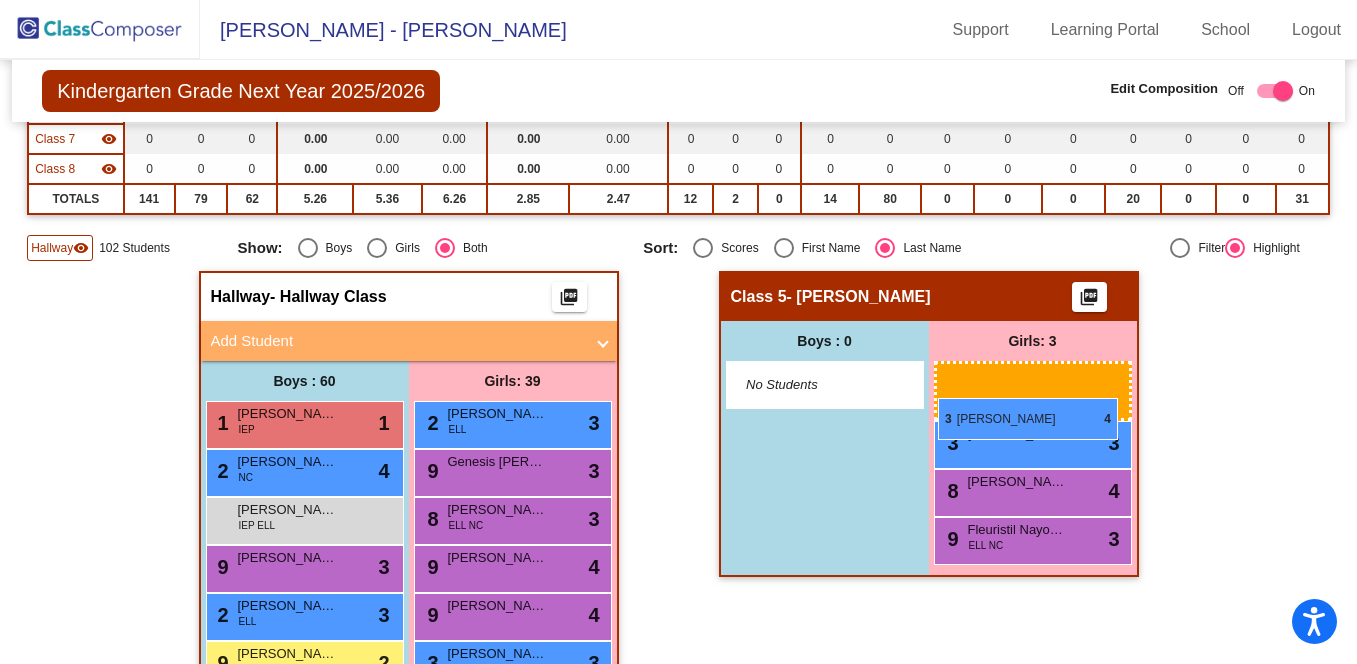 drag, startPoint x: 461, startPoint y: 511, endPoint x: 938, endPoint y: 398, distance: 490.202 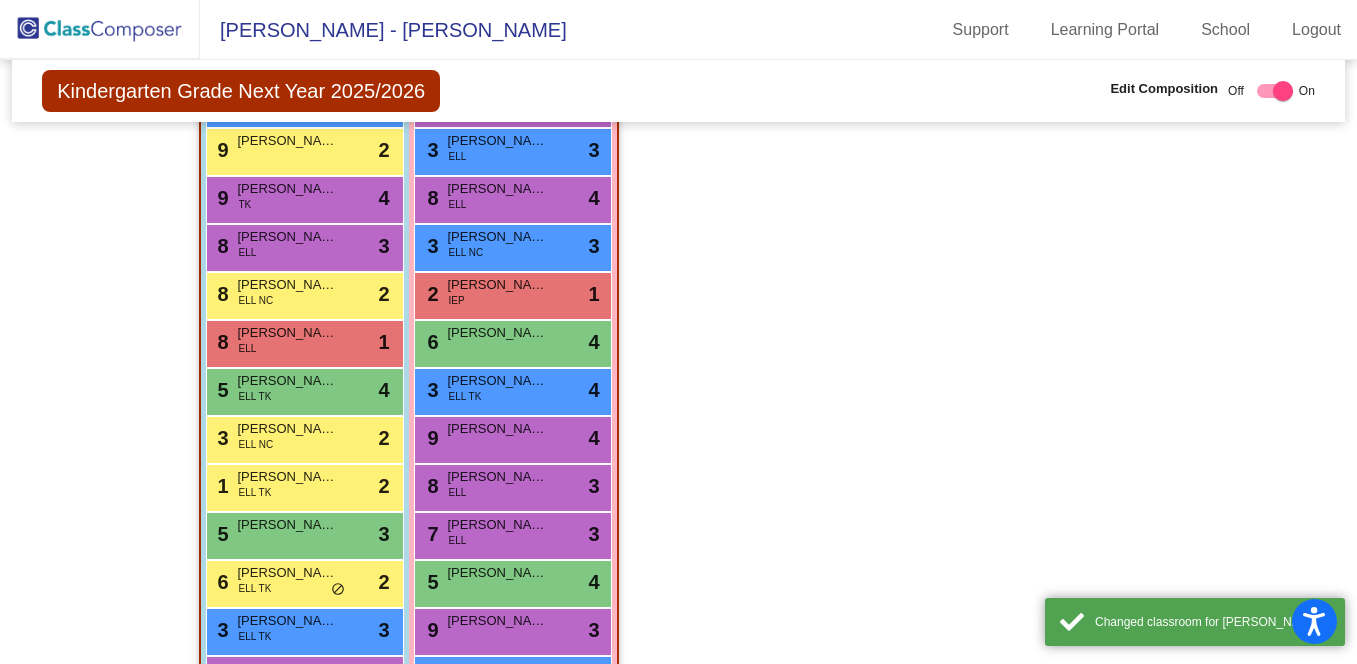 scroll, scrollTop: 963, scrollLeft: 0, axis: vertical 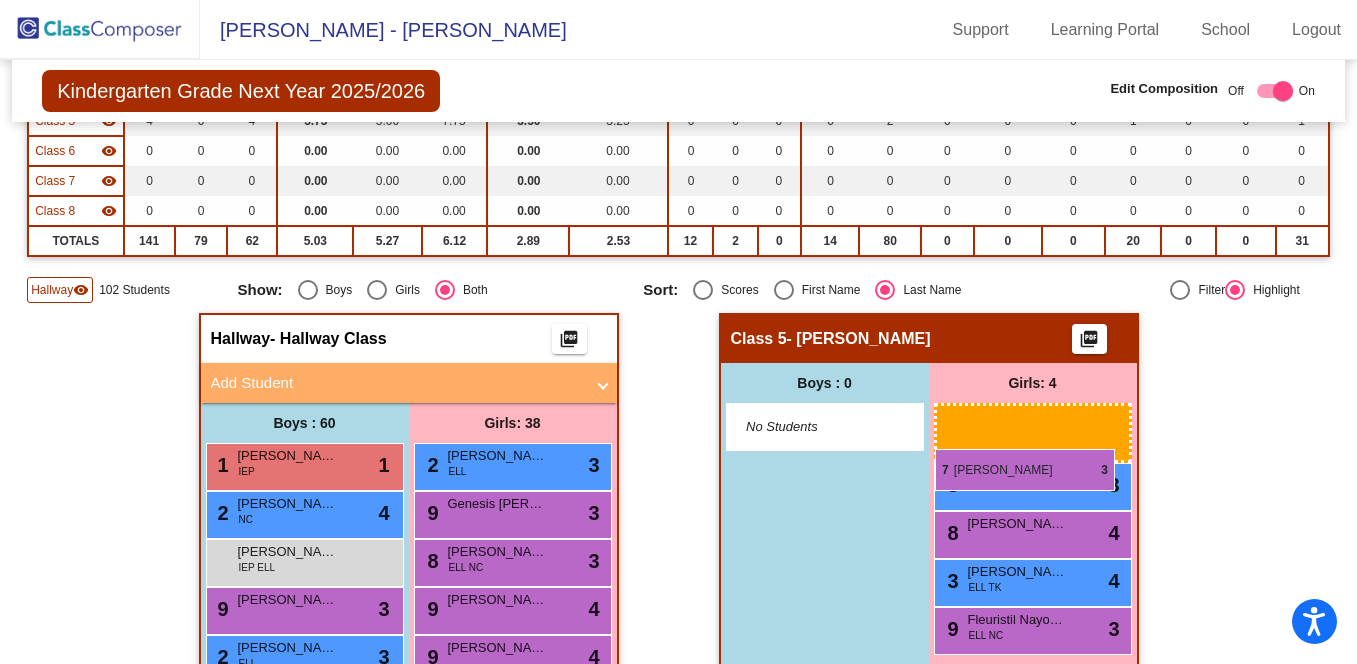 drag, startPoint x: 516, startPoint y: 487, endPoint x: 935, endPoint y: 449, distance: 420.71964 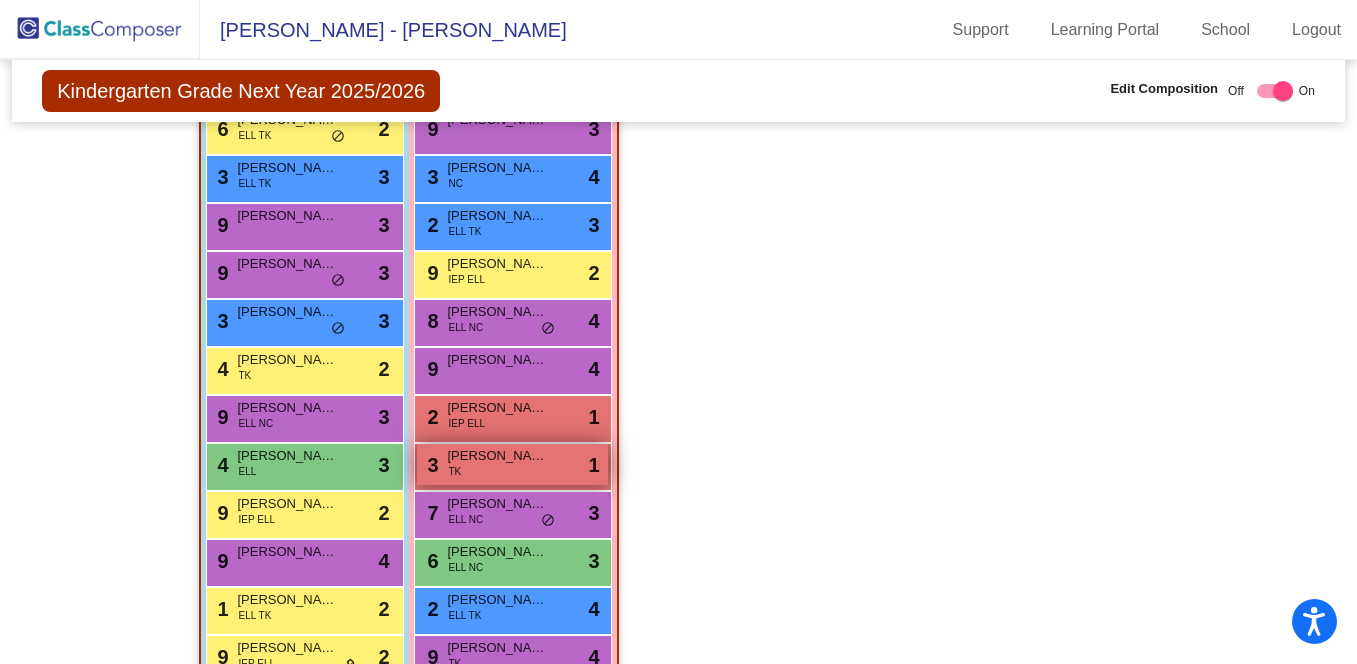 scroll, scrollTop: 1372, scrollLeft: 0, axis: vertical 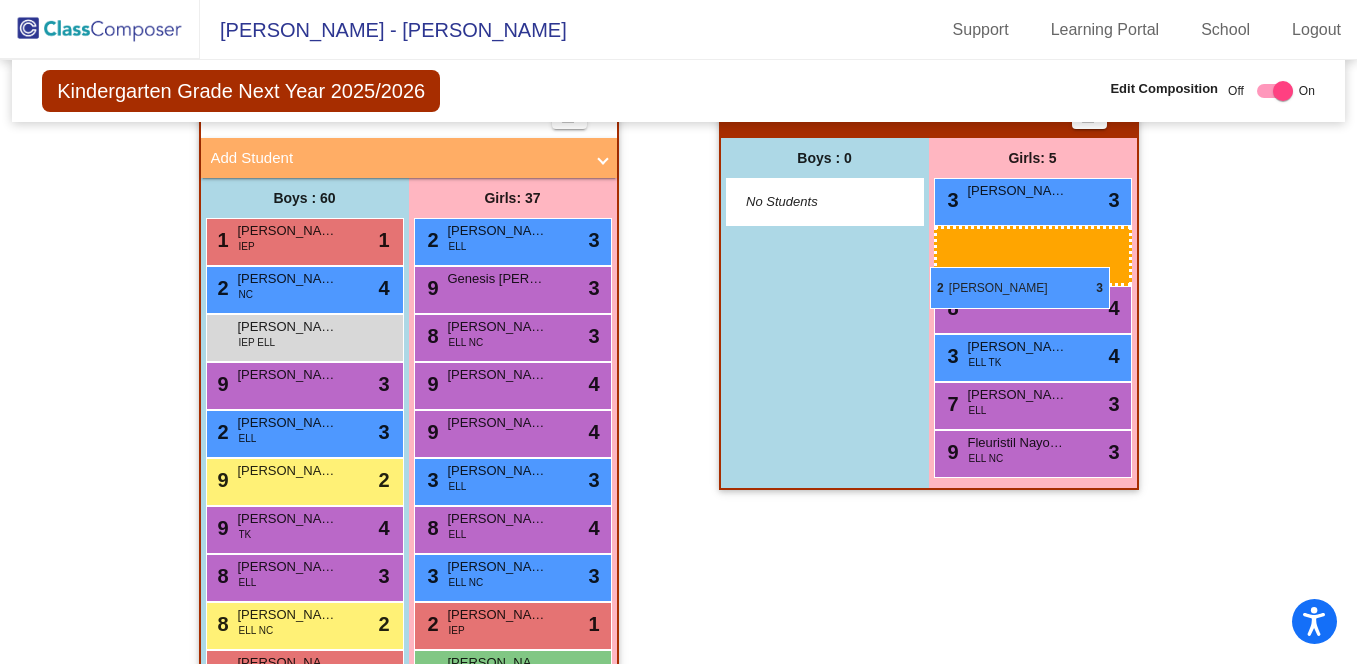 drag, startPoint x: 516, startPoint y: 231, endPoint x: 930, endPoint y: 267, distance: 415.56226 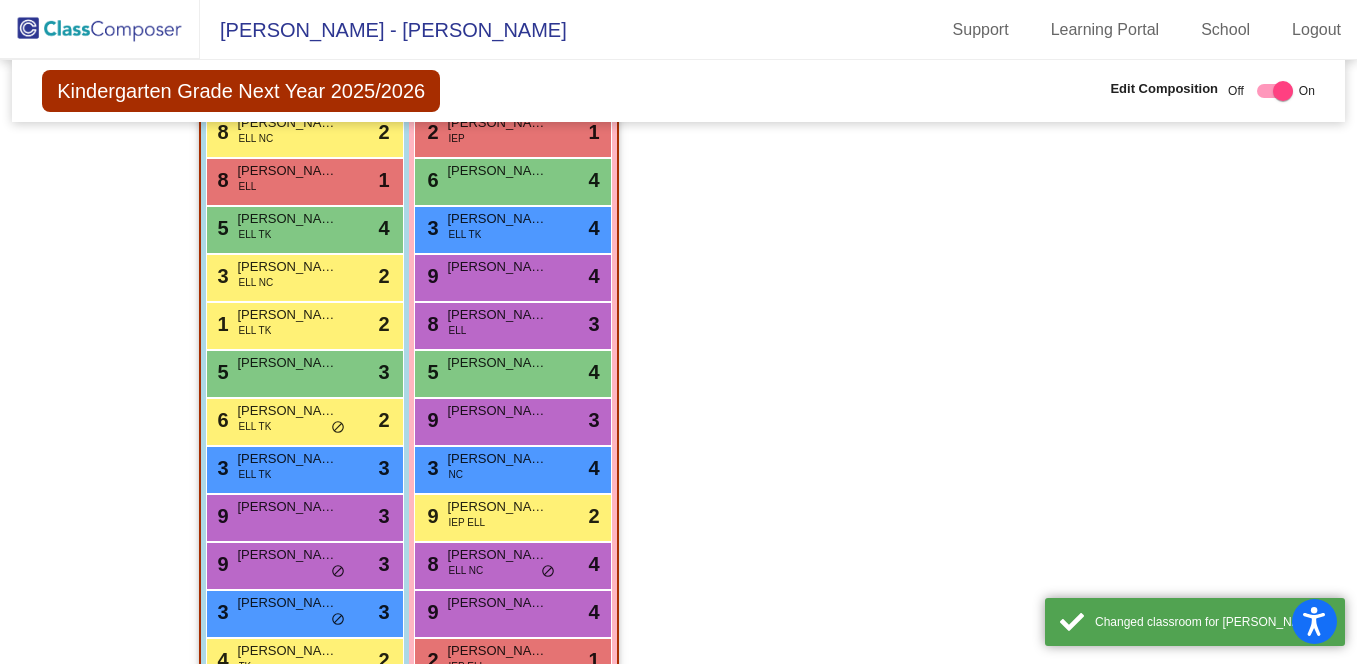 scroll, scrollTop: 1363, scrollLeft: 0, axis: vertical 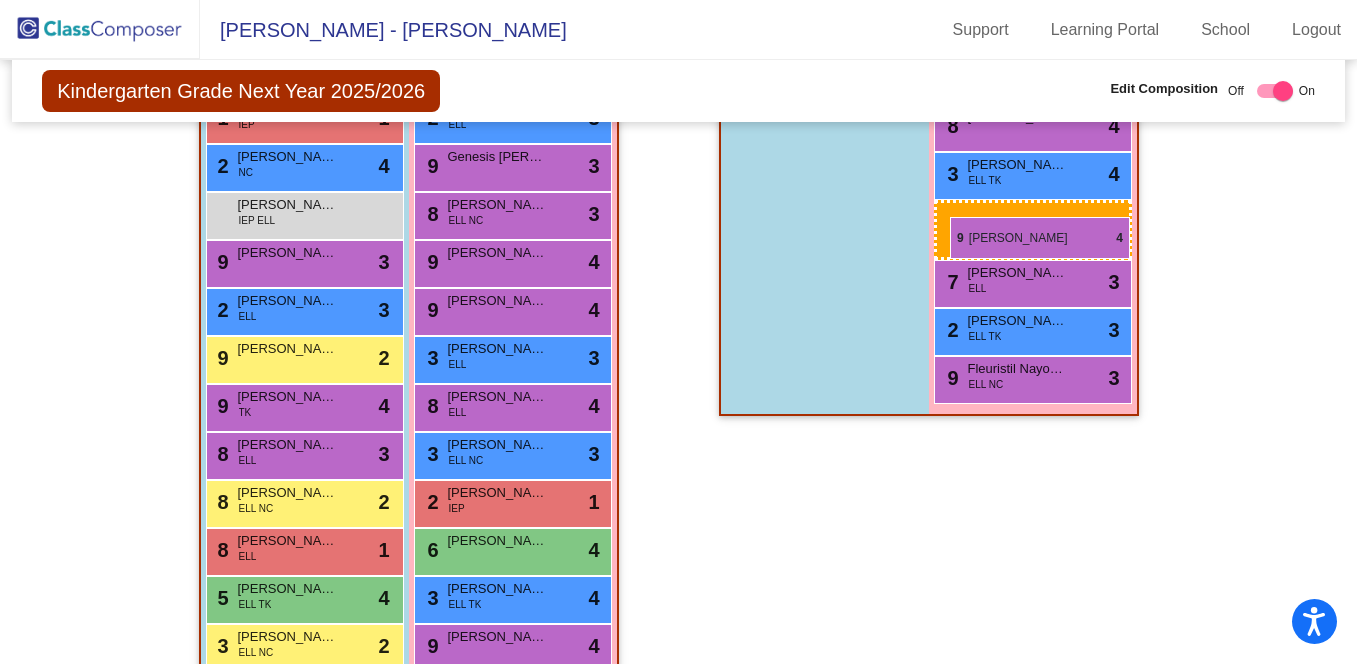 drag, startPoint x: 526, startPoint y: 338, endPoint x: 950, endPoint y: 217, distance: 440.92743 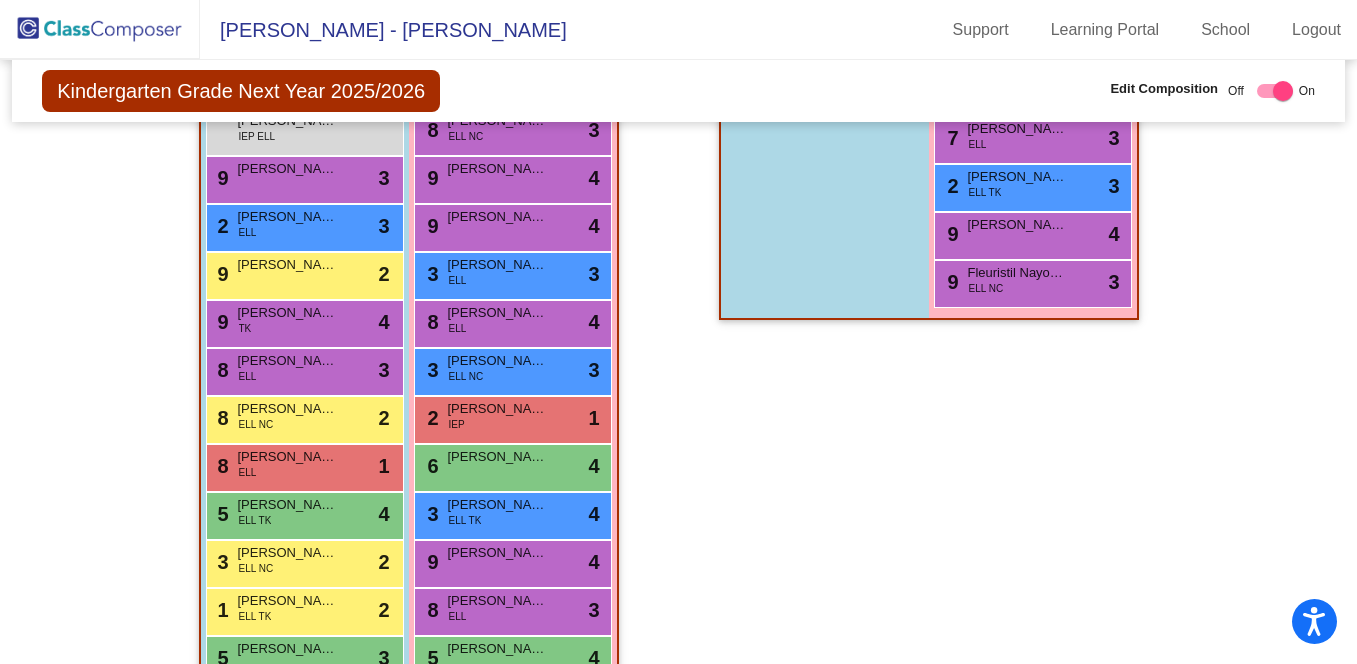scroll, scrollTop: 924, scrollLeft: 0, axis: vertical 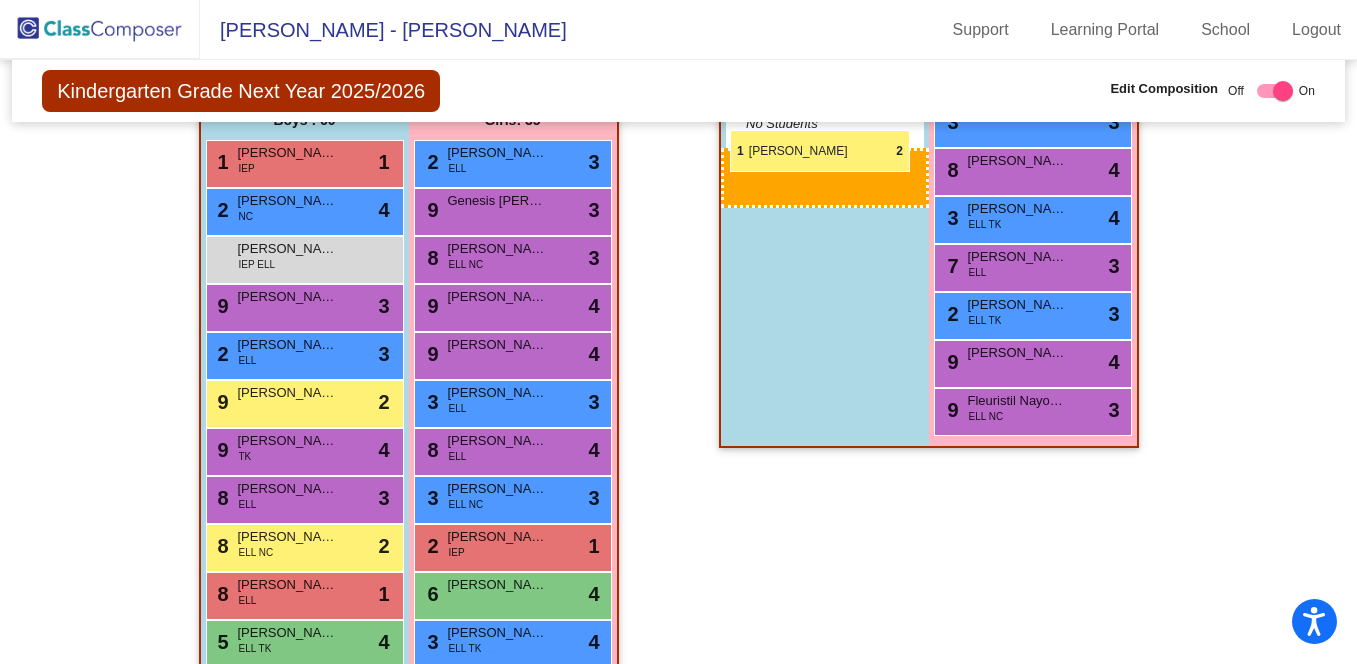 drag, startPoint x: 288, startPoint y: 483, endPoint x: 730, endPoint y: 130, distance: 565.66156 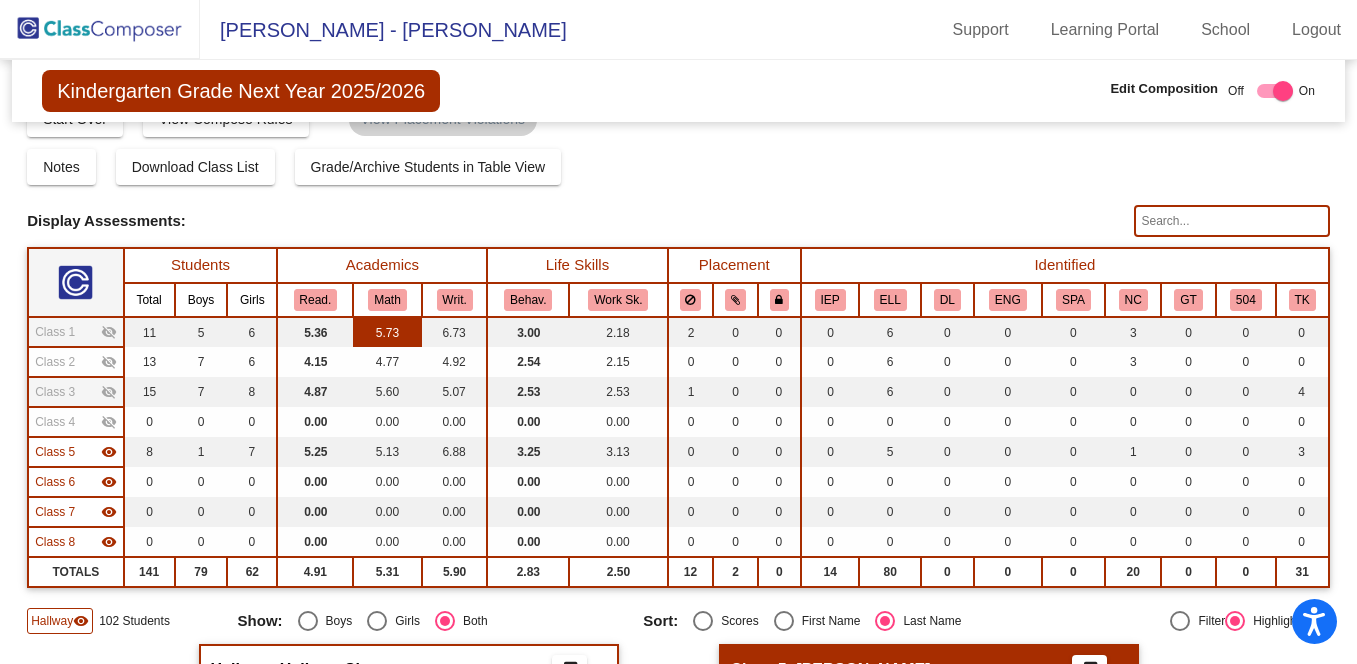 scroll, scrollTop: 0, scrollLeft: 0, axis: both 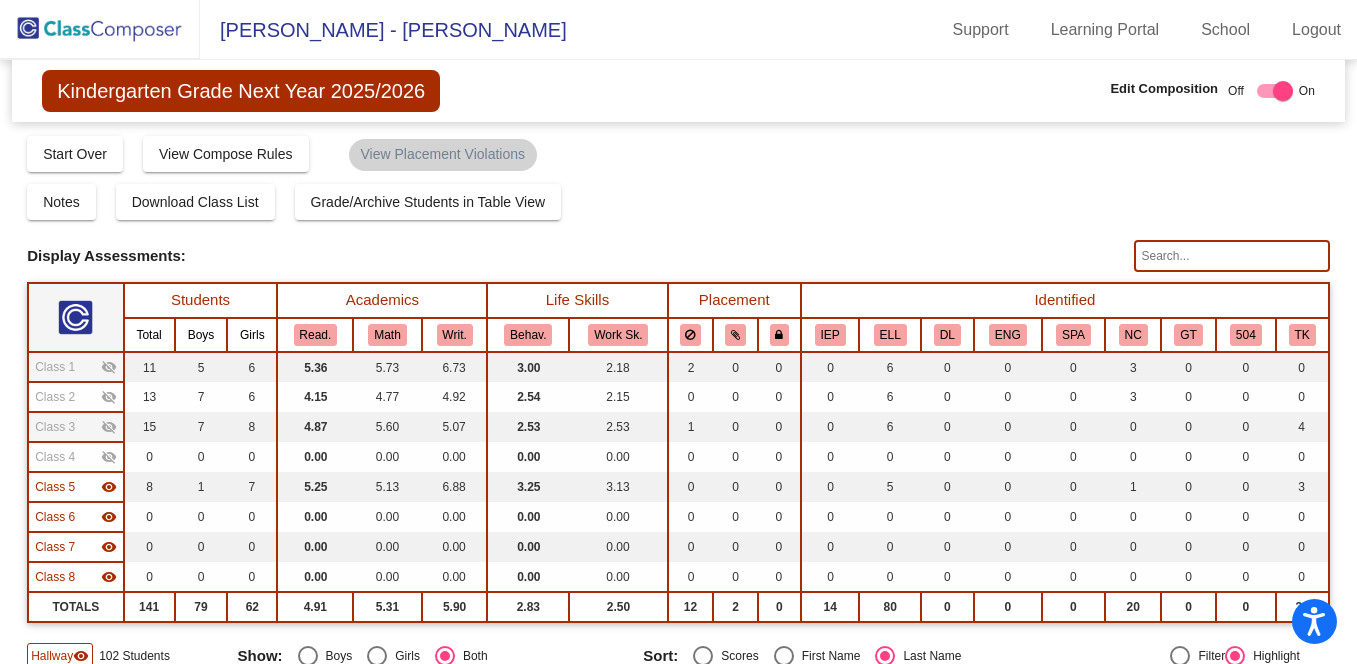 click 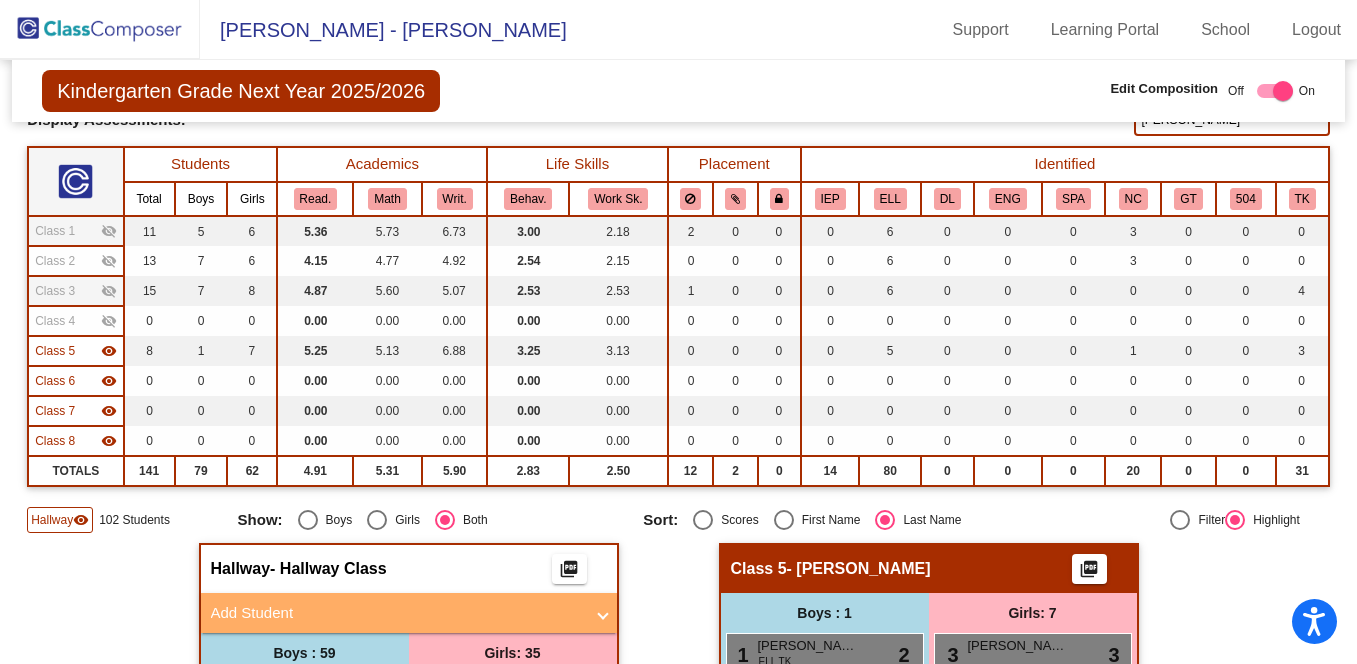 scroll, scrollTop: 18, scrollLeft: 0, axis: vertical 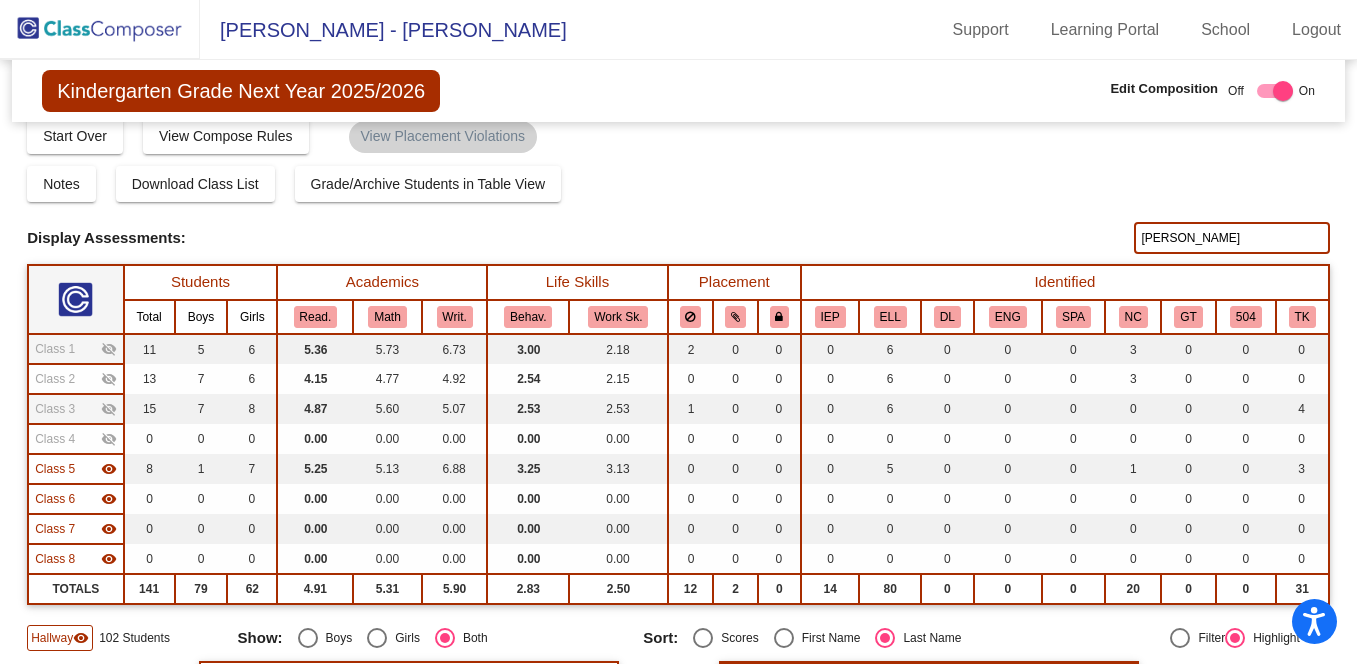 drag, startPoint x: 1173, startPoint y: 238, endPoint x: 1118, endPoint y: 237, distance: 55.00909 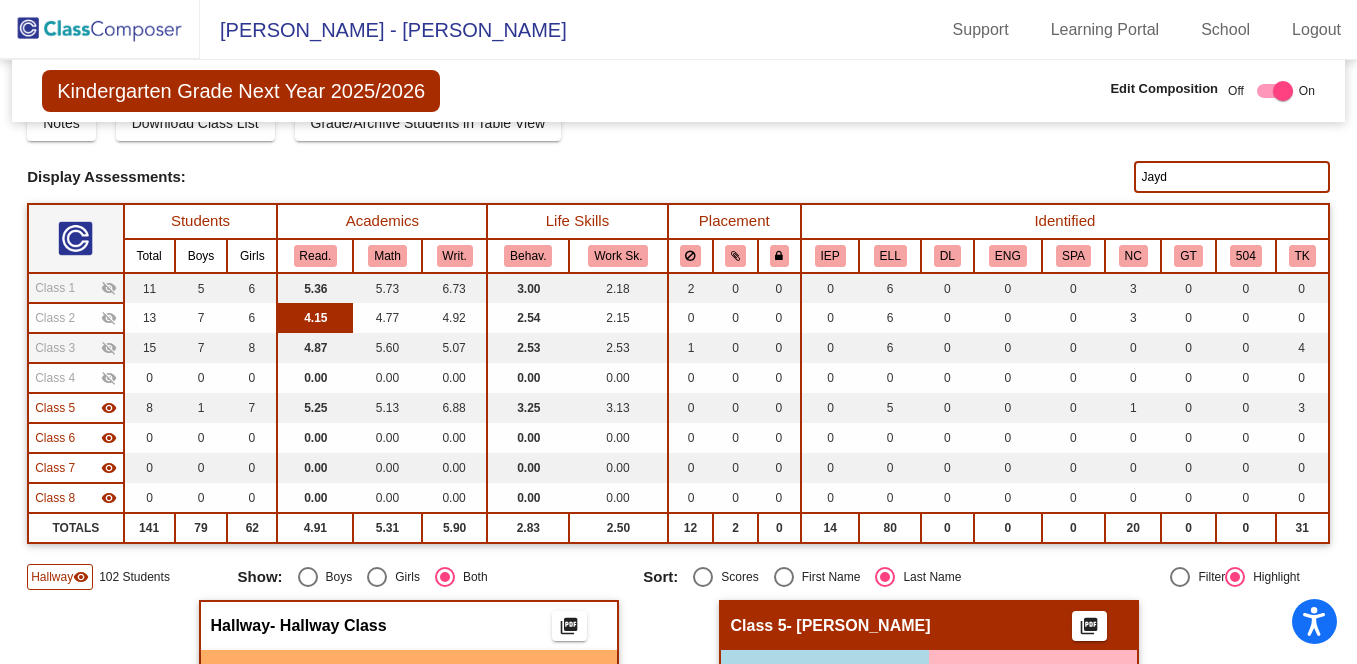scroll, scrollTop: 396, scrollLeft: 0, axis: vertical 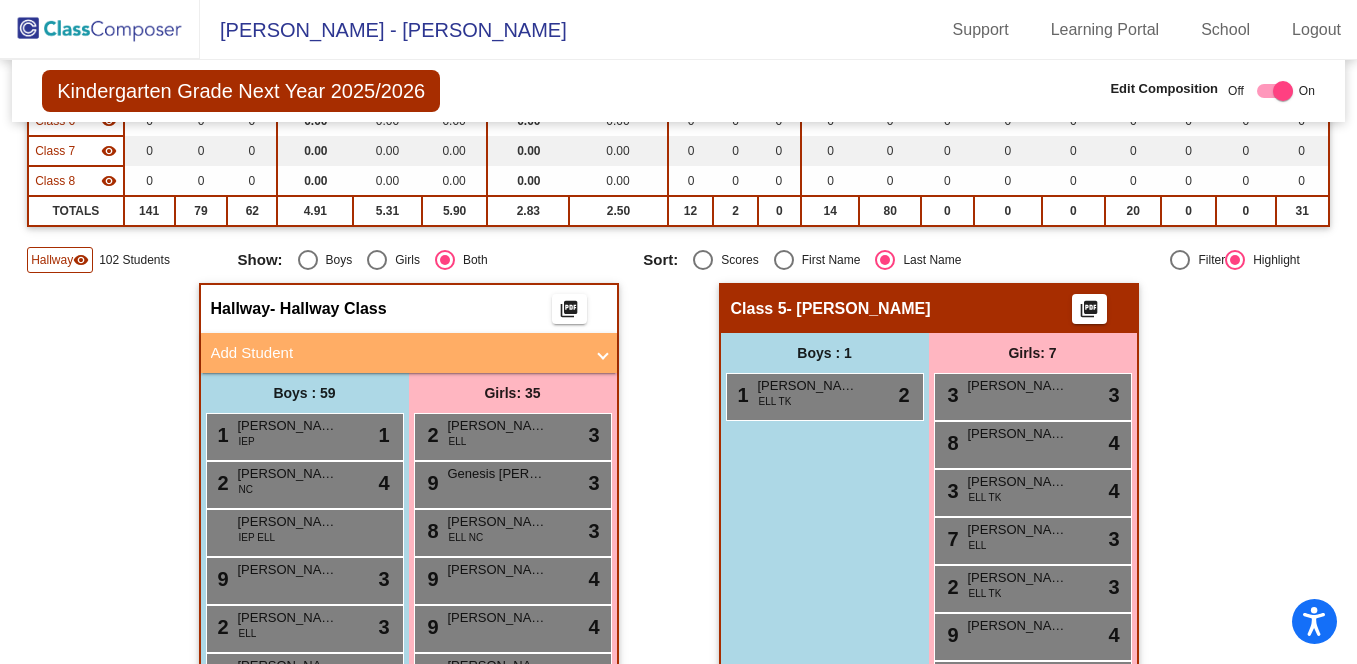 type on "Jayd" 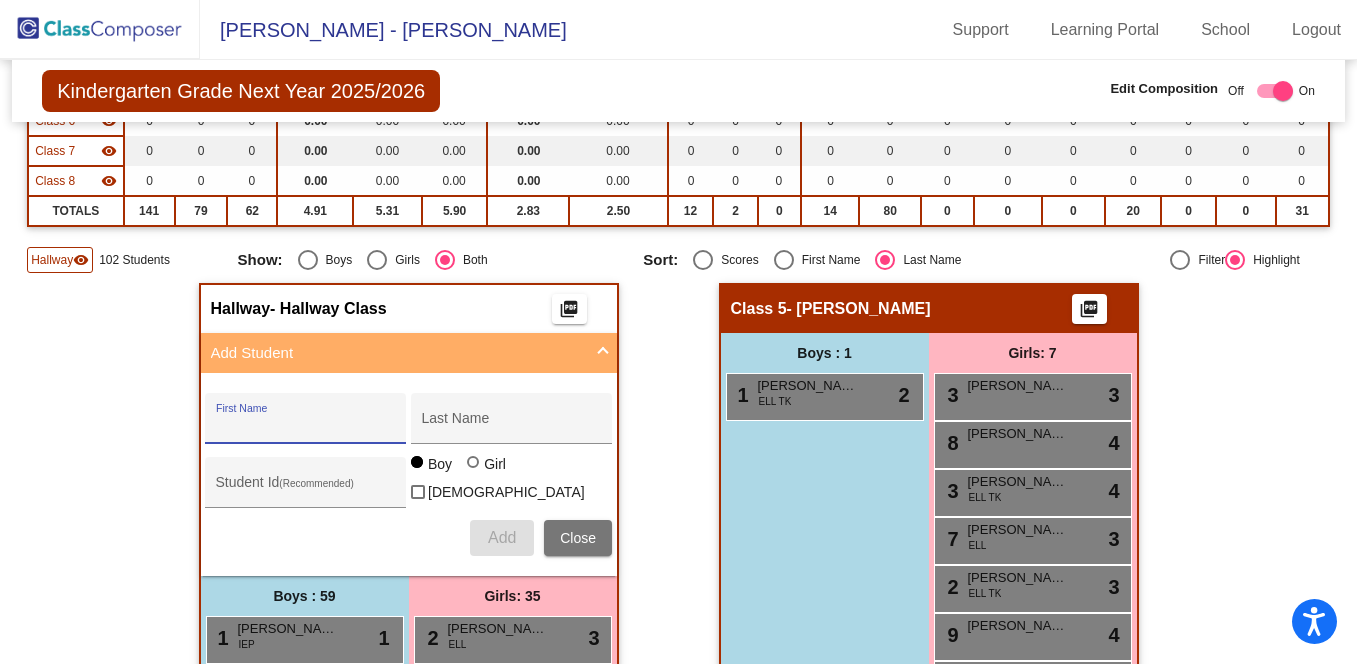 click on "First Name" at bounding box center [306, 426] 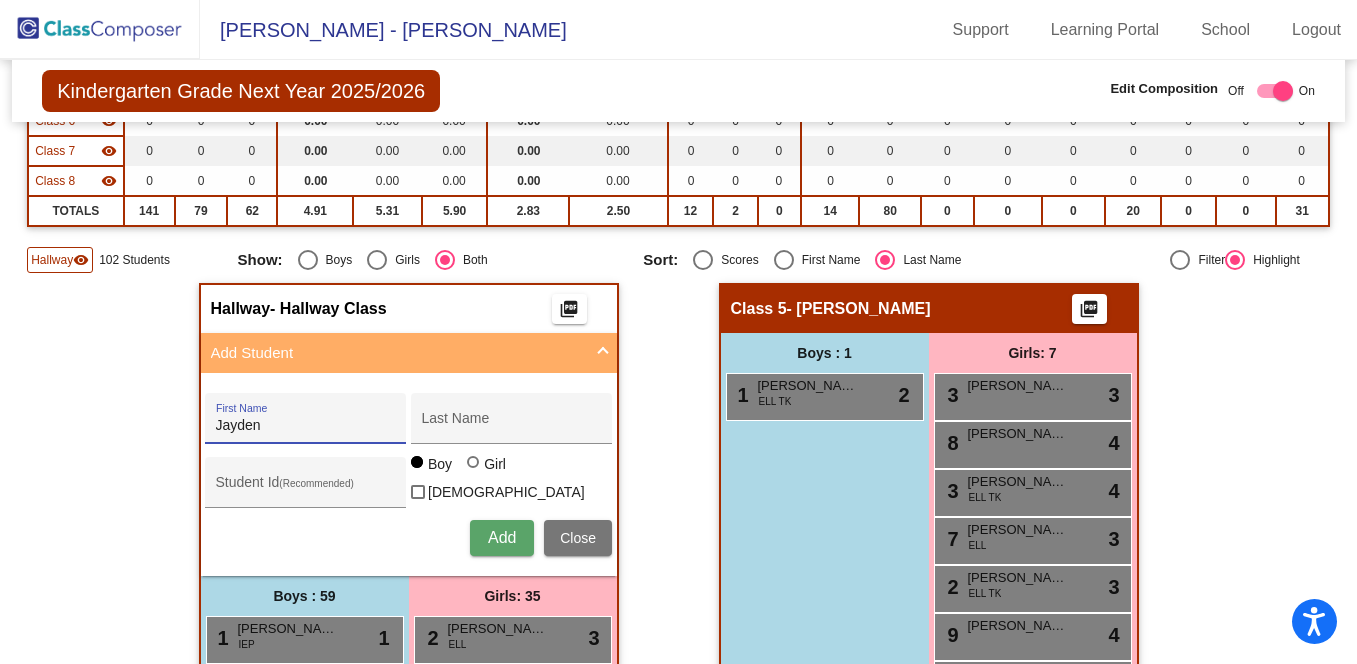 type on "Jayden" 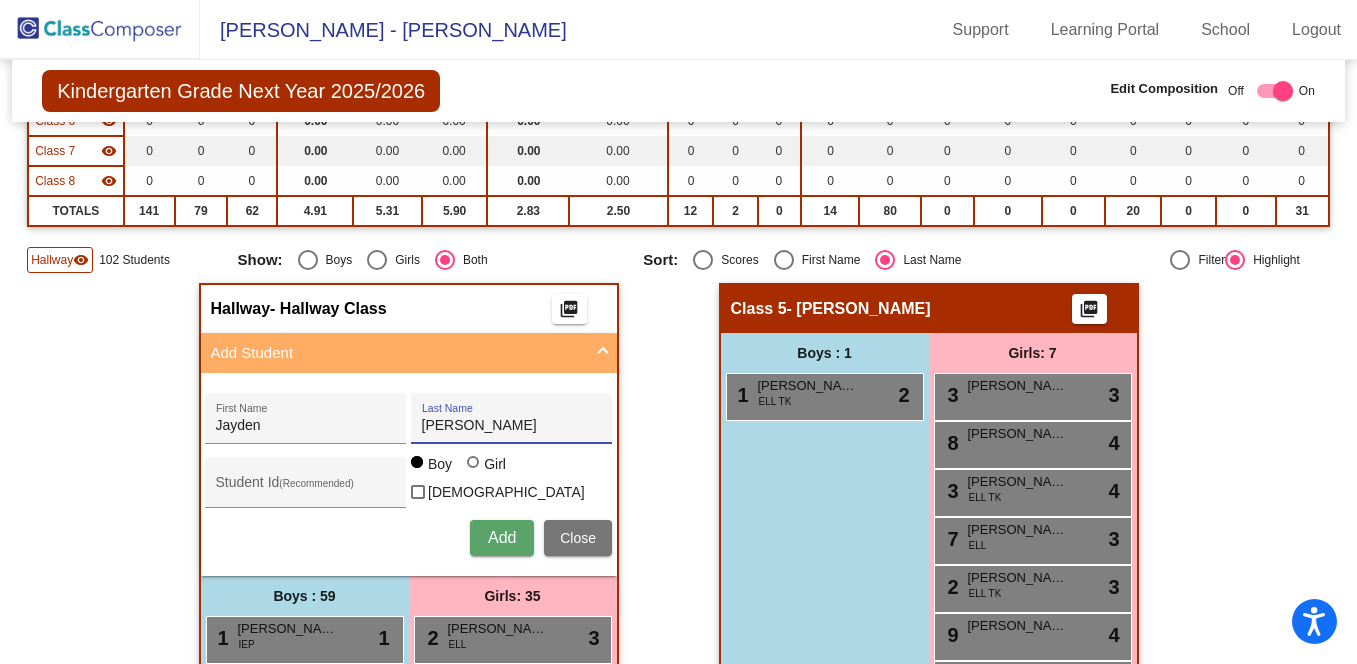 type on "[PERSON_NAME]" 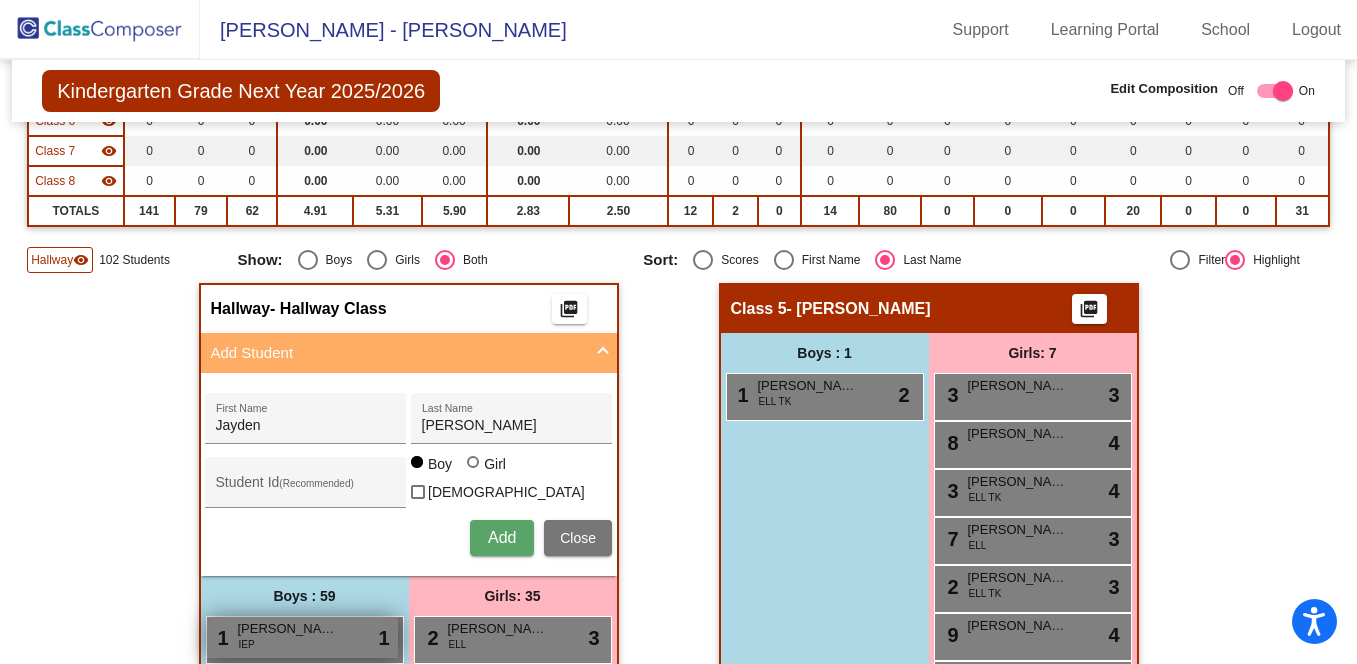 type 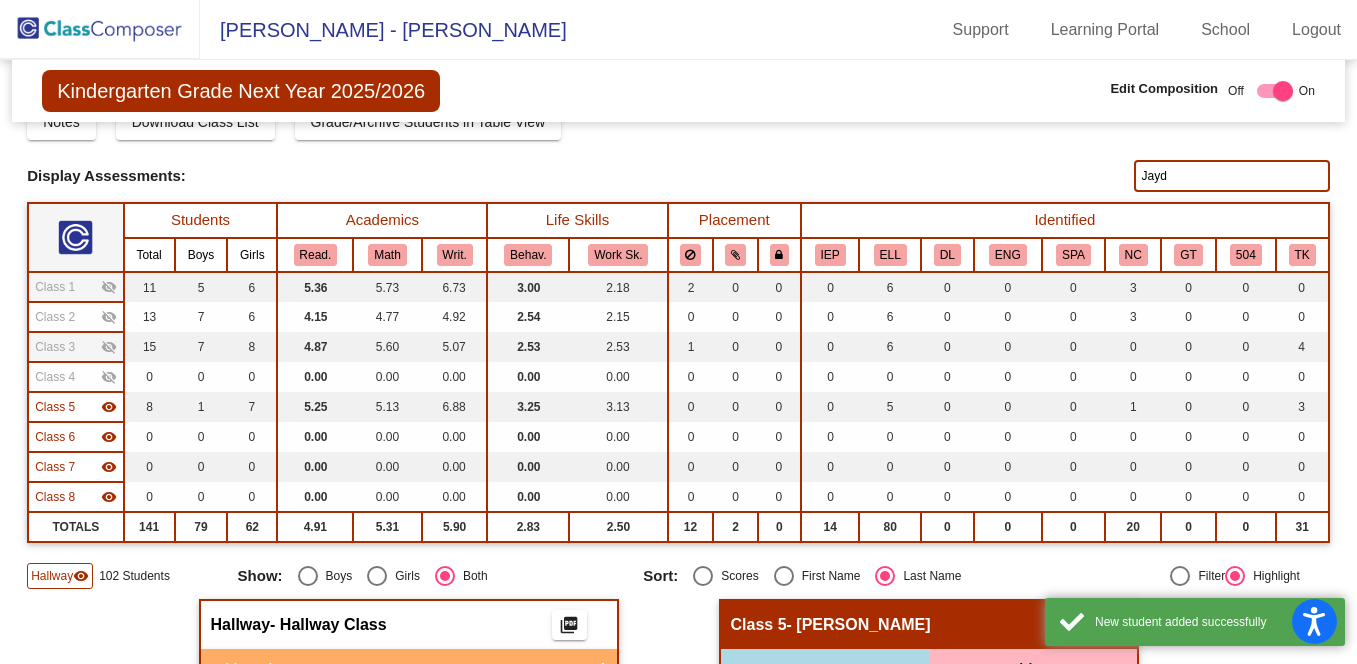 scroll, scrollTop: 33, scrollLeft: 0, axis: vertical 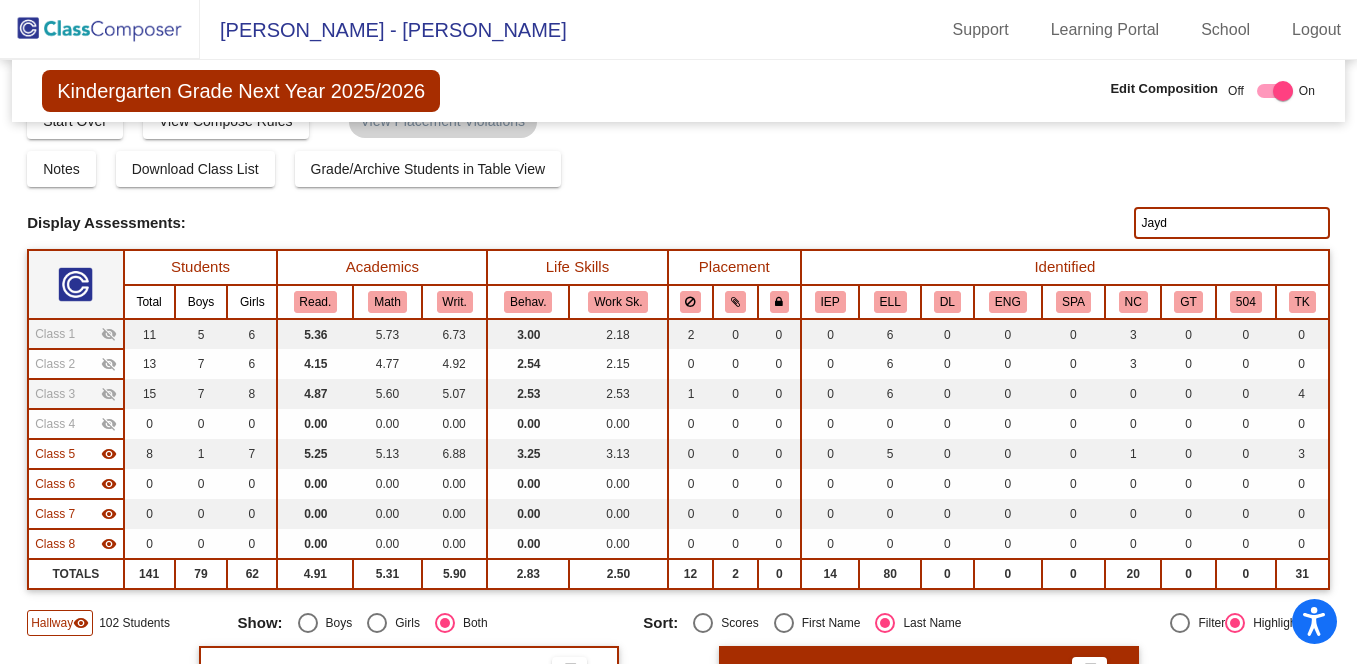 drag, startPoint x: 1169, startPoint y: 221, endPoint x: 1131, endPoint y: 220, distance: 38.013157 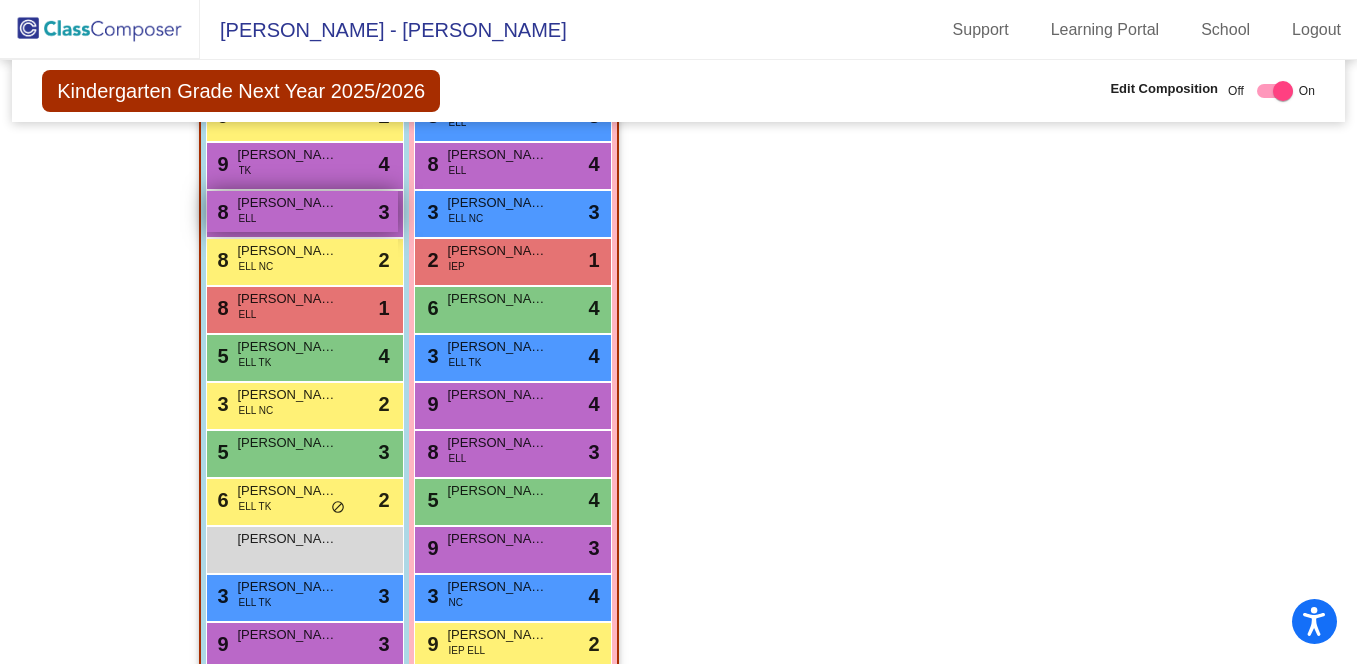 scroll, scrollTop: 1266, scrollLeft: 0, axis: vertical 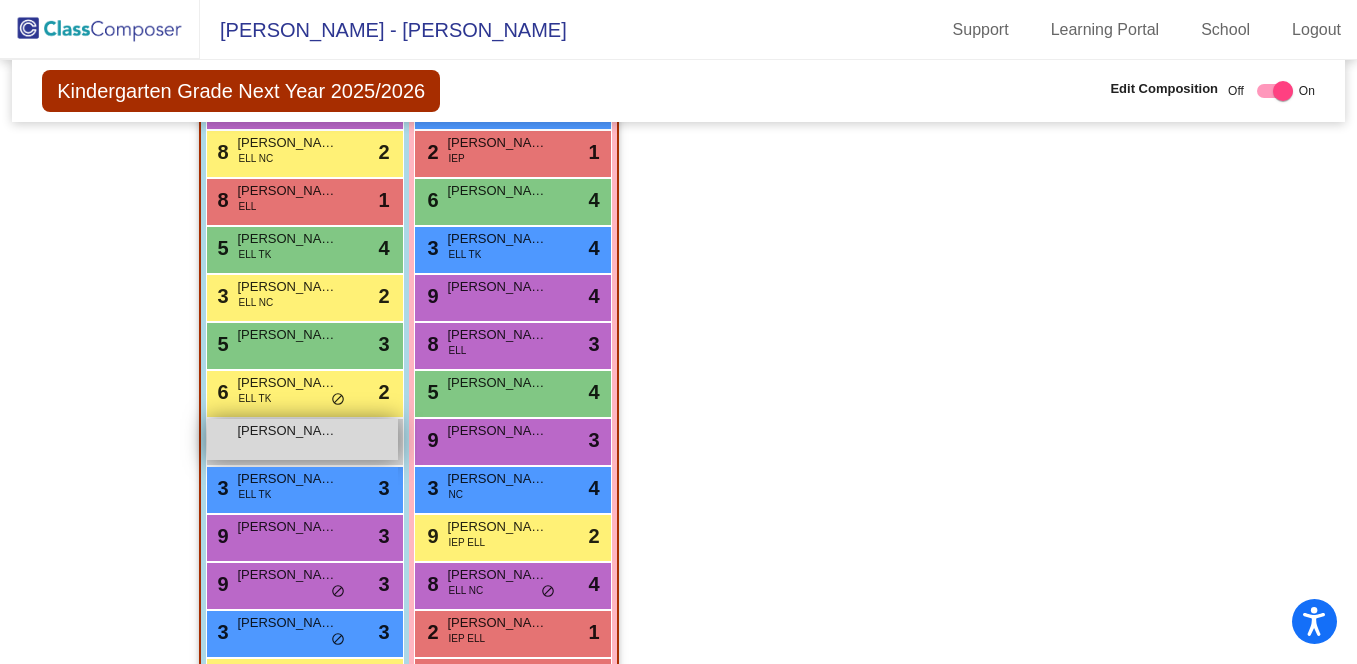 type 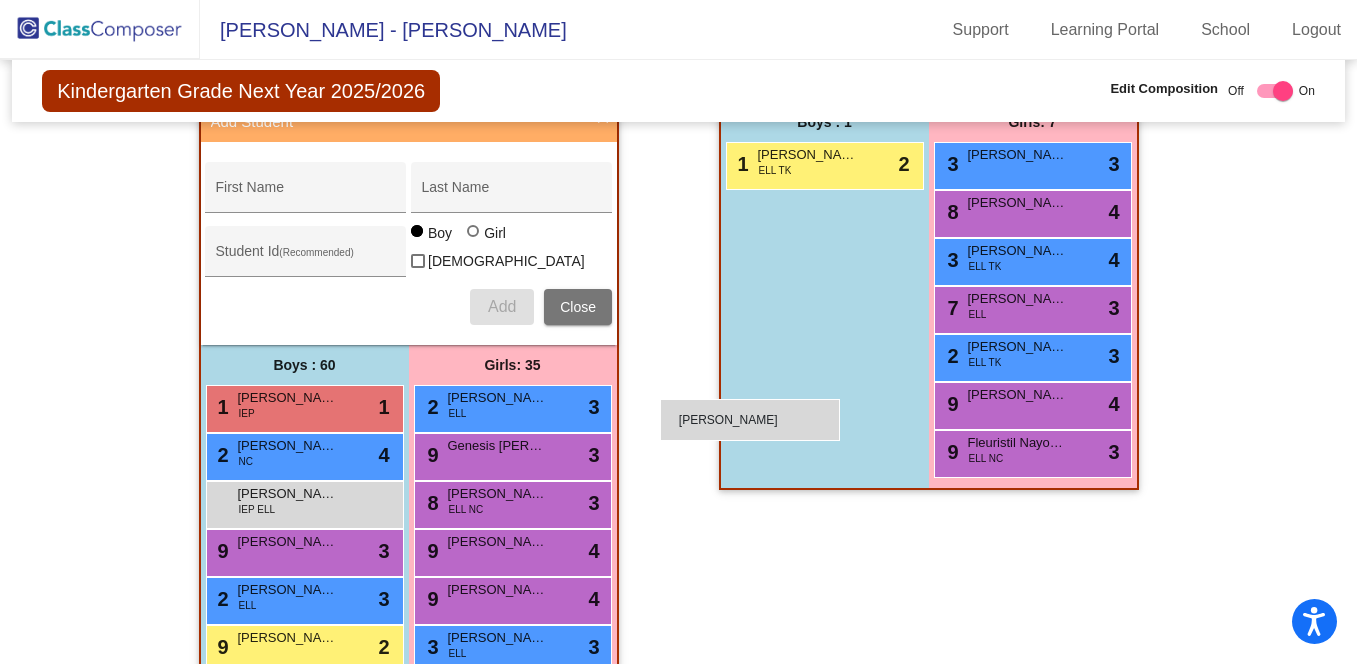 scroll, scrollTop: 329, scrollLeft: 0, axis: vertical 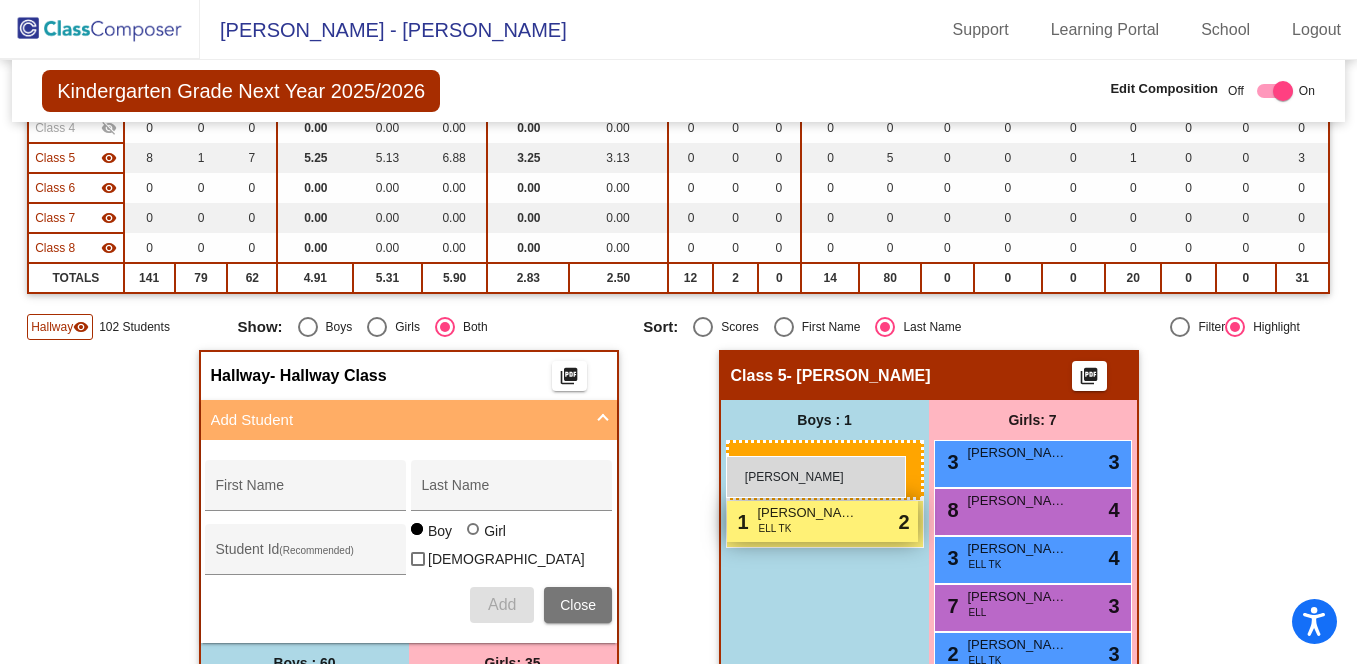 drag, startPoint x: 293, startPoint y: 437, endPoint x: 726, endPoint y: 454, distance: 433.3336 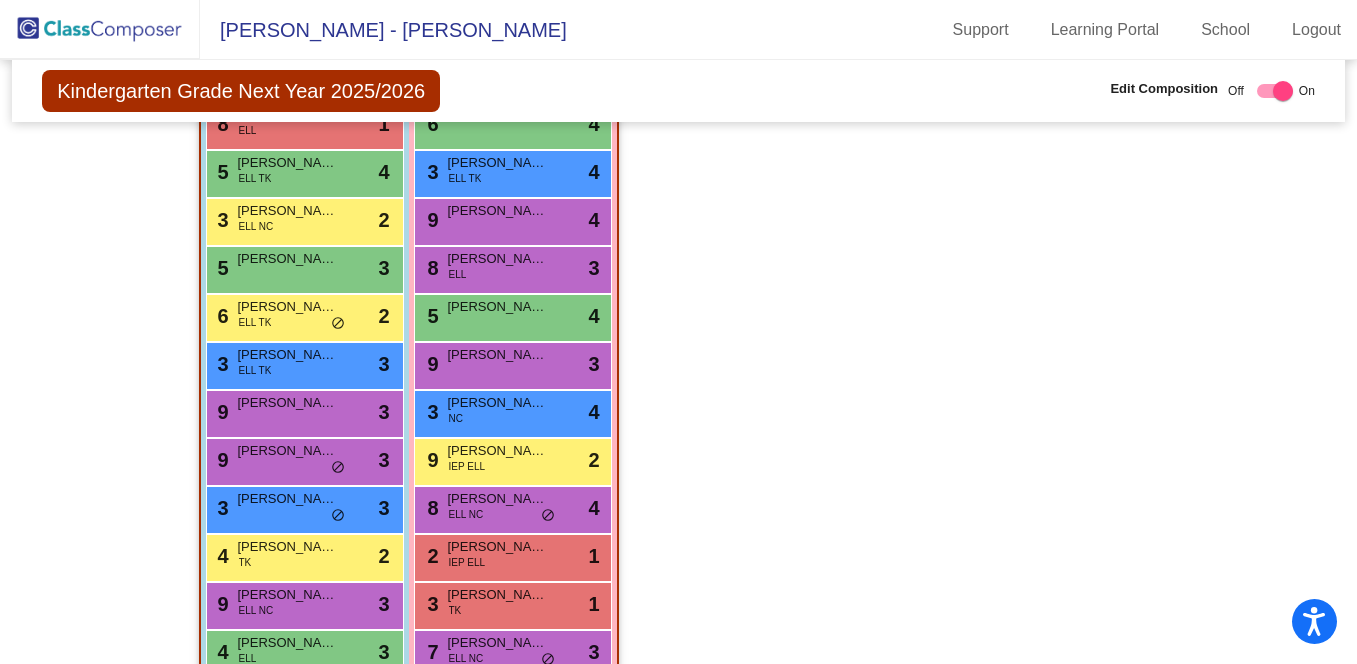 scroll, scrollTop: 1357, scrollLeft: 0, axis: vertical 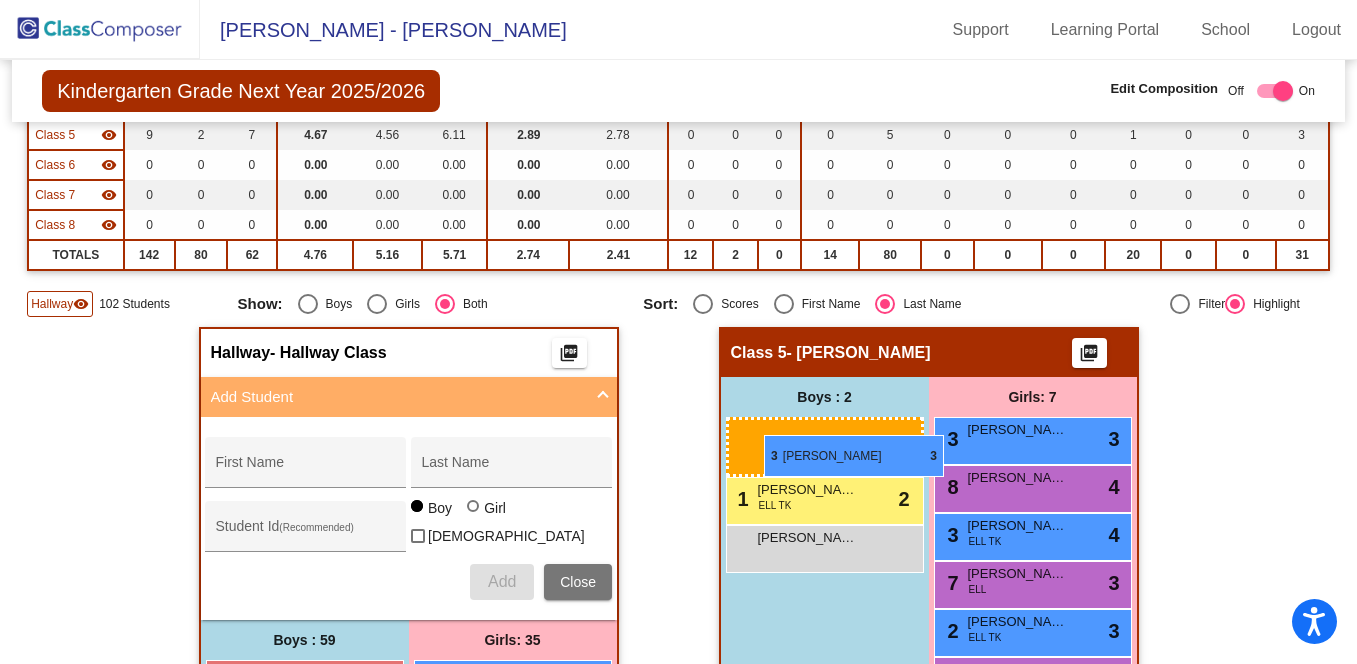 drag, startPoint x: 279, startPoint y: 492, endPoint x: 764, endPoint y: 435, distance: 488.338 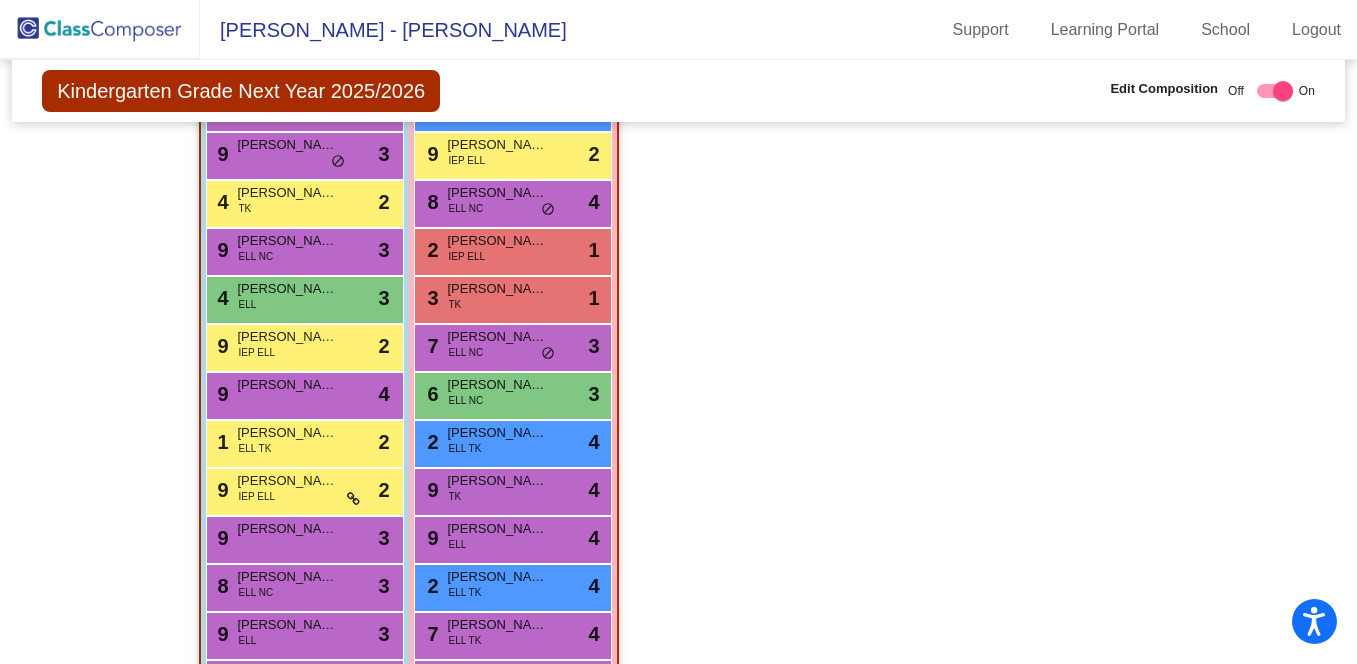 scroll, scrollTop: 1734, scrollLeft: 0, axis: vertical 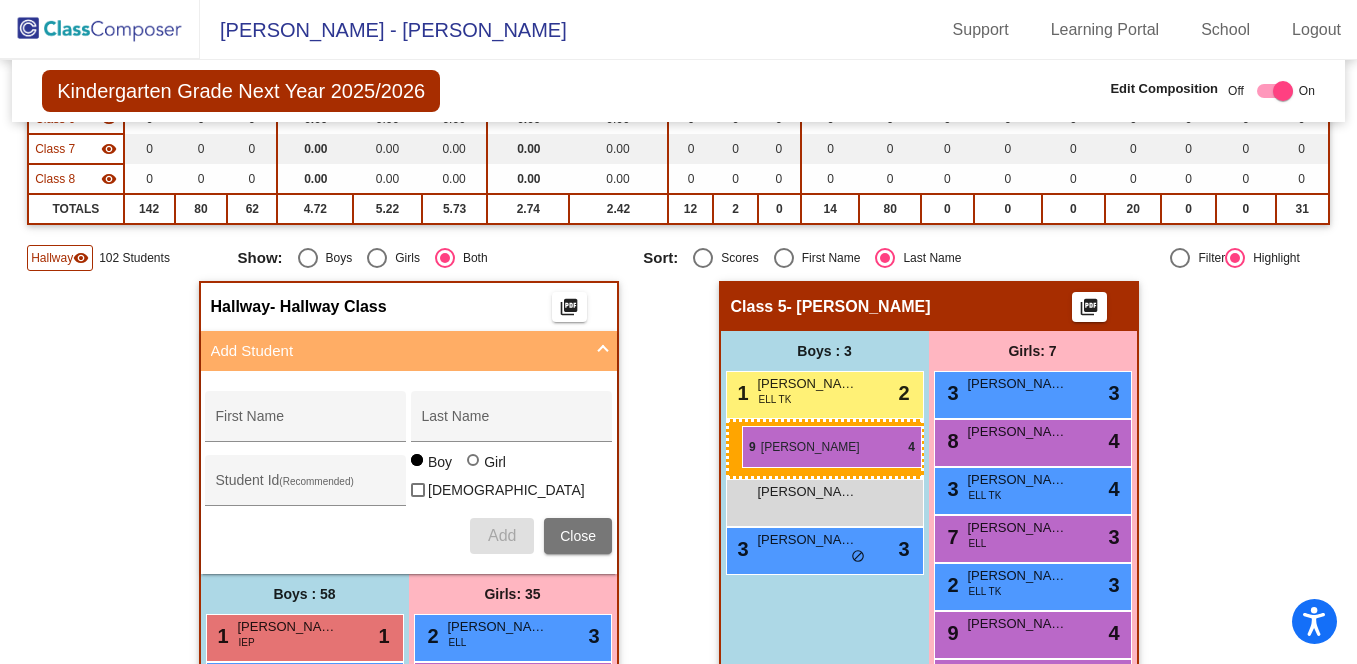 drag, startPoint x: 284, startPoint y: 592, endPoint x: 742, endPoint y: 426, distance: 487.155 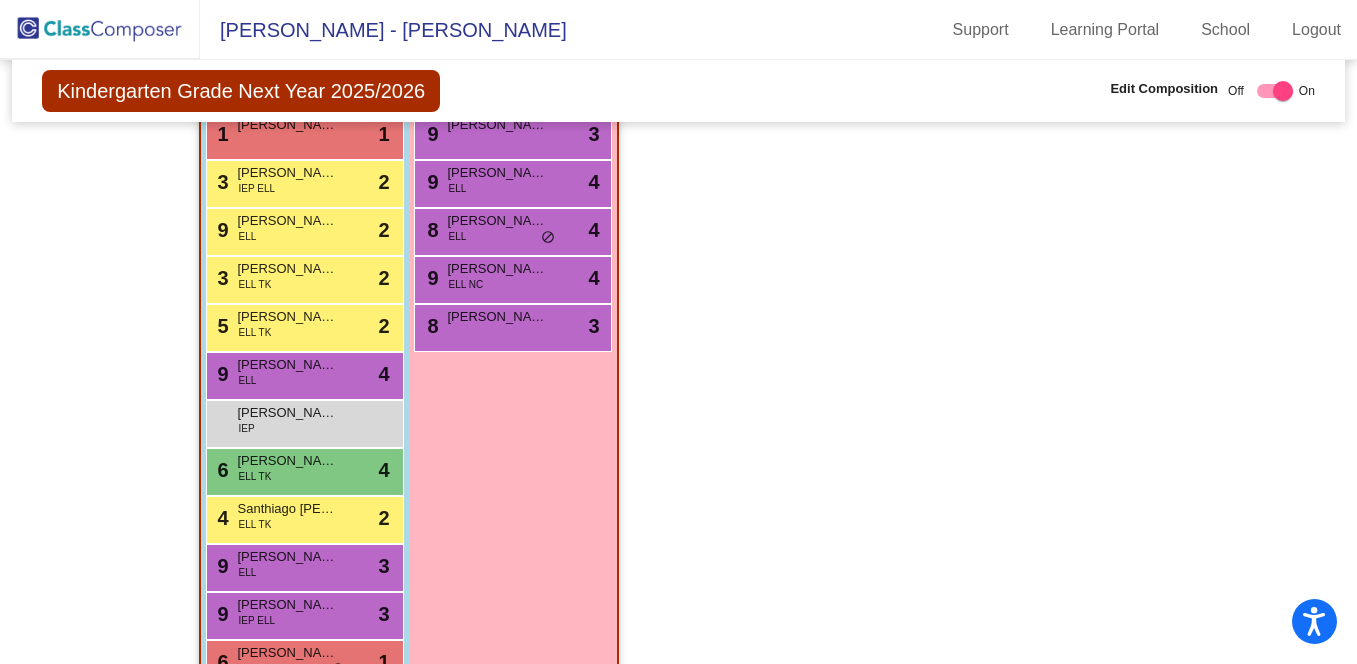 scroll, scrollTop: 2349, scrollLeft: 0, axis: vertical 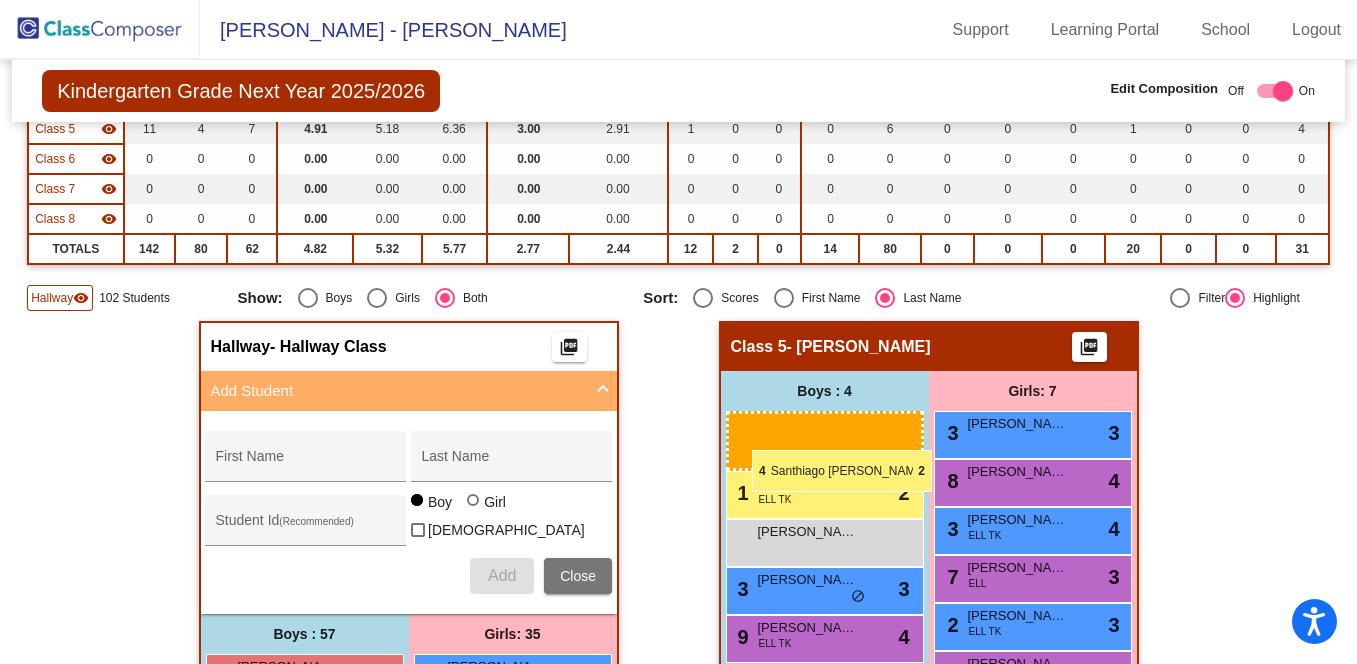 drag, startPoint x: 328, startPoint y: 495, endPoint x: 752, endPoint y: 450, distance: 426.3813 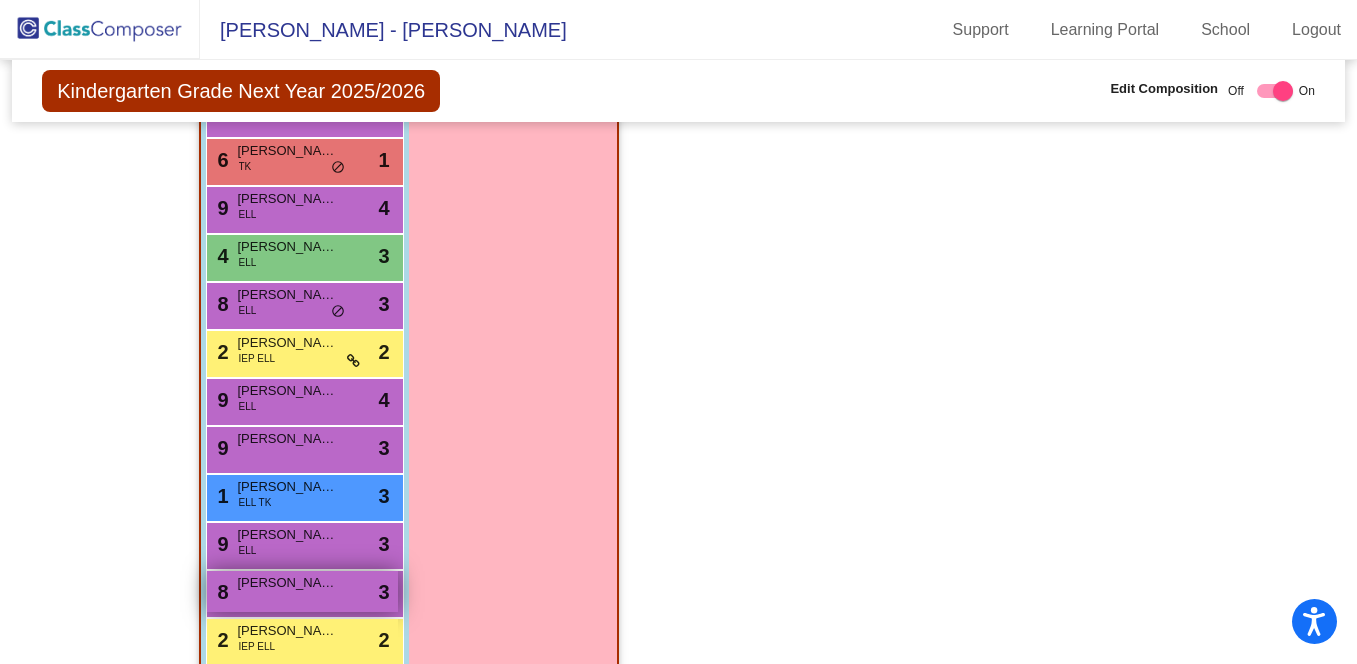 scroll, scrollTop: 2806, scrollLeft: 0, axis: vertical 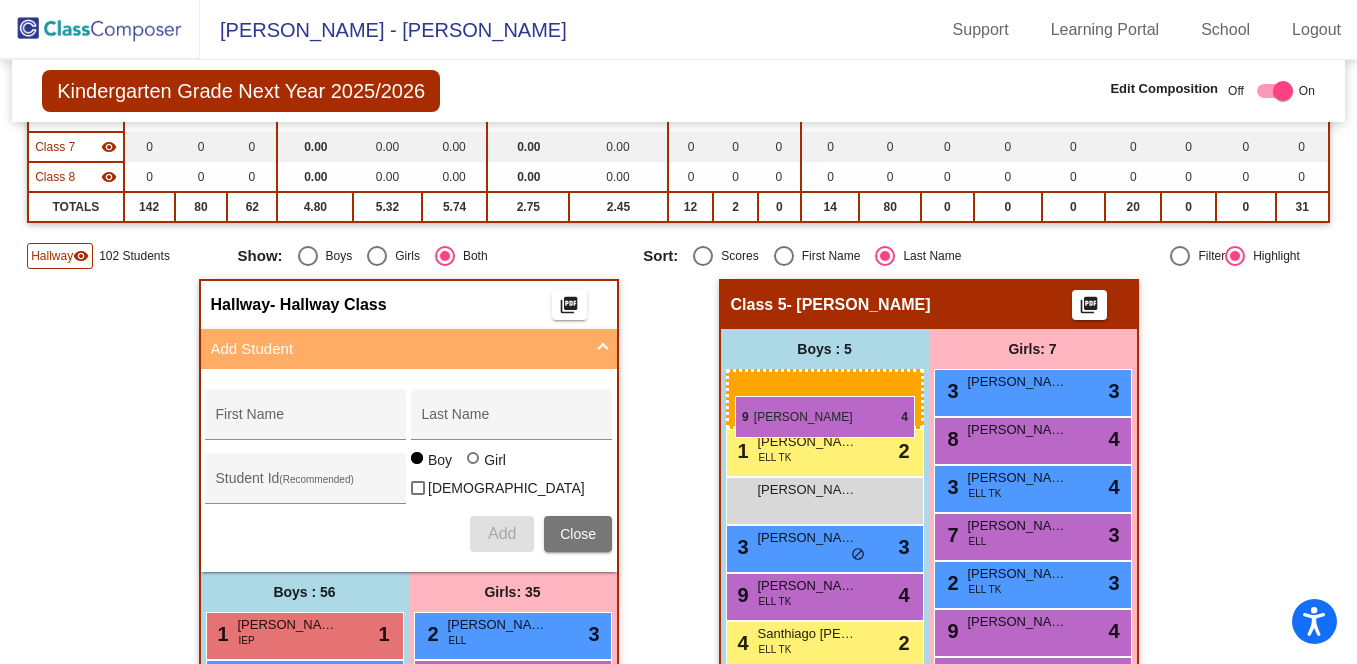 drag, startPoint x: 331, startPoint y: 389, endPoint x: 735, endPoint y: 396, distance: 404.06064 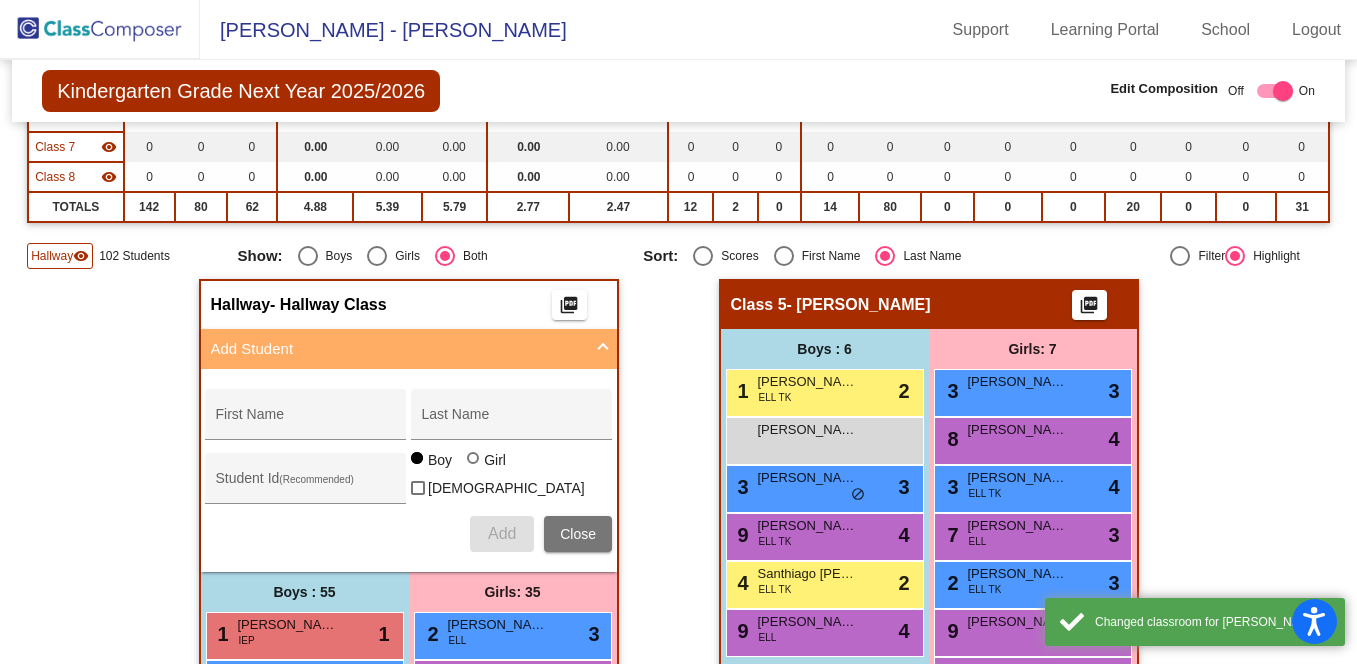 click on "Add Student" at bounding box center (397, 349) 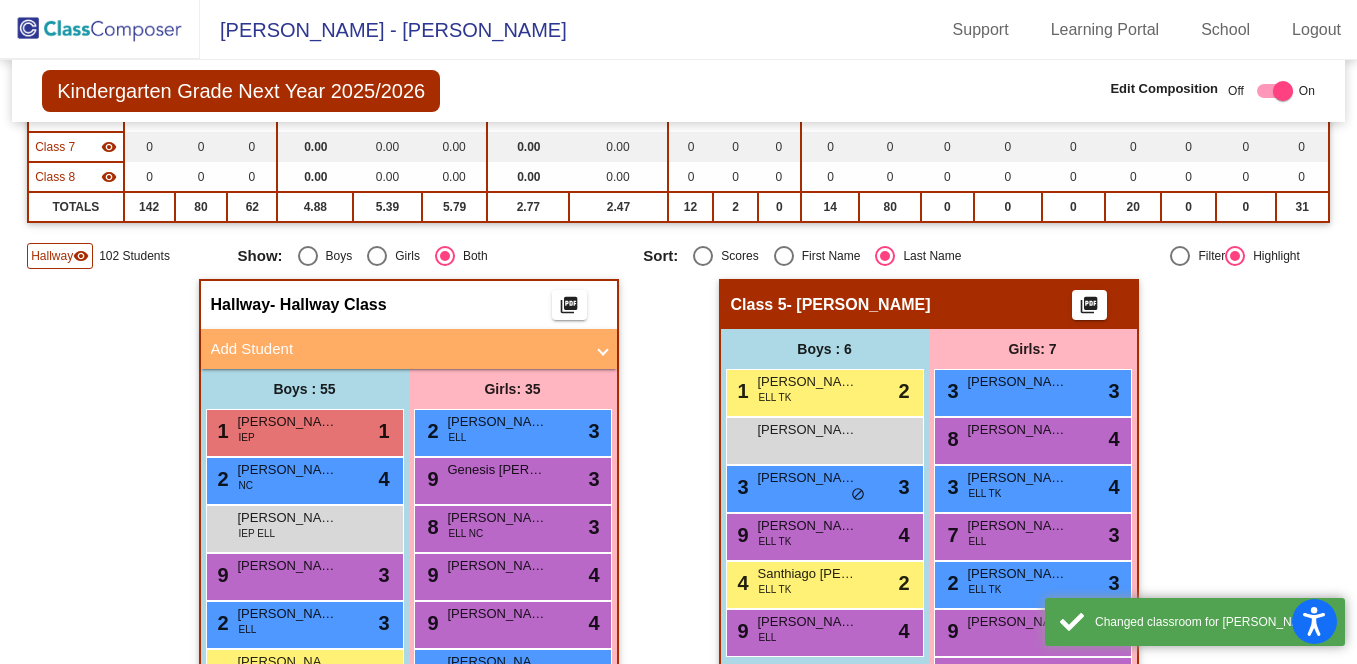 click on "Add Student" at bounding box center [397, 349] 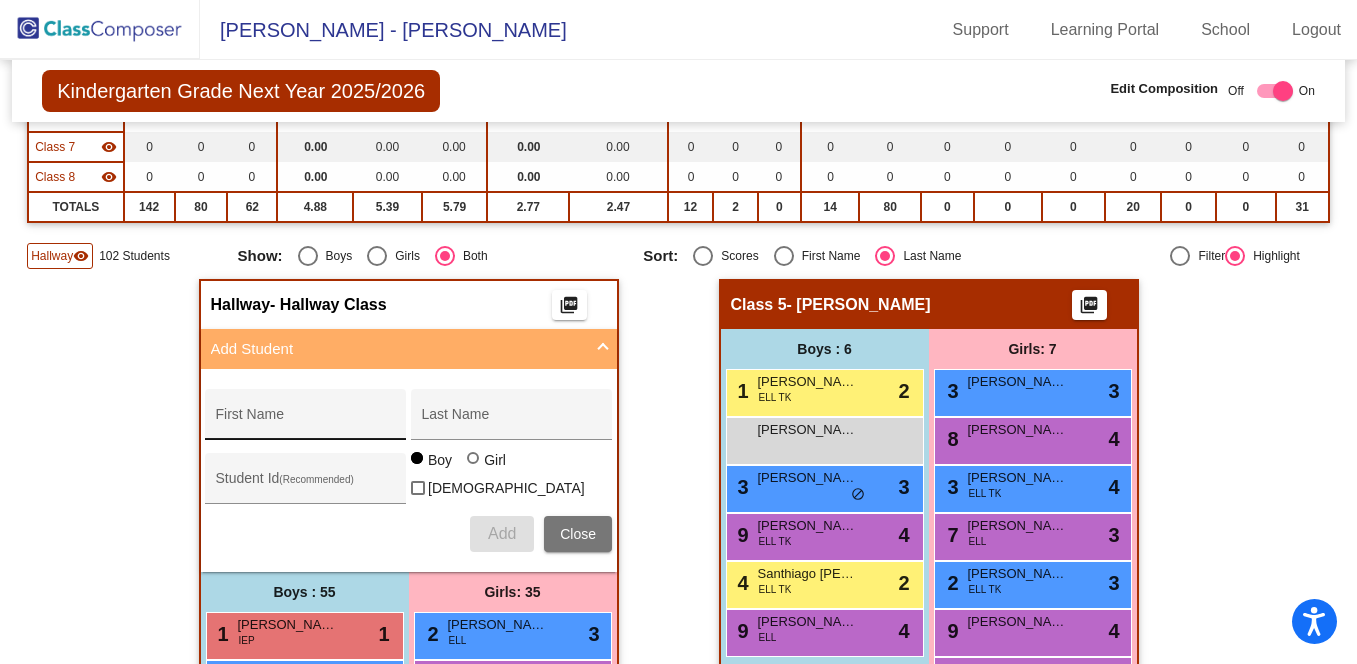 click on "First Name" at bounding box center [306, 422] 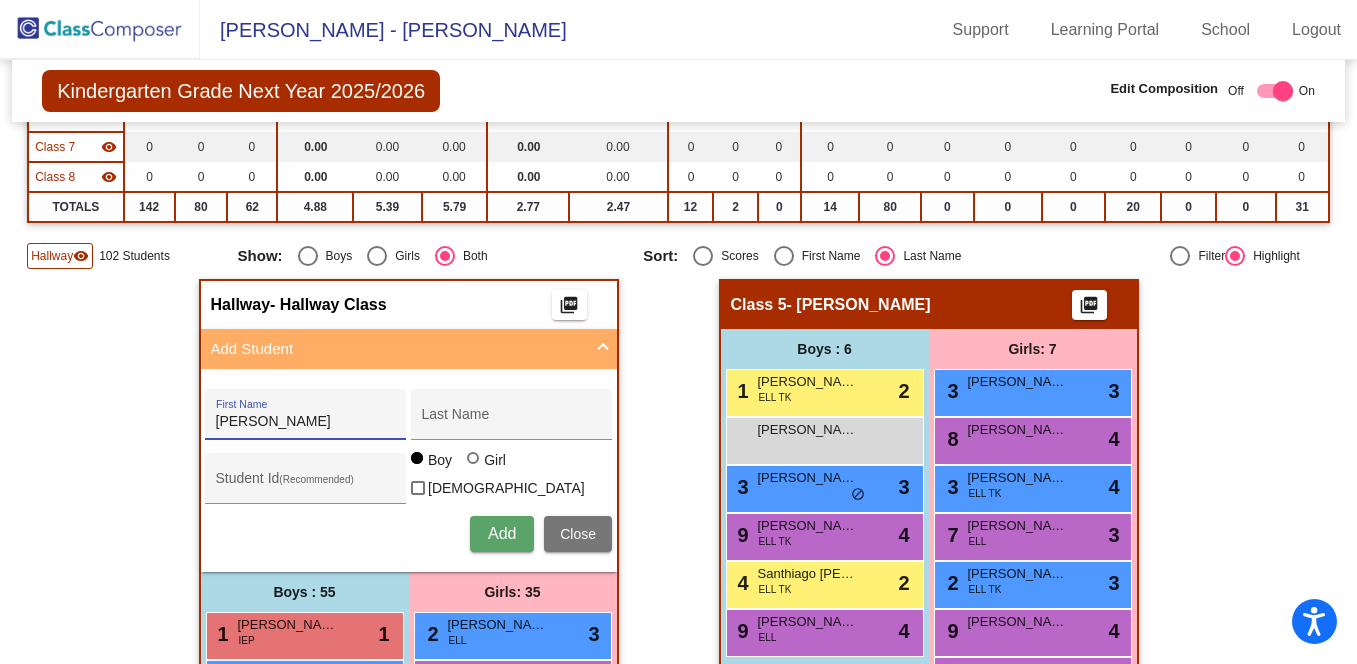 type on "[PERSON_NAME]" 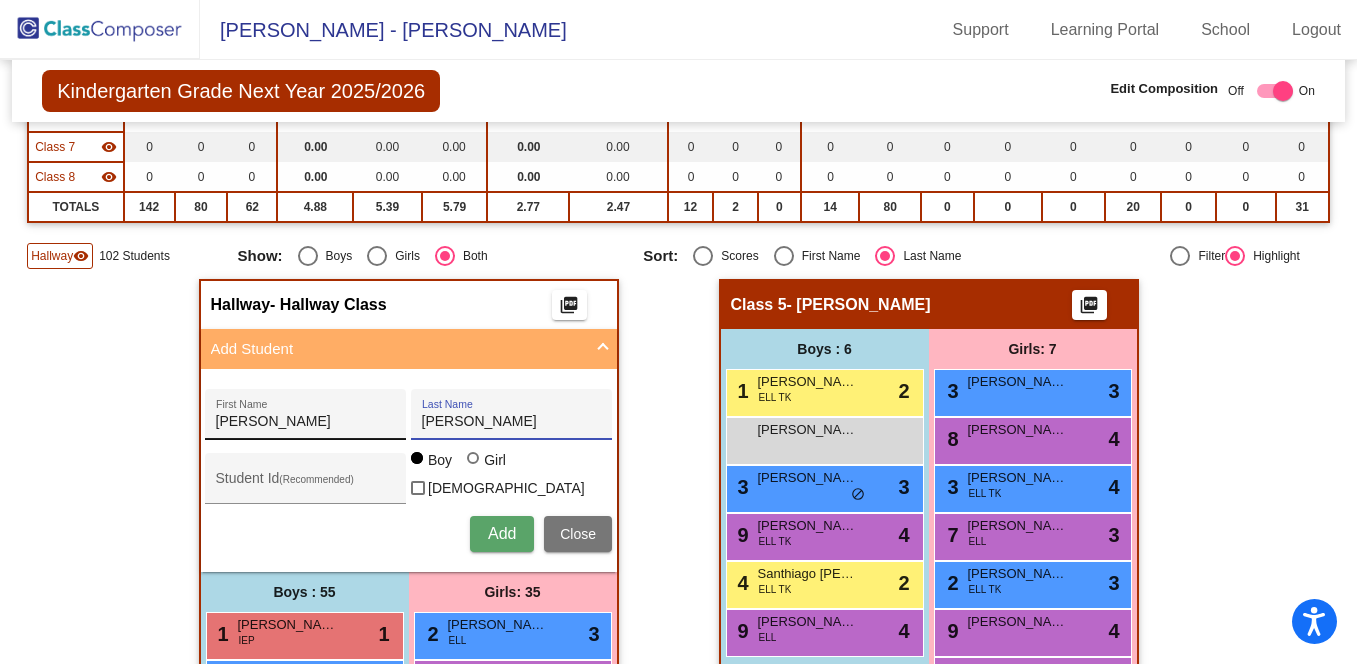 type on "[PERSON_NAME]" 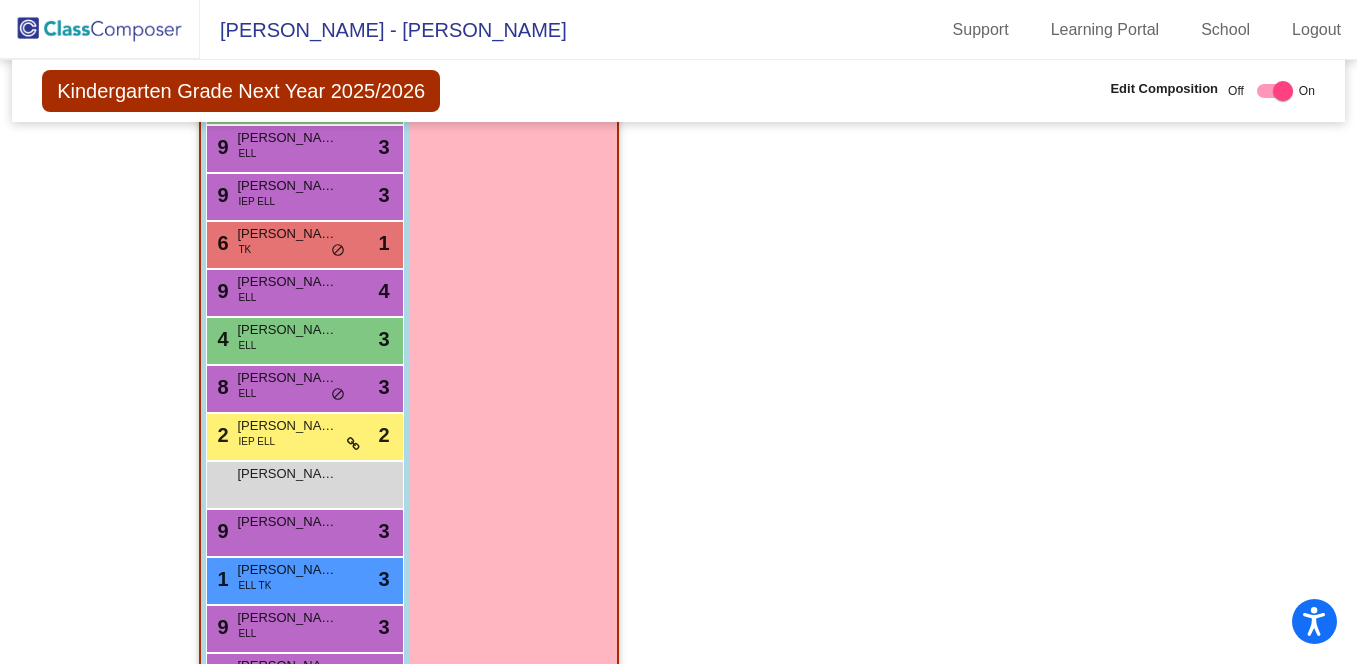 scroll, scrollTop: 2756, scrollLeft: 0, axis: vertical 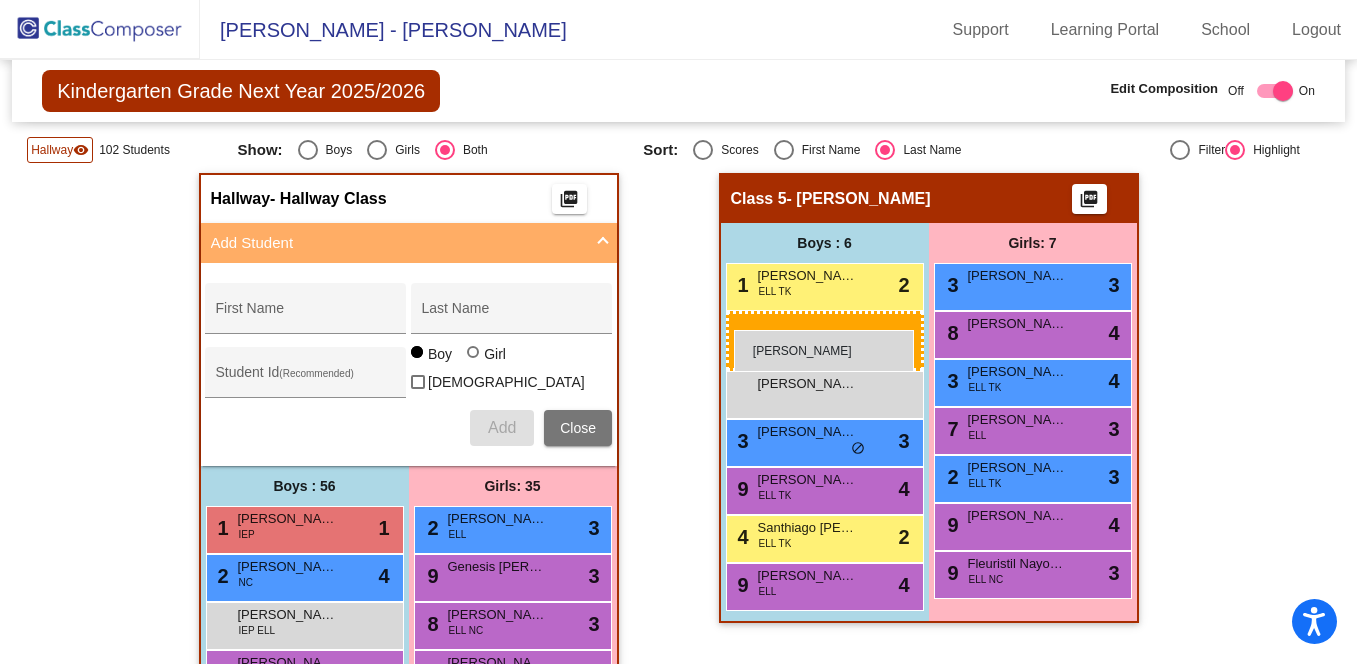 drag, startPoint x: 318, startPoint y: 435, endPoint x: 734, endPoint y: 330, distance: 429.04663 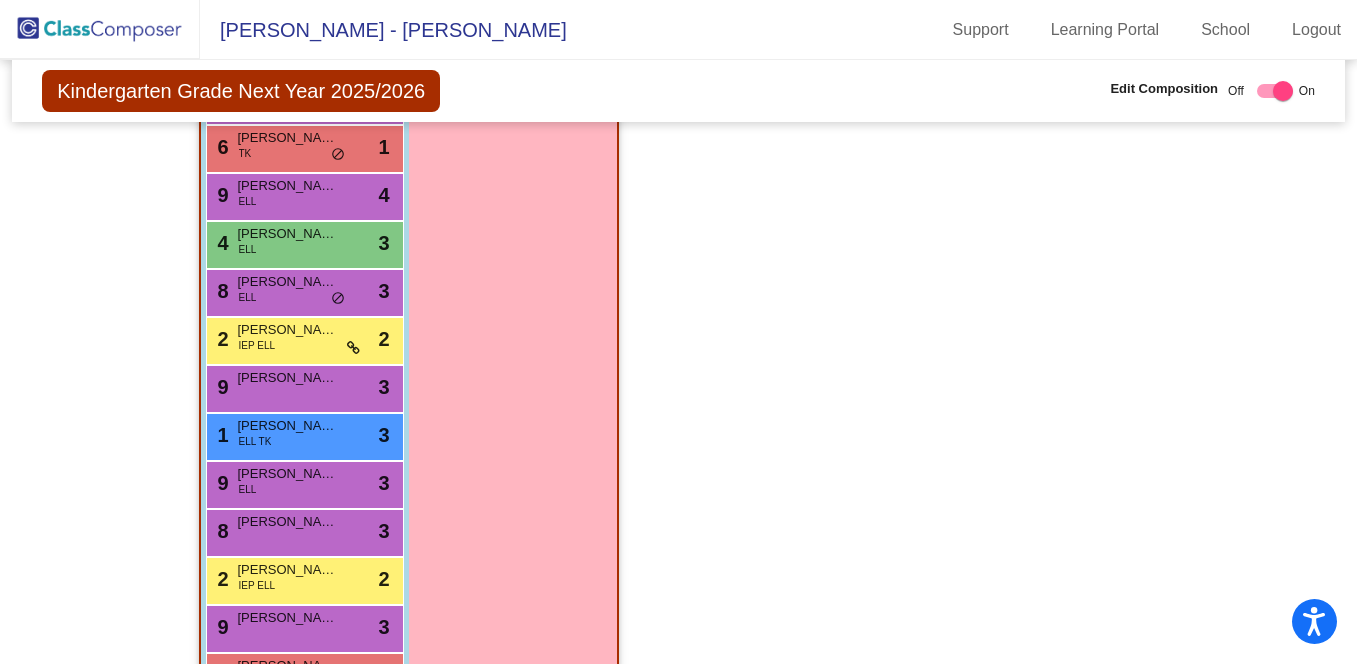 scroll, scrollTop: 2777, scrollLeft: 0, axis: vertical 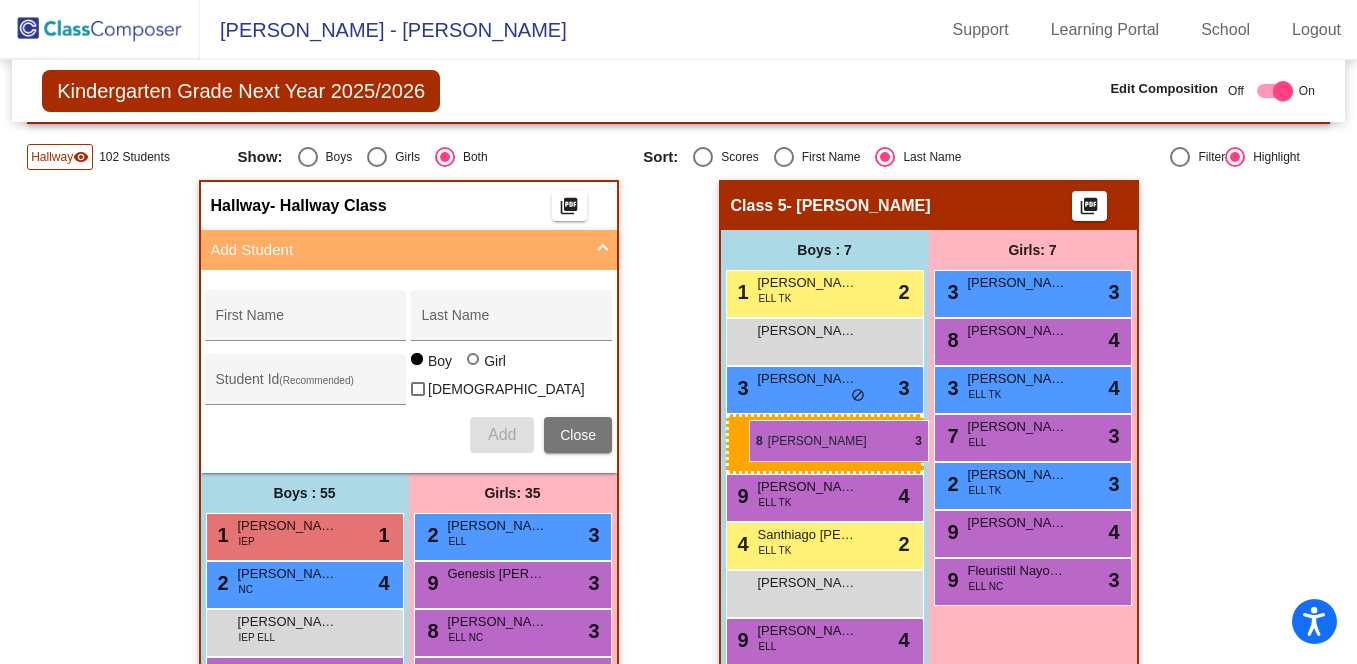 drag, startPoint x: 317, startPoint y: 555, endPoint x: 749, endPoint y: 420, distance: 452.60248 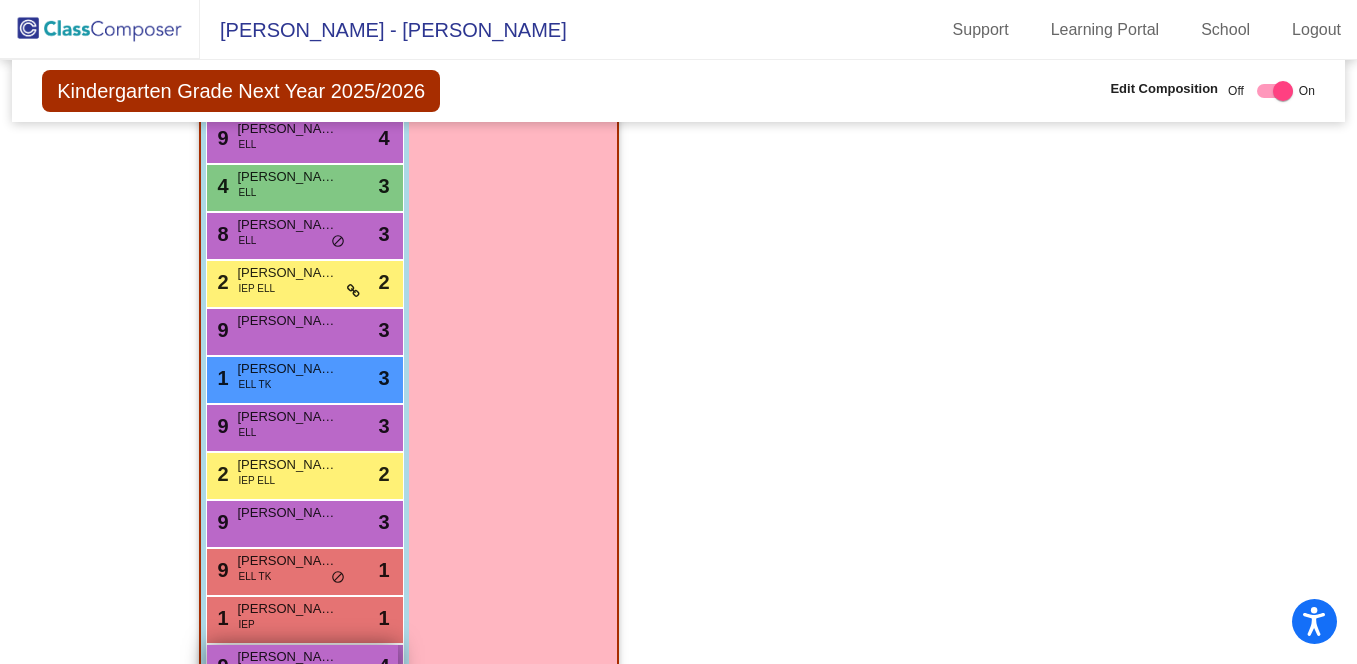 scroll, scrollTop: 2856, scrollLeft: 0, axis: vertical 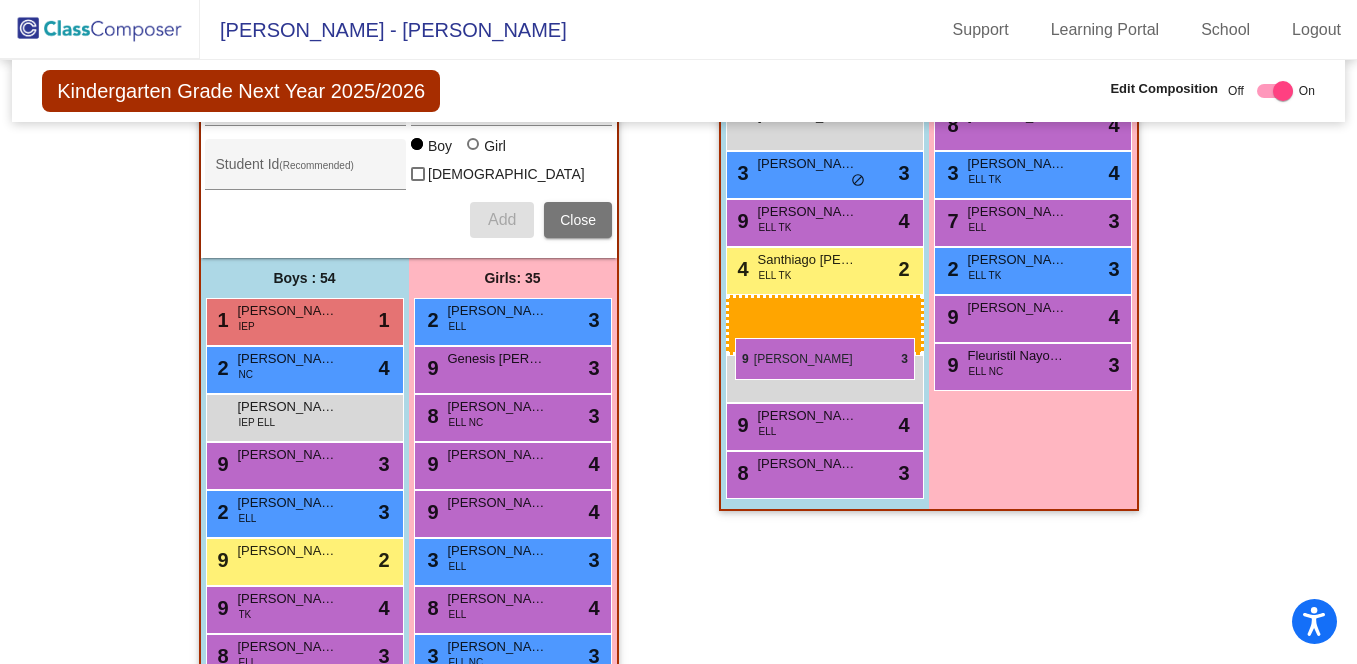drag, startPoint x: 333, startPoint y: 530, endPoint x: 735, endPoint y: 338, distance: 445.49747 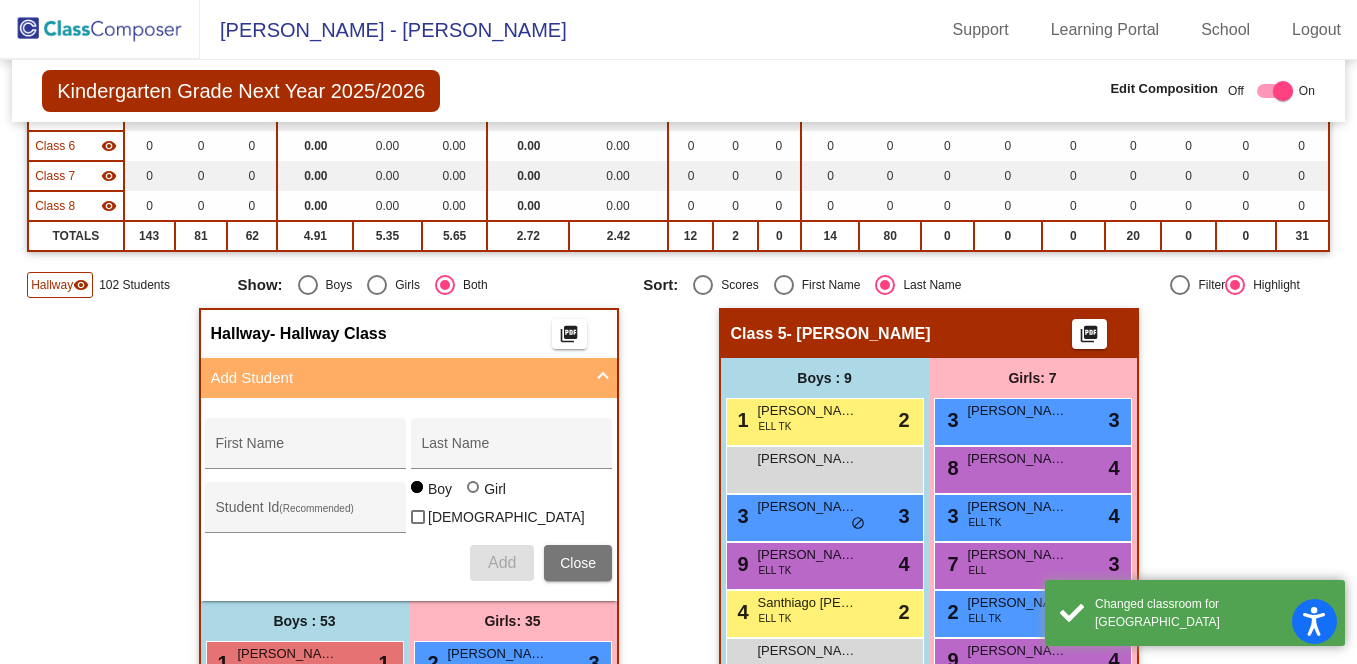 scroll, scrollTop: 329, scrollLeft: 0, axis: vertical 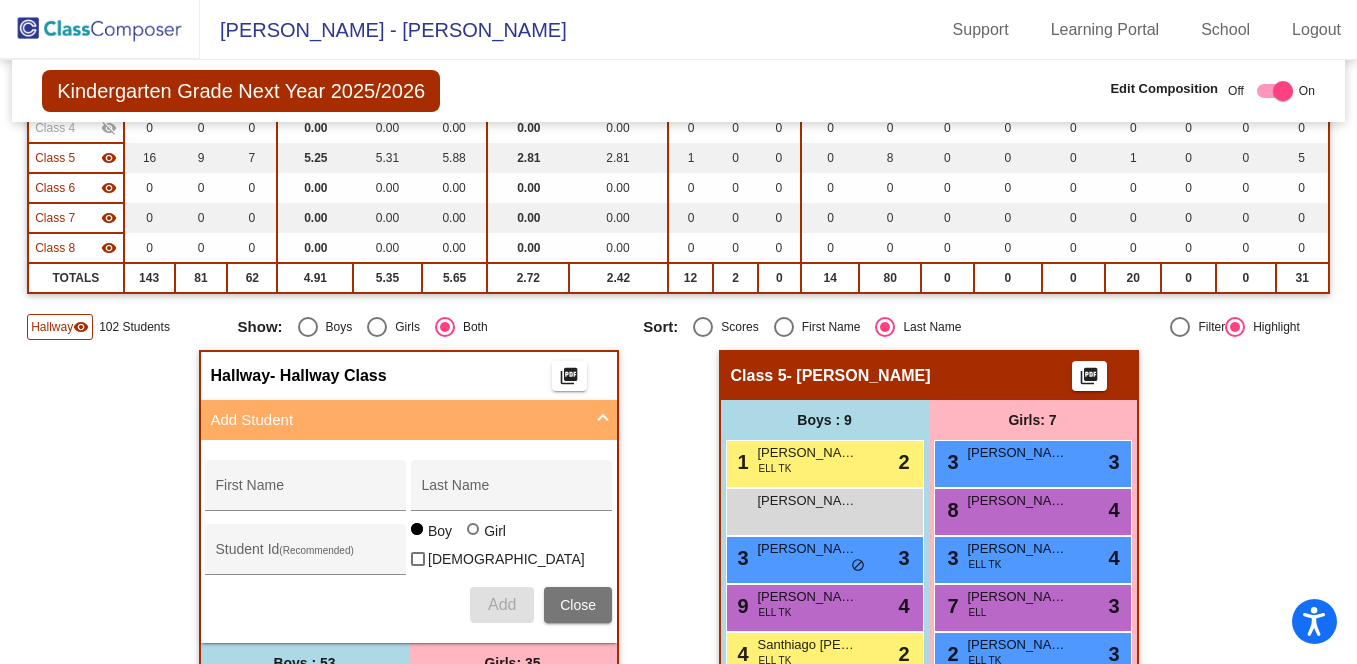 click on "visibility" 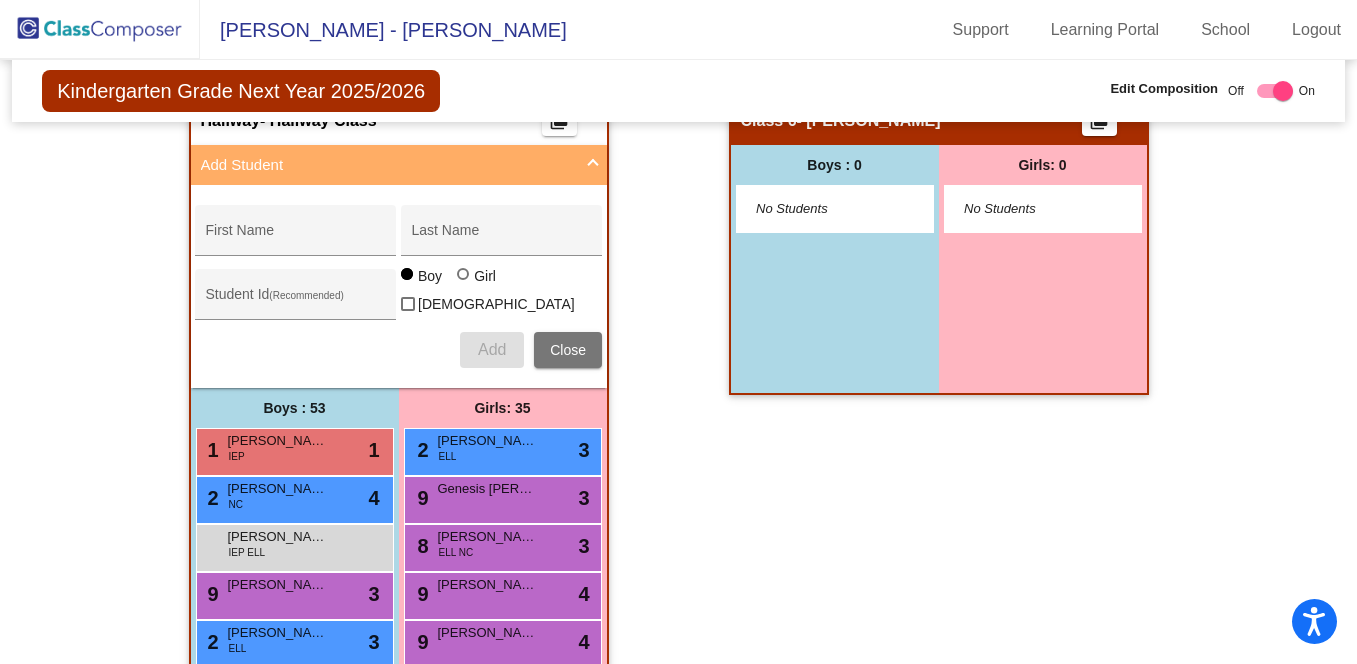 scroll, scrollTop: 585, scrollLeft: 0, axis: vertical 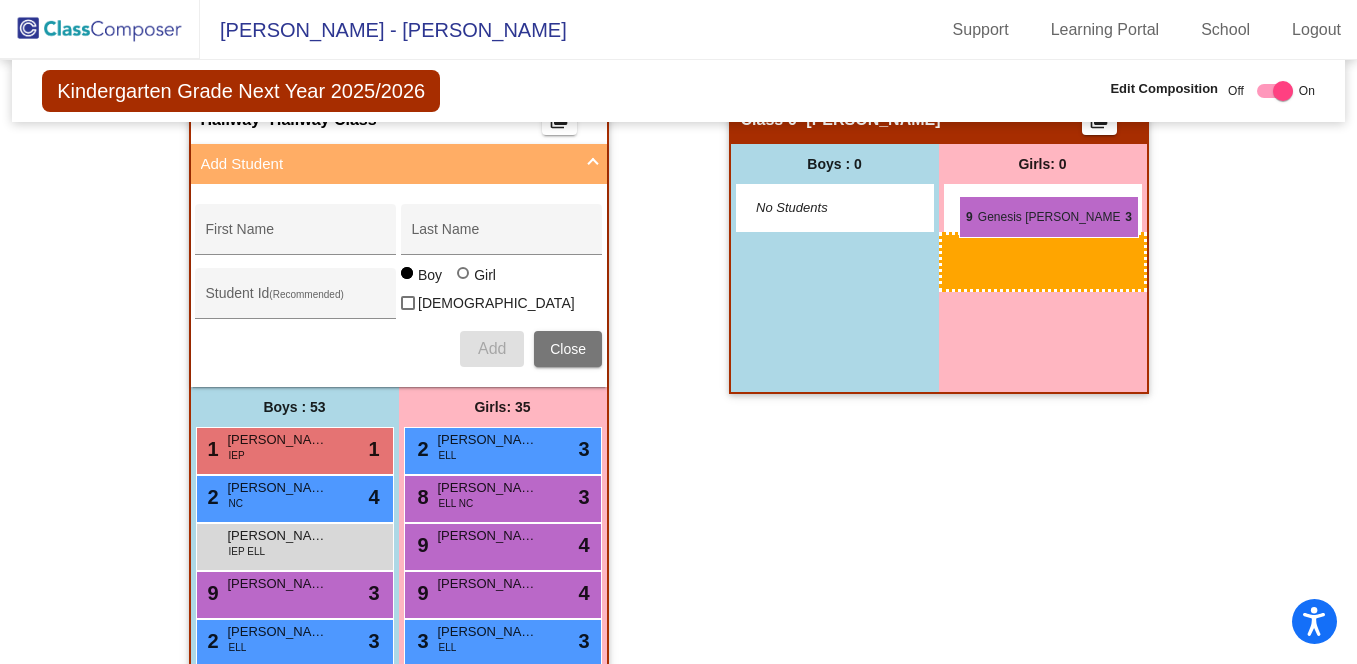 drag, startPoint x: 524, startPoint y: 492, endPoint x: 959, endPoint y: 196, distance: 526.1568 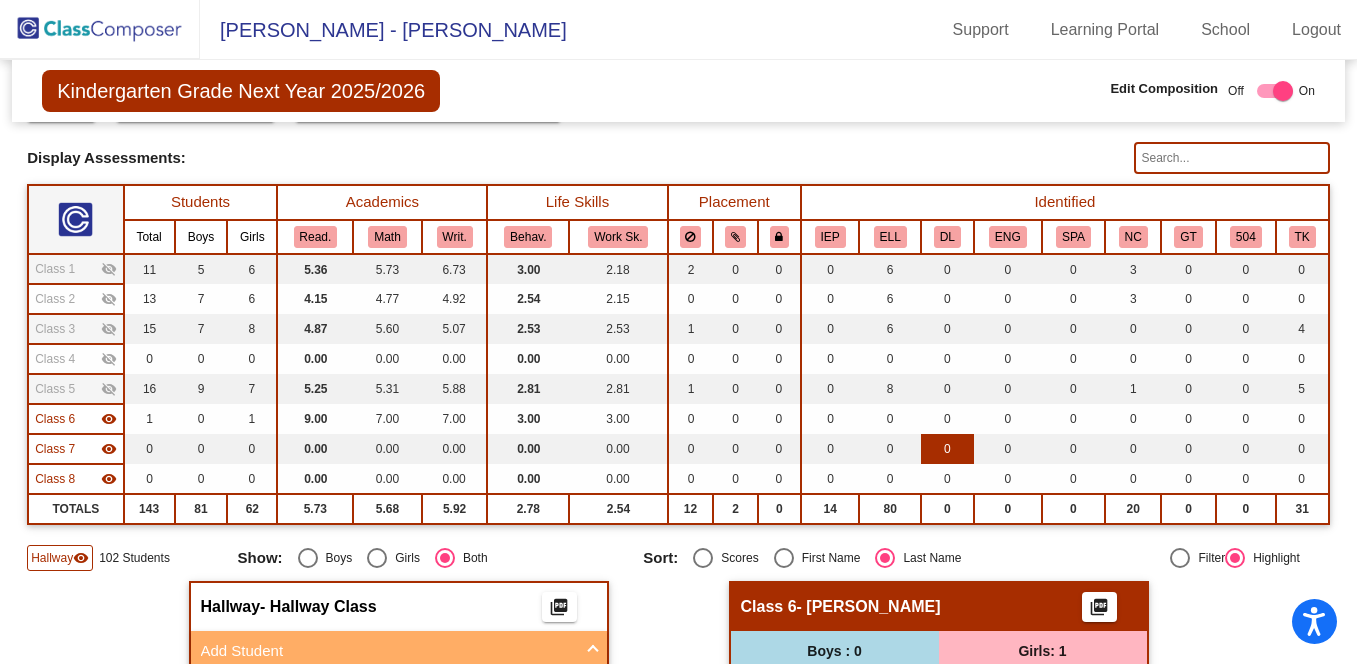 scroll, scrollTop: 0, scrollLeft: 0, axis: both 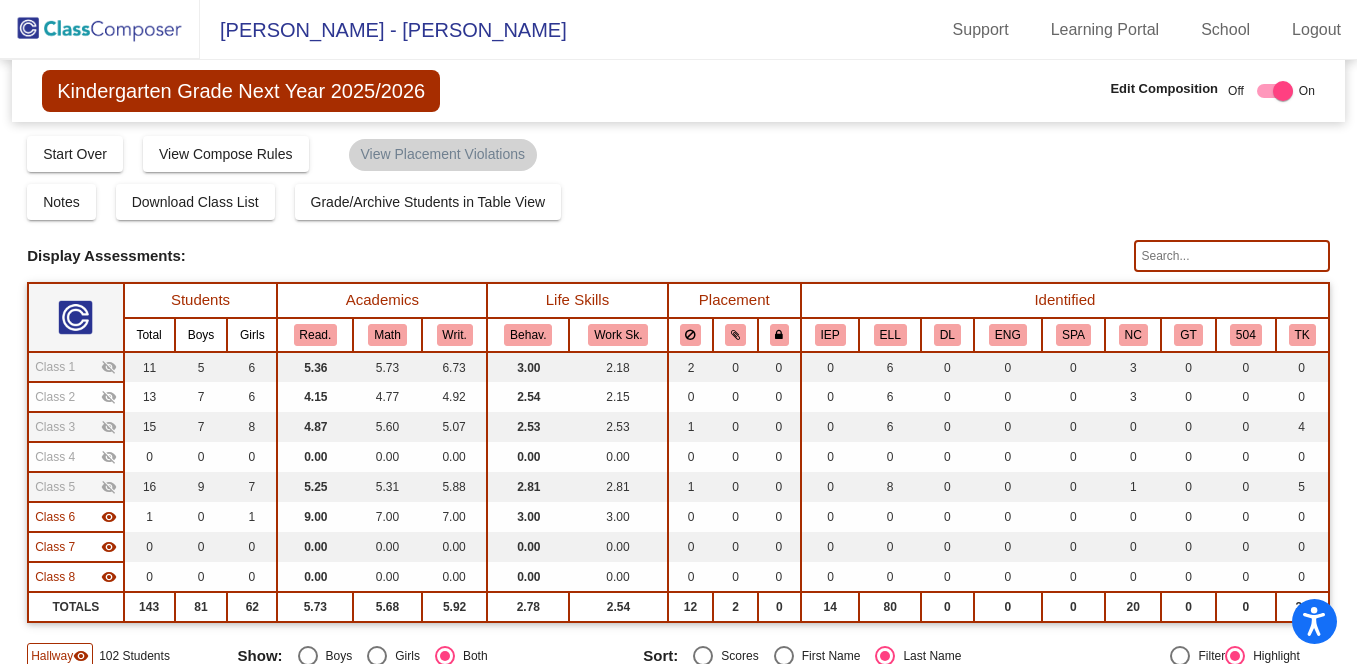 click 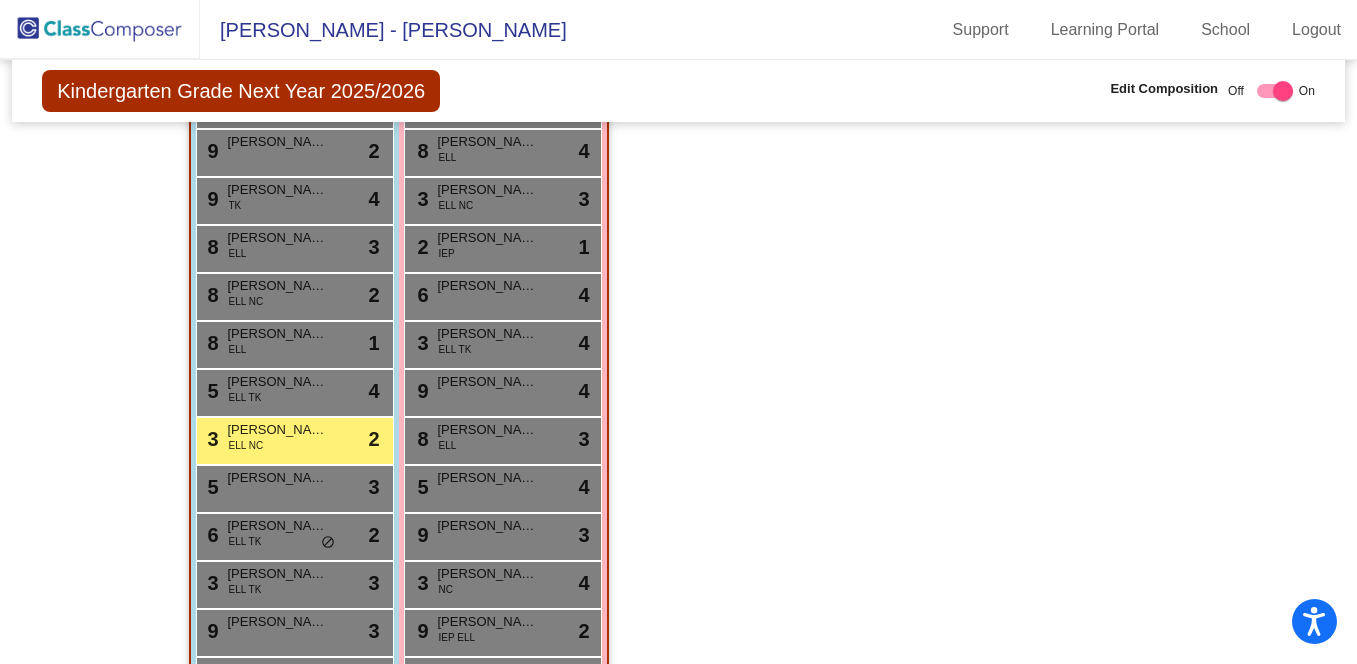 scroll, scrollTop: 1148, scrollLeft: 0, axis: vertical 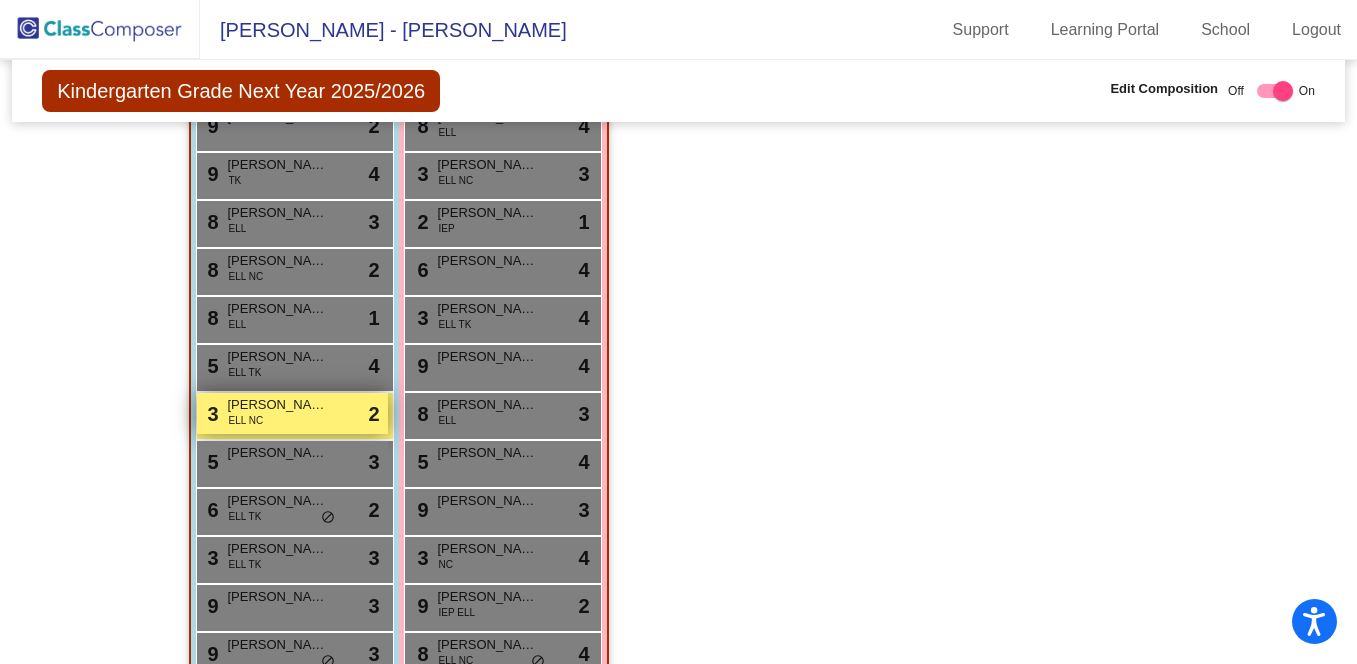 type on "Fernan" 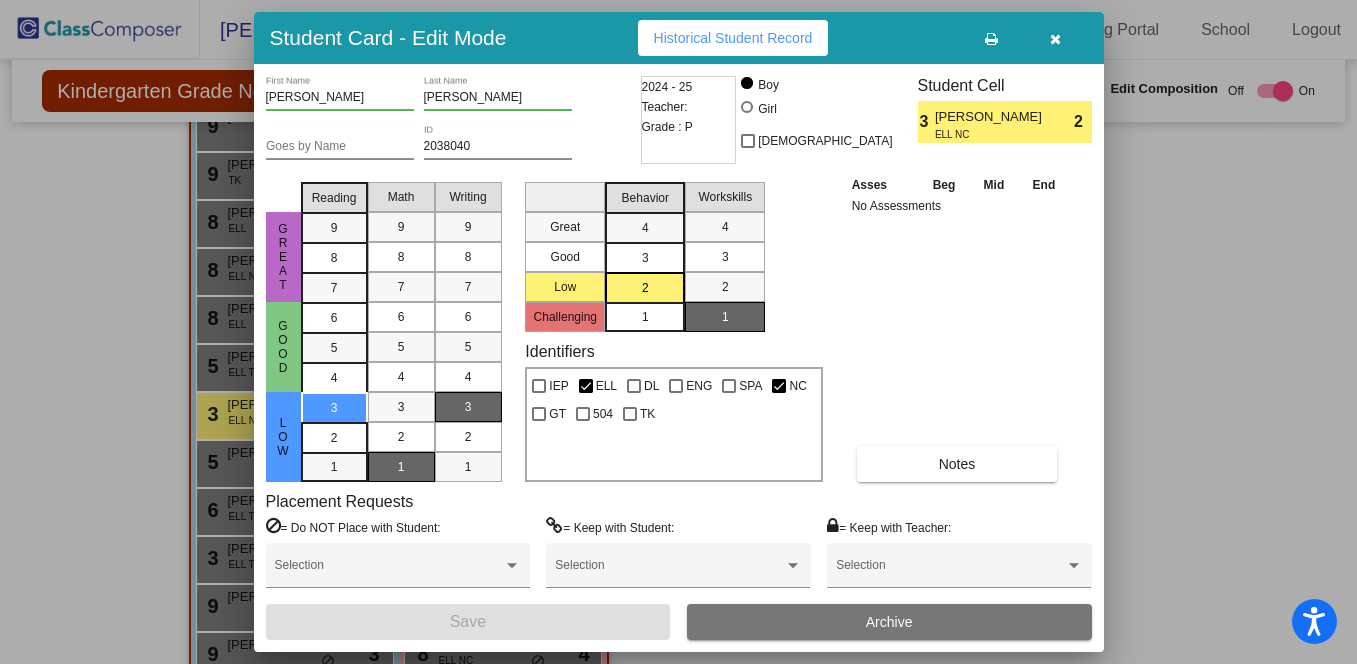 click at bounding box center [747, 107] 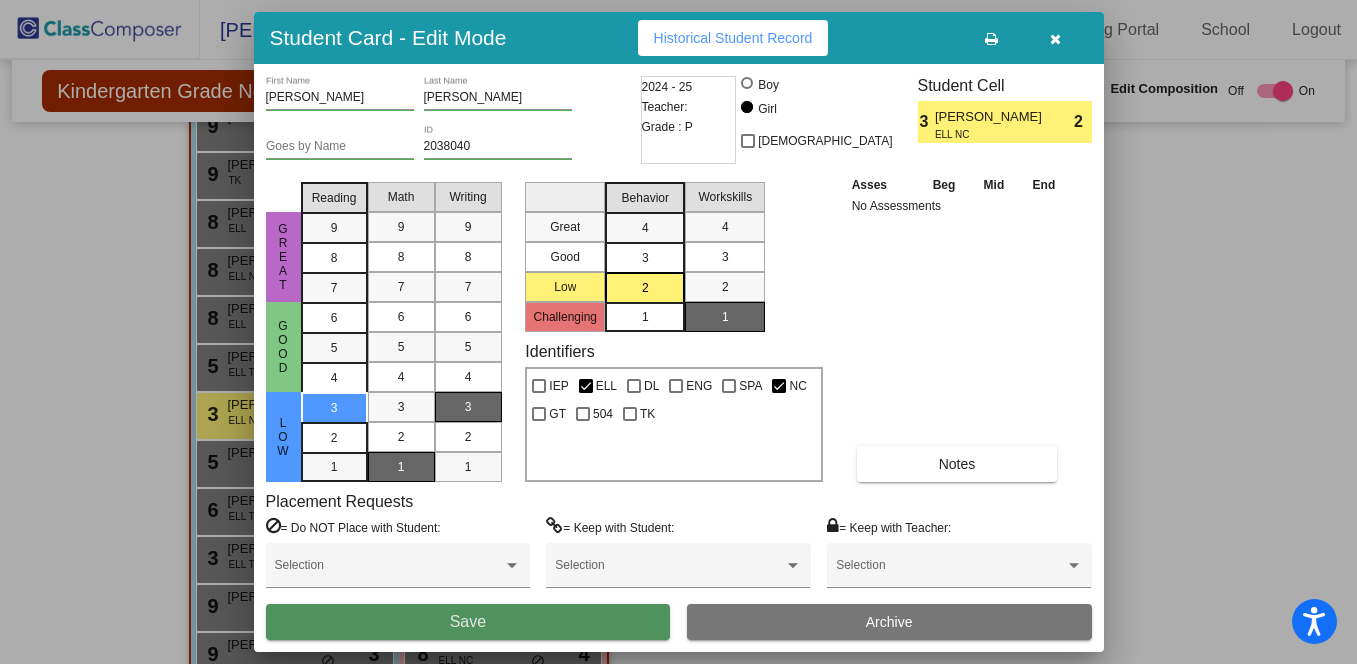 click on "Save" at bounding box center (468, 622) 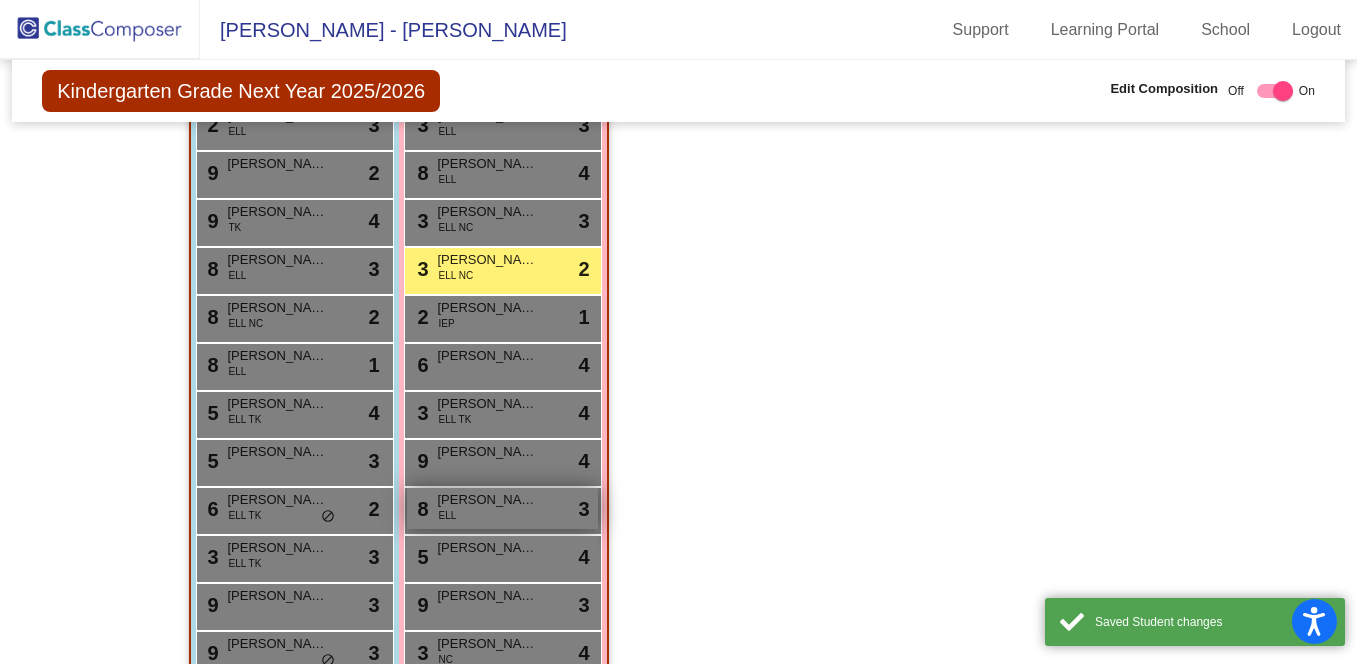 scroll, scrollTop: 1052, scrollLeft: 0, axis: vertical 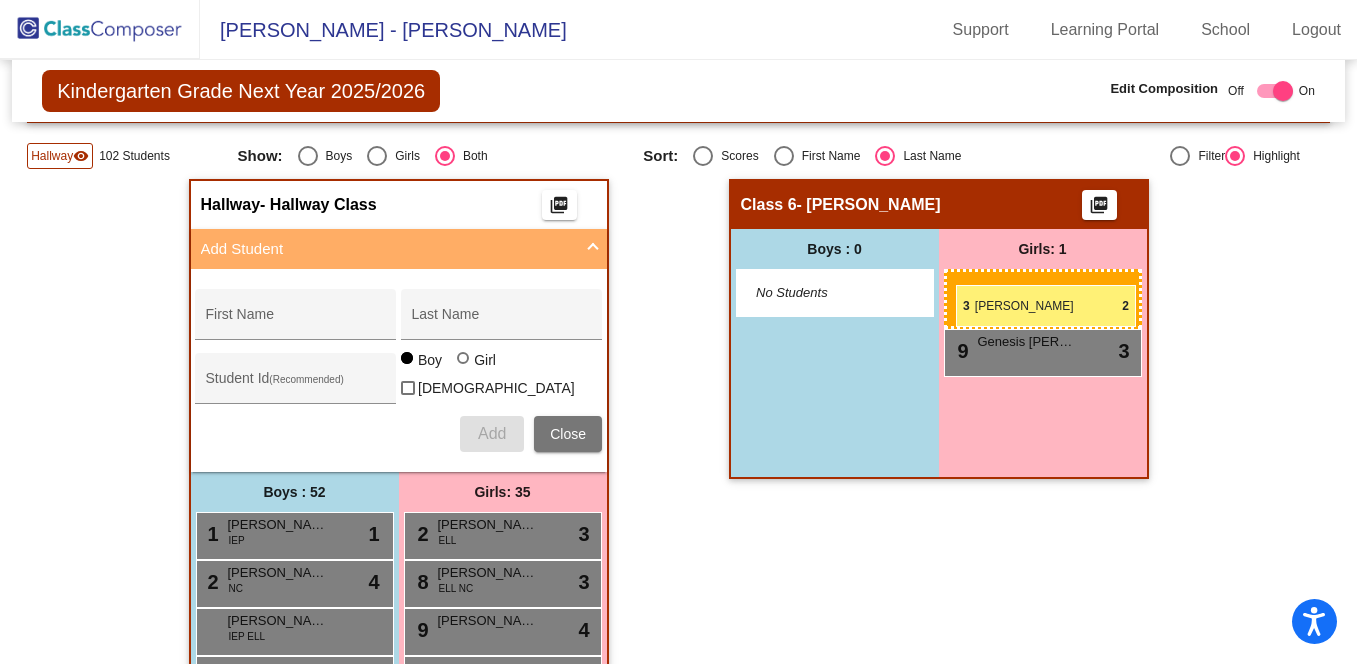 drag, startPoint x: 511, startPoint y: 323, endPoint x: 956, endPoint y: 285, distance: 446.61954 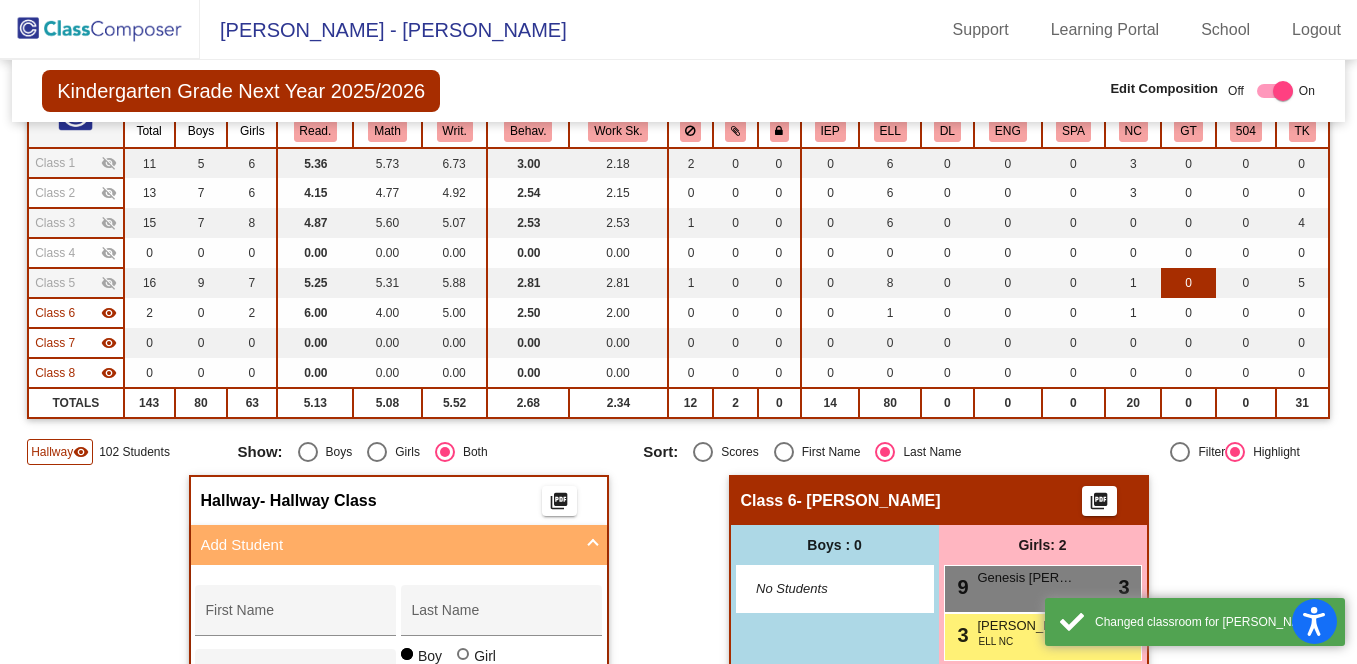 scroll, scrollTop: 62, scrollLeft: 0, axis: vertical 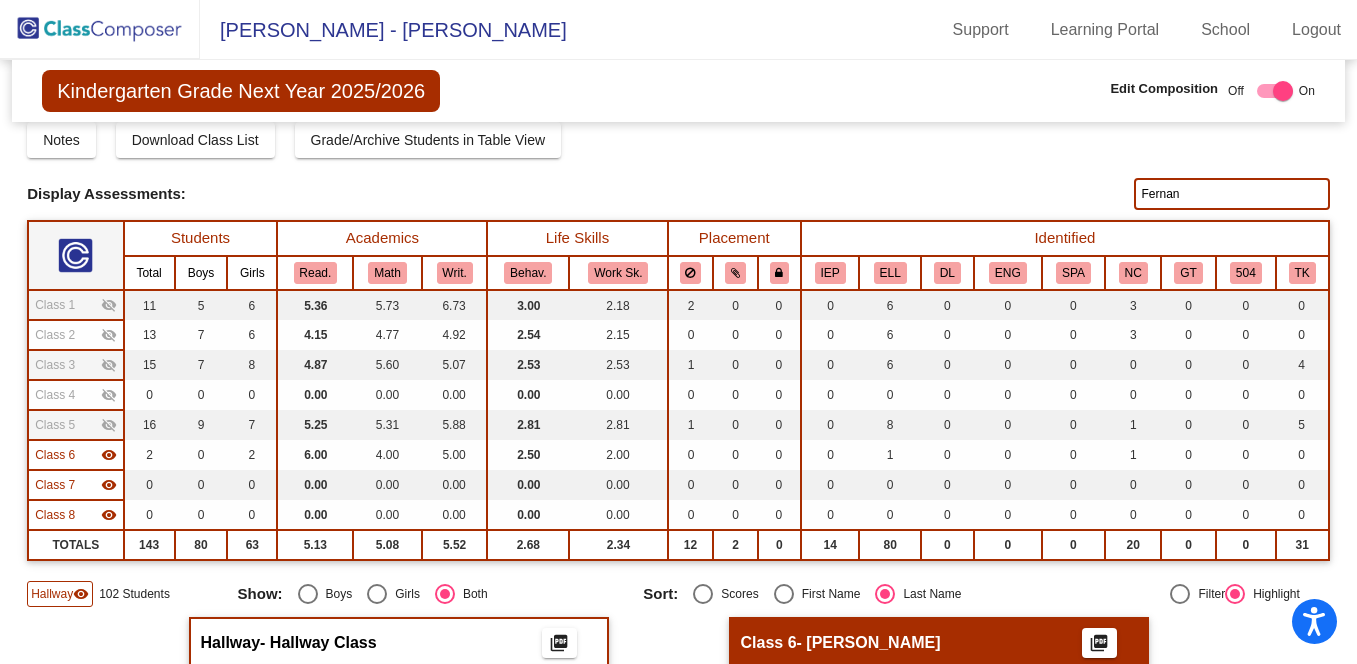 drag, startPoint x: 1176, startPoint y: 189, endPoint x: 1105, endPoint y: 189, distance: 71 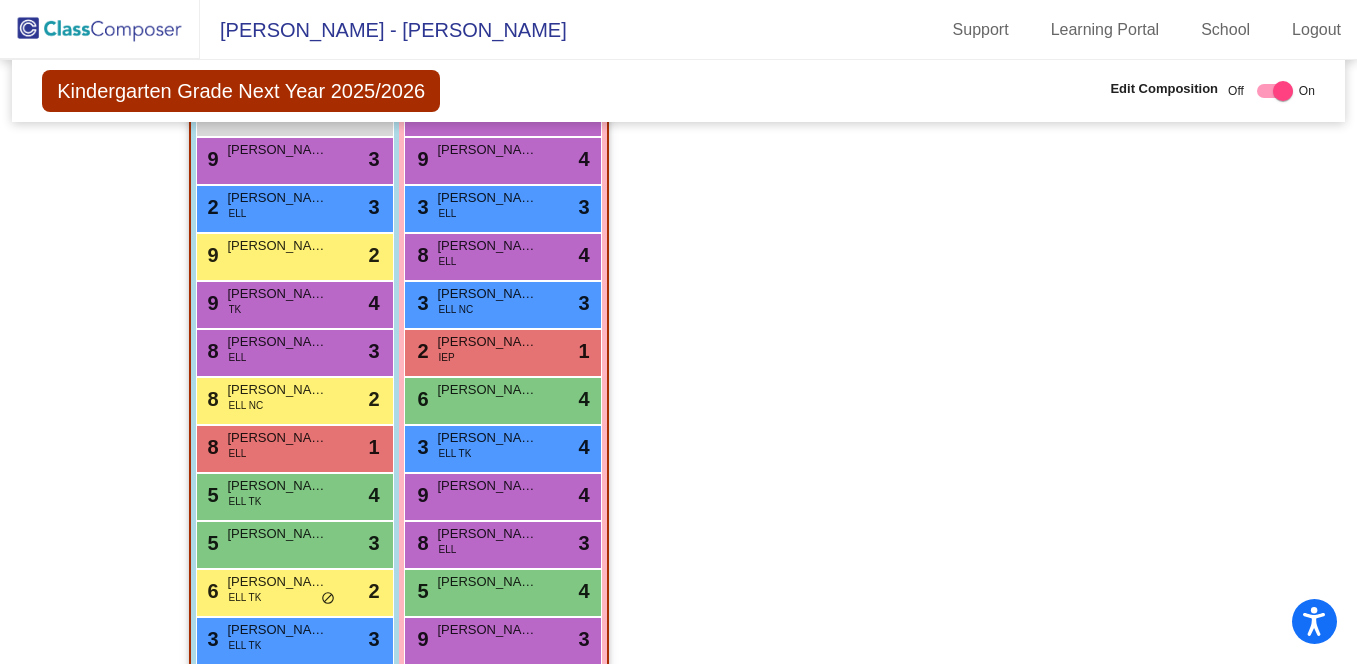 scroll, scrollTop: 1032, scrollLeft: 0, axis: vertical 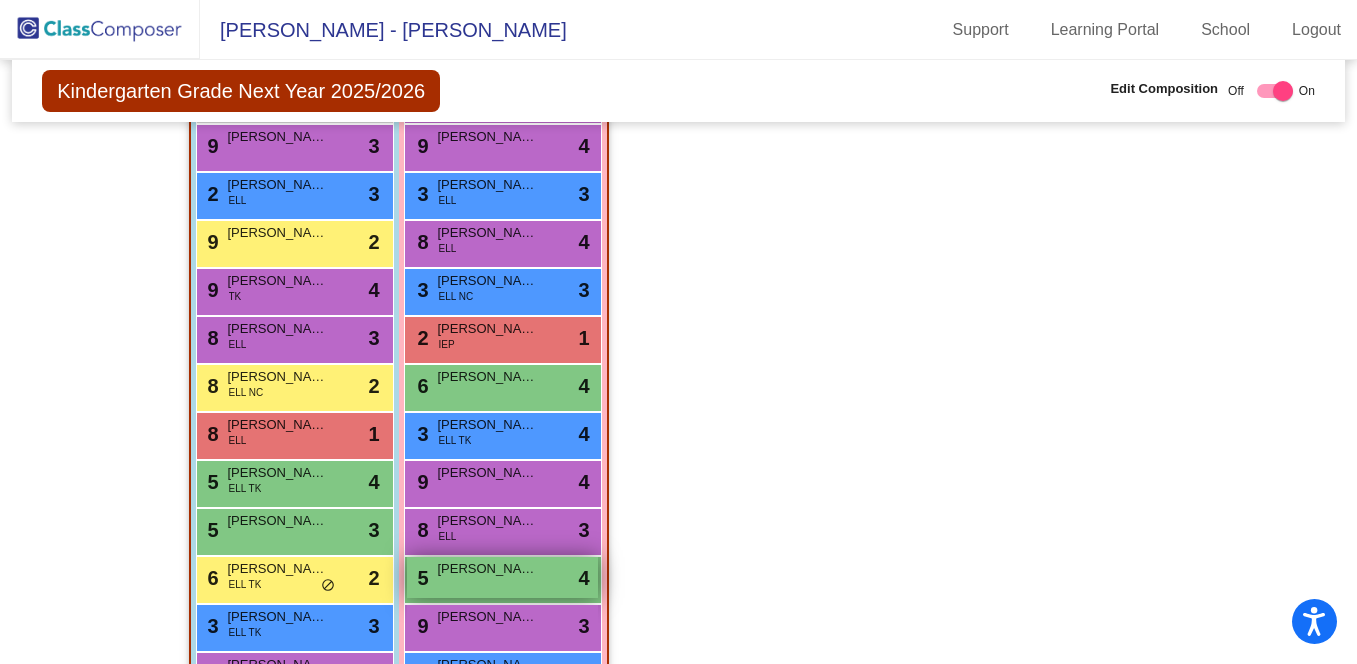 type 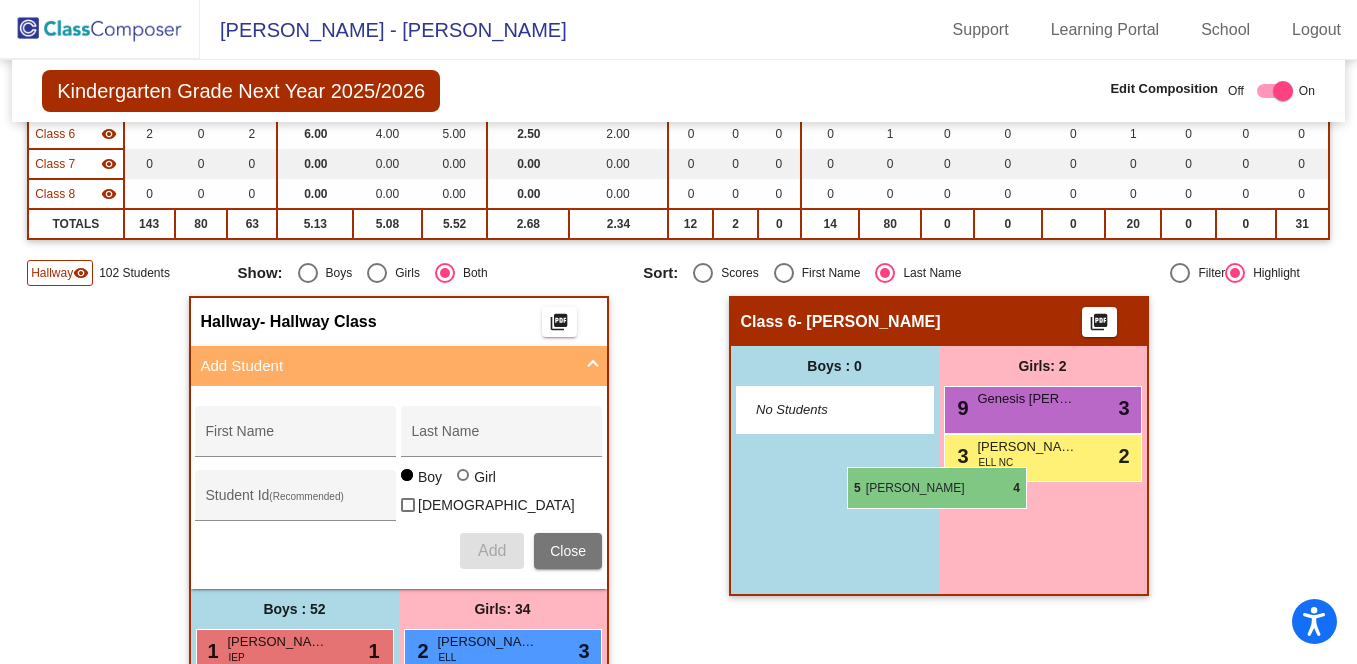 scroll, scrollTop: 303, scrollLeft: 0, axis: vertical 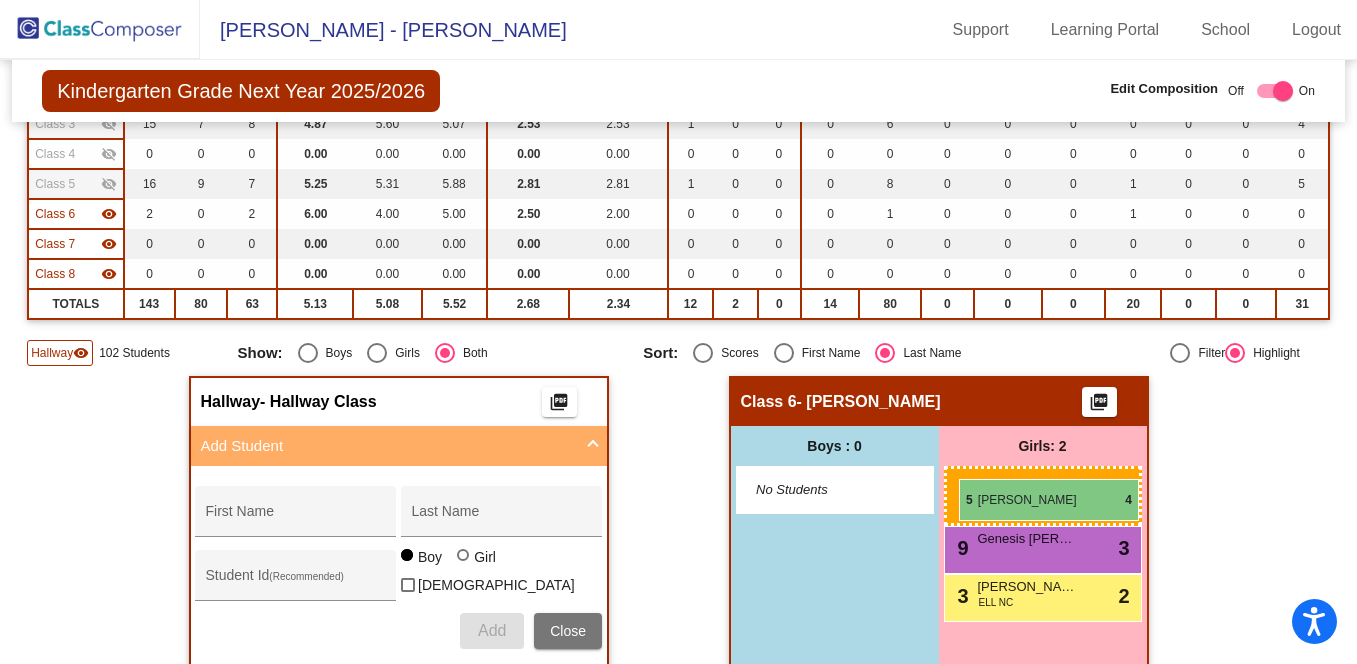 drag, startPoint x: 538, startPoint y: 571, endPoint x: 959, endPoint y: 479, distance: 430.93503 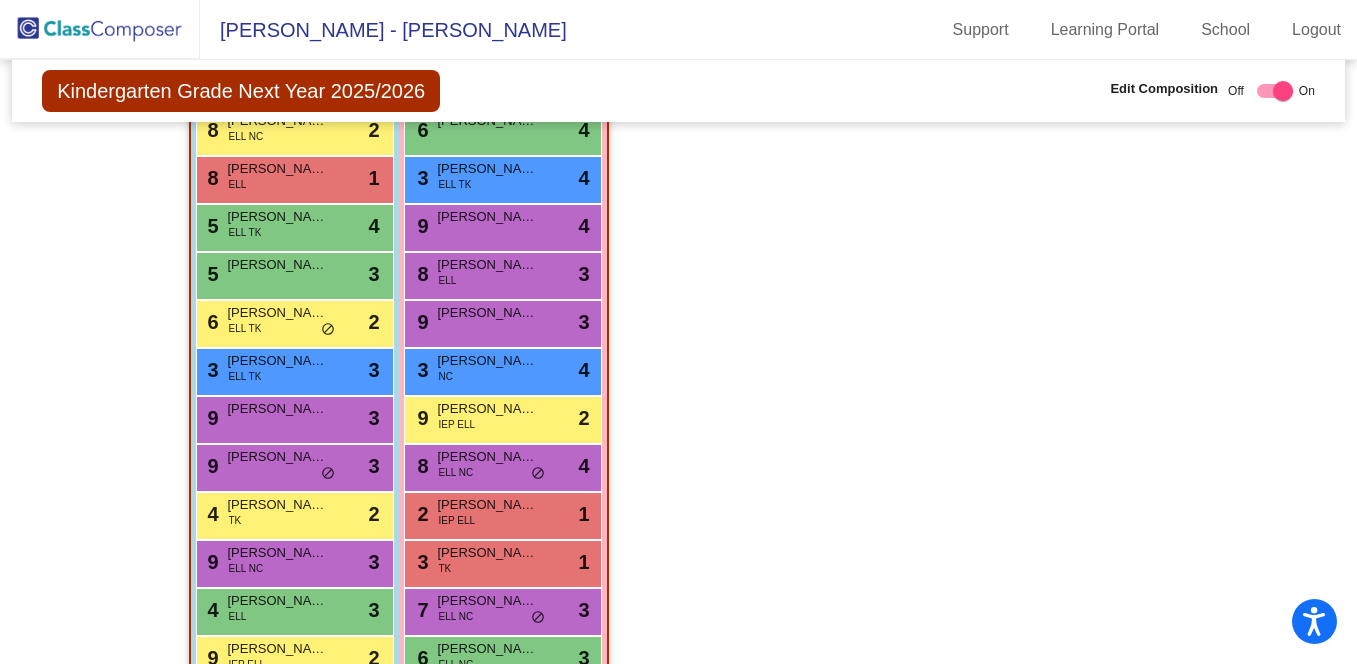 scroll, scrollTop: 1382, scrollLeft: 0, axis: vertical 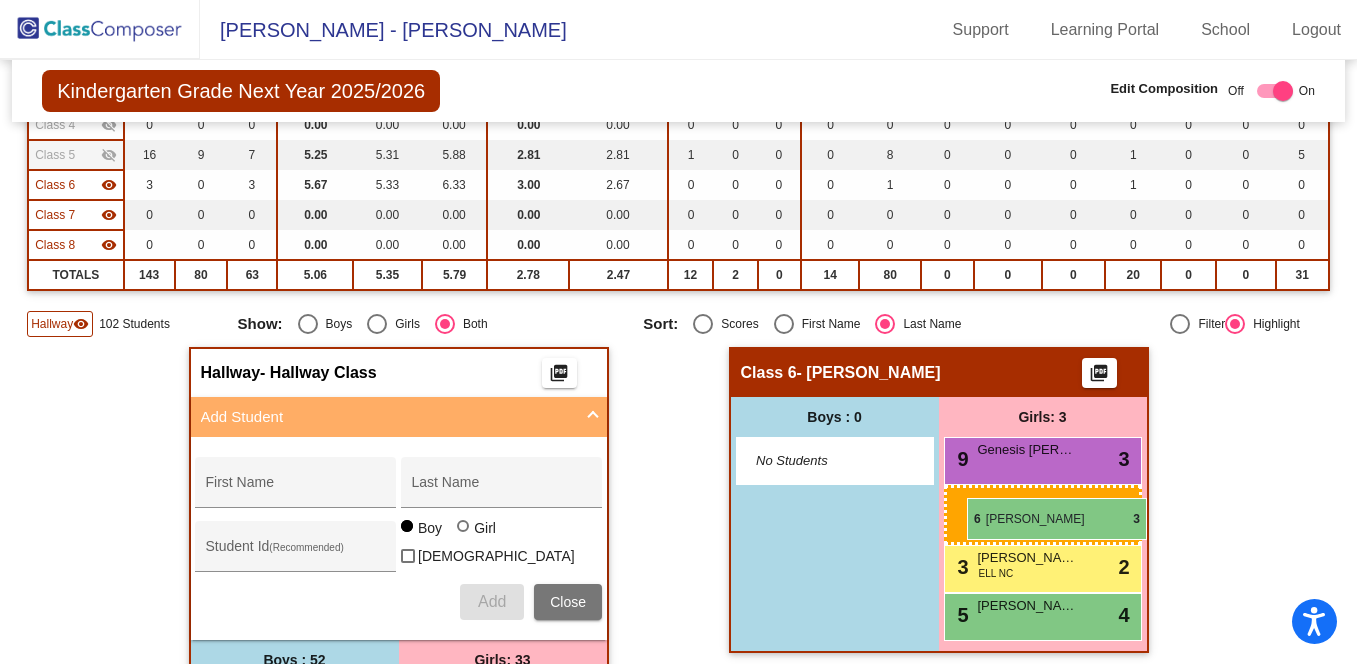 drag, startPoint x: 469, startPoint y: 566, endPoint x: 967, endPoint y: 498, distance: 502.62112 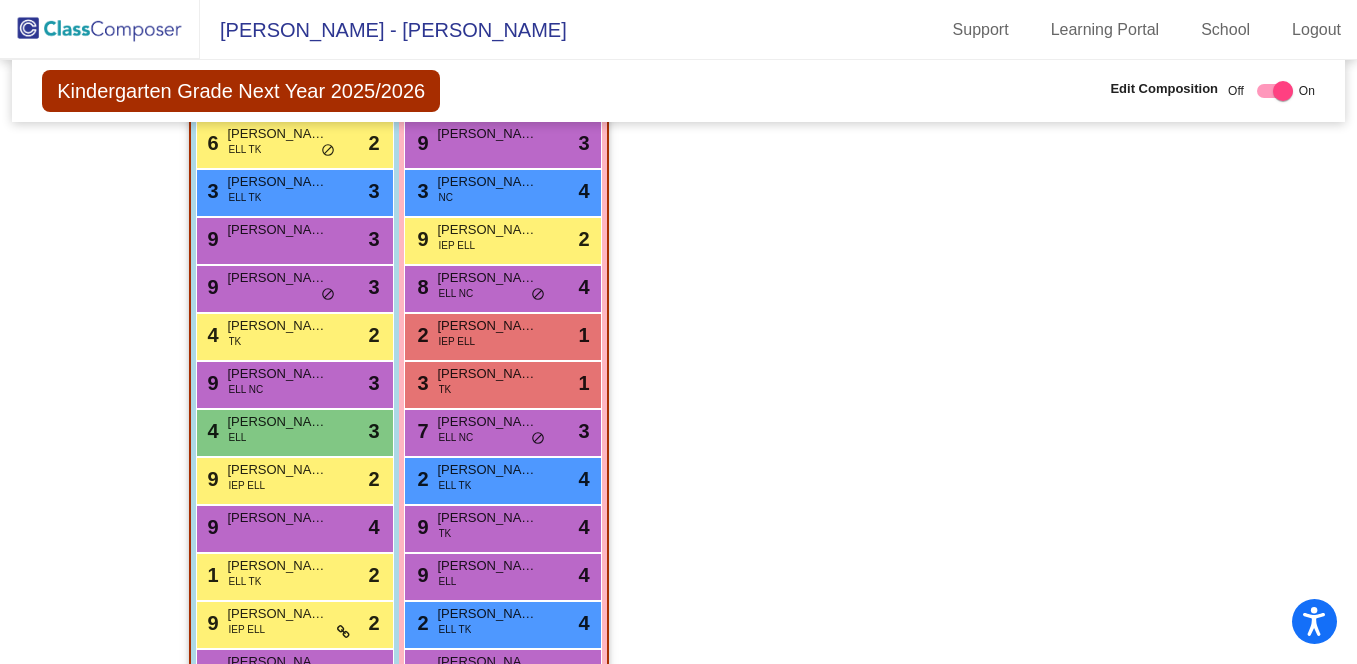scroll, scrollTop: 1609, scrollLeft: 0, axis: vertical 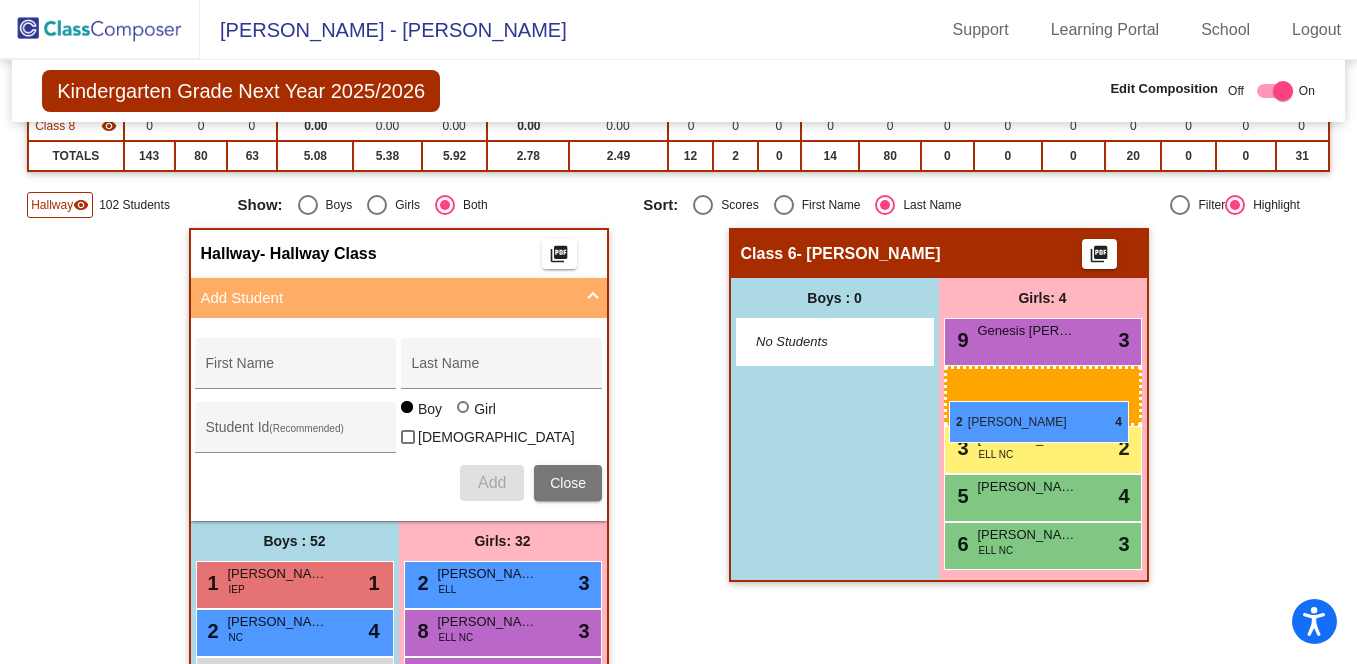 drag, startPoint x: 518, startPoint y: 477, endPoint x: 949, endPoint y: 401, distance: 437.6494 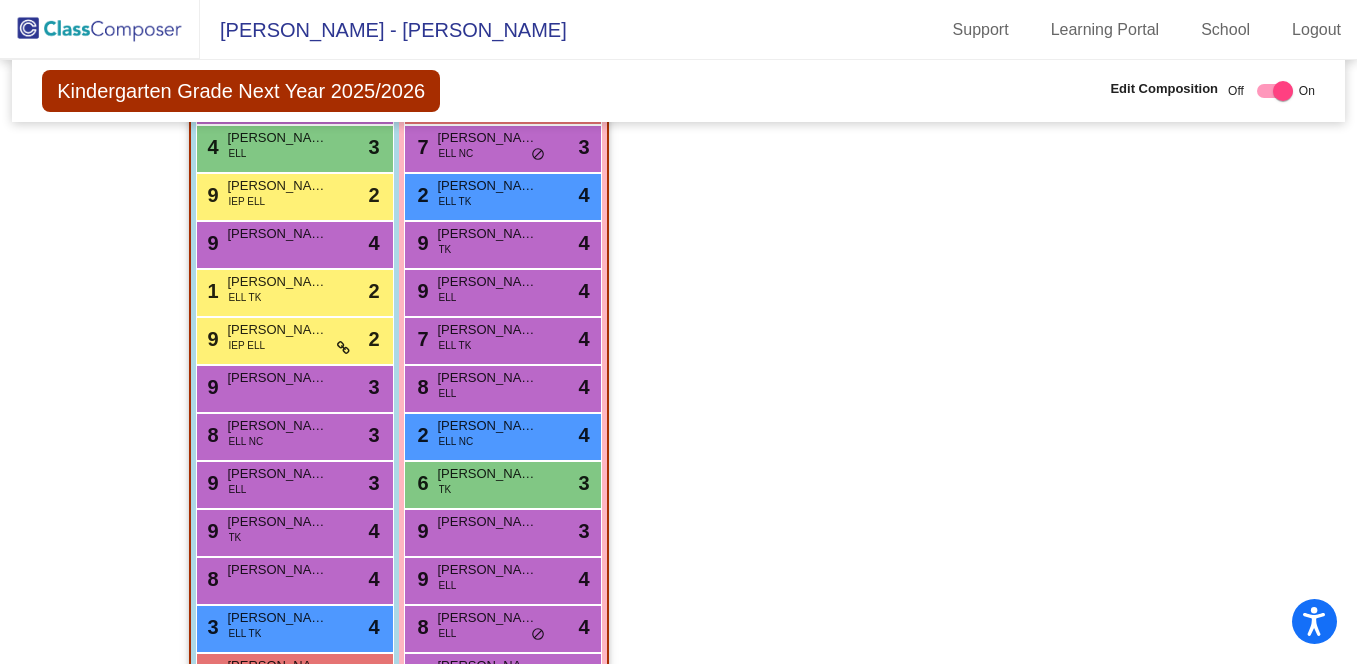 scroll, scrollTop: 1779, scrollLeft: 0, axis: vertical 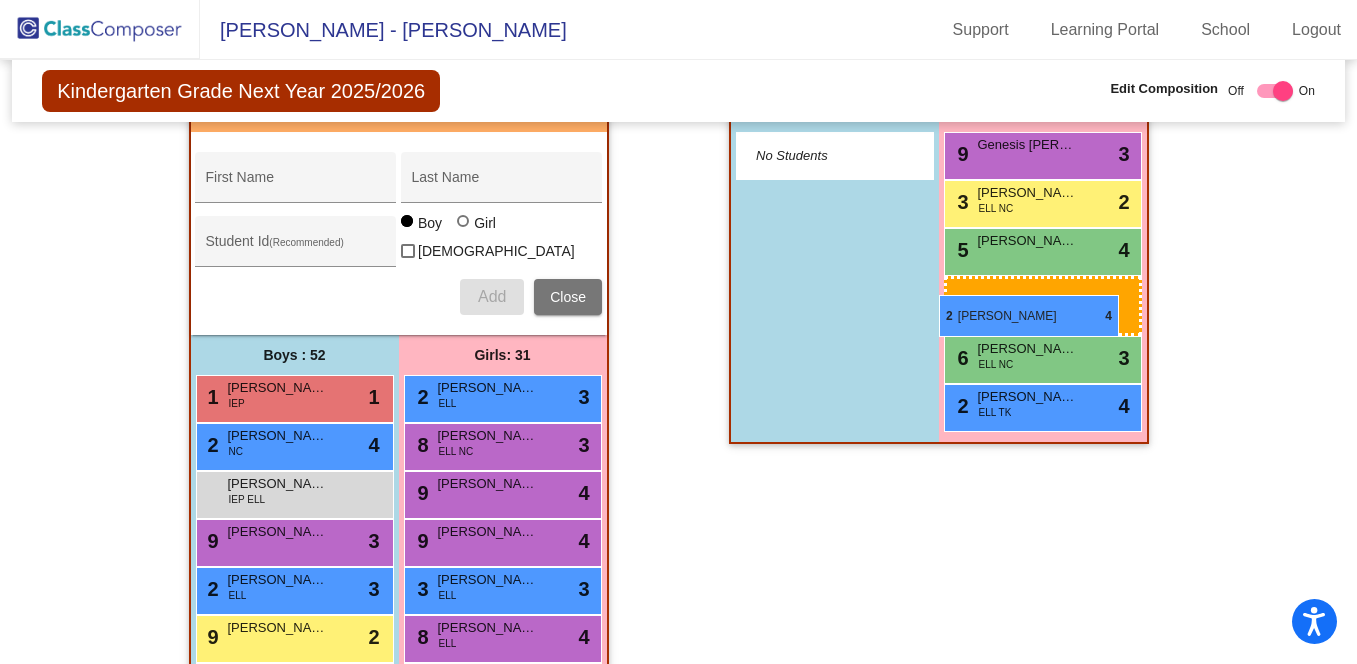 drag, startPoint x: 512, startPoint y: 409, endPoint x: 939, endPoint y: 295, distance: 441.95587 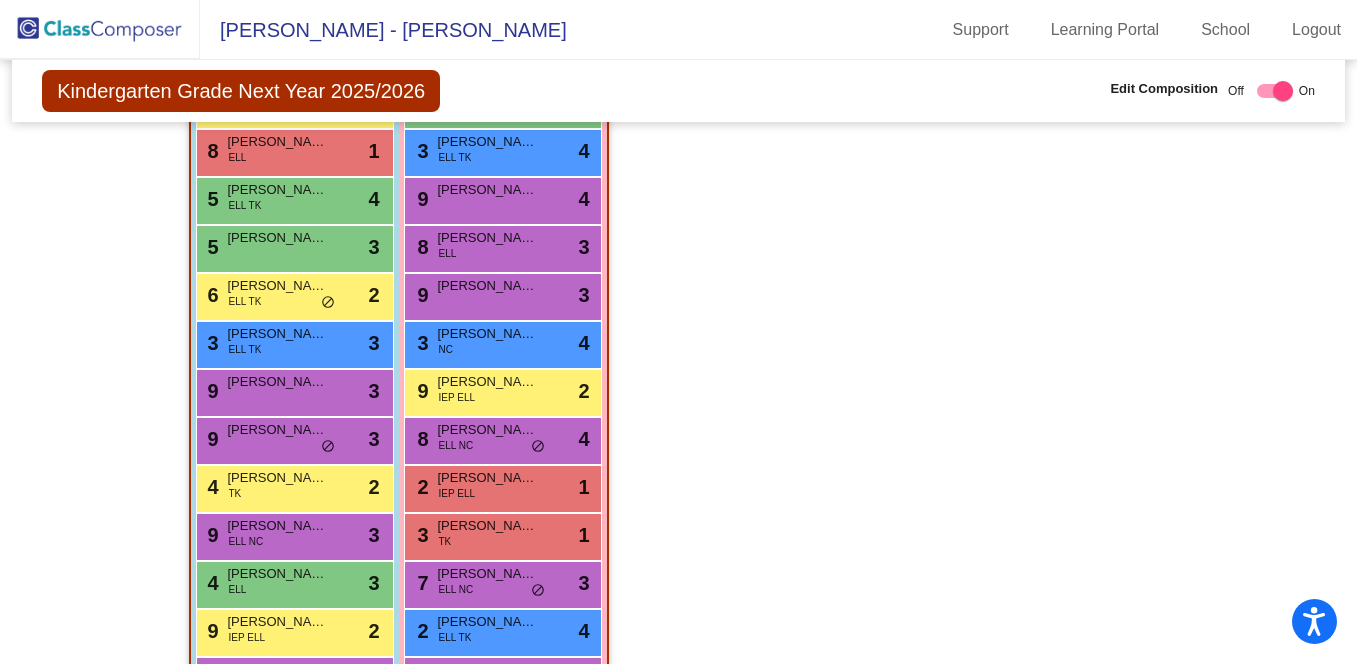 scroll, scrollTop: 1964, scrollLeft: 0, axis: vertical 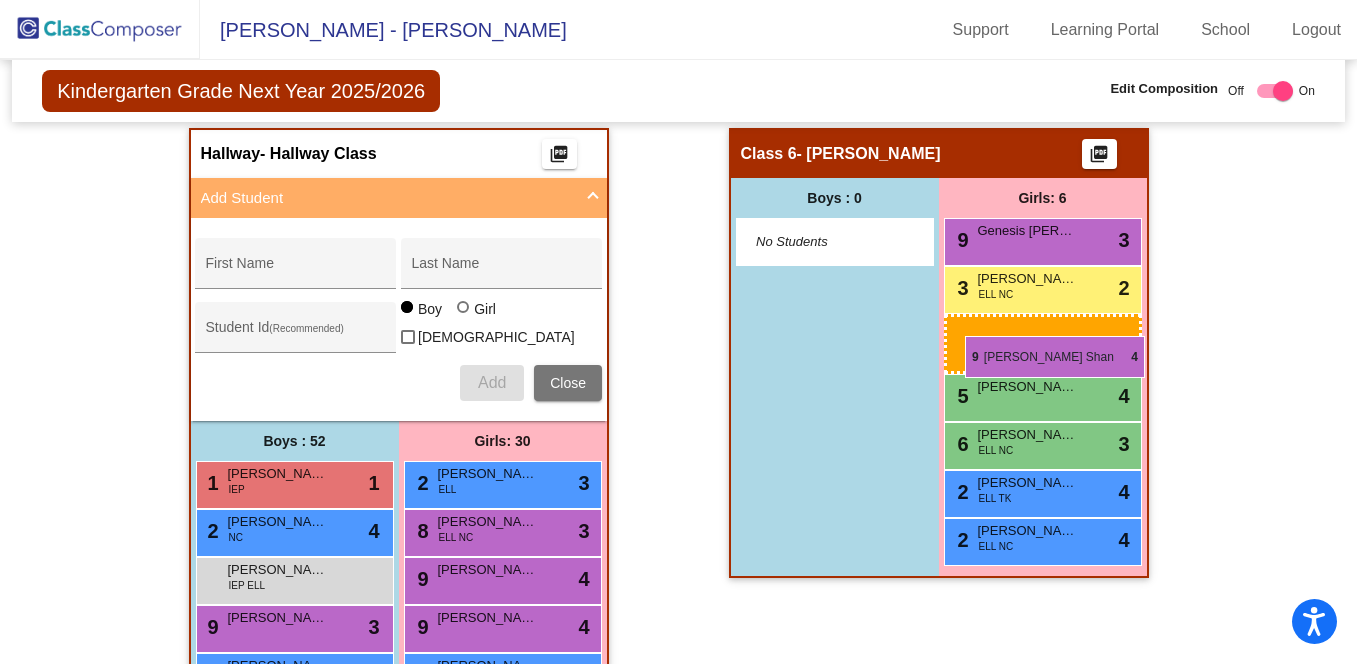 drag, startPoint x: 500, startPoint y: 414, endPoint x: 965, endPoint y: 336, distance: 471.49655 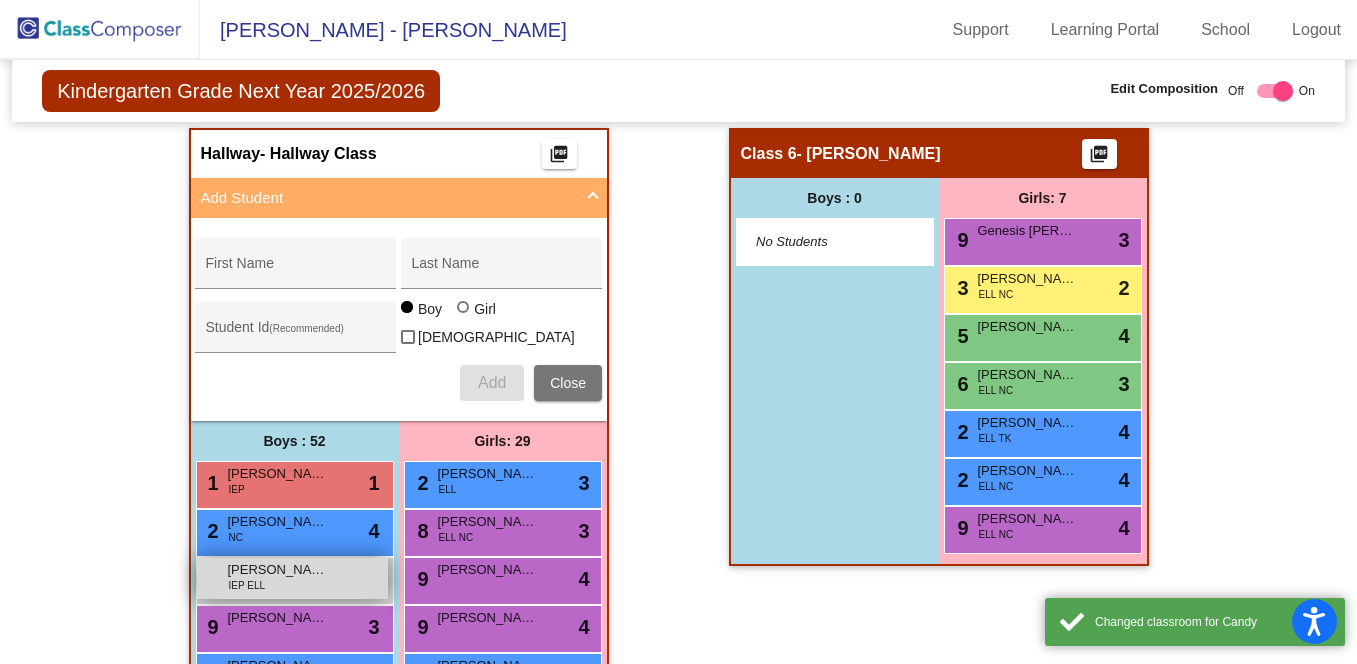 scroll, scrollTop: 647, scrollLeft: 0, axis: vertical 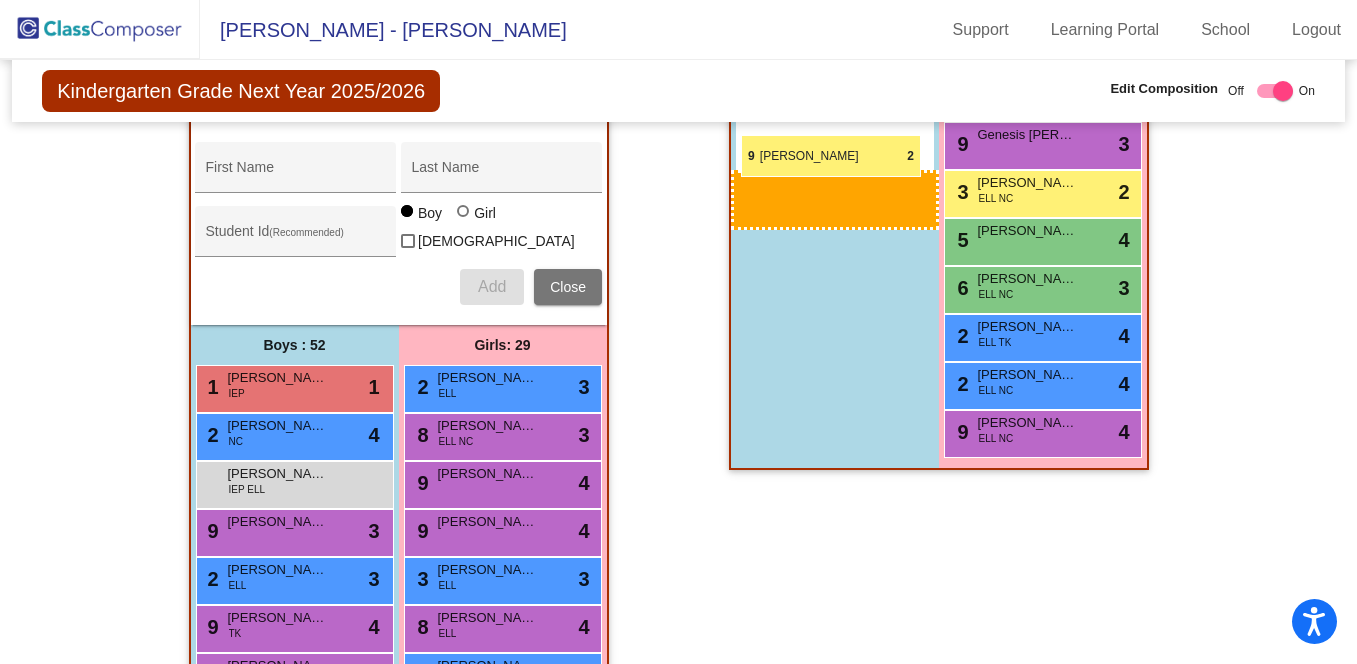 drag, startPoint x: 306, startPoint y: 624, endPoint x: 741, endPoint y: 135, distance: 654.48145 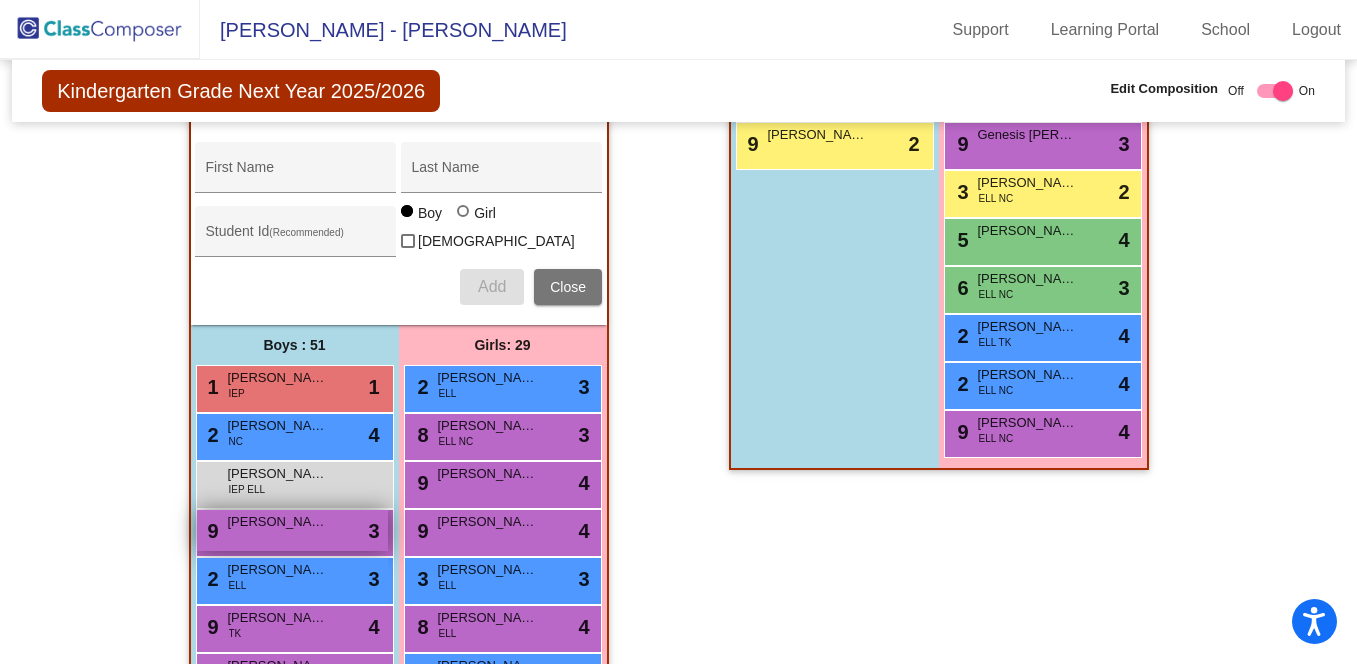 scroll, scrollTop: 766, scrollLeft: 0, axis: vertical 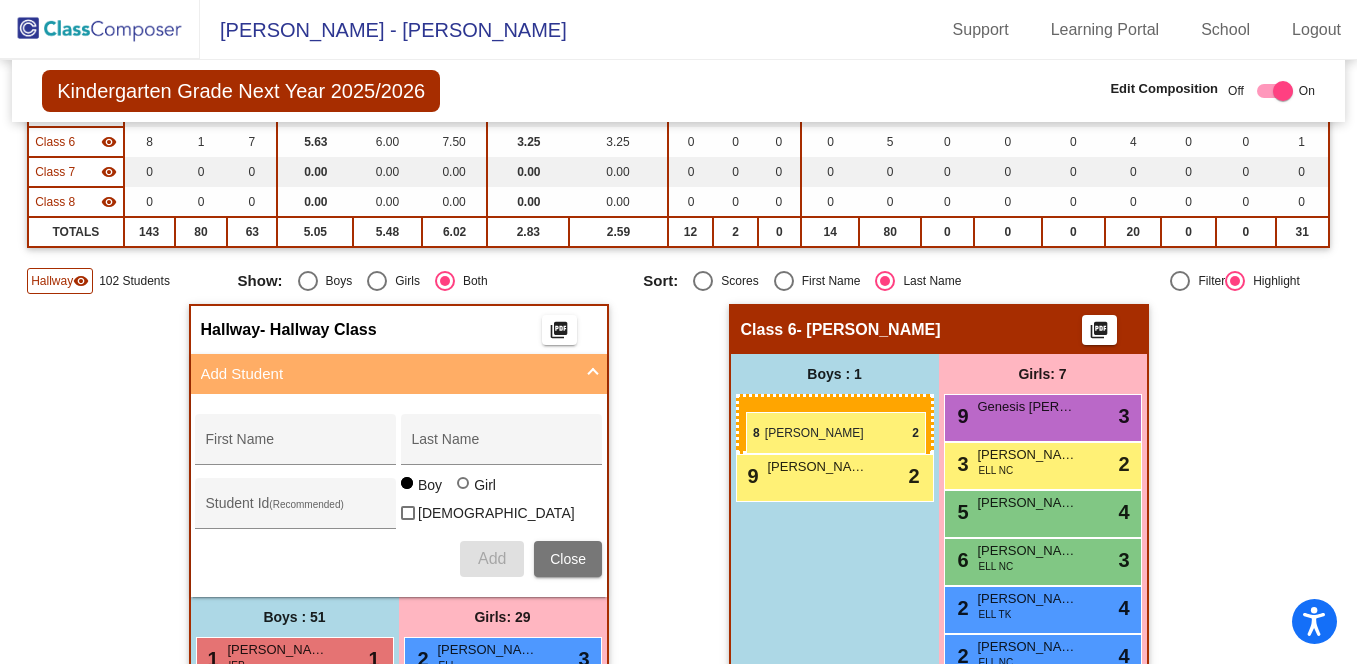 drag, startPoint x: 250, startPoint y: 590, endPoint x: 744, endPoint y: 411, distance: 525.4303 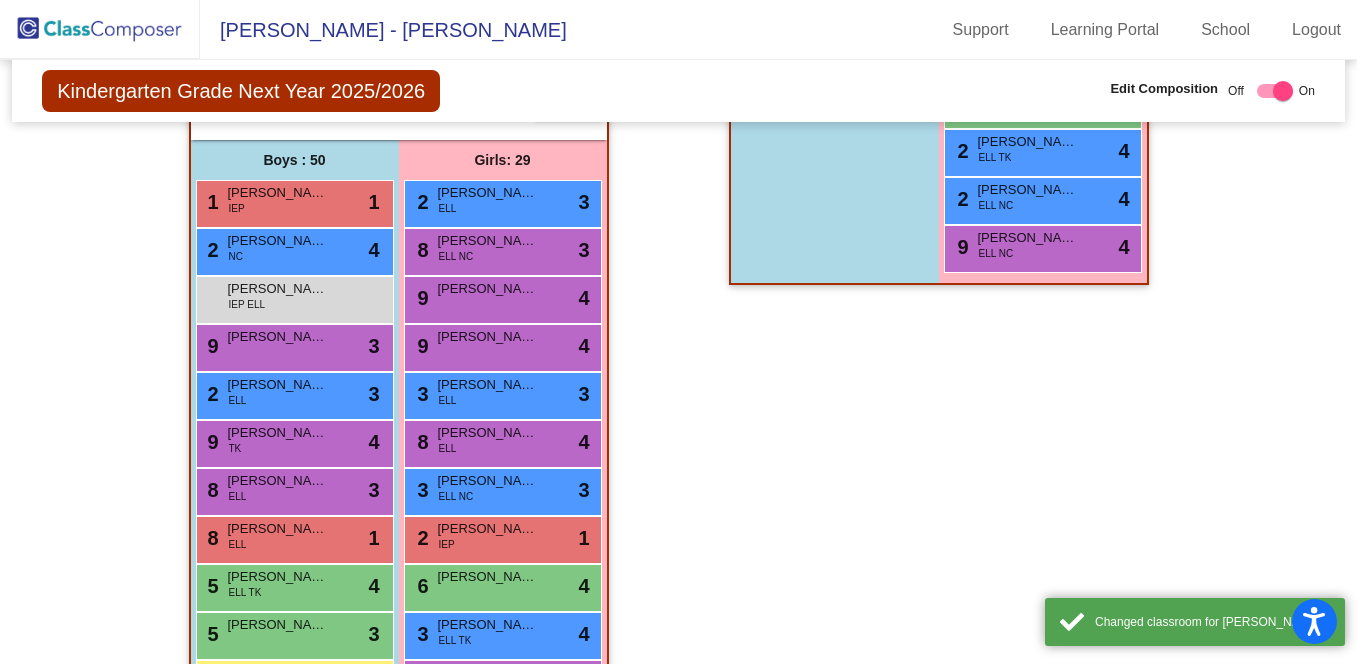 scroll, scrollTop: 874, scrollLeft: 0, axis: vertical 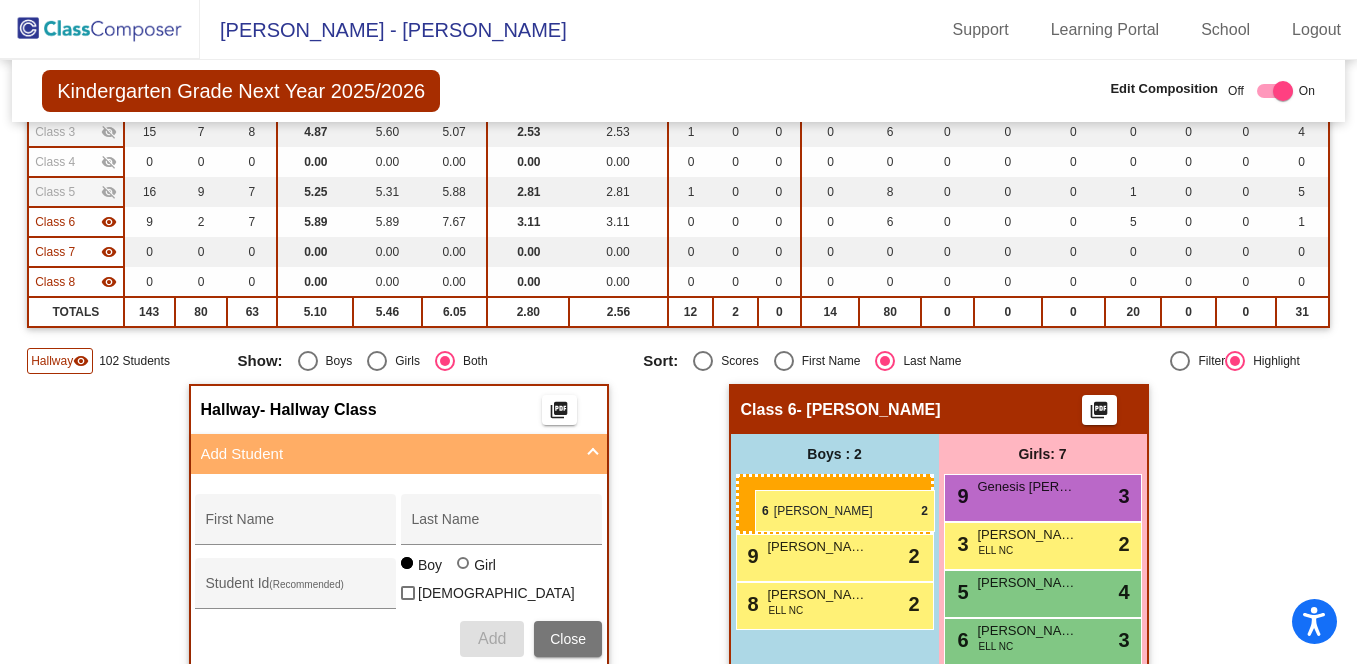 drag, startPoint x: 293, startPoint y: 626, endPoint x: 755, endPoint y: 490, distance: 481.6015 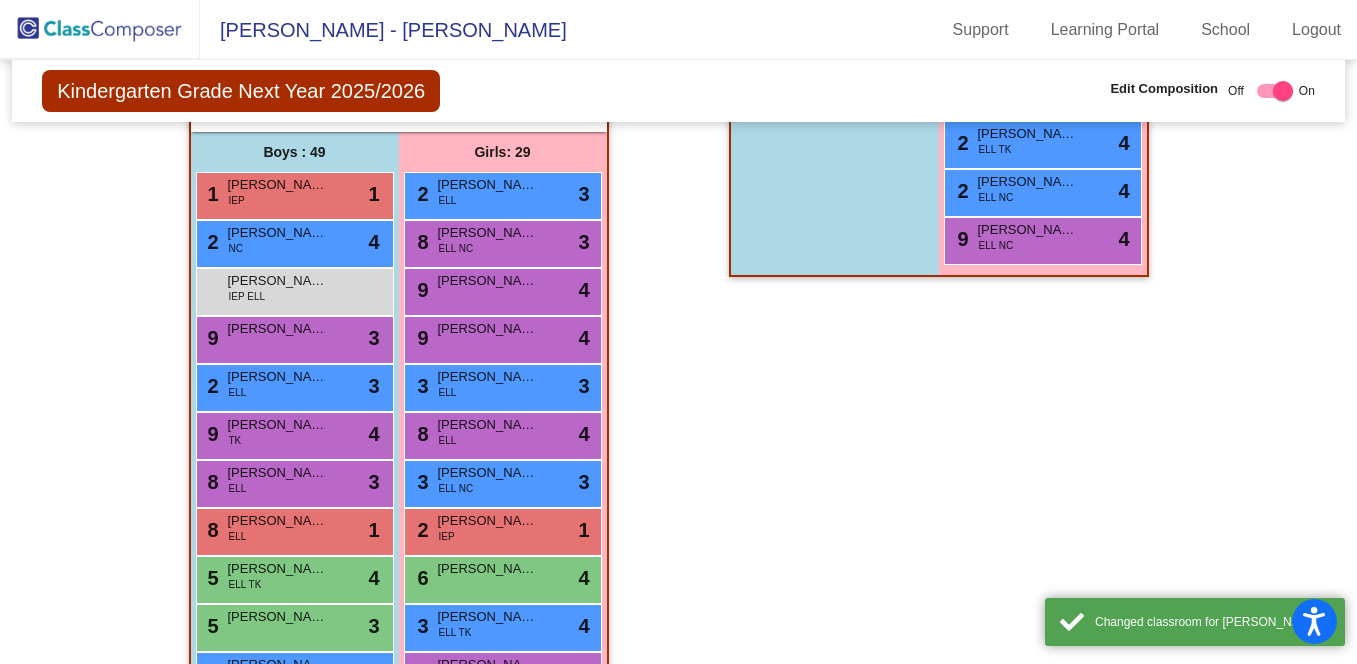 scroll, scrollTop: 974, scrollLeft: 0, axis: vertical 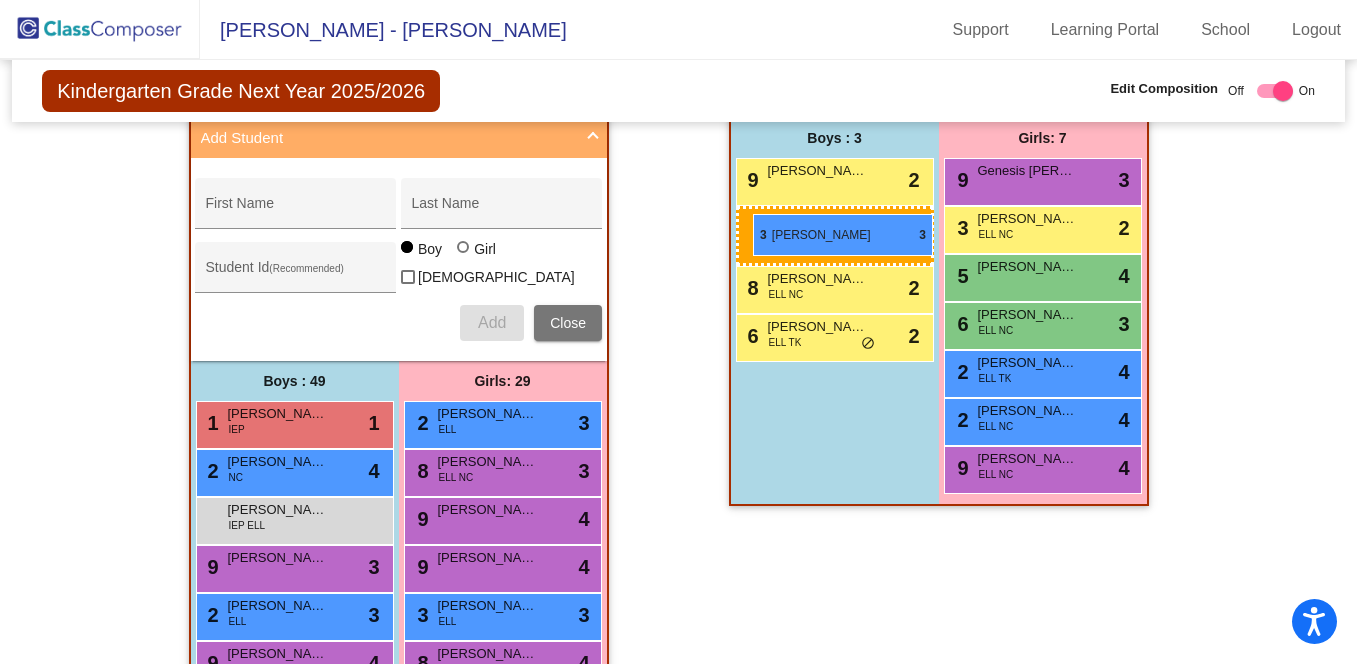 drag, startPoint x: 335, startPoint y: 546, endPoint x: 753, endPoint y: 214, distance: 533.80524 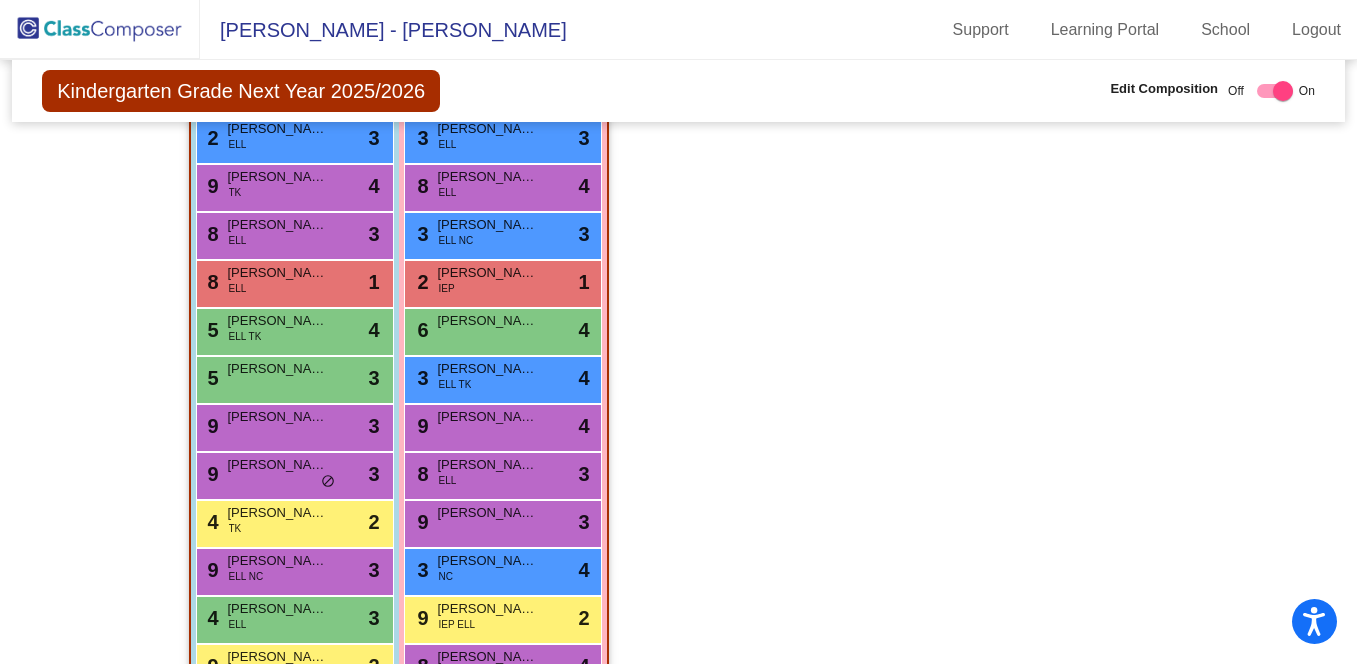 scroll, scrollTop: 1097, scrollLeft: 0, axis: vertical 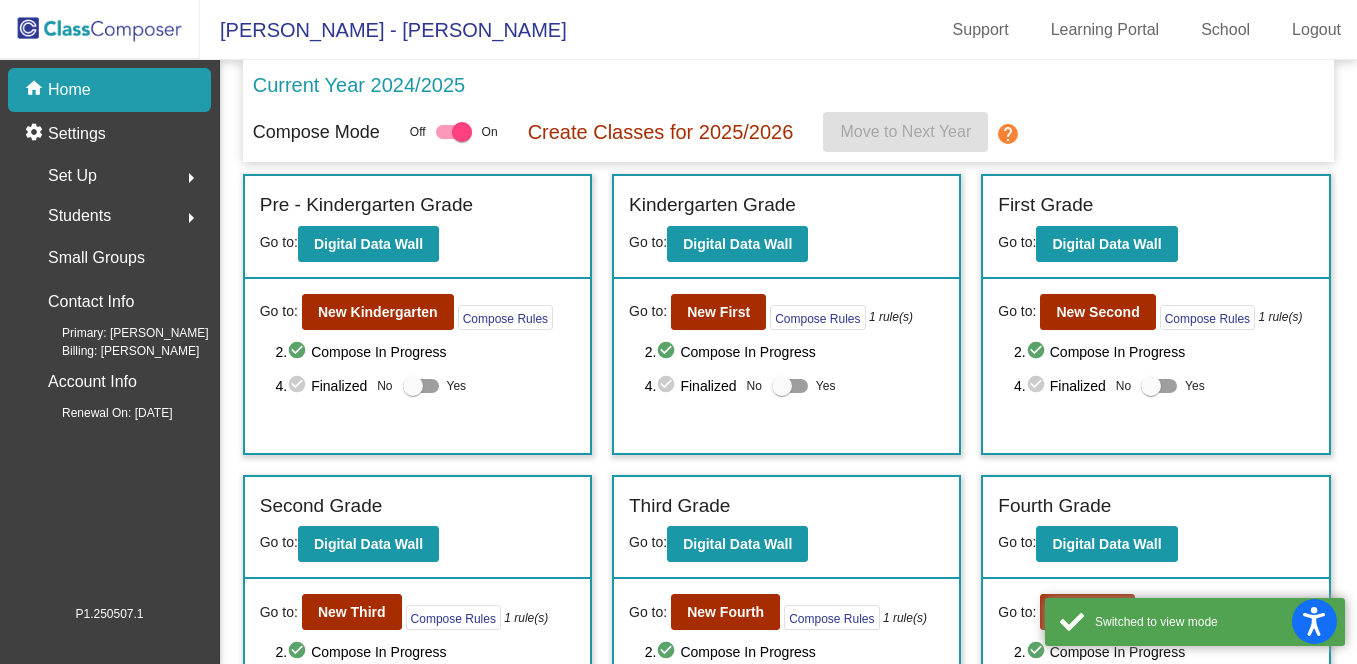 drag, startPoint x: 264, startPoint y: 504, endPoint x: 414, endPoint y: 492, distance: 150.47923 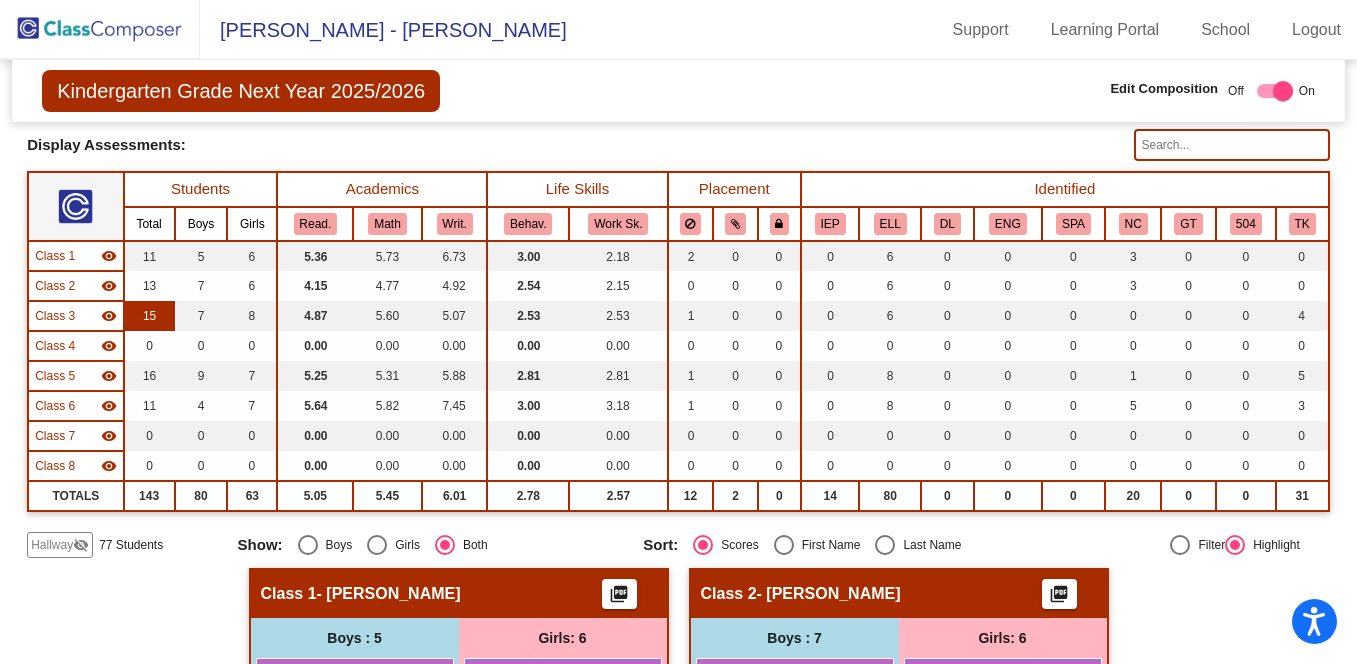 scroll, scrollTop: 107, scrollLeft: 0, axis: vertical 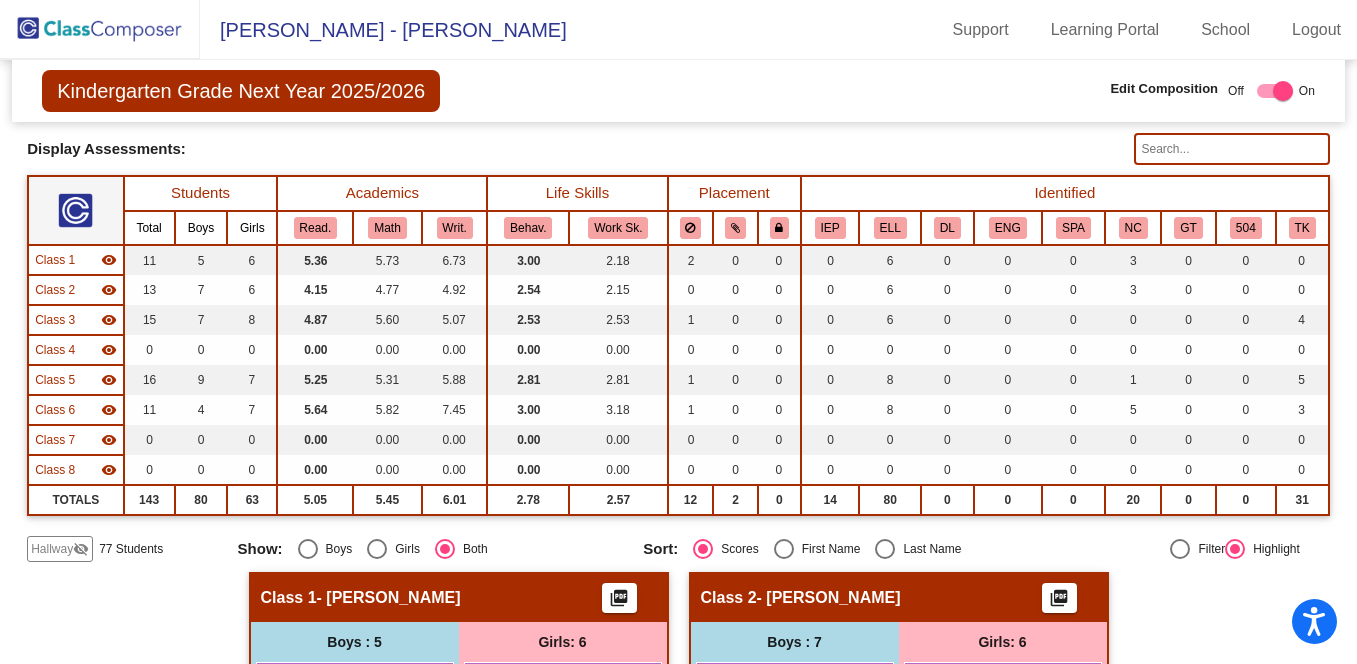 click on "visibility" 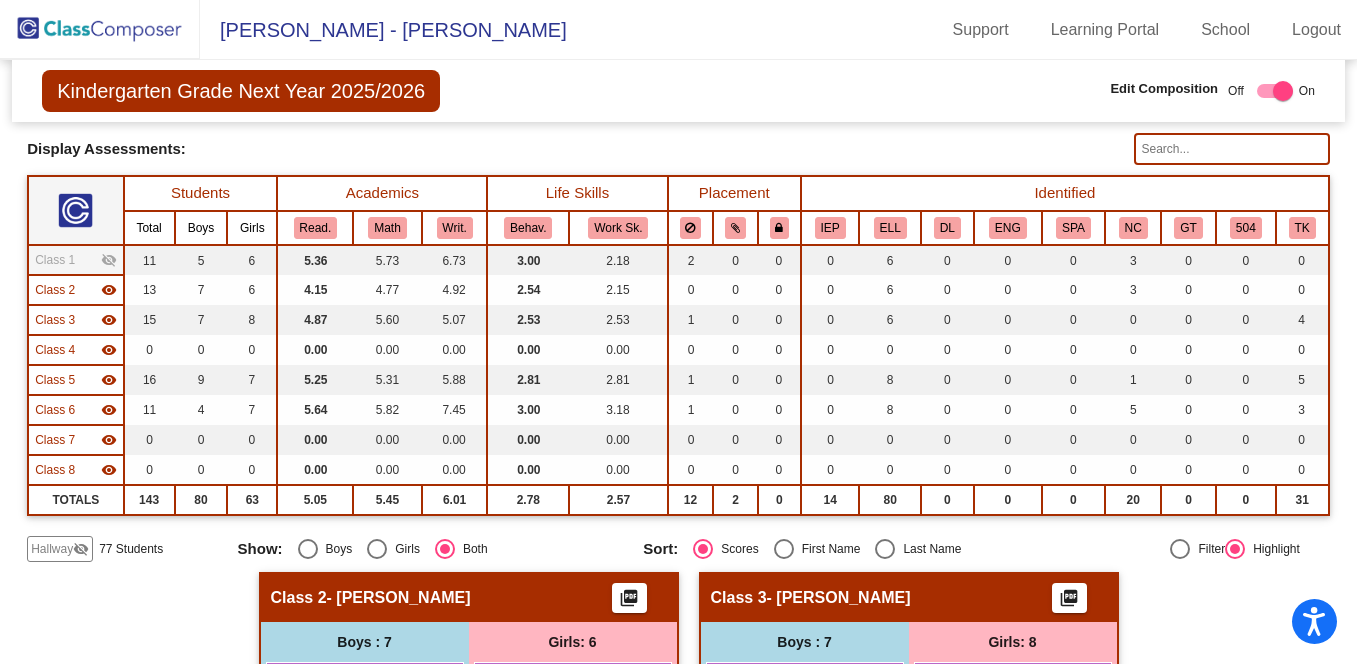 click on "visibility" 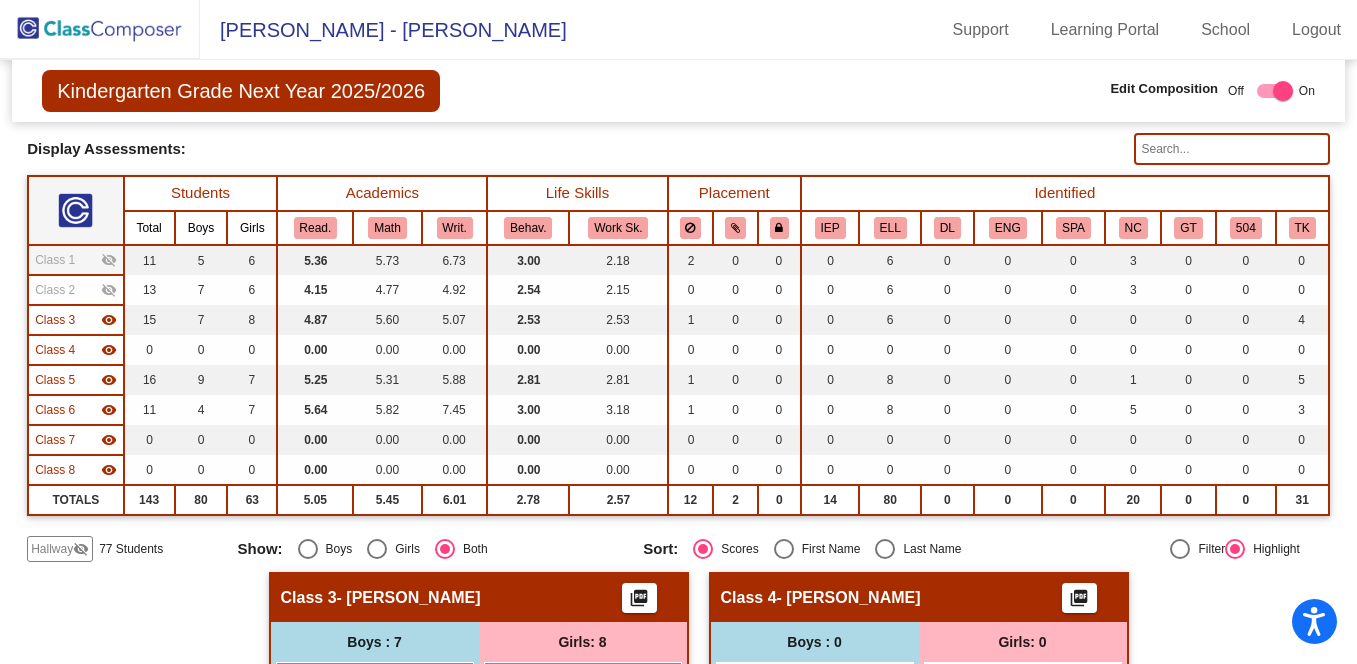 click on "visibility" 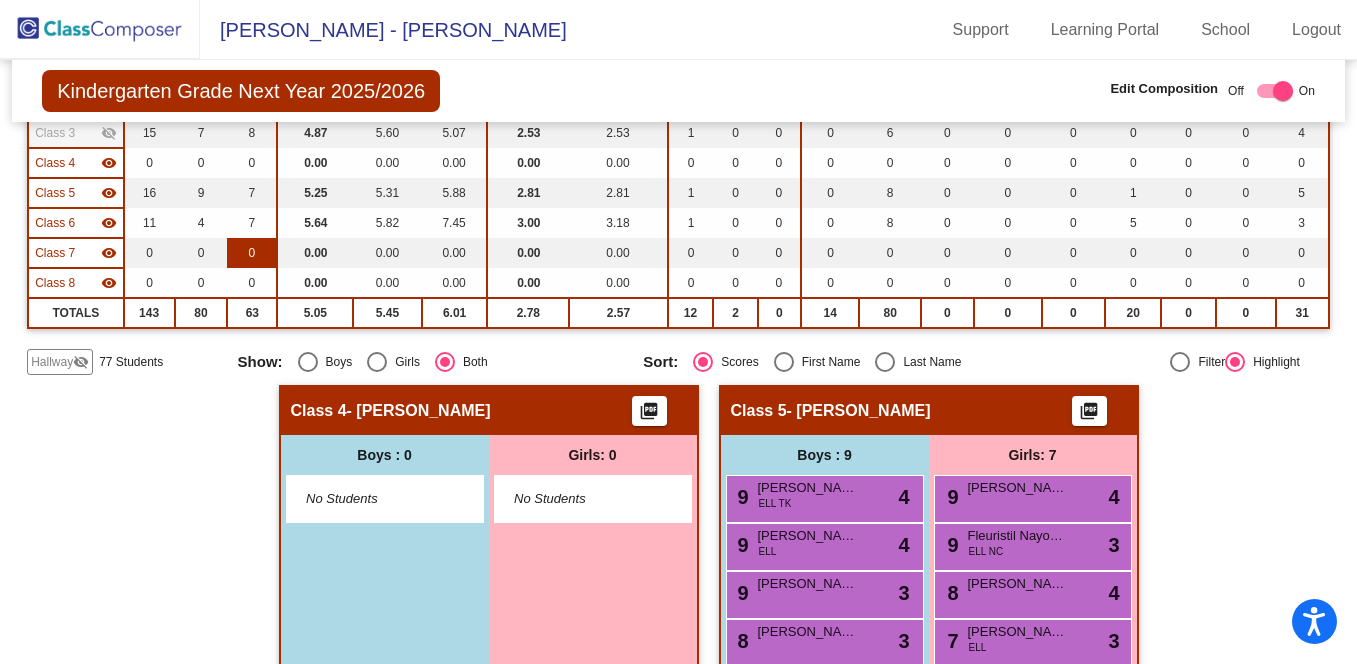 scroll, scrollTop: 200, scrollLeft: 0, axis: vertical 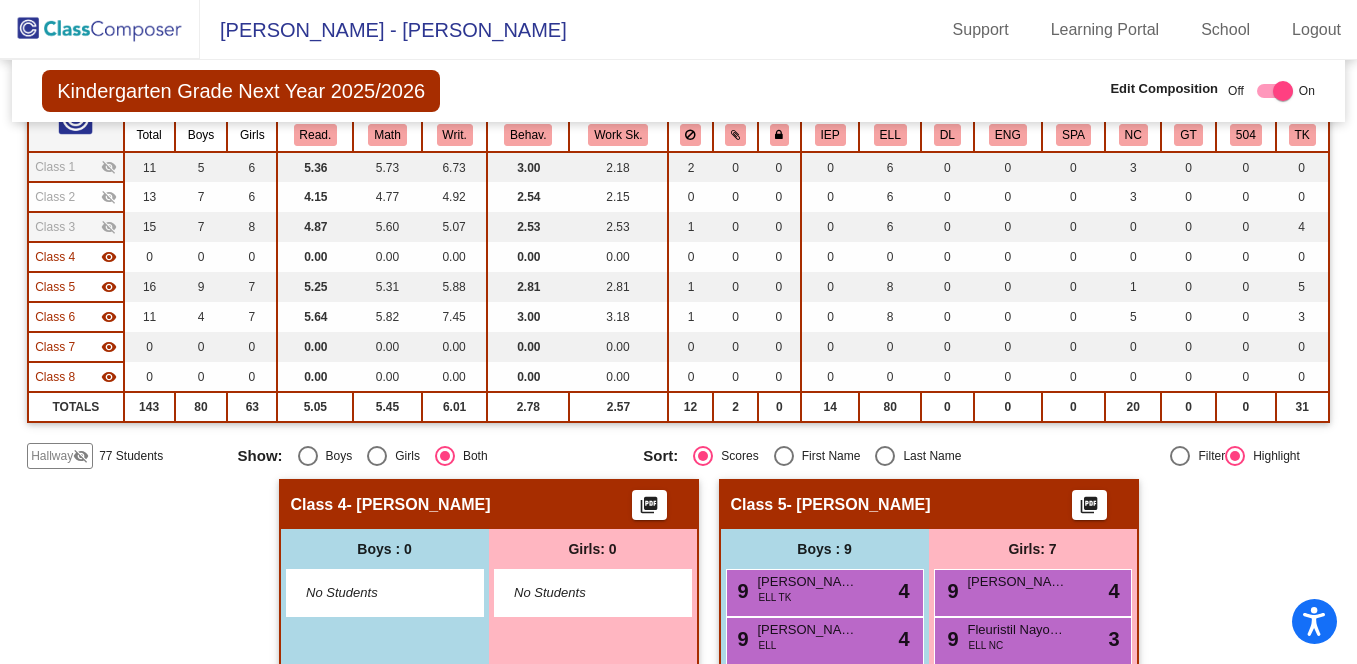 click on "visibility_off" 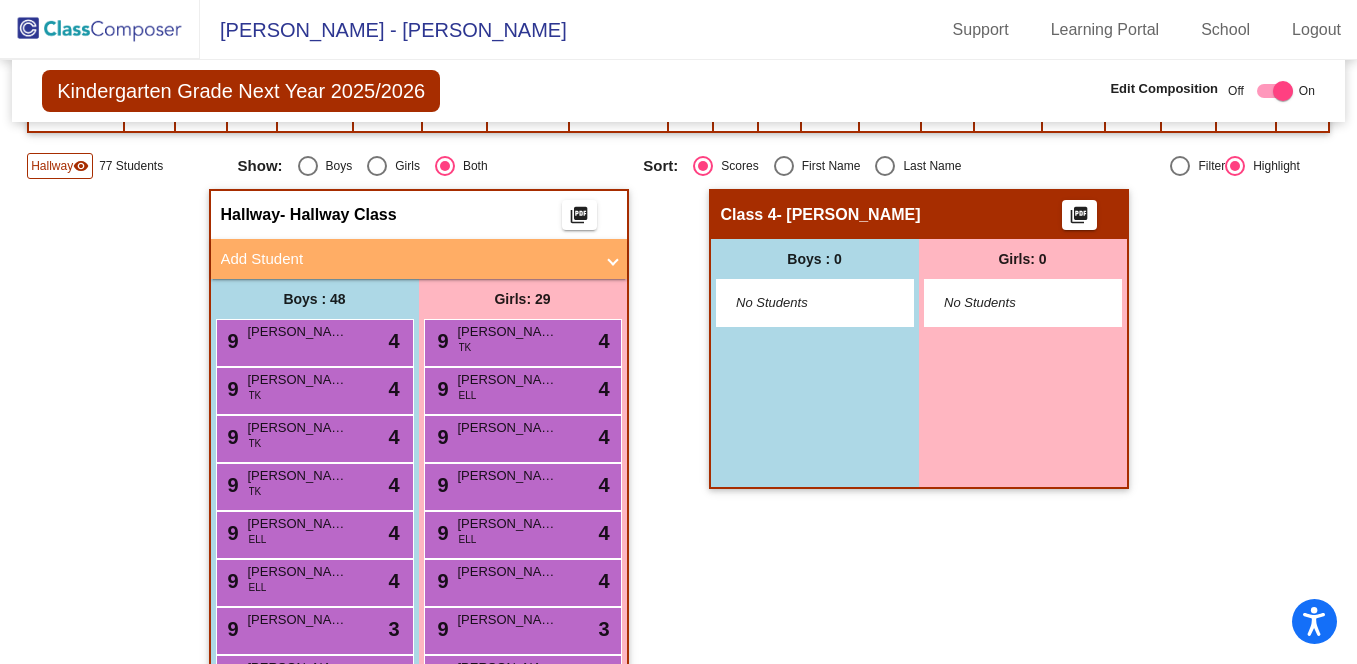 scroll, scrollTop: 493, scrollLeft: 0, axis: vertical 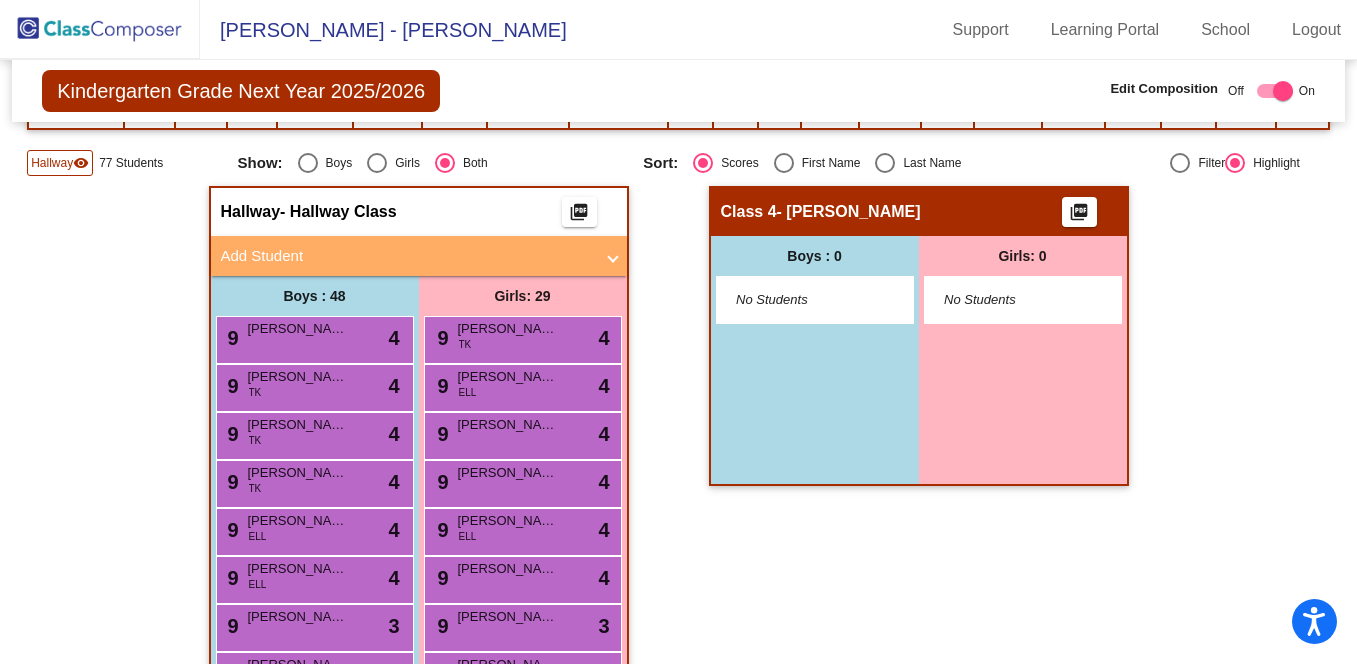 click at bounding box center [885, 163] 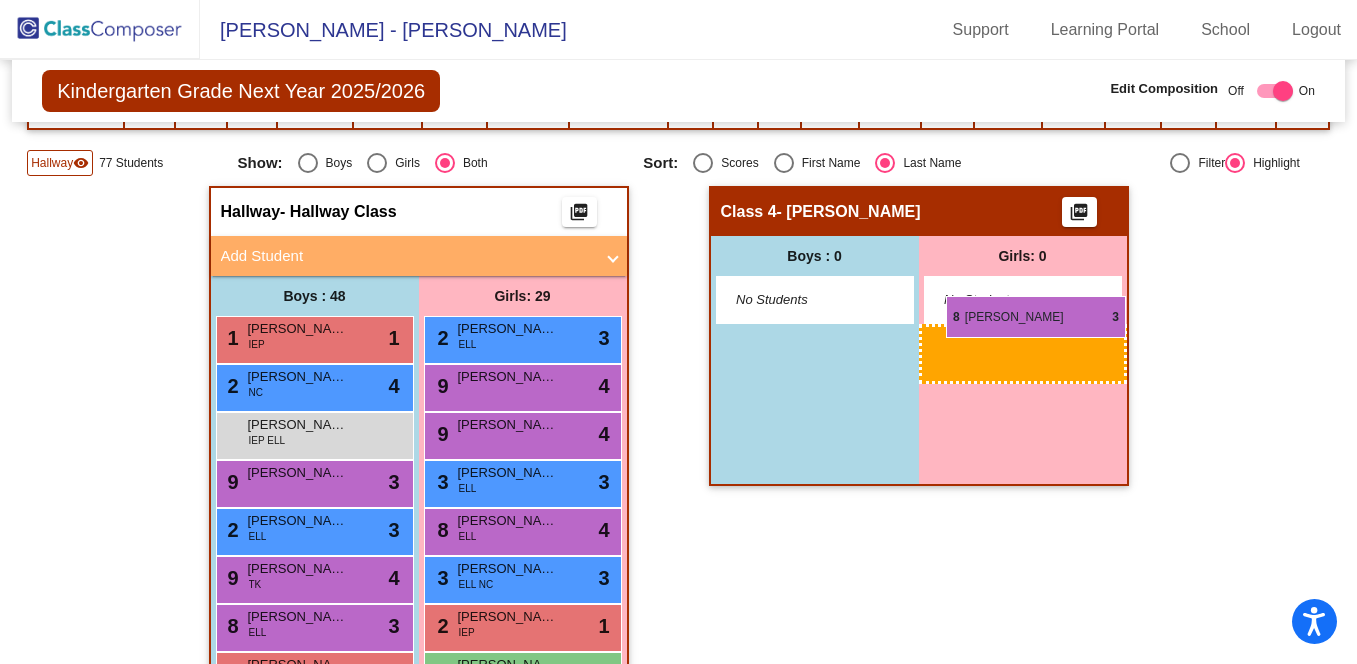 drag, startPoint x: 545, startPoint y: 389, endPoint x: 946, endPoint y: 296, distance: 411.64304 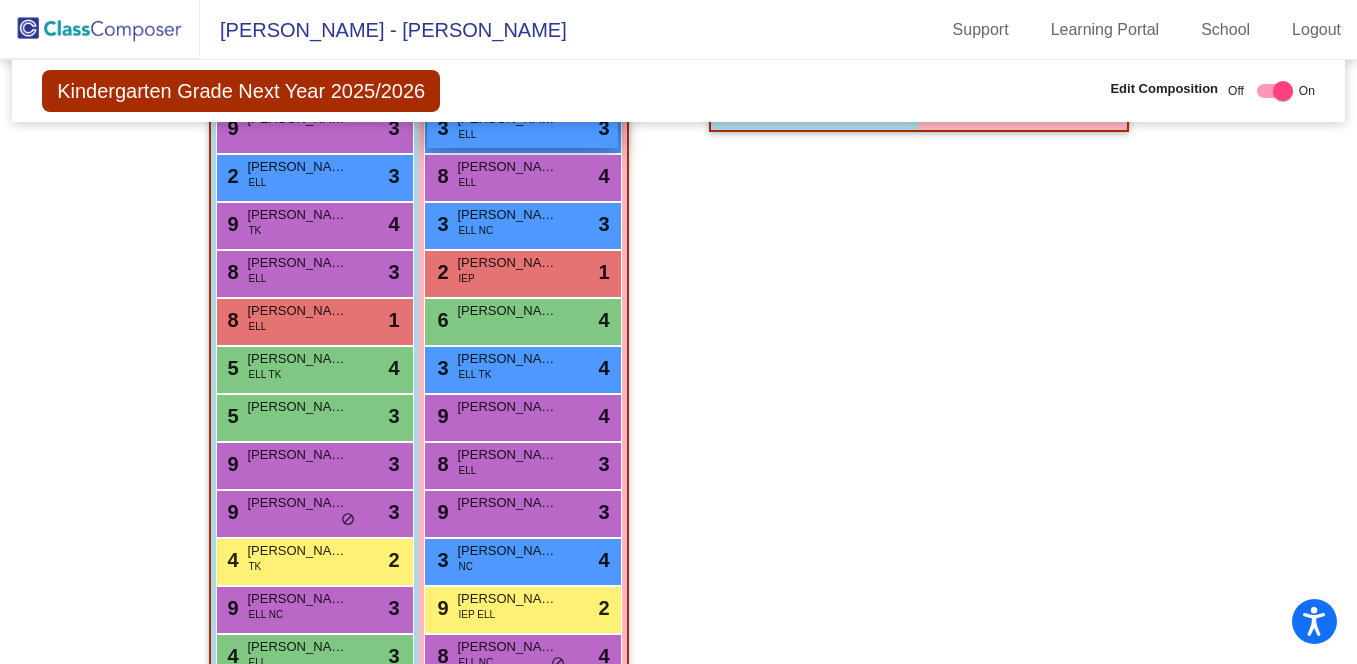 scroll, scrollTop: 854, scrollLeft: 0, axis: vertical 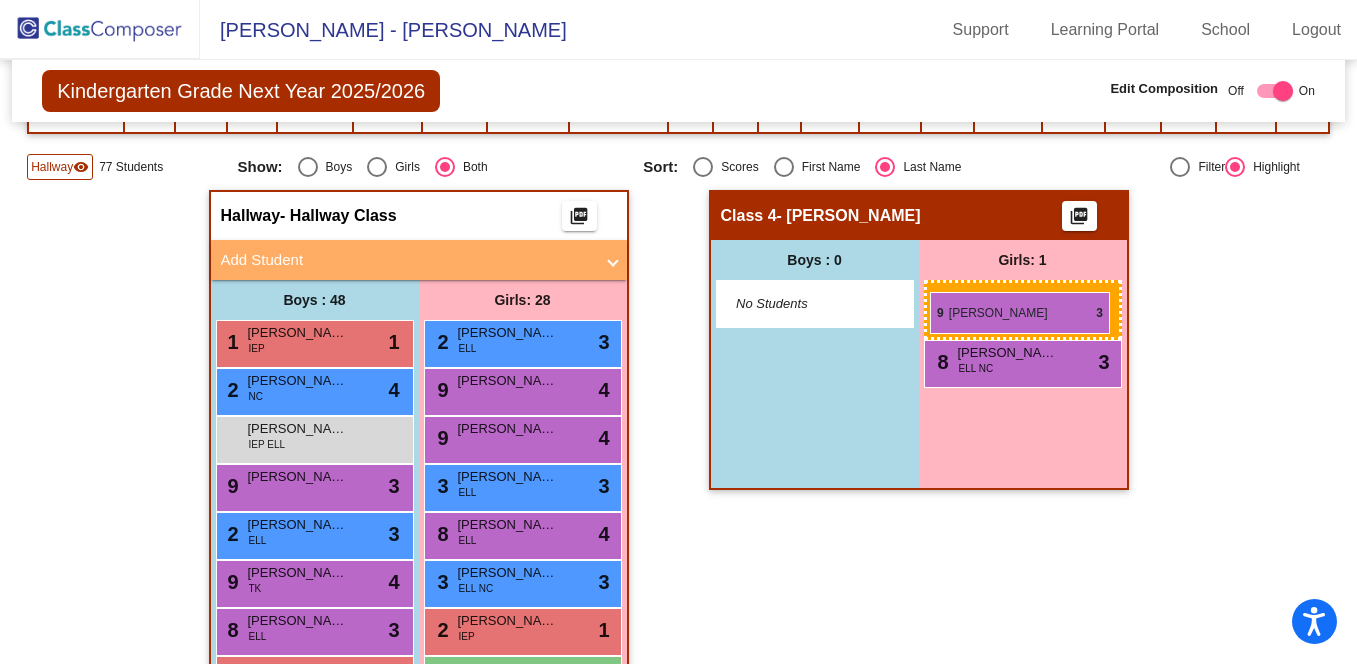 drag, startPoint x: 517, startPoint y: 499, endPoint x: 930, endPoint y: 292, distance: 461.97186 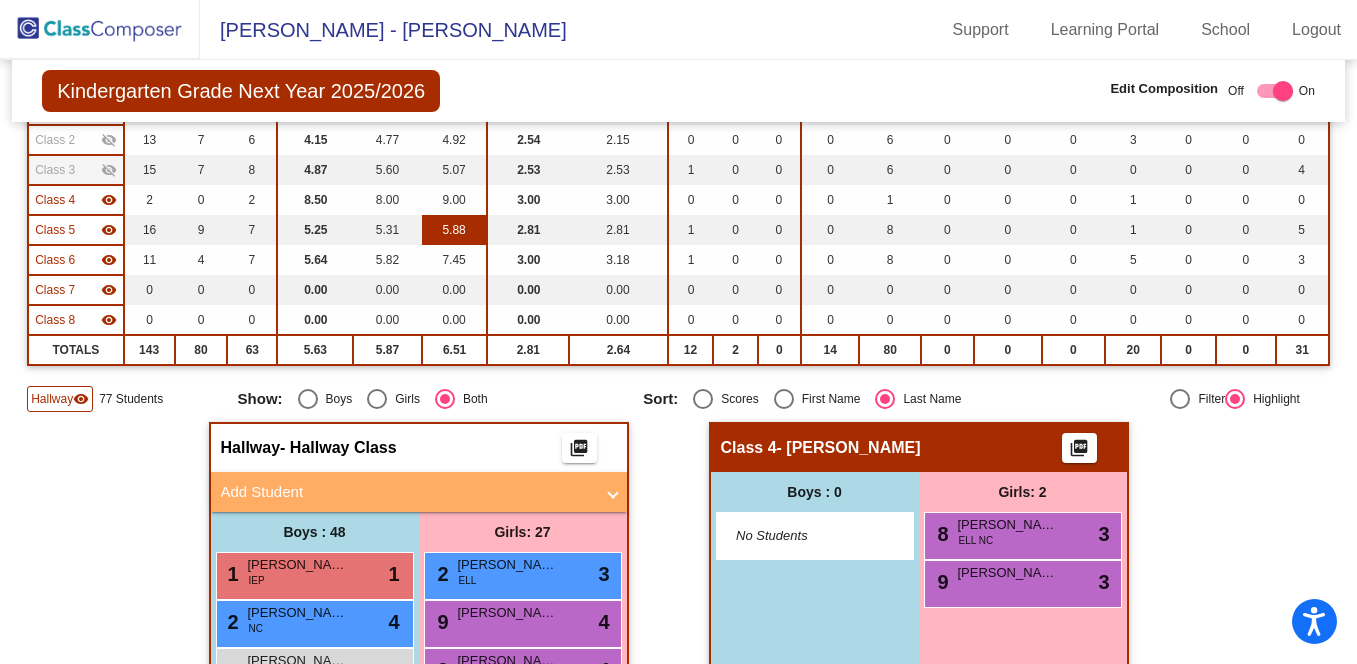 scroll, scrollTop: 359, scrollLeft: 0, axis: vertical 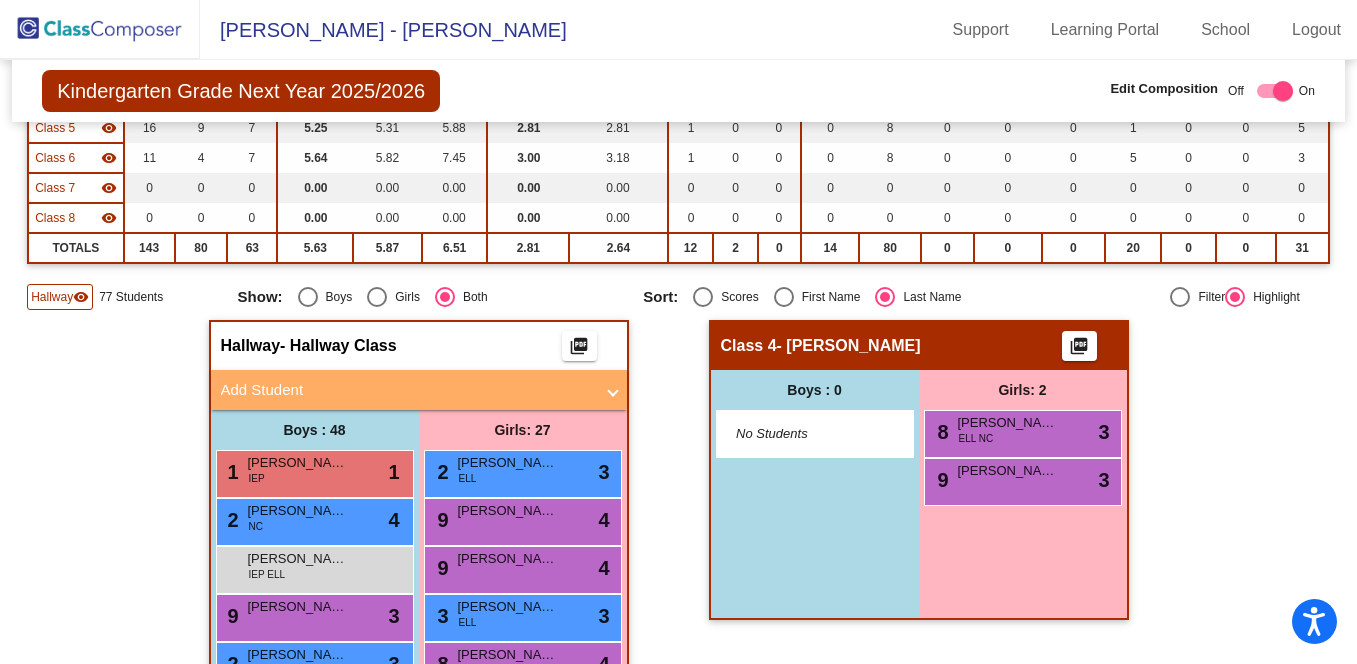 click on "Add Student" at bounding box center [407, 390] 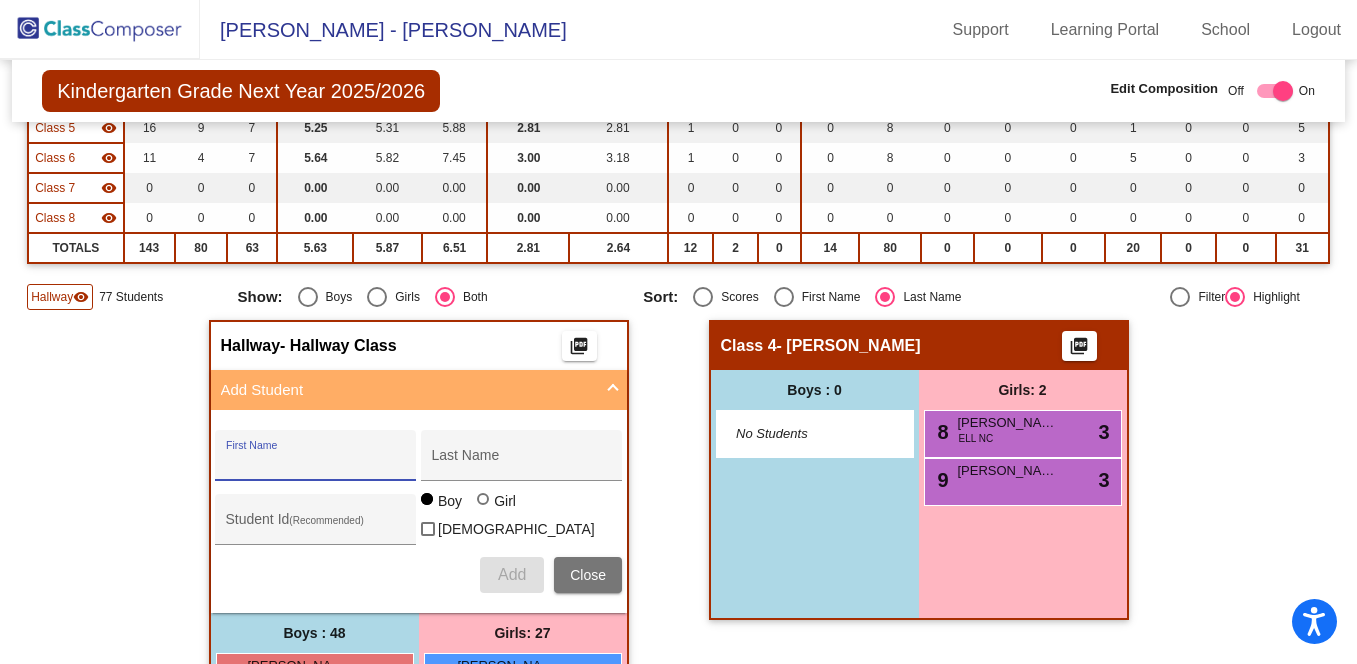 click on "First Name" at bounding box center [316, 463] 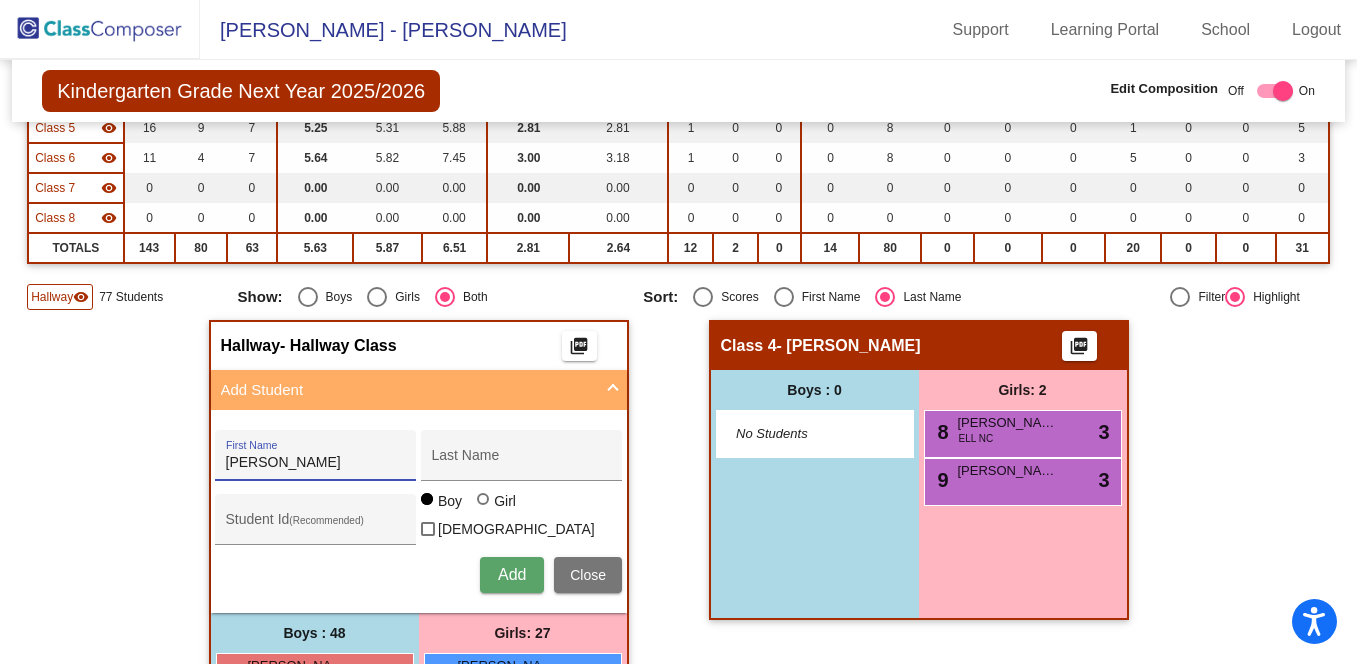 type on "[PERSON_NAME]" 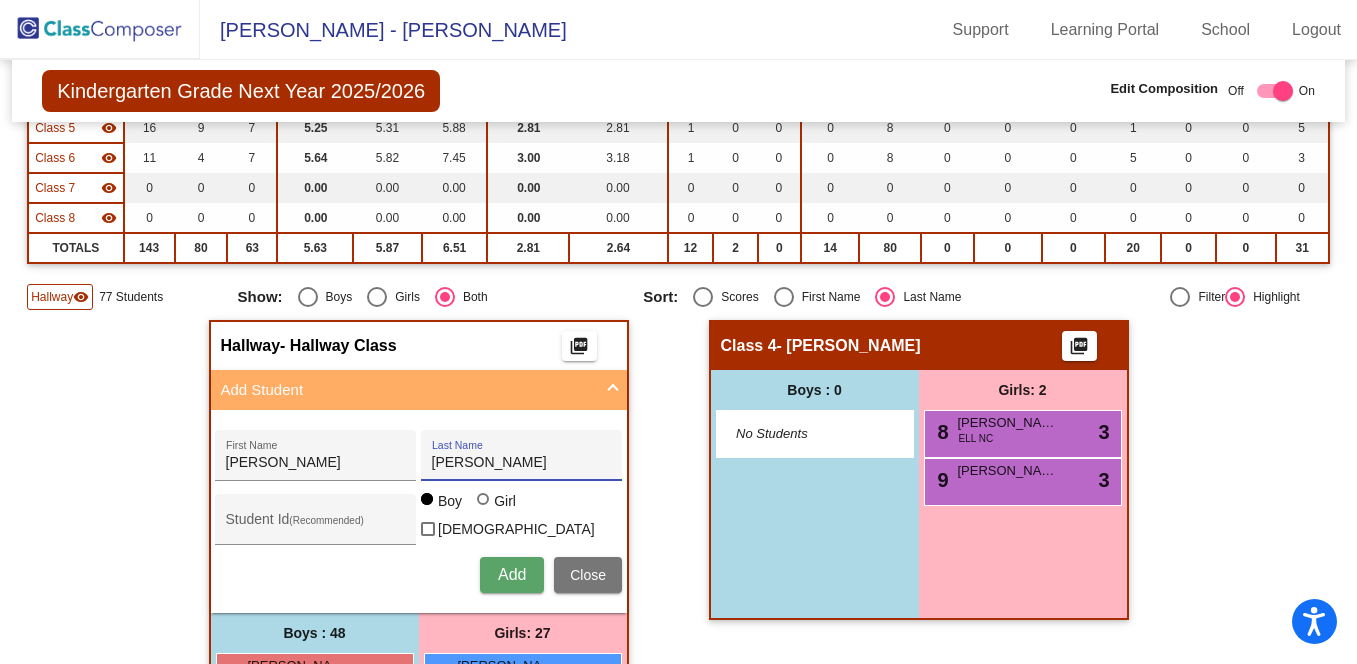 type on "[PERSON_NAME]" 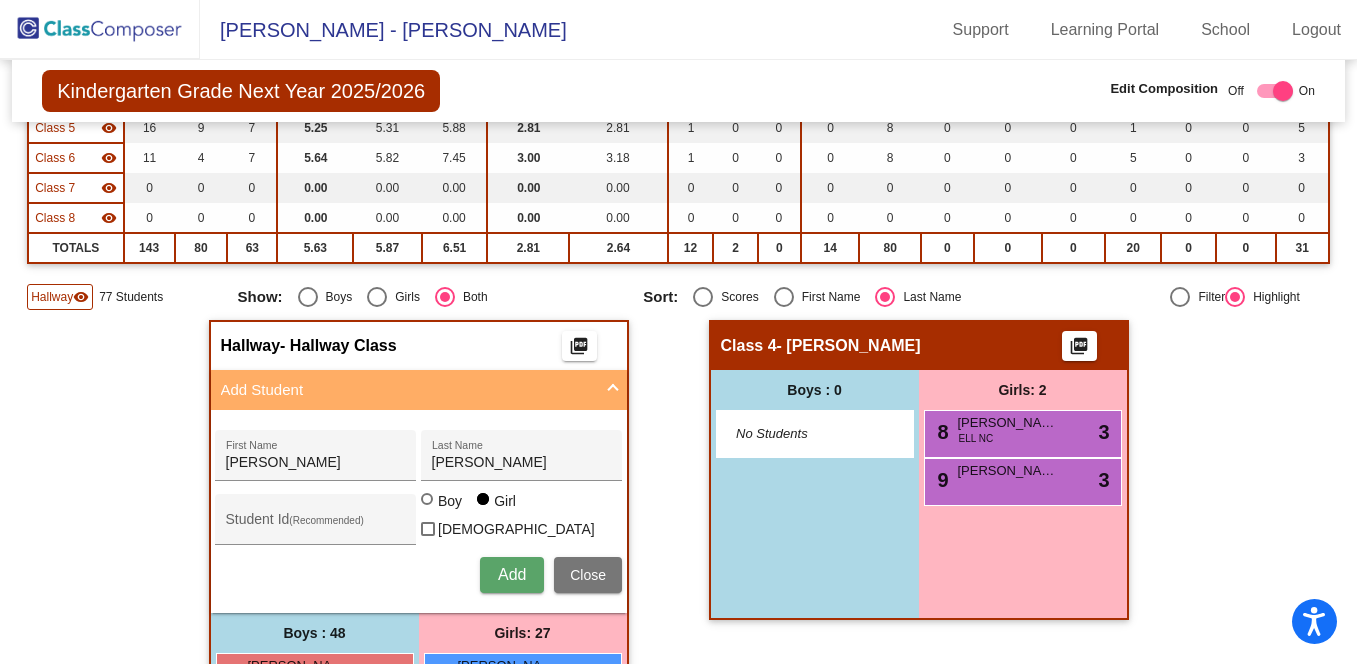 click on "Add" at bounding box center [512, 574] 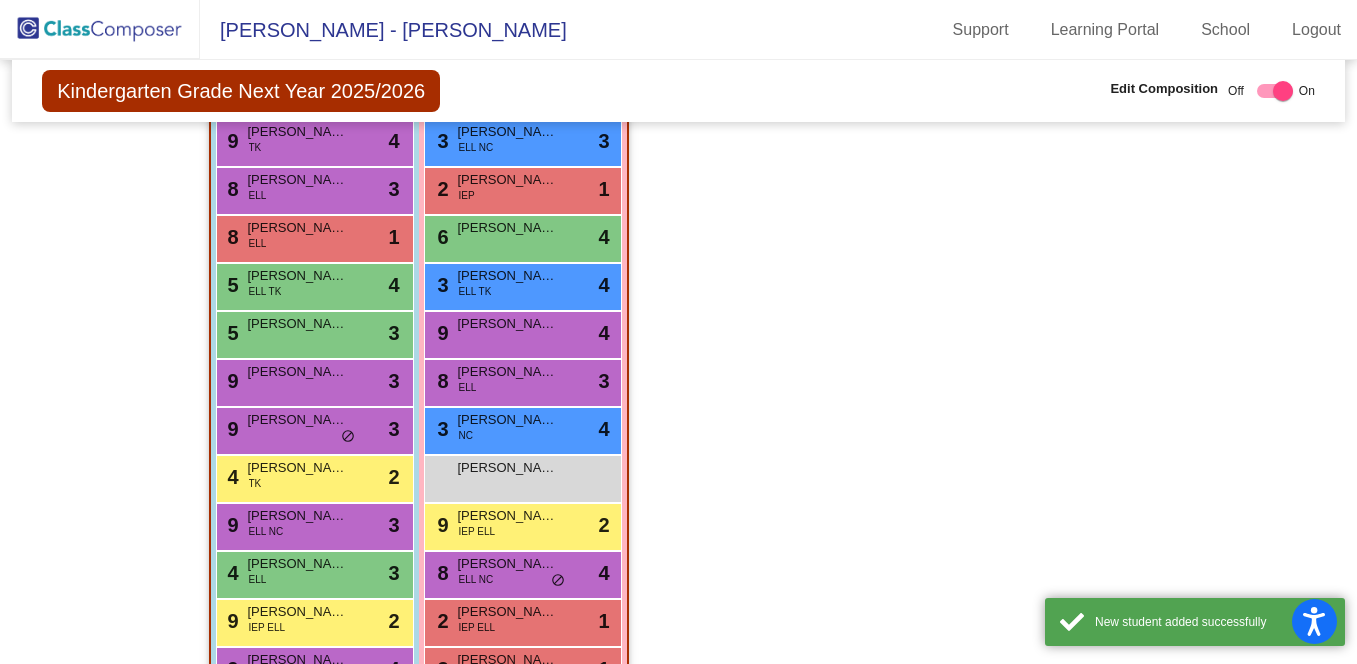 scroll, scrollTop: 1155, scrollLeft: 0, axis: vertical 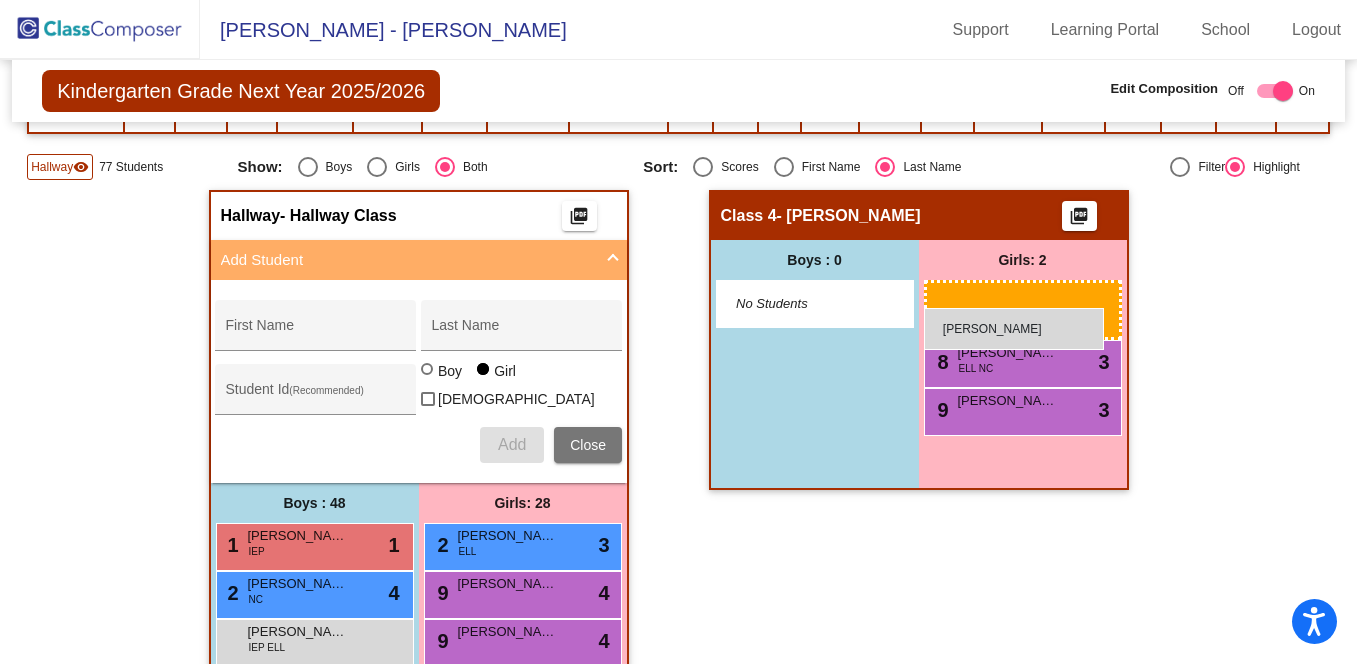 drag, startPoint x: 533, startPoint y: 443, endPoint x: 924, endPoint y: 308, distance: 413.6496 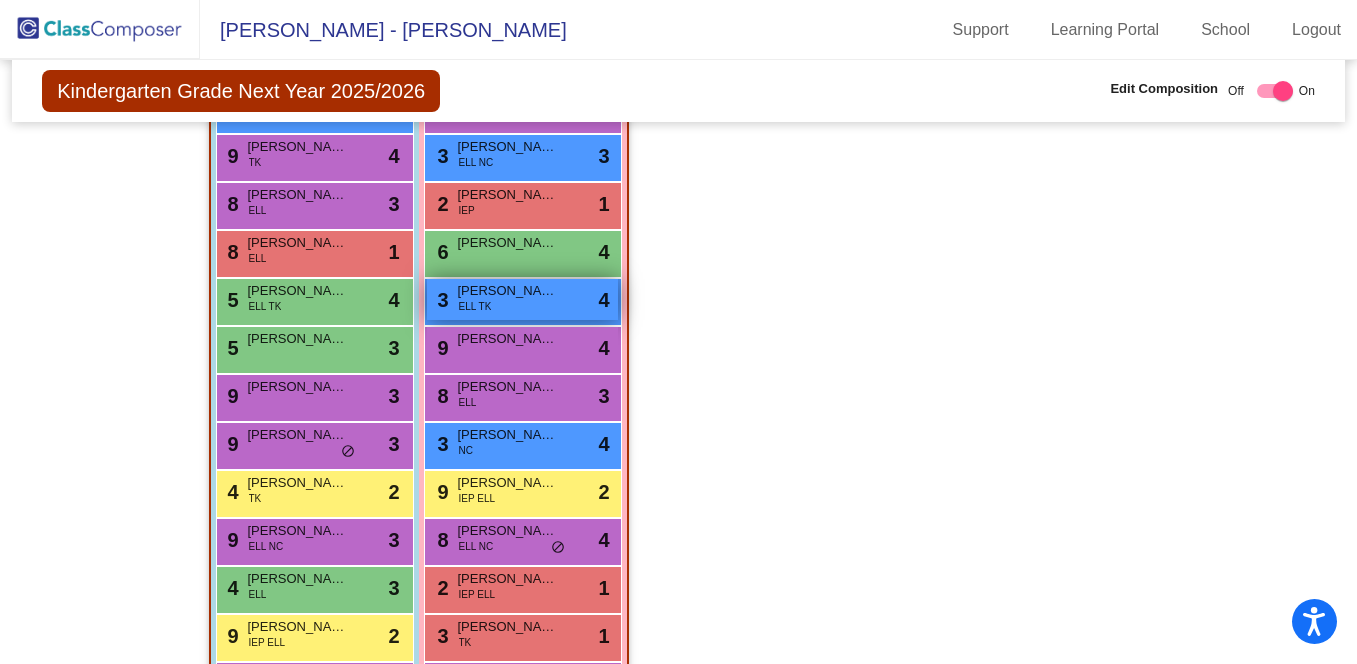 scroll, scrollTop: 1122, scrollLeft: 0, axis: vertical 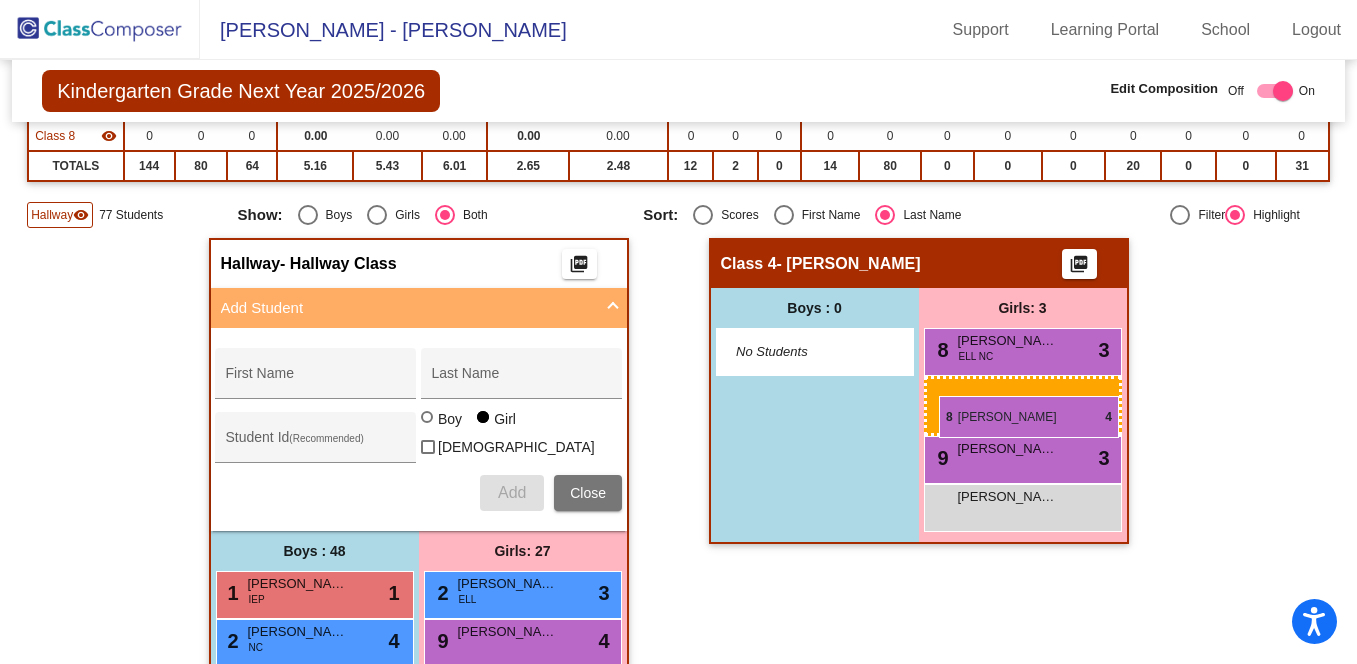 drag, startPoint x: 524, startPoint y: 523, endPoint x: 939, endPoint y: 396, distance: 433.99768 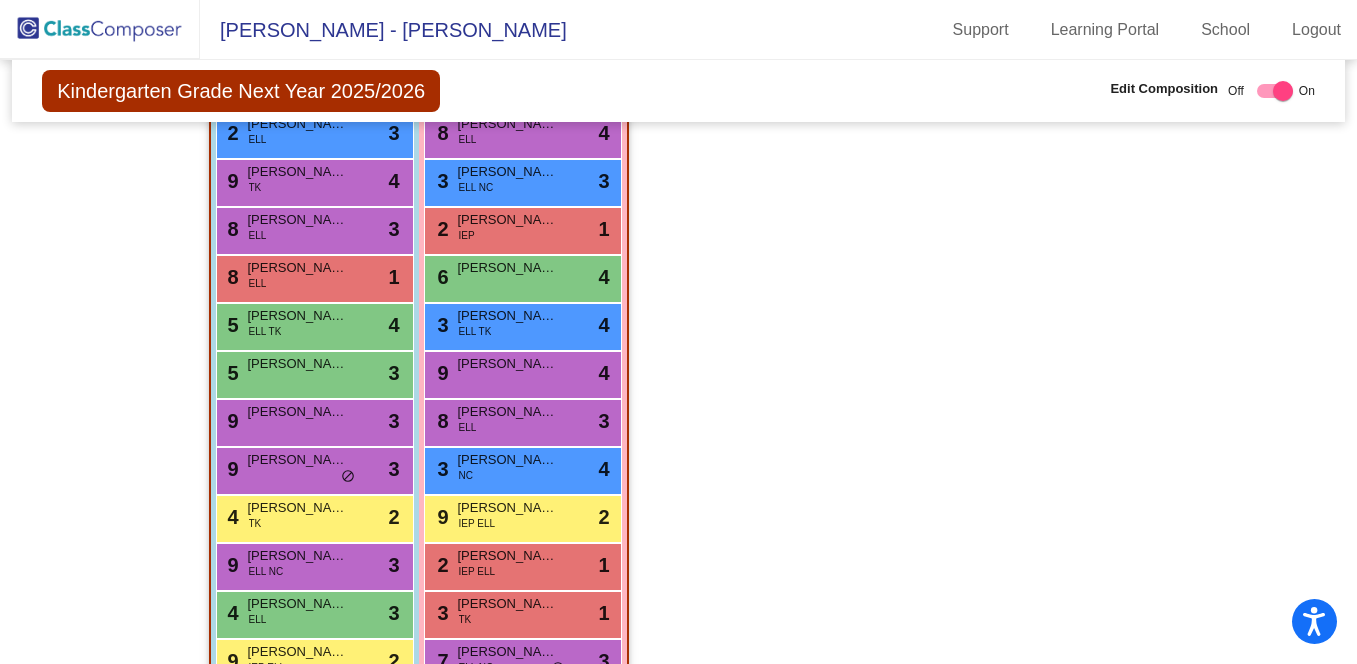 scroll, scrollTop: 1109, scrollLeft: 0, axis: vertical 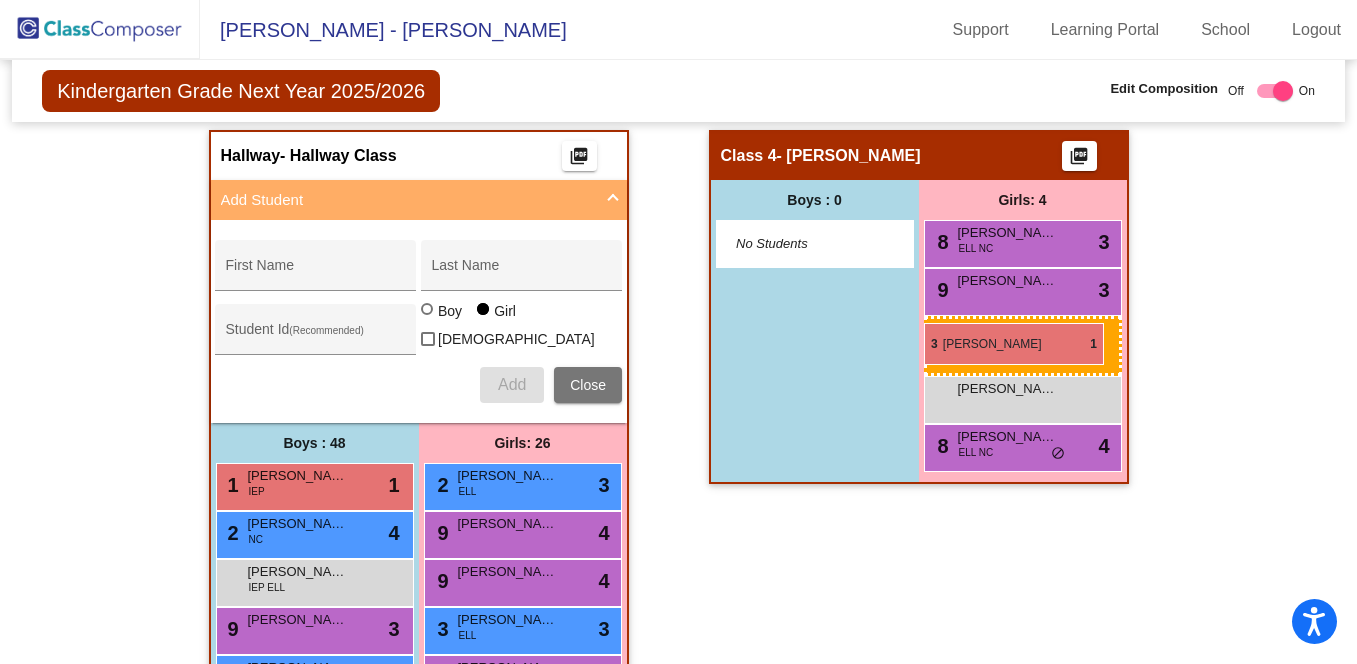 drag, startPoint x: 488, startPoint y: 584, endPoint x: 924, endPoint y: 323, distance: 508.15057 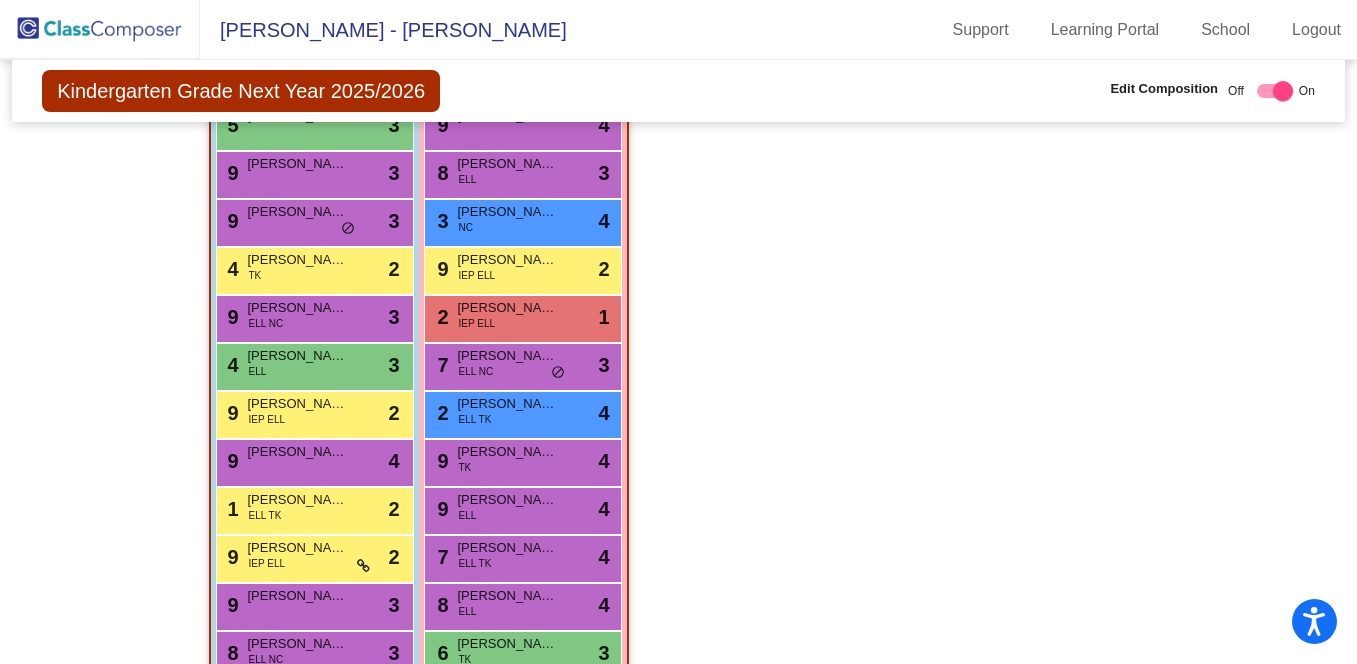 scroll, scrollTop: 1398, scrollLeft: 0, axis: vertical 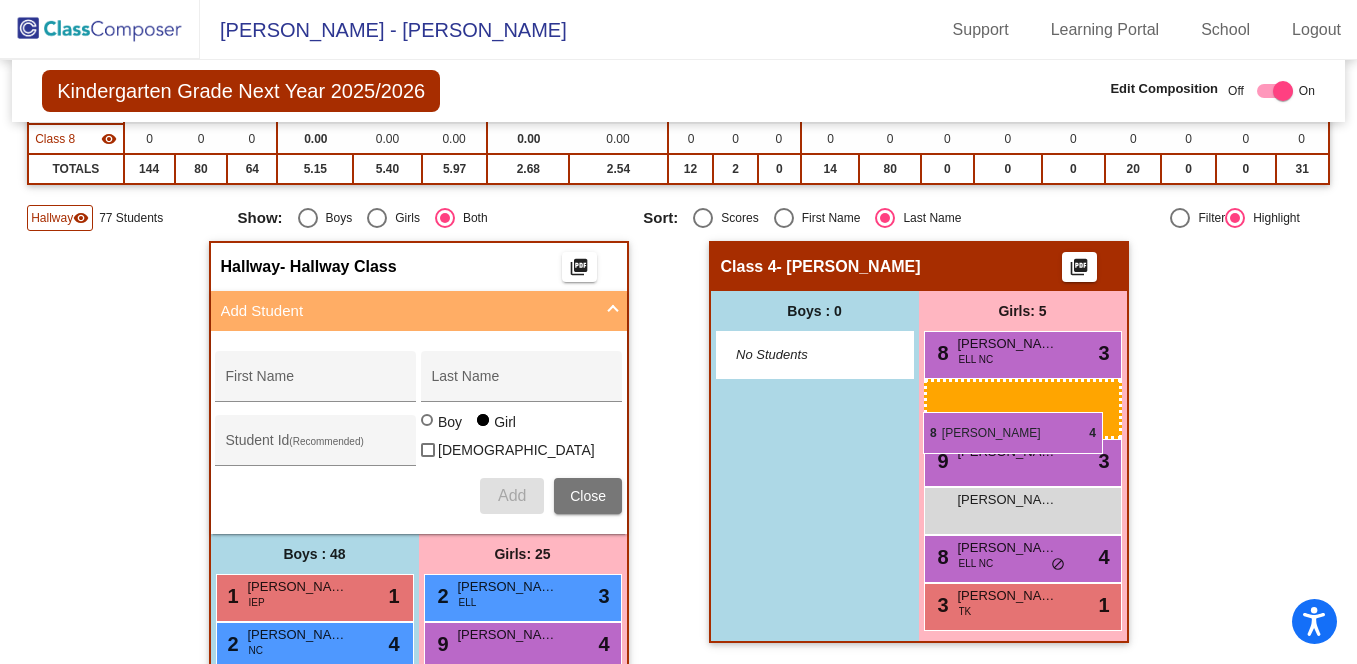 drag, startPoint x: 465, startPoint y: 550, endPoint x: 923, endPoint y: 412, distance: 478.3388 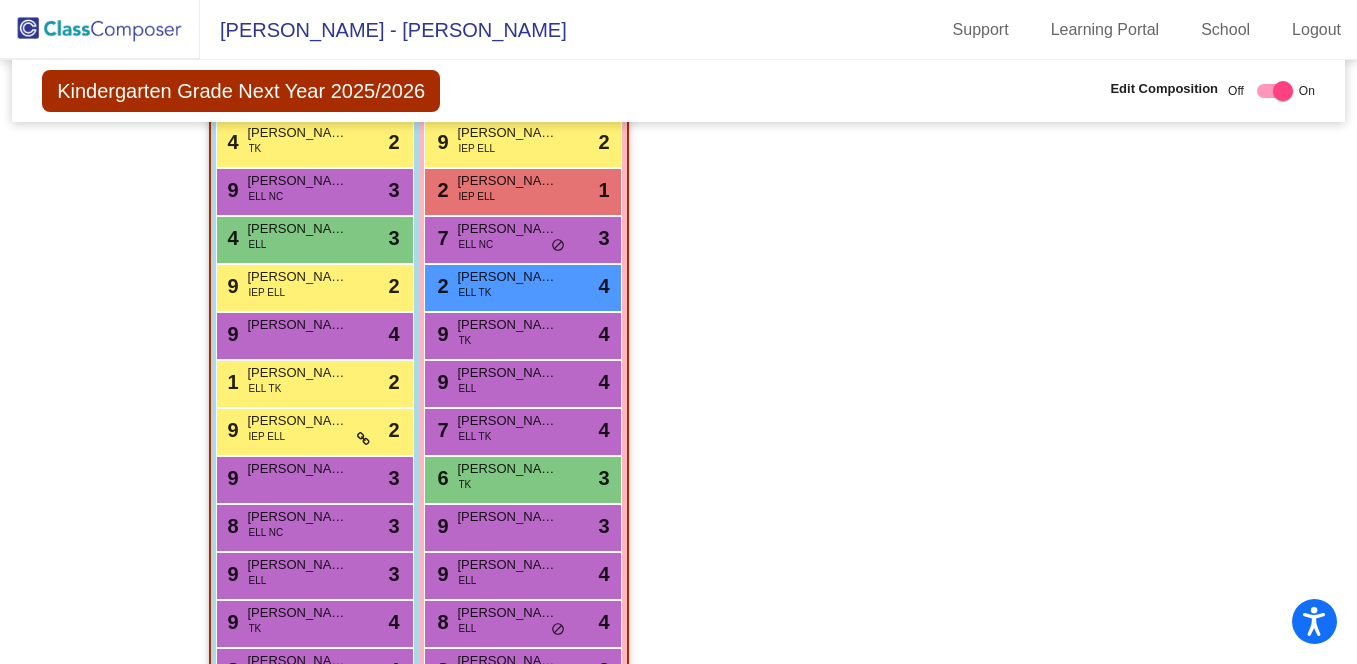 scroll, scrollTop: 1562, scrollLeft: 0, axis: vertical 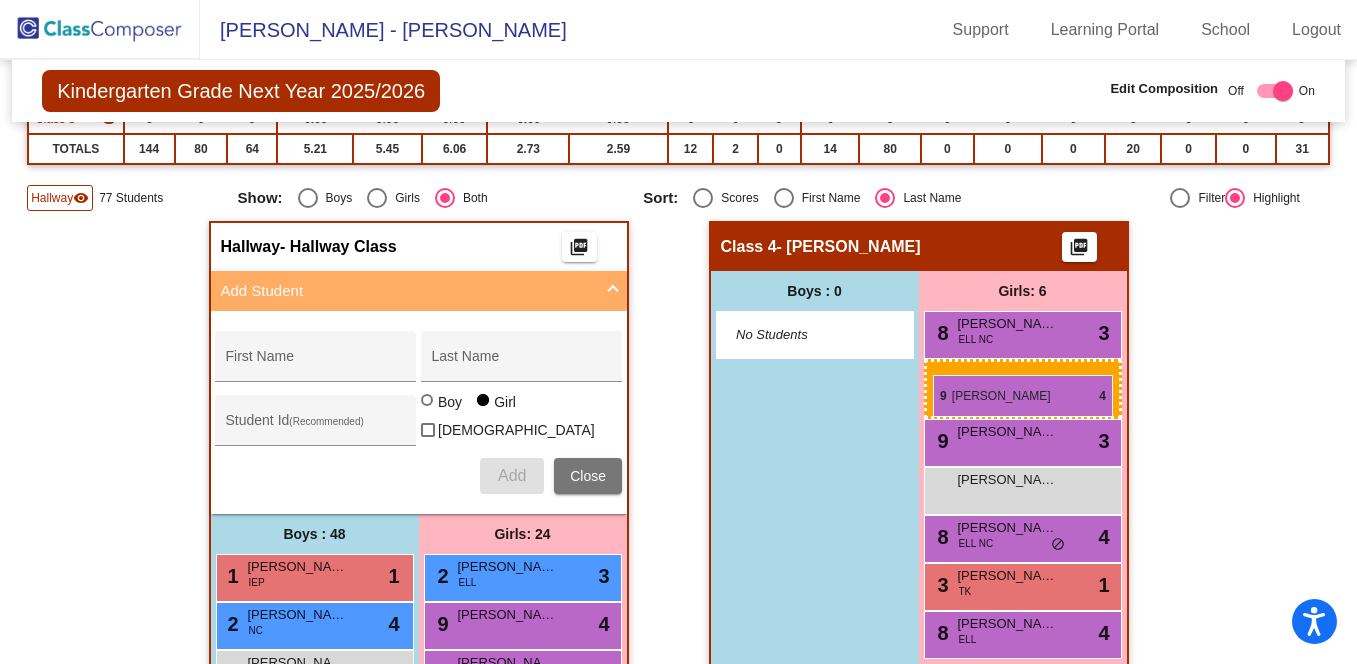 drag, startPoint x: 480, startPoint y: 486, endPoint x: 933, endPoint y: 375, distance: 466.40112 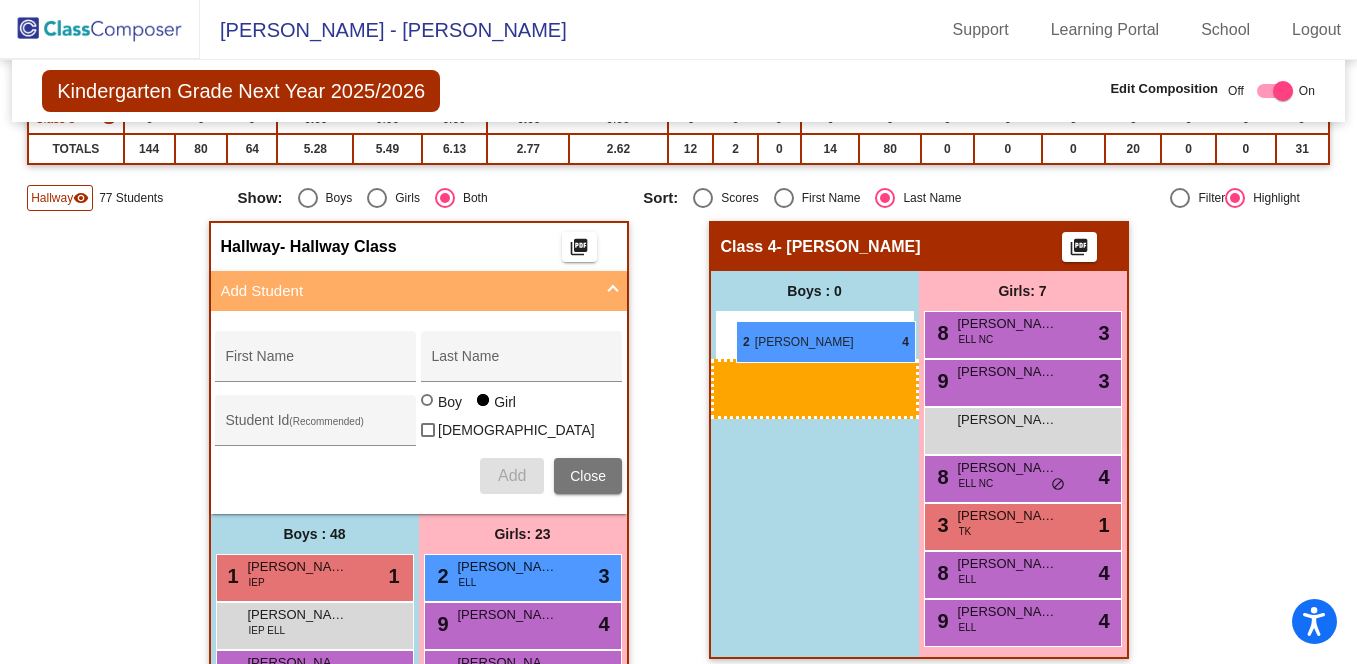 drag, startPoint x: 300, startPoint y: 617, endPoint x: 735, endPoint y: 321, distance: 526.1568 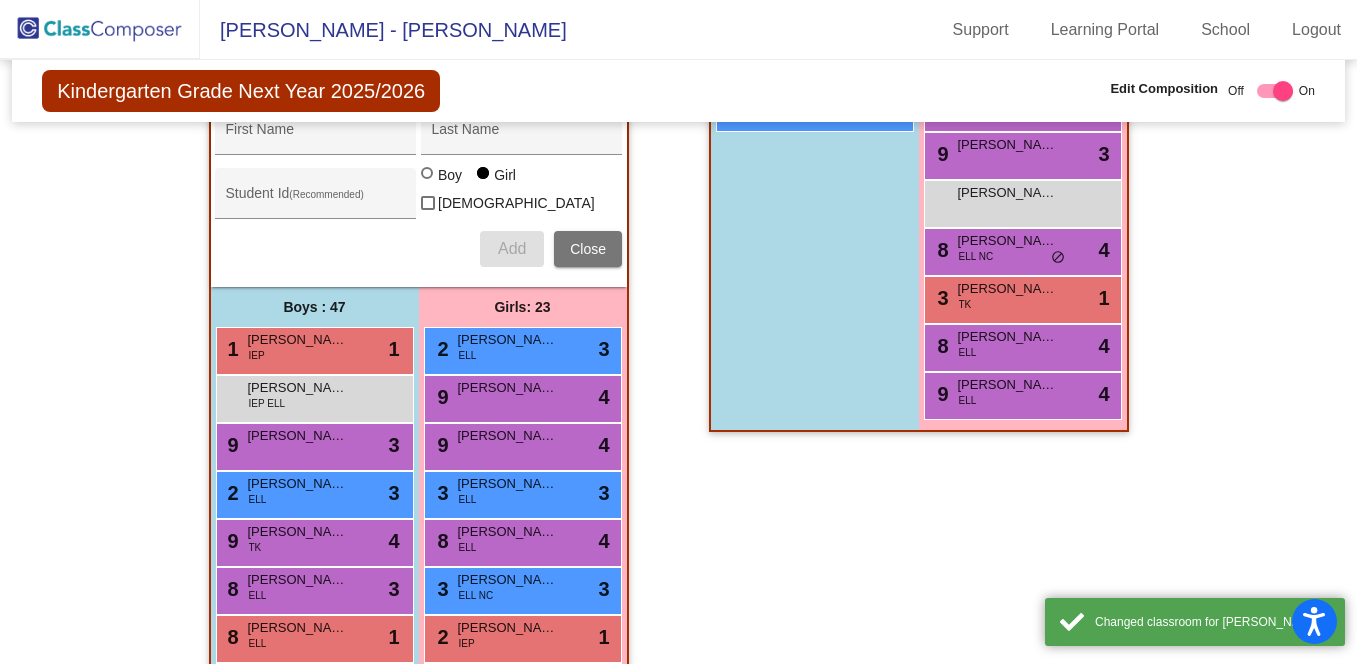 scroll, scrollTop: 746, scrollLeft: 0, axis: vertical 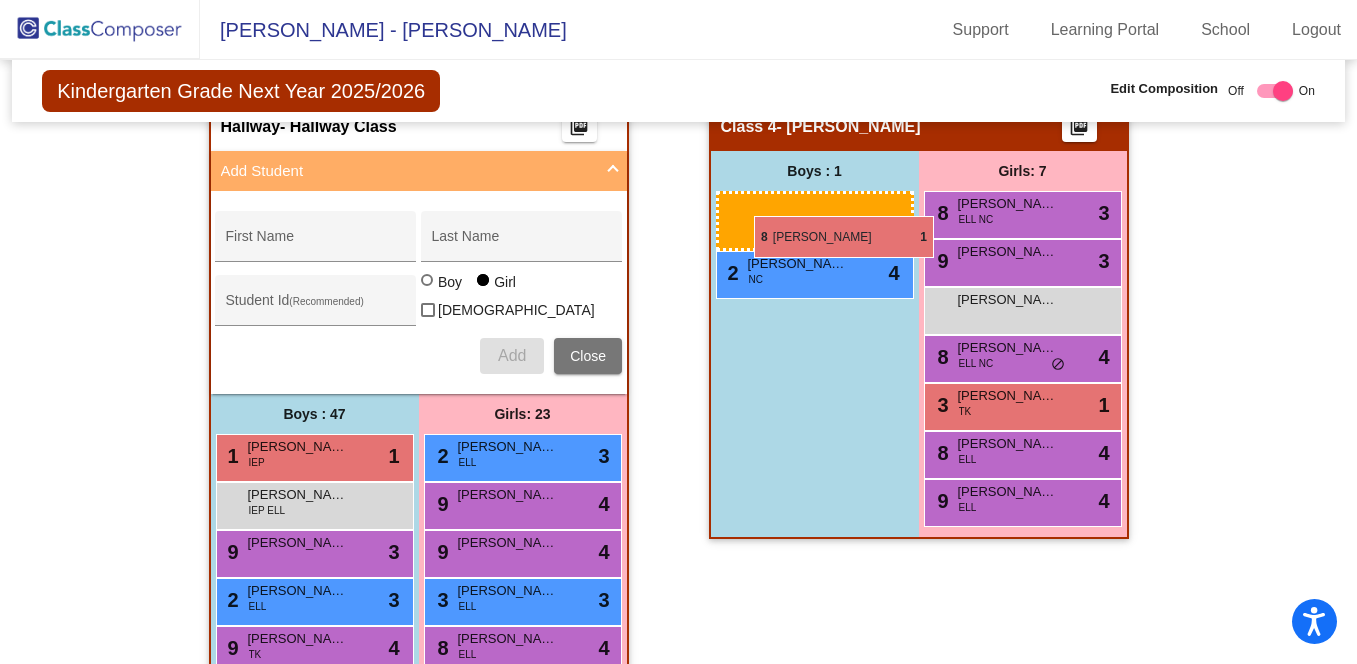 drag, startPoint x: 330, startPoint y: 568, endPoint x: 754, endPoint y: 216, distance: 551.07166 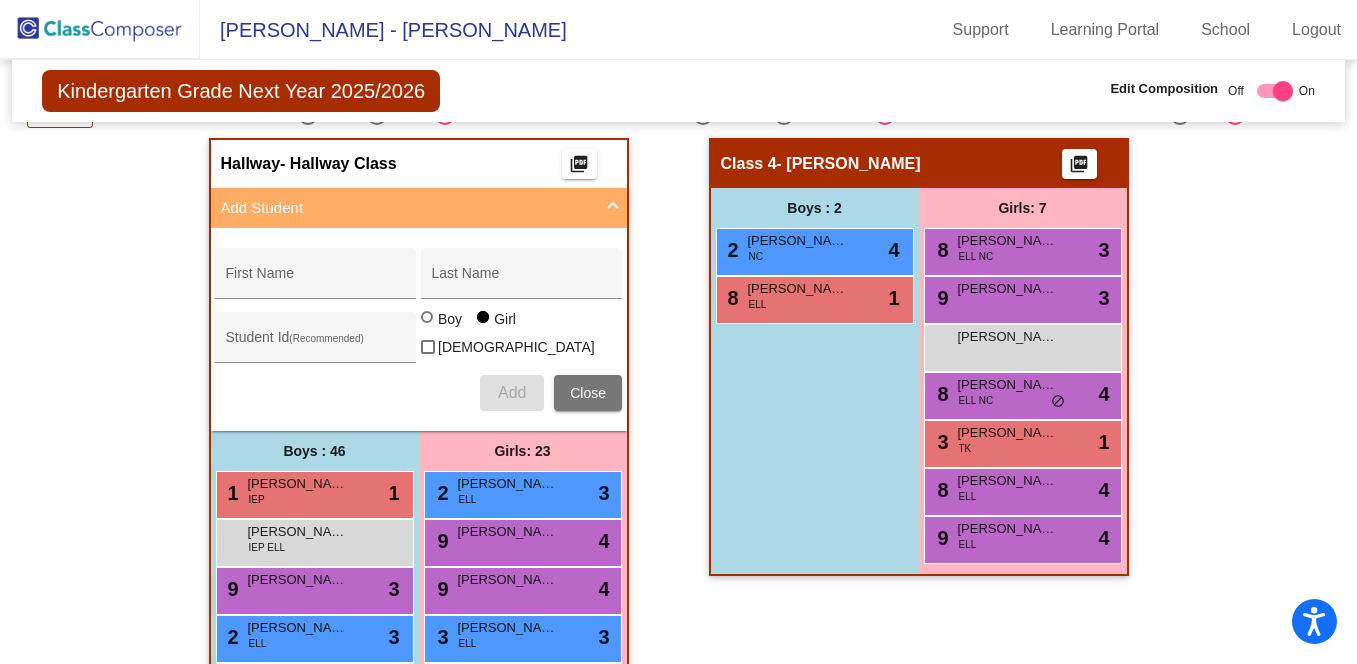scroll, scrollTop: 532, scrollLeft: 0, axis: vertical 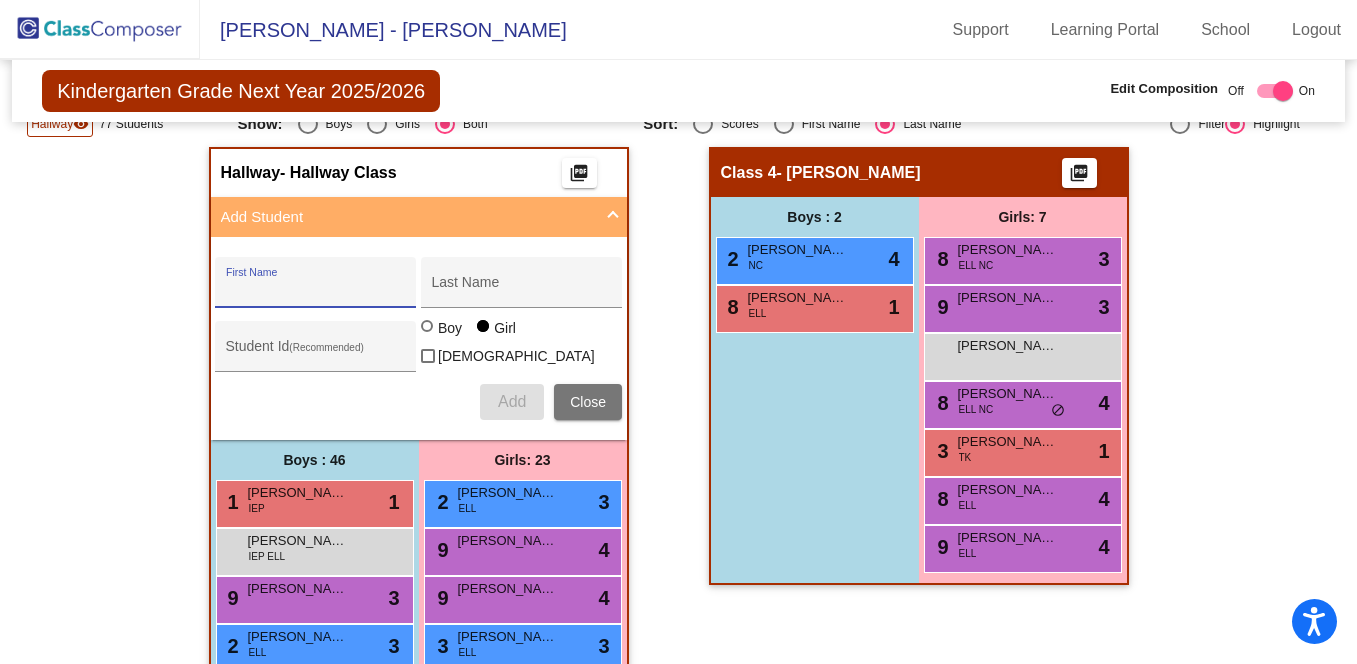click on "First Name" at bounding box center (316, 290) 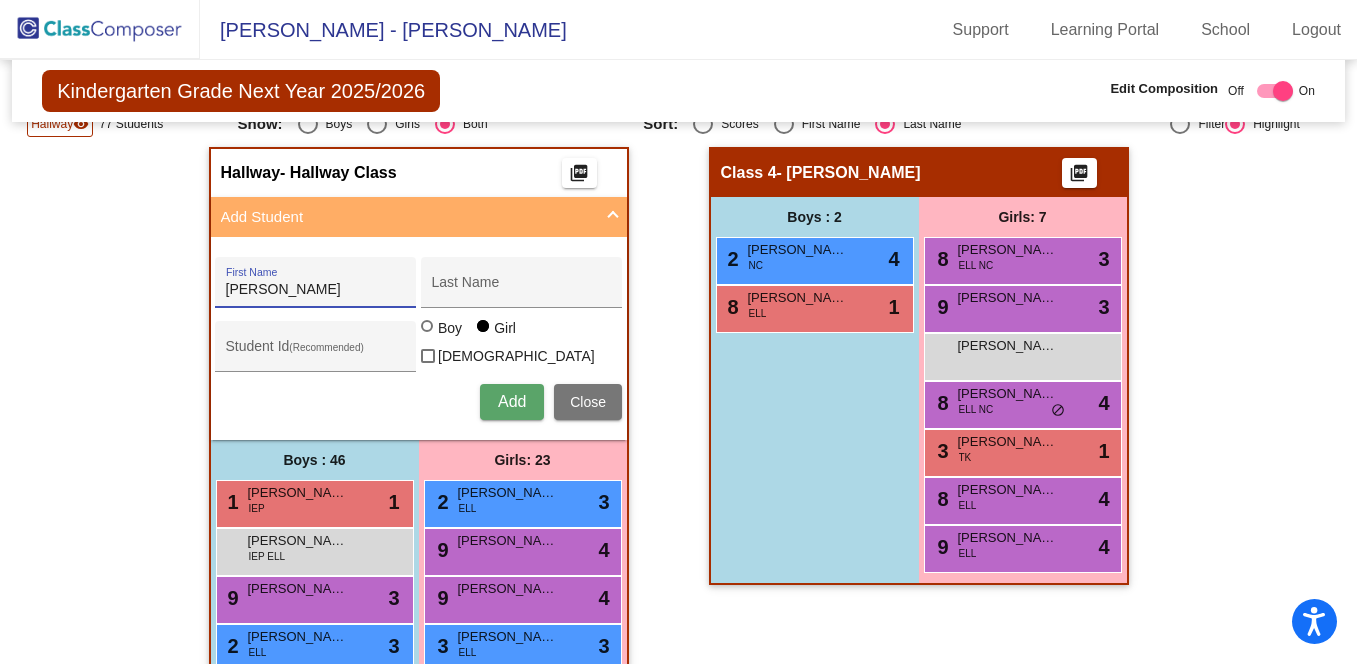 type on "[PERSON_NAME]" 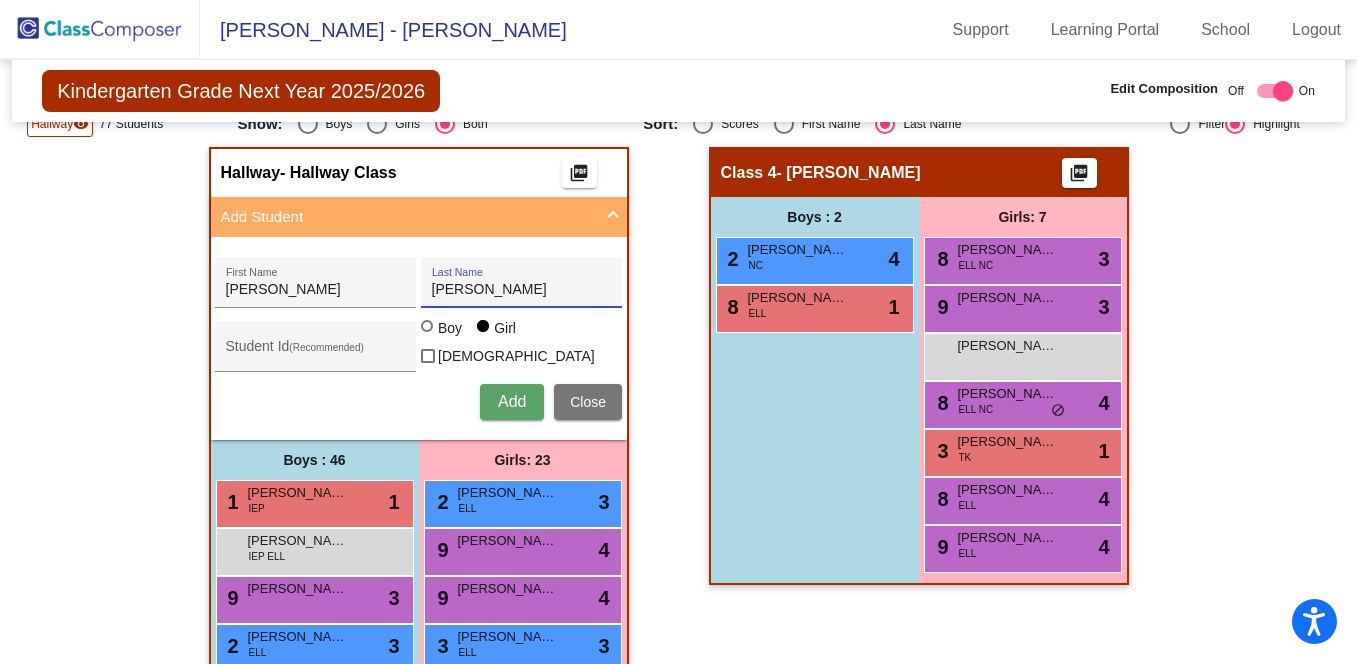 type on "[PERSON_NAME]" 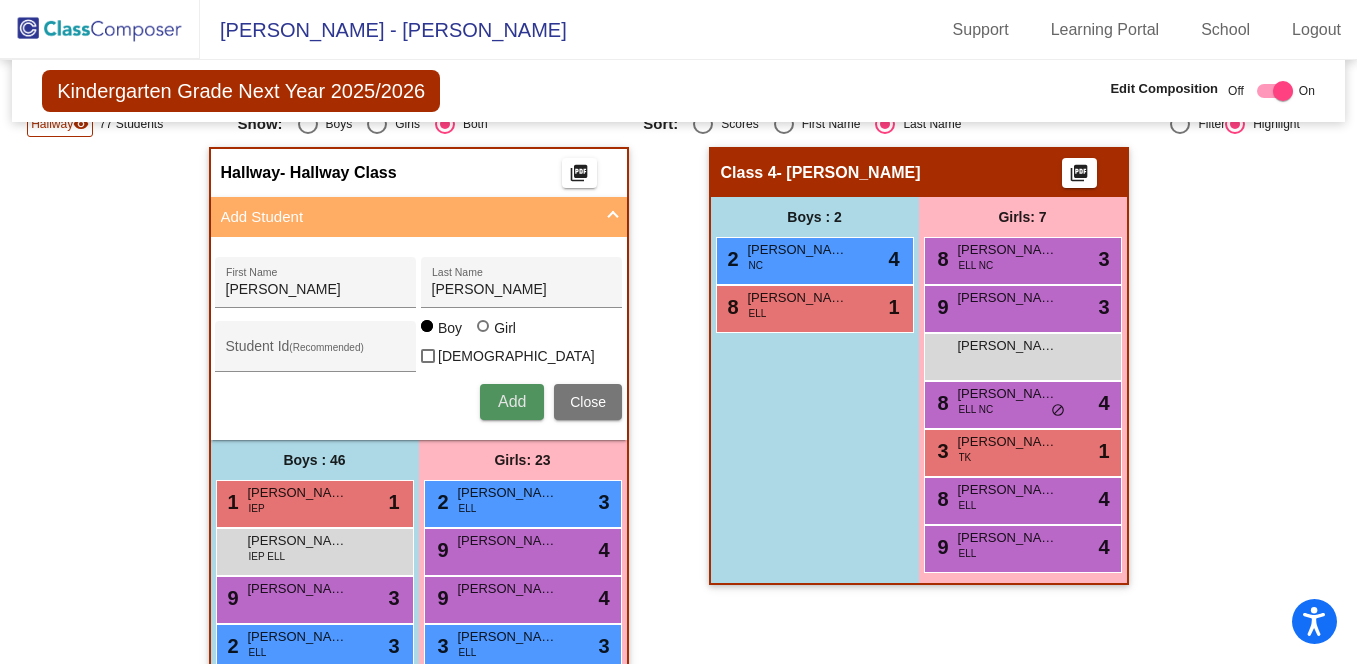 click on "Add" at bounding box center (512, 401) 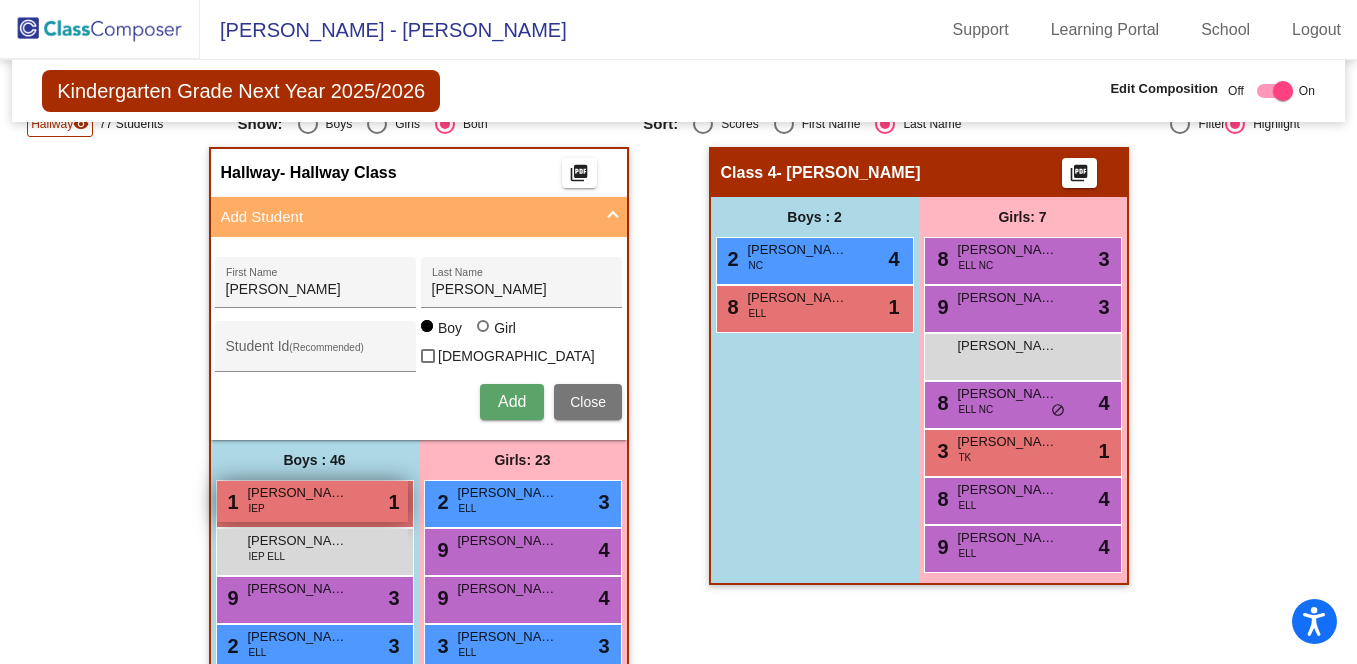 type 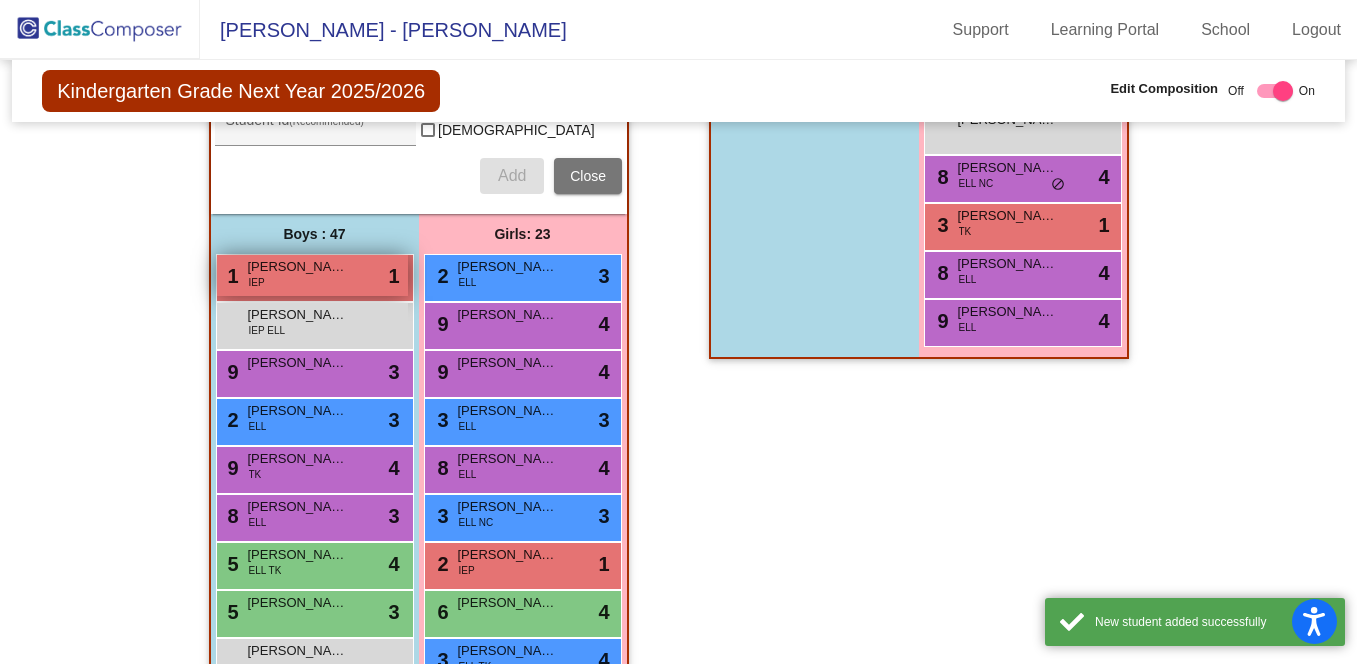 scroll, scrollTop: 824, scrollLeft: 0, axis: vertical 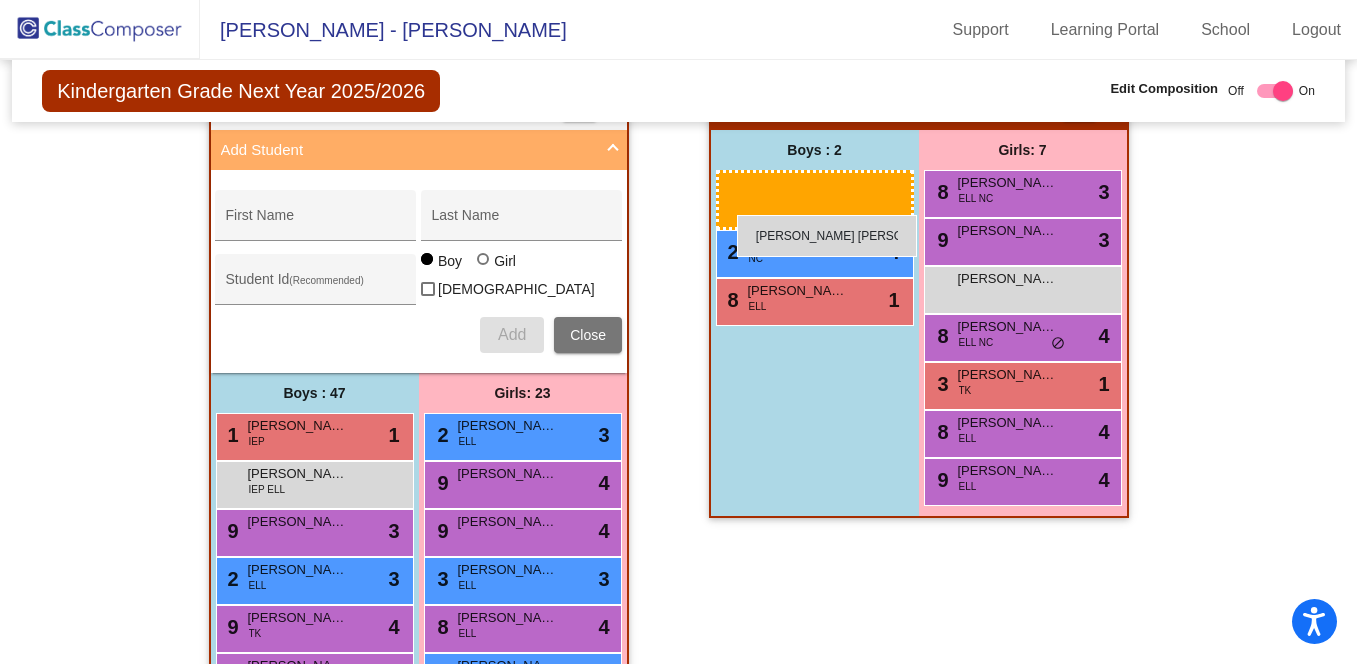 drag, startPoint x: 333, startPoint y: 591, endPoint x: 737, endPoint y: 215, distance: 551.89856 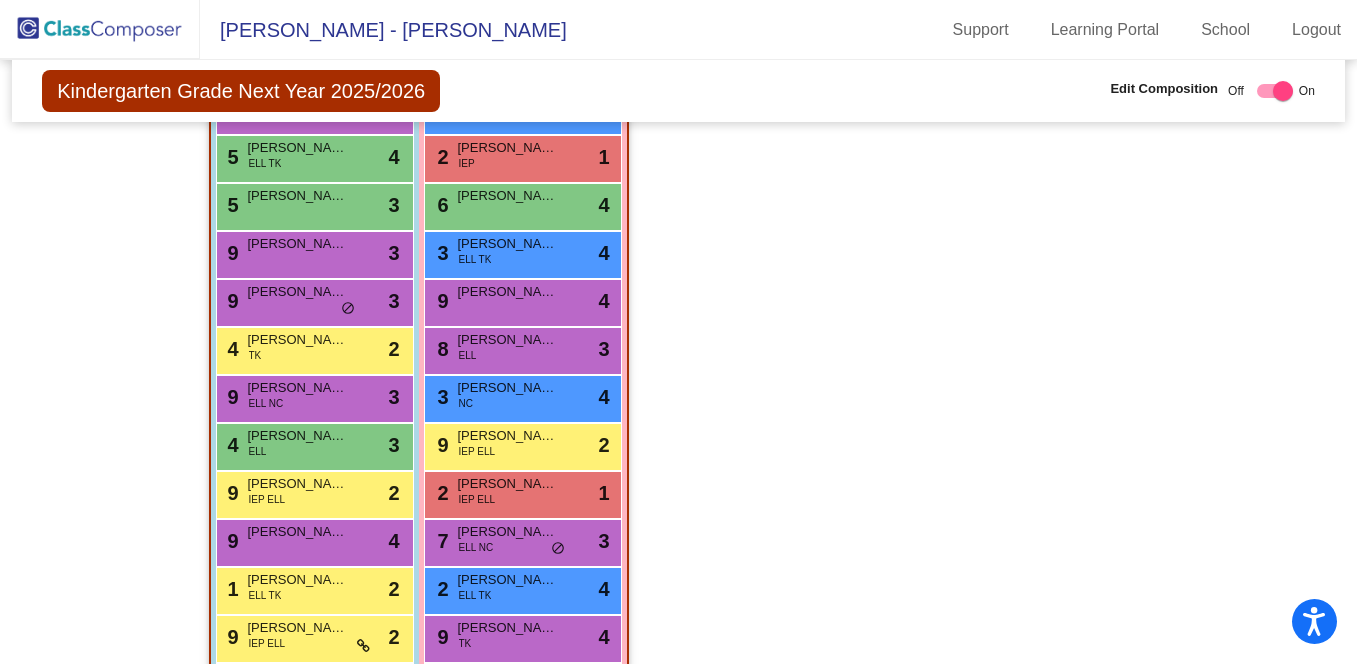 scroll, scrollTop: 1185, scrollLeft: 0, axis: vertical 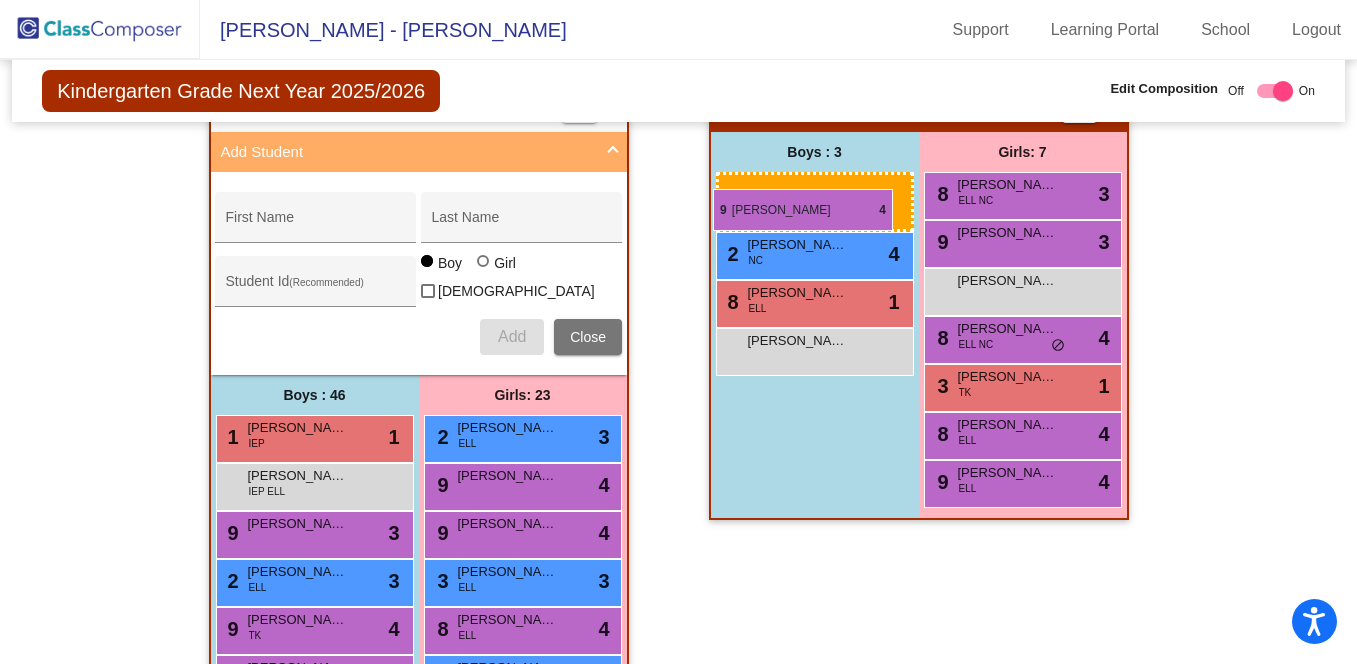 drag, startPoint x: 333, startPoint y: 522, endPoint x: 713, endPoint y: 189, distance: 505.26132 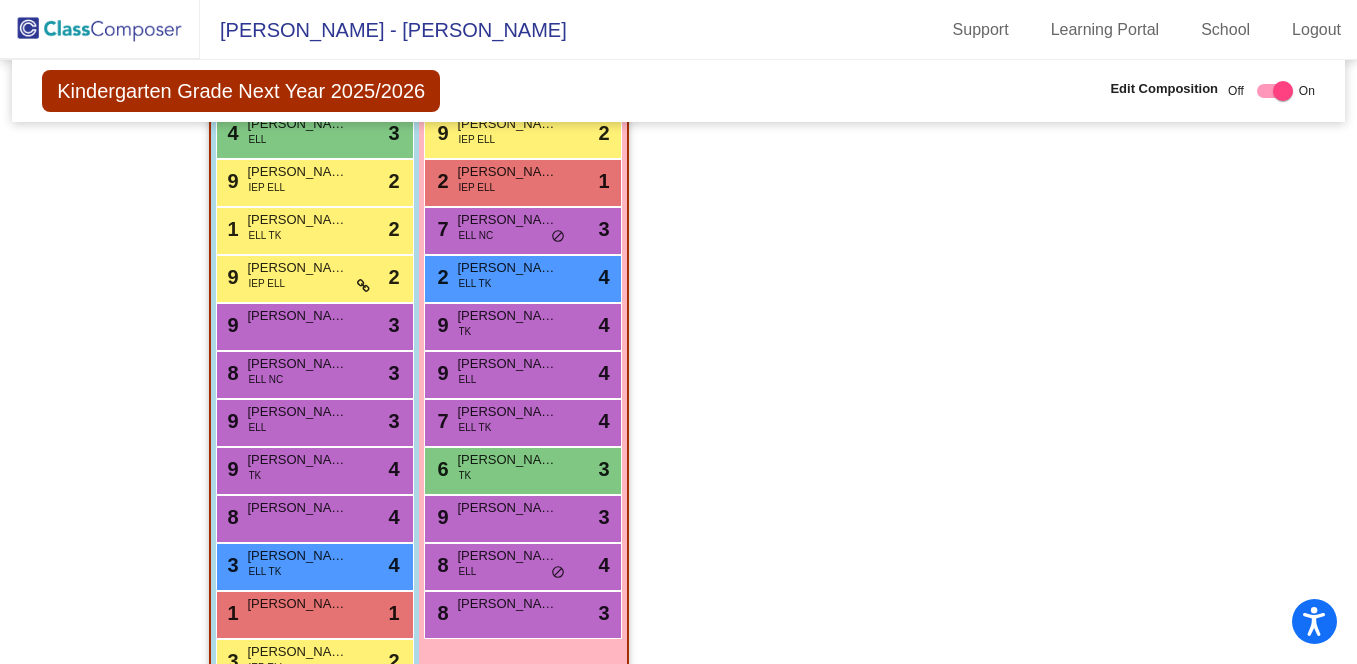 scroll, scrollTop: 1488, scrollLeft: 0, axis: vertical 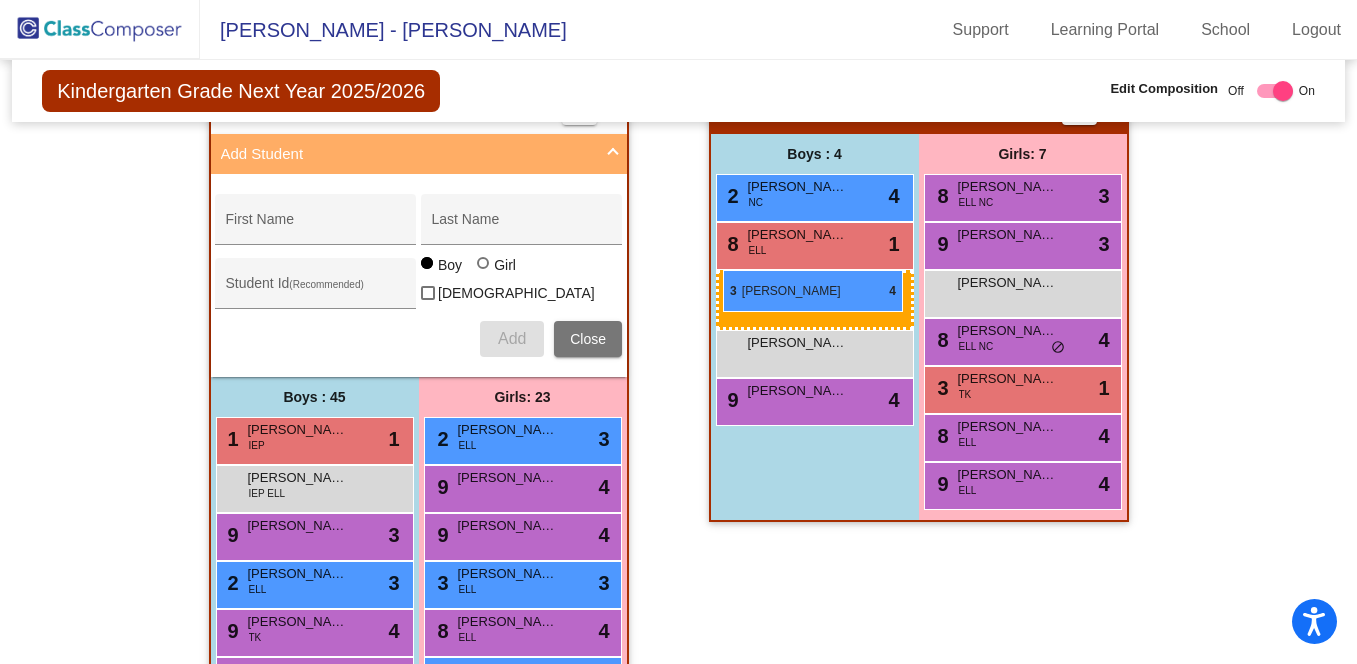 drag, startPoint x: 267, startPoint y: 546, endPoint x: 723, endPoint y: 270, distance: 533.02155 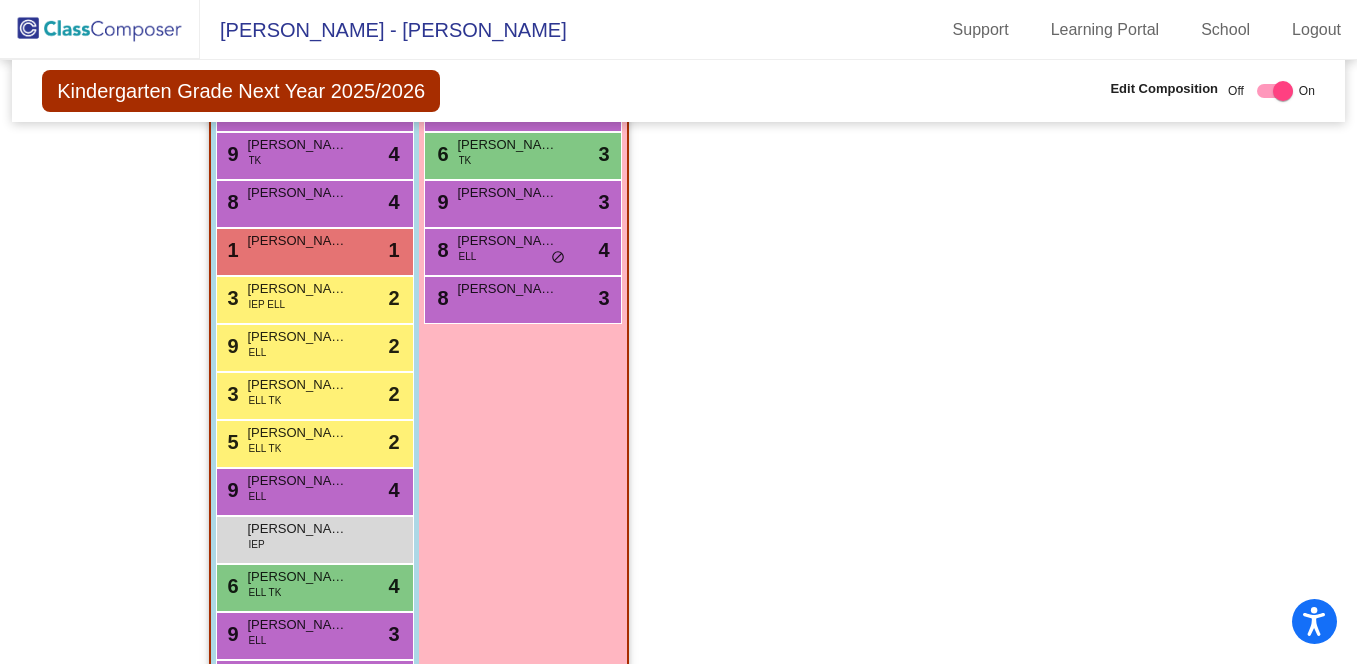 scroll, scrollTop: 1803, scrollLeft: 0, axis: vertical 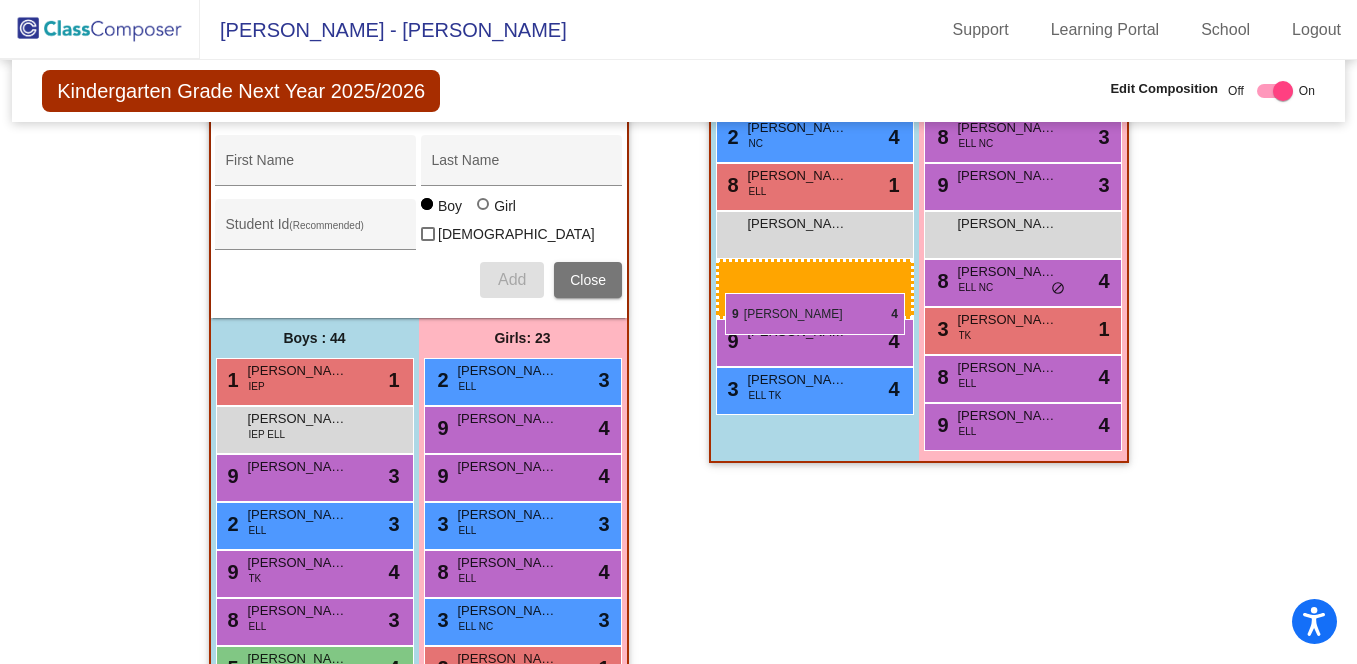 drag, startPoint x: 361, startPoint y: 474, endPoint x: 725, endPoint y: 293, distance: 406.51813 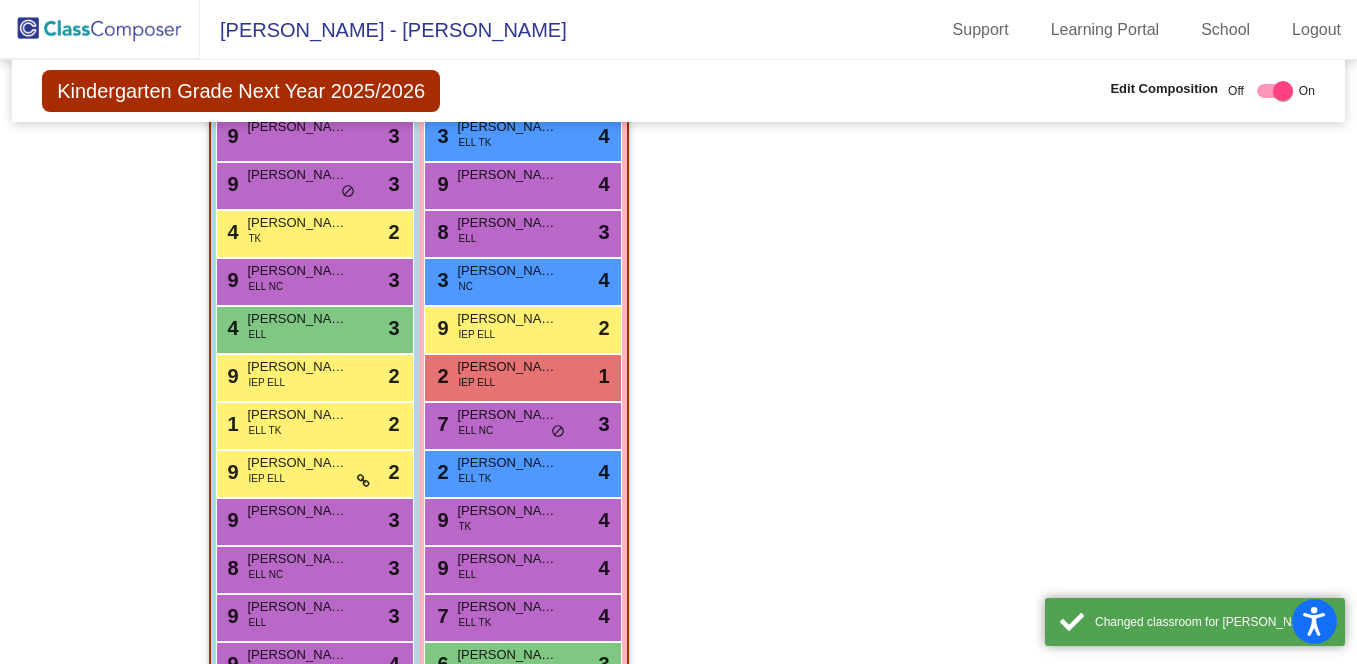 scroll, scrollTop: 1331, scrollLeft: 0, axis: vertical 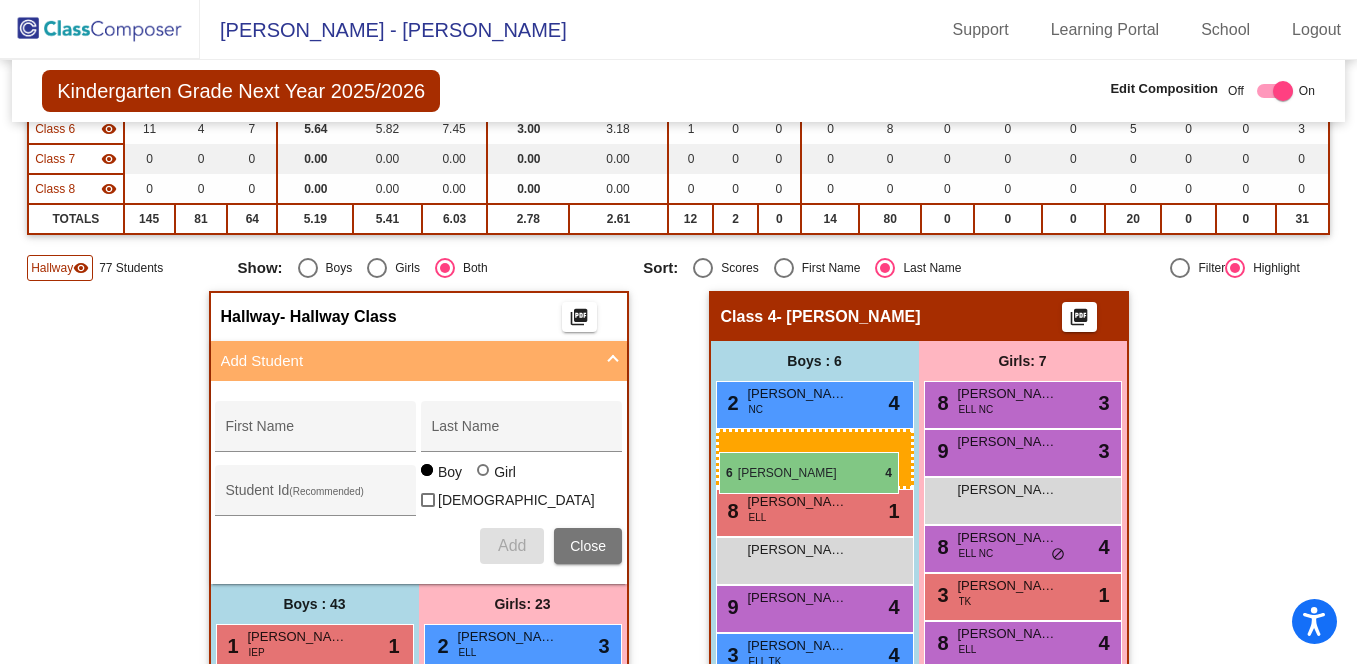 drag, startPoint x: 358, startPoint y: 534, endPoint x: 719, endPoint y: 452, distance: 370.1959 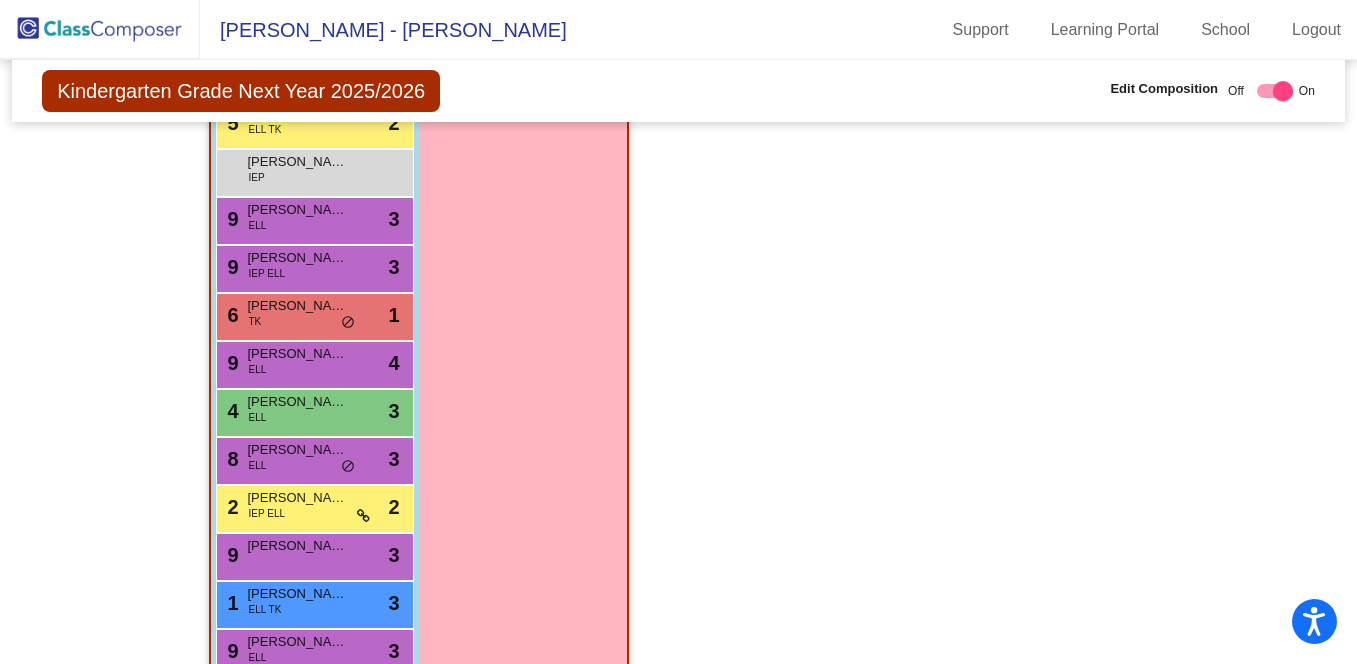 scroll, scrollTop: 2171, scrollLeft: 0, axis: vertical 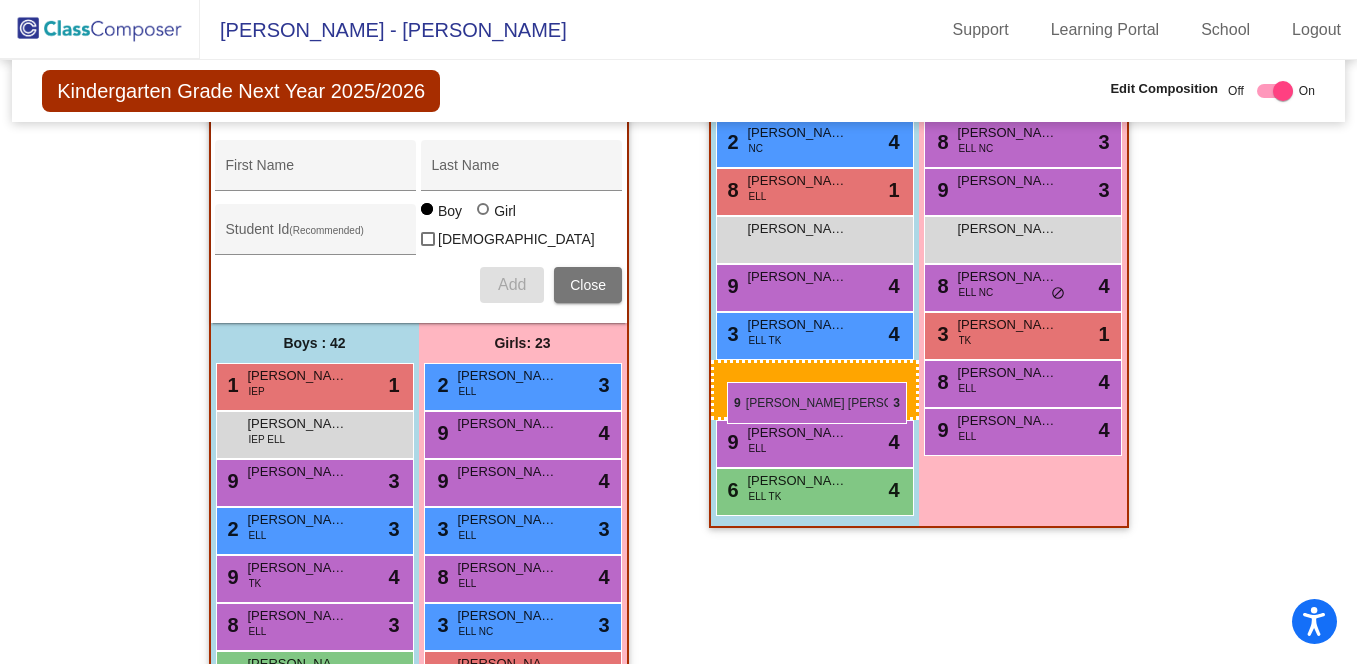 drag, startPoint x: 366, startPoint y: 493, endPoint x: 727, endPoint y: 382, distance: 377.67975 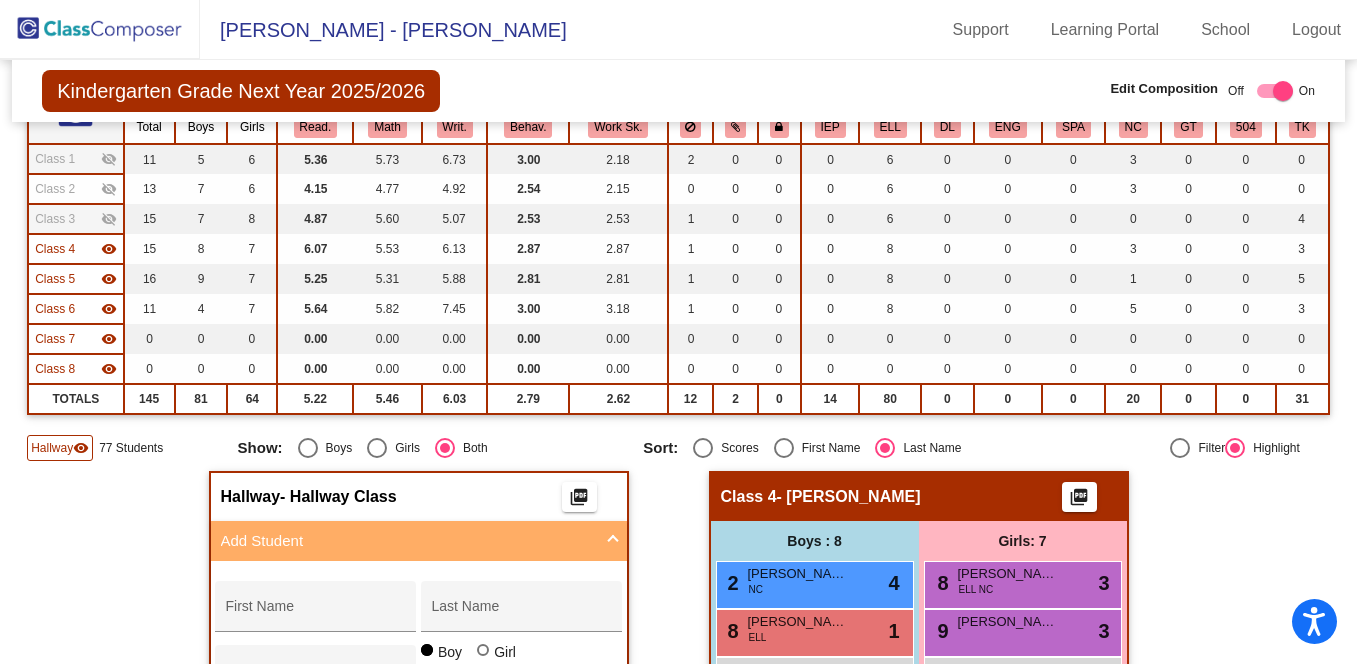 scroll, scrollTop: 204, scrollLeft: 0, axis: vertical 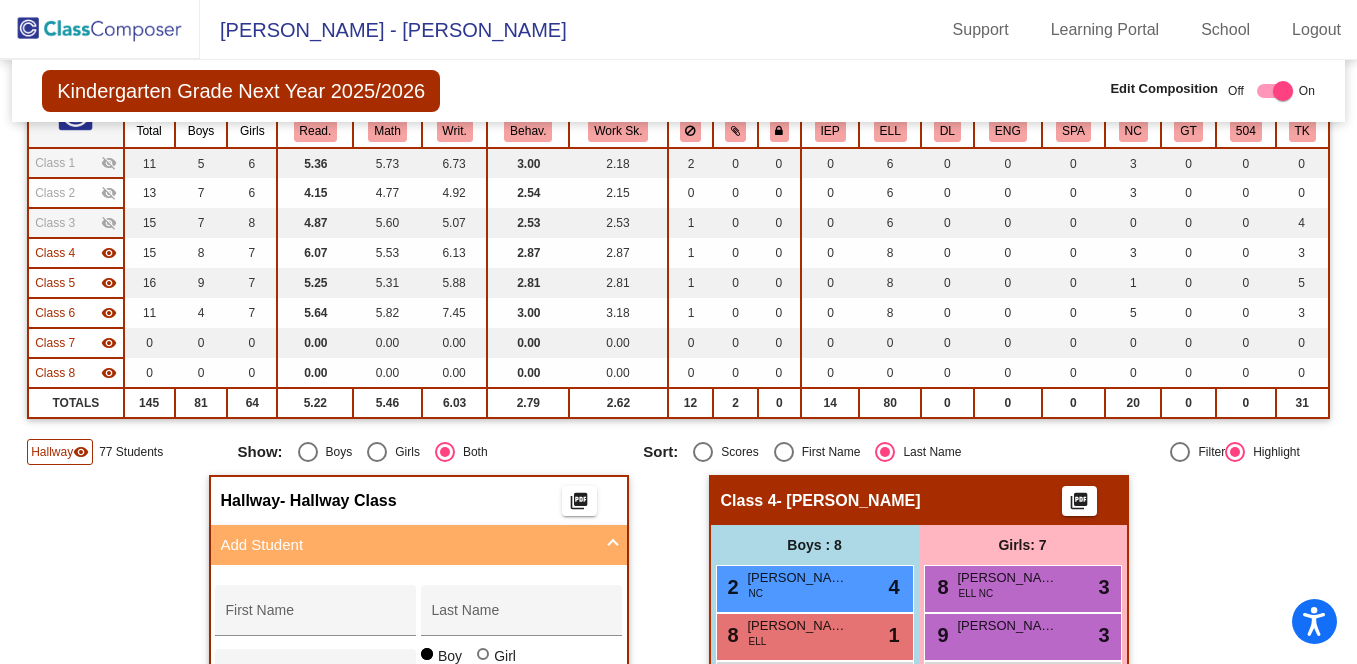 click on "visibility" 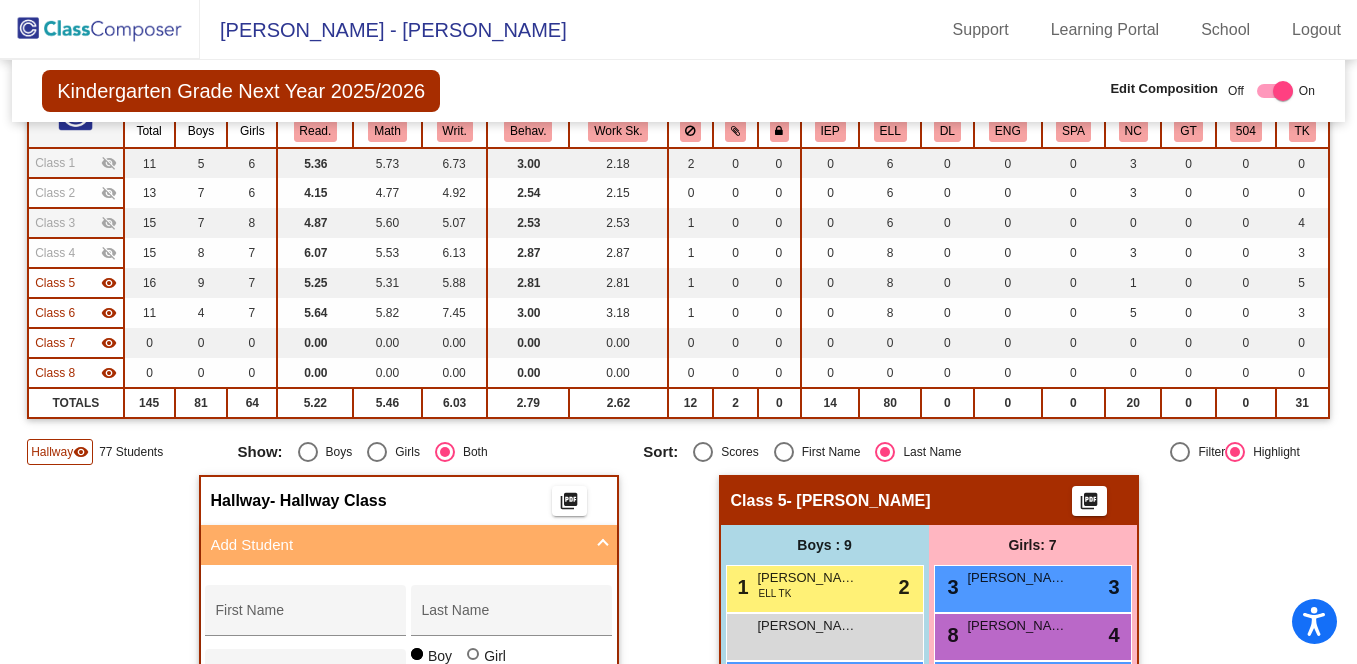 click on "visibility" 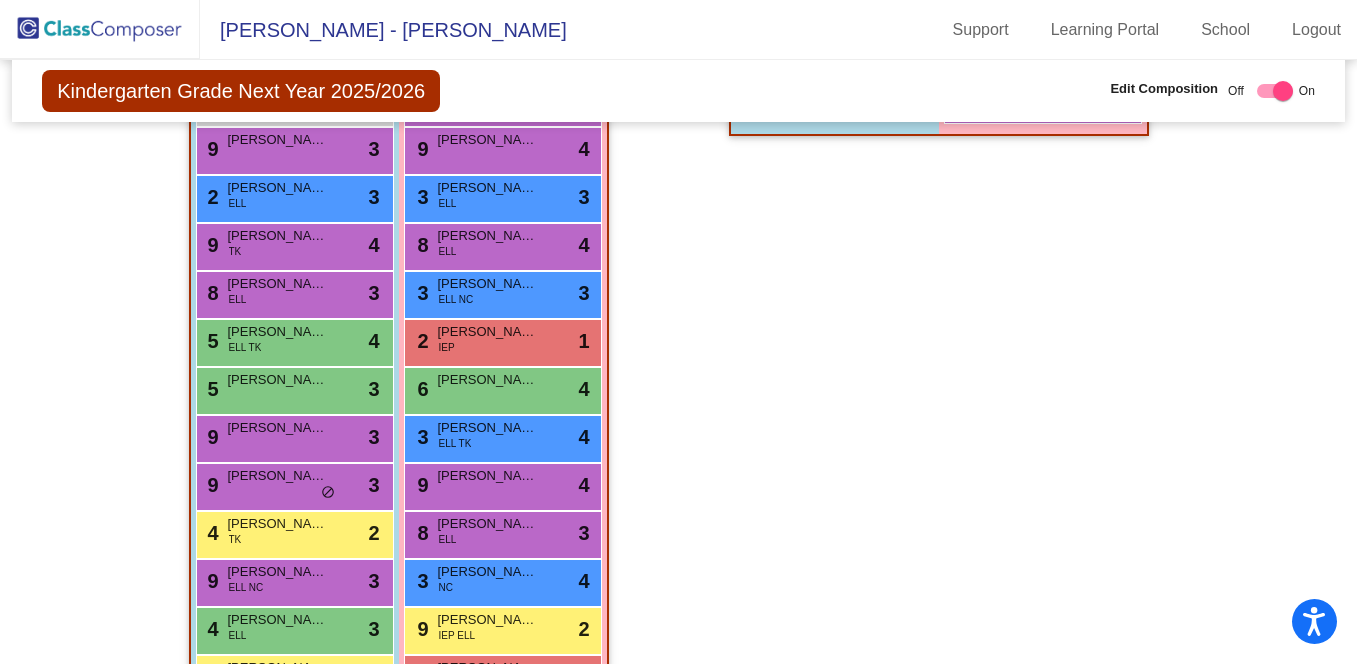 scroll, scrollTop: 1100, scrollLeft: 0, axis: vertical 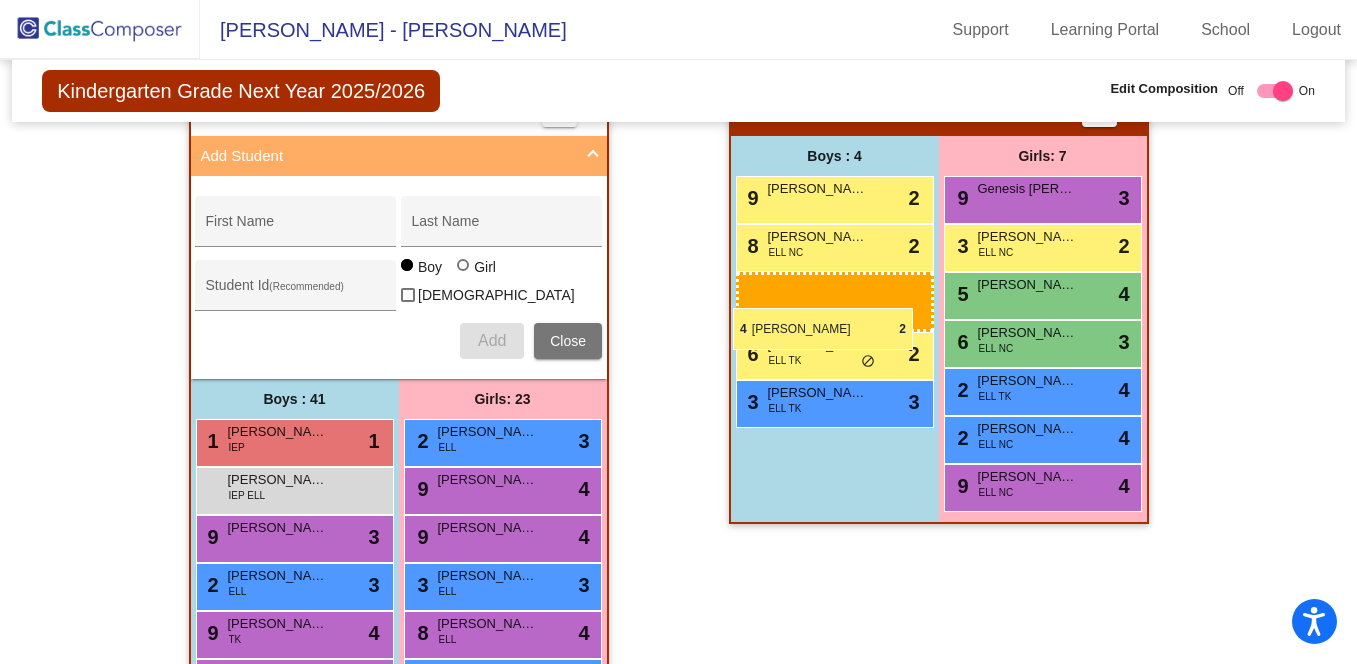 drag, startPoint x: 346, startPoint y: 415, endPoint x: 733, endPoint y: 308, distance: 401.51962 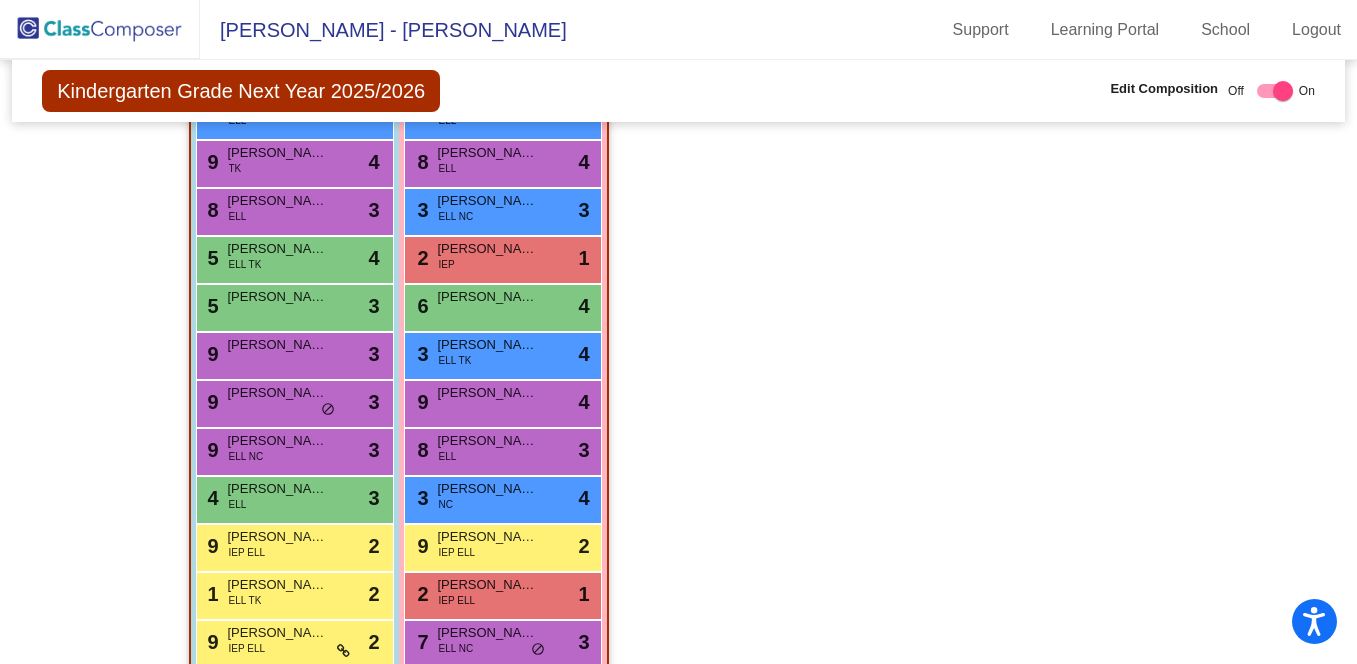 scroll, scrollTop: 1135, scrollLeft: 0, axis: vertical 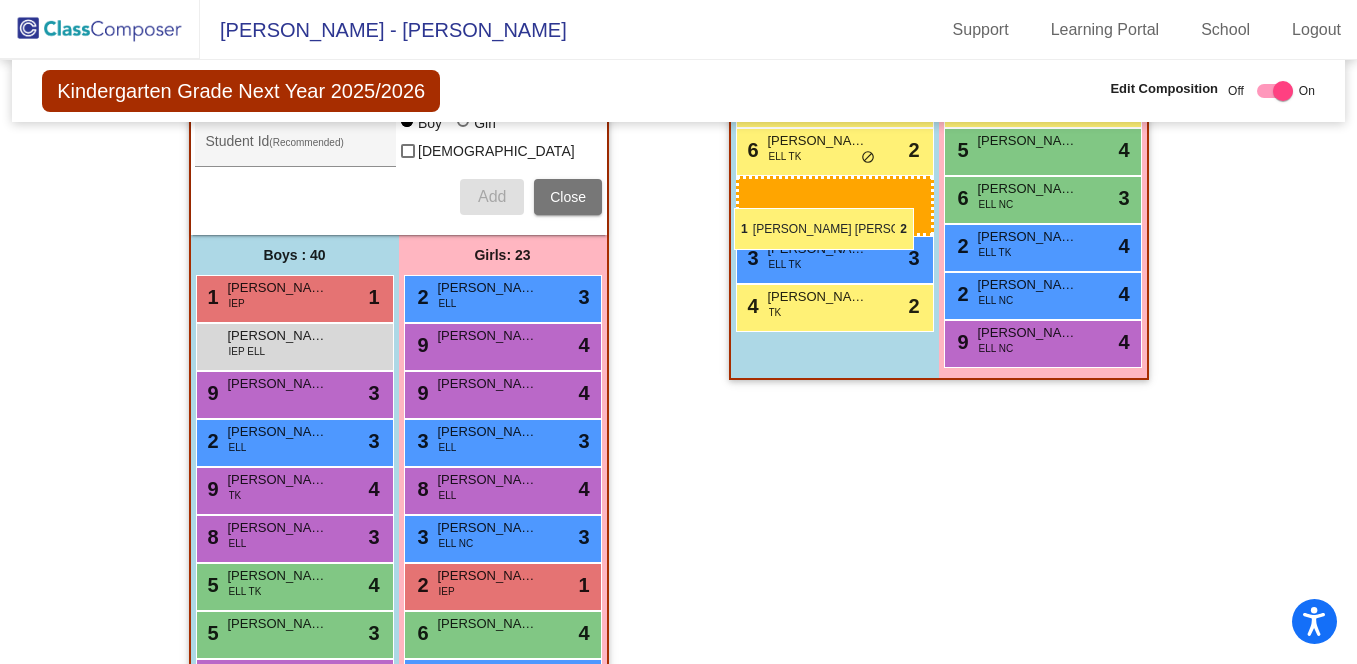 drag, startPoint x: 326, startPoint y: 511, endPoint x: 734, endPoint y: 208, distance: 508.20566 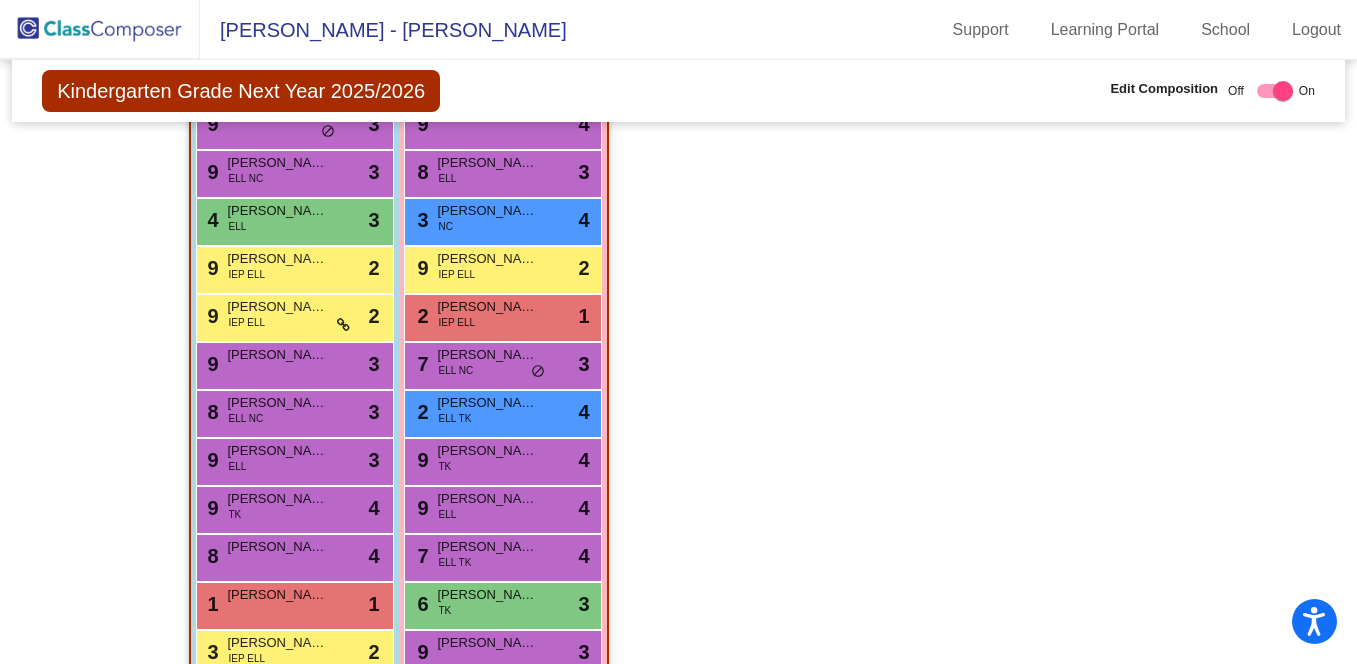 scroll, scrollTop: 1357, scrollLeft: 0, axis: vertical 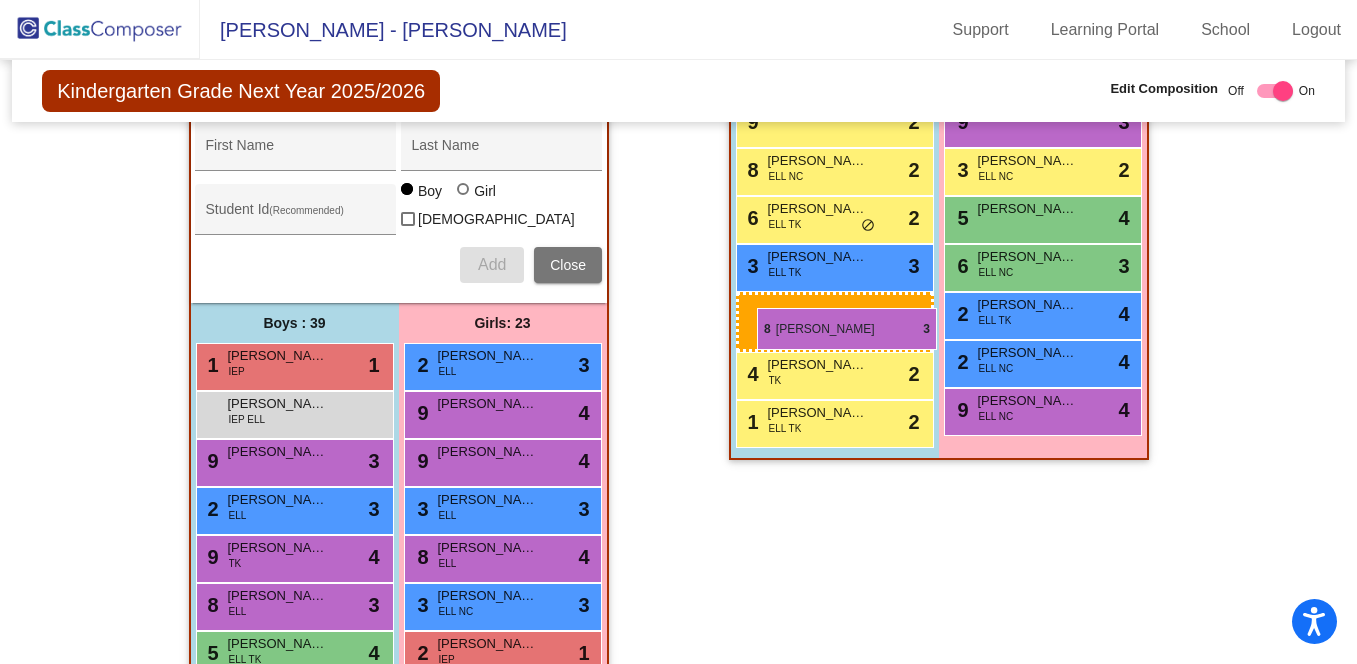 drag, startPoint x: 355, startPoint y: 396, endPoint x: 757, endPoint y: 308, distance: 411.51913 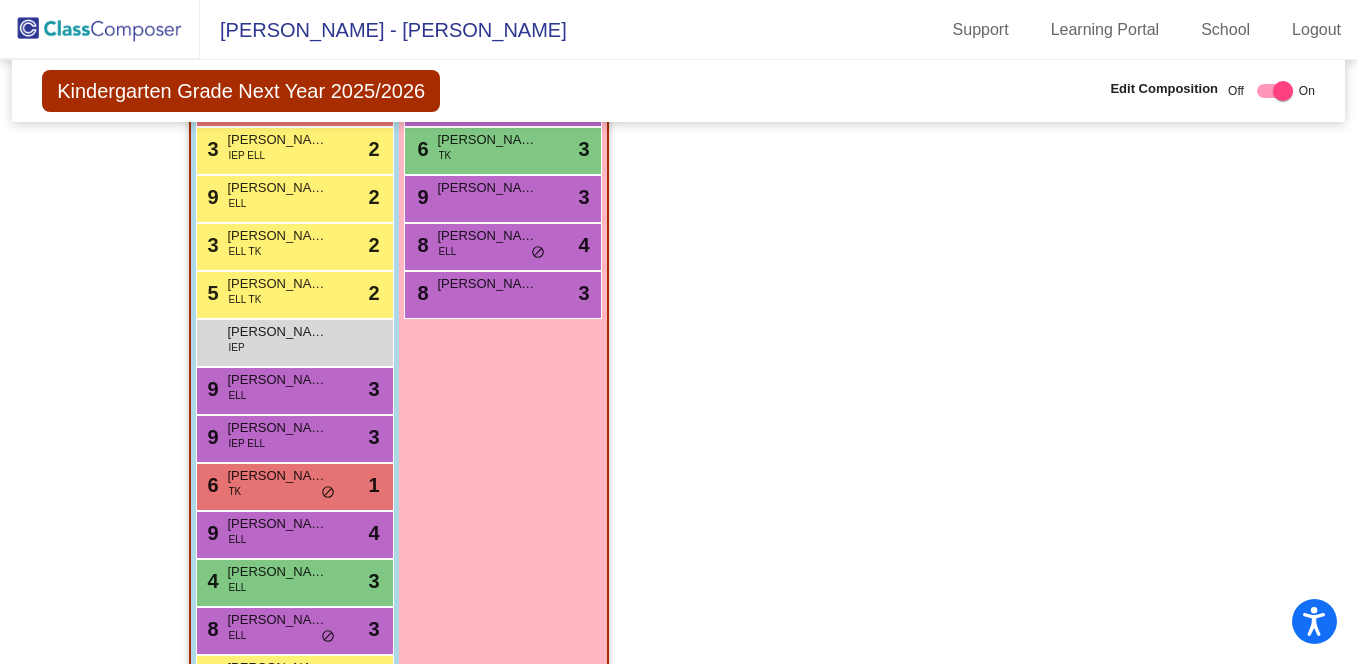 scroll, scrollTop: 1800, scrollLeft: 0, axis: vertical 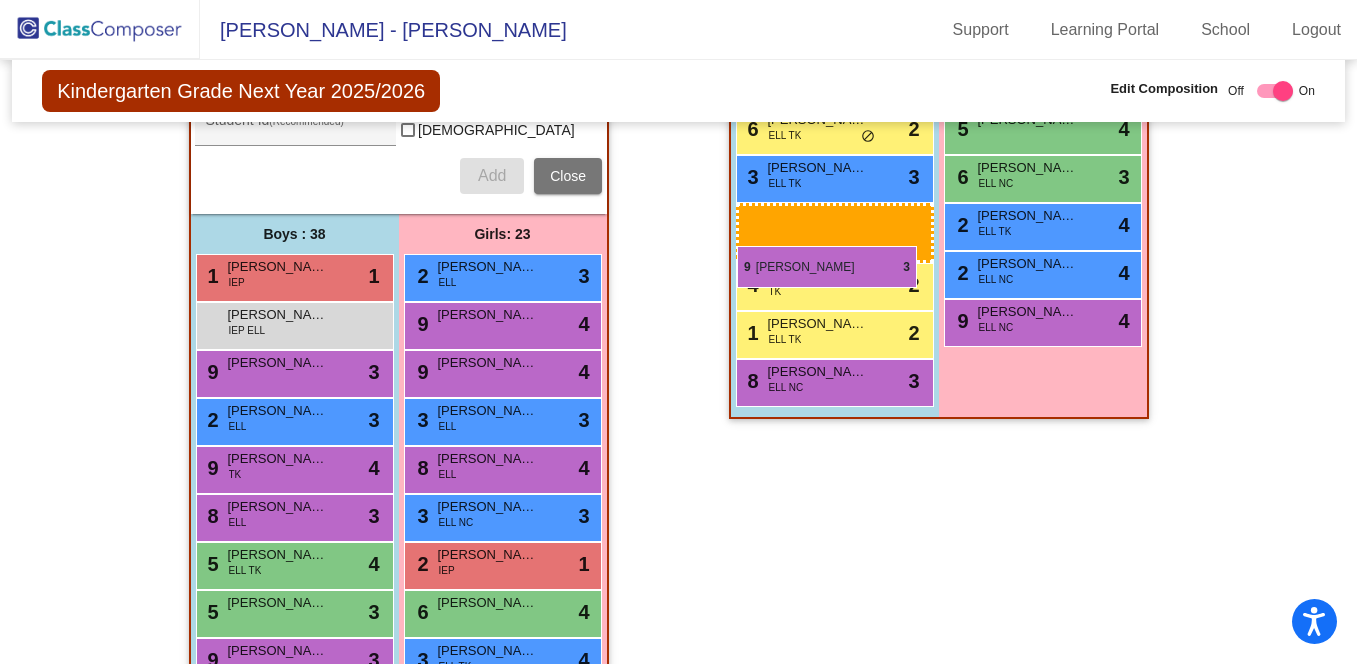 drag, startPoint x: 342, startPoint y: 387, endPoint x: 737, endPoint y: 247, distance: 419.07635 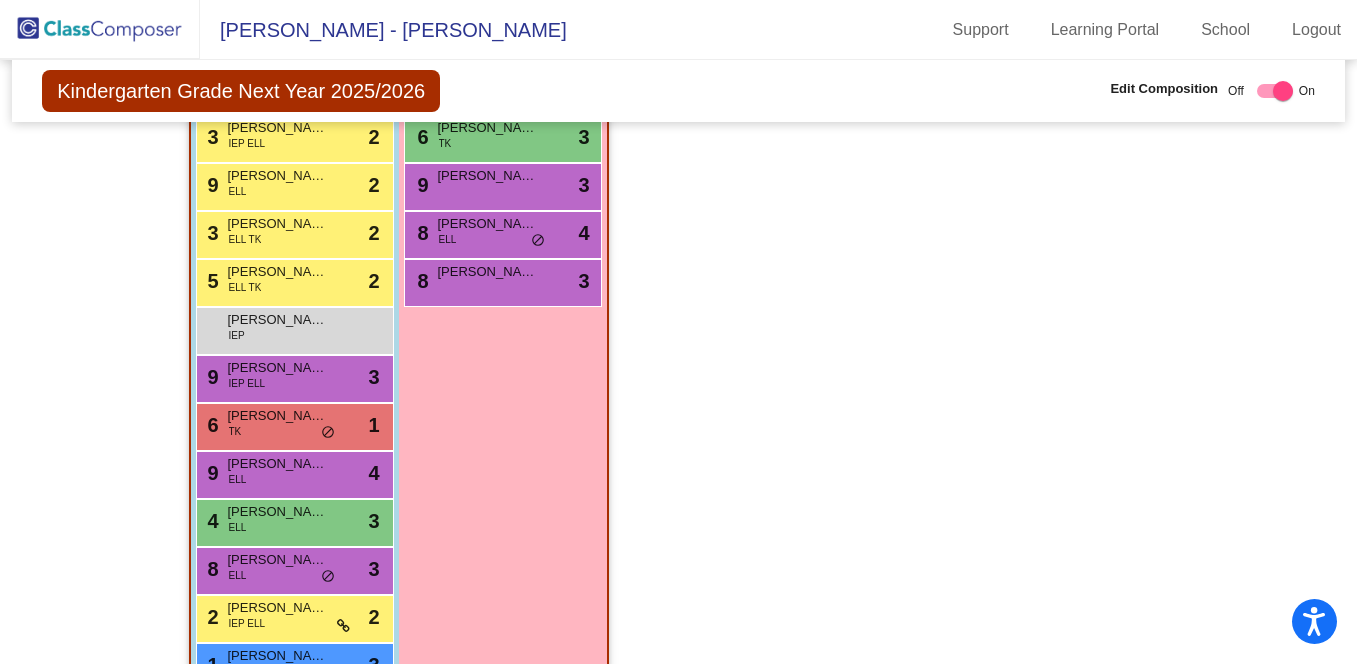 scroll, scrollTop: 1835, scrollLeft: 0, axis: vertical 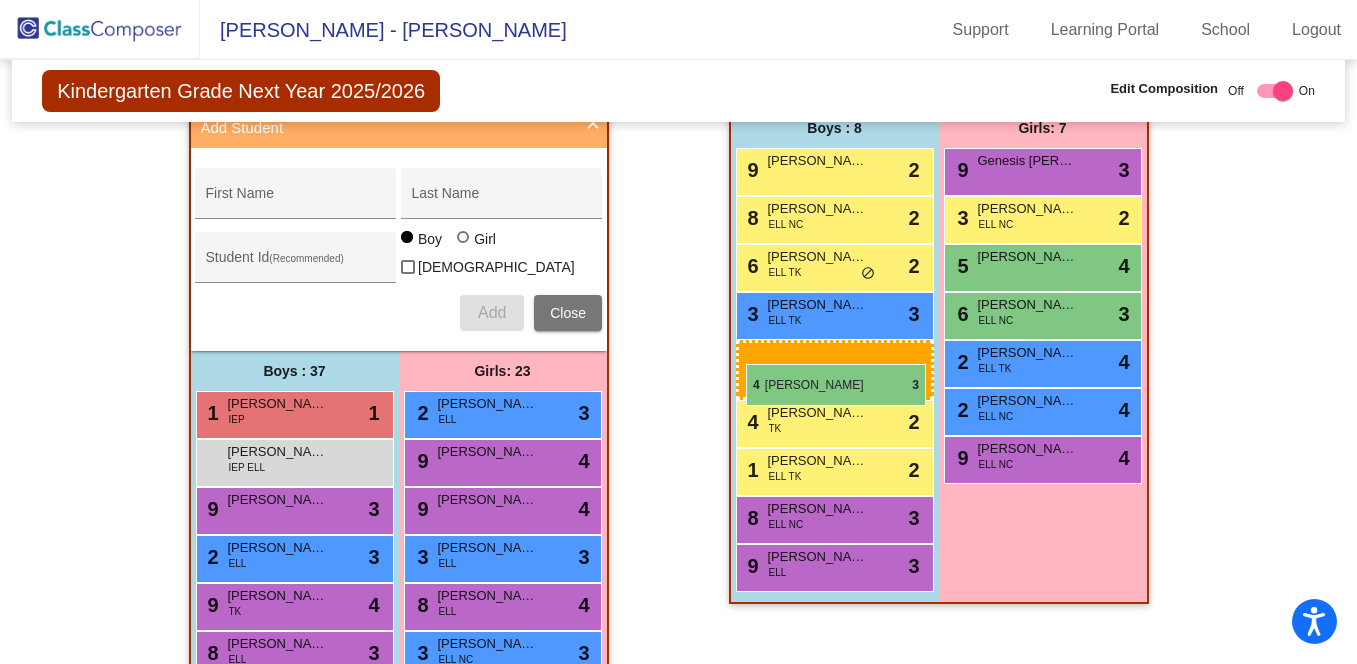 drag, startPoint x: 306, startPoint y: 489, endPoint x: 746, endPoint y: 364, distance: 457.4112 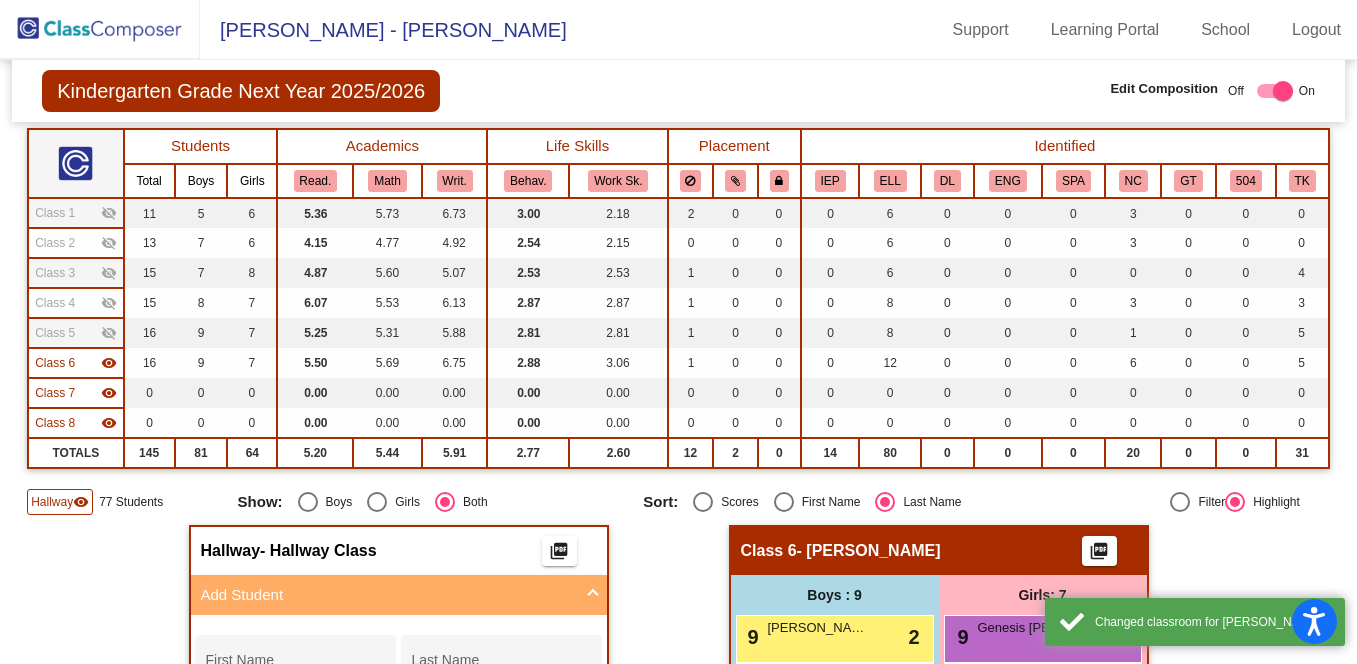 scroll, scrollTop: 146, scrollLeft: 0, axis: vertical 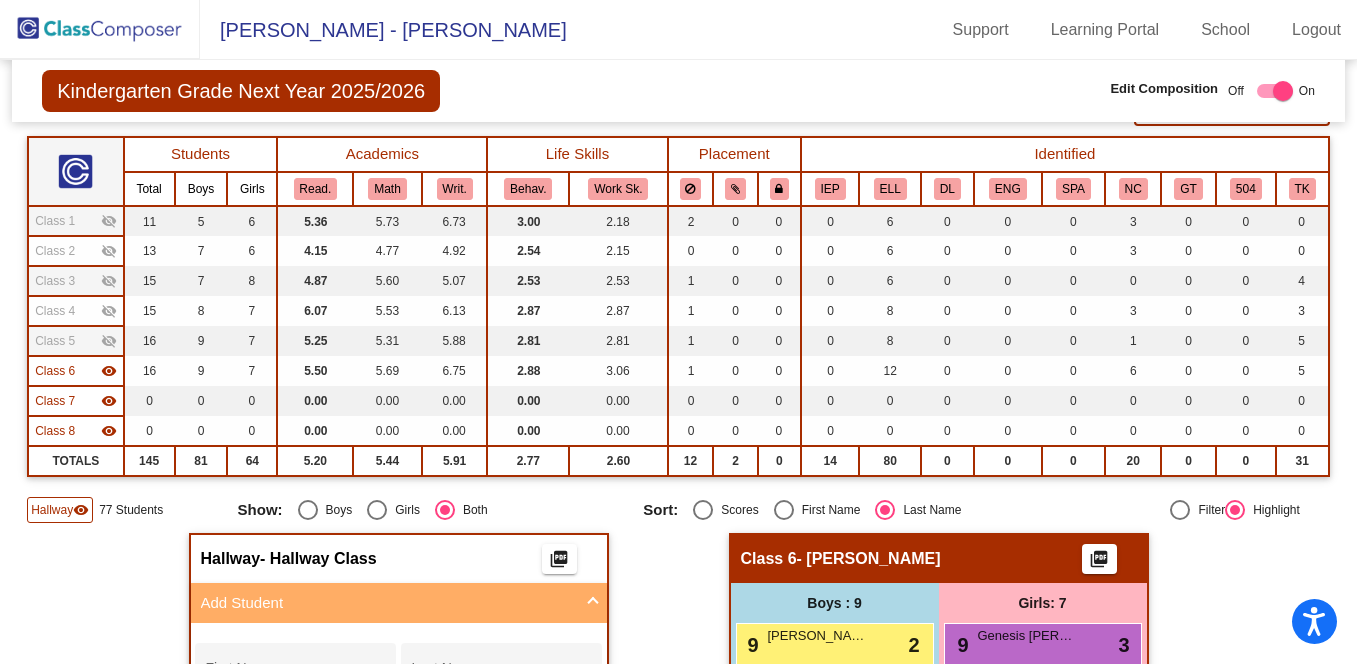 click on "visibility" 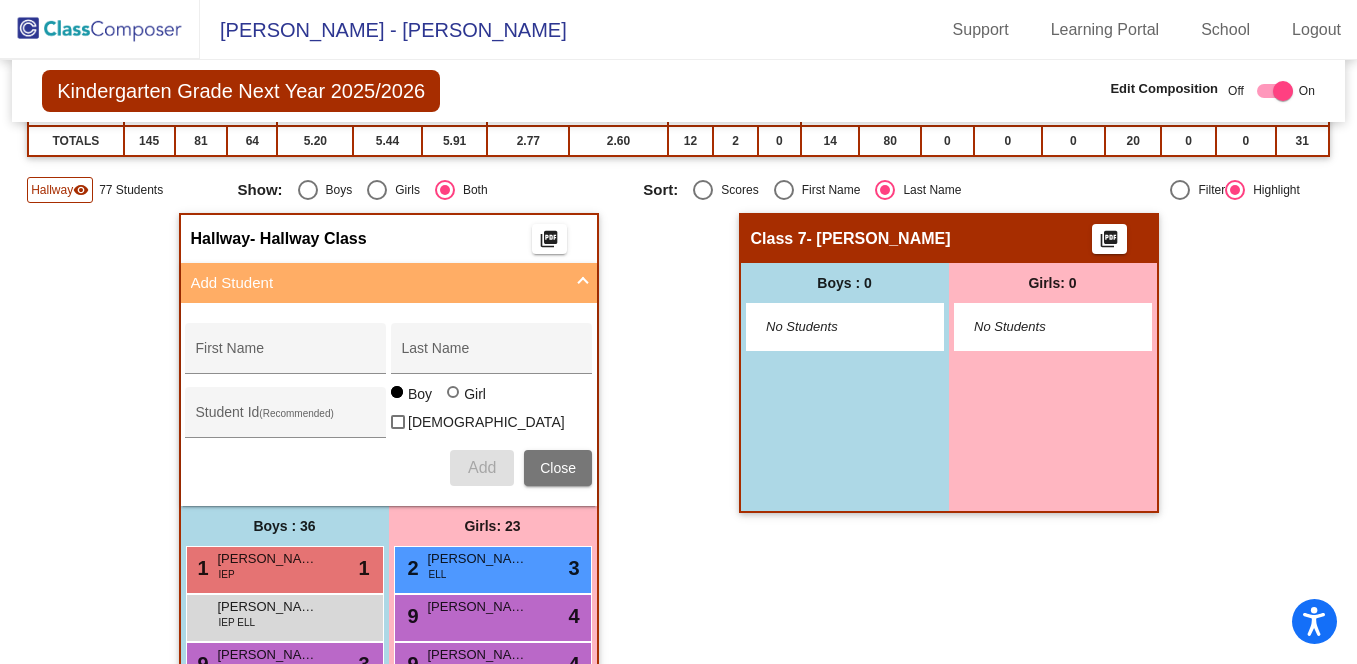 scroll, scrollTop: 558, scrollLeft: 0, axis: vertical 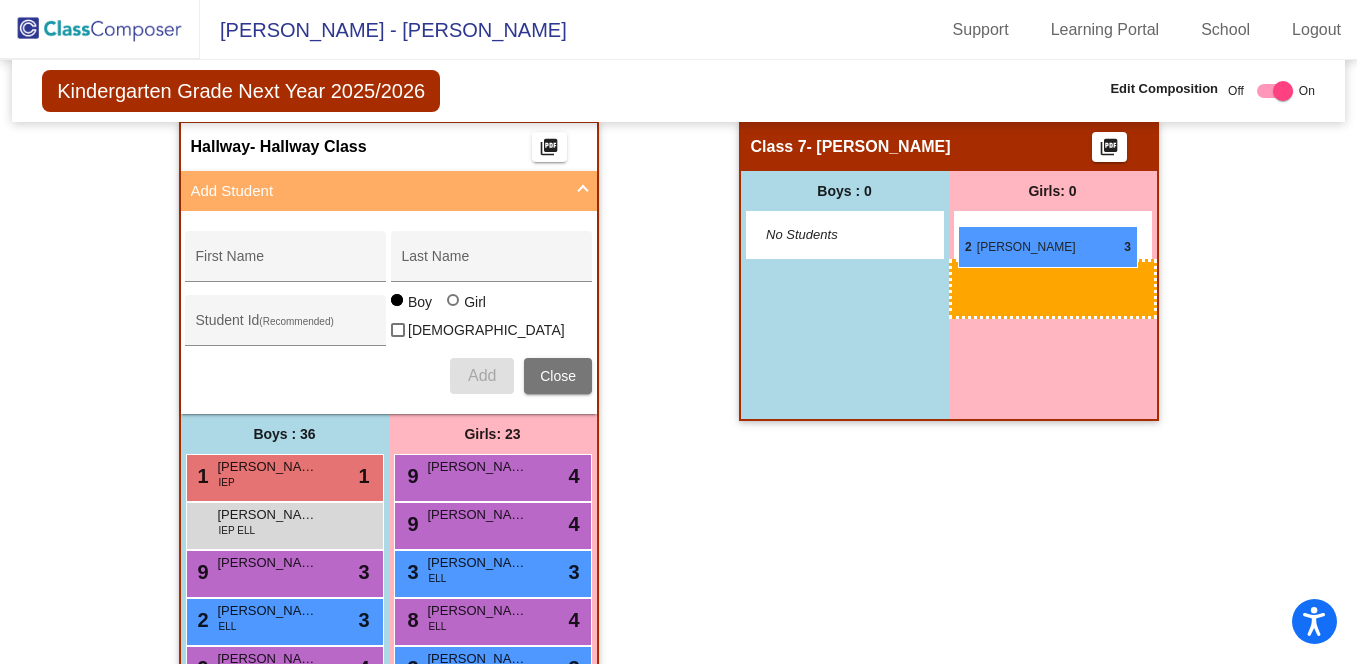 drag, startPoint x: 522, startPoint y: 471, endPoint x: 958, endPoint y: 226, distance: 500.12097 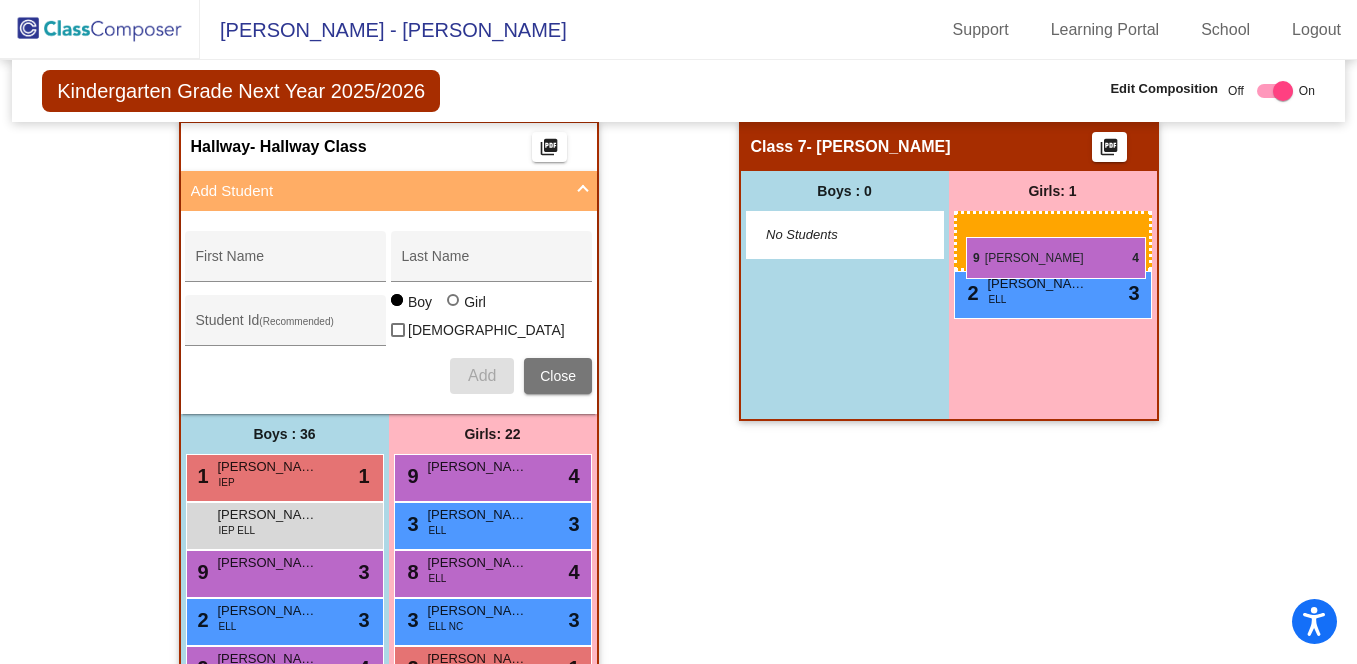 drag, startPoint x: 522, startPoint y: 523, endPoint x: 966, endPoint y: 237, distance: 528.14014 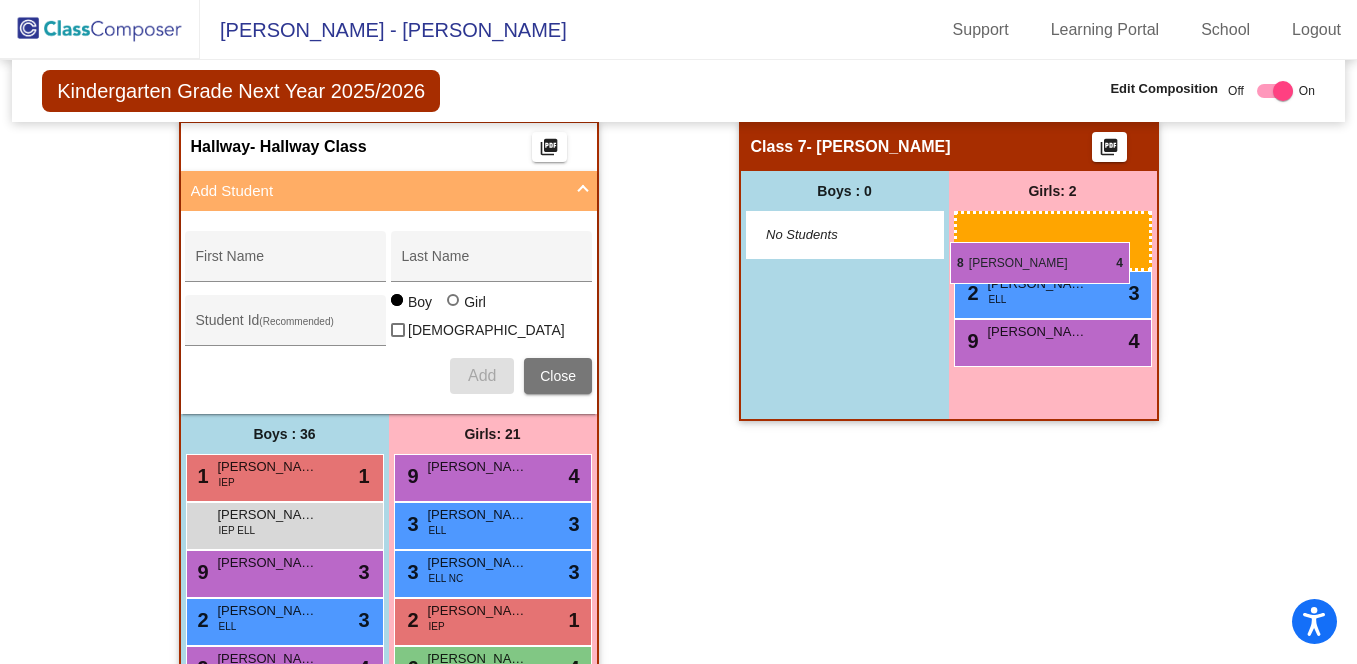drag, startPoint x: 474, startPoint y: 564, endPoint x: 950, endPoint y: 242, distance: 574.6825 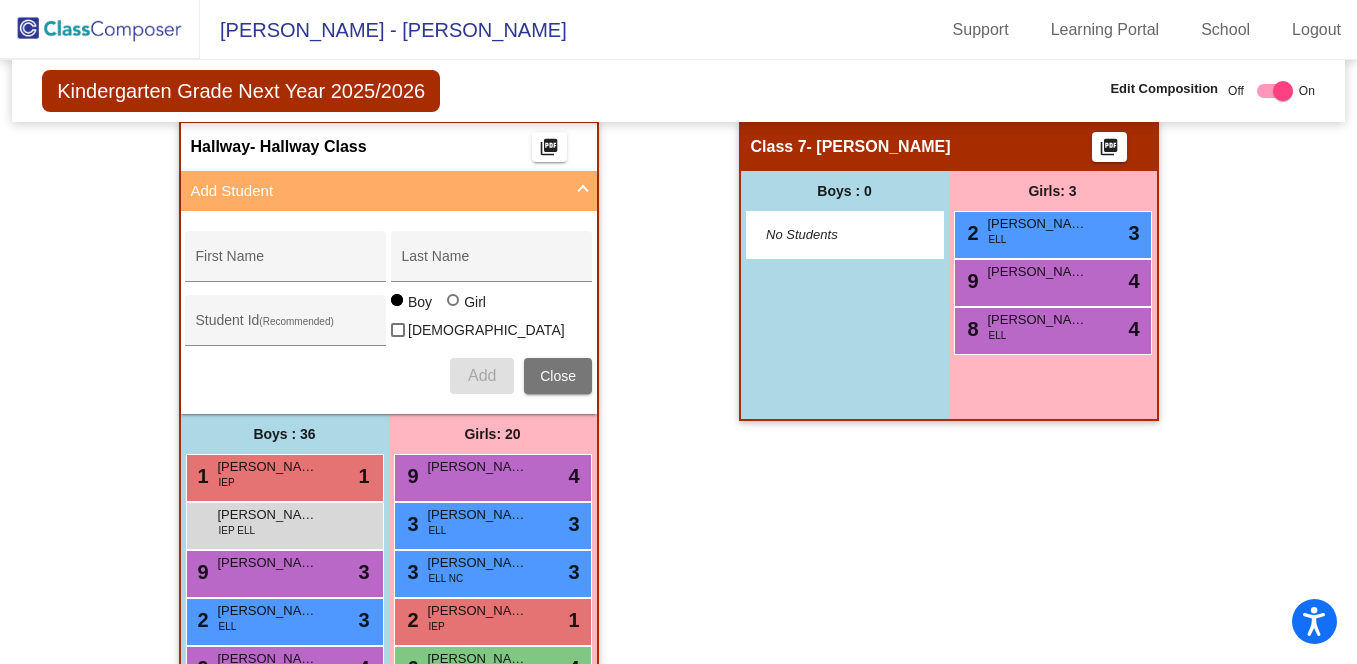 scroll, scrollTop: 562, scrollLeft: 0, axis: vertical 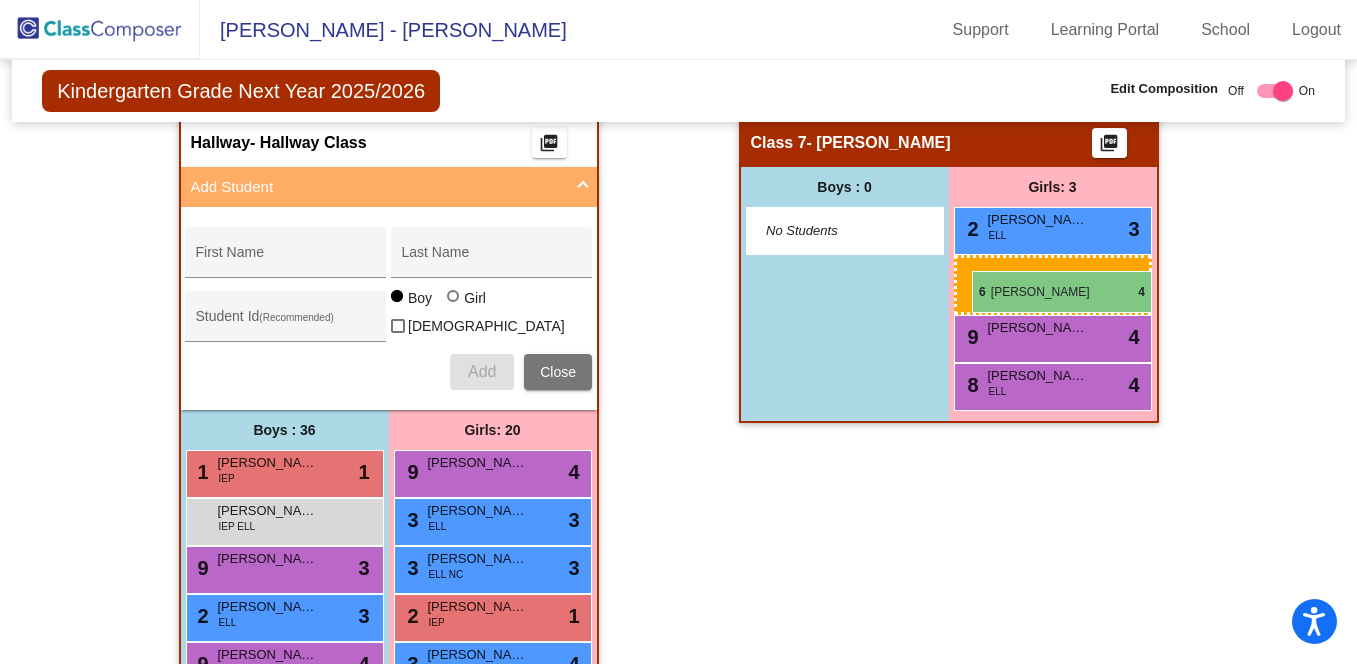 drag, startPoint x: 487, startPoint y: 656, endPoint x: 972, endPoint y: 271, distance: 619.2334 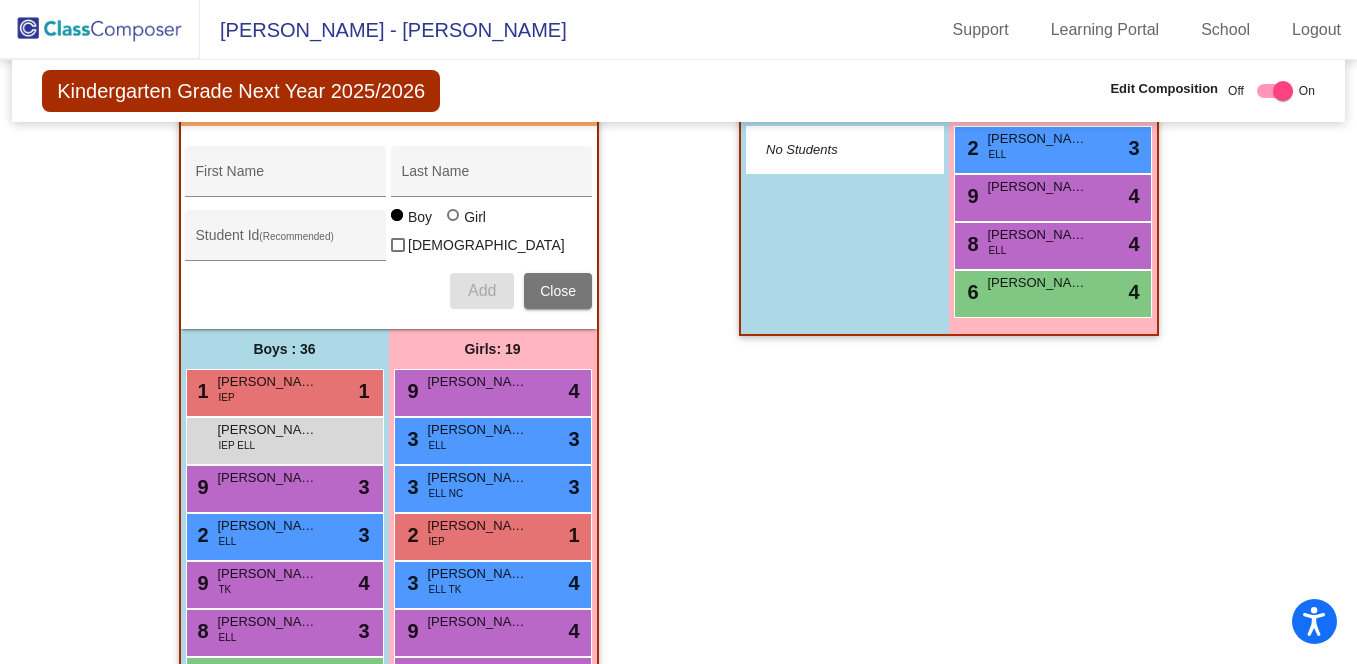 scroll, scrollTop: 663, scrollLeft: 0, axis: vertical 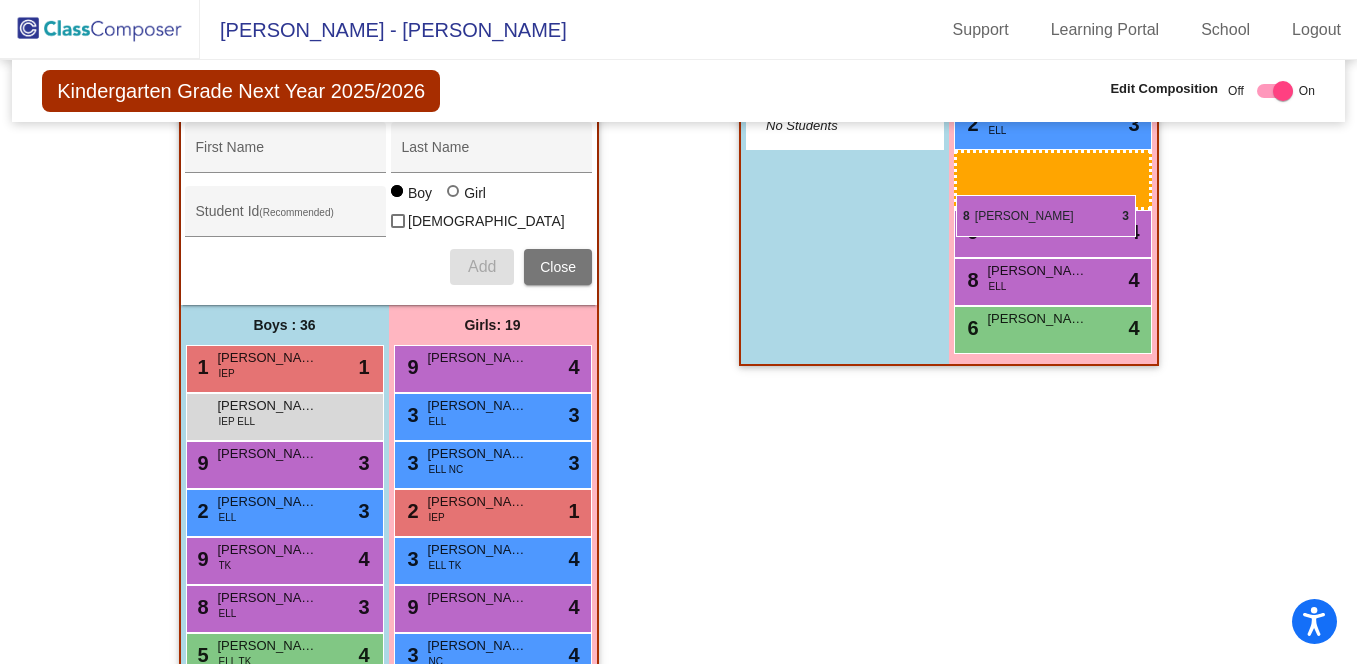 drag, startPoint x: 524, startPoint y: 657, endPoint x: 956, endPoint y: 195, distance: 632.5093 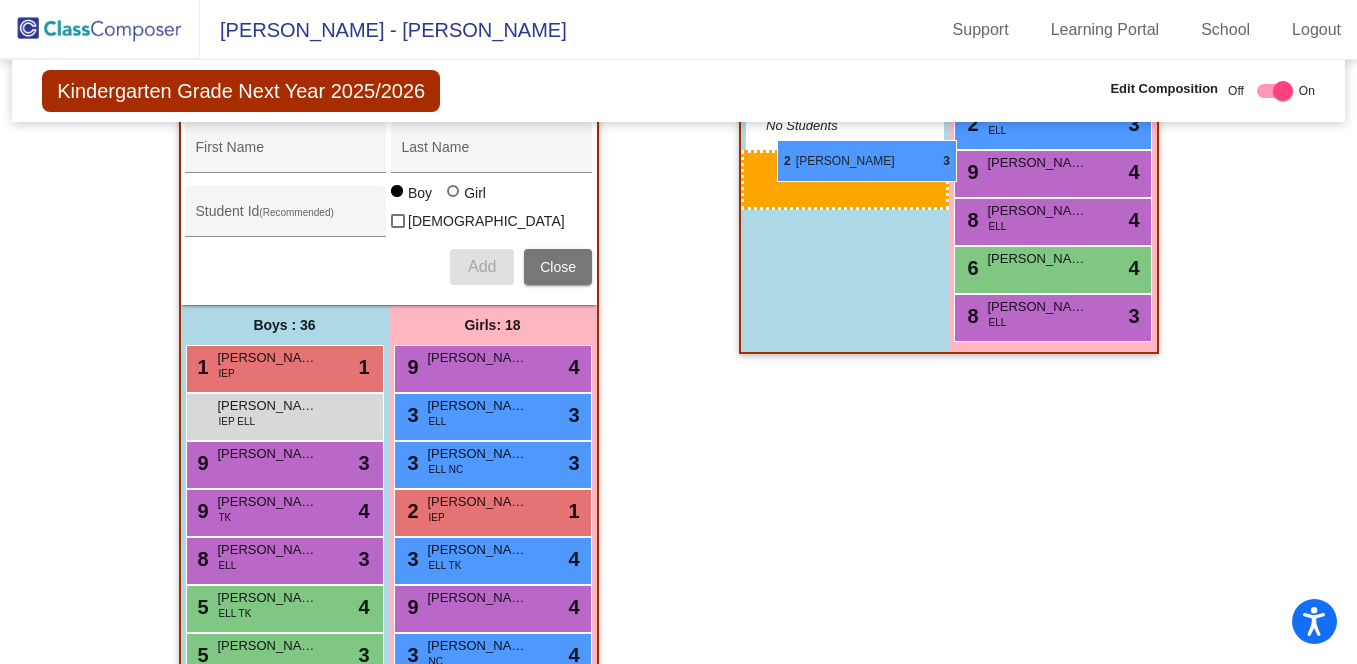 drag, startPoint x: 252, startPoint y: 499, endPoint x: 777, endPoint y: 140, distance: 636.0079 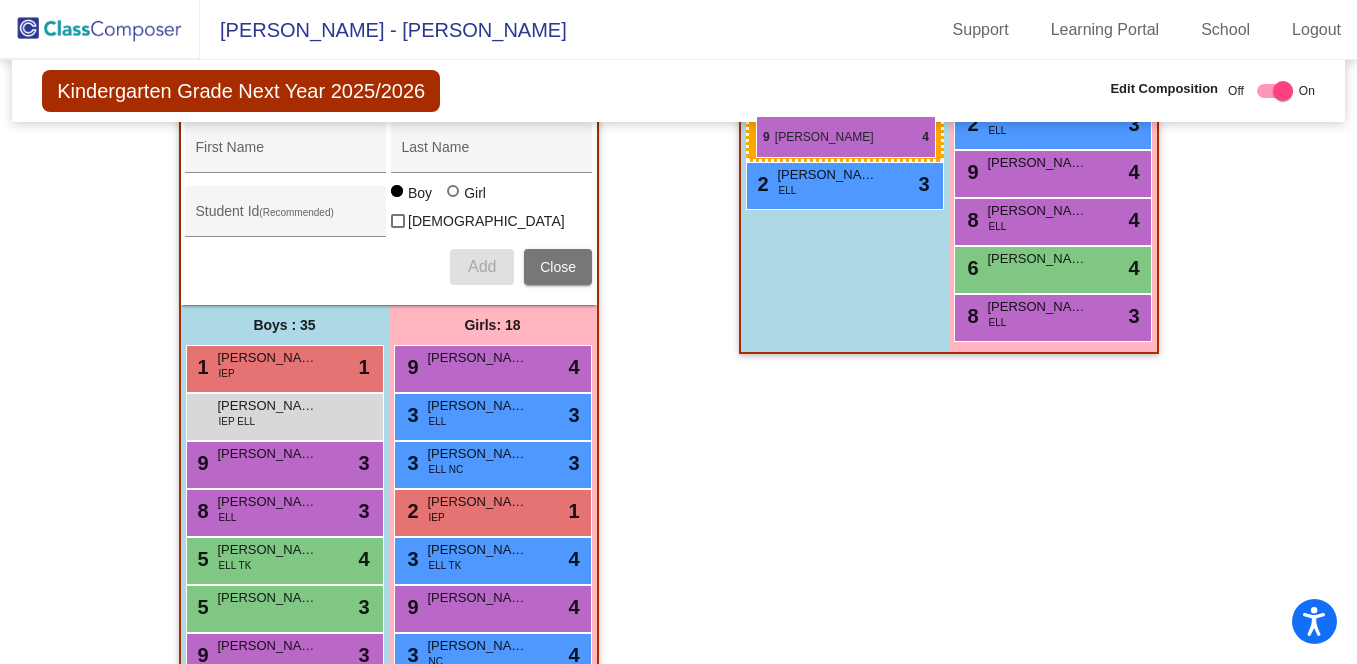 drag, startPoint x: 318, startPoint y: 510, endPoint x: 756, endPoint y: 117, distance: 588.4667 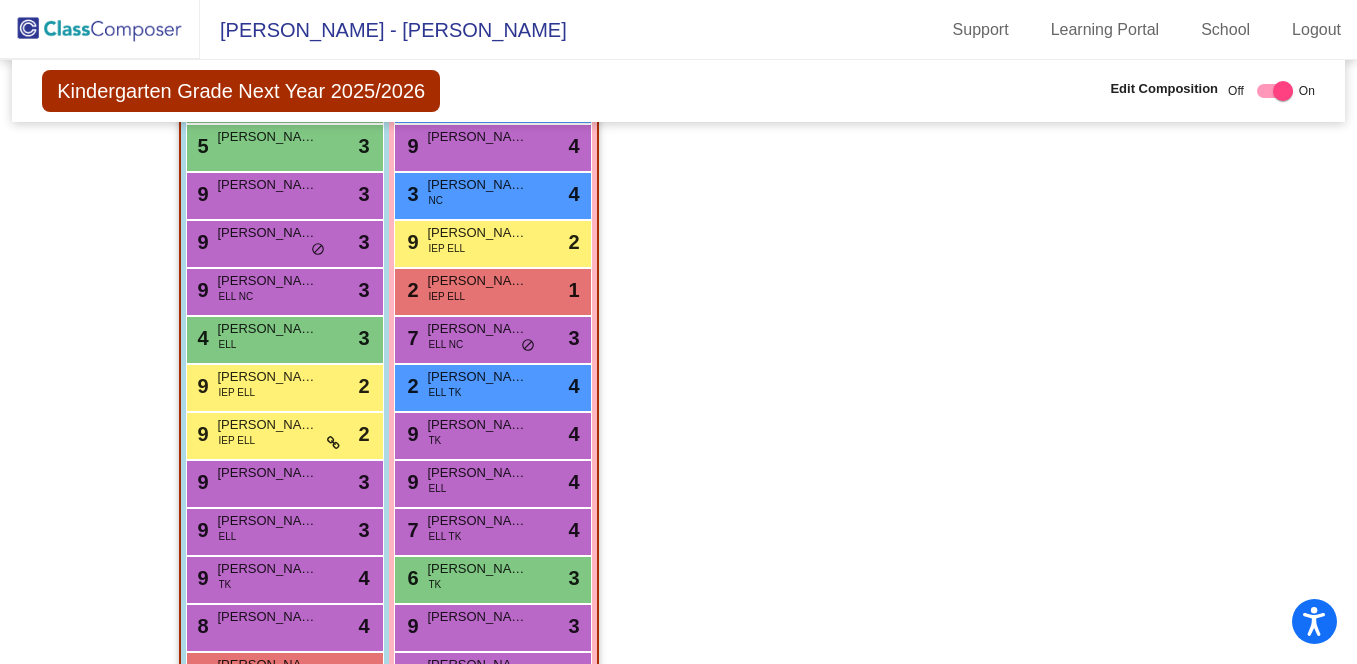 scroll, scrollTop: 1129, scrollLeft: 0, axis: vertical 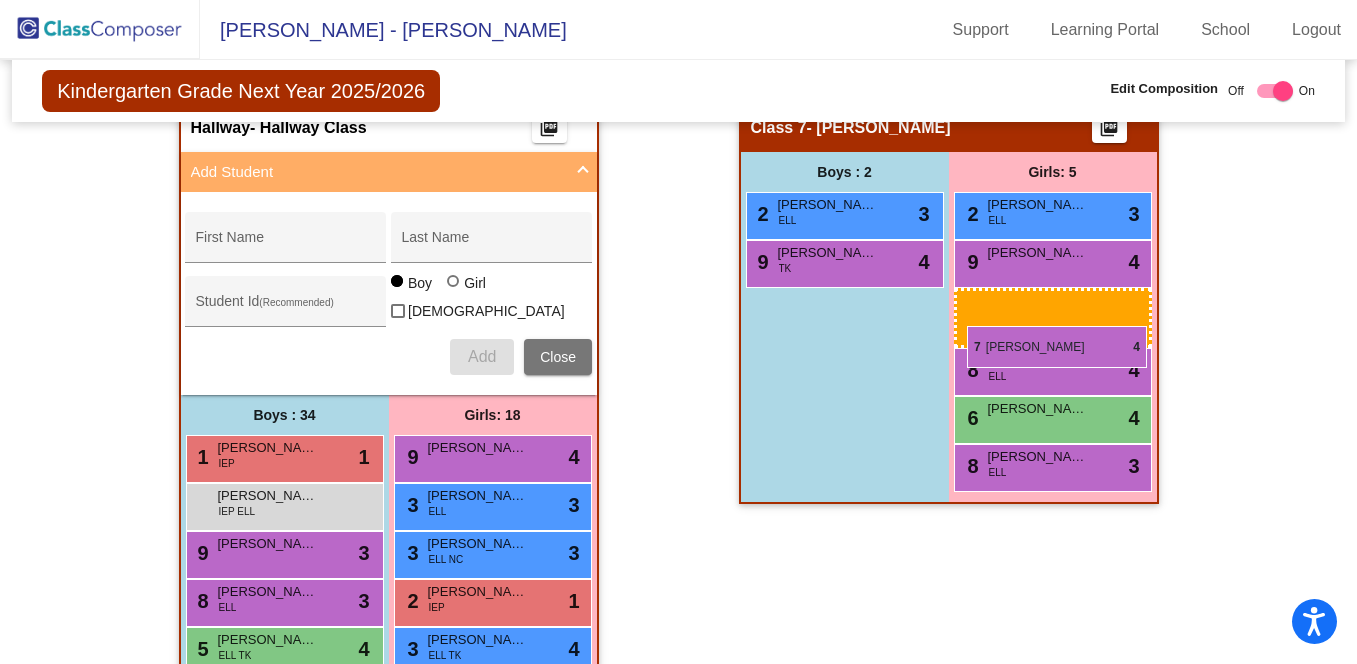 drag, startPoint x: 518, startPoint y: 521, endPoint x: 969, endPoint y: 326, distance: 491.3512 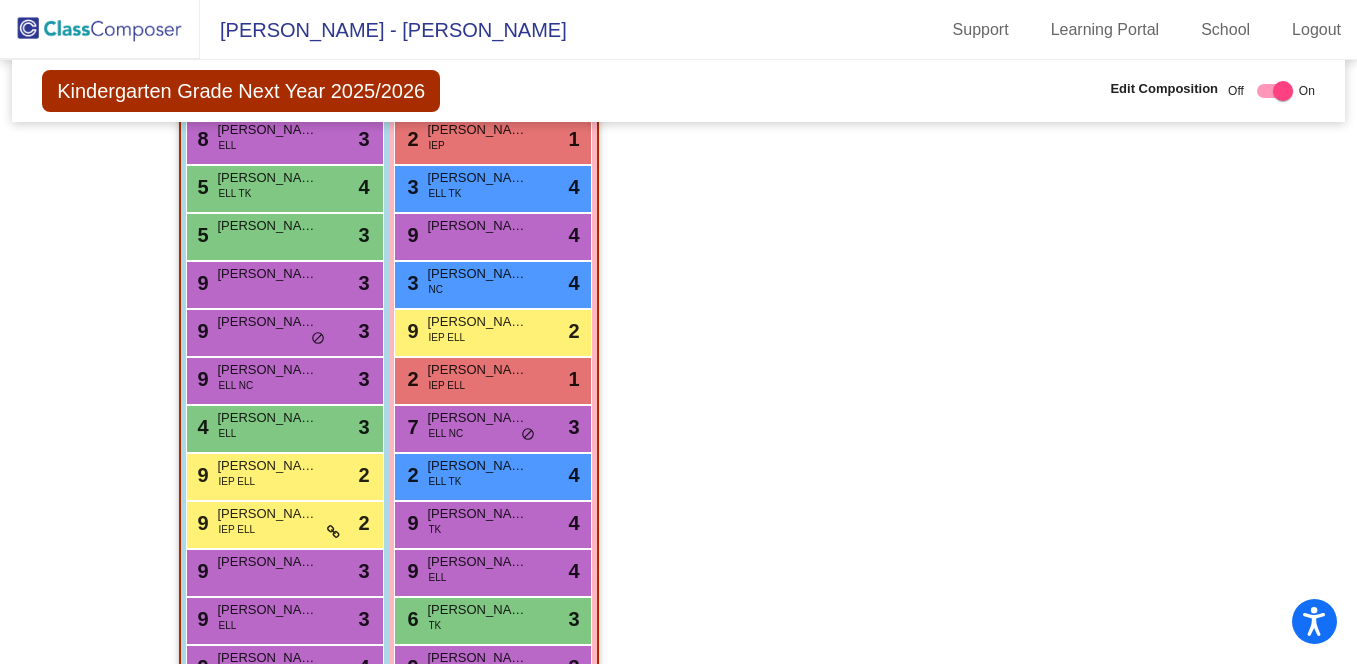 scroll, scrollTop: 1167, scrollLeft: 0, axis: vertical 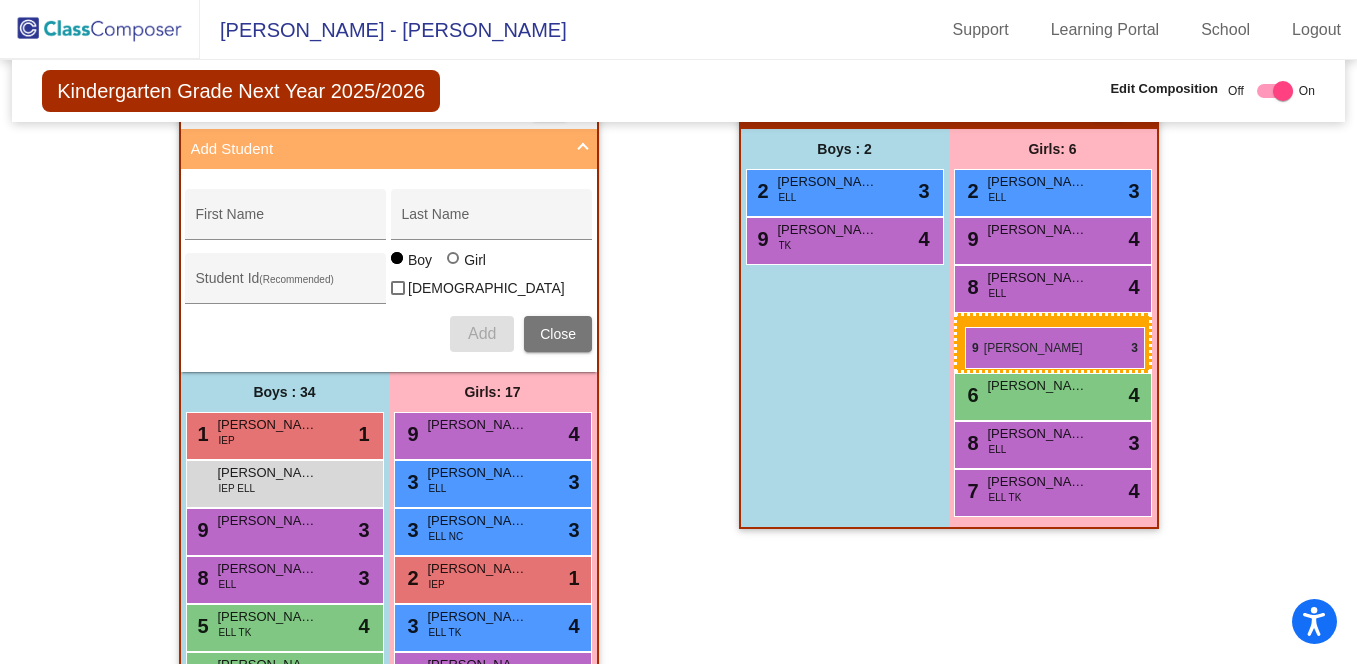 drag, startPoint x: 462, startPoint y: 535, endPoint x: 965, endPoint y: 327, distance: 544.30963 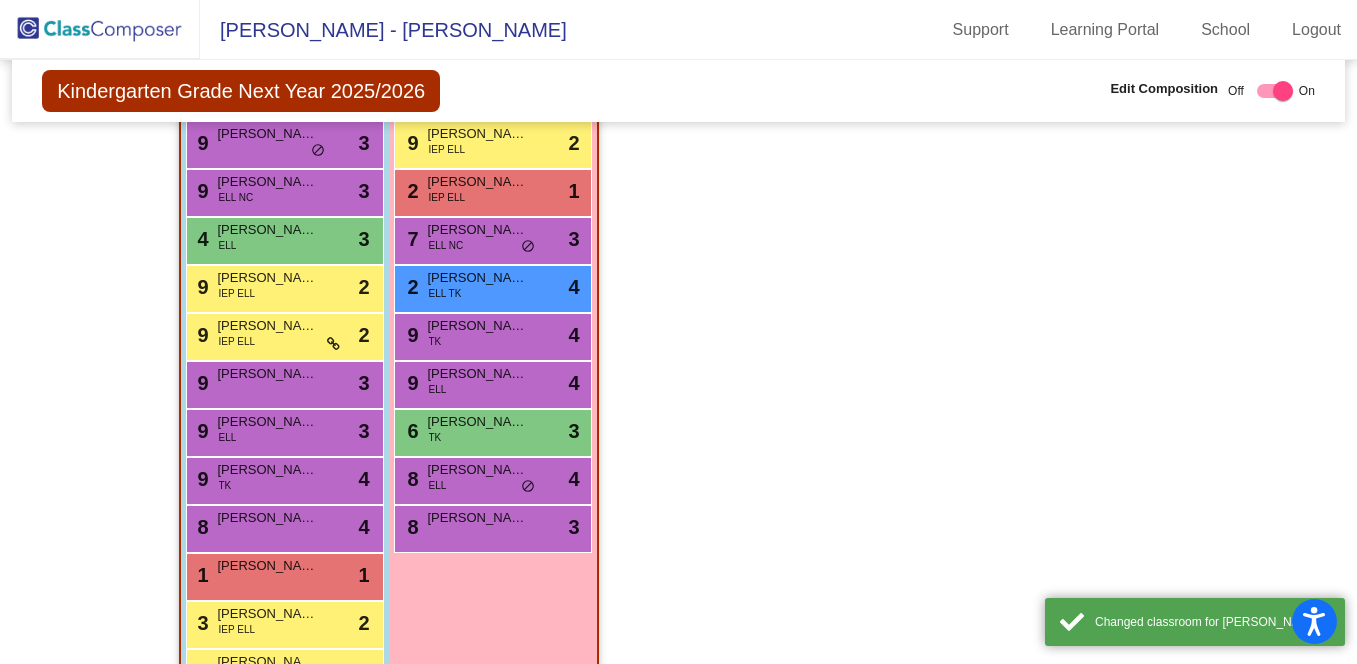 scroll, scrollTop: 1254, scrollLeft: 0, axis: vertical 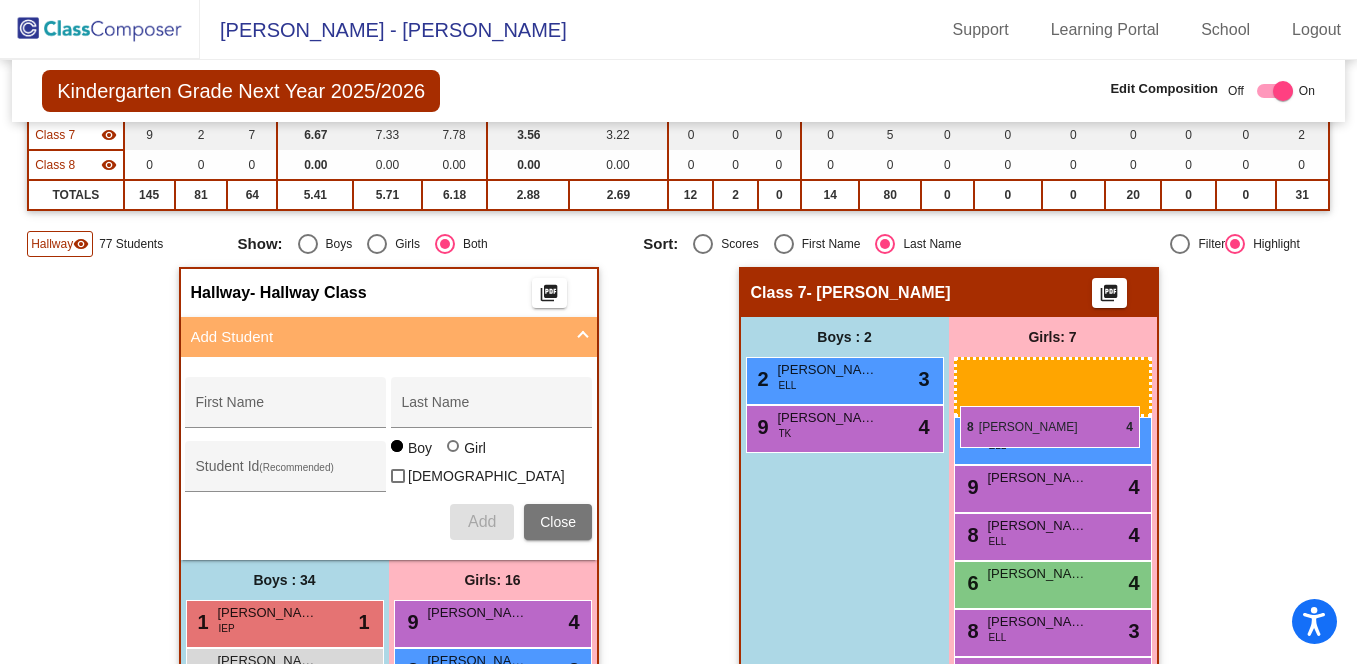 drag, startPoint x: 500, startPoint y: 450, endPoint x: 960, endPoint y: 406, distance: 462.09955 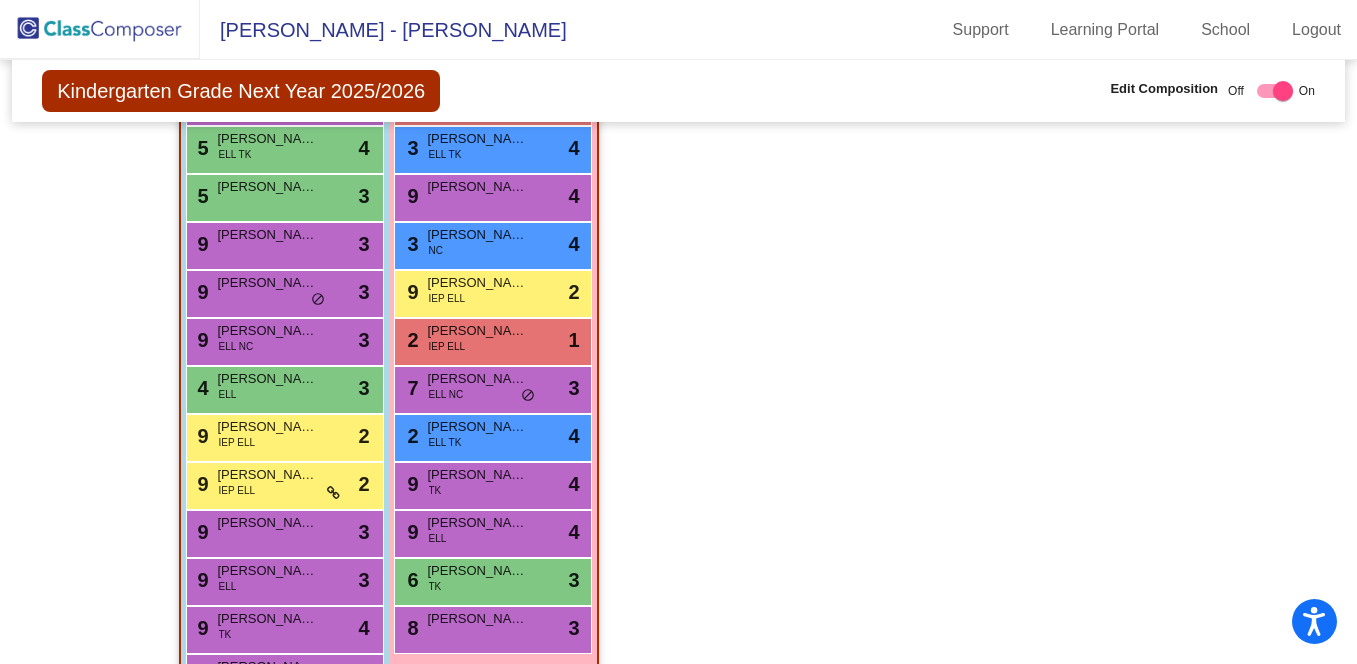 scroll, scrollTop: 1180, scrollLeft: 0, axis: vertical 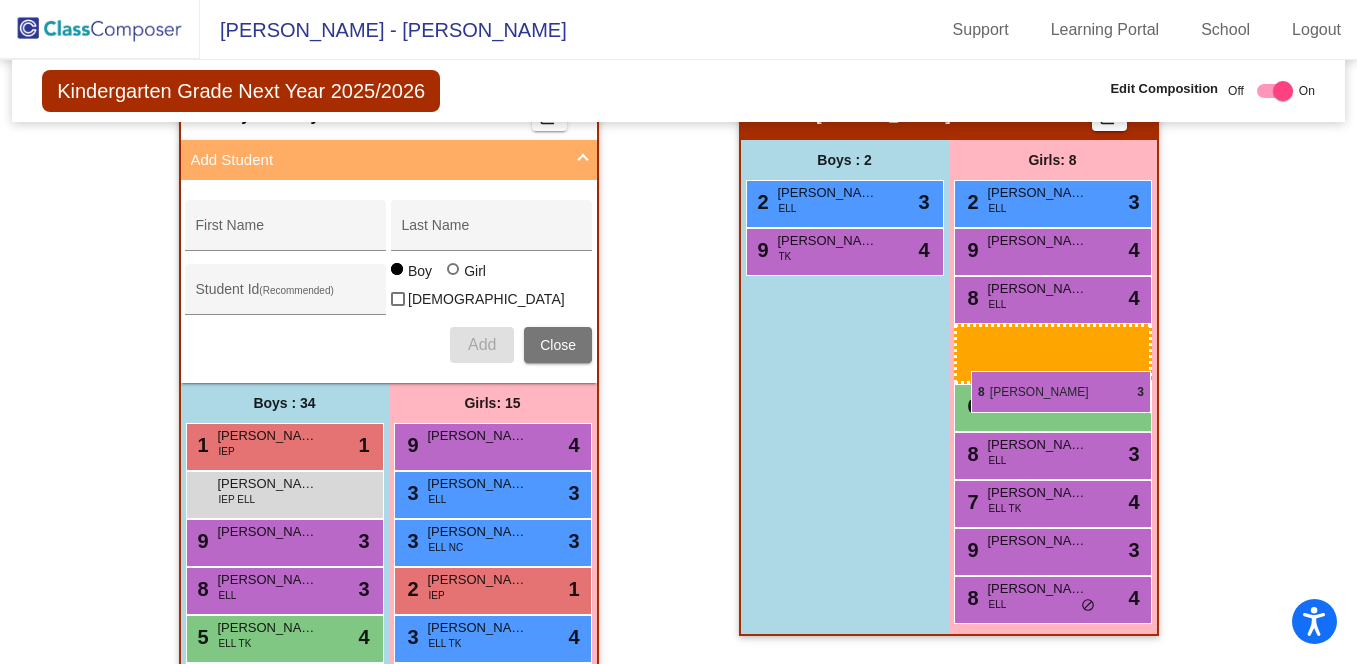 drag, startPoint x: 465, startPoint y: 531, endPoint x: 971, endPoint y: 371, distance: 530.6939 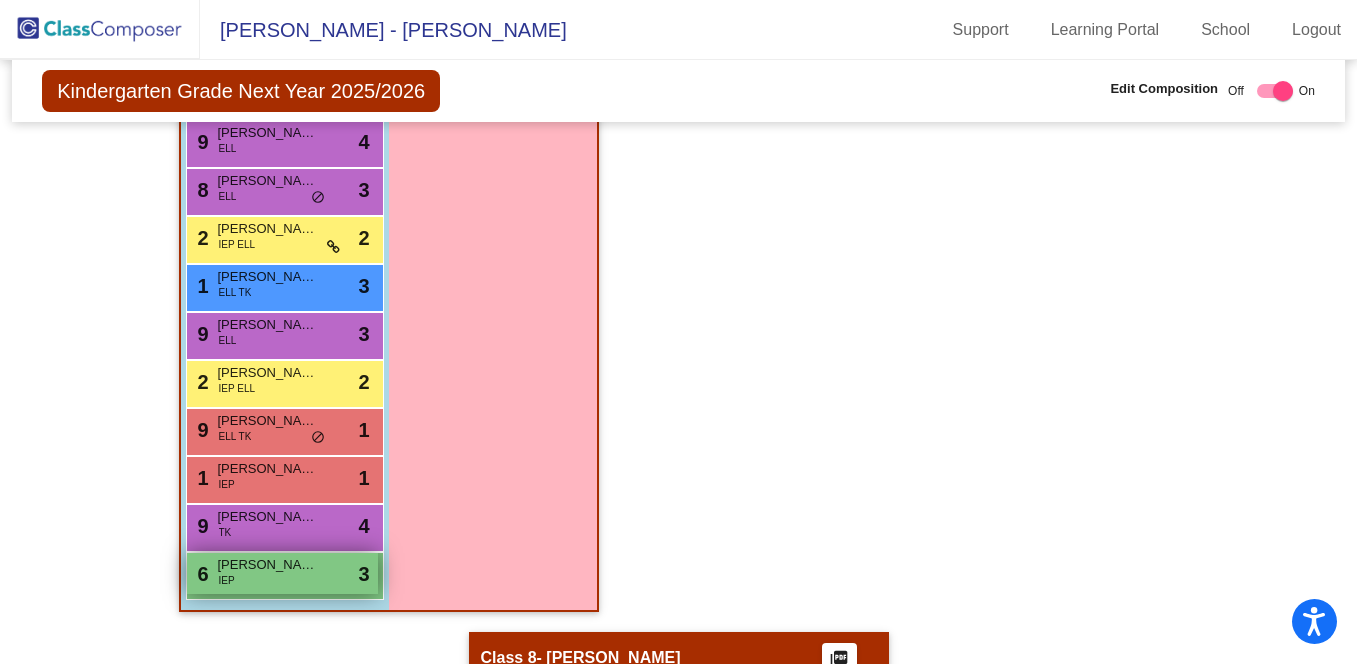 scroll, scrollTop: 2023, scrollLeft: 0, axis: vertical 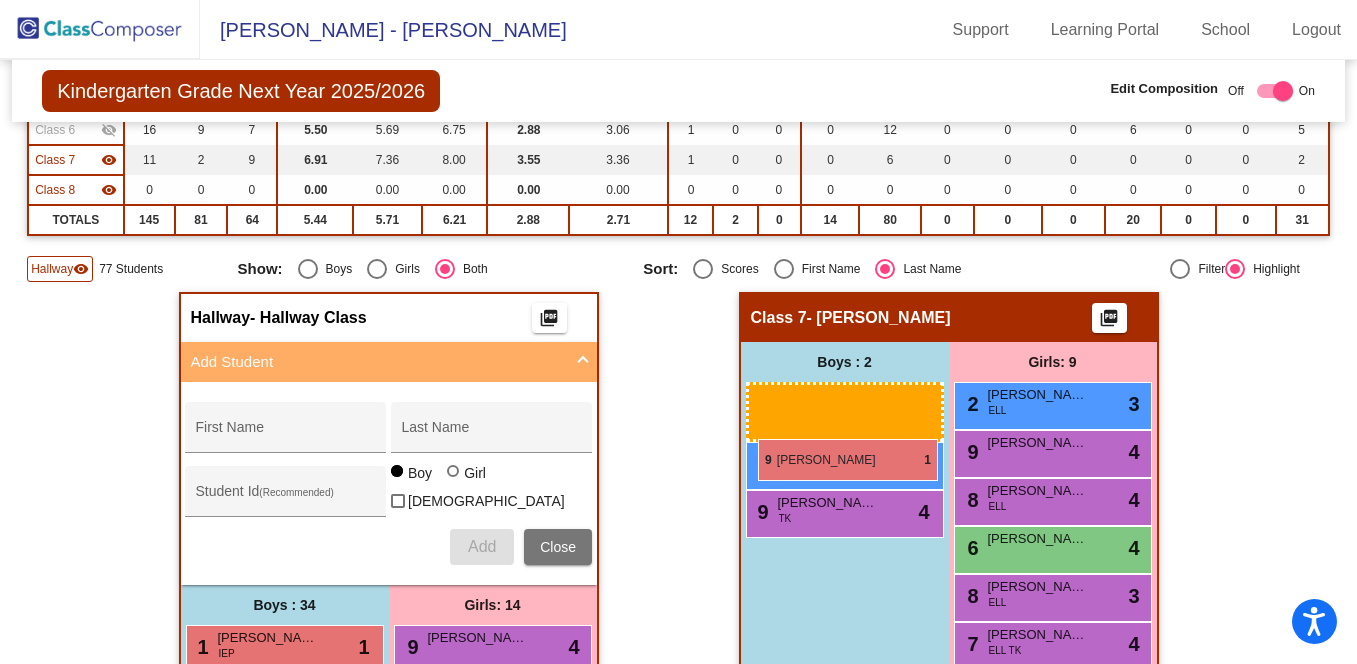 drag, startPoint x: 301, startPoint y: 445, endPoint x: 758, endPoint y: 438, distance: 457.05362 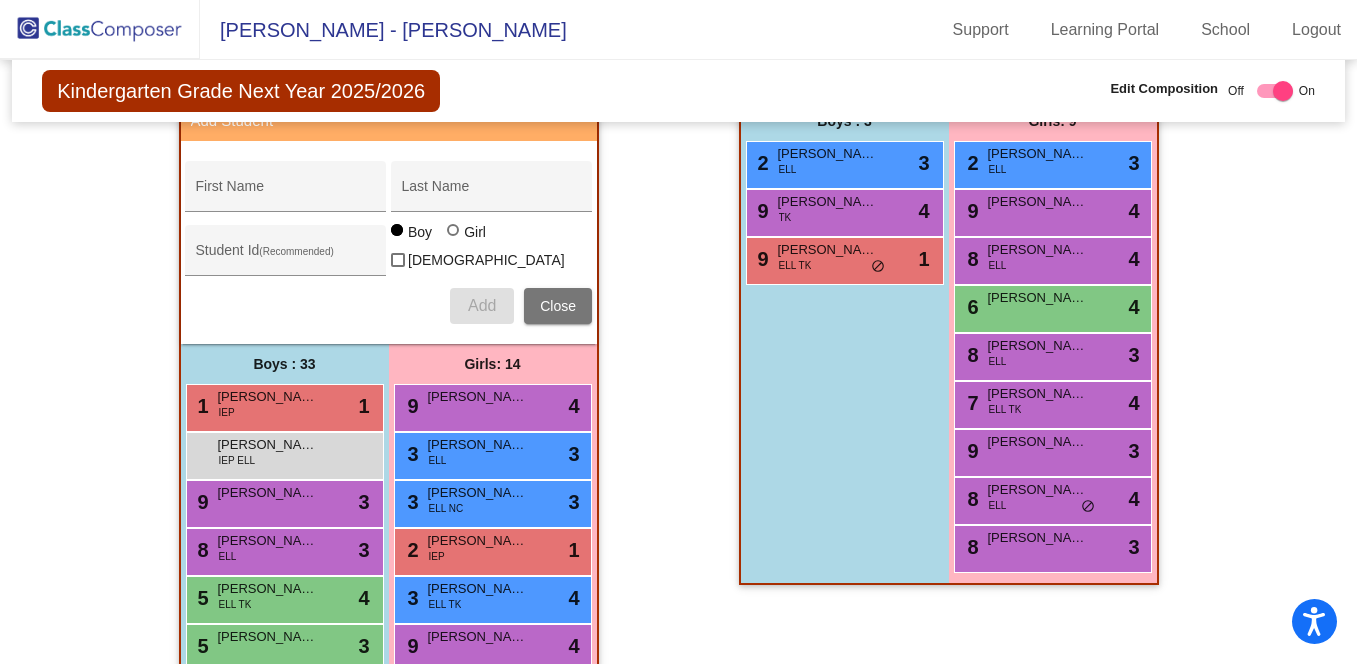 scroll, scrollTop: 692, scrollLeft: 0, axis: vertical 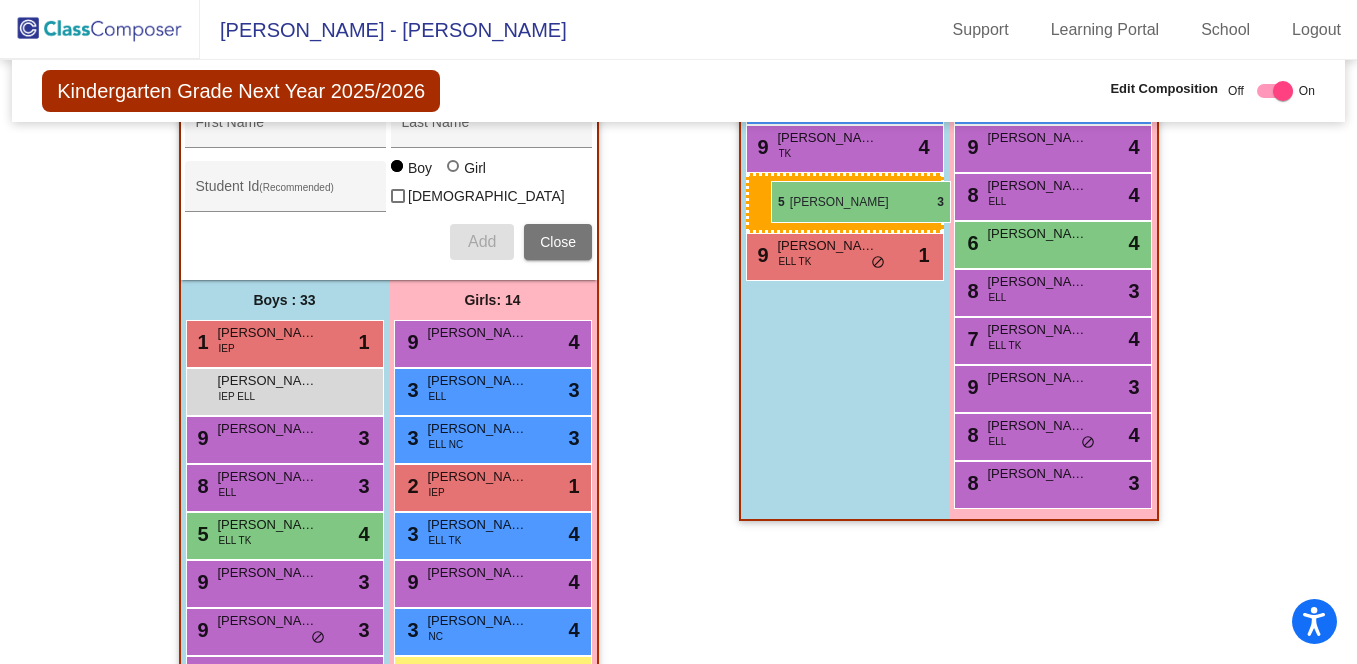 drag, startPoint x: 322, startPoint y: 584, endPoint x: 771, endPoint y: 181, distance: 603.3324 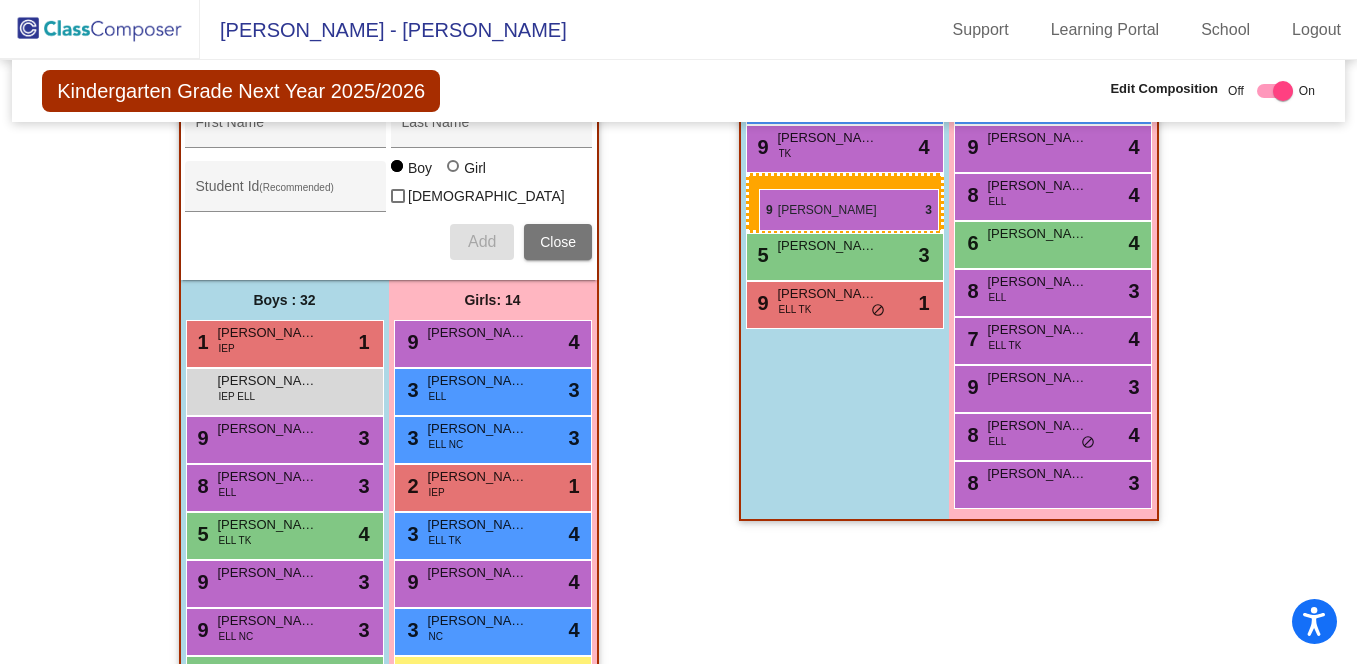 drag, startPoint x: 255, startPoint y: 623, endPoint x: 759, endPoint y: 189, distance: 665.11053 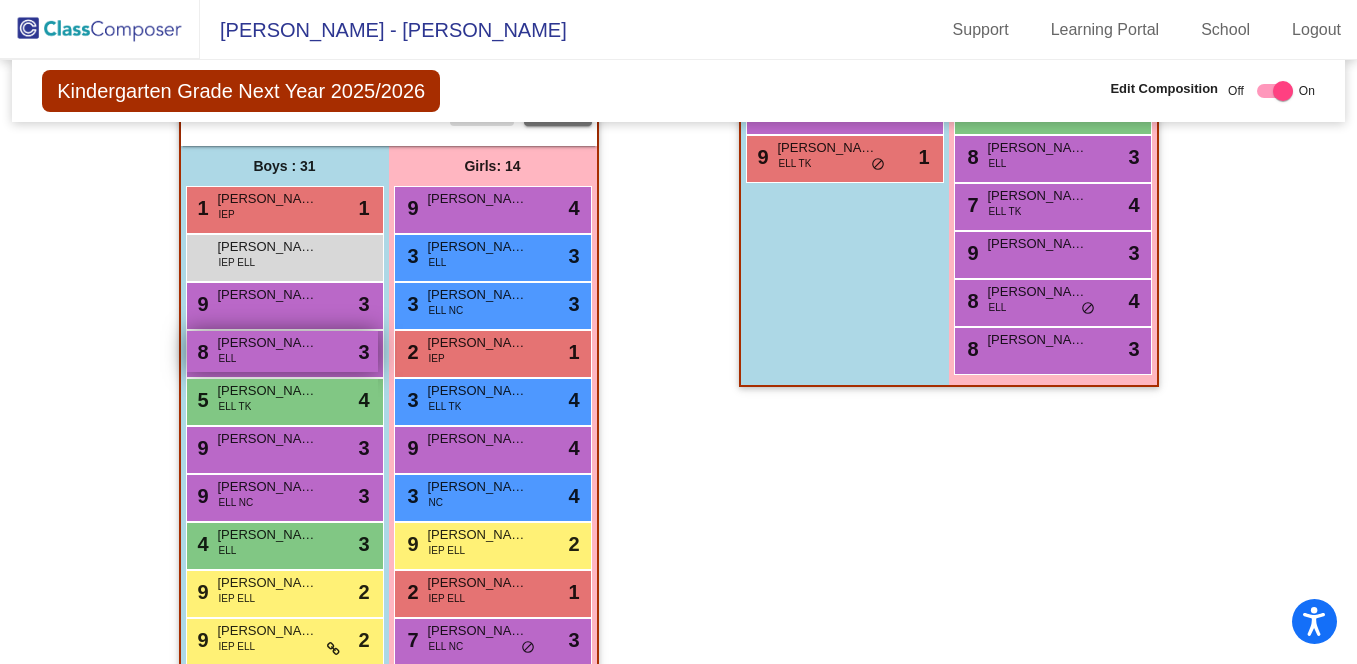 scroll, scrollTop: 828, scrollLeft: 0, axis: vertical 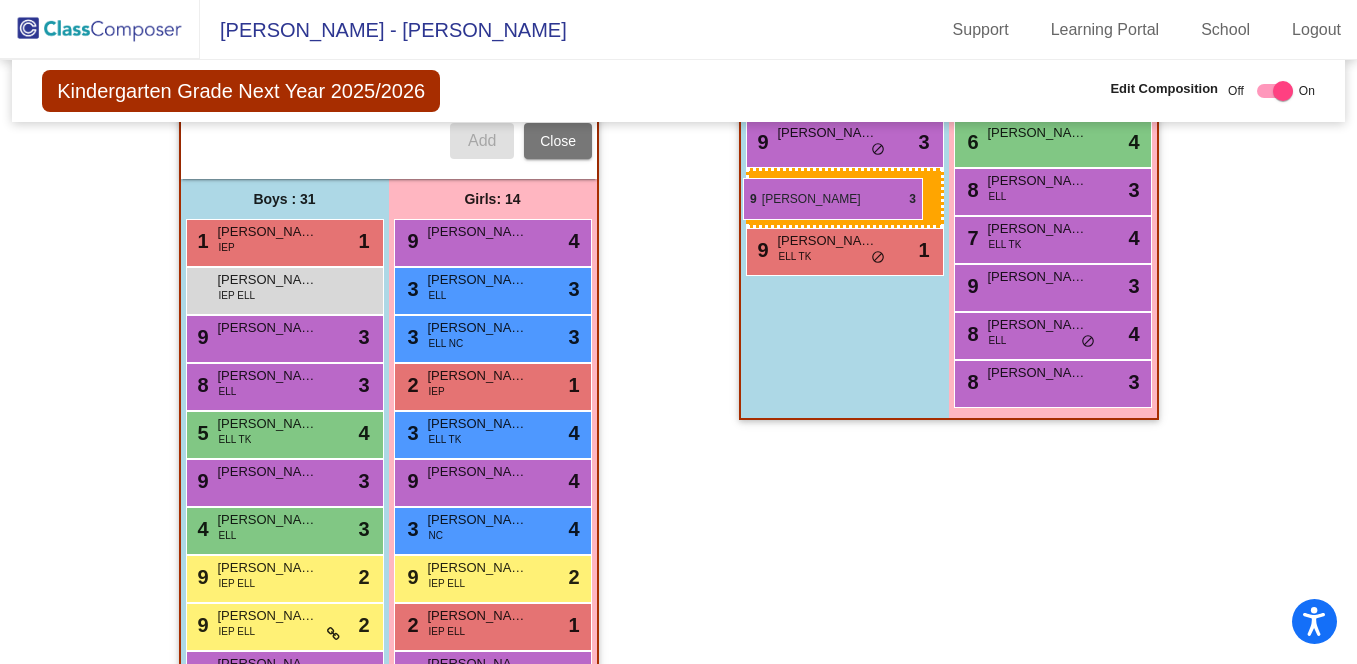 drag, startPoint x: 330, startPoint y: 488, endPoint x: 743, endPoint y: 178, distance: 516.4 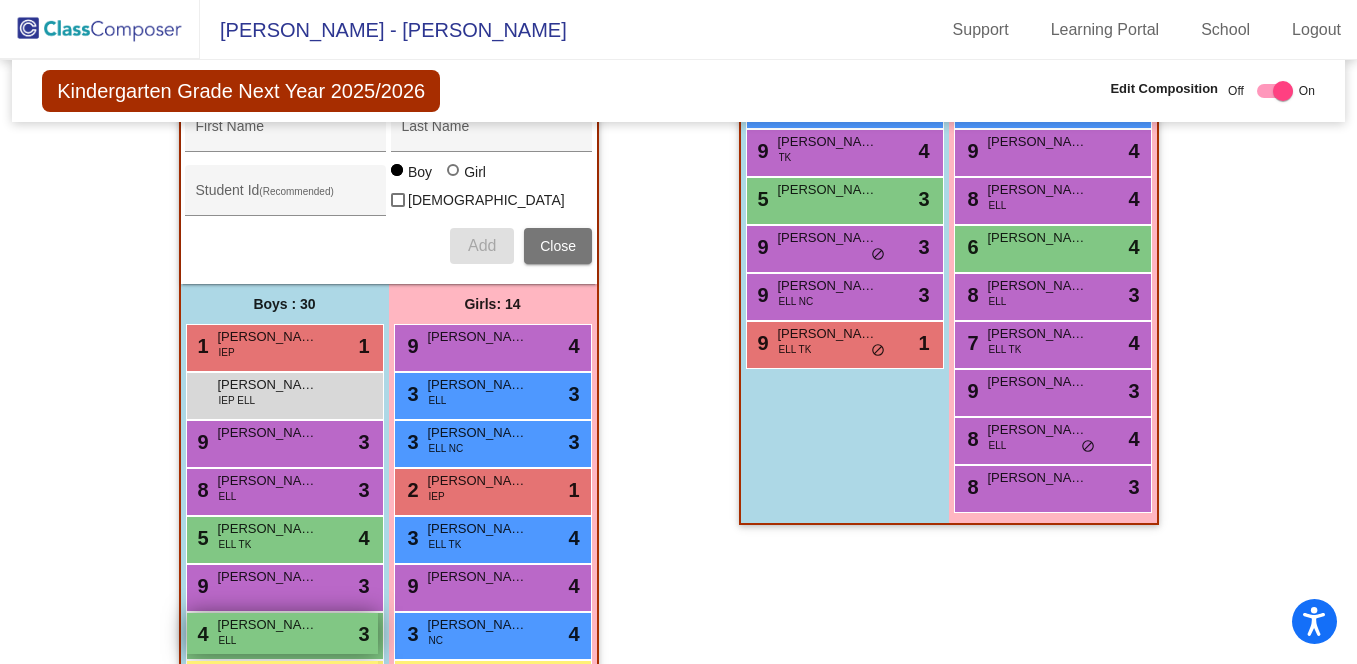 scroll, scrollTop: 665, scrollLeft: 0, axis: vertical 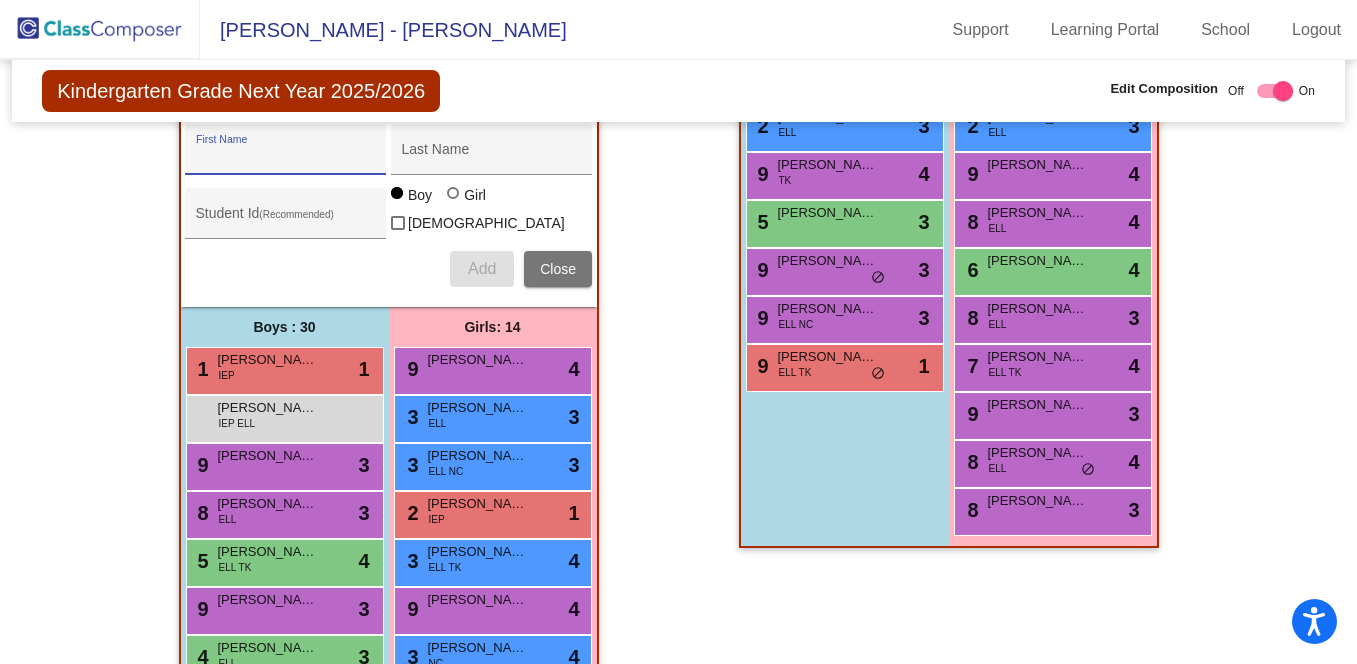 click on "First Name" at bounding box center [286, 157] 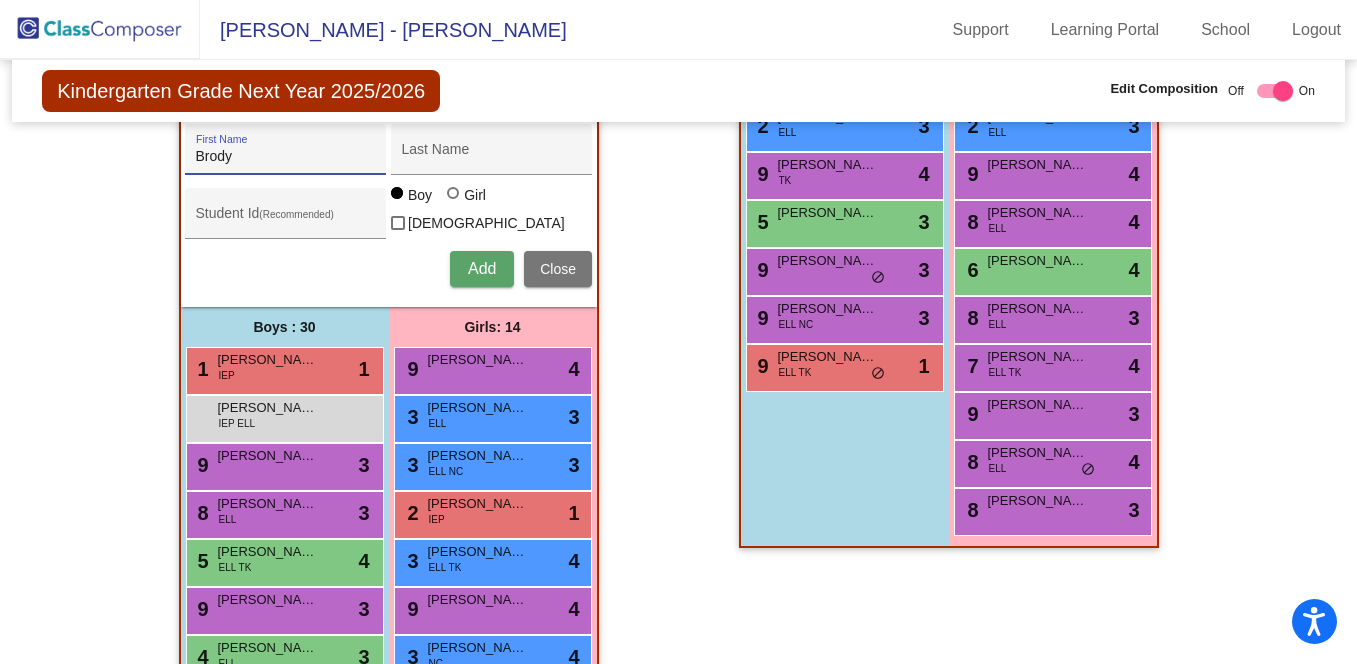 type on "Brody" 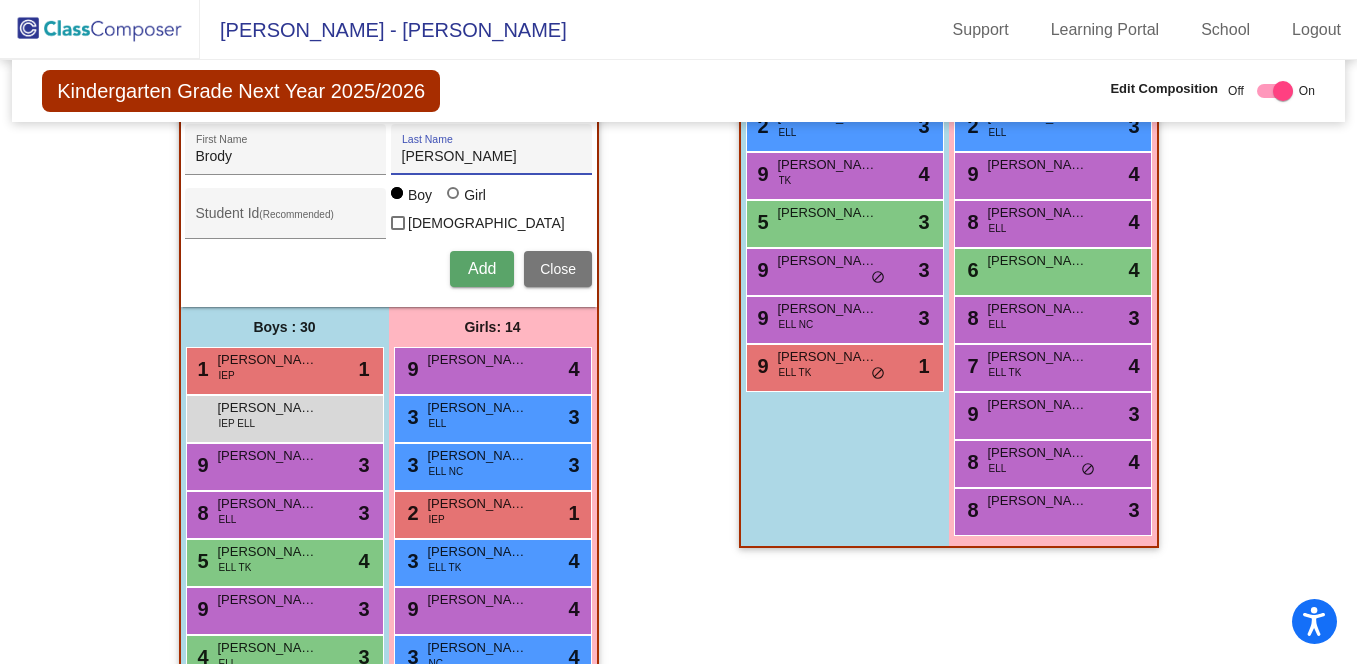 type on "Larson" 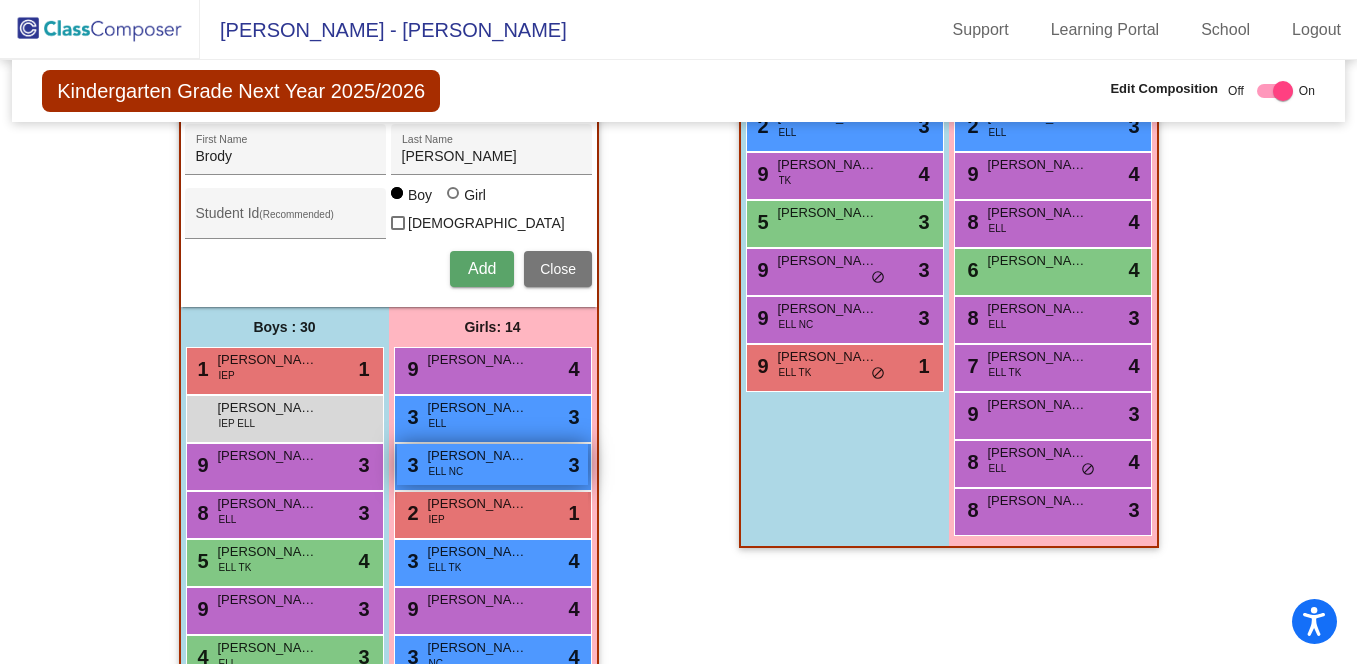 type 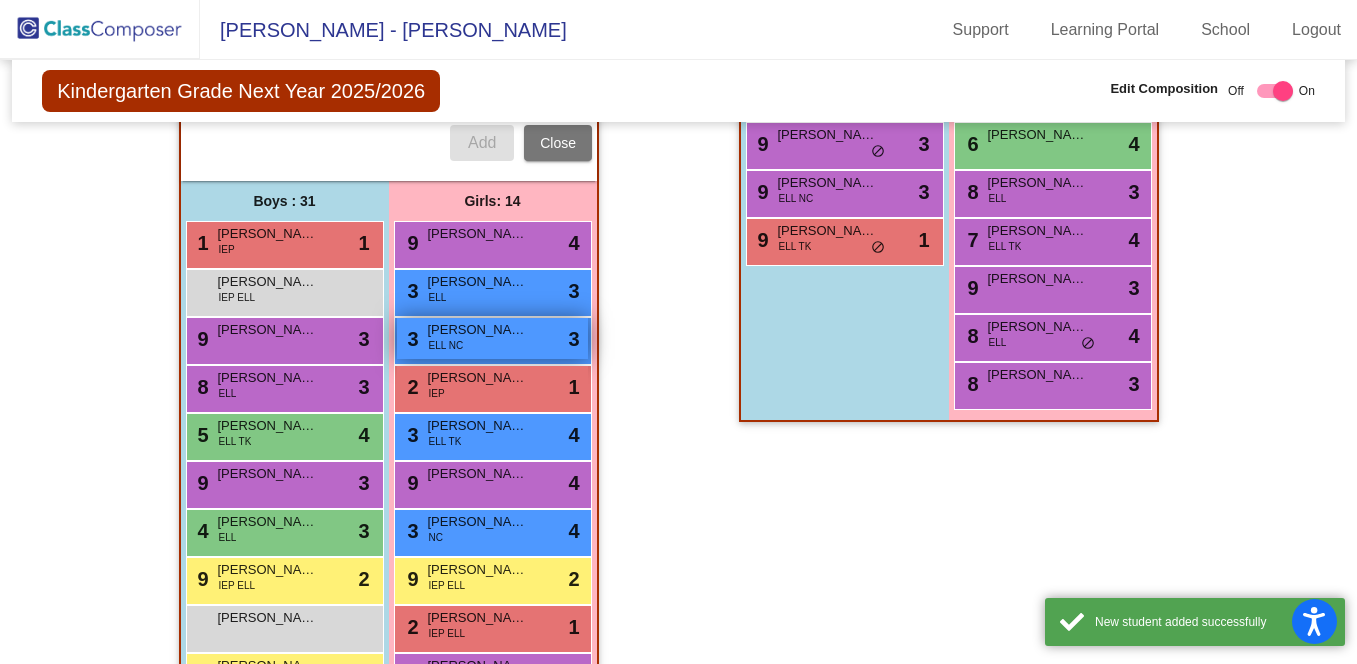 scroll, scrollTop: 792, scrollLeft: 0, axis: vertical 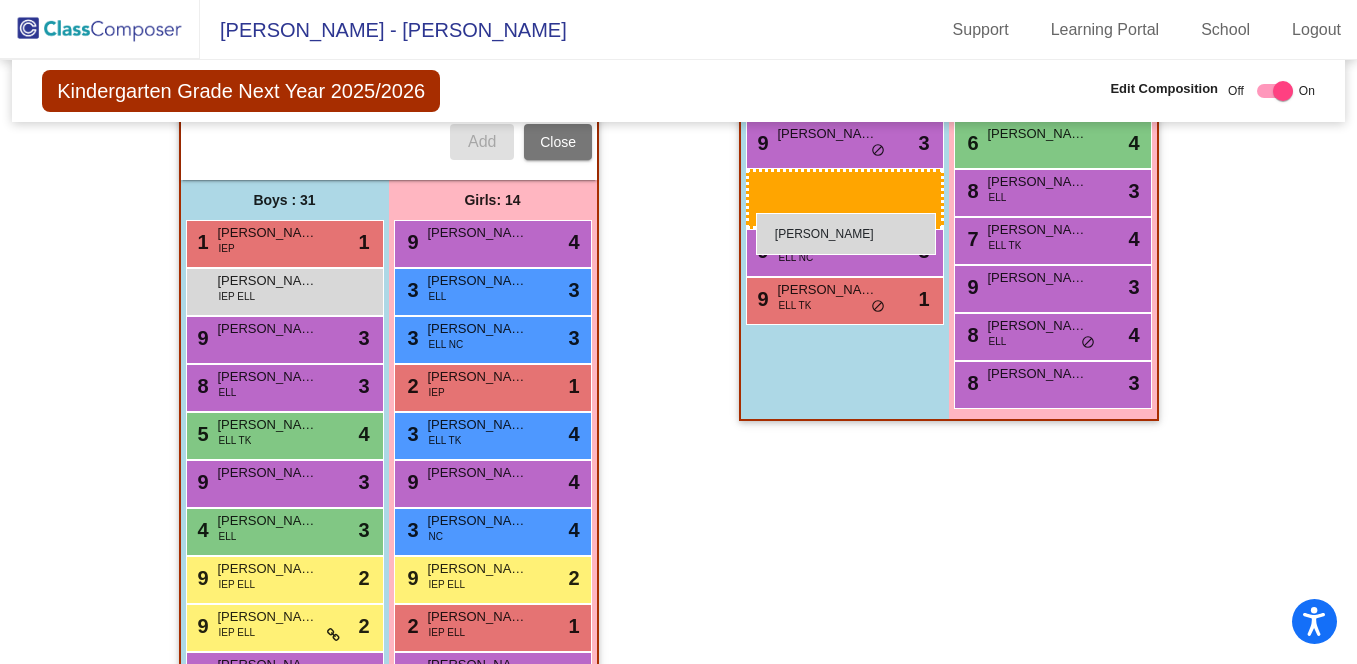 drag, startPoint x: 316, startPoint y: 618, endPoint x: 756, endPoint y: 213, distance: 598.0176 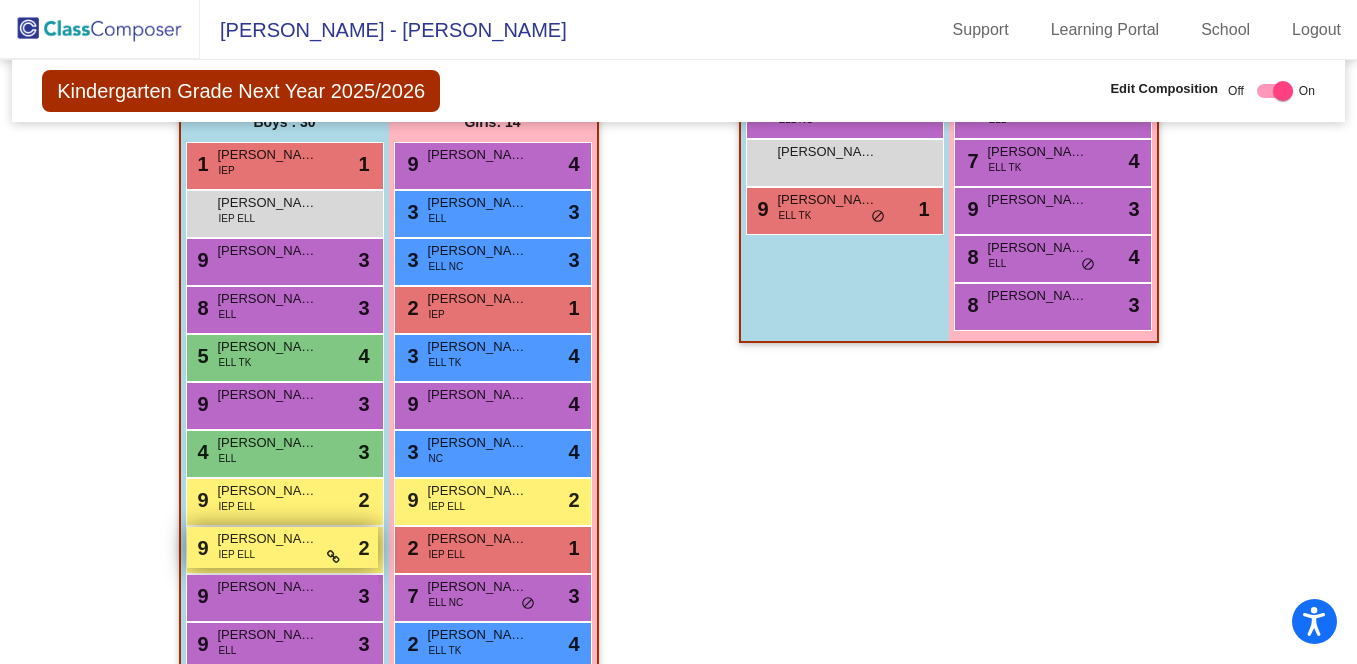 scroll, scrollTop: 858, scrollLeft: 0, axis: vertical 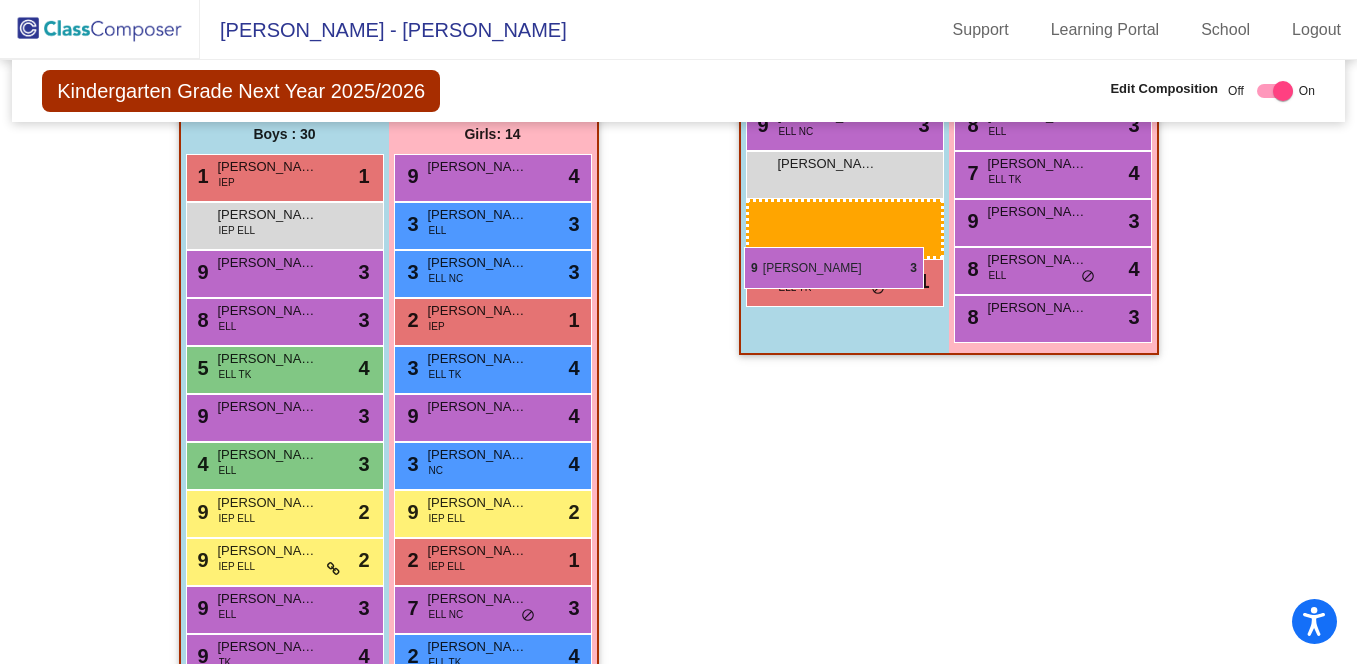 drag, startPoint x: 295, startPoint y: 605, endPoint x: 744, endPoint y: 247, distance: 574.2517 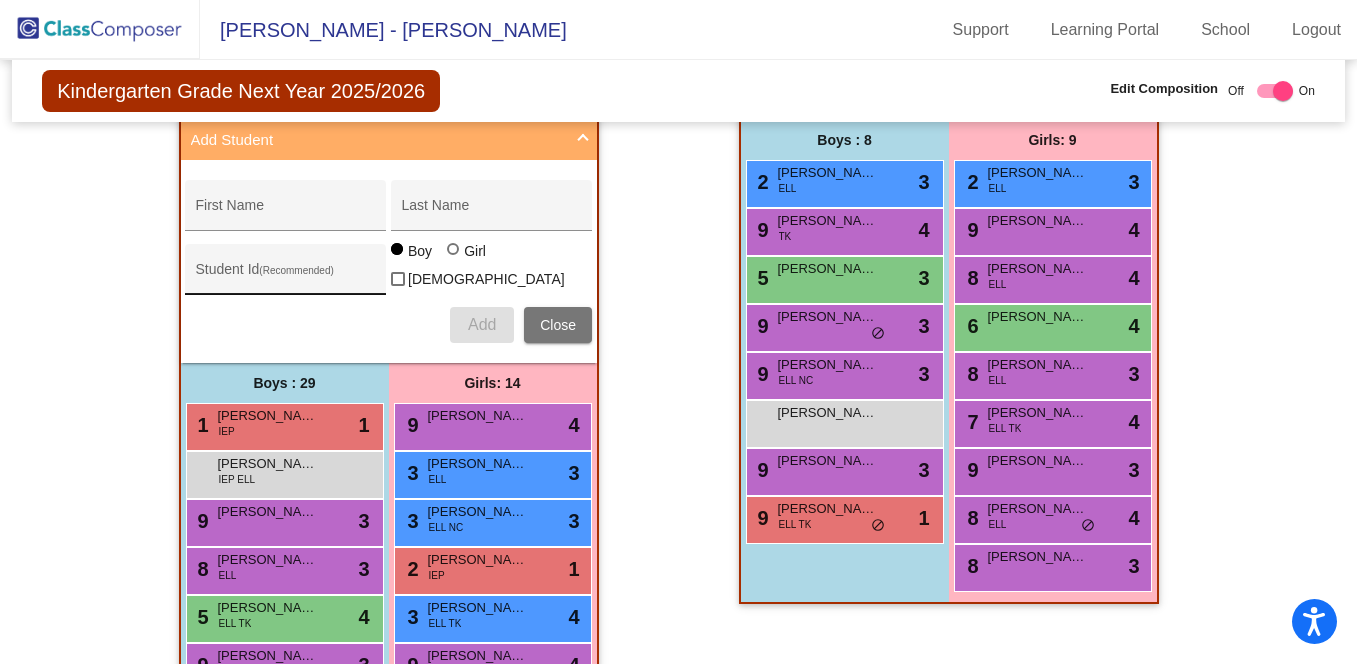 scroll, scrollTop: 607, scrollLeft: 0, axis: vertical 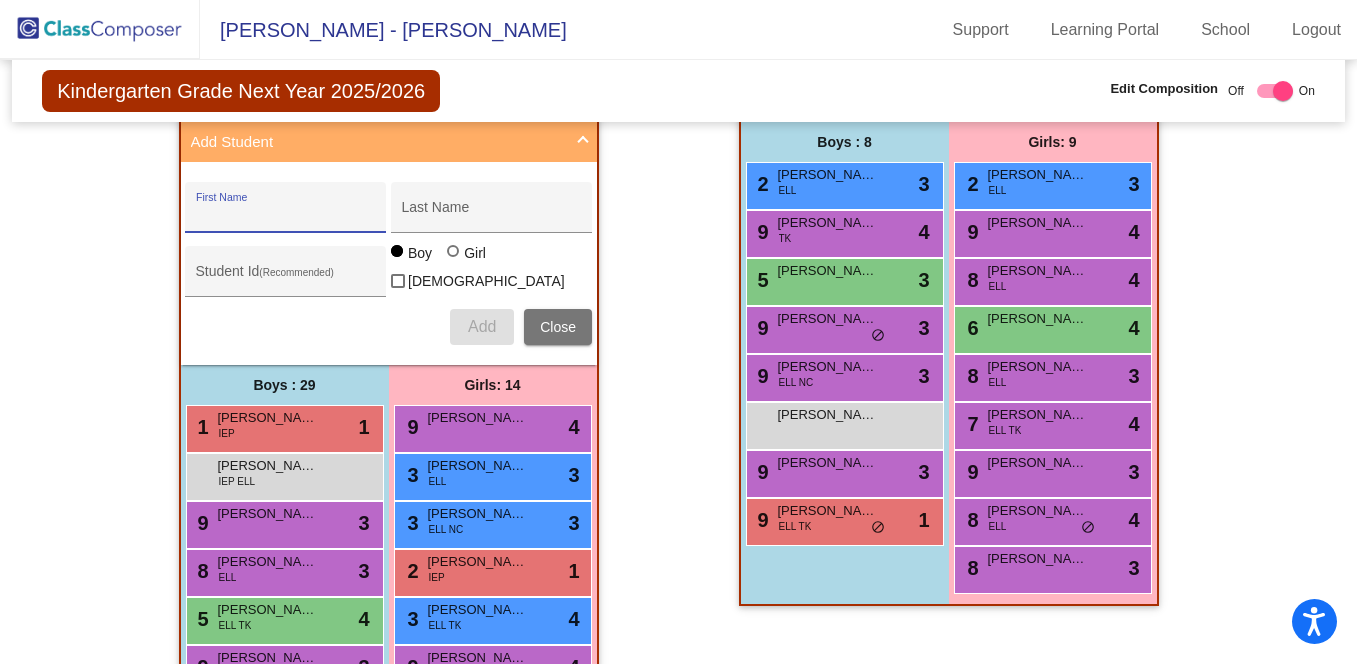 click on "First Name" at bounding box center [286, 215] 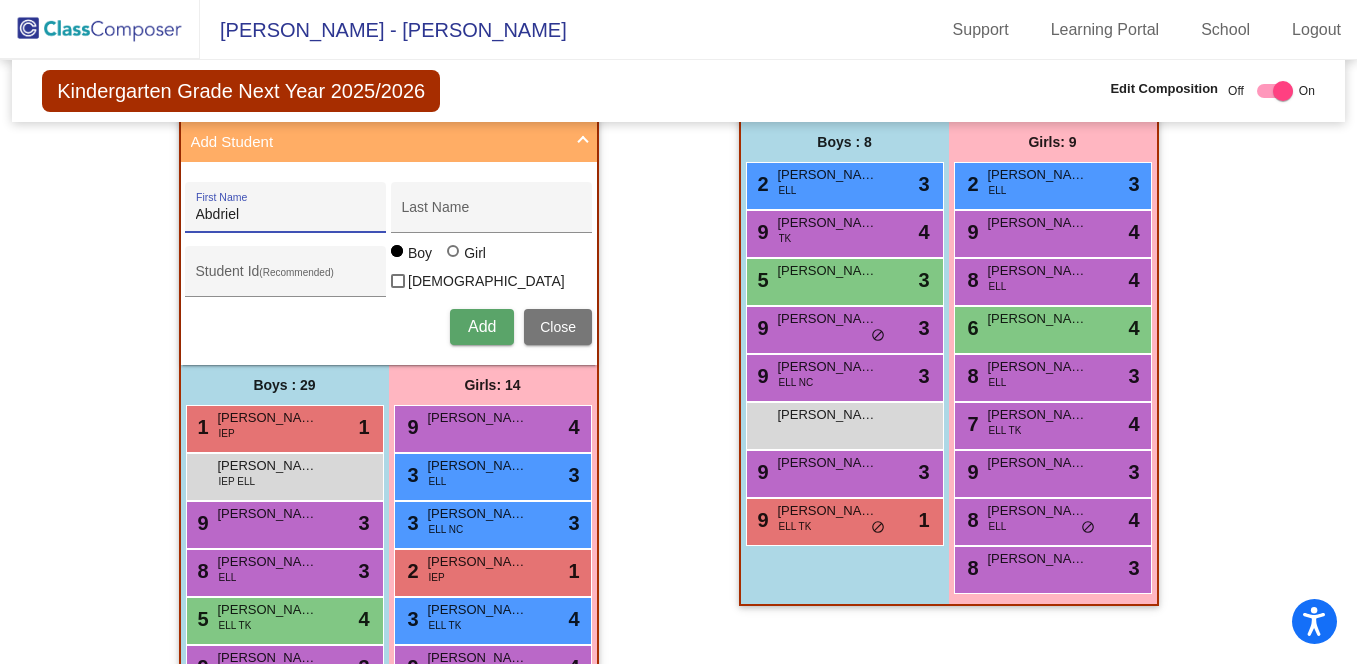 type on "Abdriel" 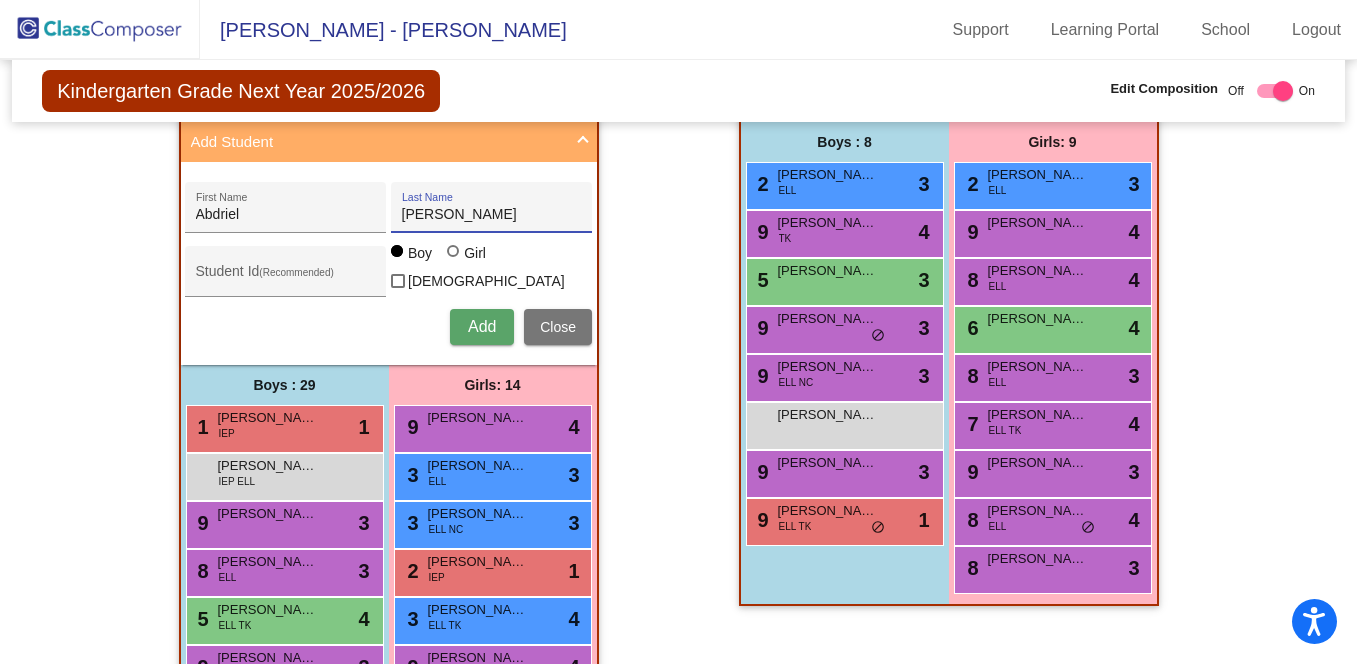 type on "Limon" 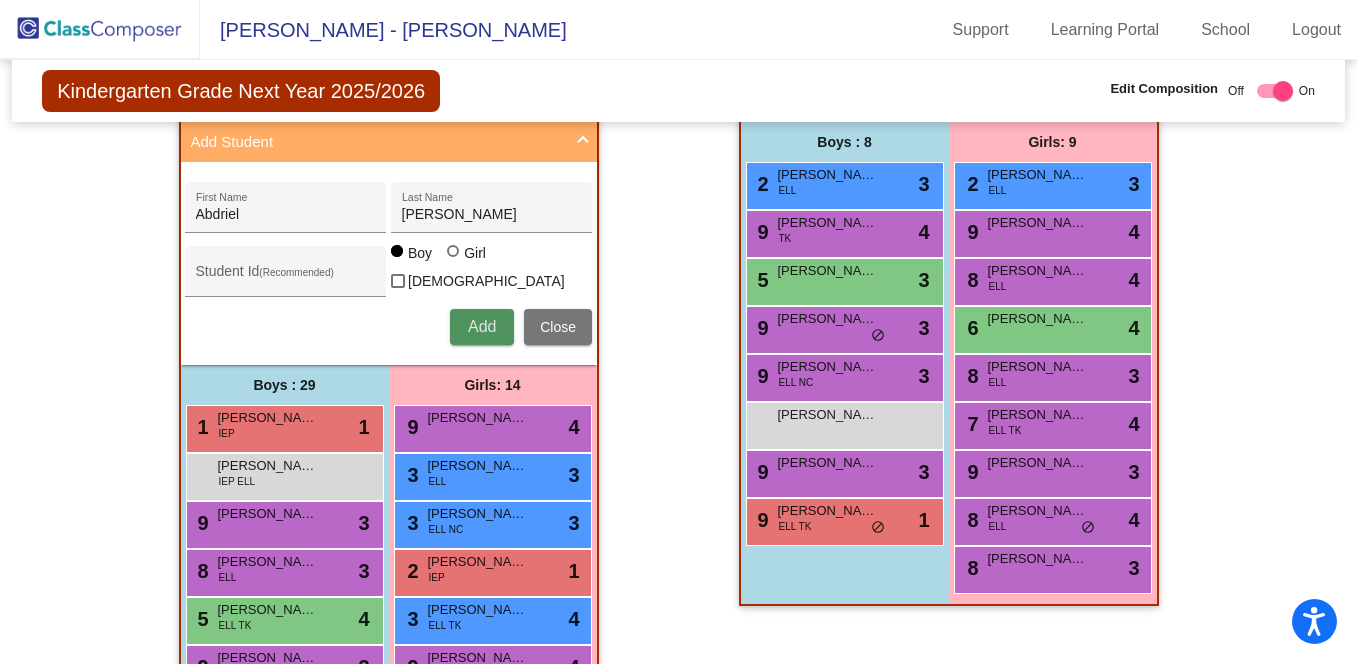 click on "Add" at bounding box center [482, 326] 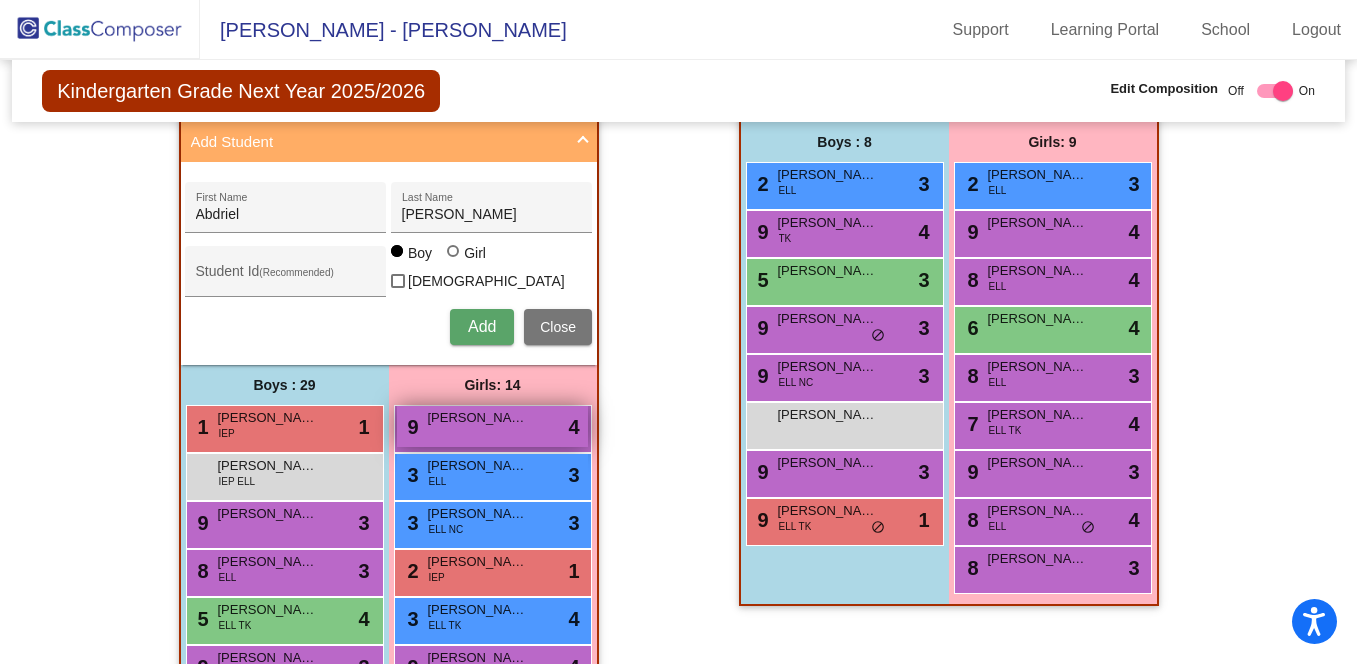 type 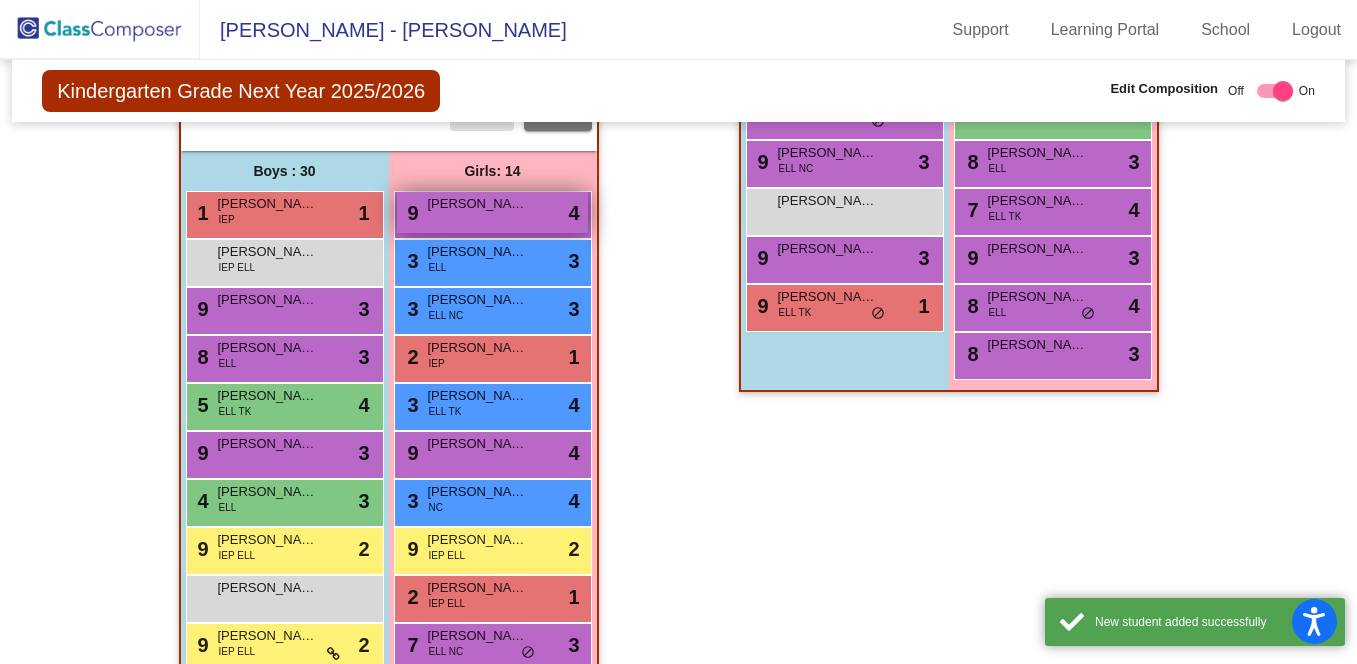 scroll, scrollTop: 834, scrollLeft: 0, axis: vertical 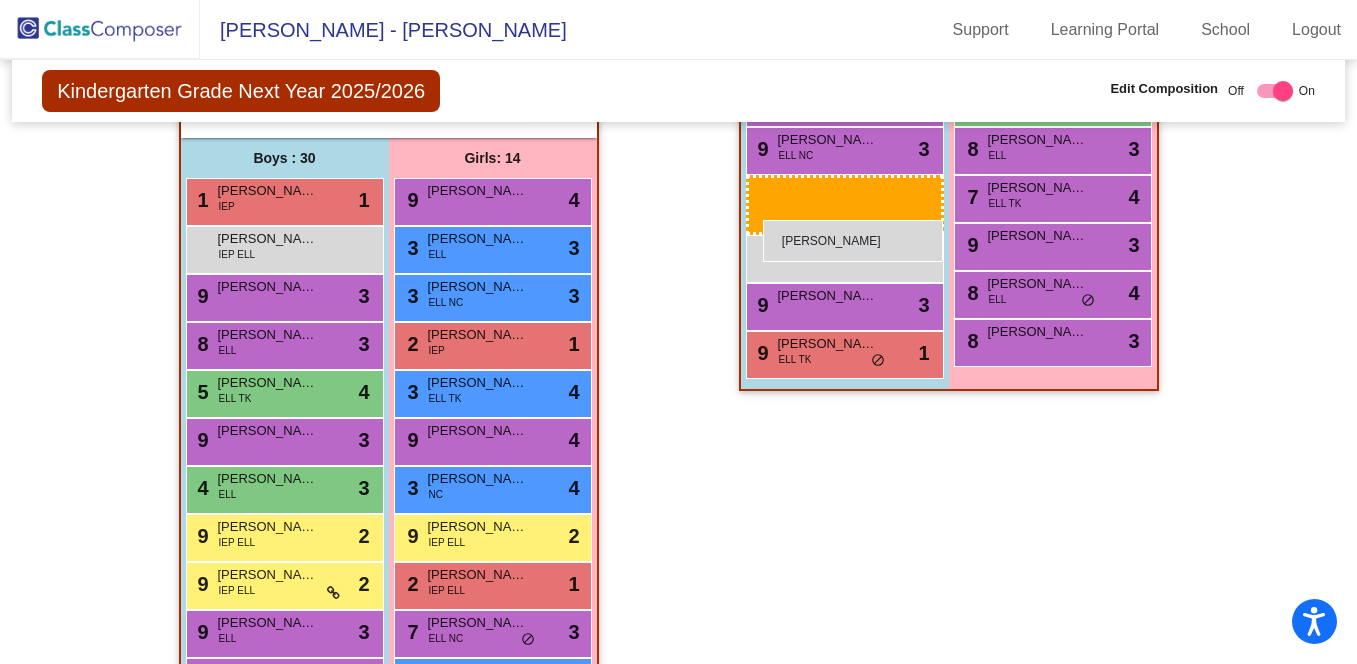 drag, startPoint x: 331, startPoint y: 576, endPoint x: 763, endPoint y: 220, distance: 559.78564 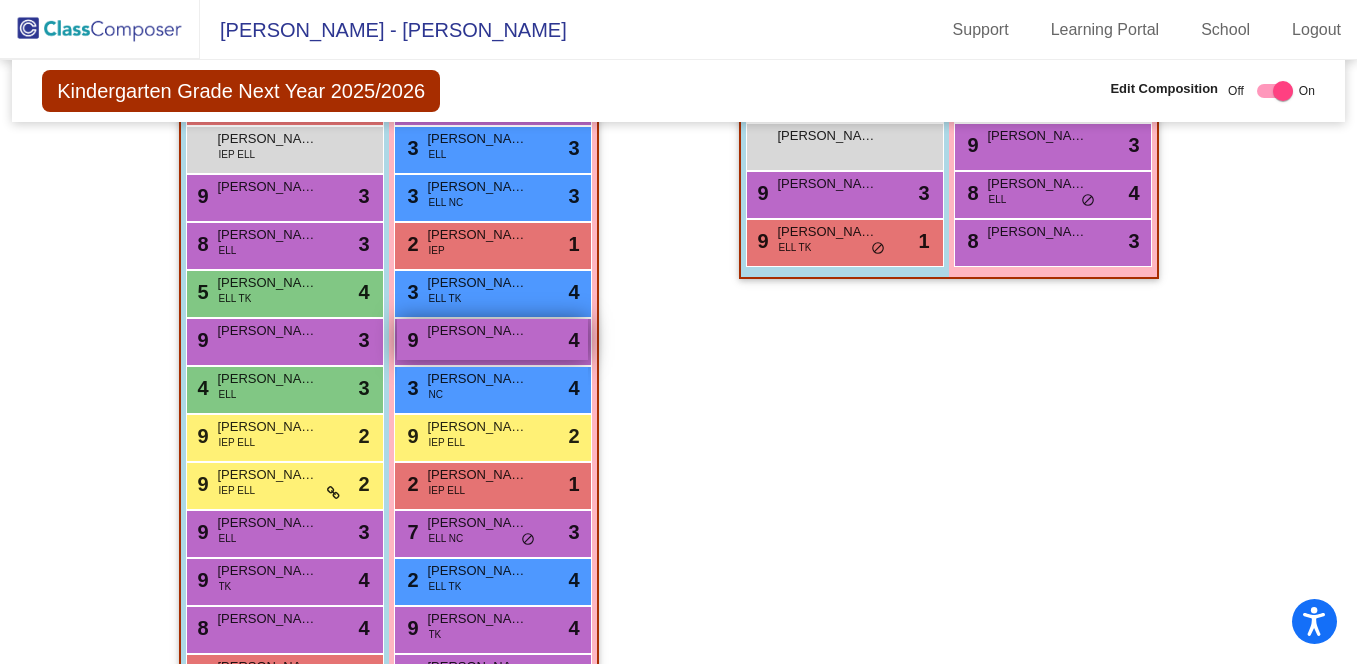 scroll, scrollTop: 936, scrollLeft: 0, axis: vertical 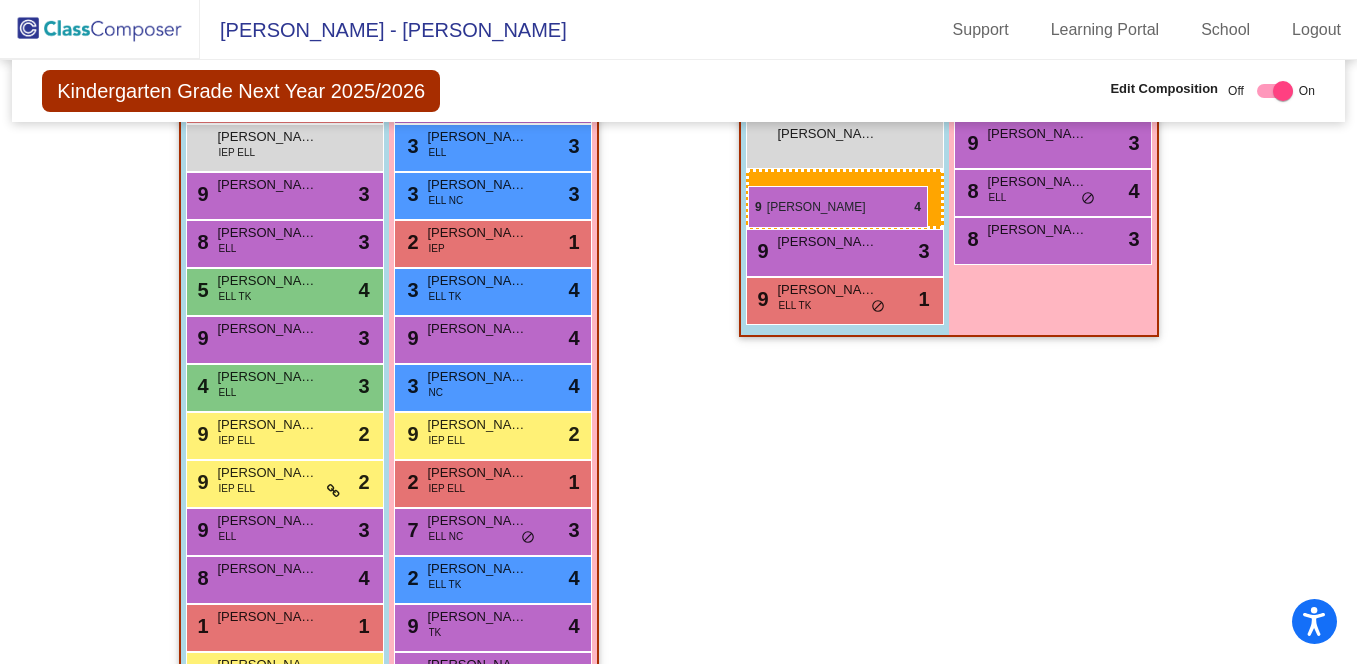 drag, startPoint x: 307, startPoint y: 576, endPoint x: 748, endPoint y: 186, distance: 588.7113 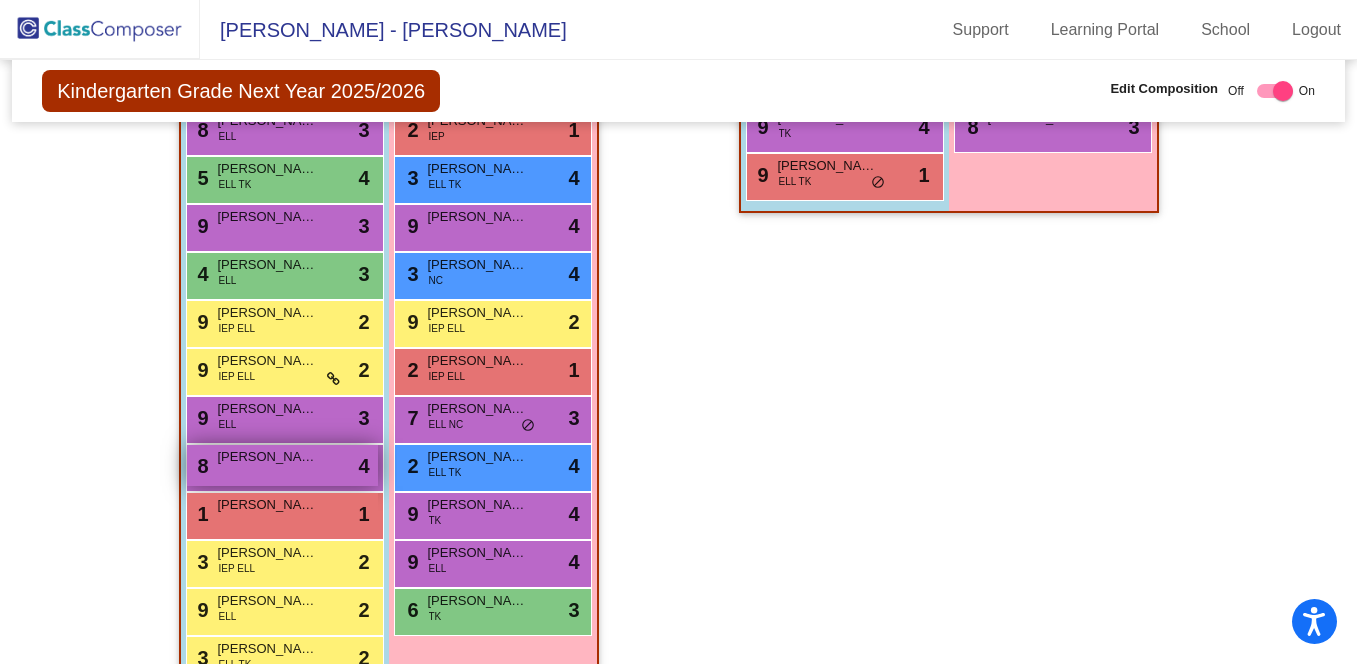 scroll, scrollTop: 1064, scrollLeft: 0, axis: vertical 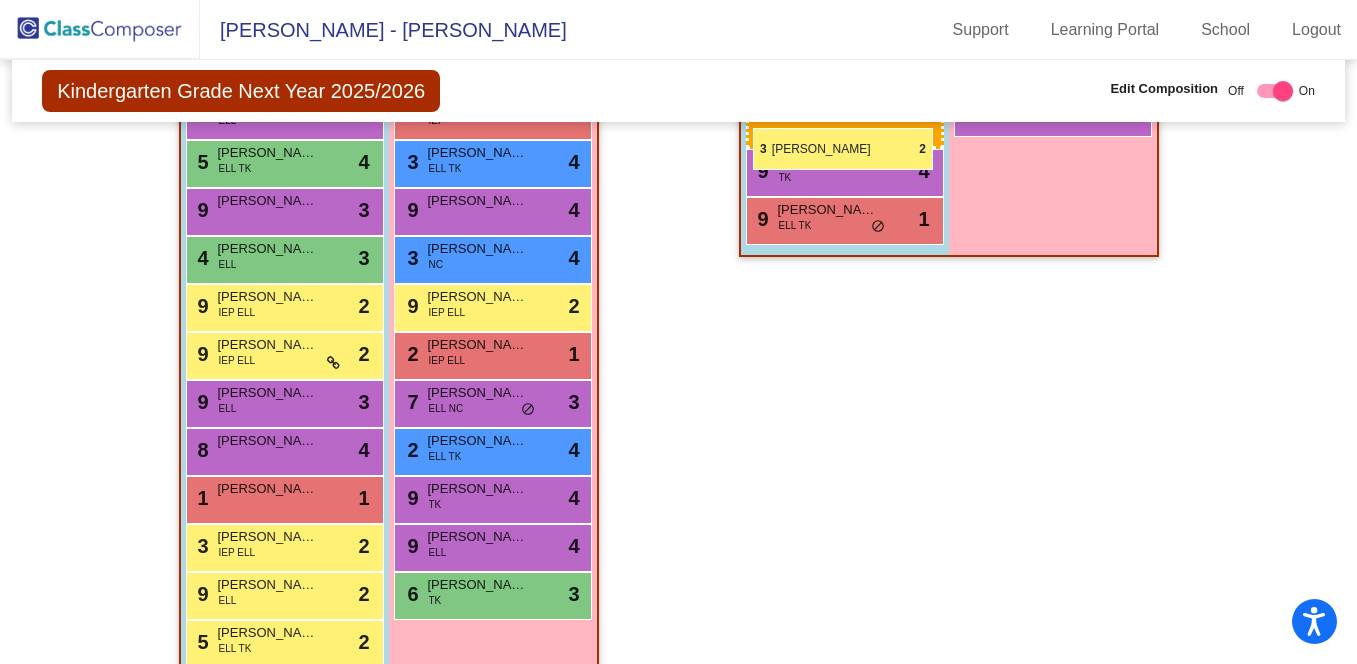 drag, startPoint x: 281, startPoint y: 641, endPoint x: 753, endPoint y: 128, distance: 697.1033 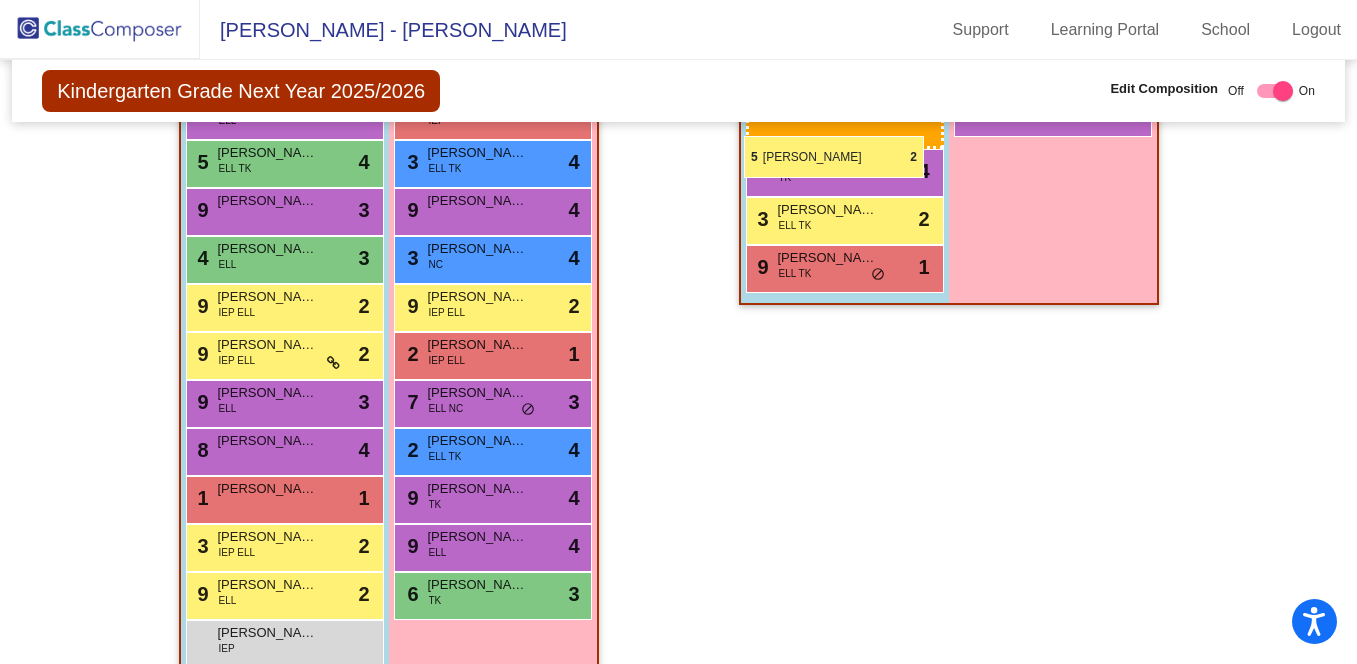drag, startPoint x: 319, startPoint y: 636, endPoint x: 744, endPoint y: 136, distance: 656.2202 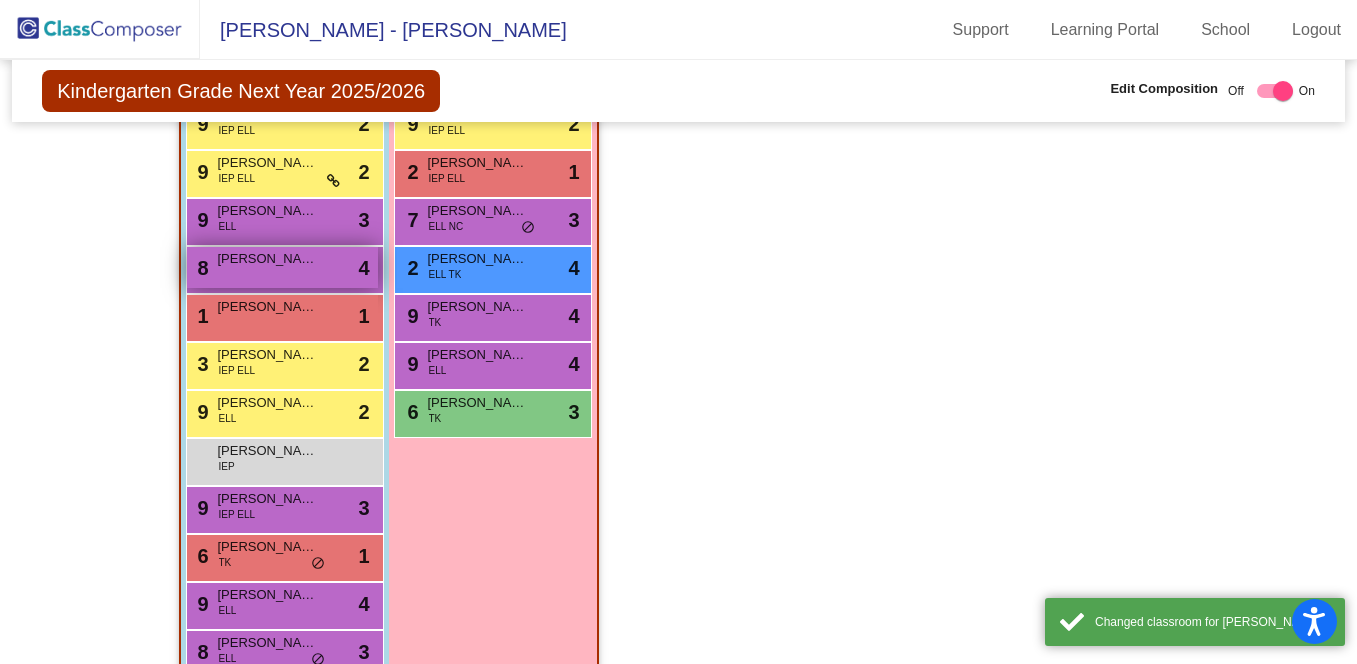 scroll, scrollTop: 1253, scrollLeft: 0, axis: vertical 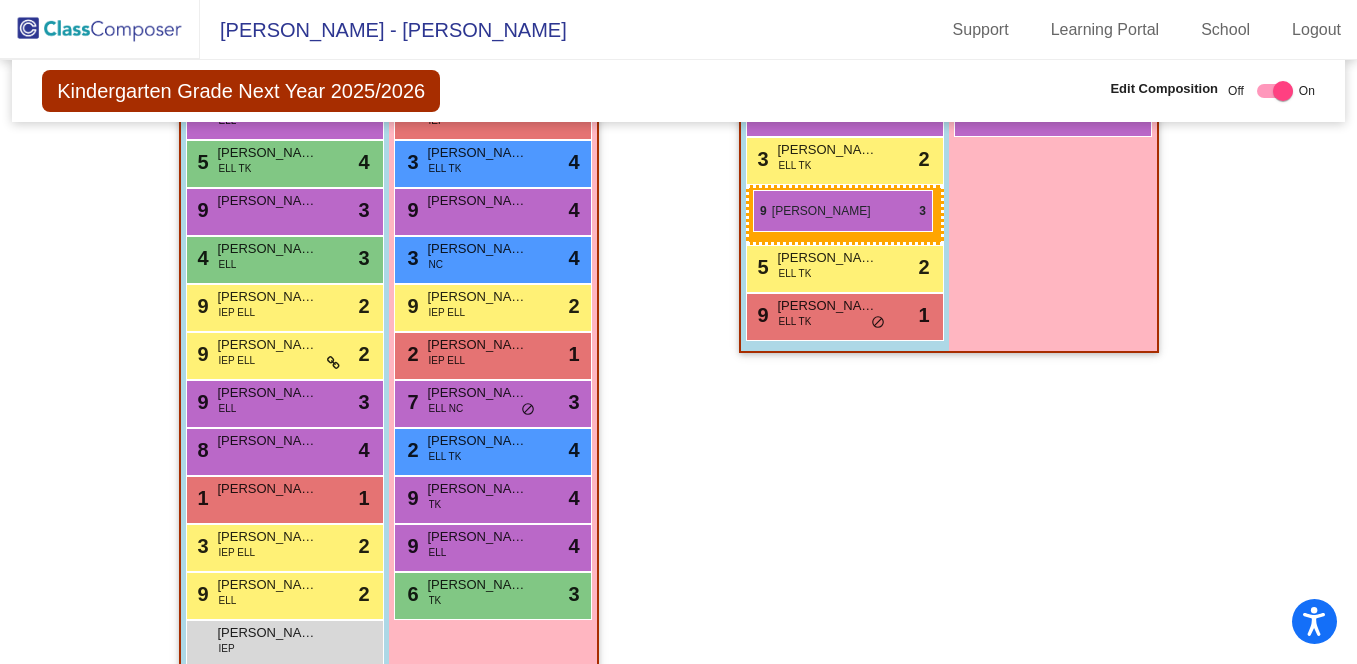 drag, startPoint x: 289, startPoint y: 494, endPoint x: 753, endPoint y: 190, distance: 554.71796 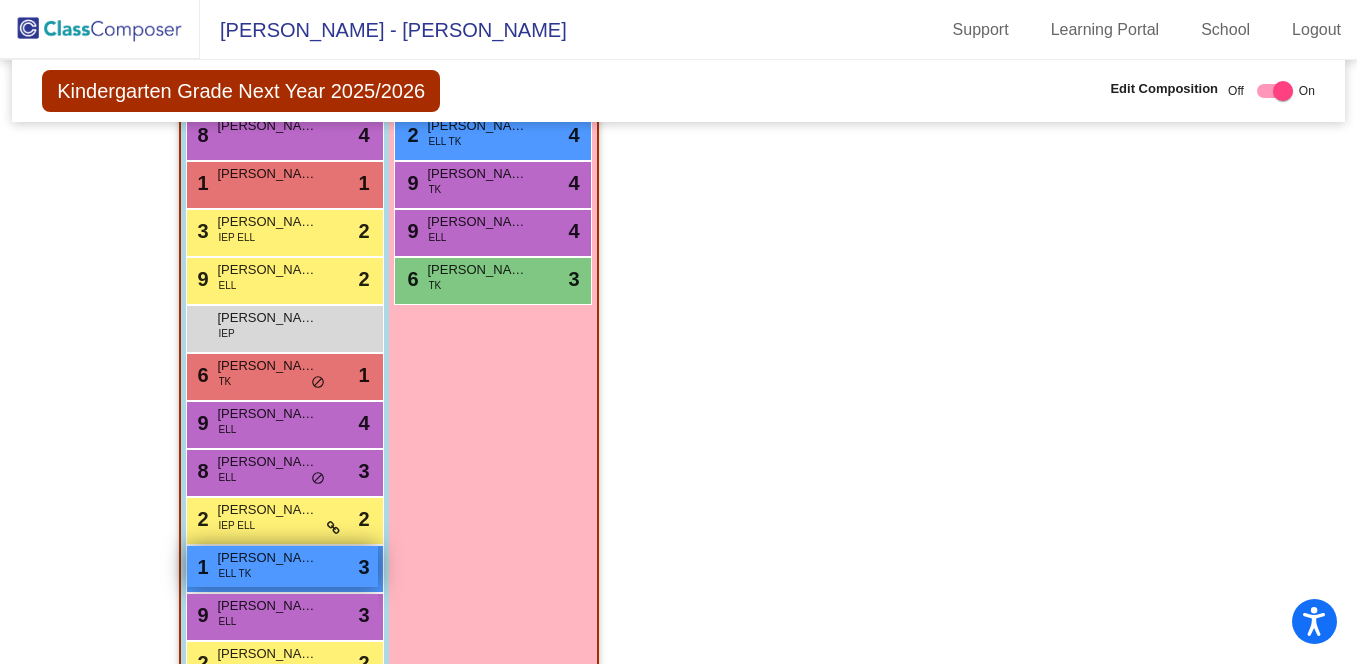 scroll, scrollTop: 1381, scrollLeft: 0, axis: vertical 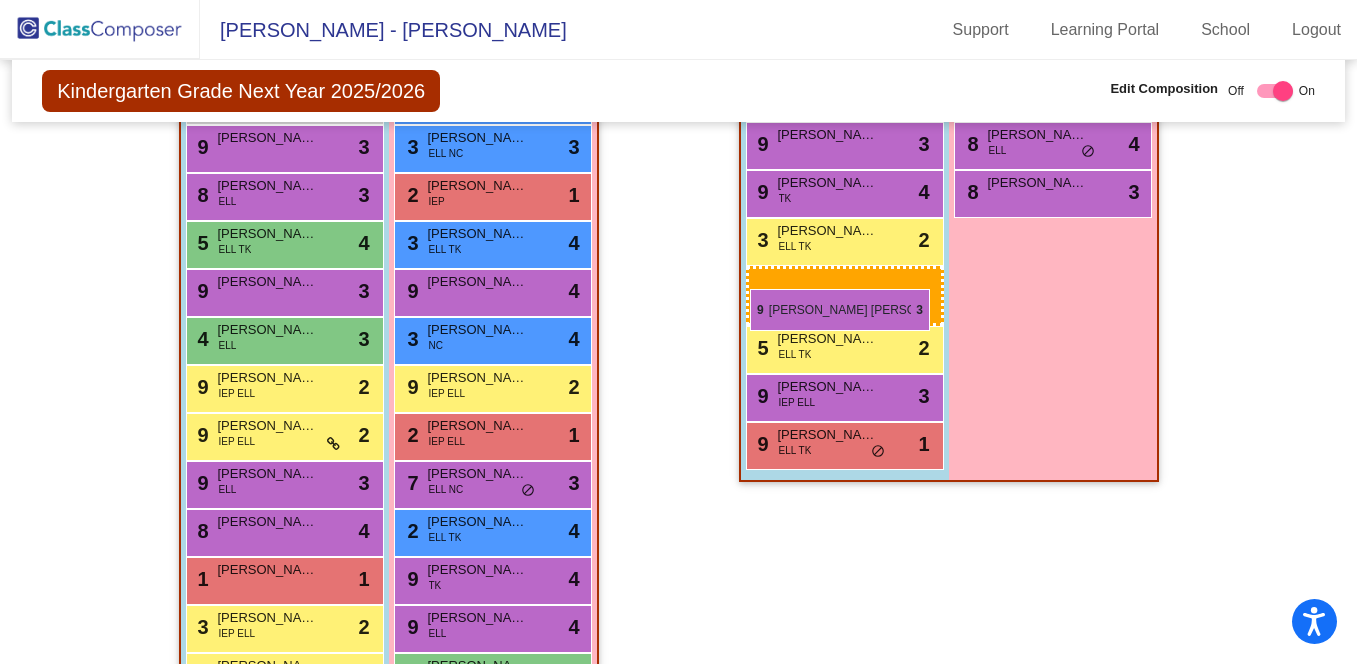 drag, startPoint x: 286, startPoint y: 603, endPoint x: 756, endPoint y: 288, distance: 565.7959 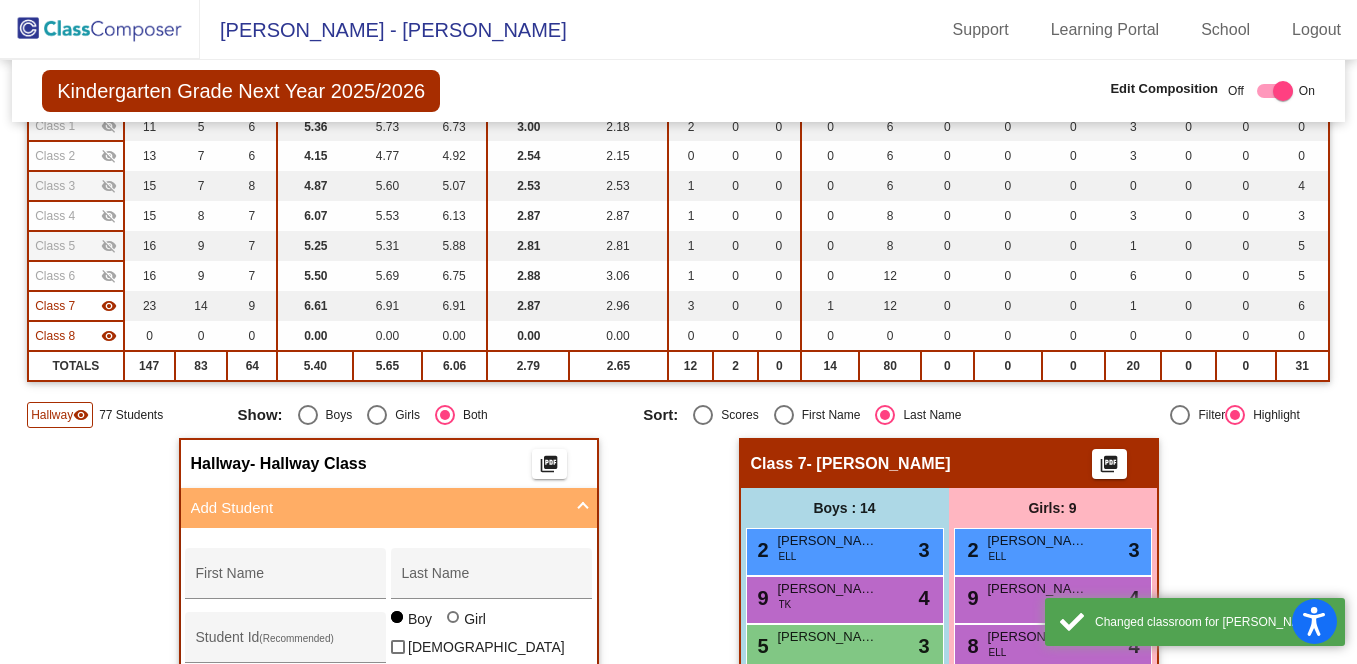 scroll, scrollTop: 233, scrollLeft: 0, axis: vertical 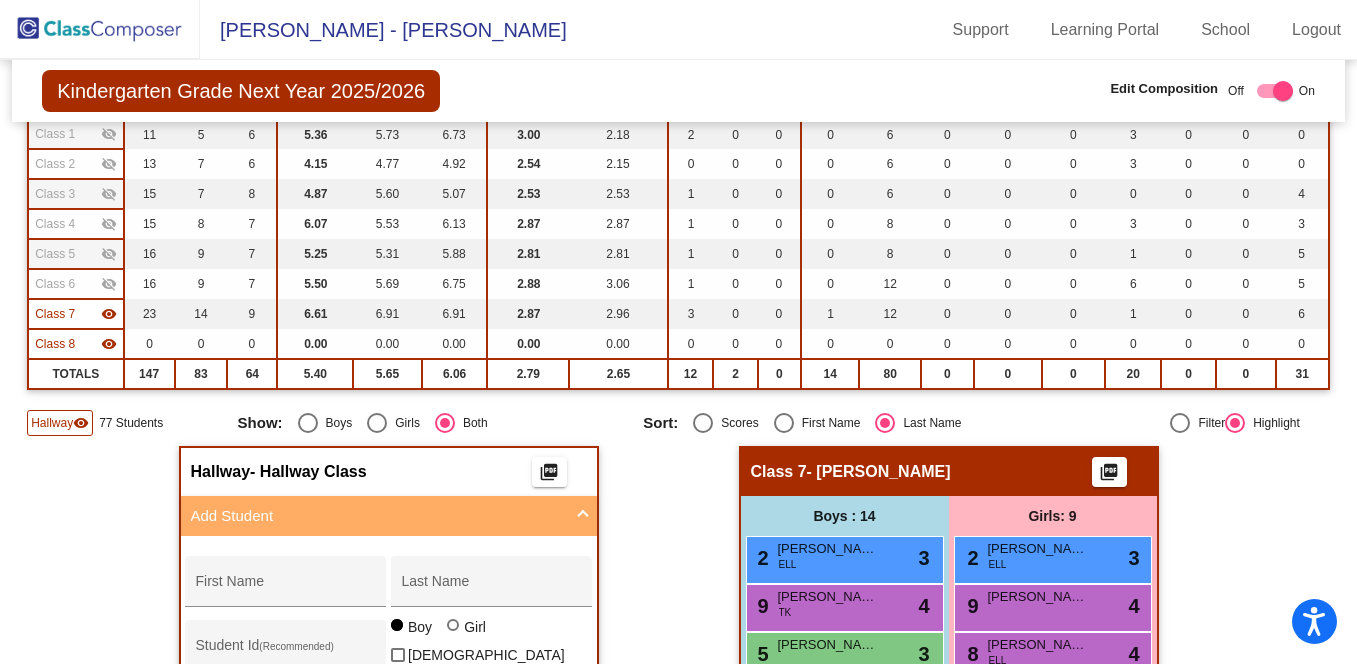 click on "visibility" 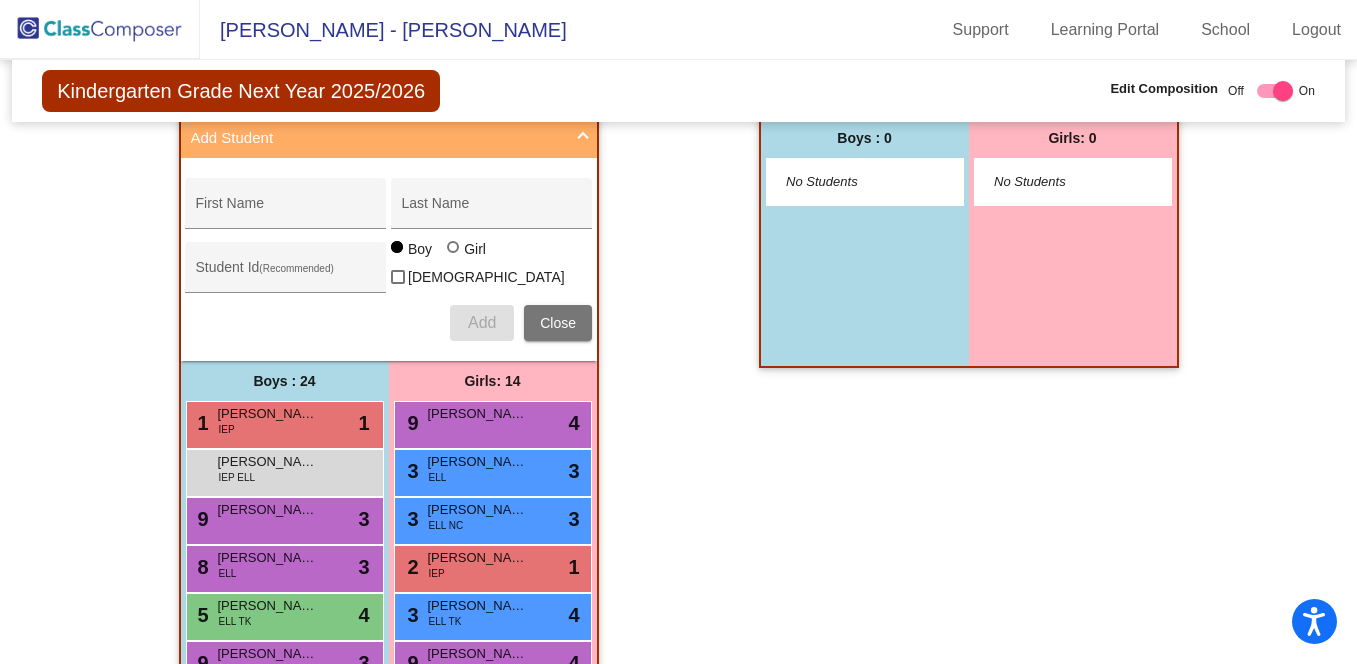 scroll, scrollTop: 619, scrollLeft: 0, axis: vertical 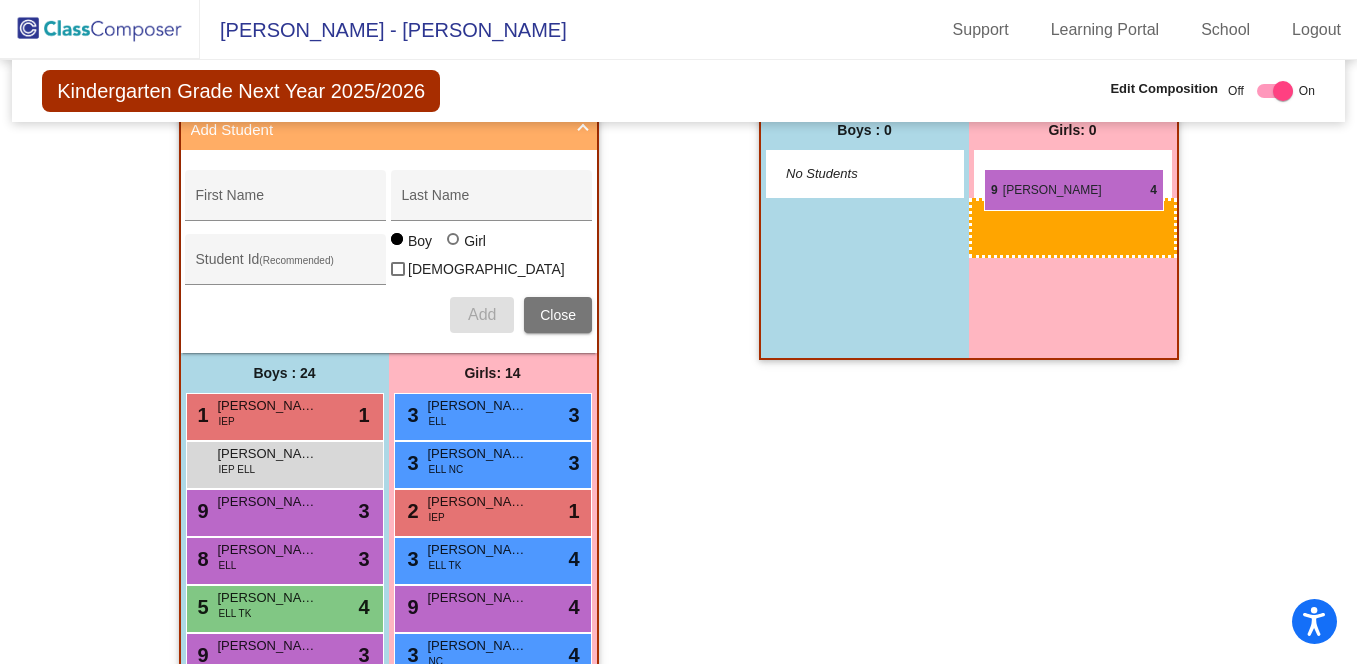 drag, startPoint x: 533, startPoint y: 424, endPoint x: 984, endPoint y: 168, distance: 518.5914 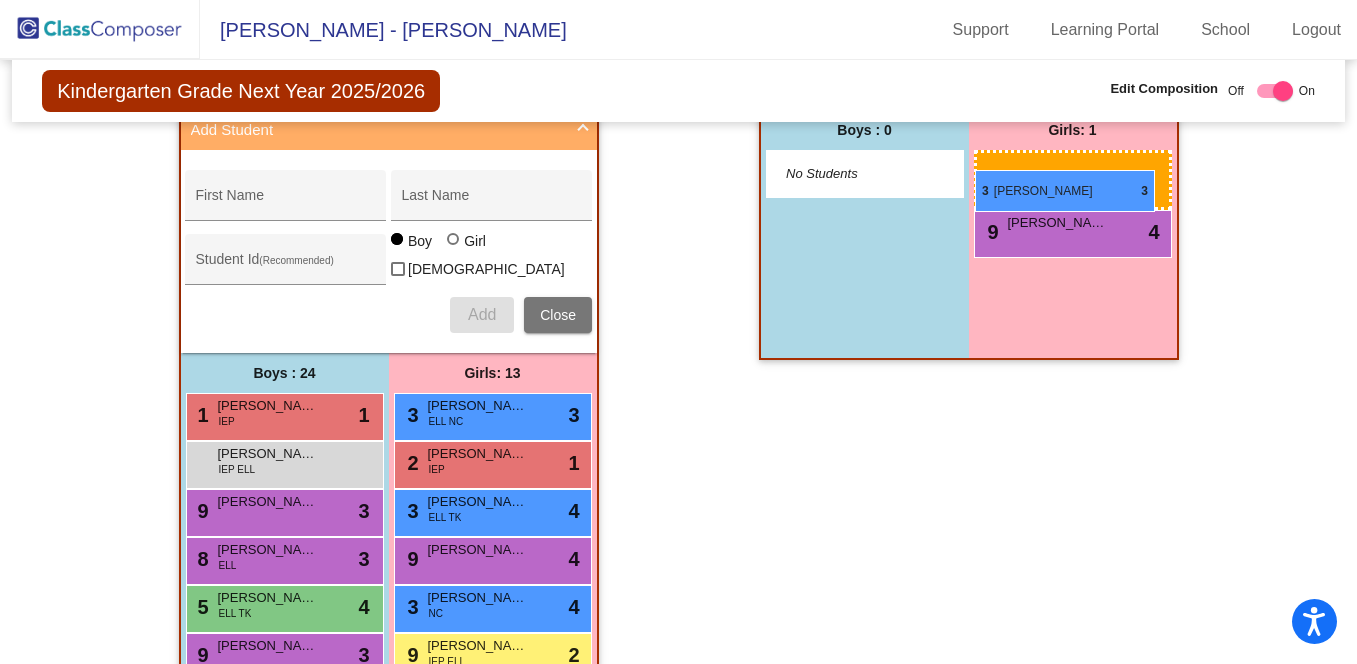 drag, startPoint x: 492, startPoint y: 415, endPoint x: 975, endPoint y: 170, distance: 541.5847 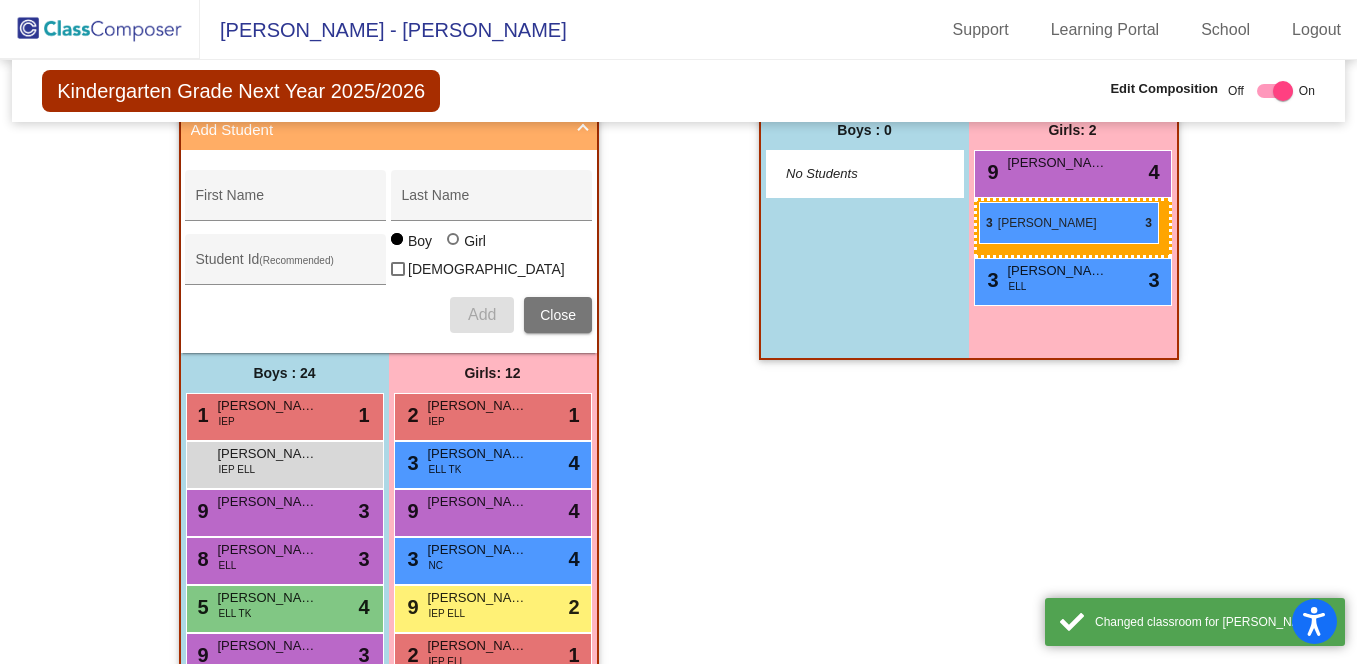drag, startPoint x: 528, startPoint y: 413, endPoint x: 979, endPoint y: 202, distance: 497.91766 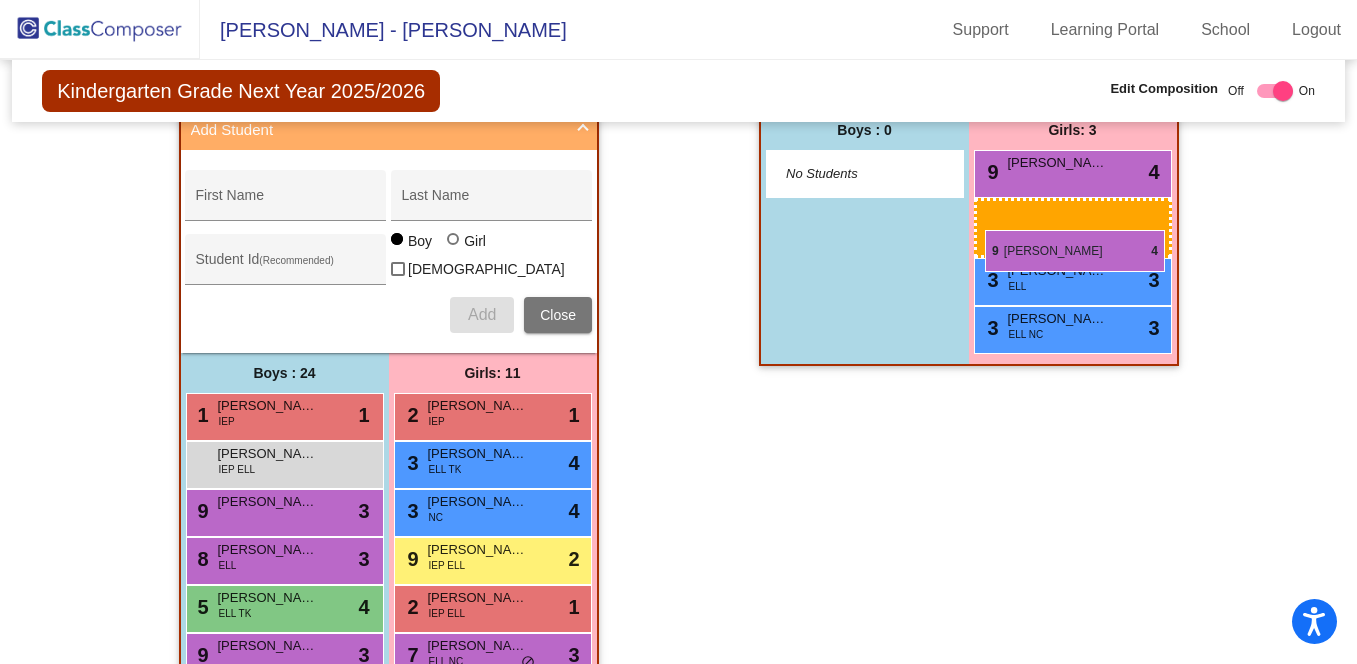 drag, startPoint x: 526, startPoint y: 506, endPoint x: 985, endPoint y: 230, distance: 535.59033 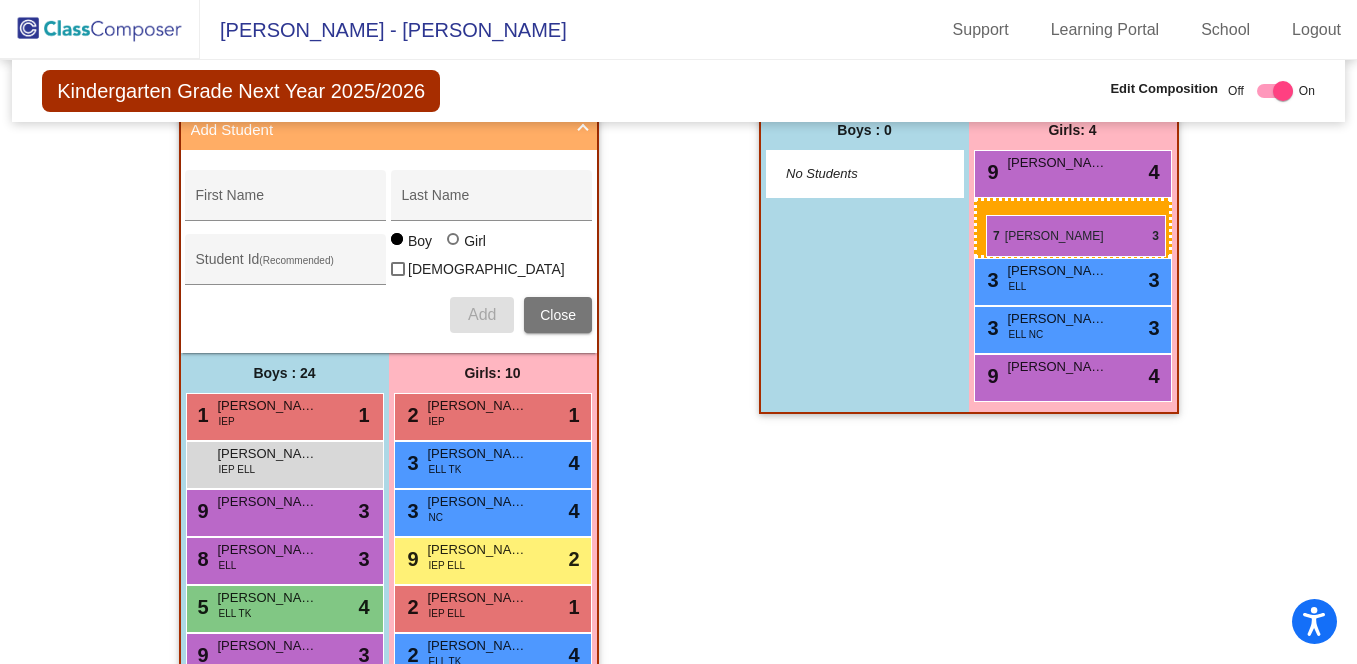 drag, startPoint x: 539, startPoint y: 644, endPoint x: 986, endPoint y: 215, distance: 619.5563 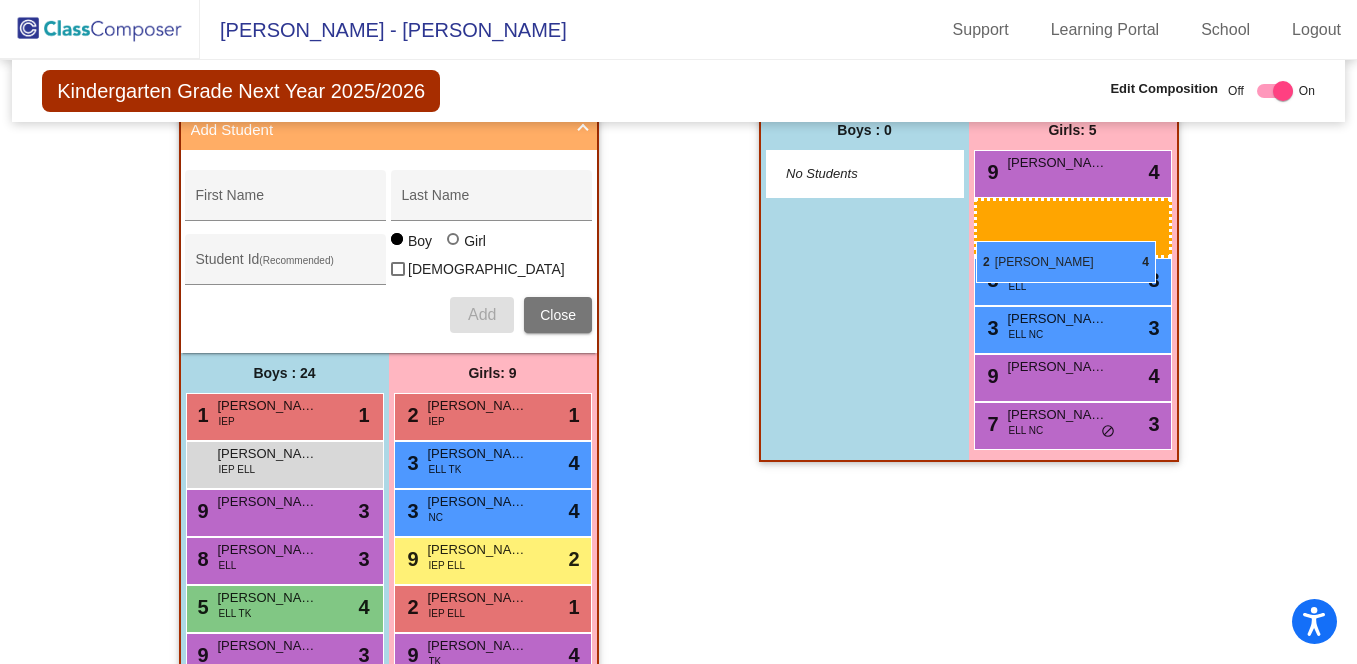 drag, startPoint x: 516, startPoint y: 642, endPoint x: 976, endPoint y: 241, distance: 610.24664 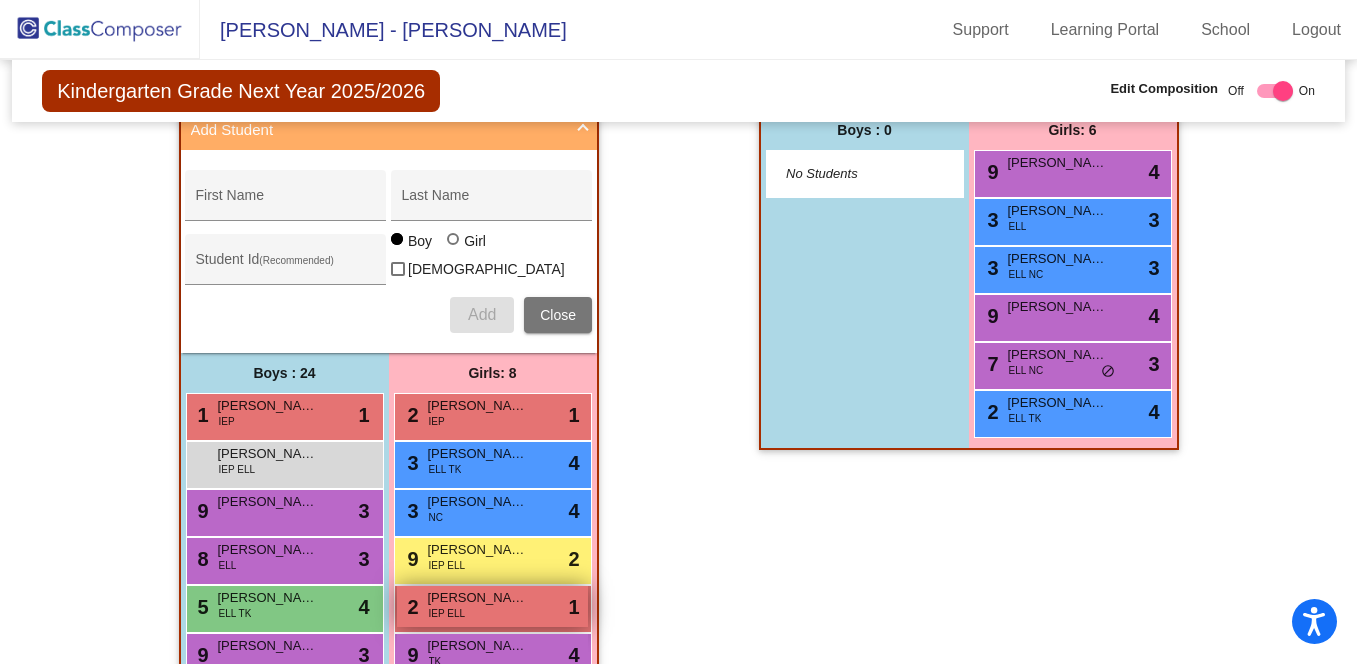 scroll, scrollTop: 627, scrollLeft: 0, axis: vertical 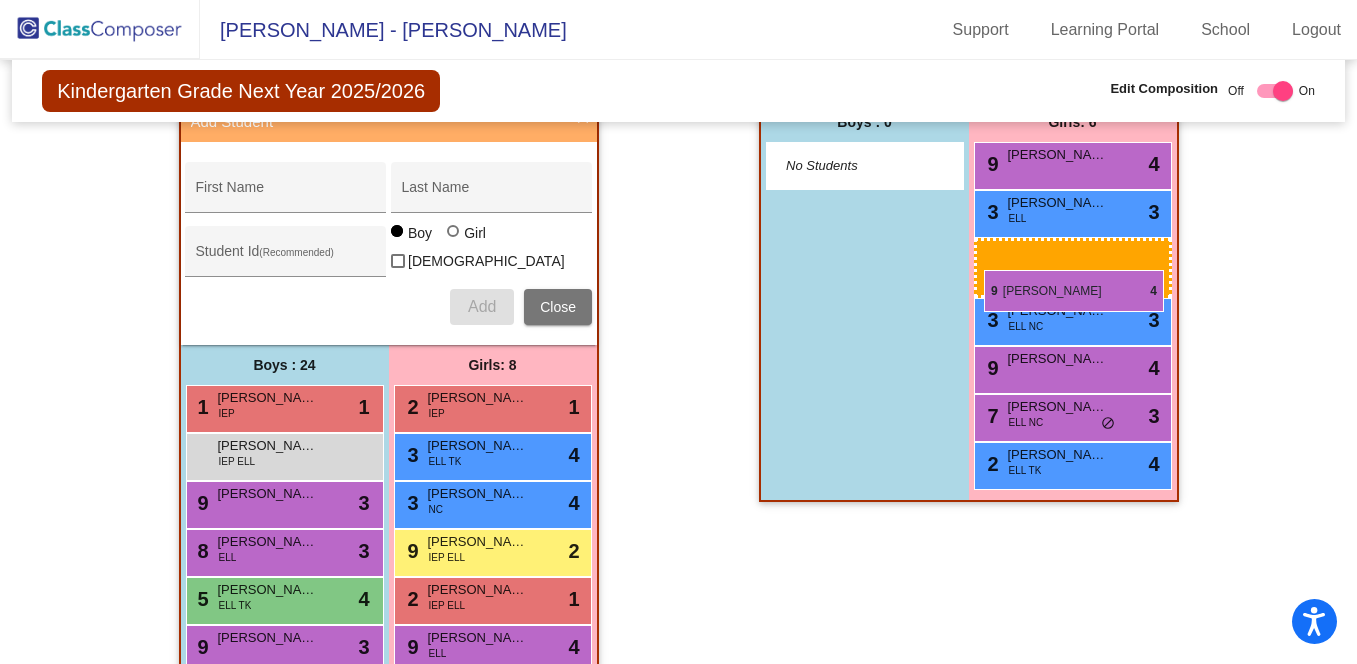 drag, startPoint x: 510, startPoint y: 659, endPoint x: 985, endPoint y: 270, distance: 613.9593 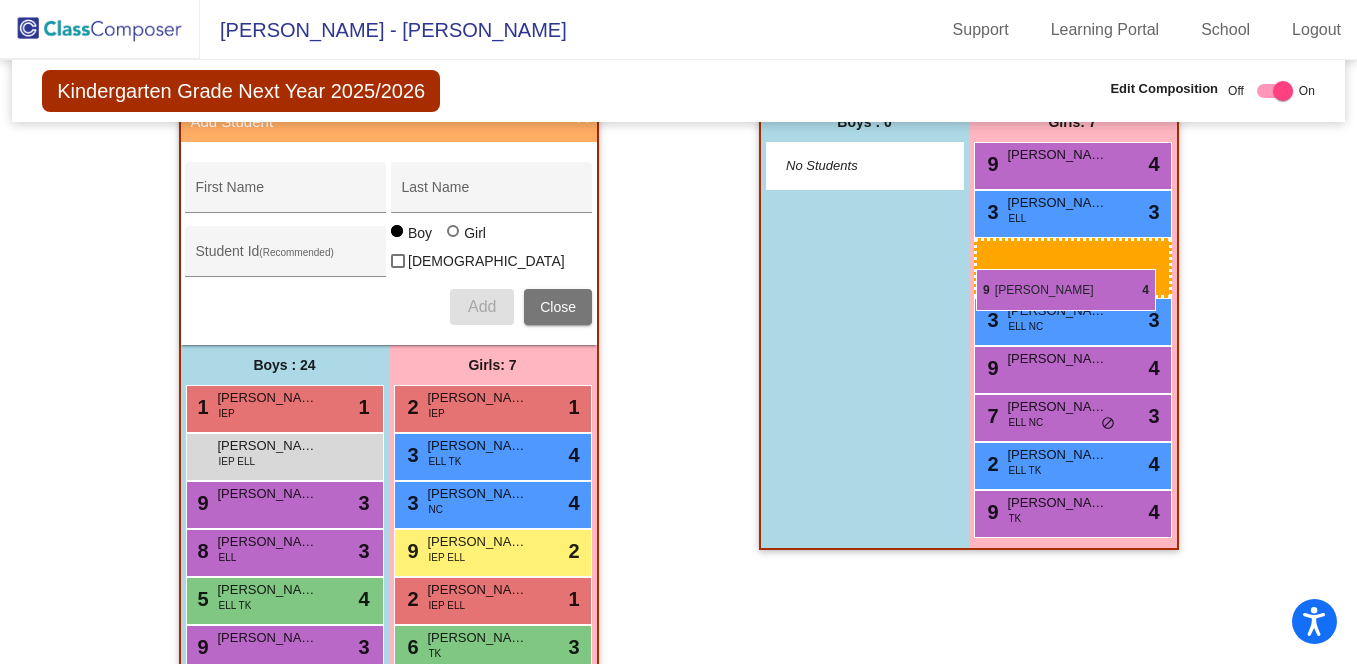 drag, startPoint x: 545, startPoint y: 639, endPoint x: 976, endPoint y: 269, distance: 568.0326 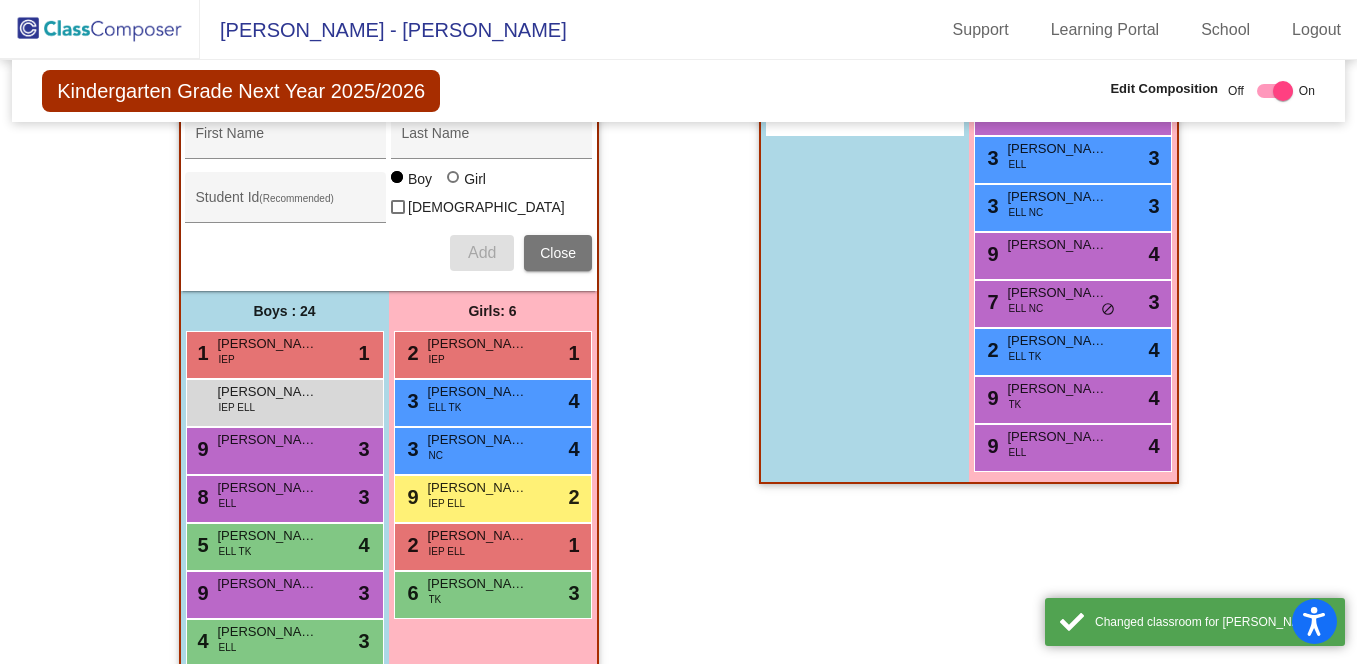 scroll, scrollTop: 682, scrollLeft: 0, axis: vertical 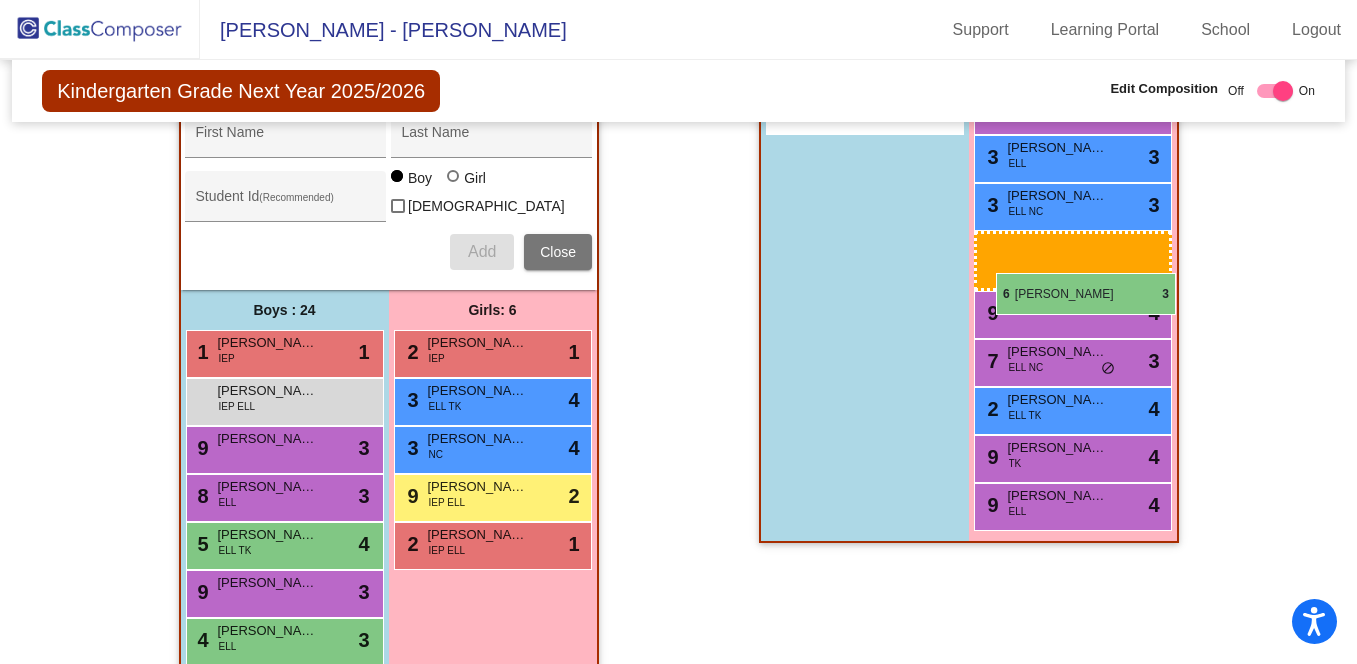 drag, startPoint x: 560, startPoint y: 588, endPoint x: 996, endPoint y: 273, distance: 537.8857 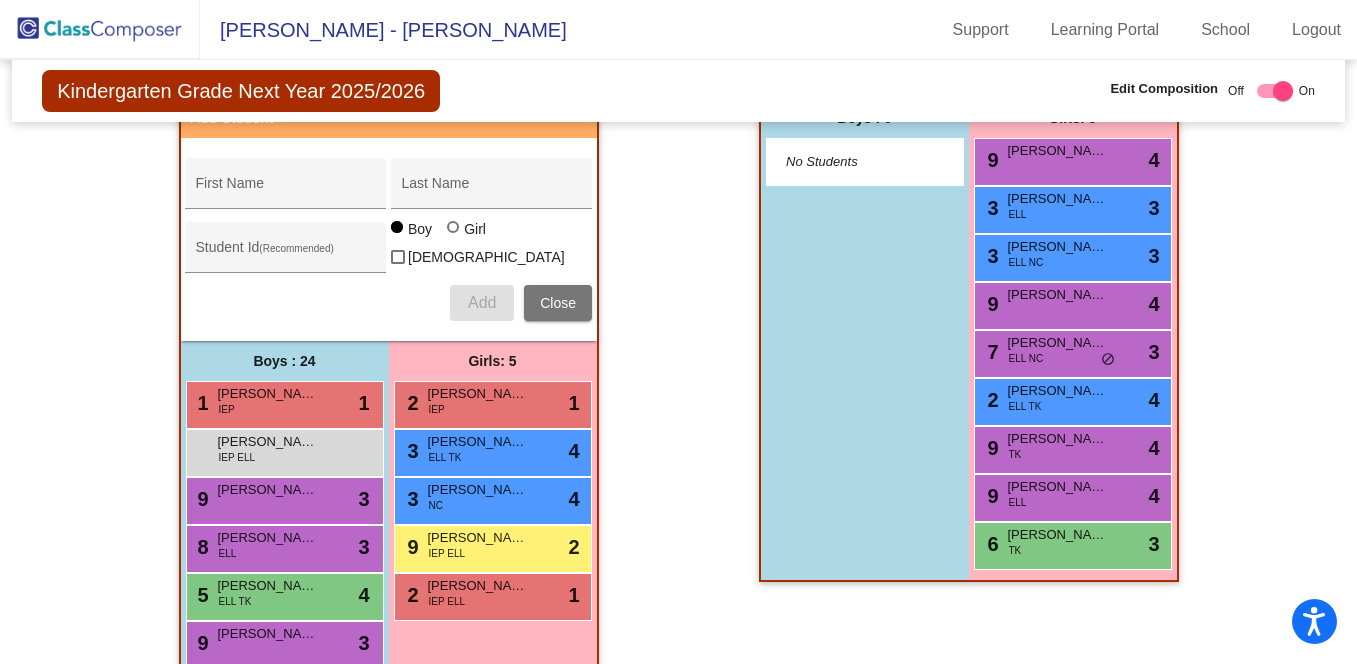 scroll, scrollTop: 633, scrollLeft: 0, axis: vertical 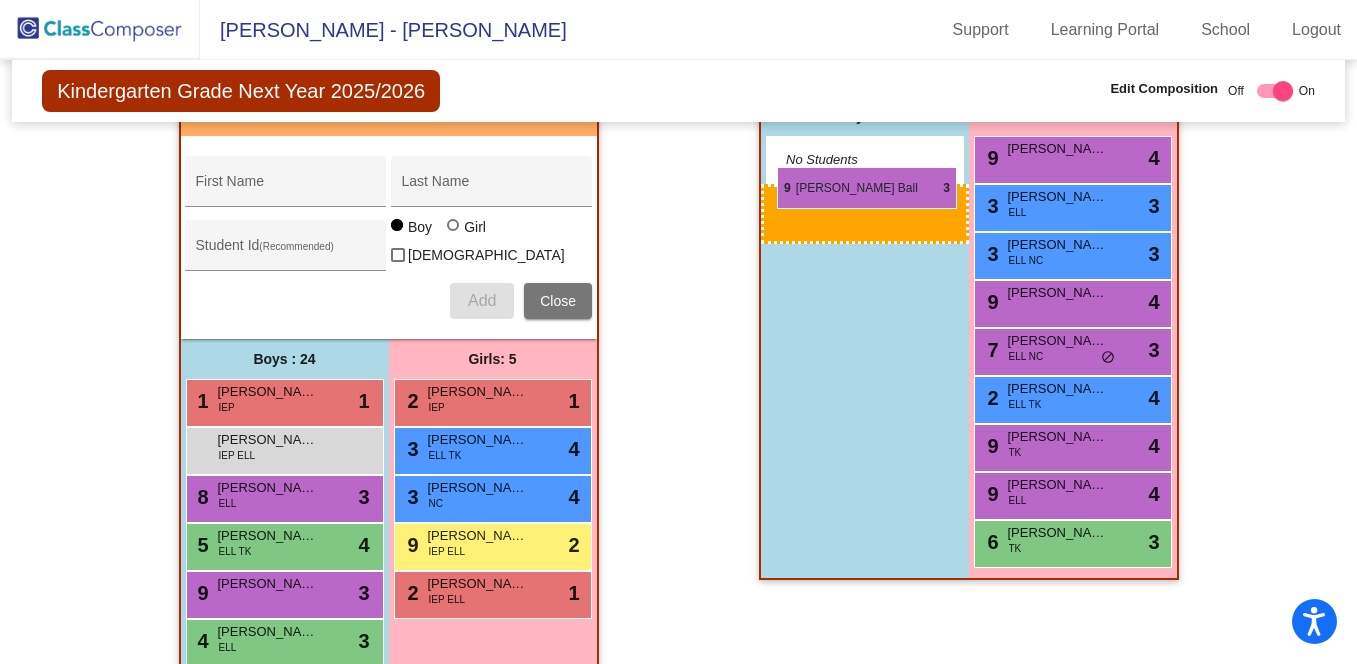 drag, startPoint x: 347, startPoint y: 506, endPoint x: 777, endPoint y: 167, distance: 547.55914 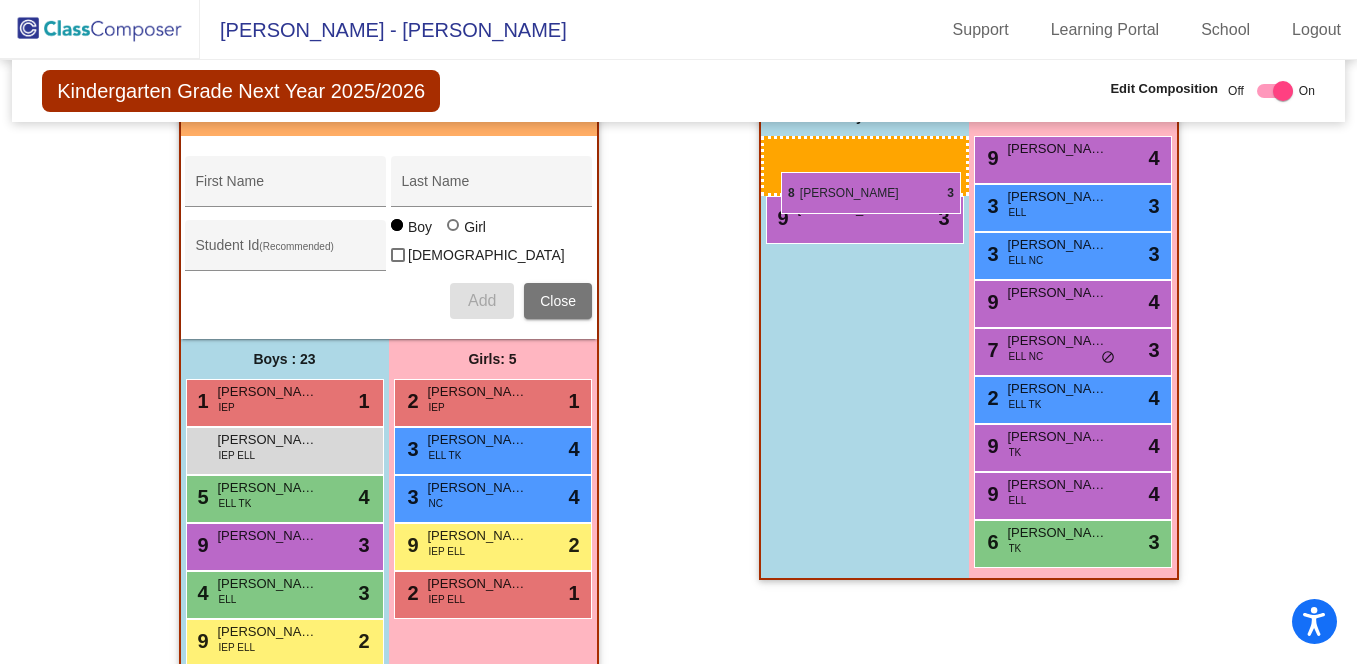 drag, startPoint x: 317, startPoint y: 500, endPoint x: 781, endPoint y: 172, distance: 568.2253 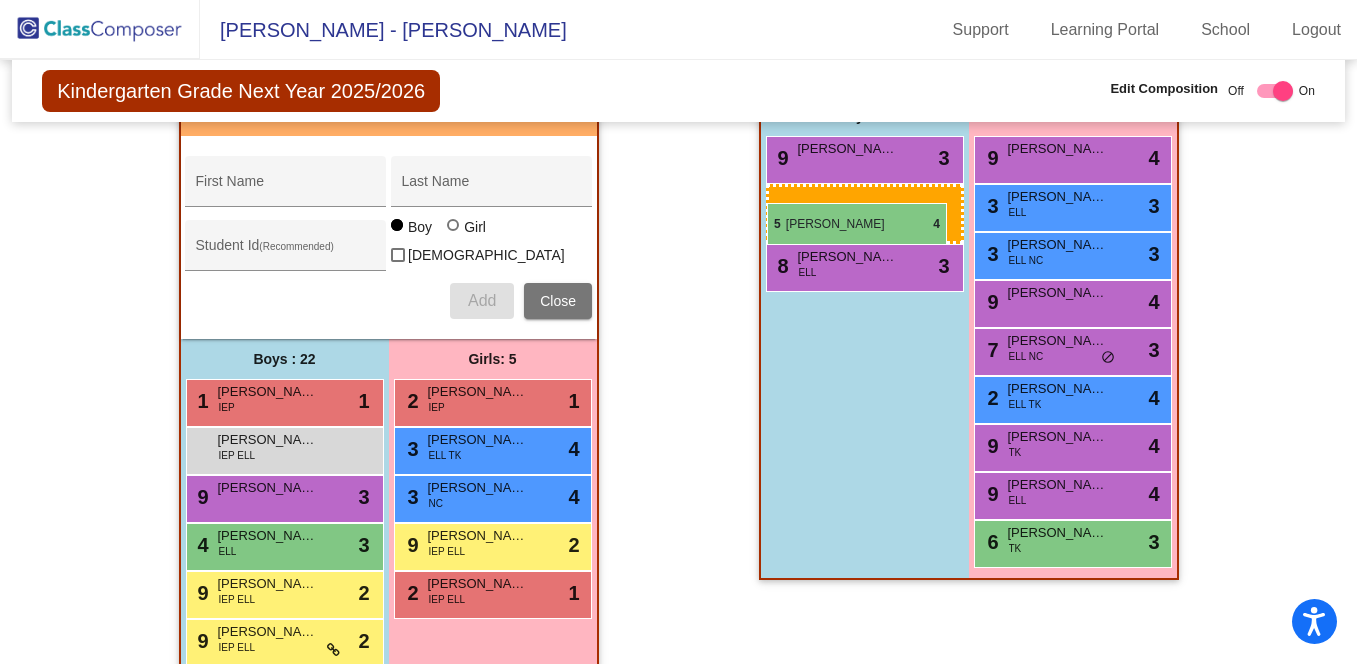 drag, startPoint x: 272, startPoint y: 495, endPoint x: 767, endPoint y: 203, distance: 574.70776 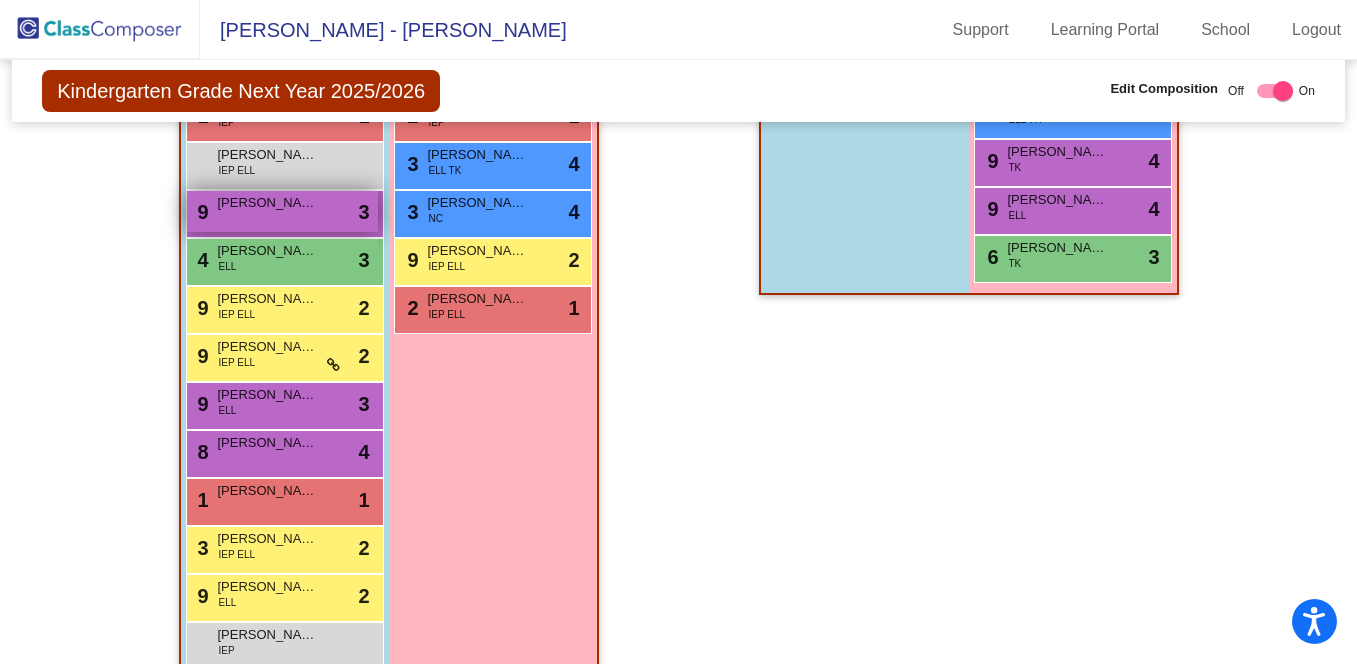 scroll, scrollTop: 919, scrollLeft: 0, axis: vertical 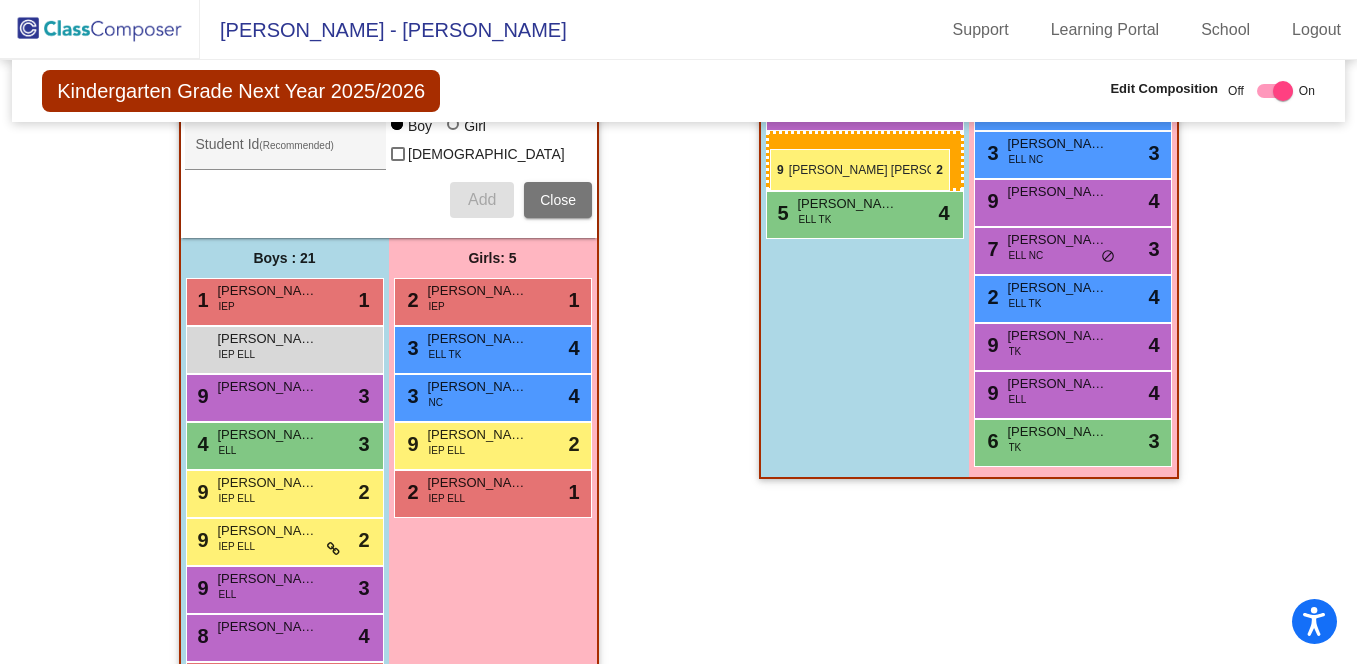 drag, startPoint x: 307, startPoint y: 592, endPoint x: 770, endPoint y: 149, distance: 640.7948 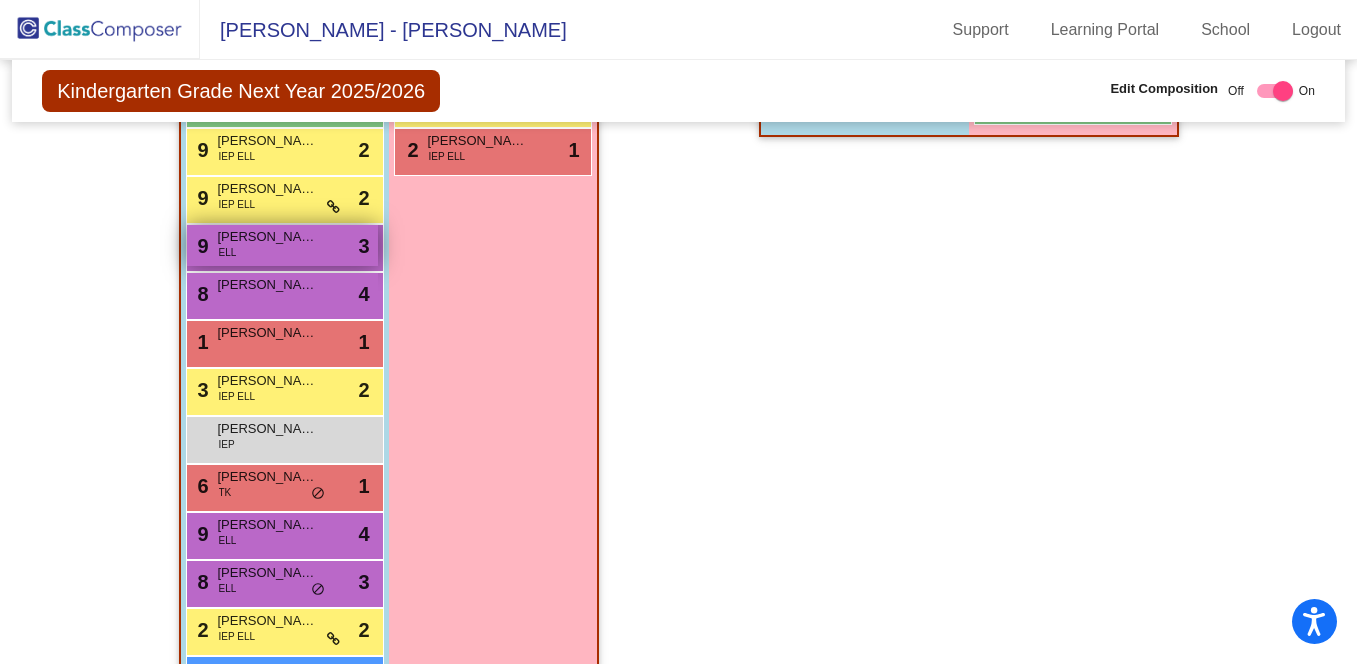 scroll, scrollTop: 1105, scrollLeft: 0, axis: vertical 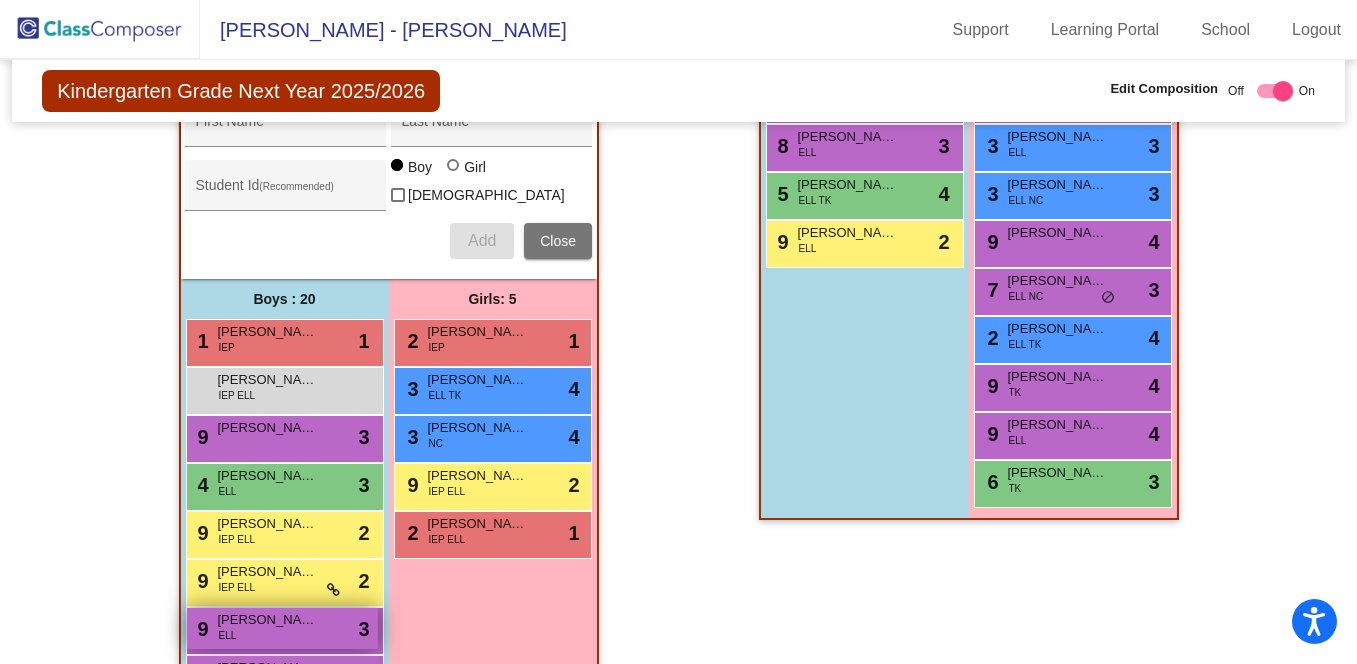 click on "First Name" at bounding box center (286, 129) 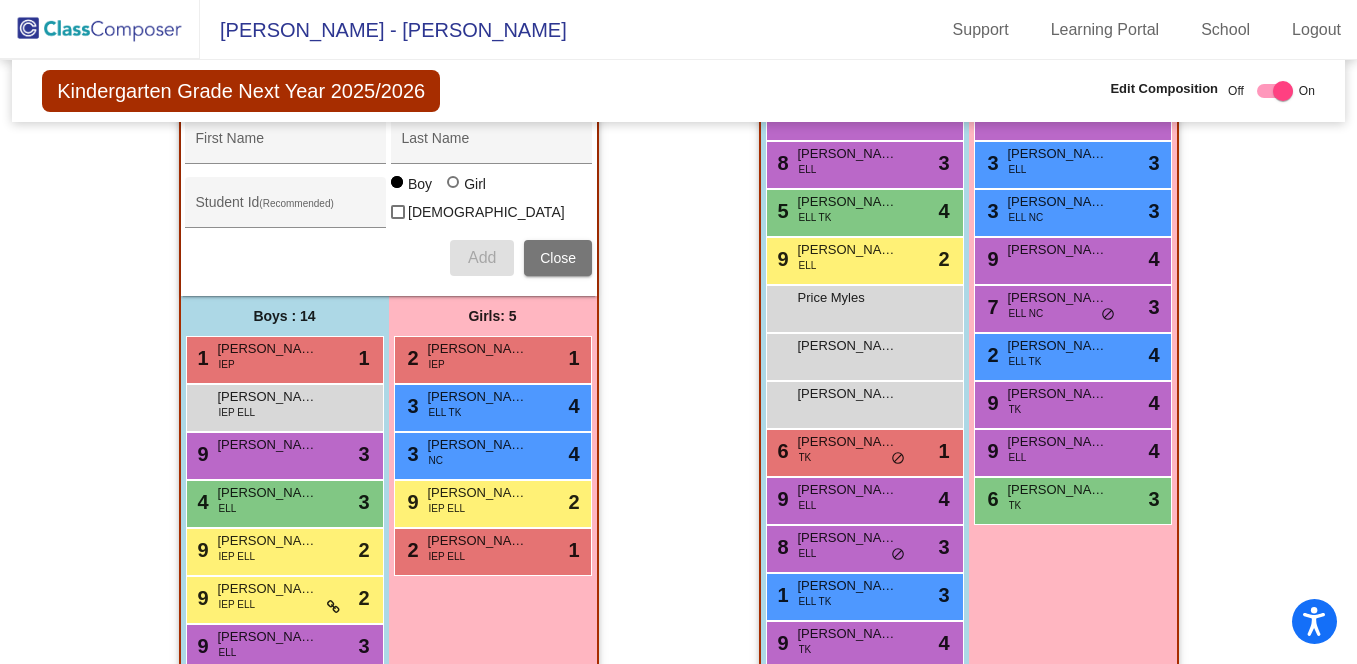 scroll, scrollTop: 677, scrollLeft: 0, axis: vertical 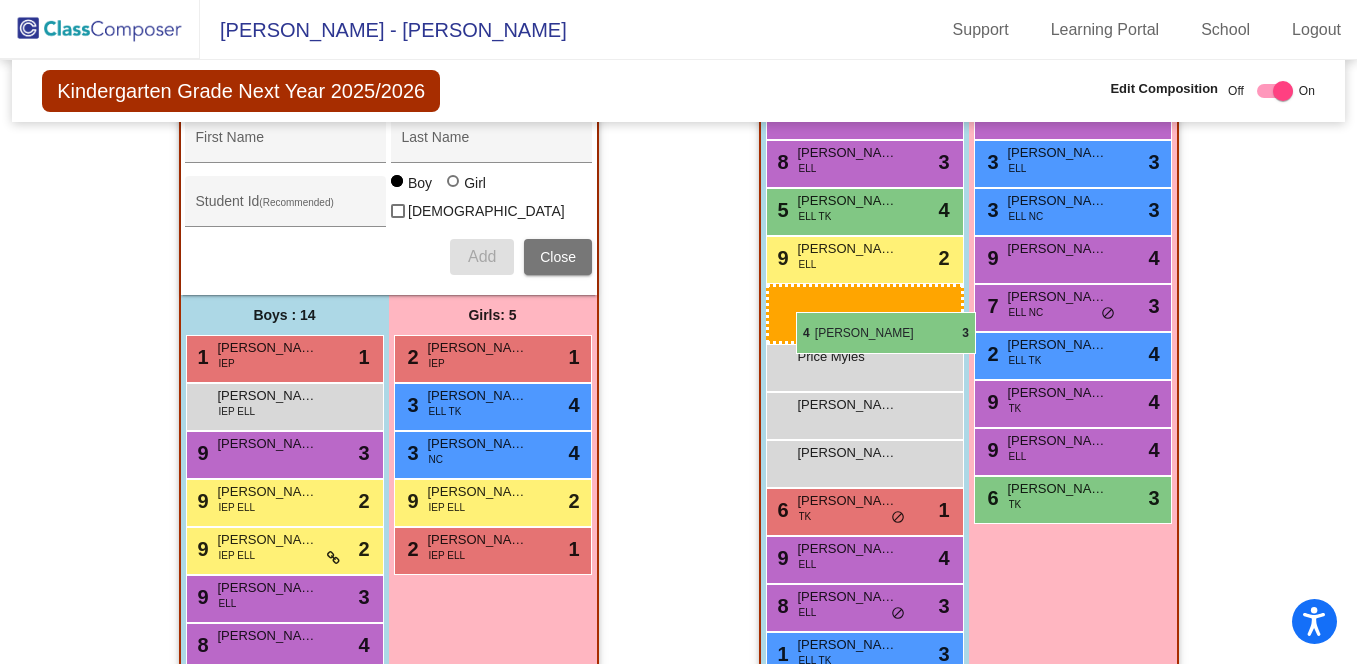 drag, startPoint x: 314, startPoint y: 501, endPoint x: 796, endPoint y: 312, distance: 517.73065 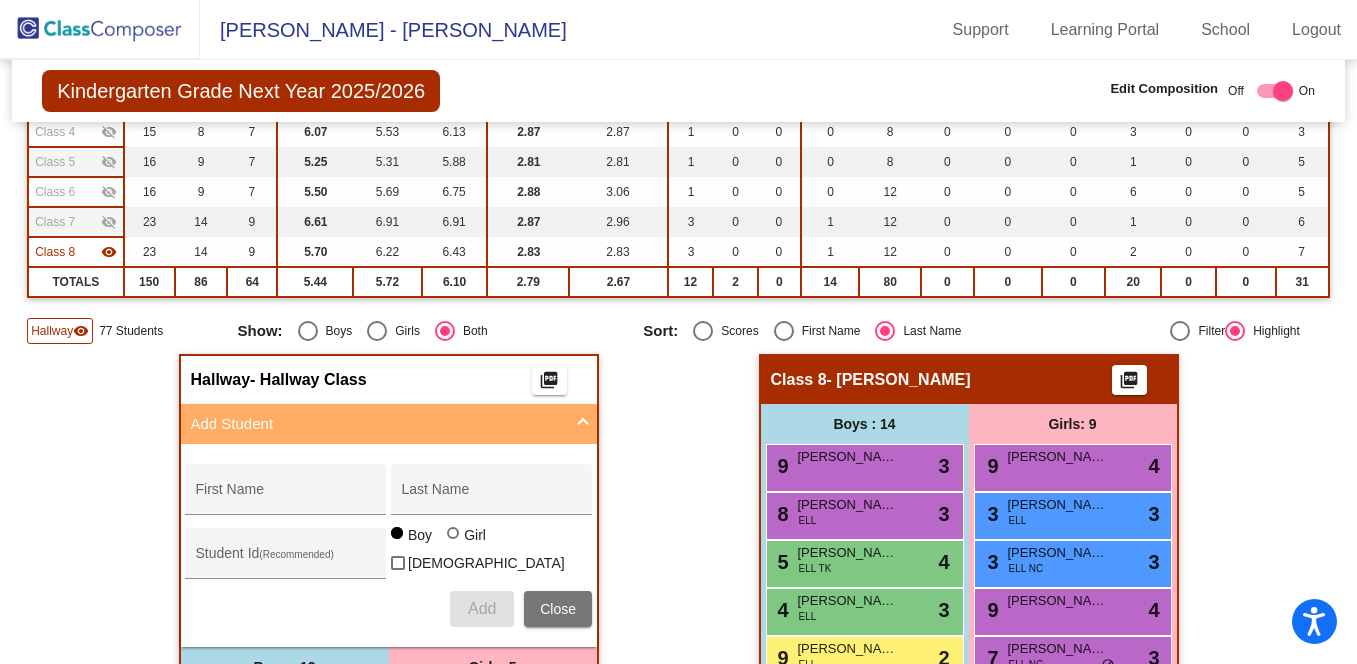 scroll, scrollTop: 324, scrollLeft: 0, axis: vertical 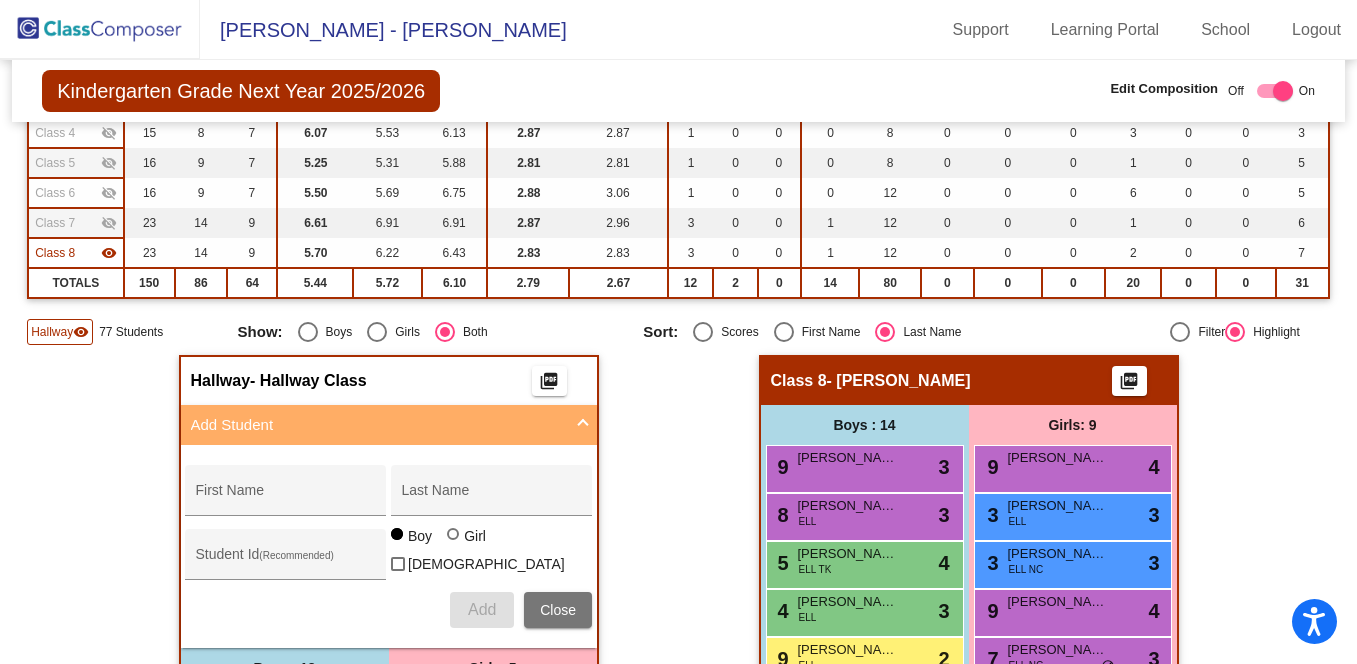 click on "visibility_off" 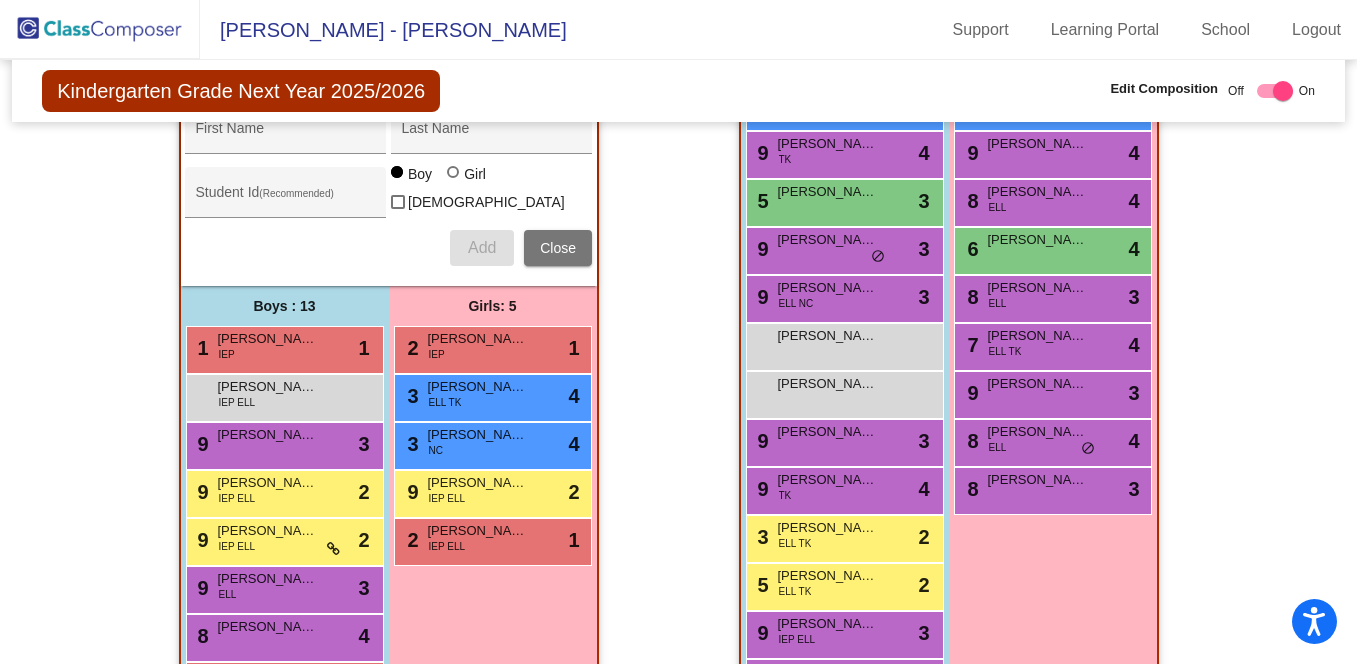 scroll, scrollTop: 688, scrollLeft: 0, axis: vertical 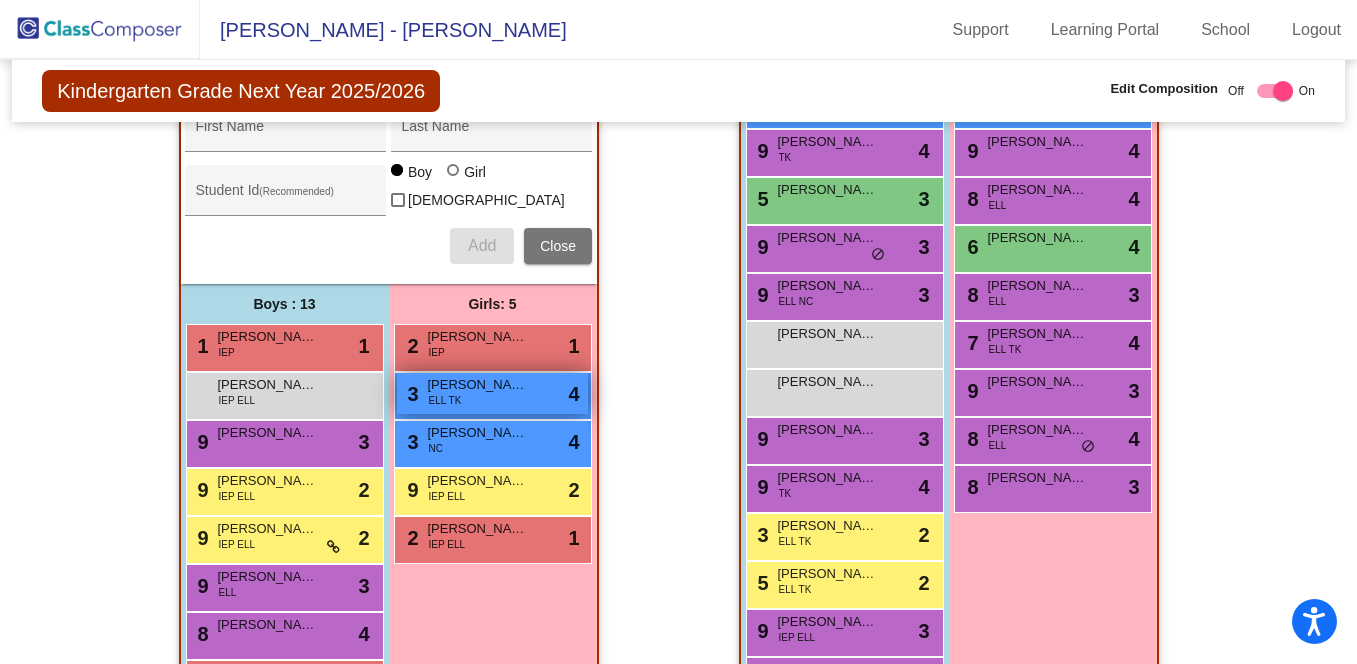 click on "[PERSON_NAME]" at bounding box center (478, 385) 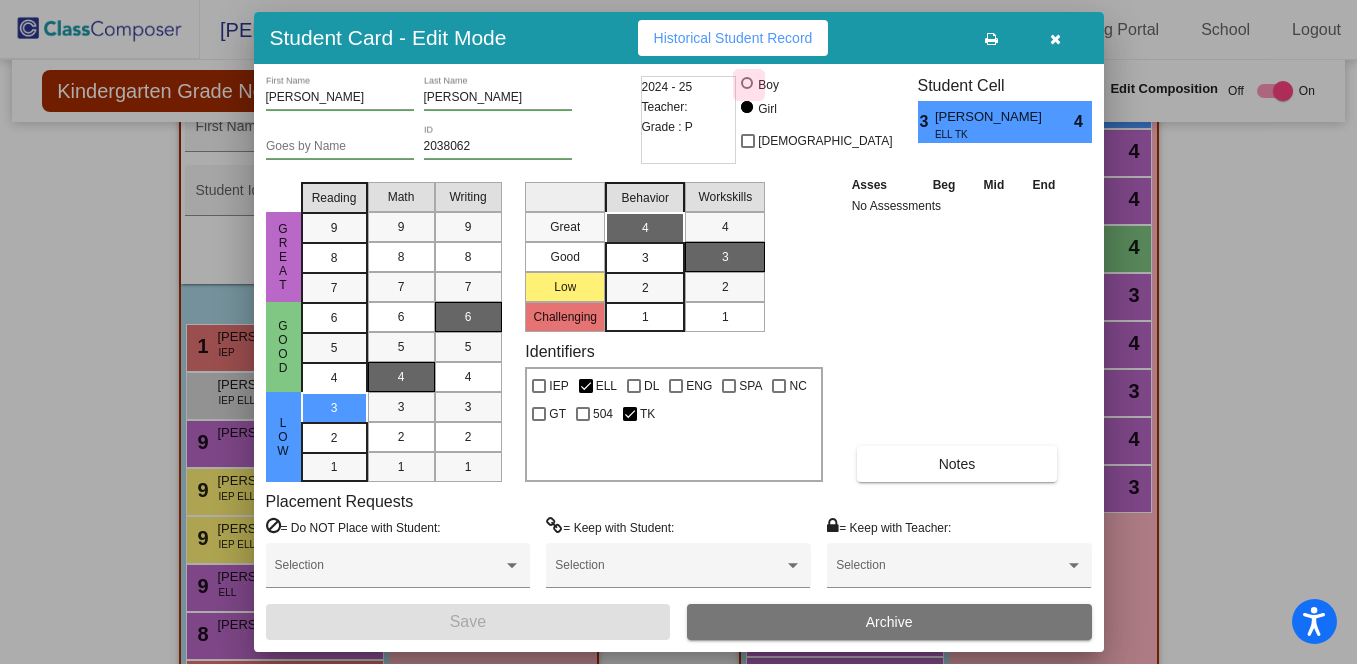 click at bounding box center (747, 83) 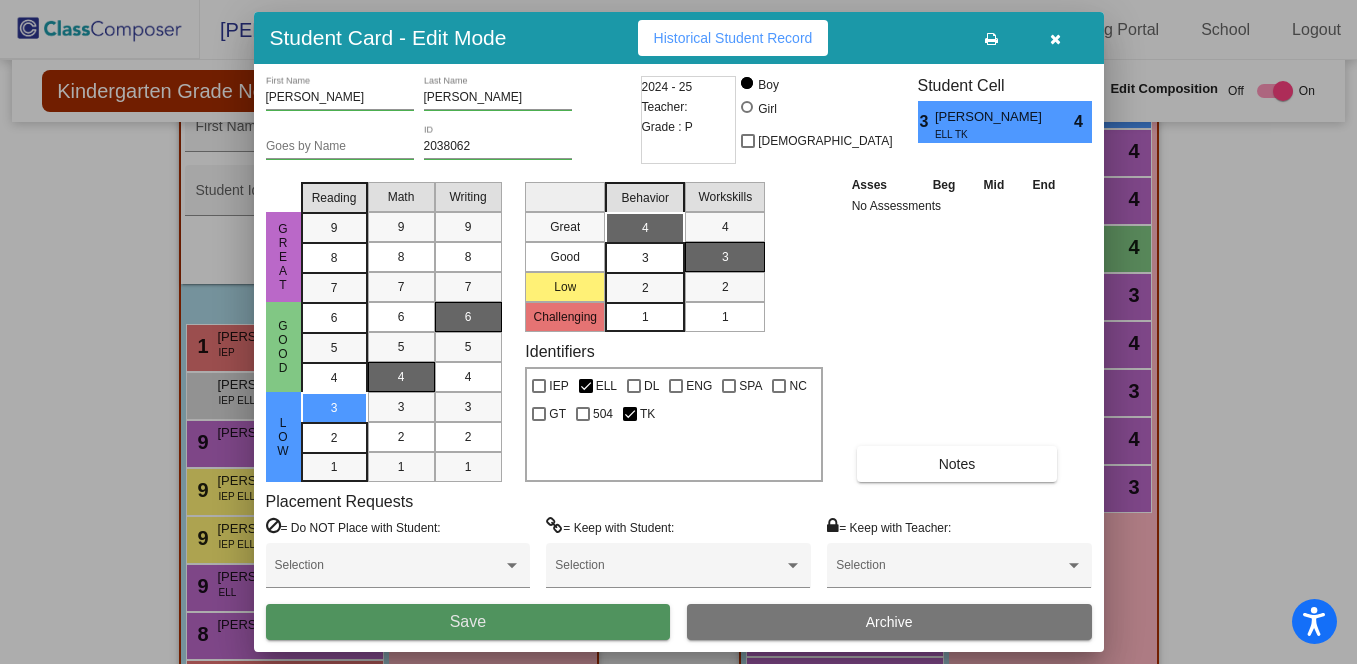 click on "Save" at bounding box center [468, 622] 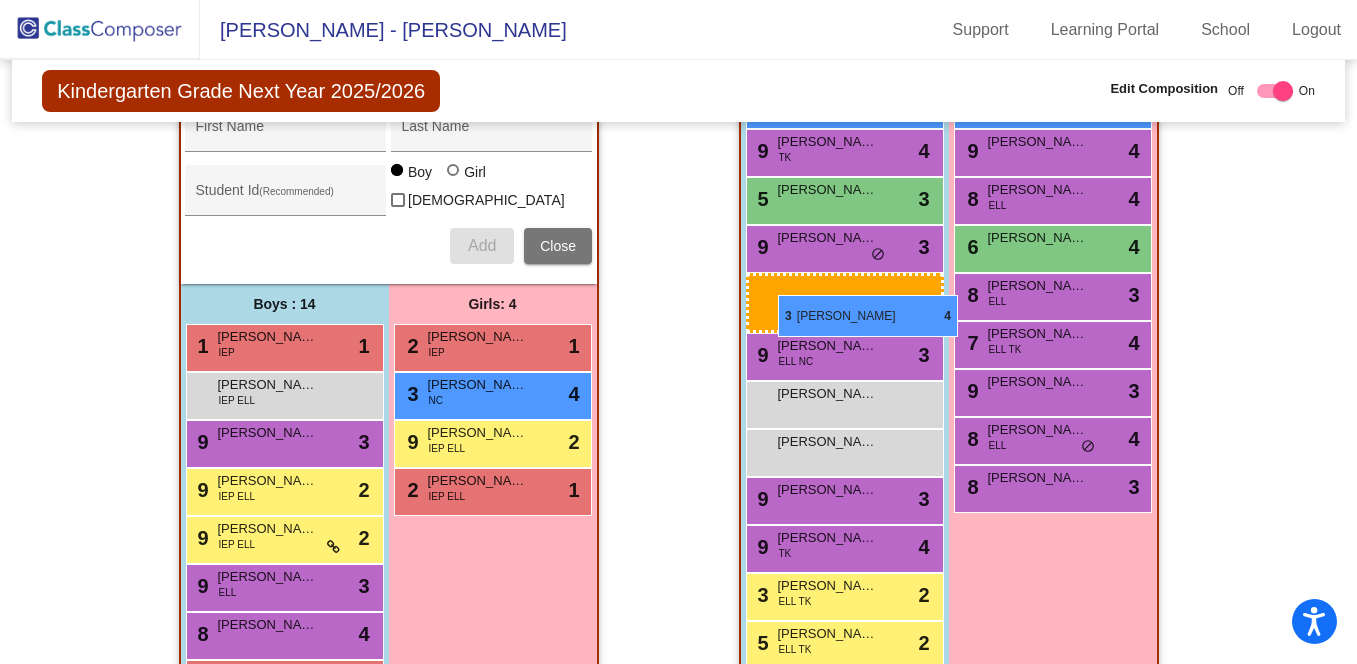 drag, startPoint x: 311, startPoint y: 446, endPoint x: 778, endPoint y: 295, distance: 490.80545 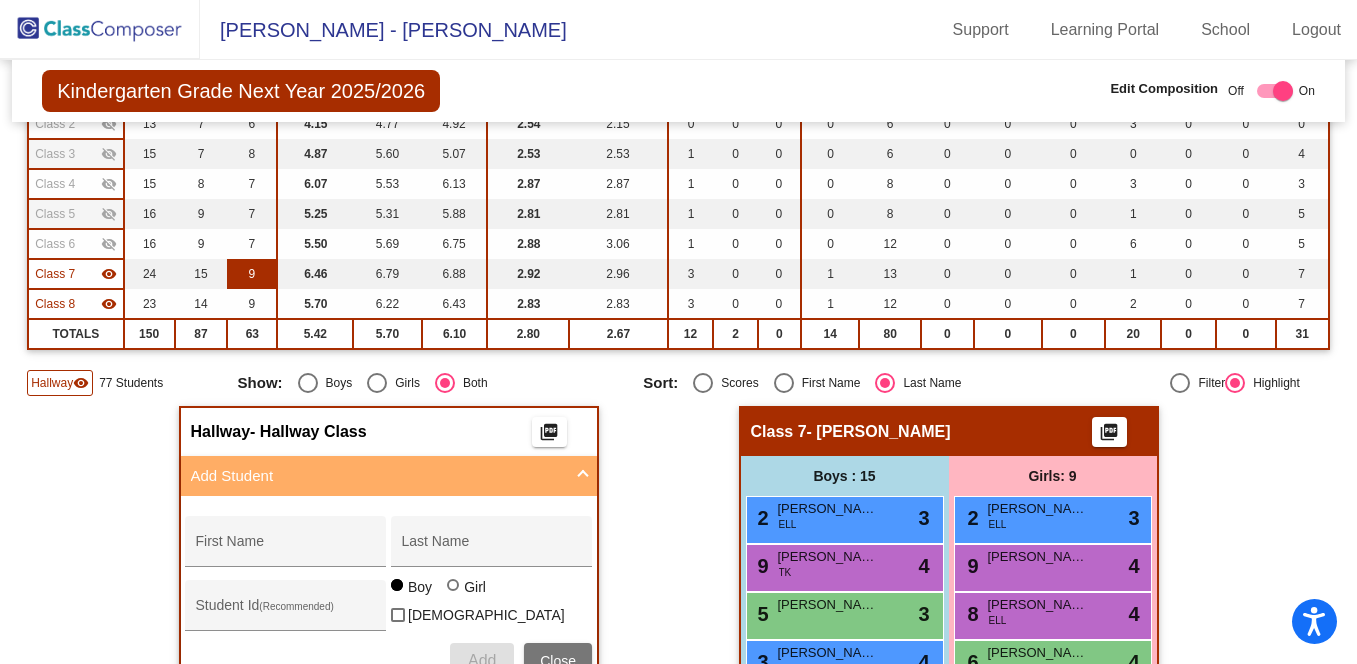 scroll, scrollTop: 244, scrollLeft: 0, axis: vertical 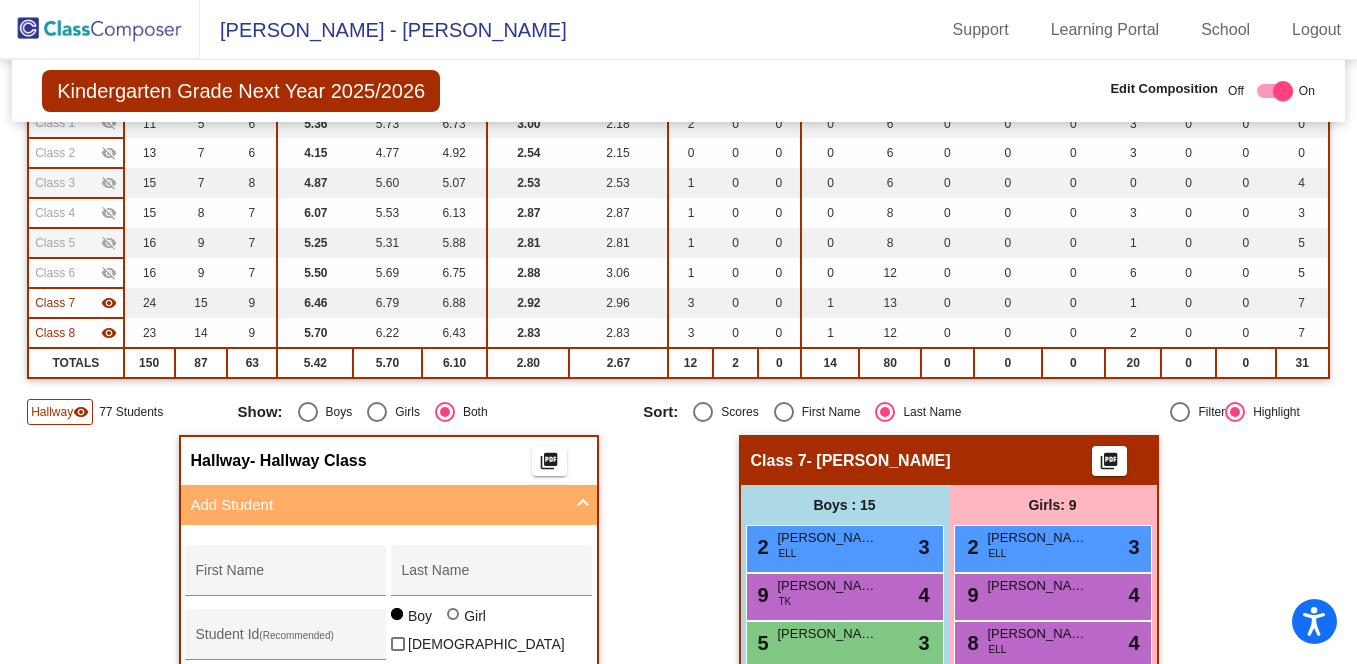 click on "visibility_off" 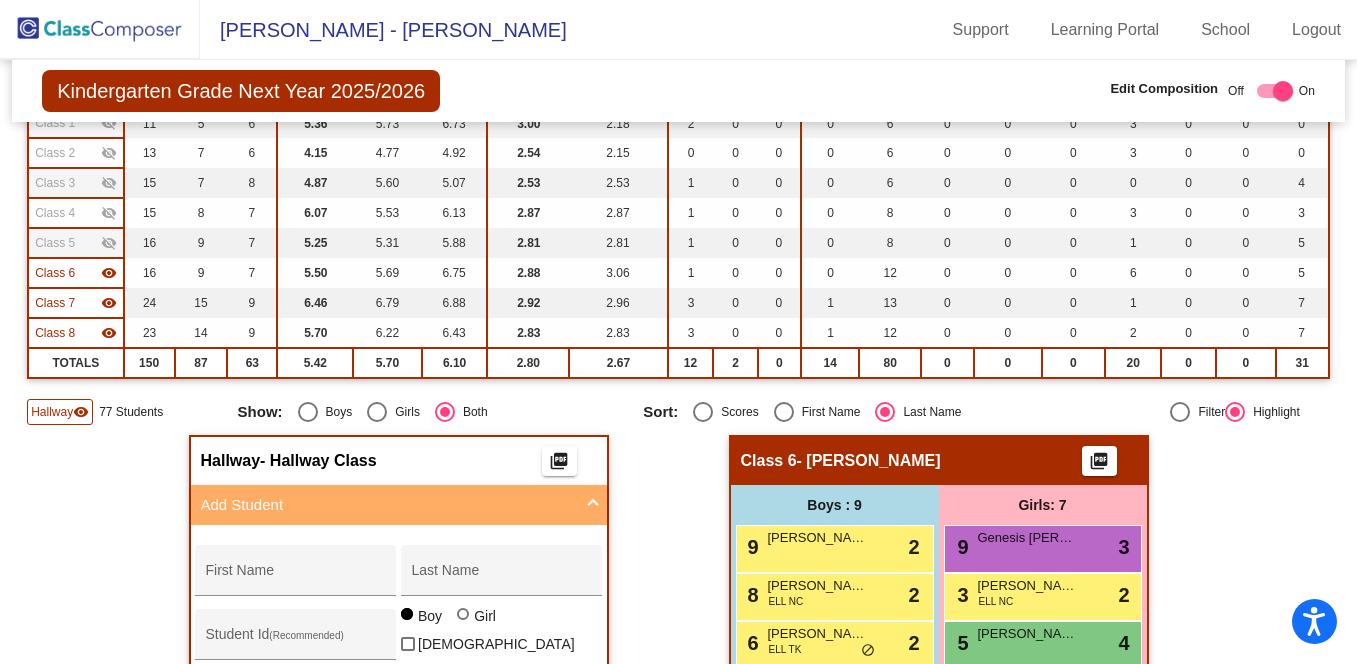 click on "visibility_off" 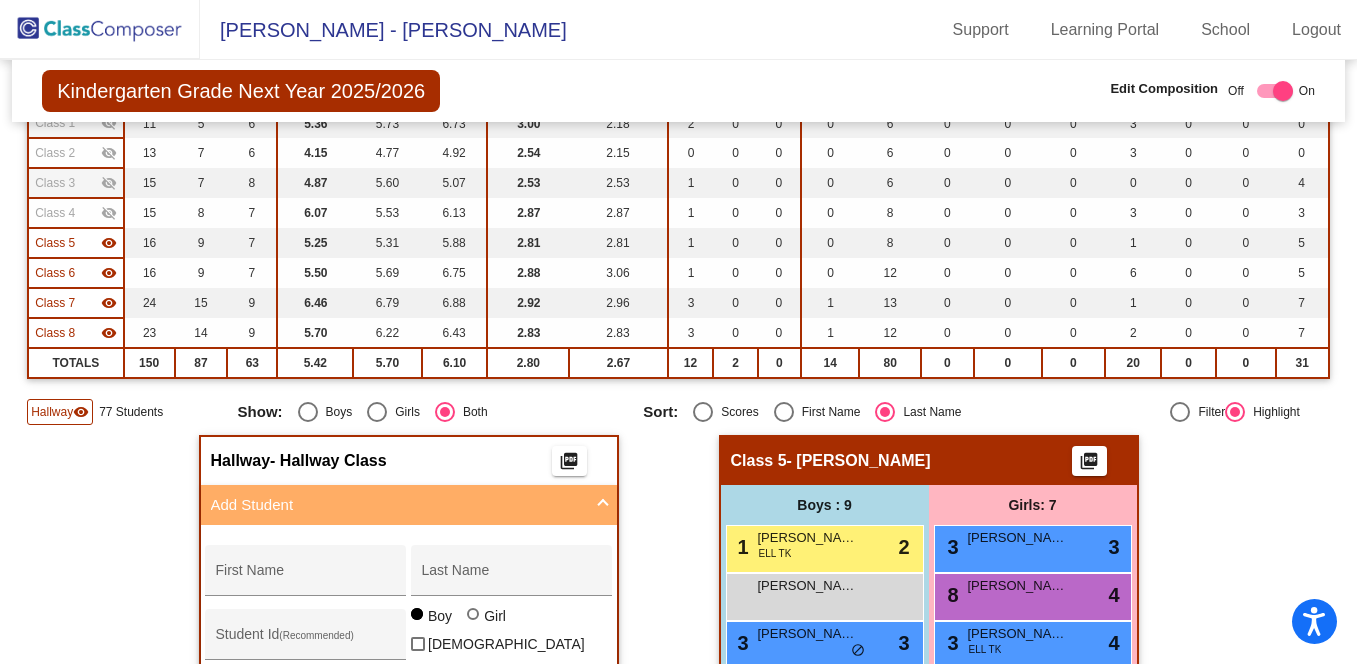 click on "visibility_off" 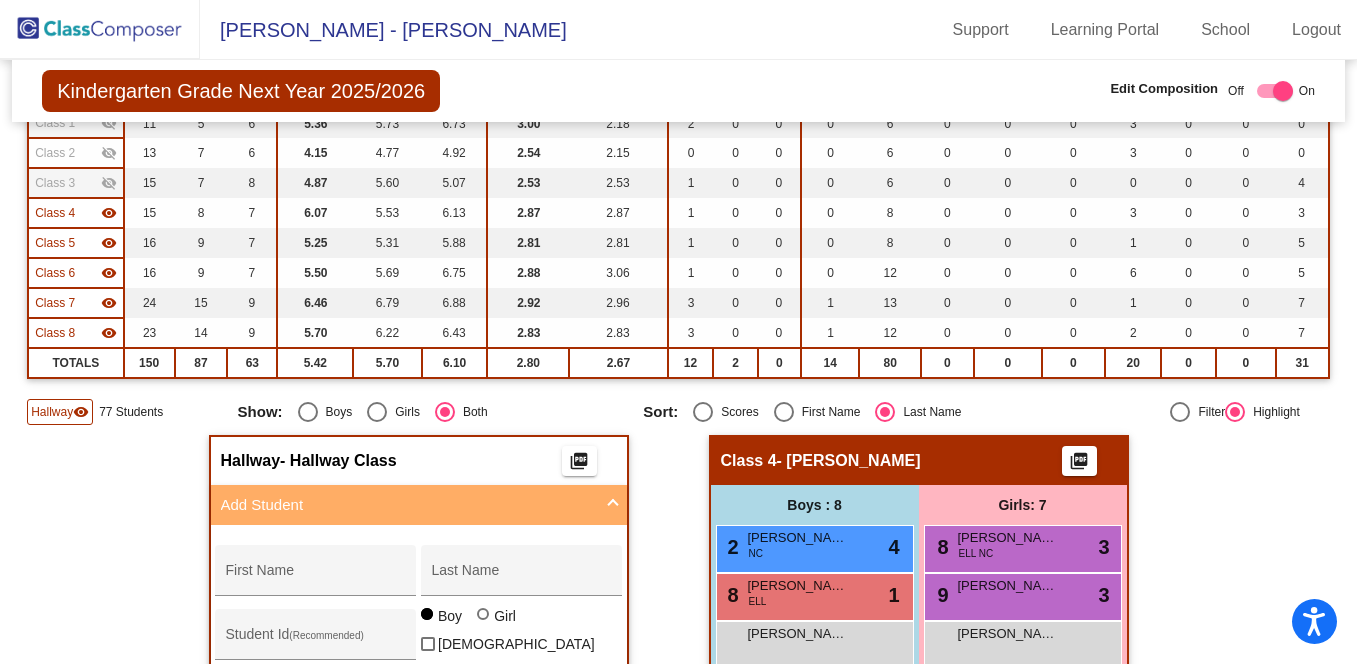 click on "visibility_off" 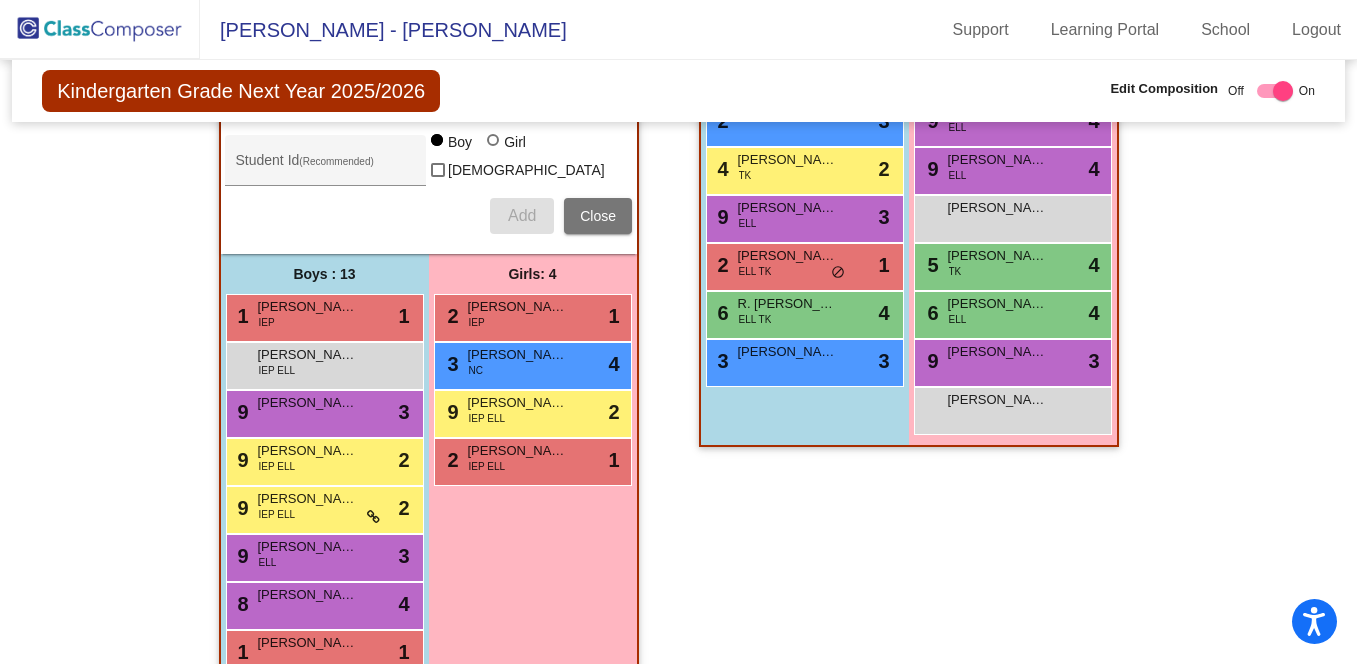 scroll, scrollTop: 721, scrollLeft: 0, axis: vertical 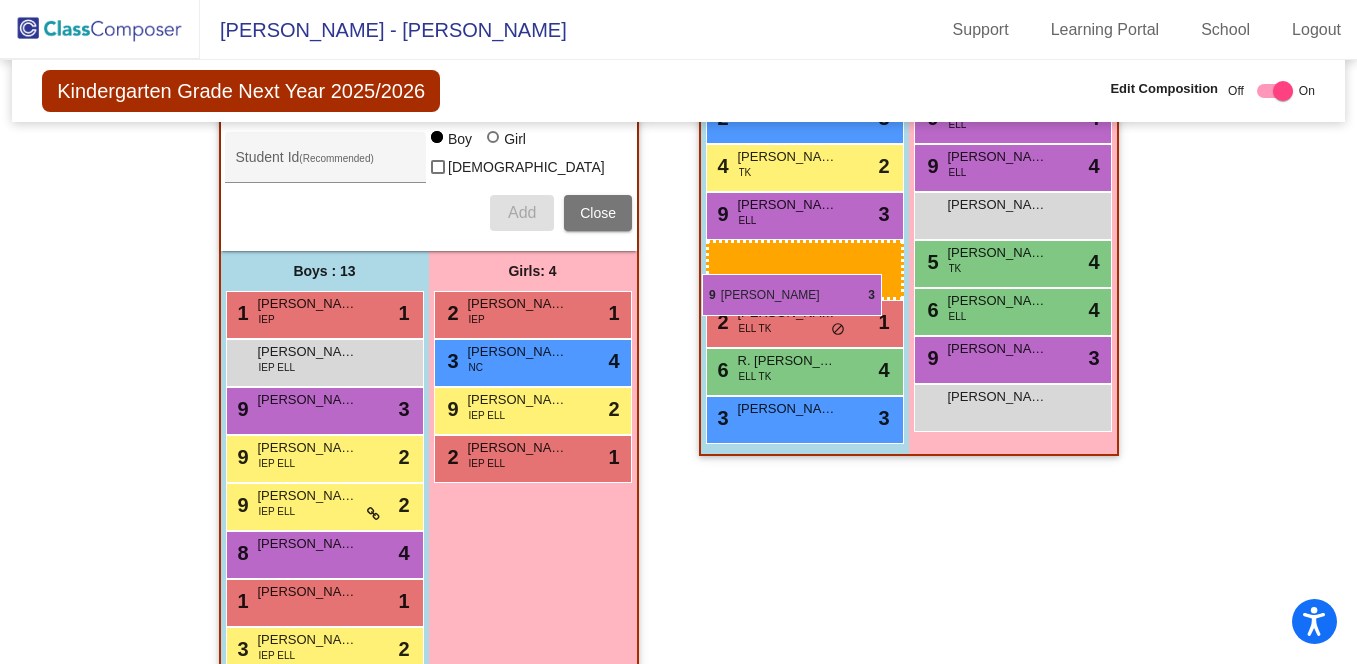 drag, startPoint x: 348, startPoint y: 552, endPoint x: 702, endPoint y: 274, distance: 450.11108 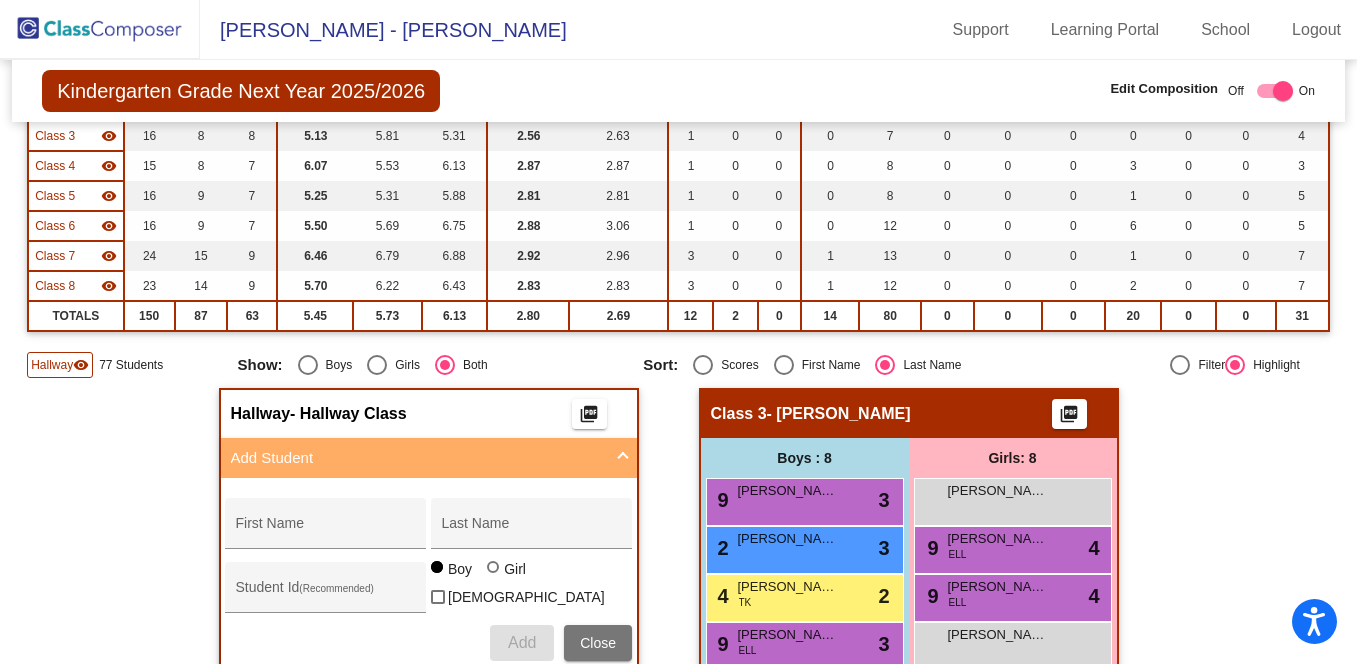 scroll, scrollTop: 191, scrollLeft: 0, axis: vertical 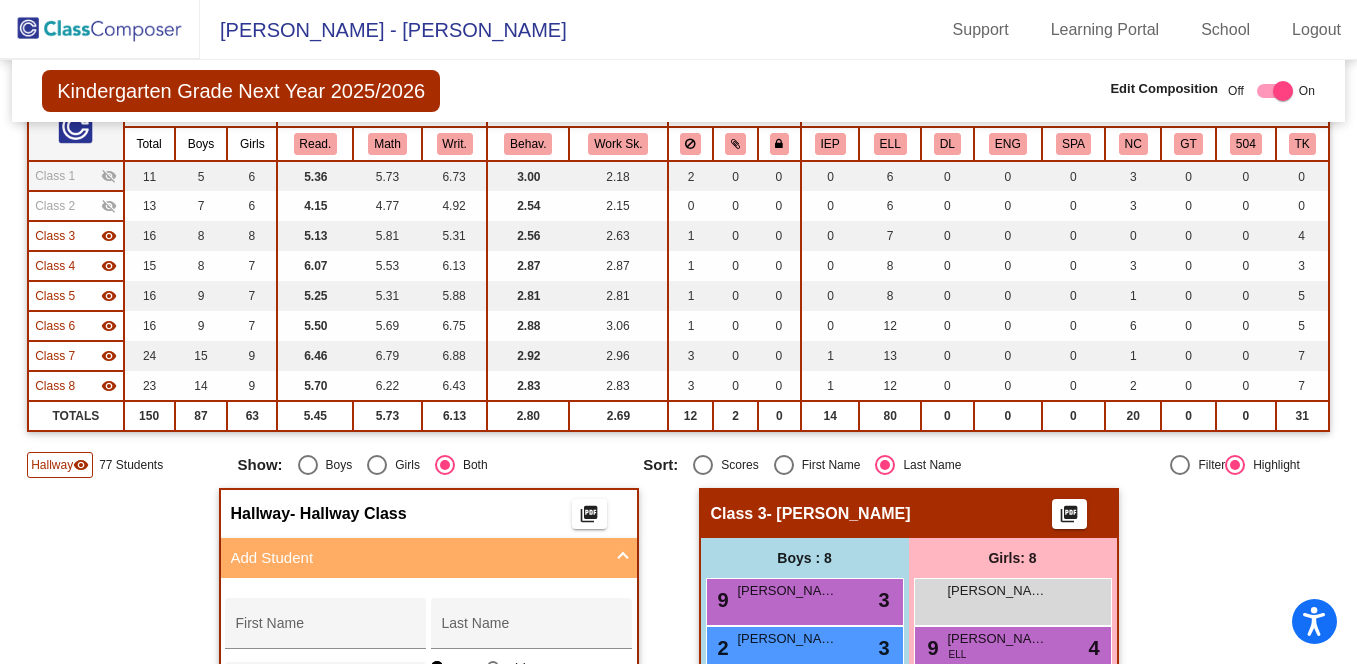 click on "visibility_off" 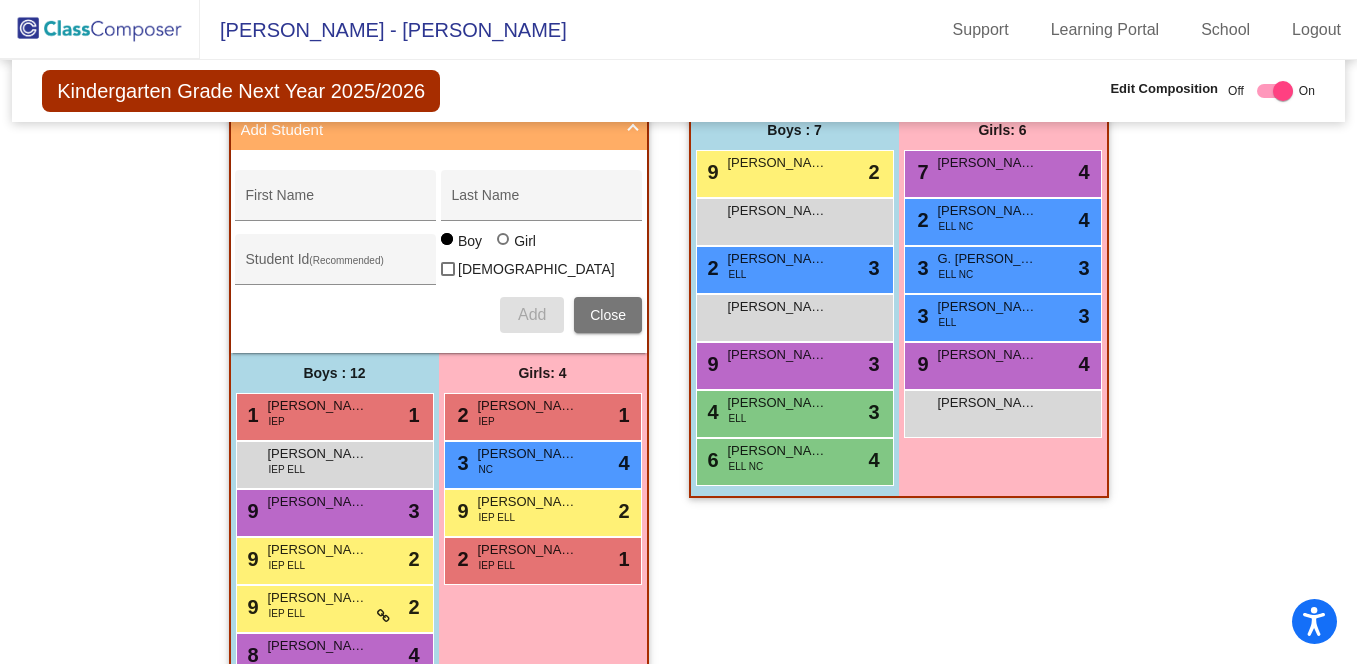 scroll, scrollTop: 678, scrollLeft: 0, axis: vertical 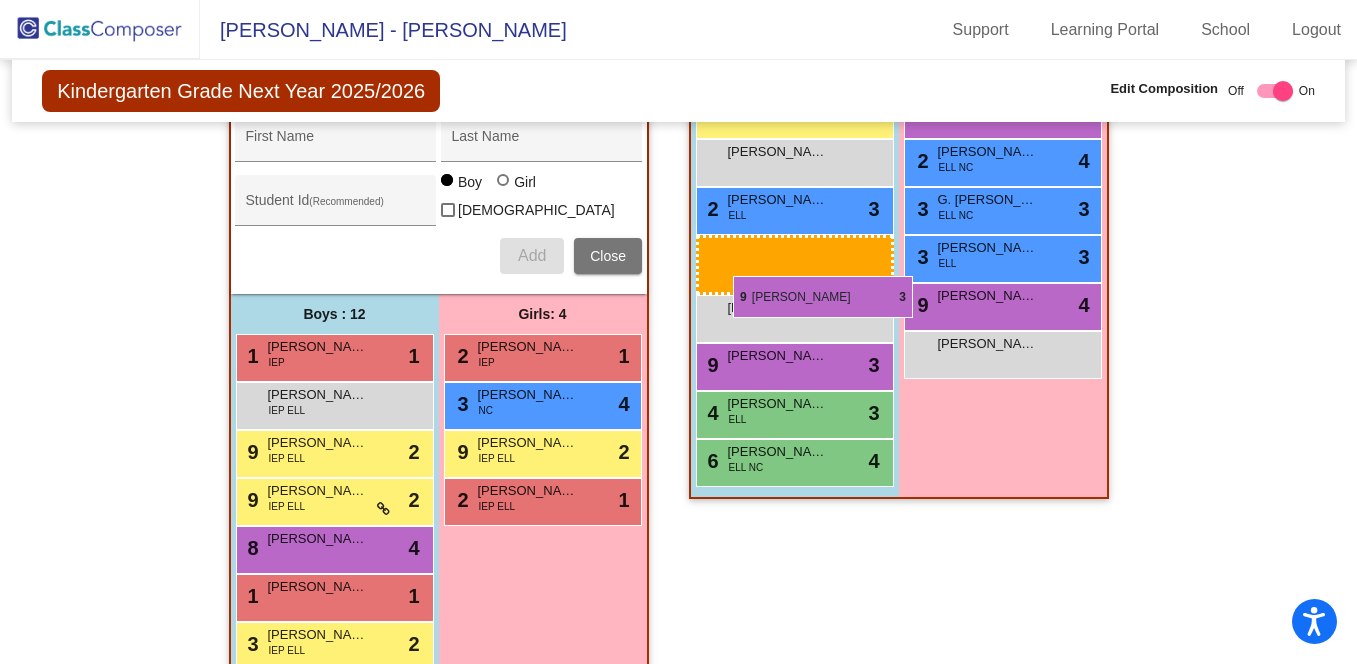 drag, startPoint x: 359, startPoint y: 435, endPoint x: 733, endPoint y: 276, distance: 406.39514 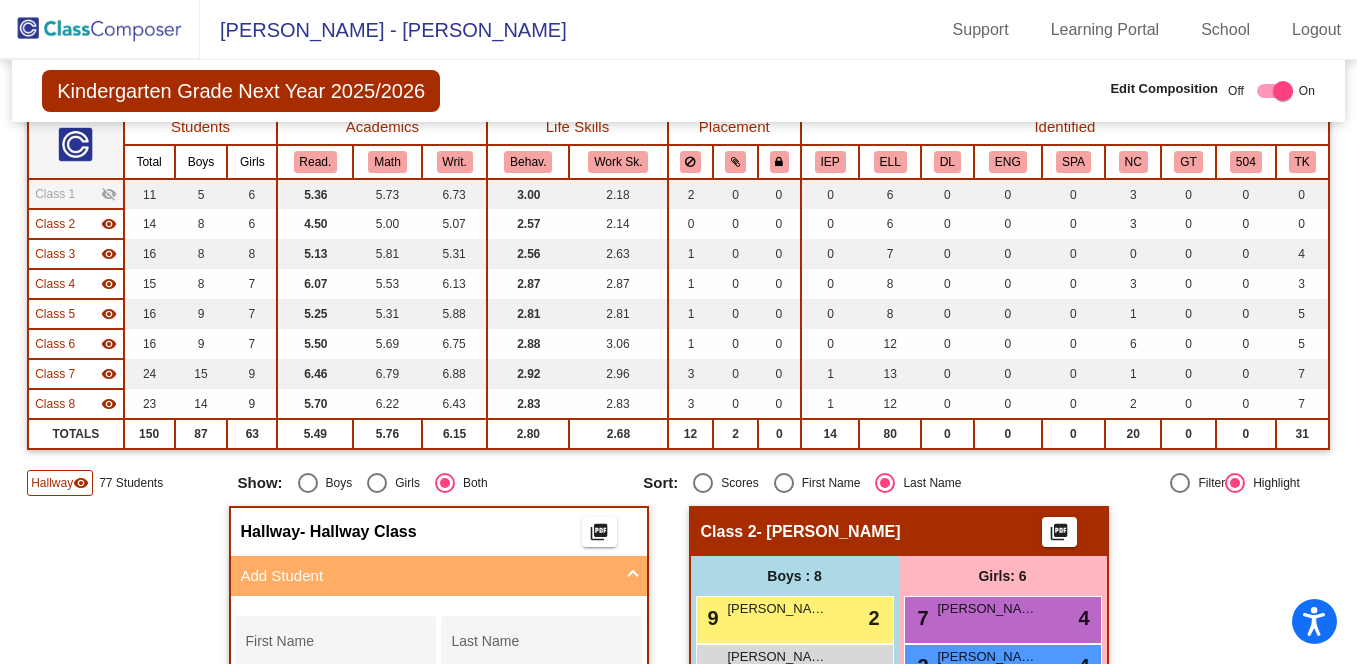 scroll, scrollTop: 138, scrollLeft: 0, axis: vertical 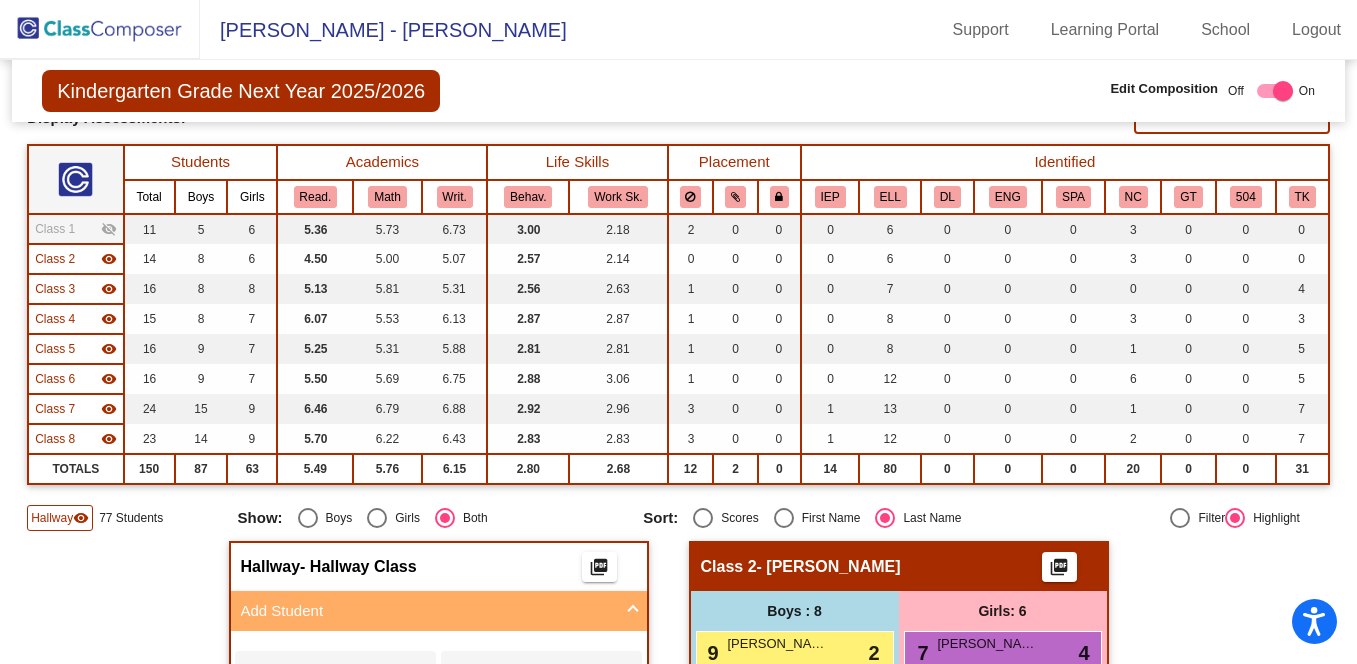 click on "visibility_off" 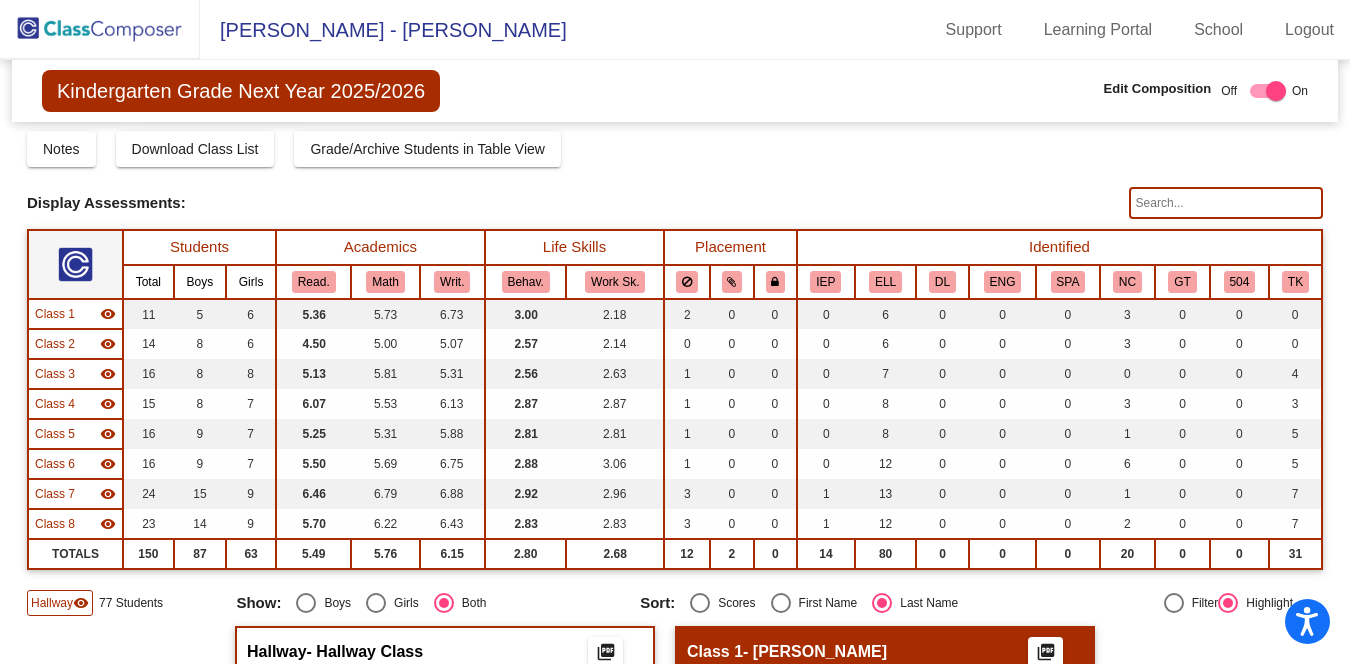 scroll, scrollTop: 53, scrollLeft: 0, axis: vertical 